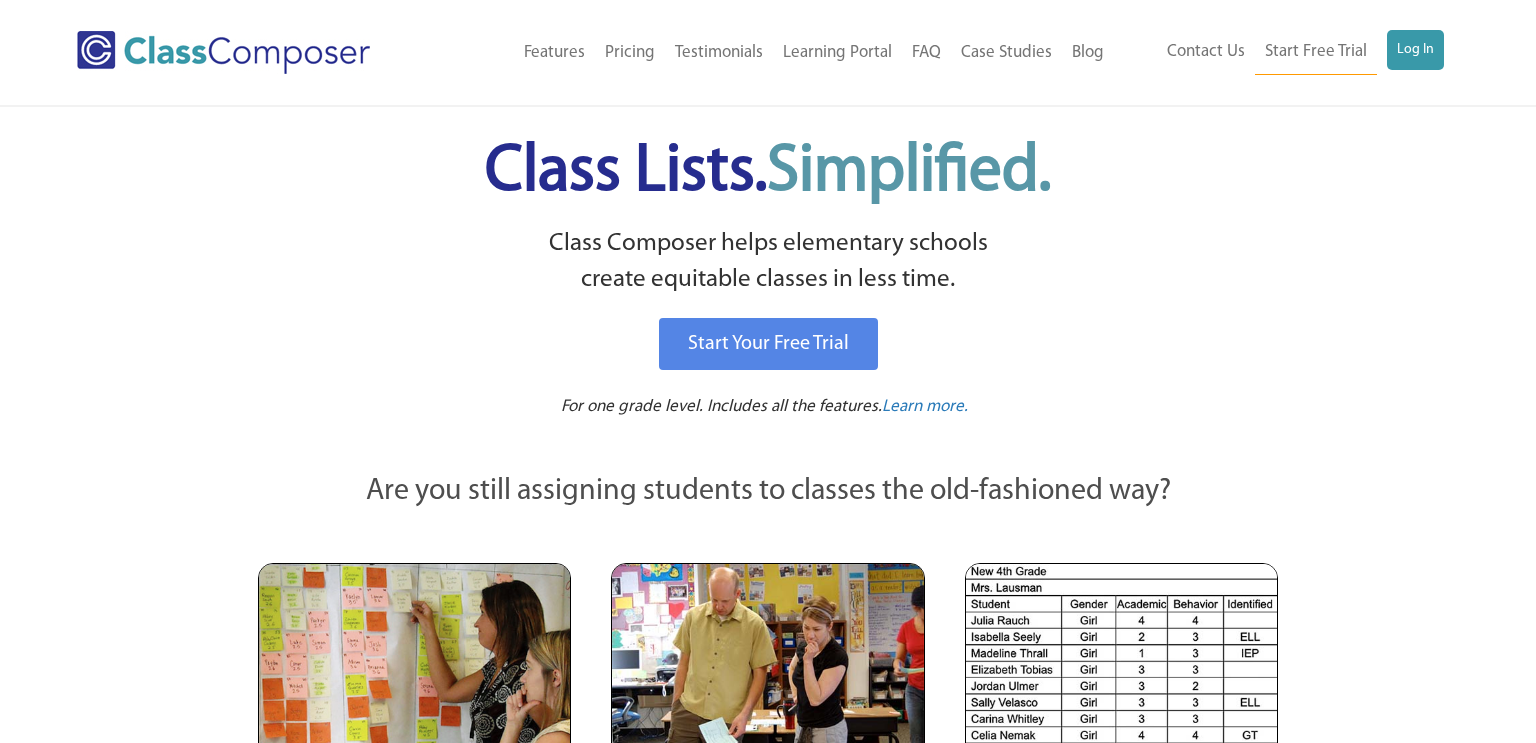 scroll, scrollTop: 0, scrollLeft: 0, axis: both 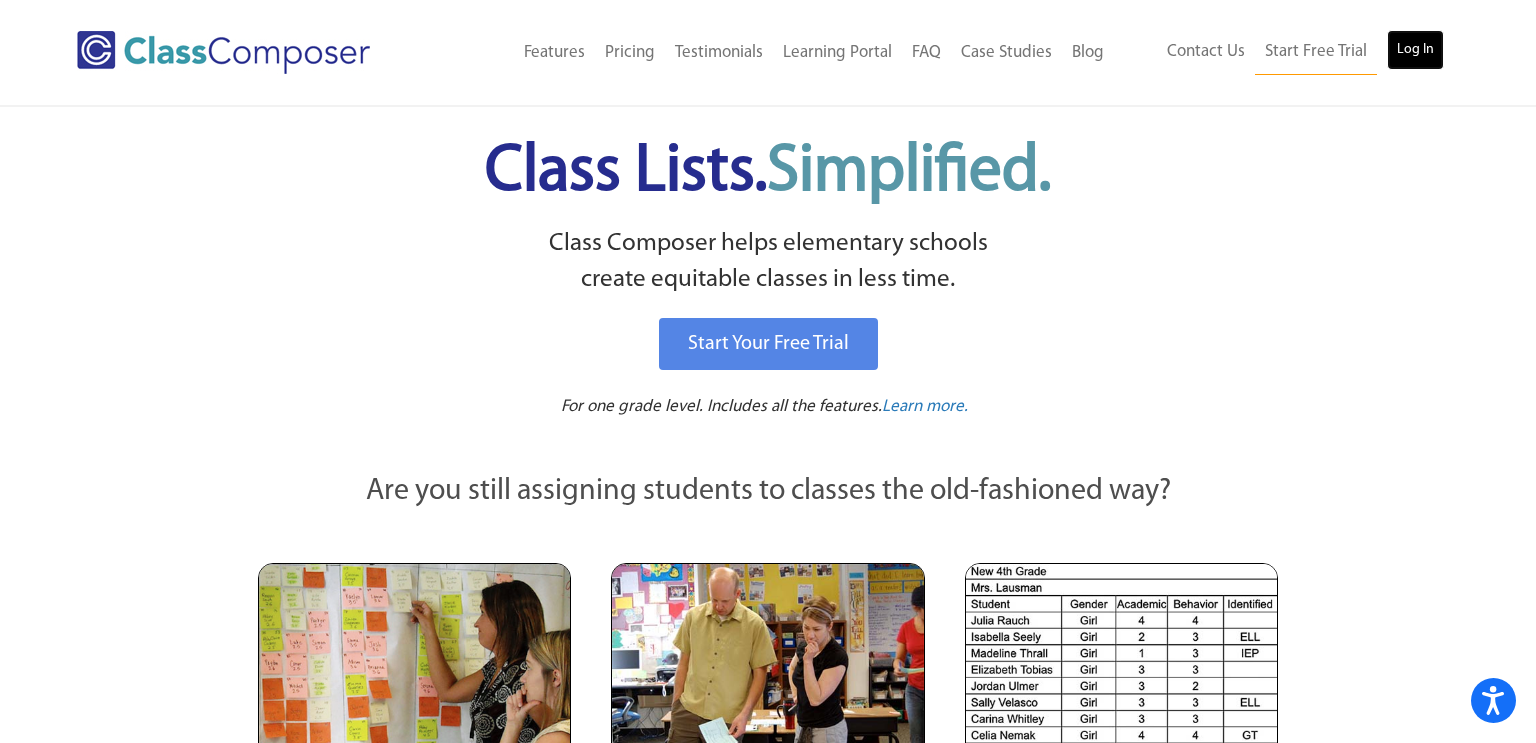 click on "Log In" at bounding box center (1415, 50) 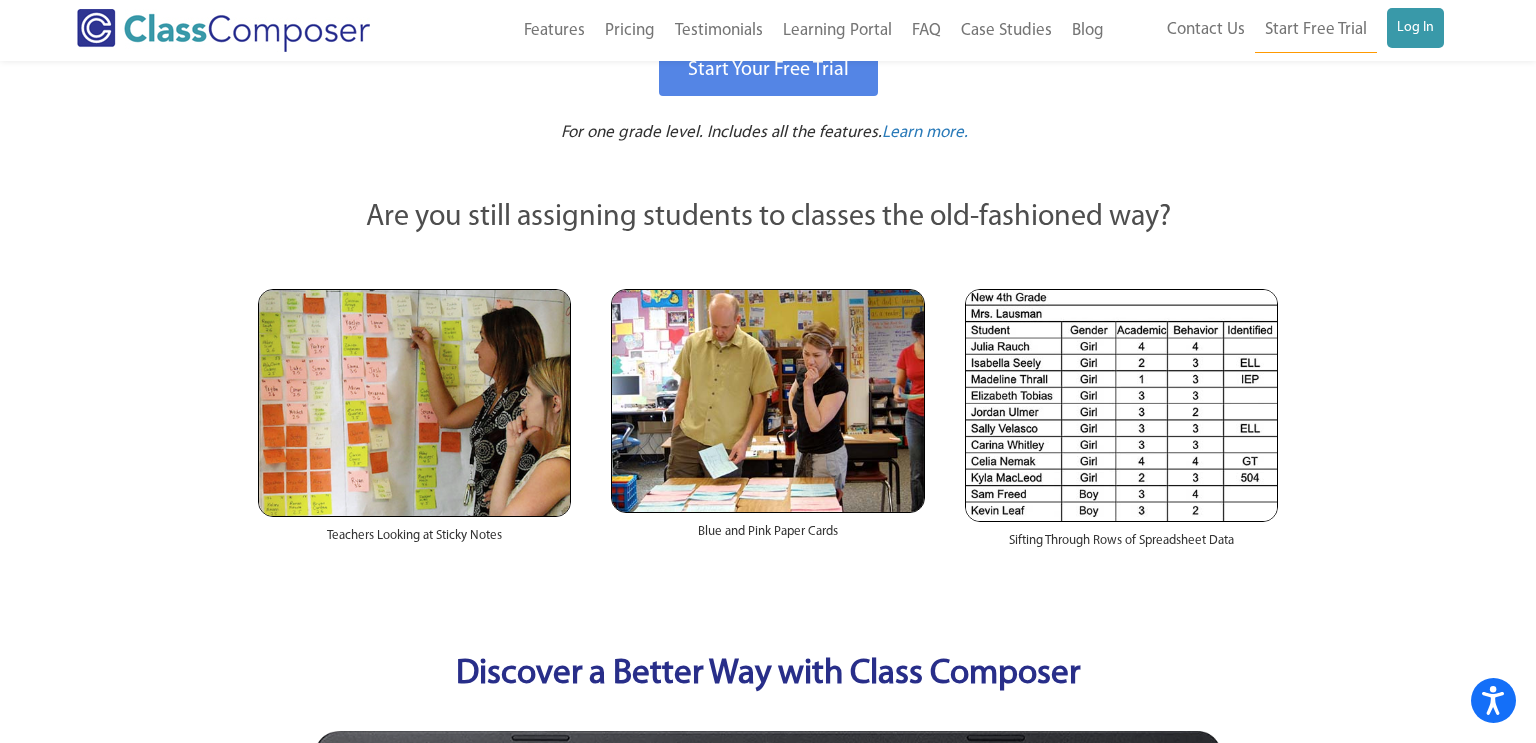 scroll, scrollTop: 275, scrollLeft: 0, axis: vertical 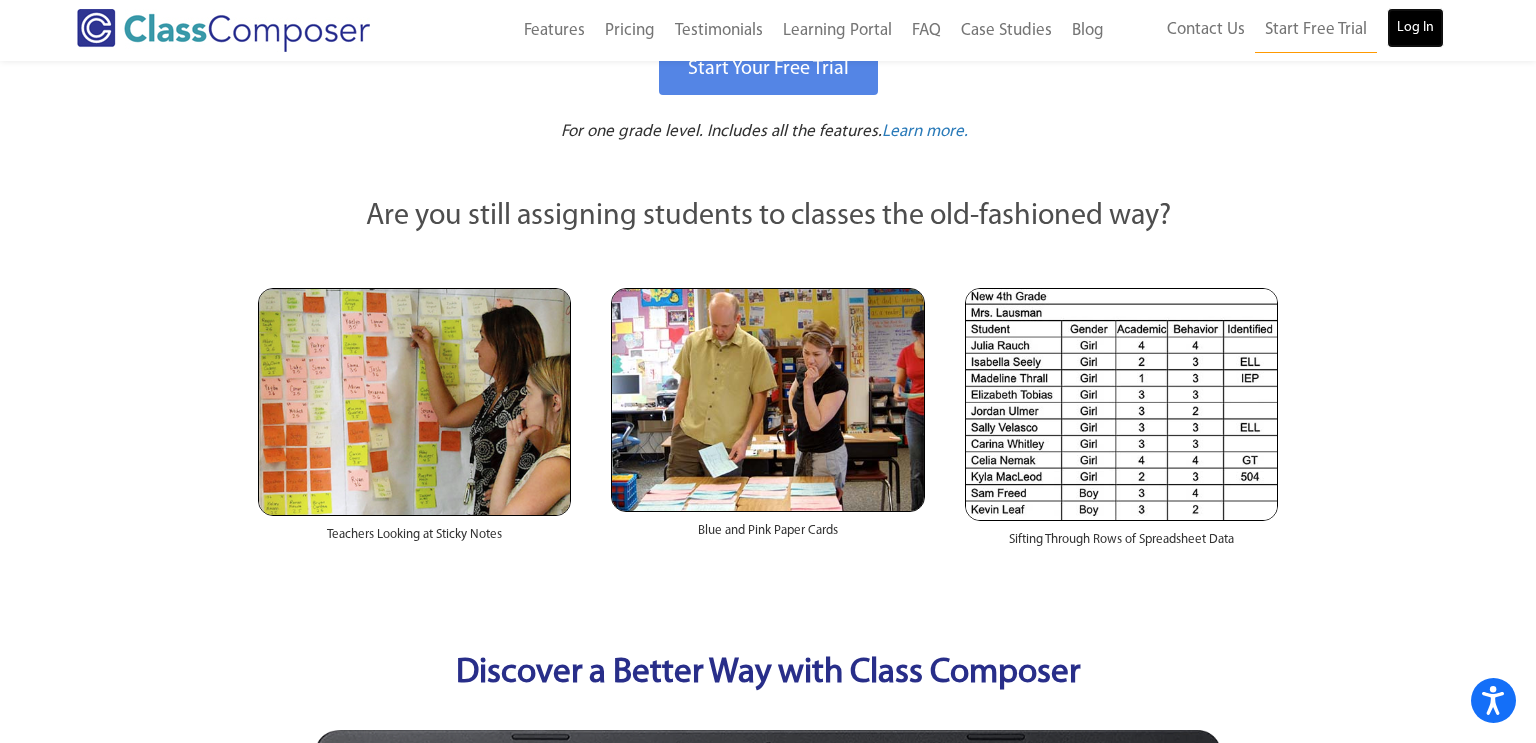 click on "Log In" at bounding box center (1415, 28) 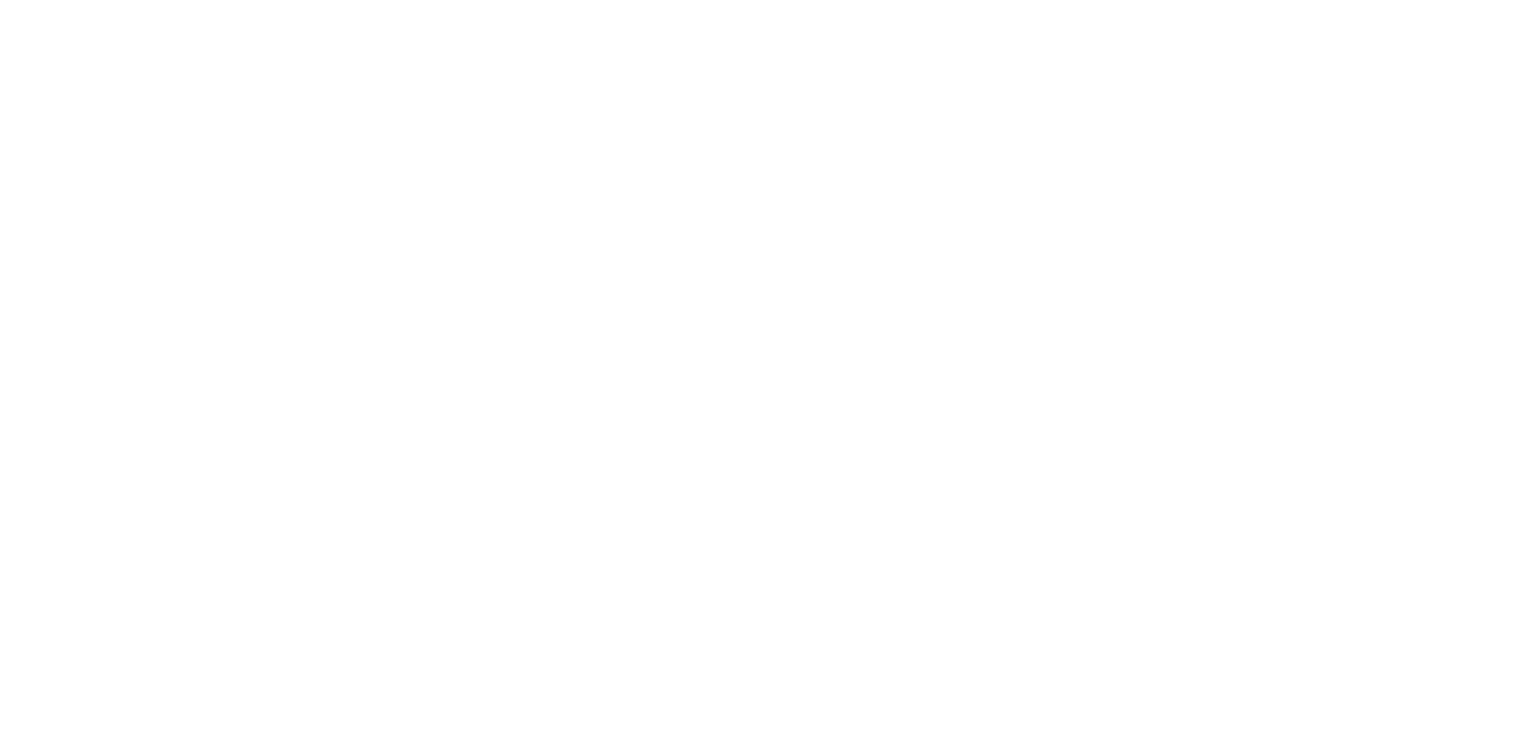 scroll, scrollTop: 0, scrollLeft: 0, axis: both 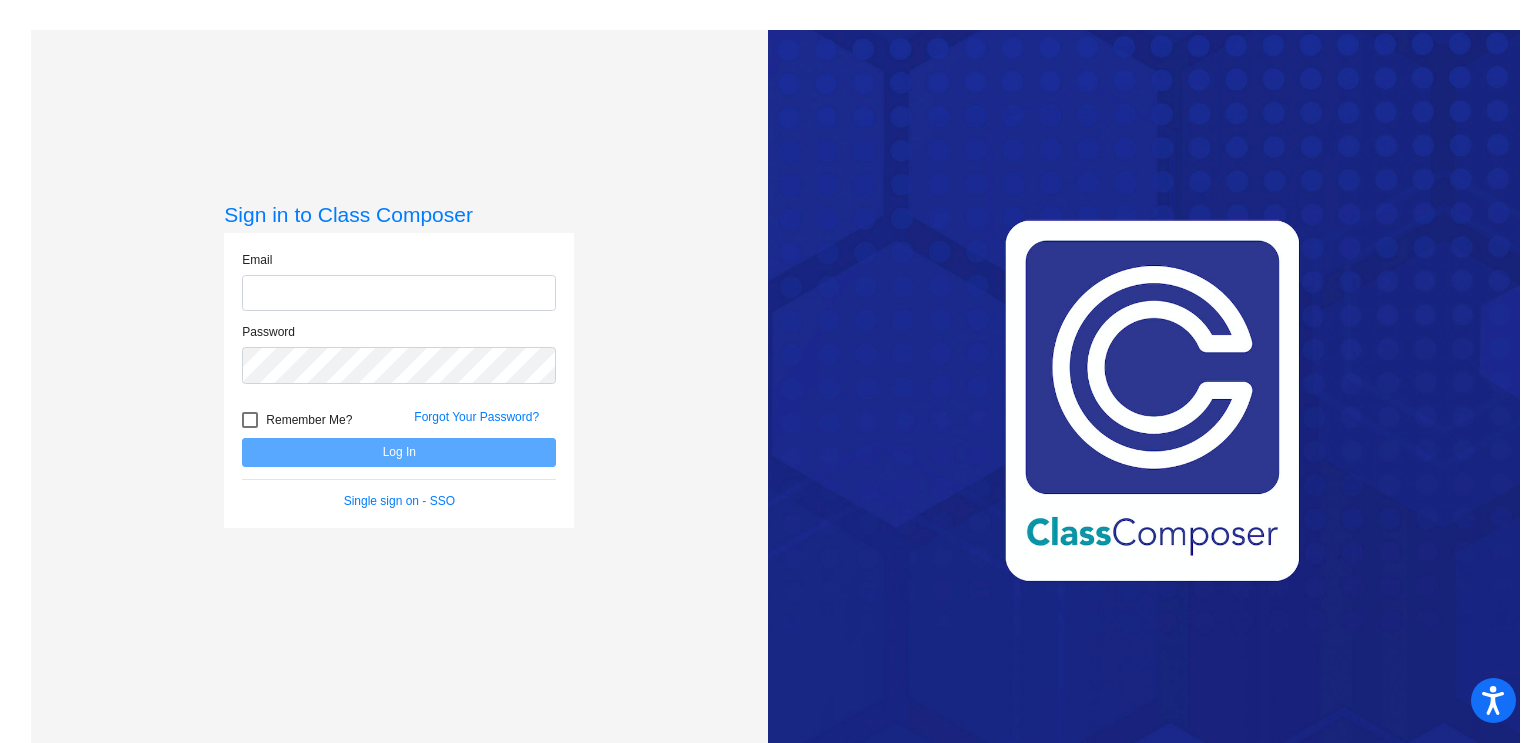 click 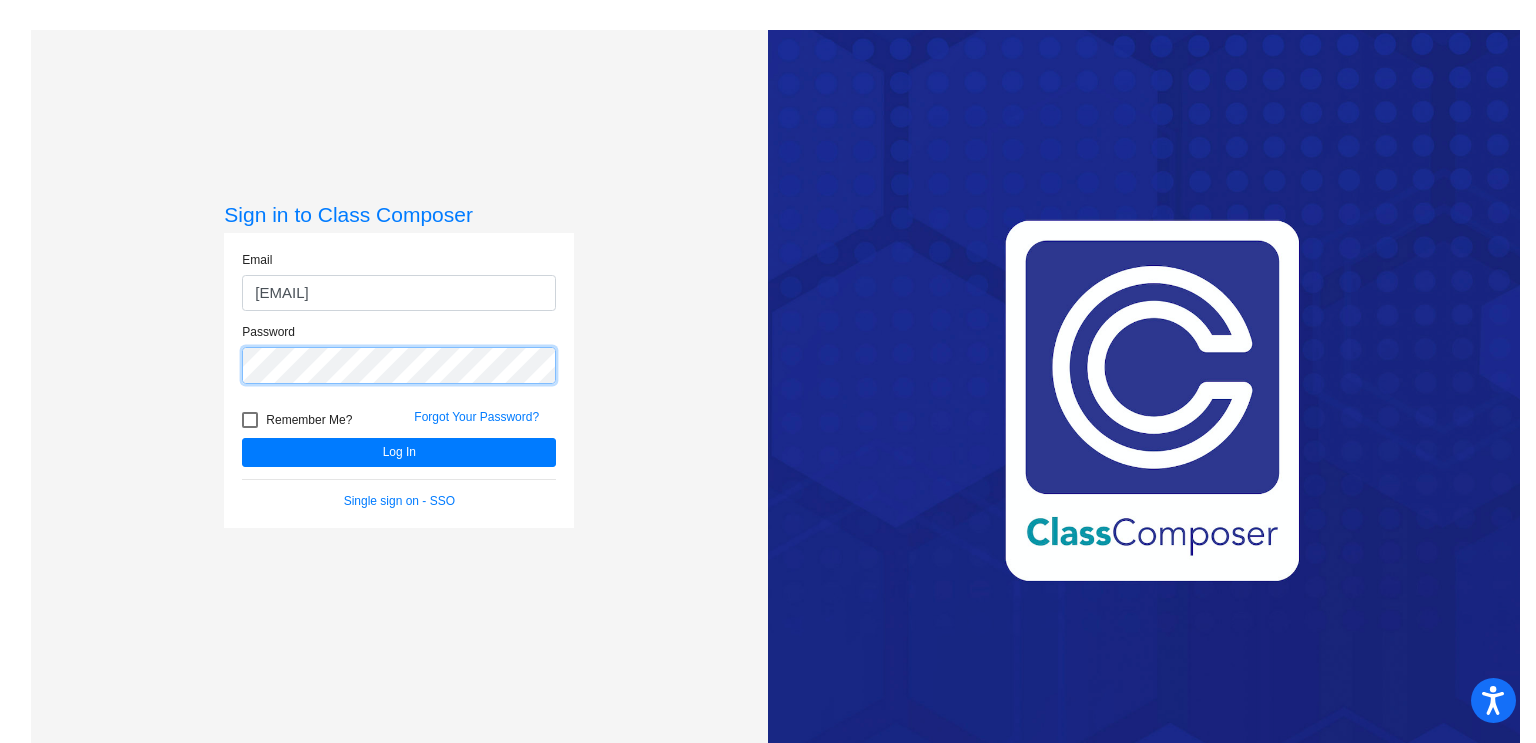click on "Log In" 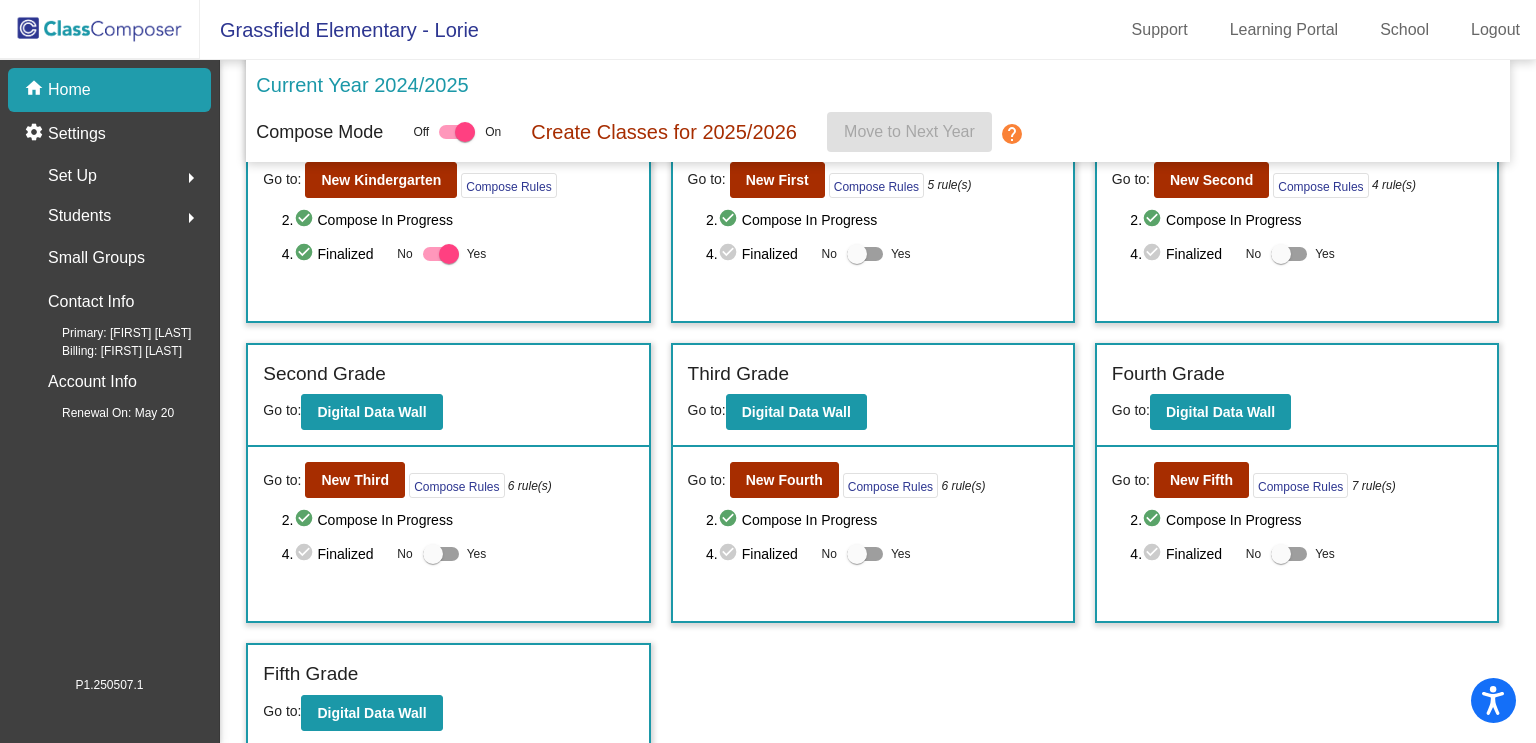 scroll, scrollTop: 133, scrollLeft: 0, axis: vertical 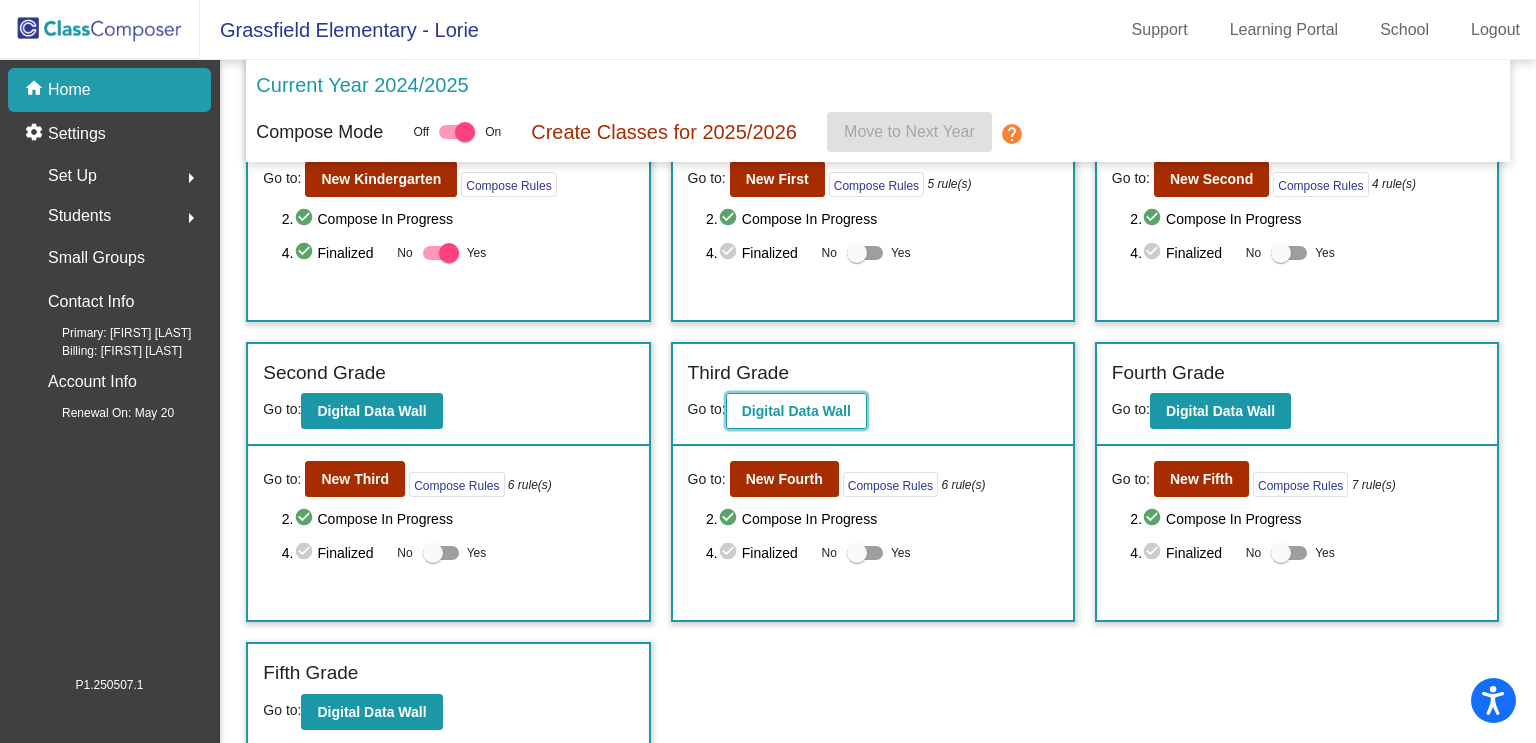 click on "Digital Data Wall" 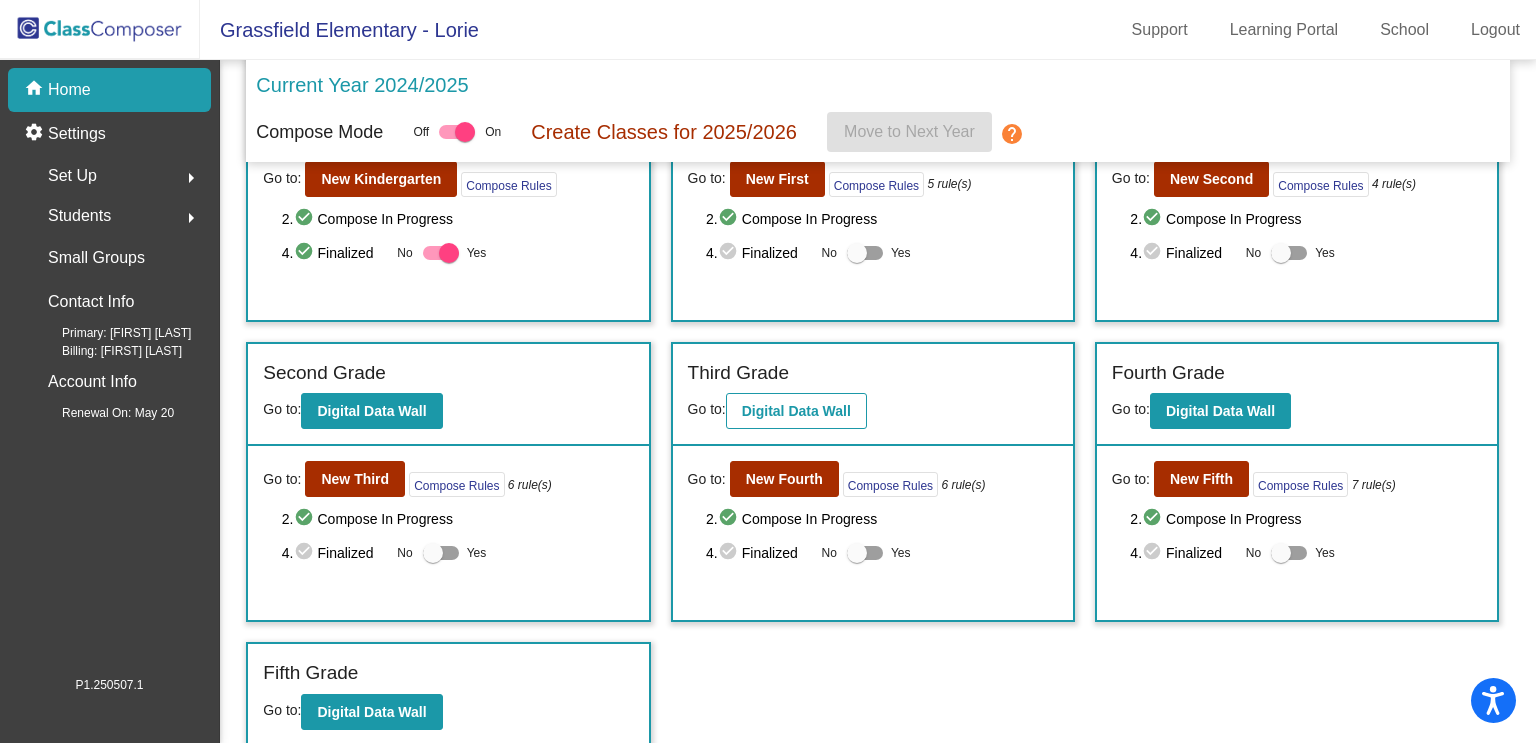 scroll, scrollTop: 0, scrollLeft: 0, axis: both 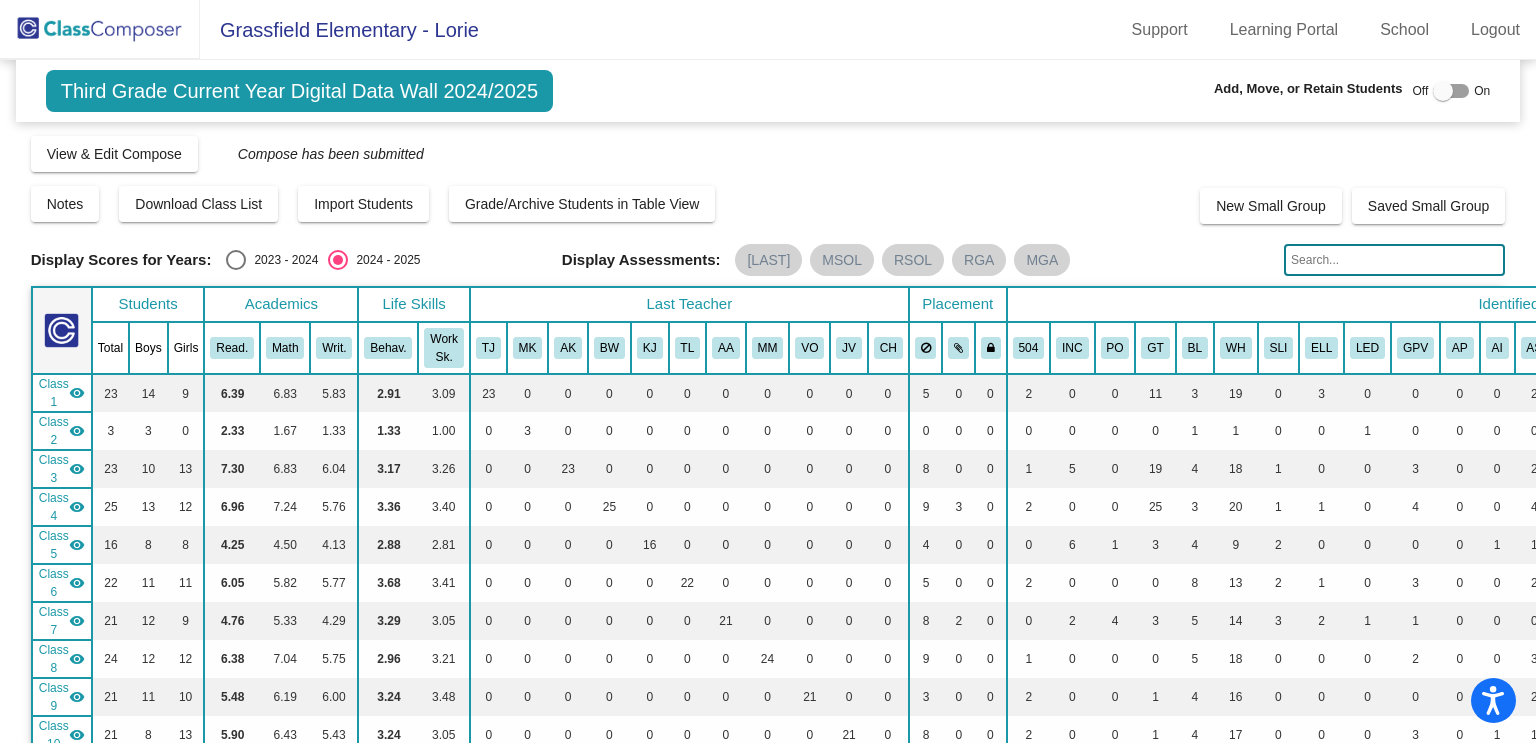 click on "Class 1" 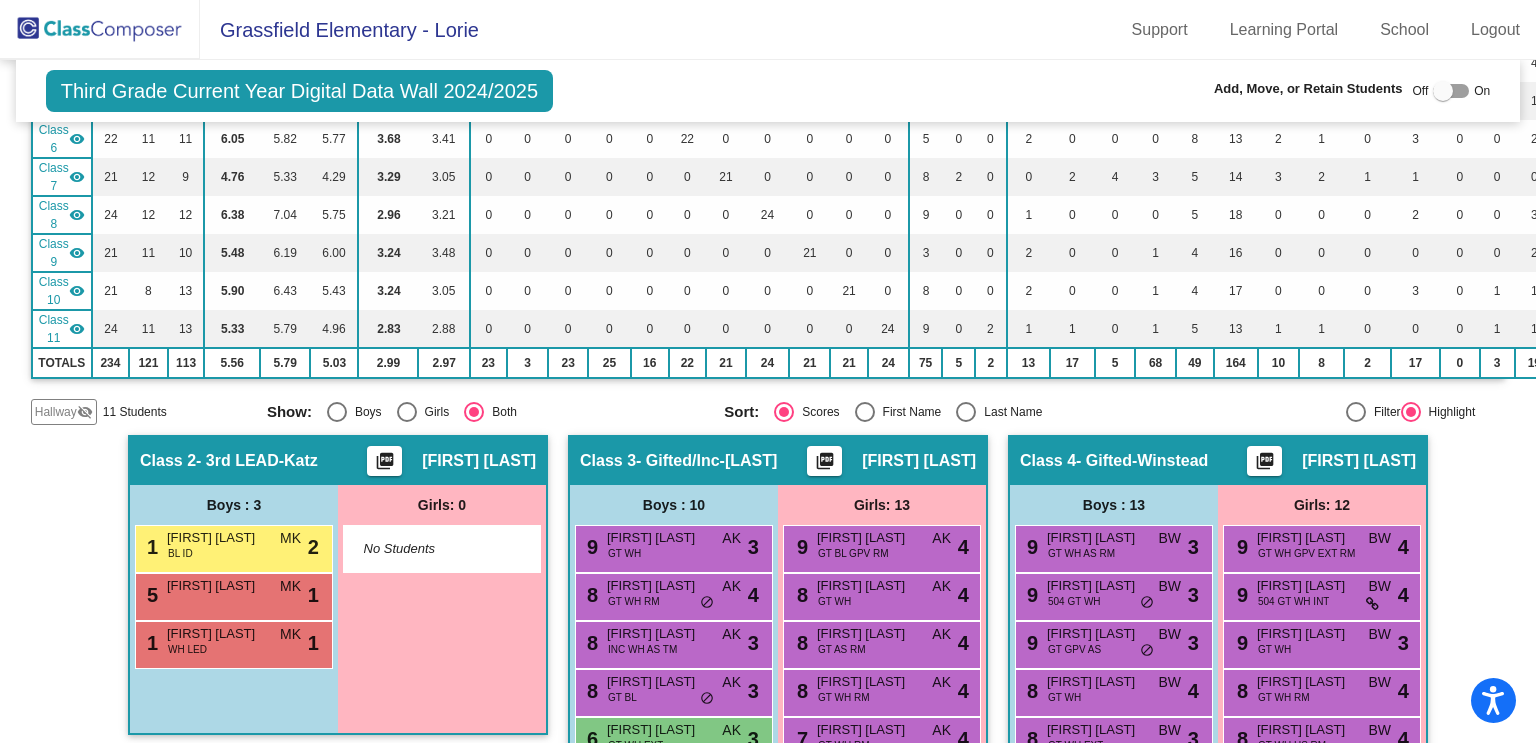 scroll, scrollTop: 48, scrollLeft: 0, axis: vertical 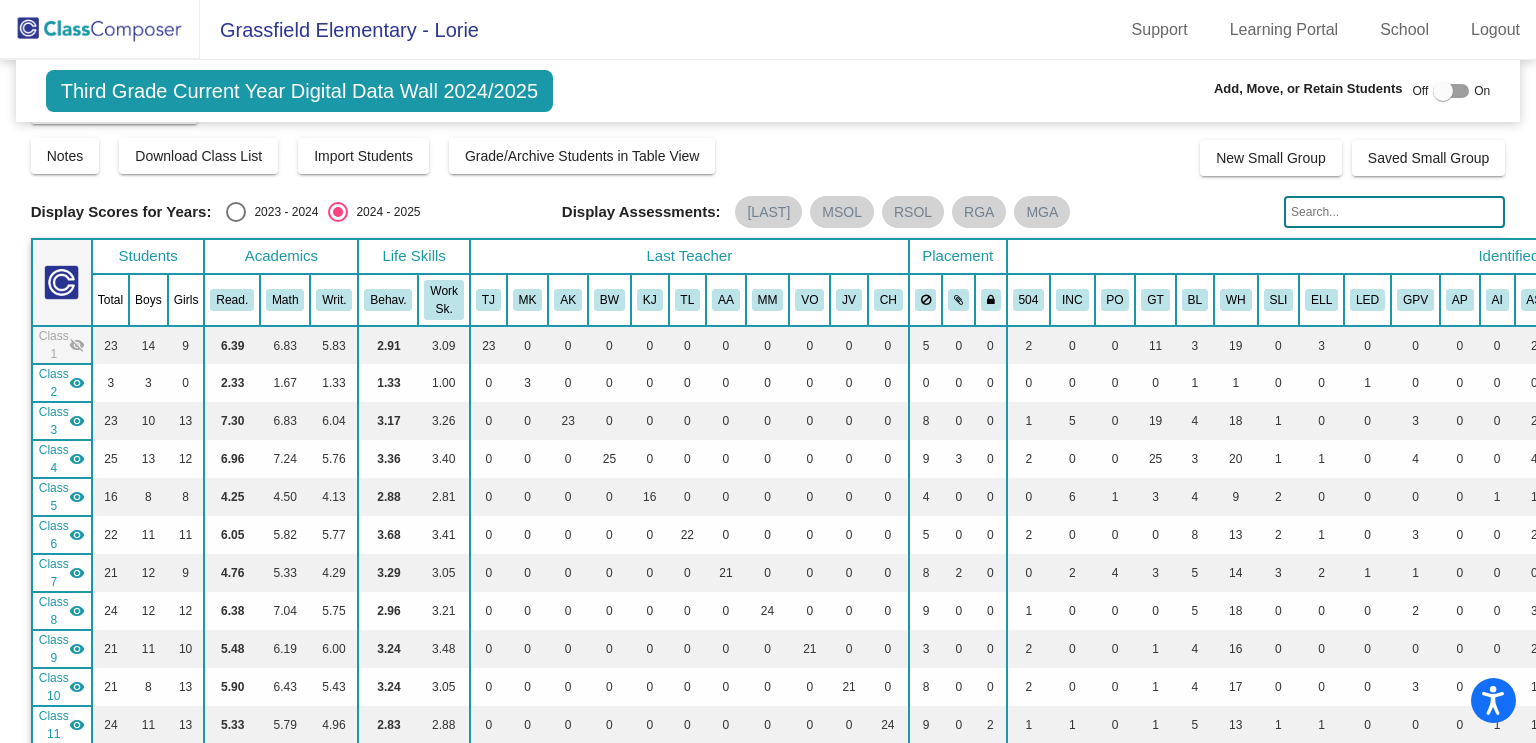 click on "Class 1" 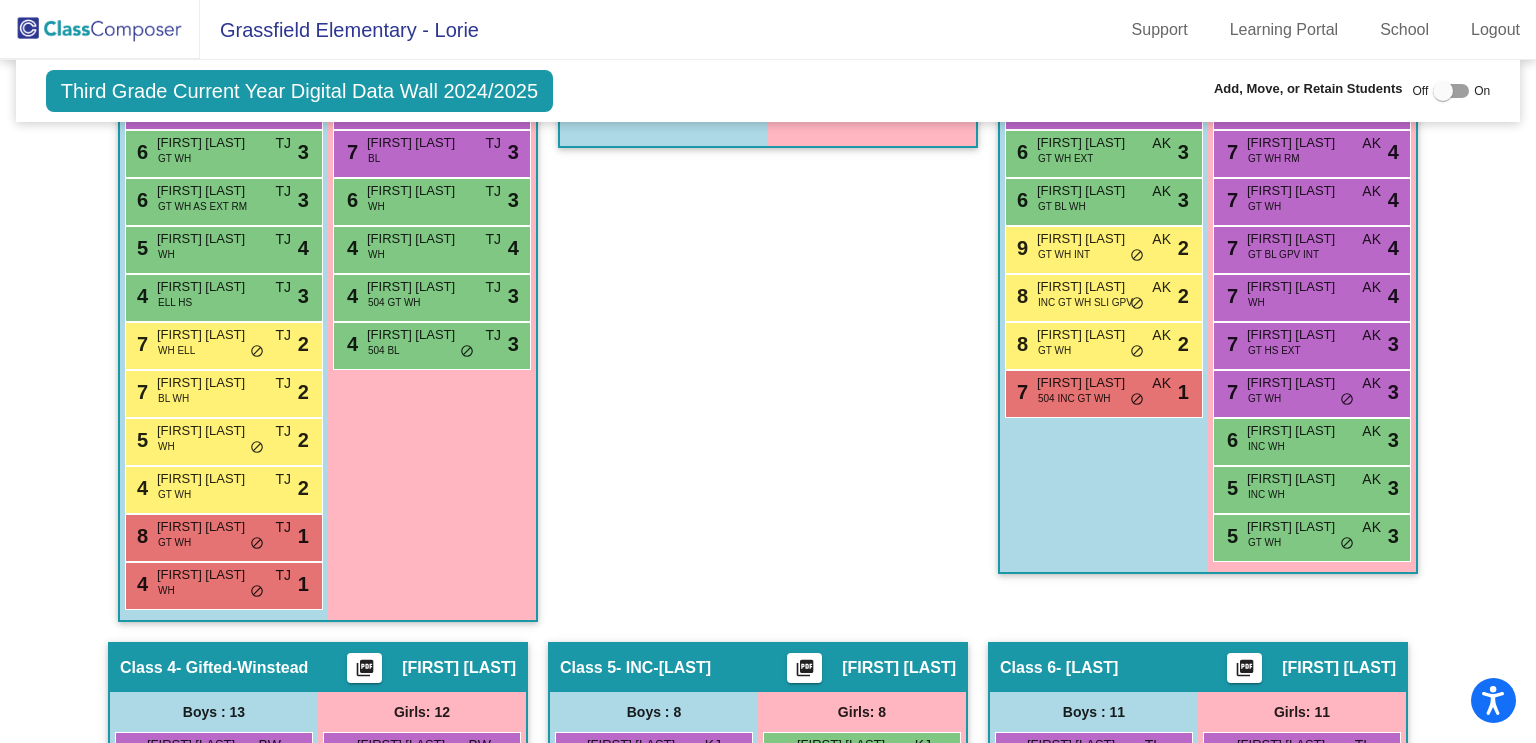 scroll, scrollTop: 1054, scrollLeft: 0, axis: vertical 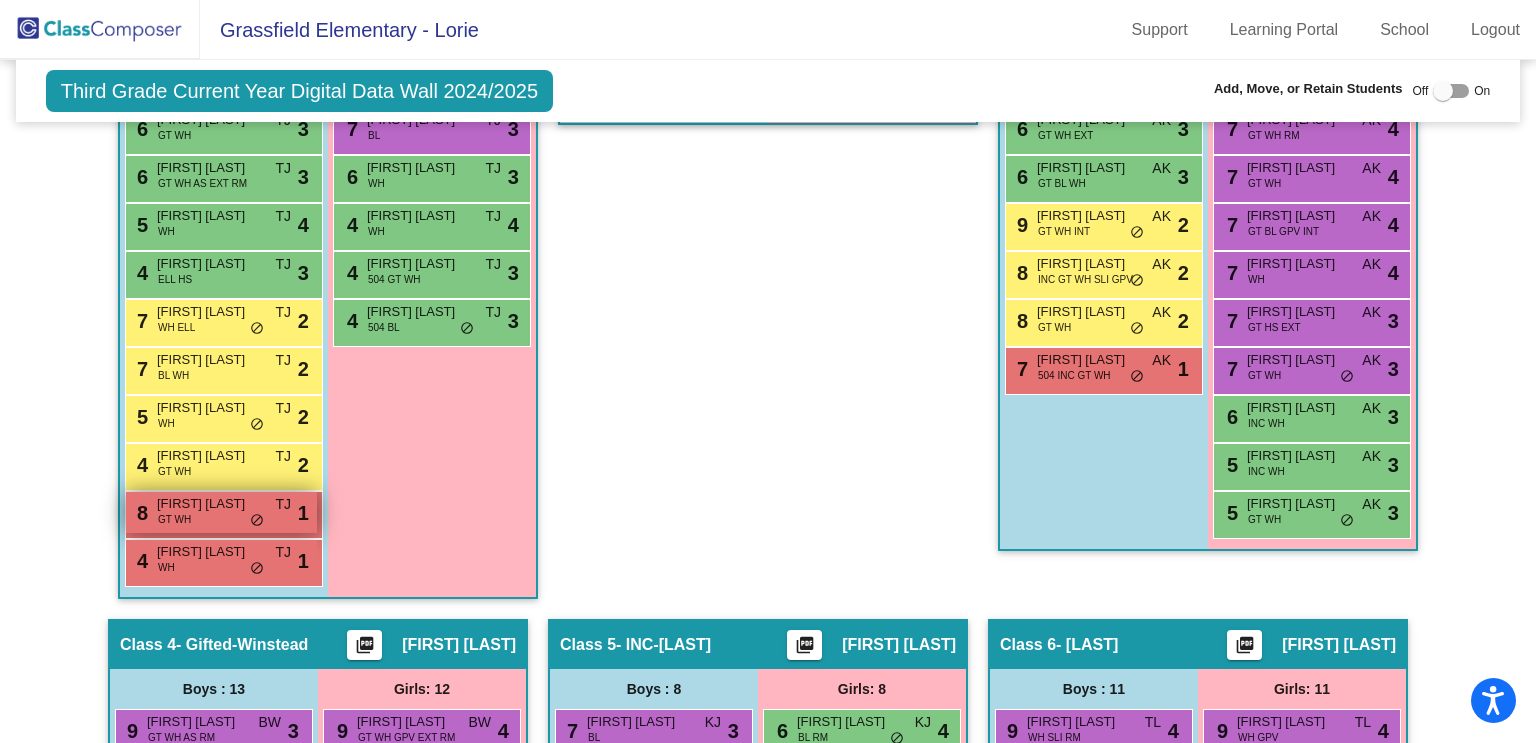 click on "[FIRST] [LAST]" at bounding box center (207, 504) 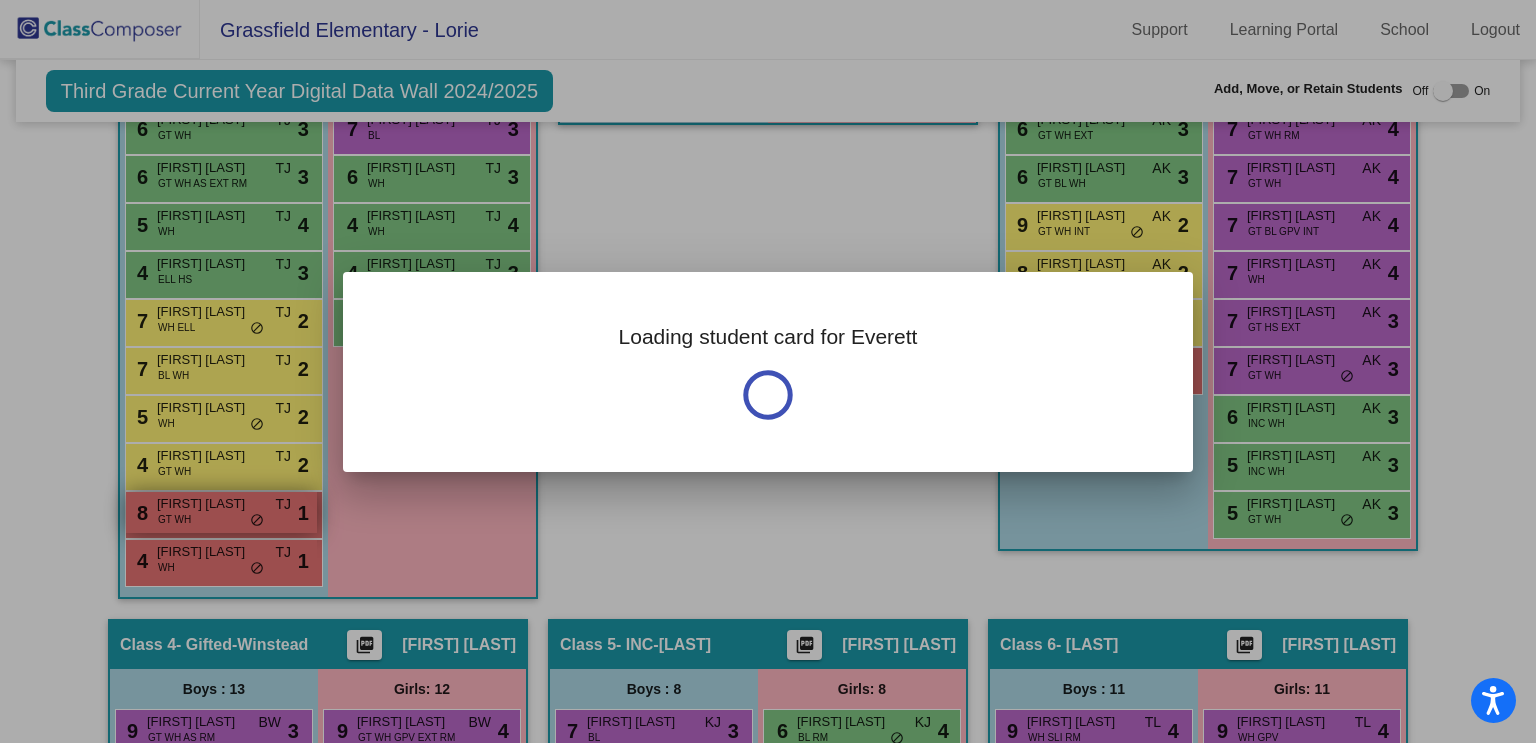 click at bounding box center [768, 371] 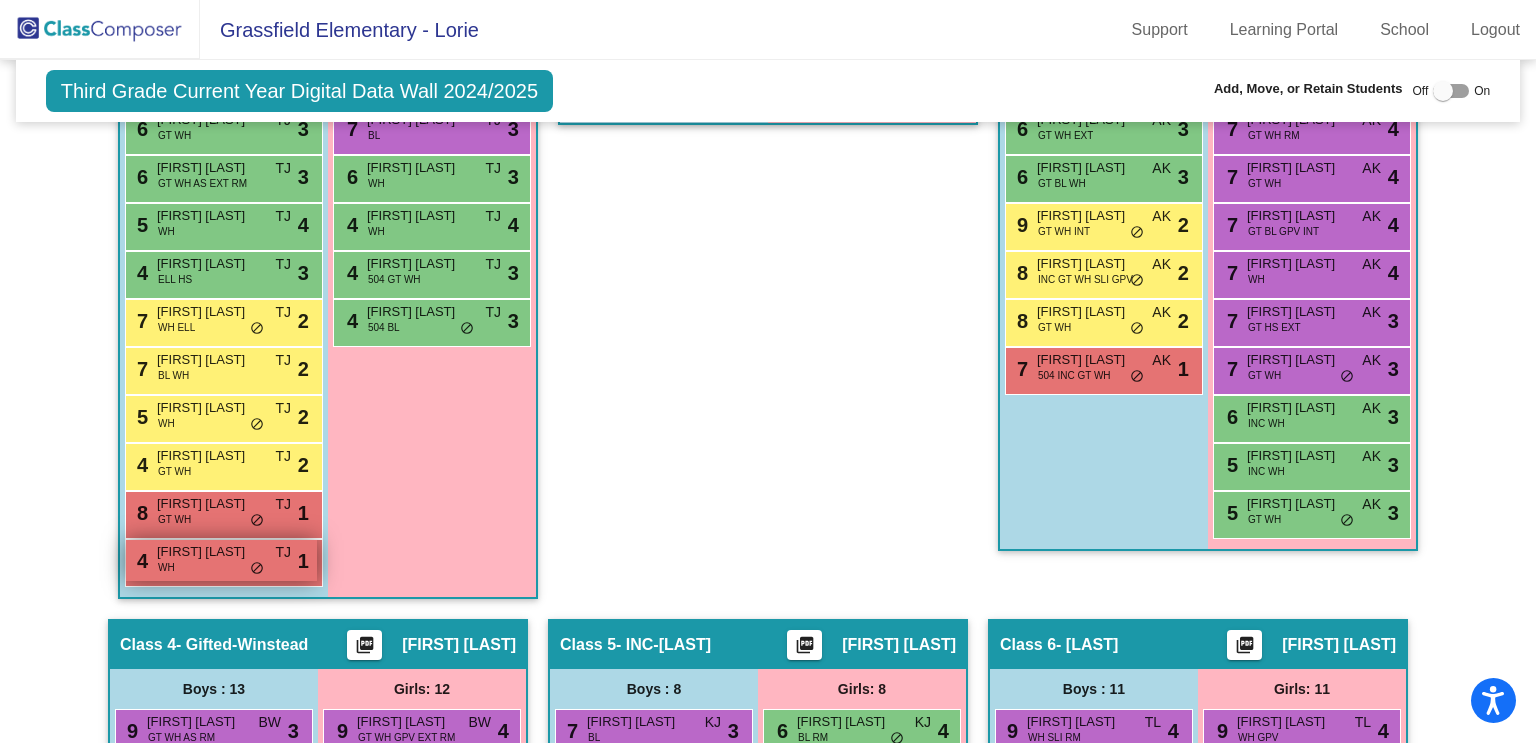 click on "[FIRST] [LAST]" at bounding box center [207, 552] 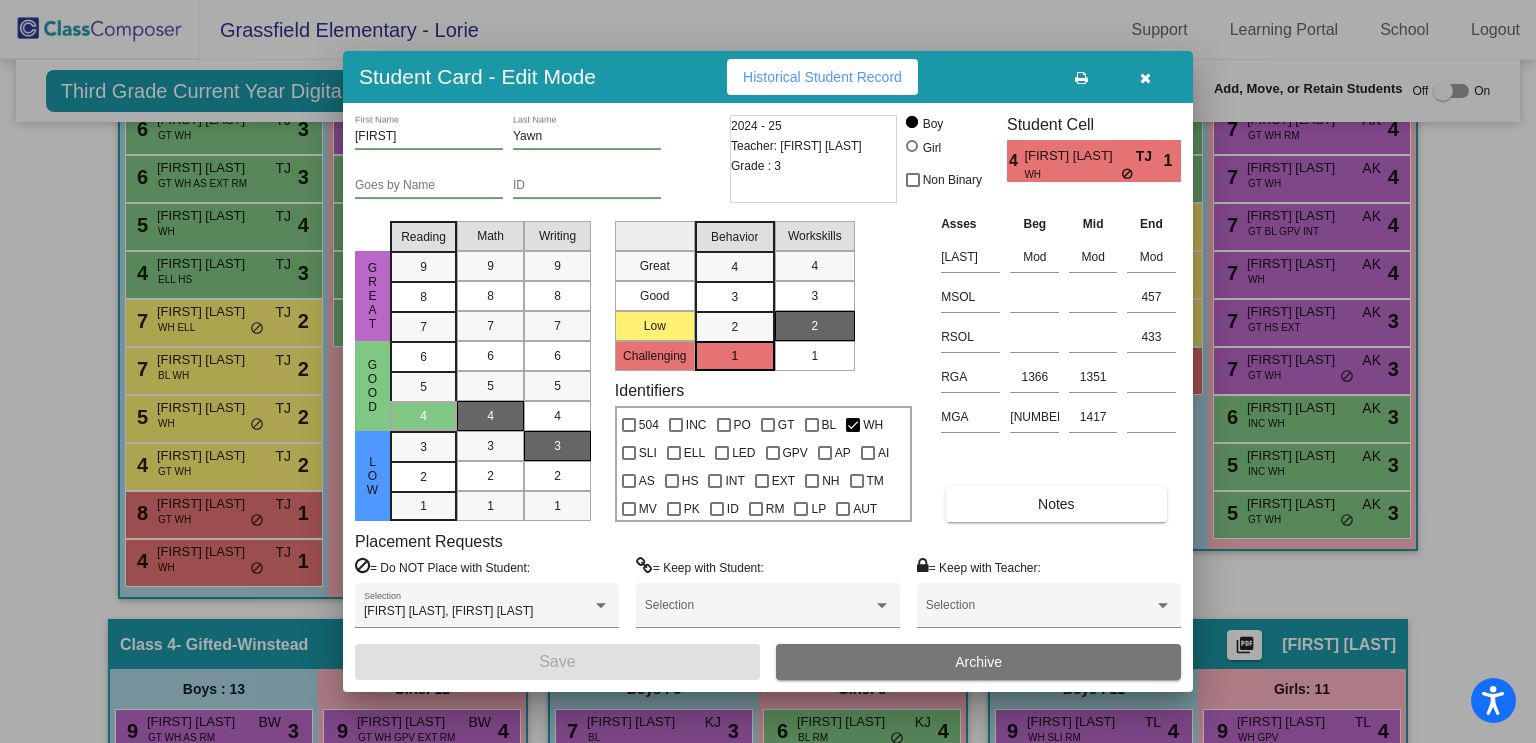 click at bounding box center [768, 371] 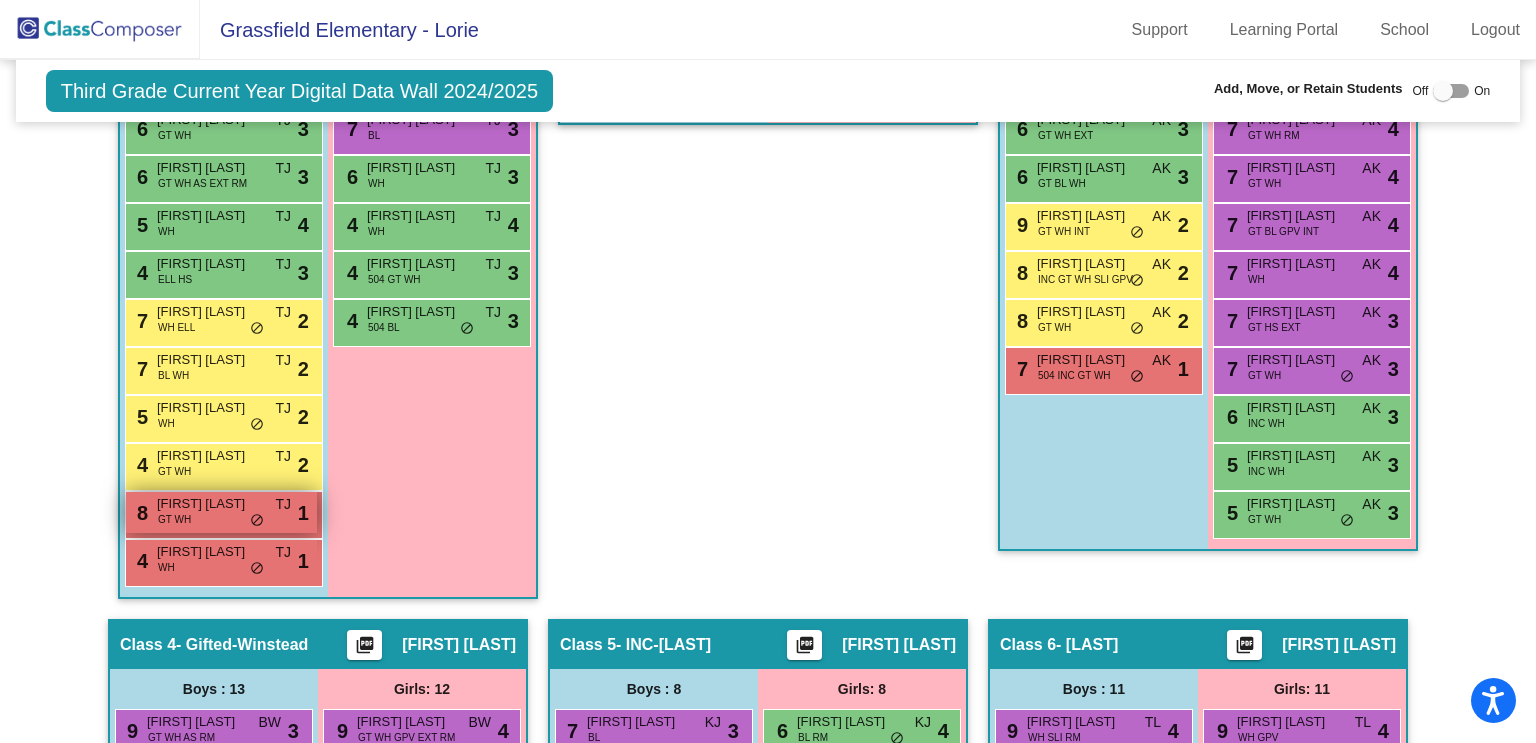 click on "8 [FIRST] [LAST] GT WH TJ lock do_not_disturb_alt 1" at bounding box center (221, 512) 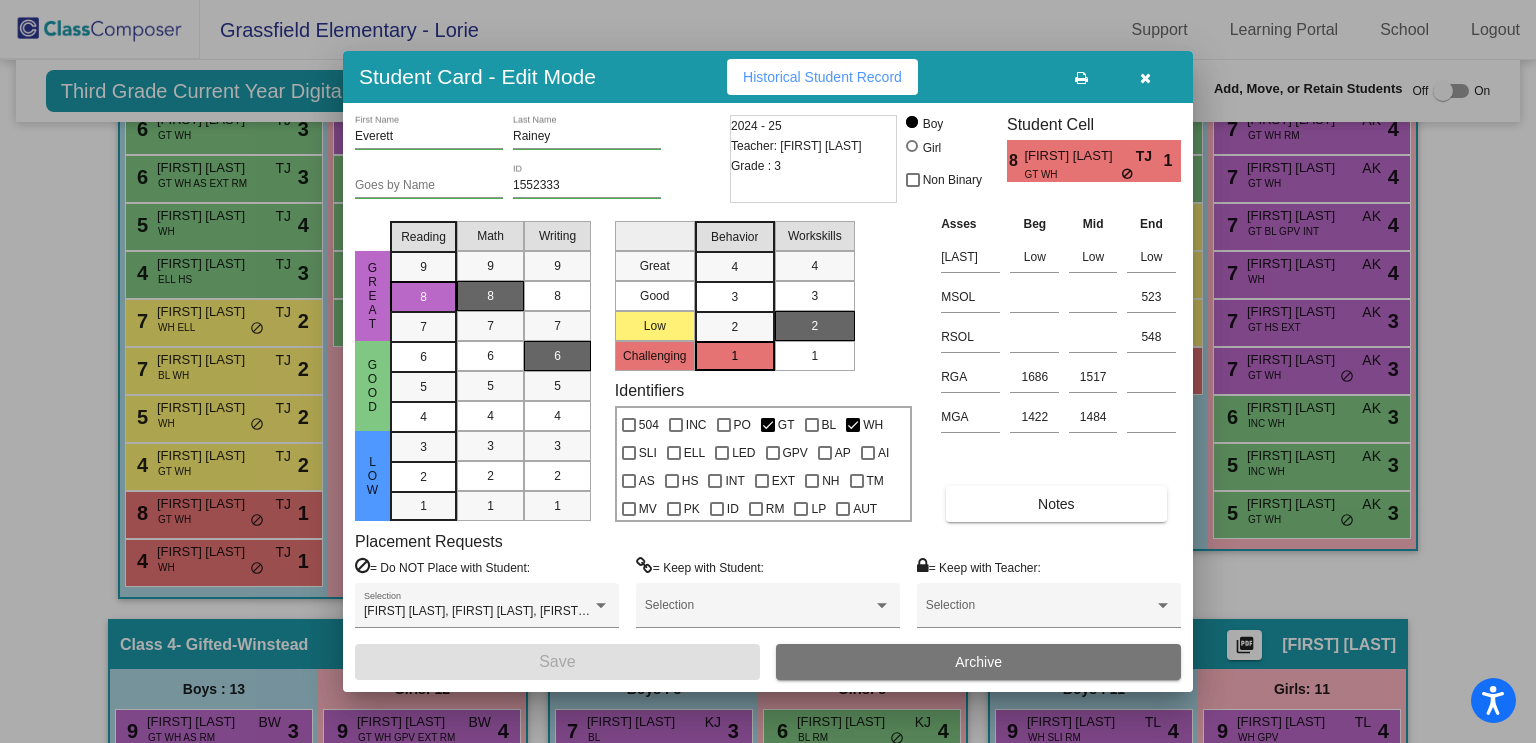 click at bounding box center (768, 371) 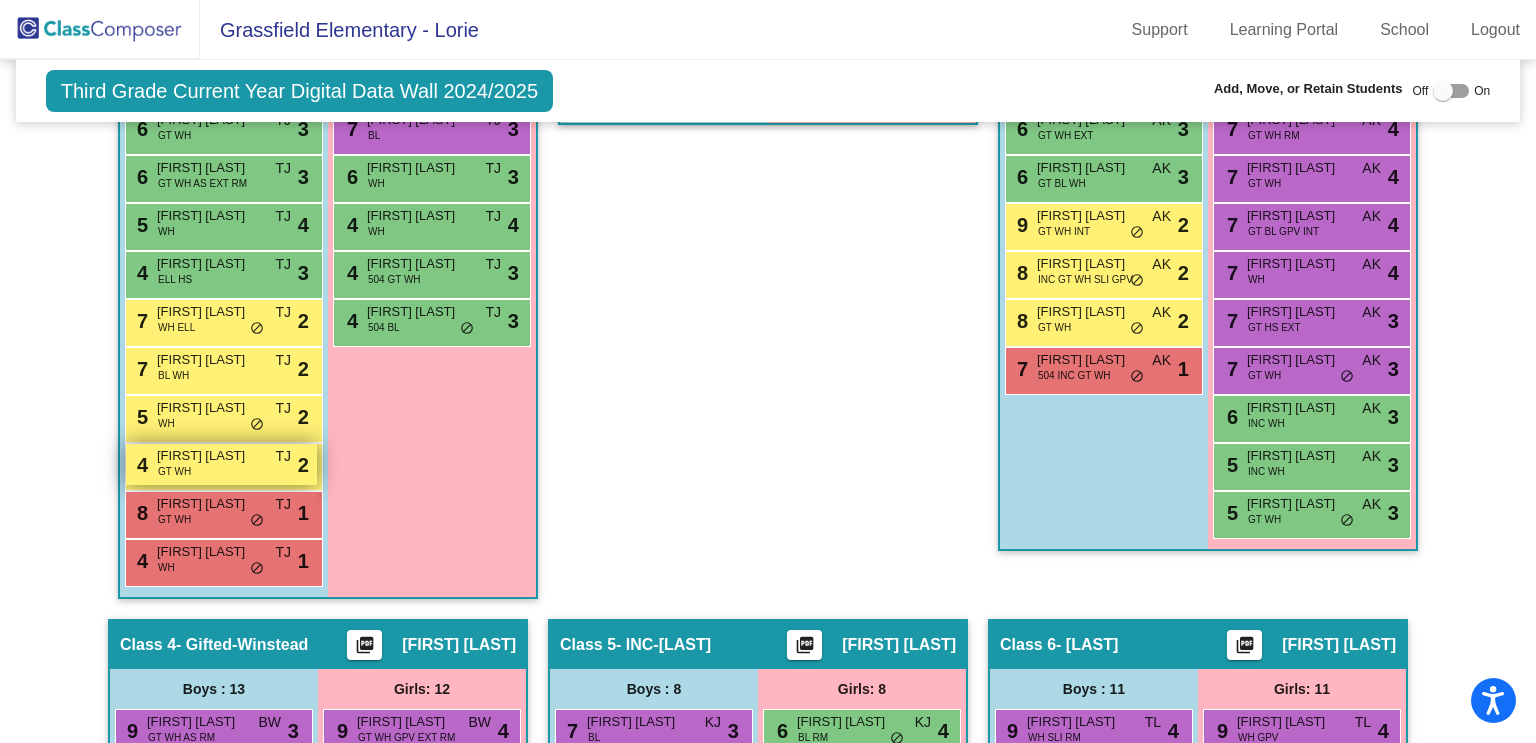 click on "4 [FIRST] [LAST] GT WH TJ lock do_not_disturb_alt 2" at bounding box center [221, 464] 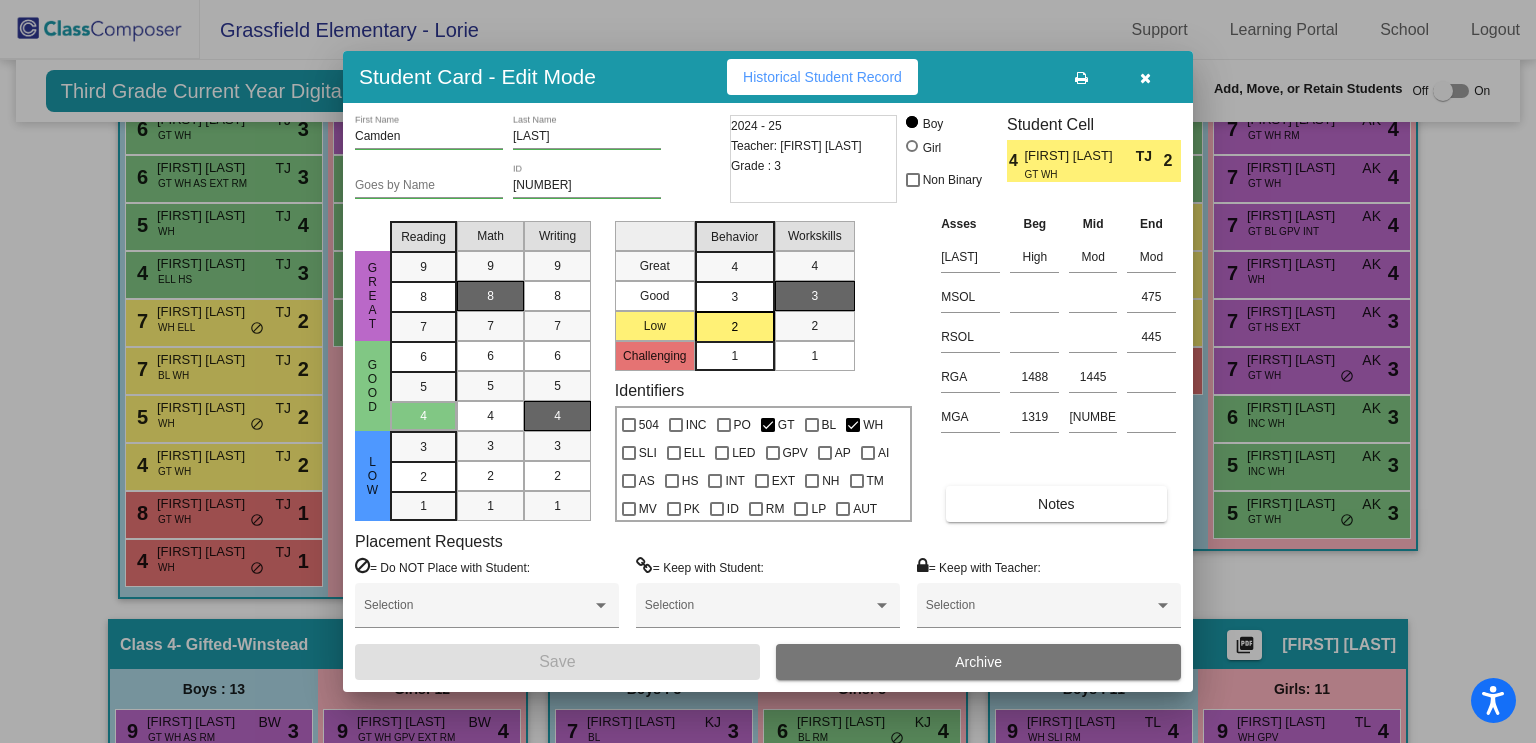 click at bounding box center [768, 371] 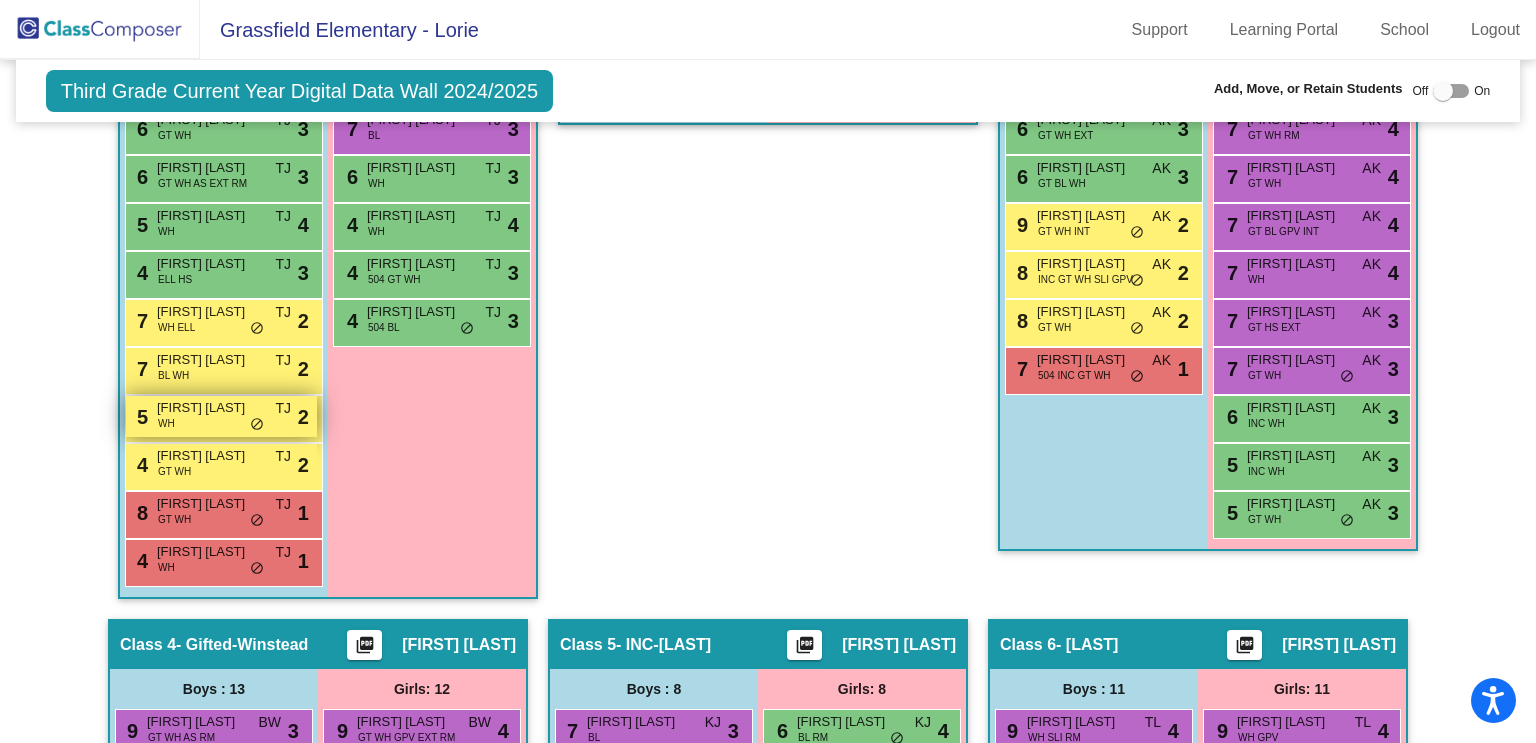 click on "[NUMBER] [FIRST] [LAST] WH TJ lock do_not_disturb_alt [NUMBER]" at bounding box center [221, 416] 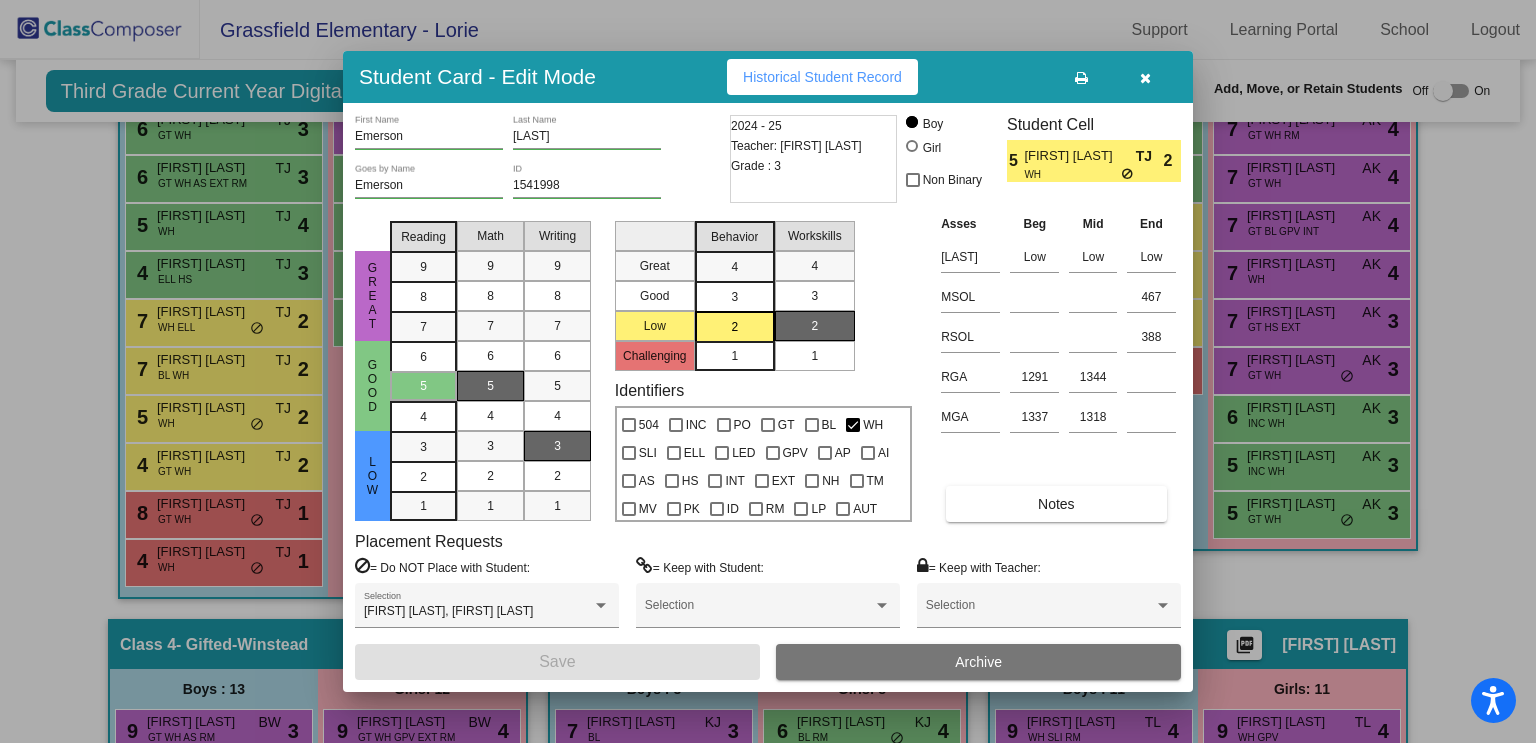 click at bounding box center [768, 371] 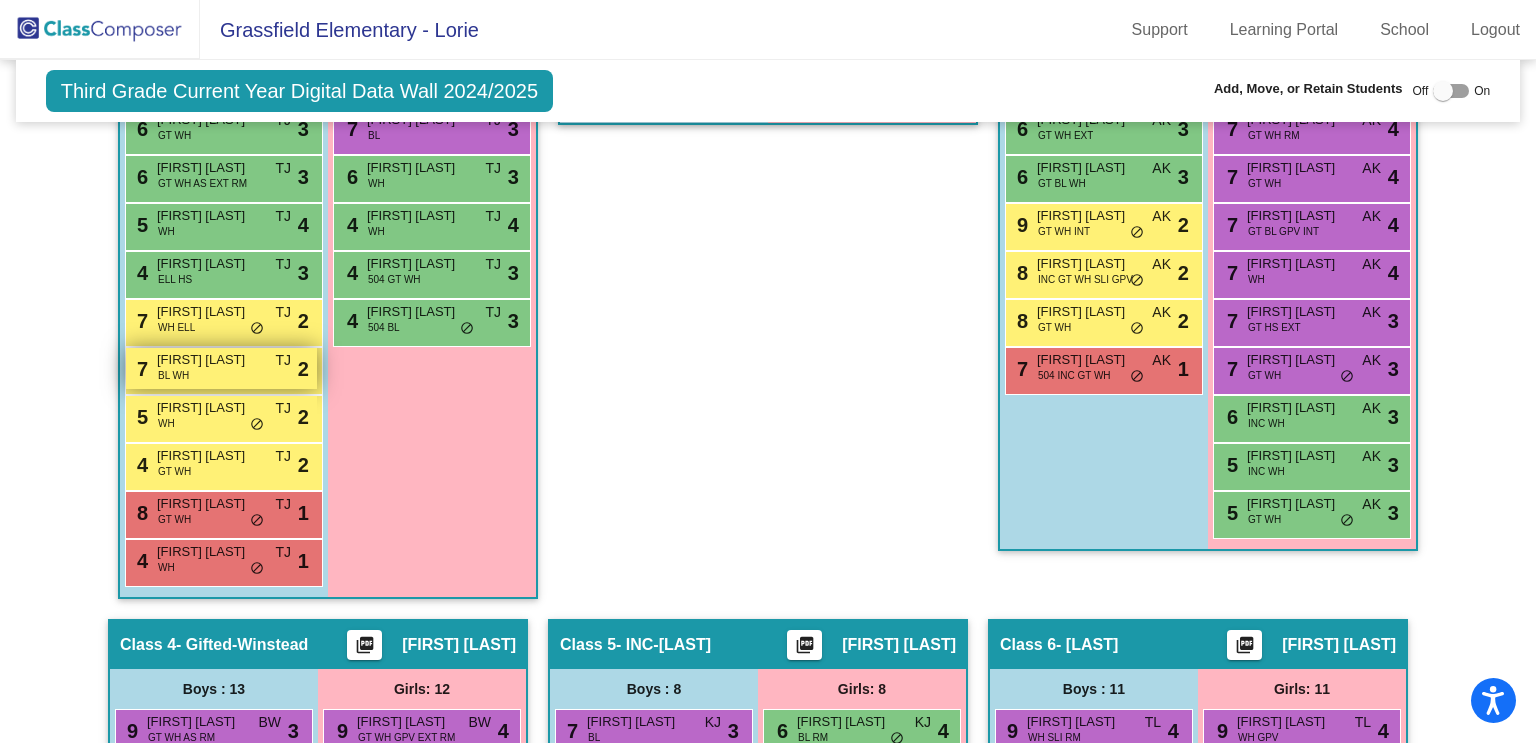 click on "[NUMBER] [FIRST] [LAST] BL WH TJ lock do_not_disturb_alt [NUMBER]" at bounding box center [221, 368] 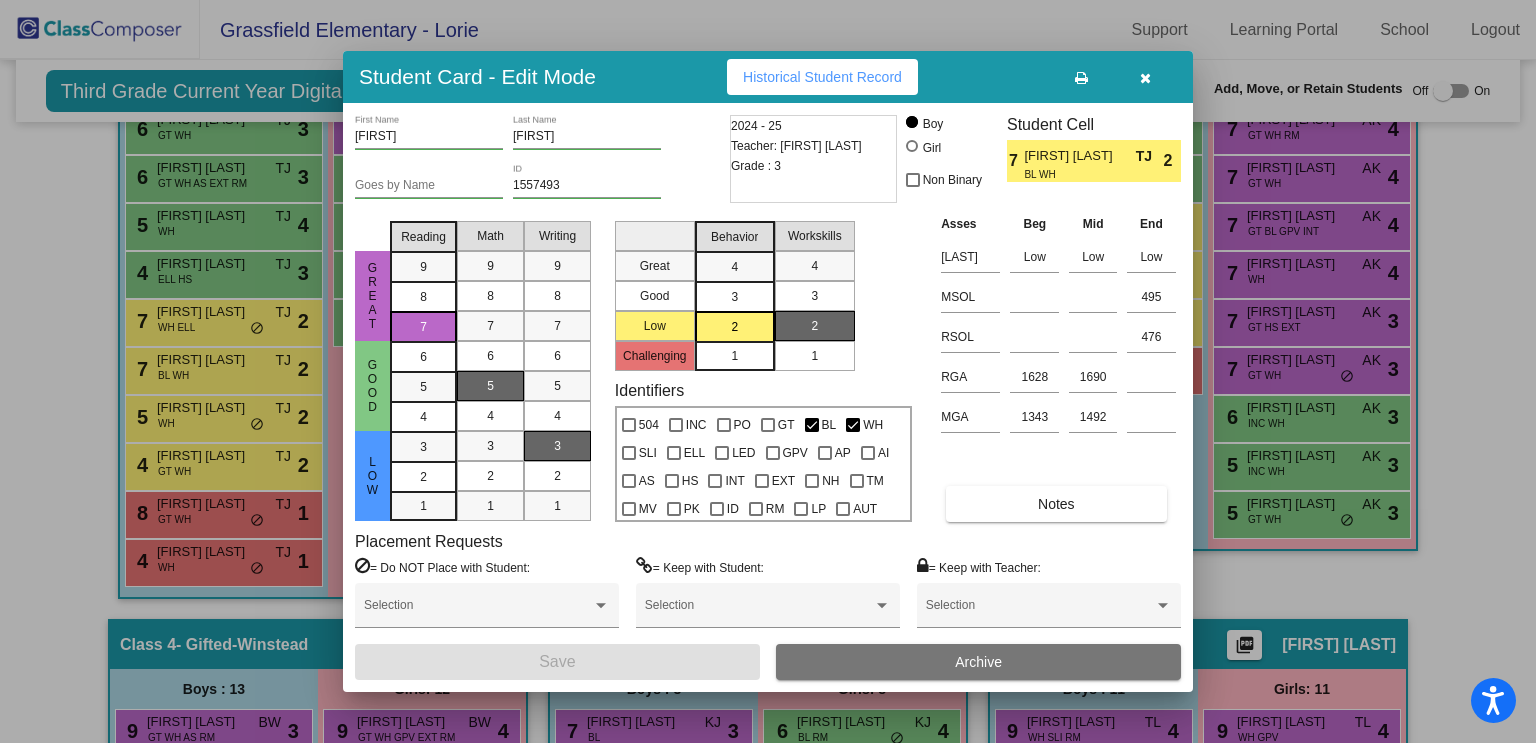drag, startPoint x: 64, startPoint y: 370, endPoint x: 106, endPoint y: 360, distance: 43.174065 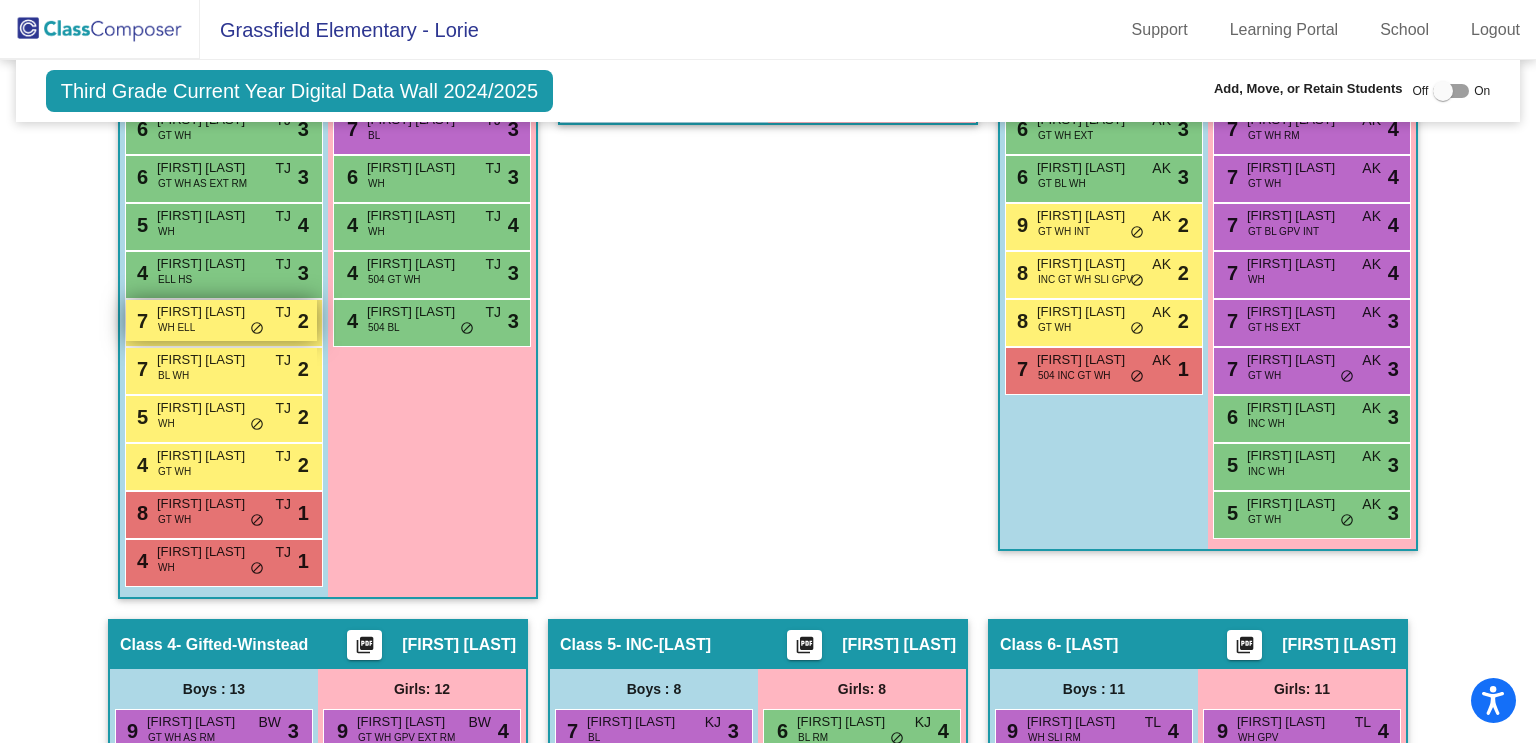 click on "[NUMBER] [FIRST] [LAST] WH ELL TJ lock do_not_disturb_alt [NUMBER]" at bounding box center (221, 320) 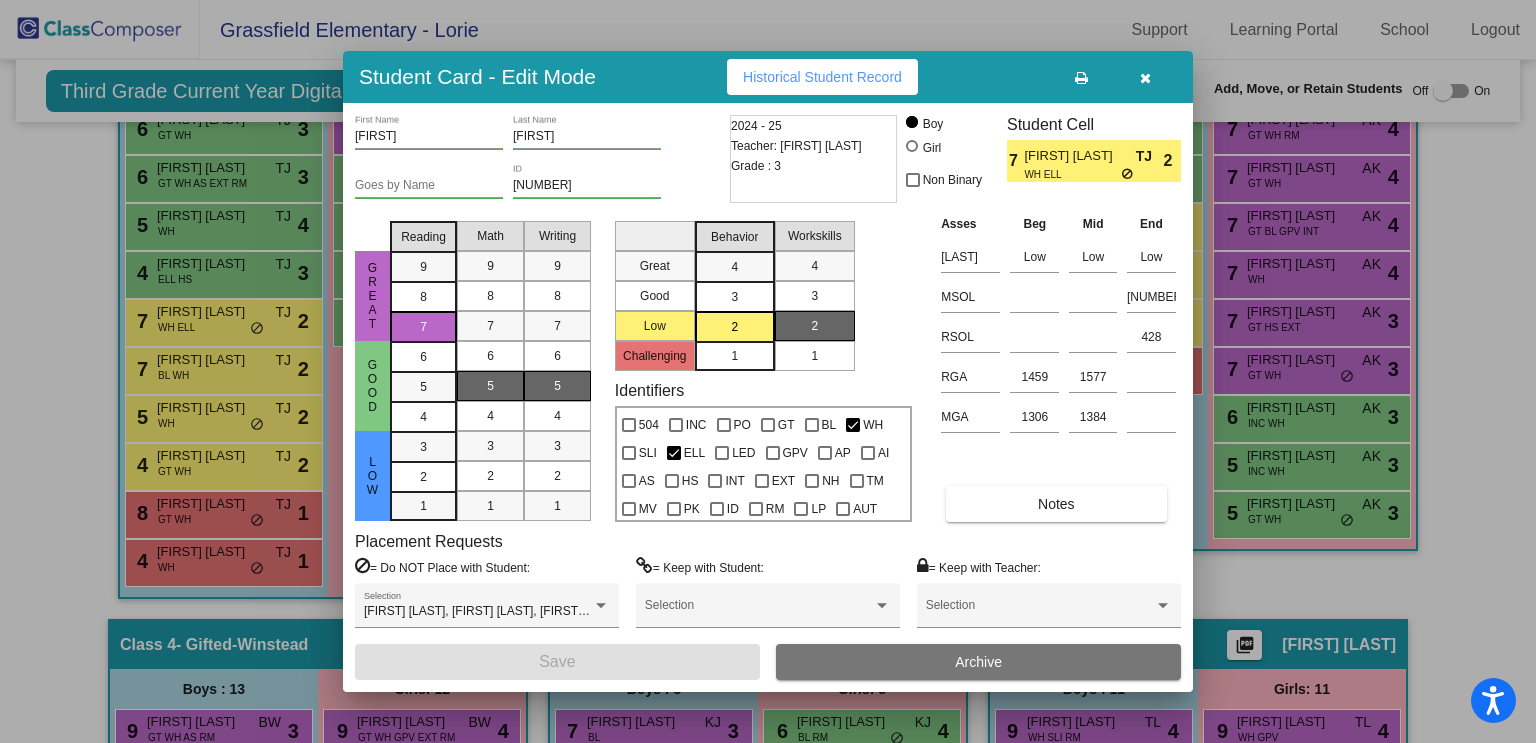 click at bounding box center (768, 371) 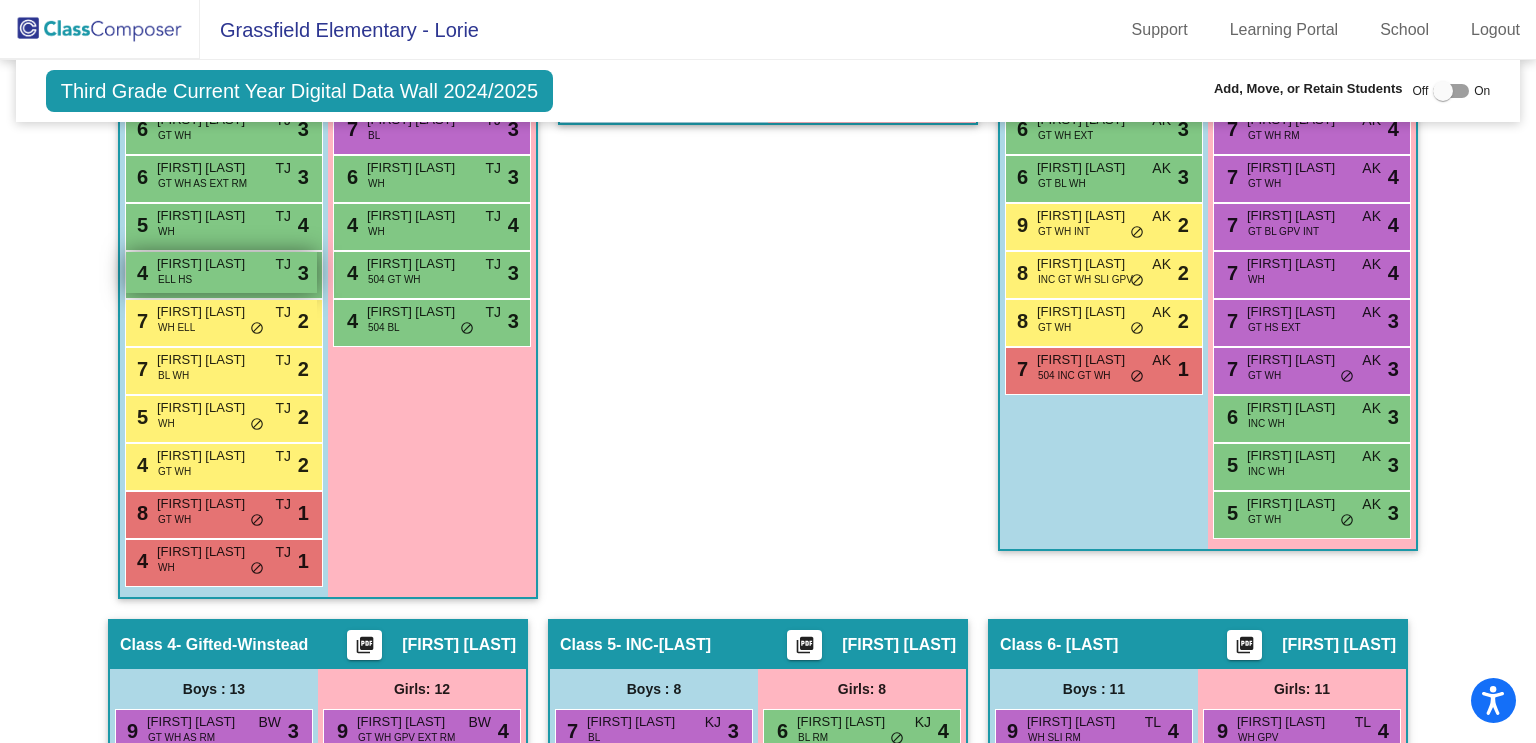 click on "[NUMBER] [FIRST] [LAST] ELL HS TJ lock do_not_disturb_alt [NUMBER]" at bounding box center (221, 272) 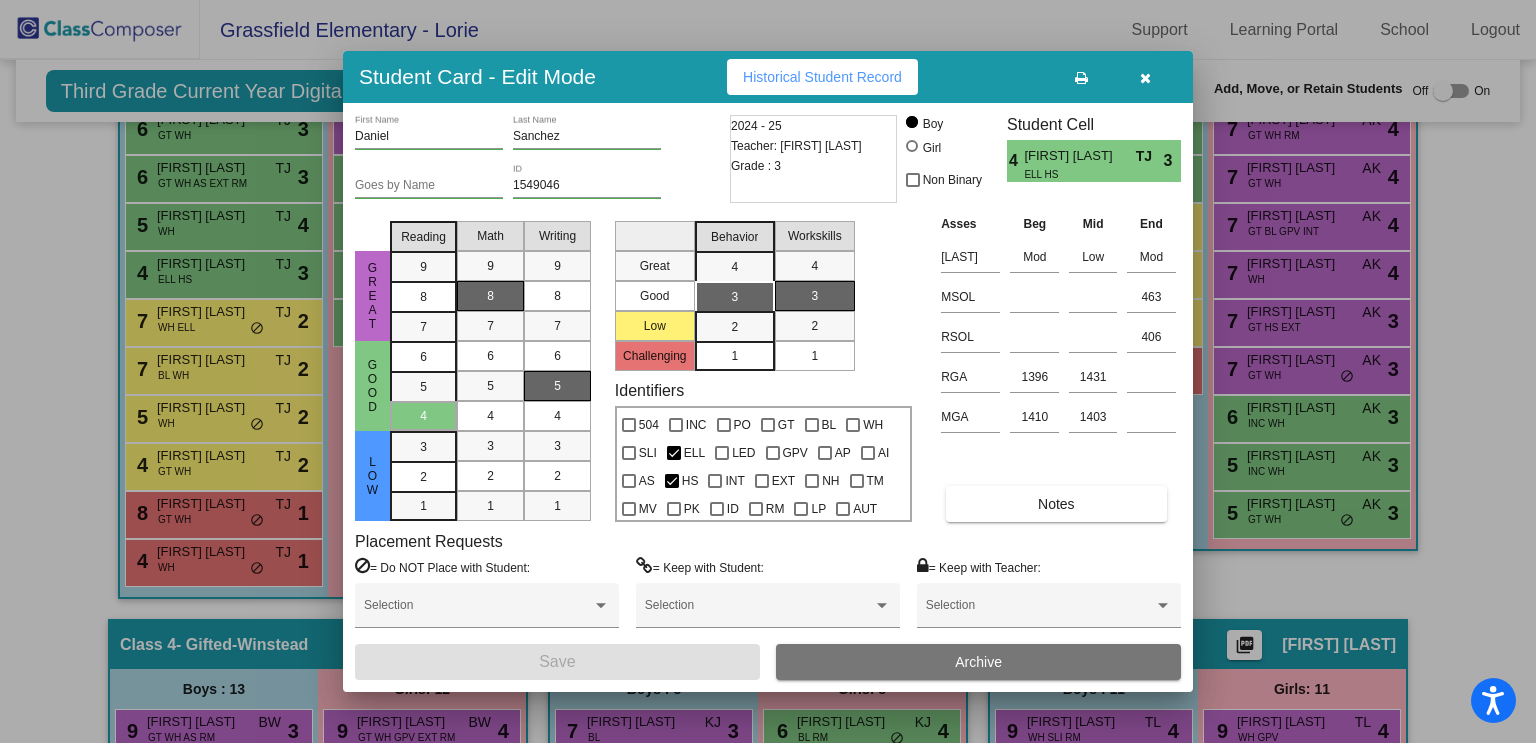 click at bounding box center [768, 371] 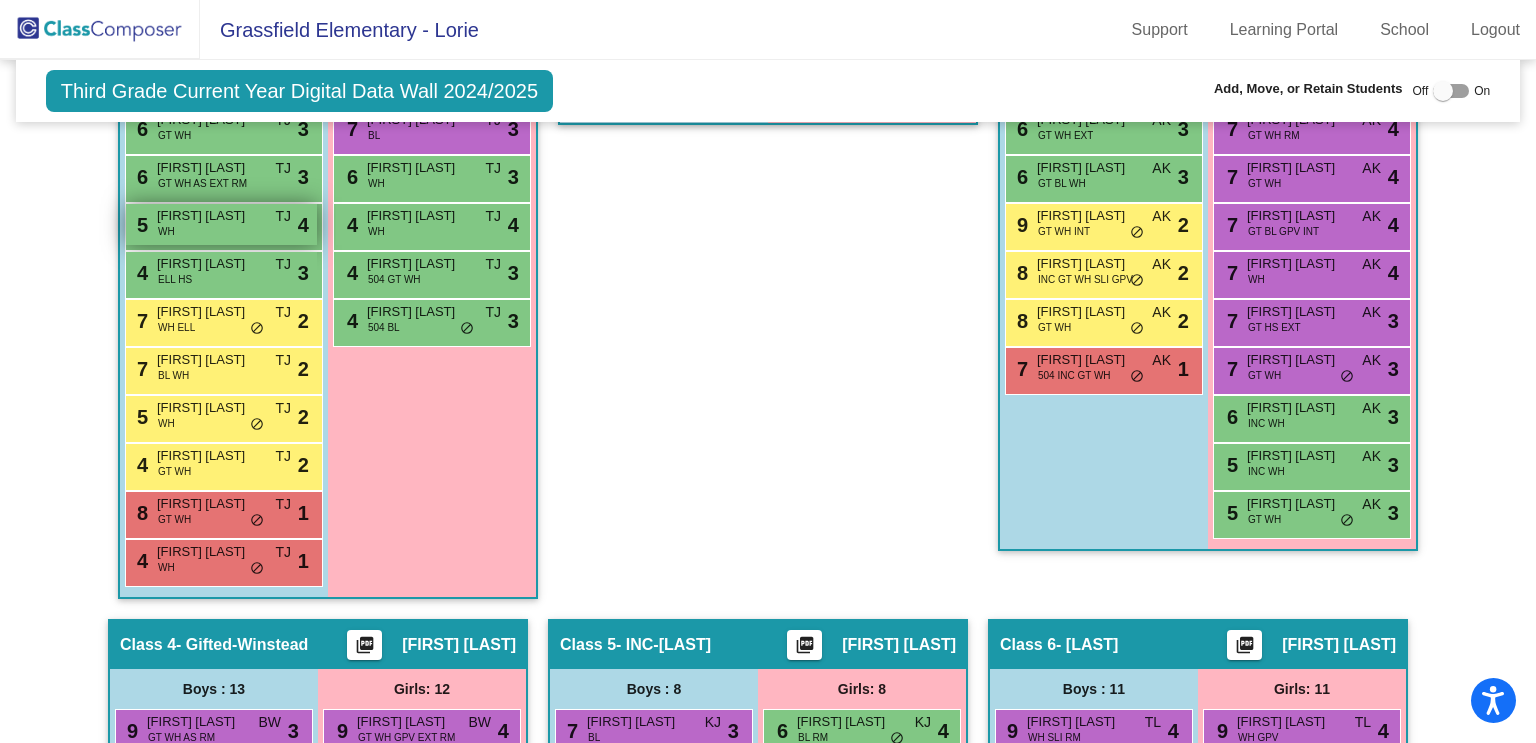 click on "[FIRST] [LAST]" at bounding box center (207, 216) 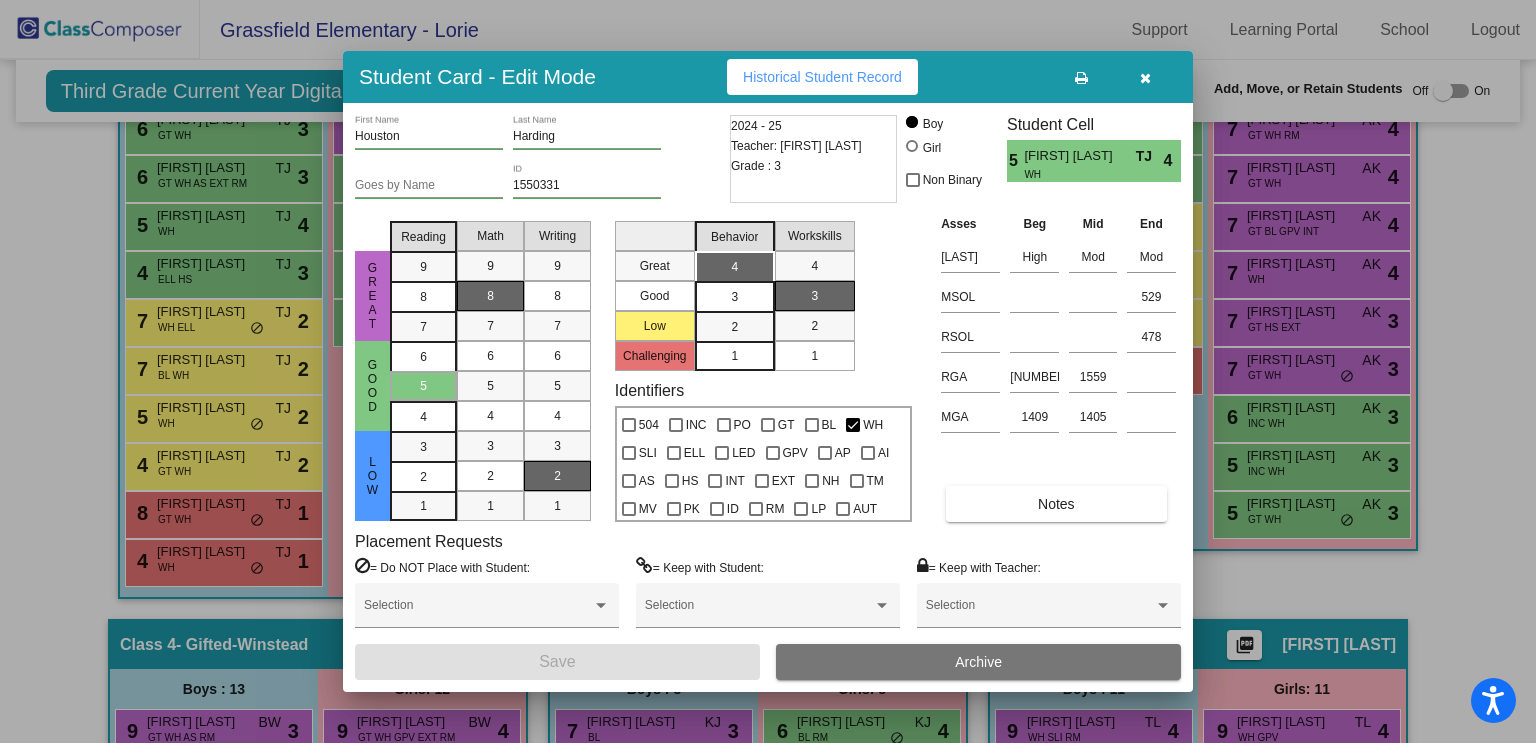 click at bounding box center [768, 371] 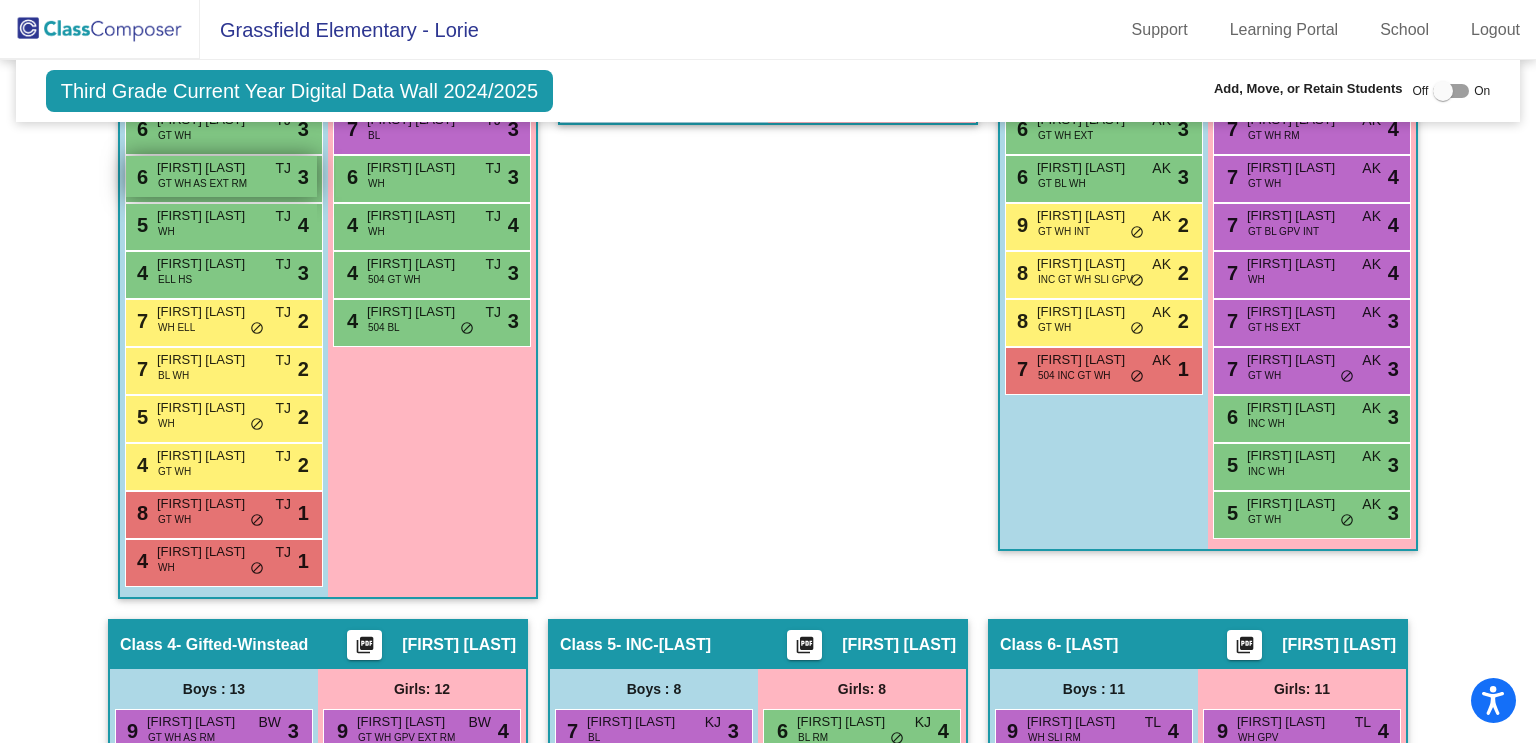 click on "GT WH AS EXT RM" at bounding box center (202, 183) 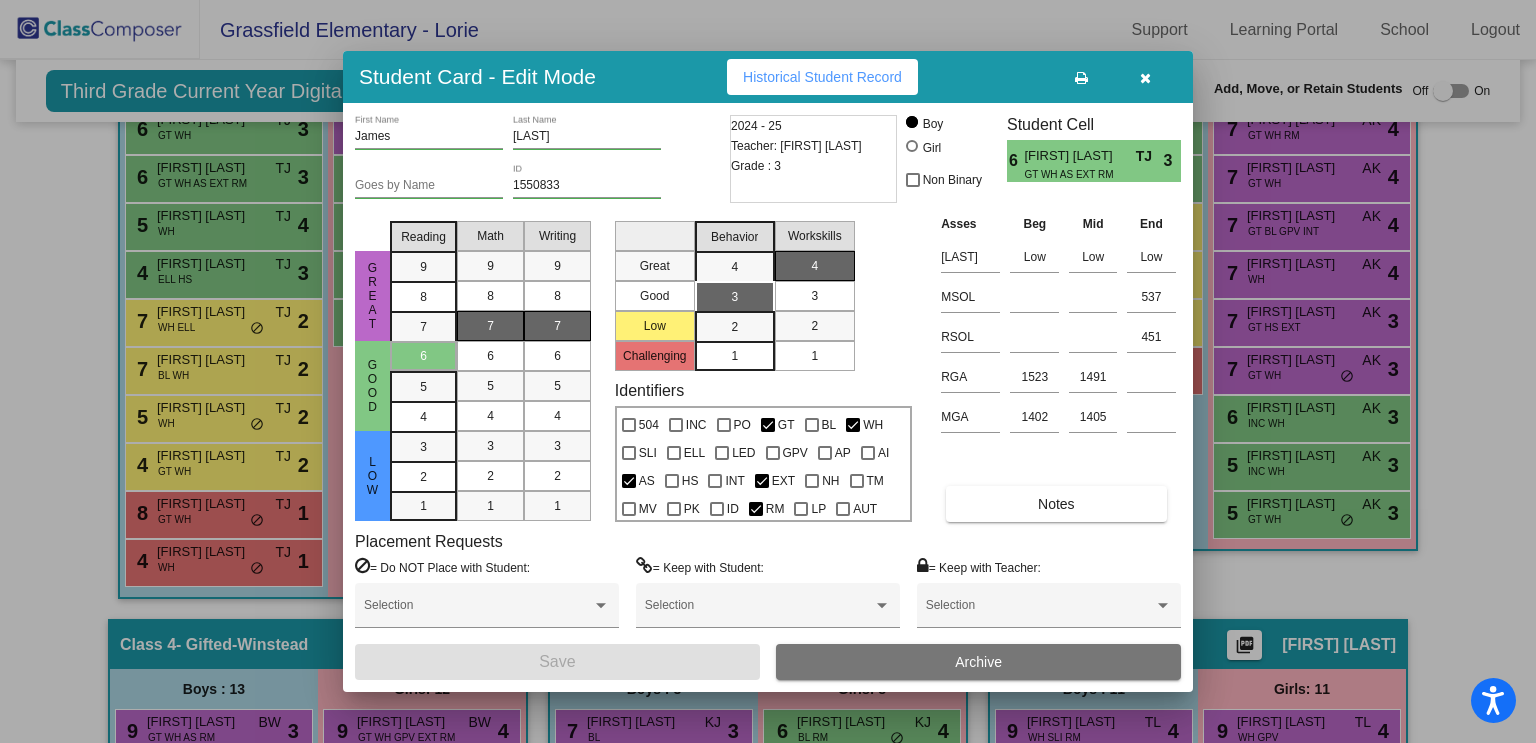 click at bounding box center [768, 371] 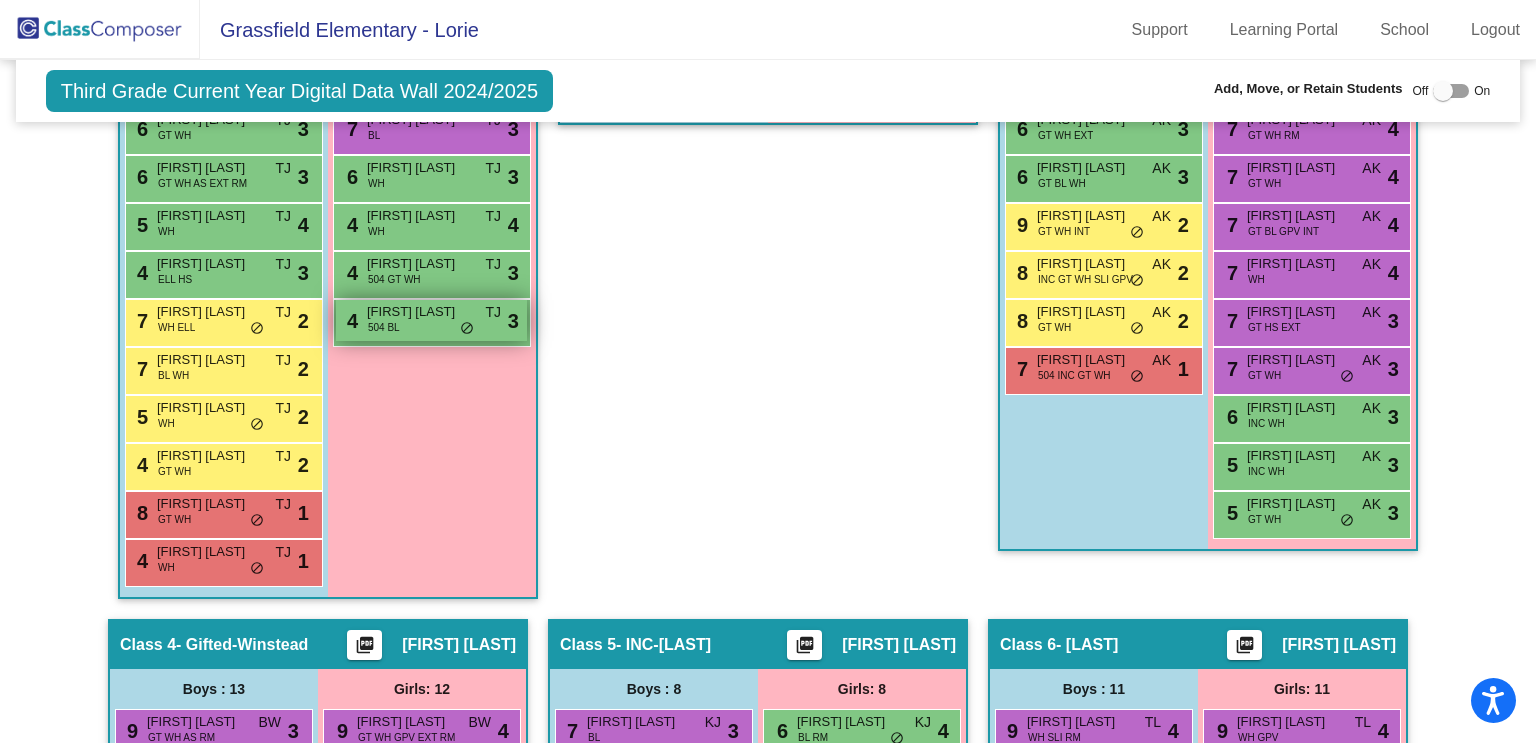 click on "4 [FIRST] [LAST] 504 BL TJ lock do_not_disturb_alt 3" at bounding box center [431, 320] 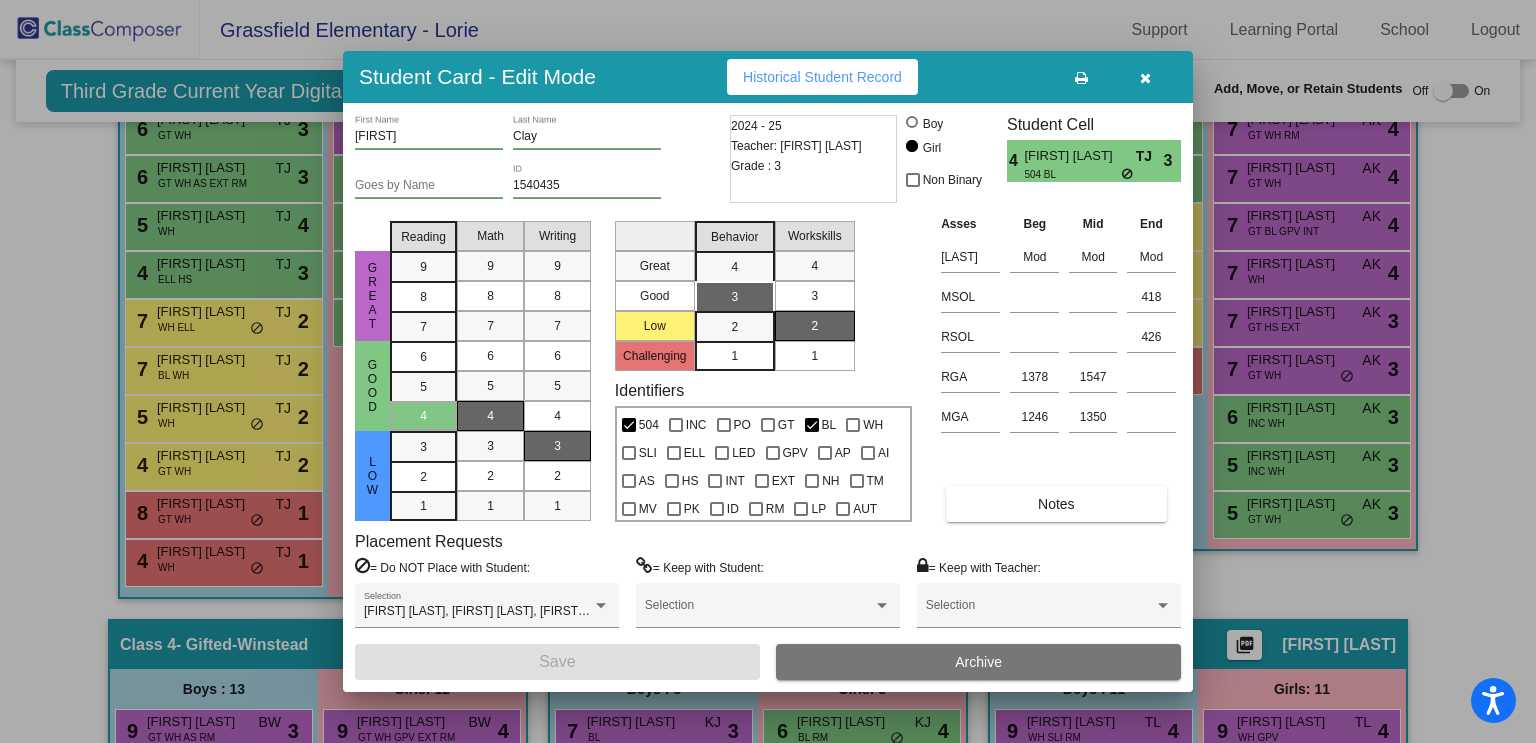 click at bounding box center [768, 371] 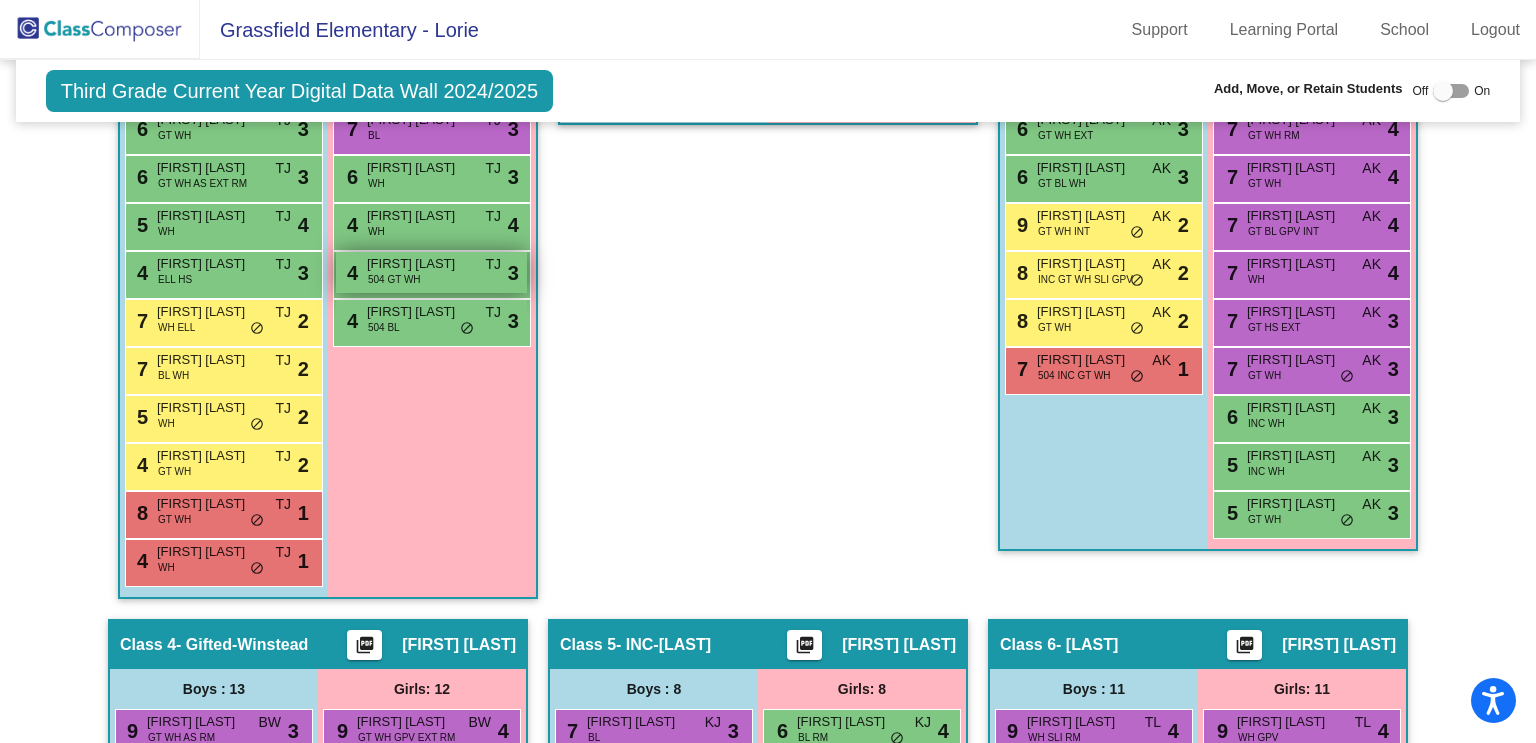 click on "[FIRST] [LAST]" at bounding box center (417, 264) 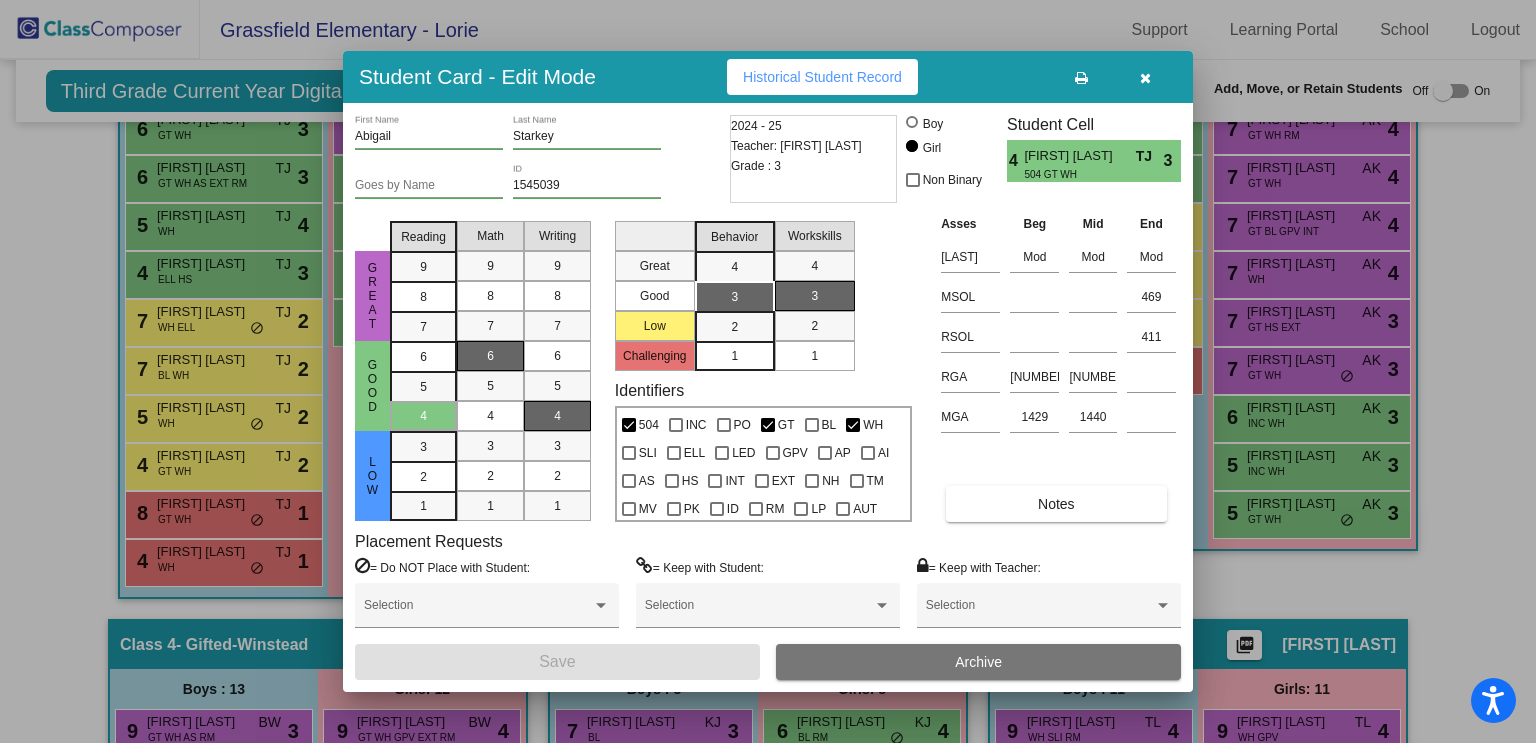 click at bounding box center [768, 371] 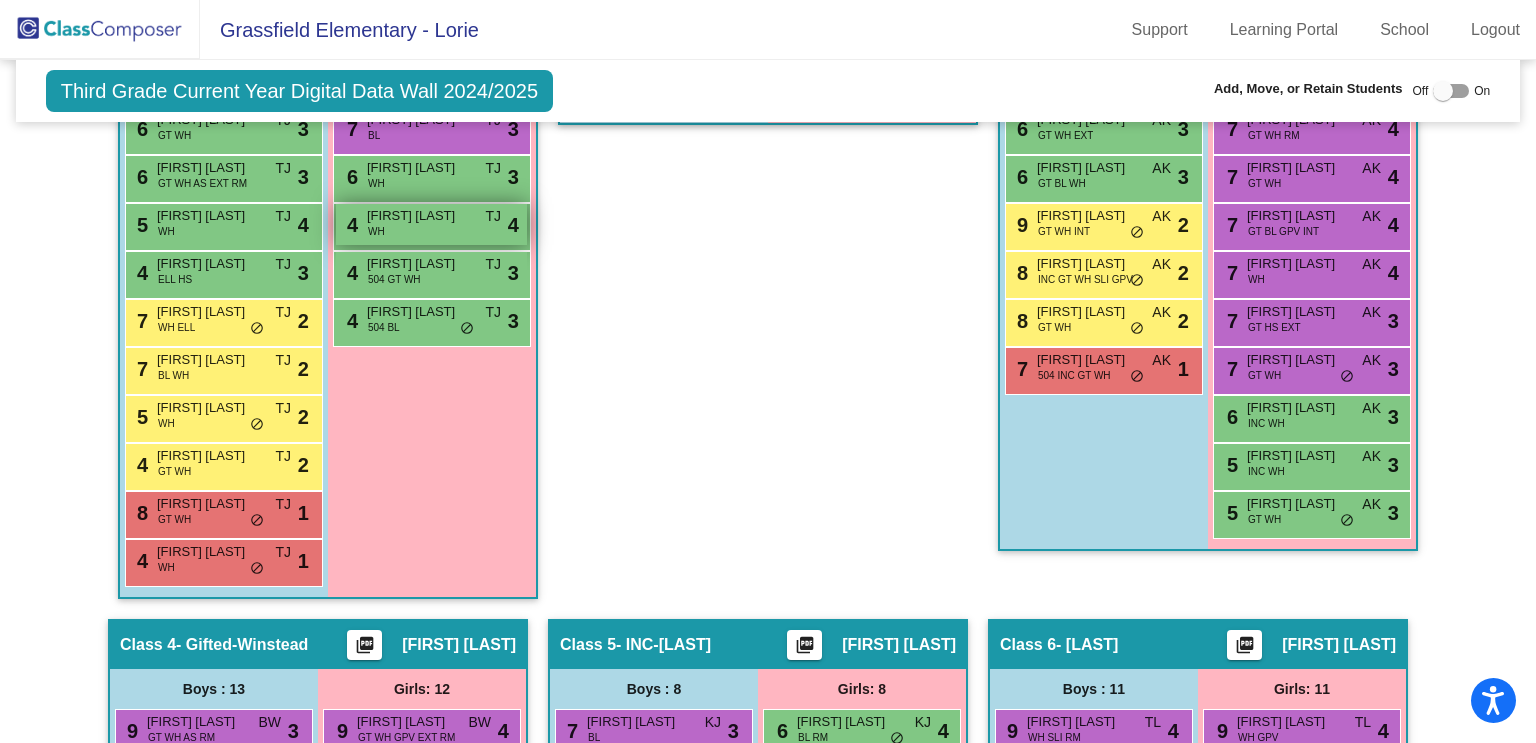 click on "[FIRST] [LAST]" at bounding box center [417, 216] 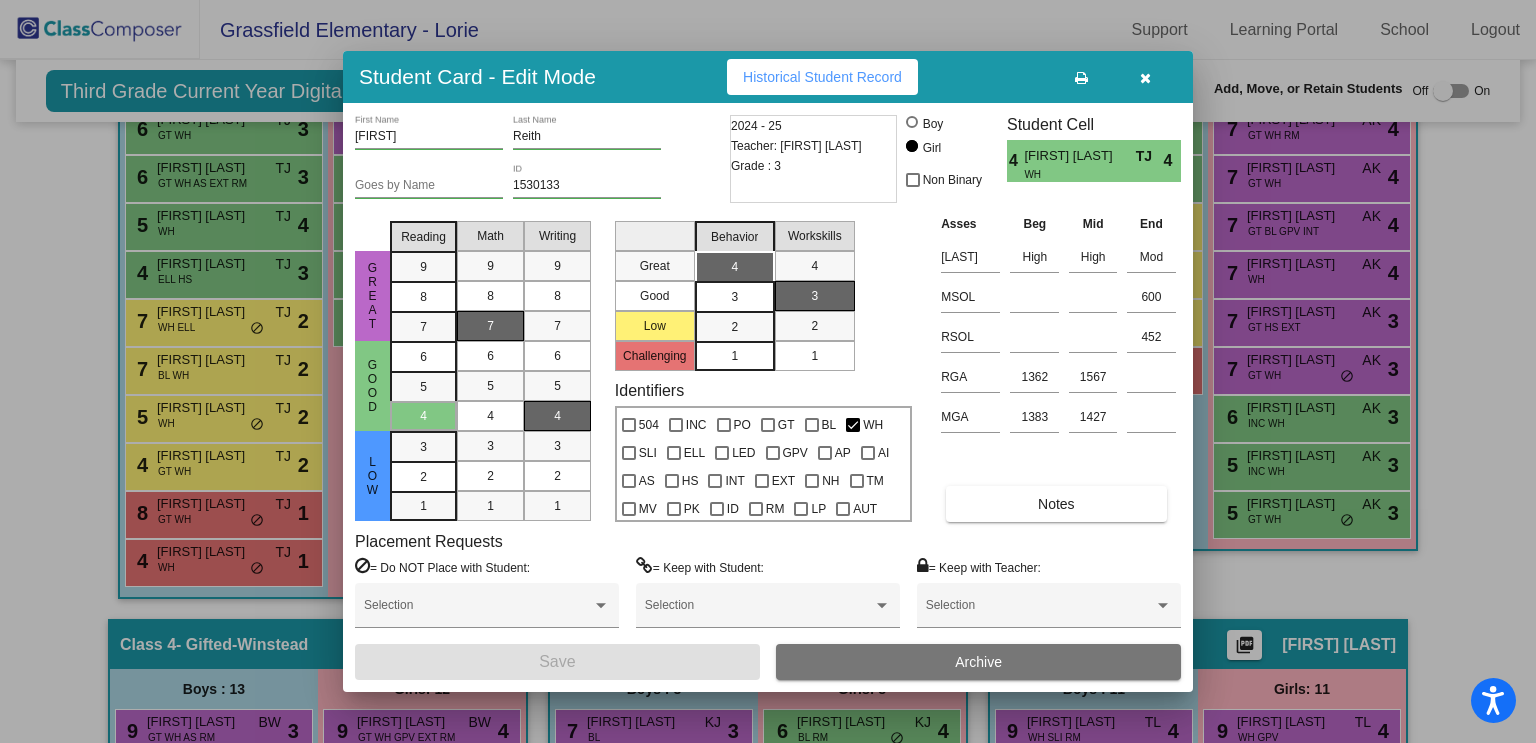 click at bounding box center [768, 371] 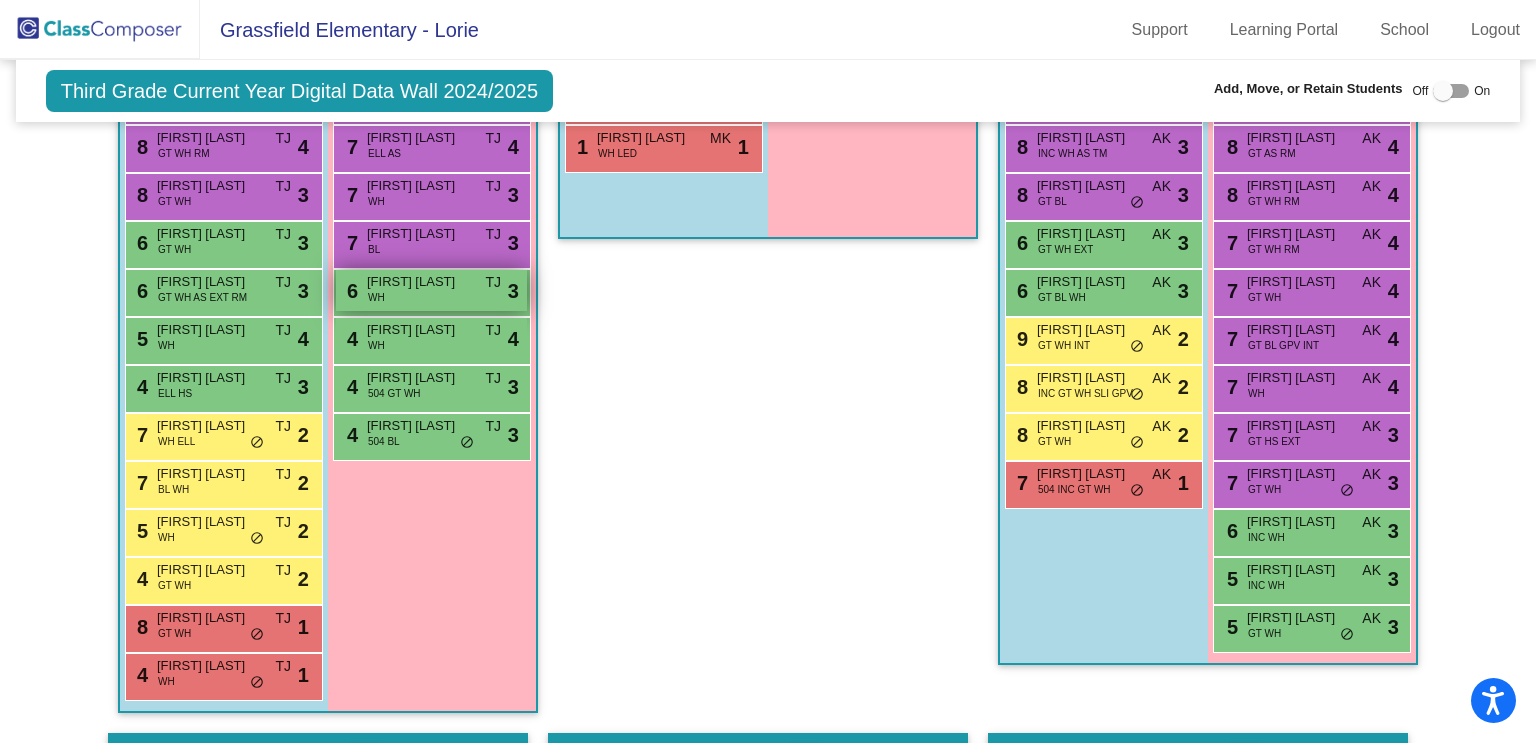 scroll, scrollTop: 932, scrollLeft: 0, axis: vertical 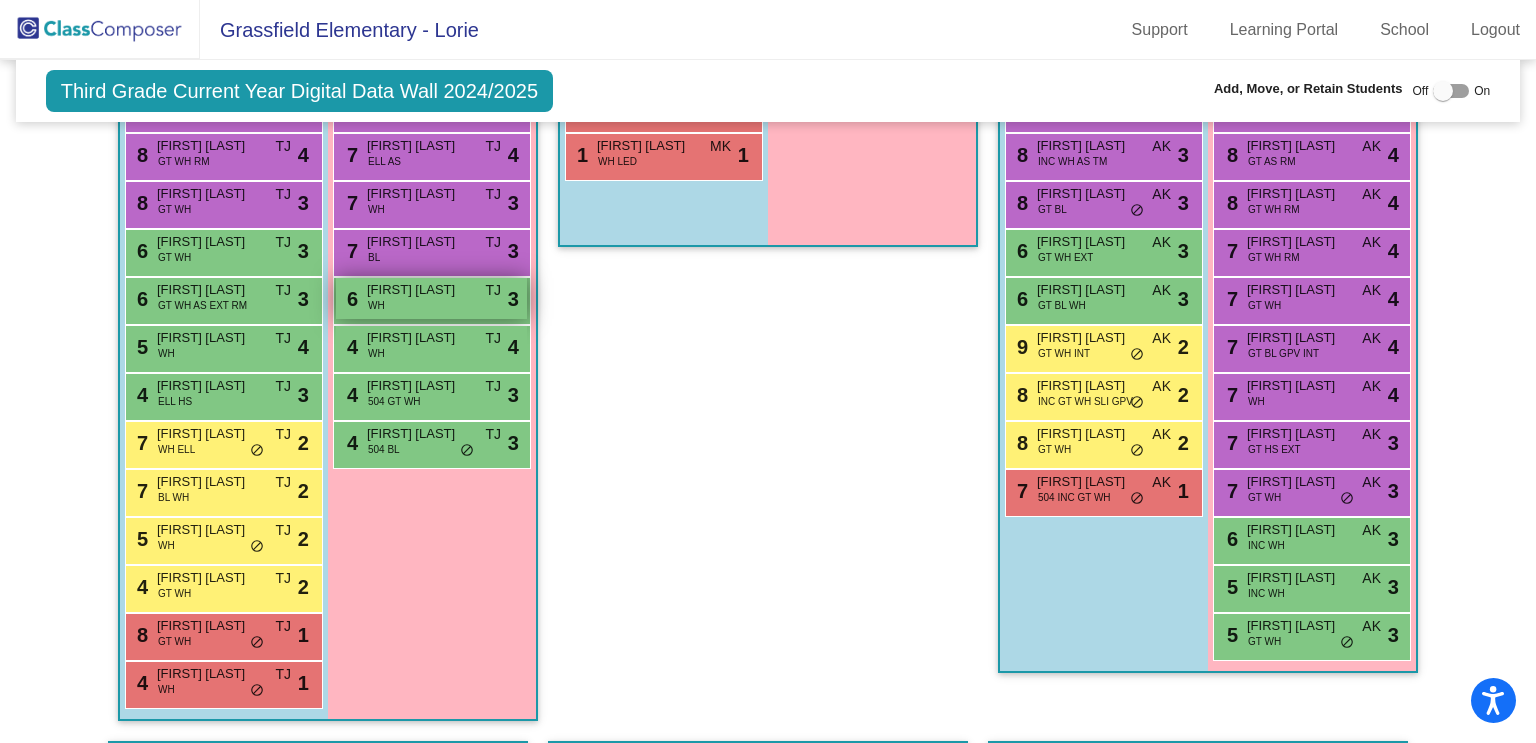 click on "[NUMBER] [FIRST] [LAST] WH TJ lock do_not_disturb_alt [NUMBER]" at bounding box center [431, 298] 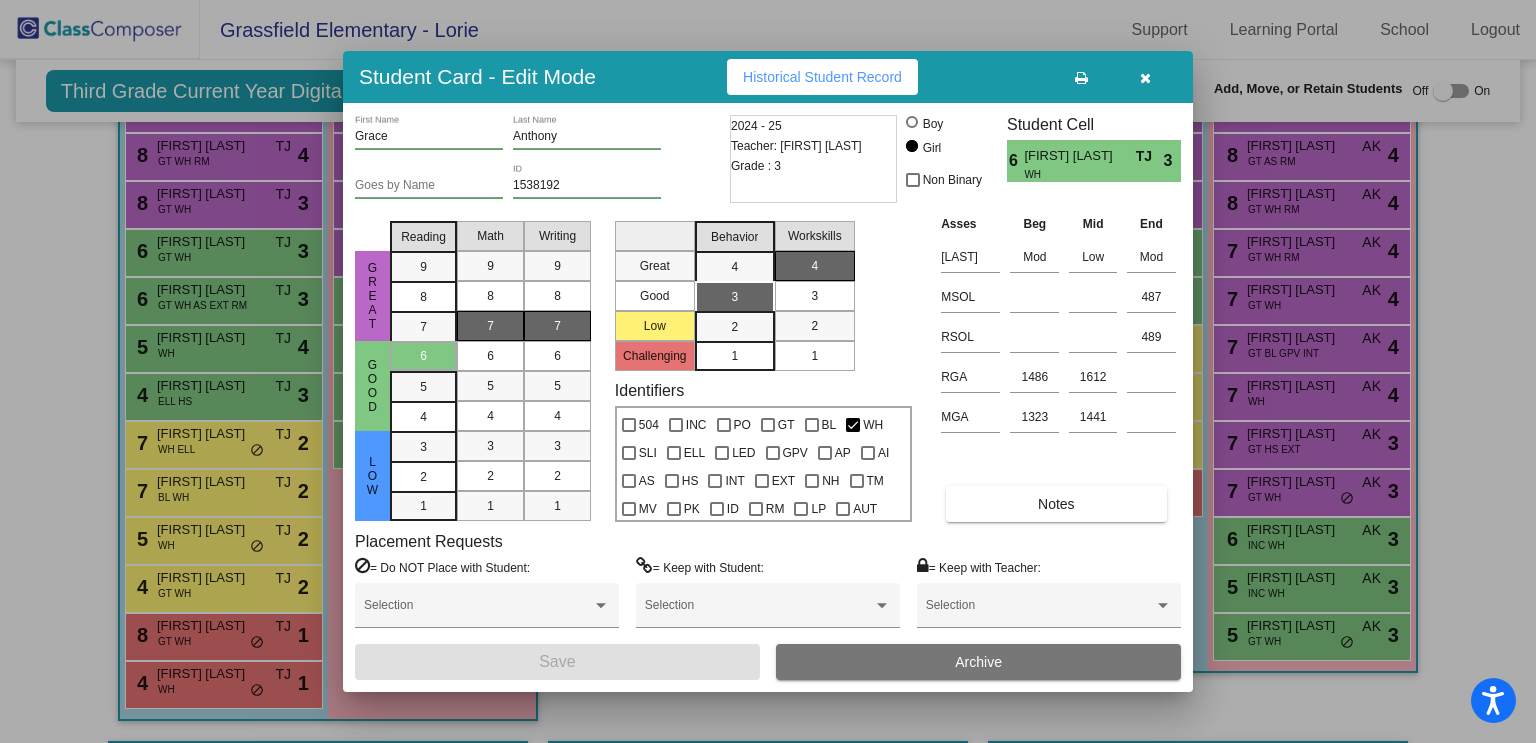 click at bounding box center [768, 371] 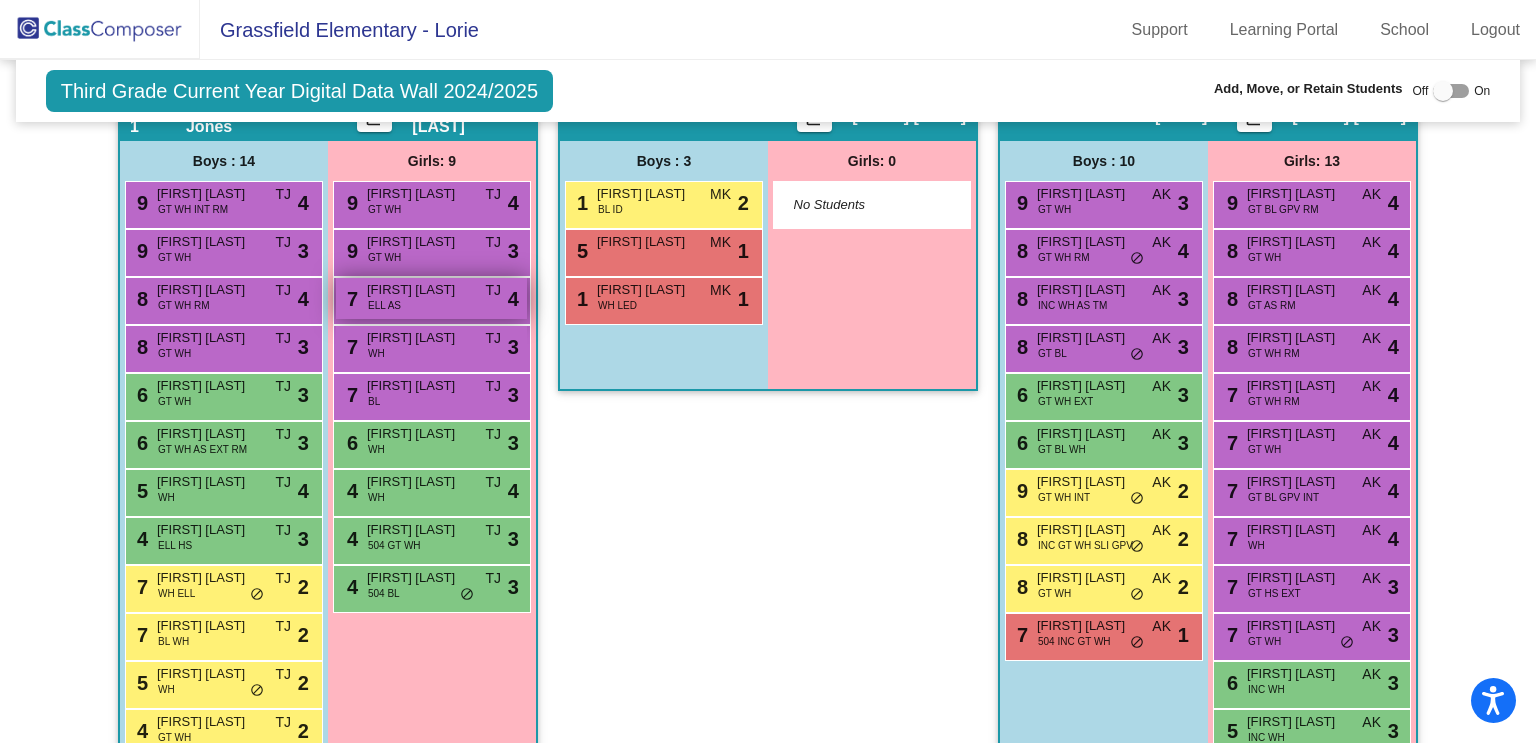 scroll, scrollTop: 784, scrollLeft: 0, axis: vertical 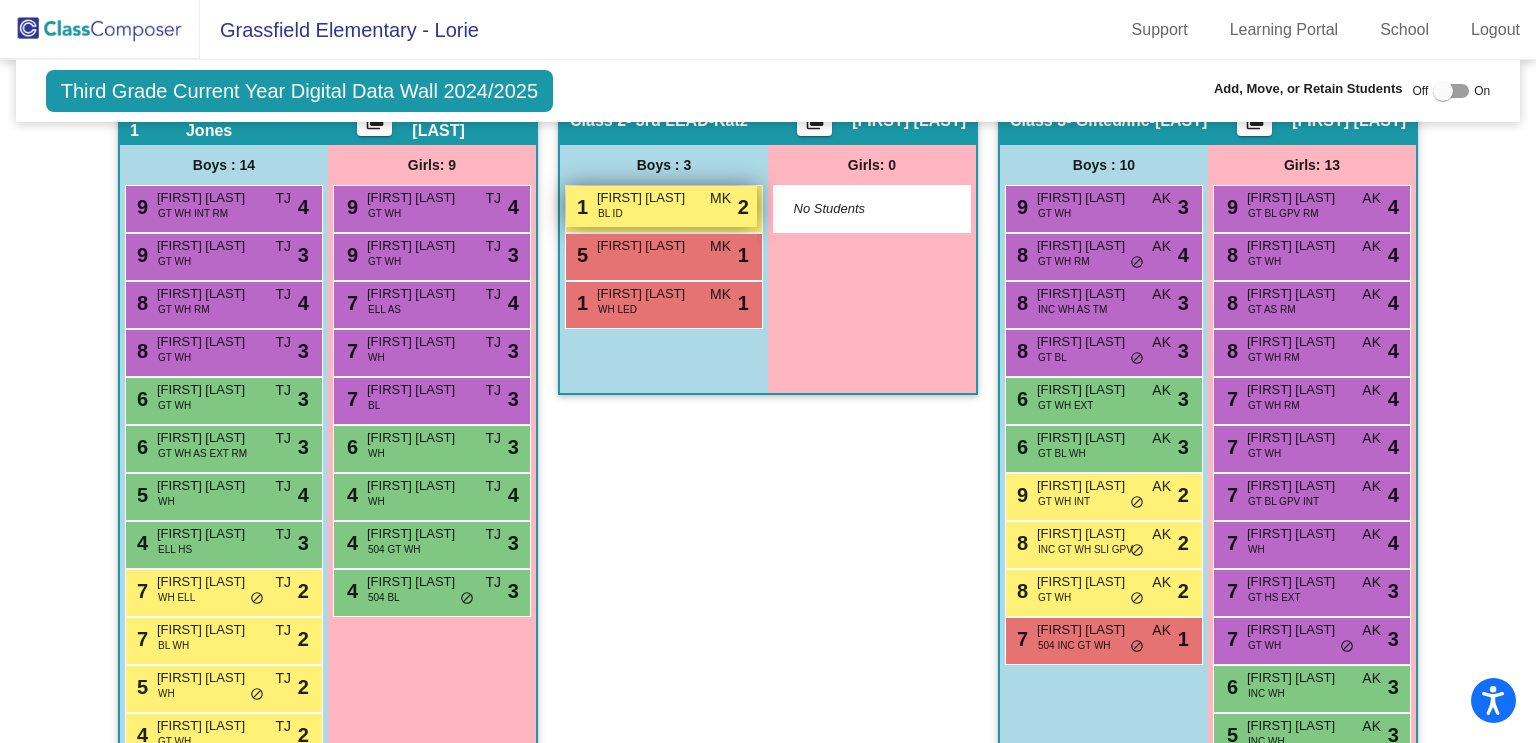 click on "[FIRST] [LAST]" at bounding box center [647, 198] 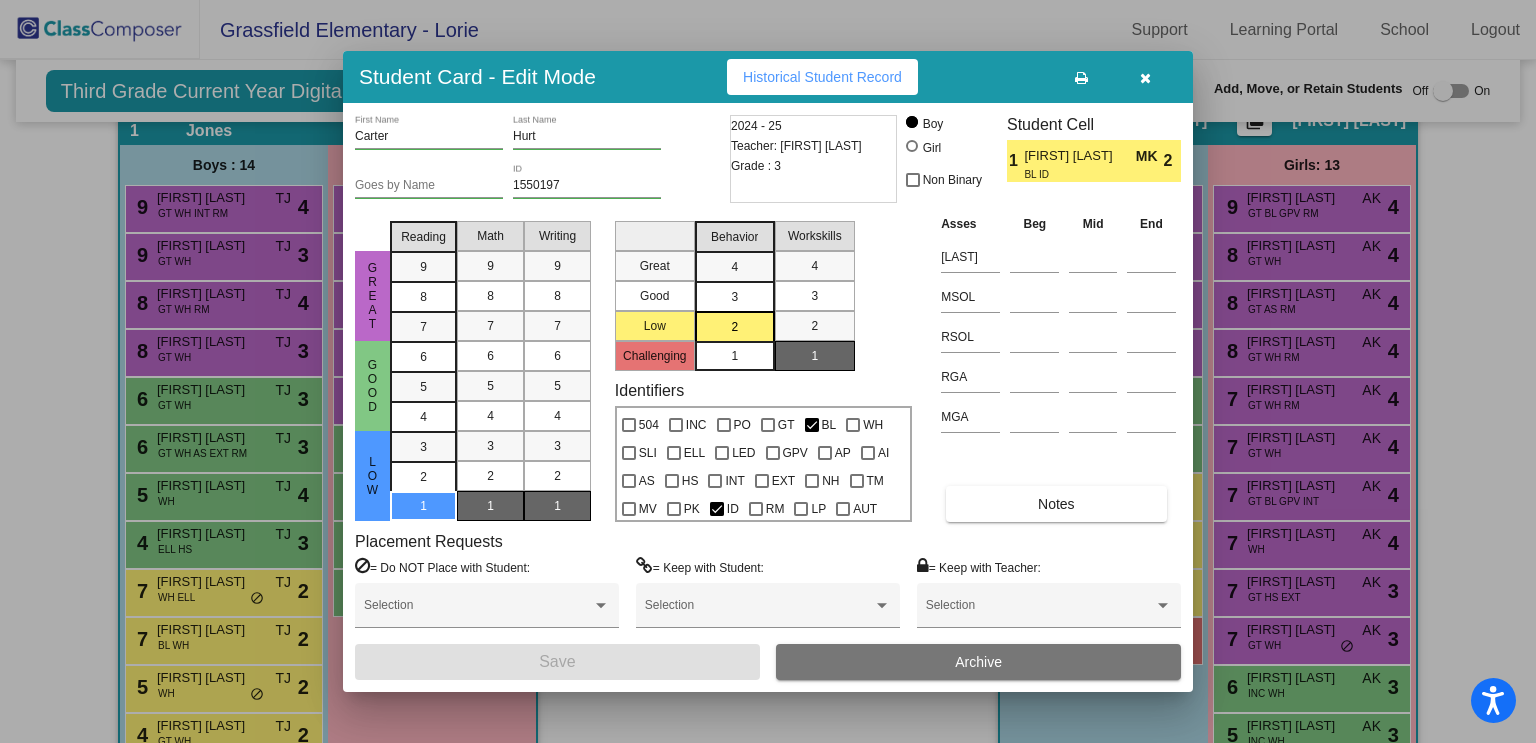 click at bounding box center (768, 371) 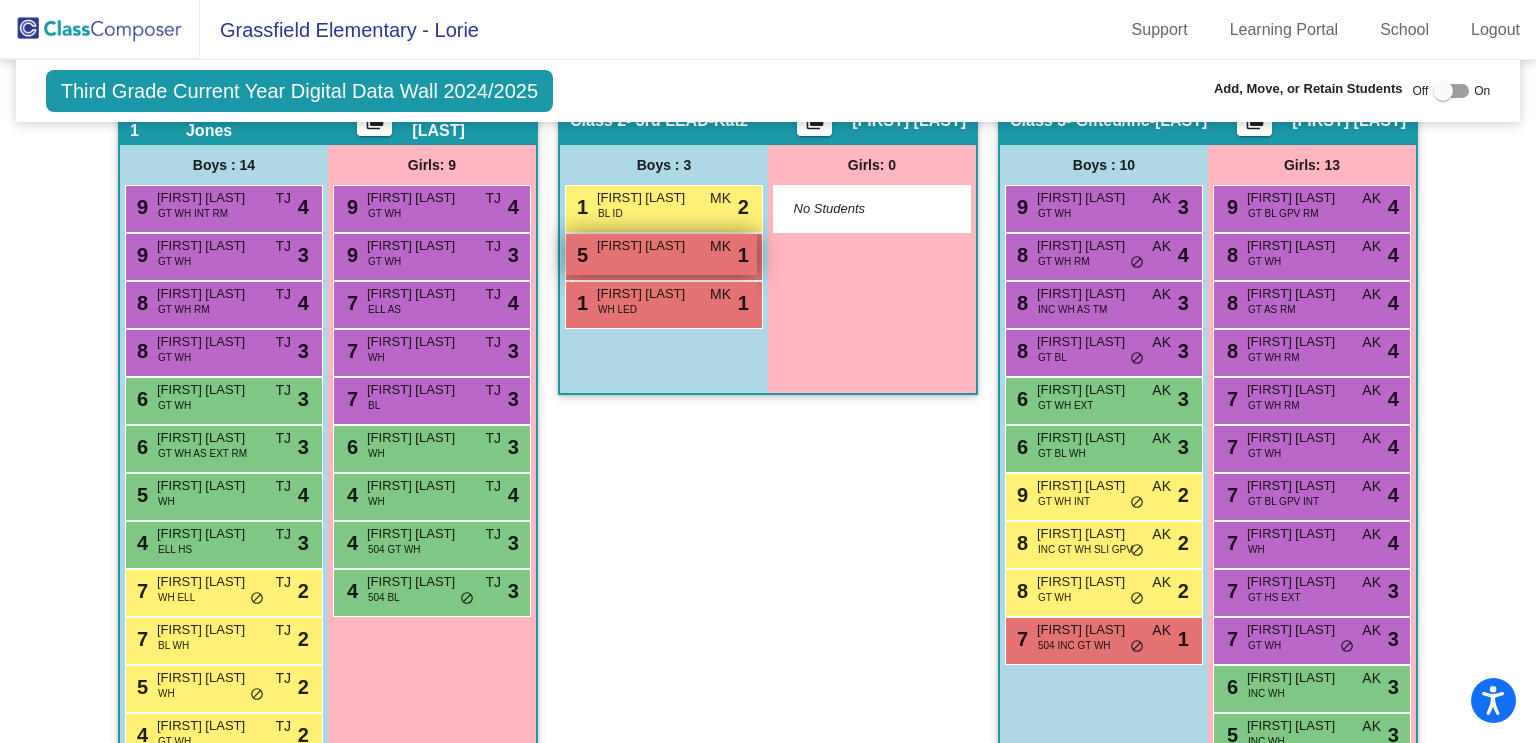 click on "[NUMBER] [FIRST] [LAST] MK lock do_not_disturb_alt [NUMBER]" at bounding box center [661, 254] 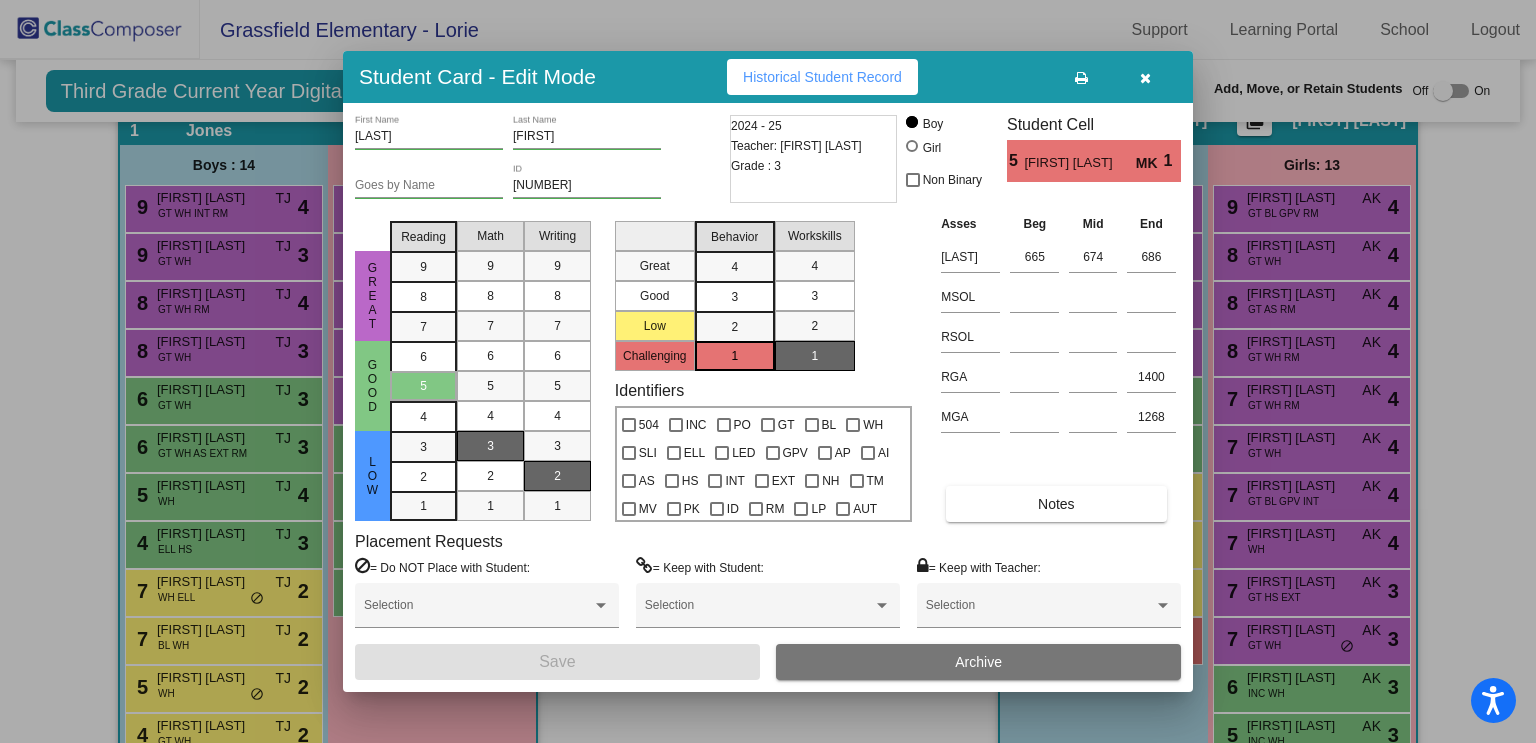 click at bounding box center [768, 371] 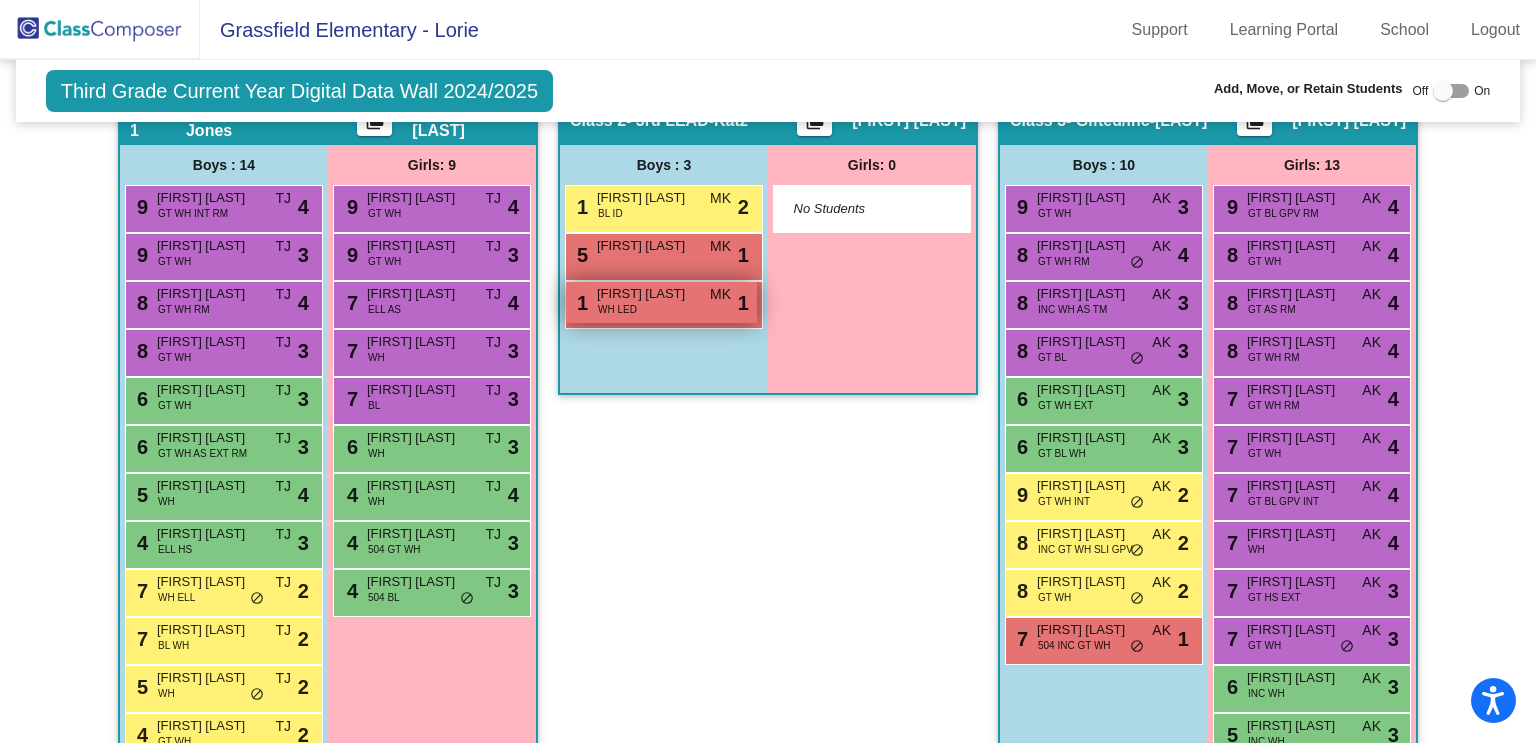 click on "MK" at bounding box center [720, 294] 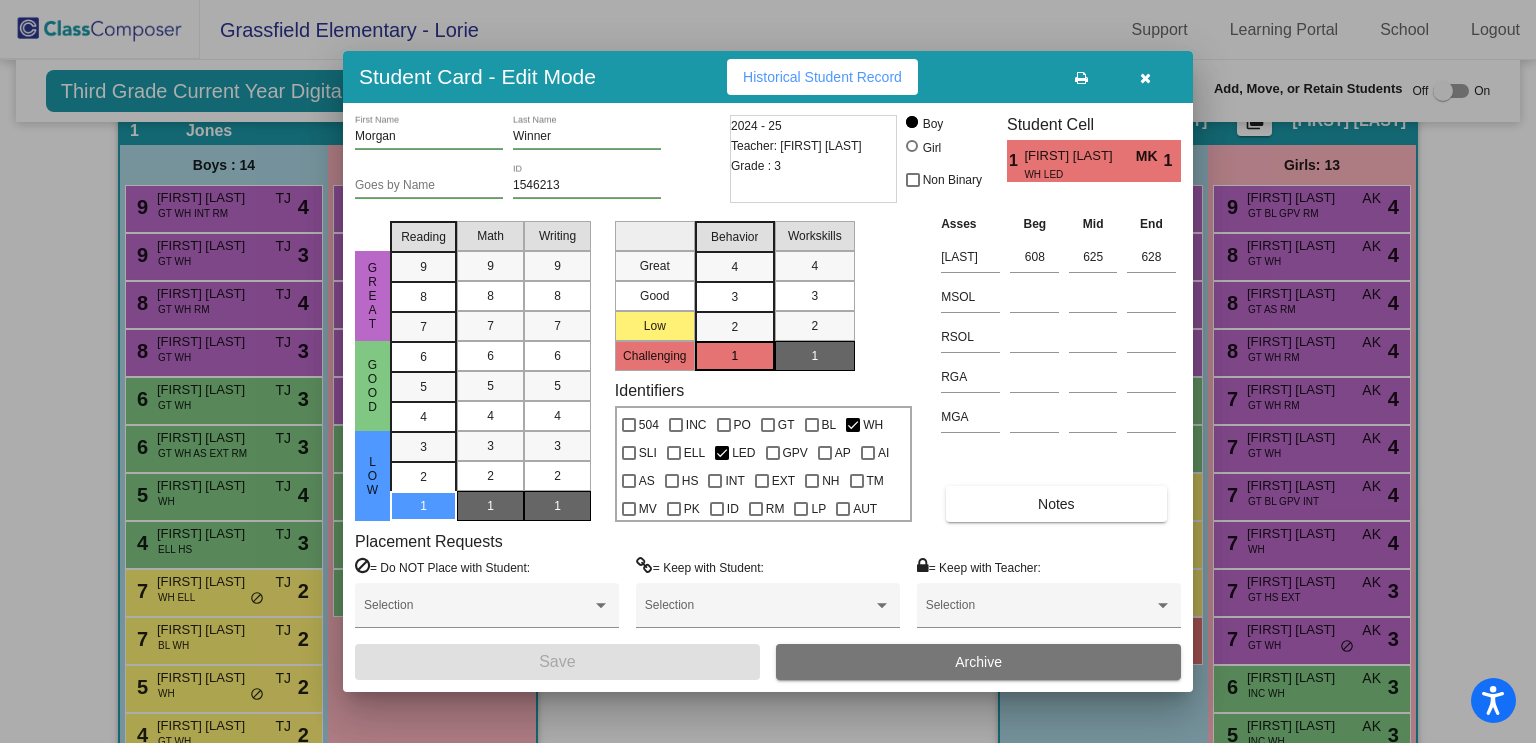 click at bounding box center [768, 371] 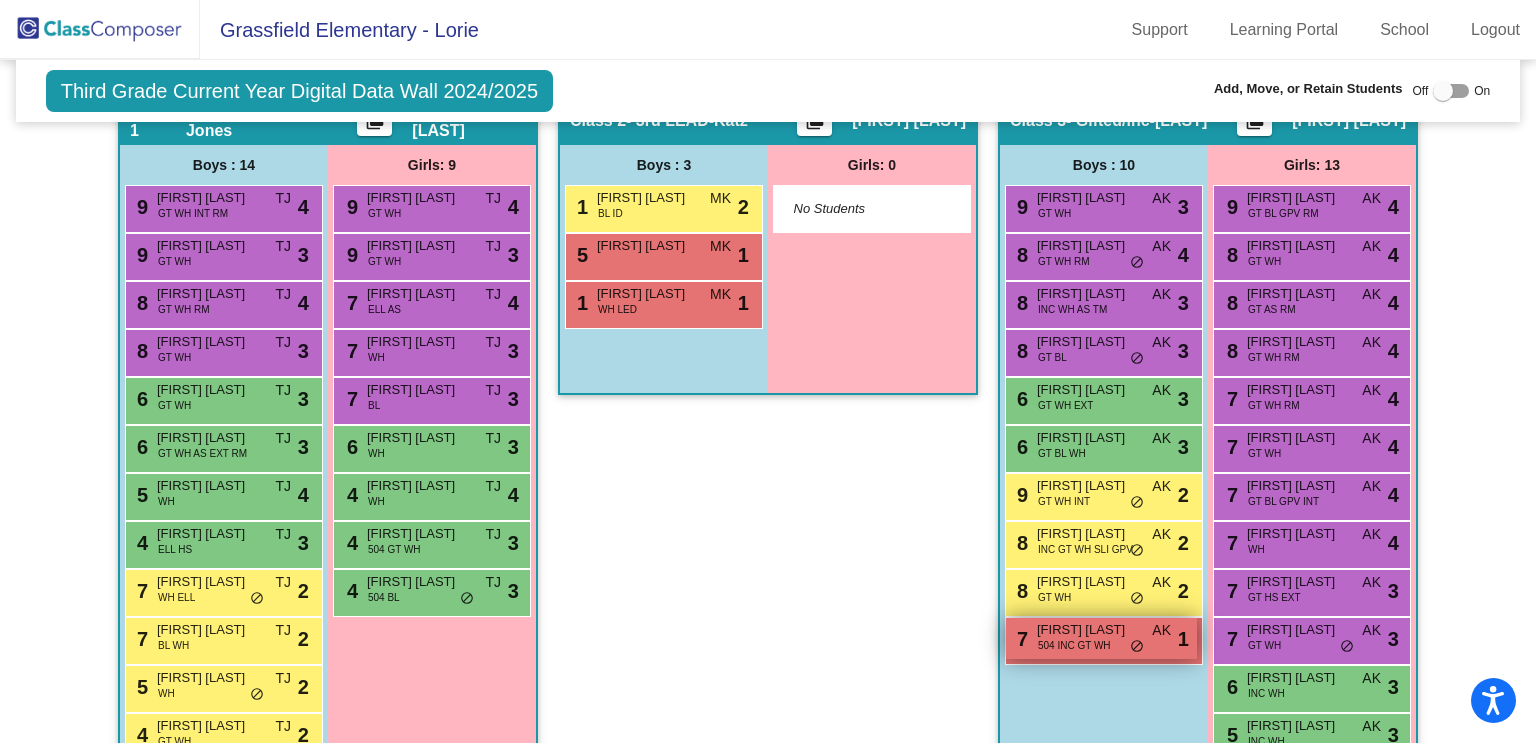 click on "7 [FIRST] [LAST] 504 INC GT WH AK lock do_not_disturb_alt 1" at bounding box center [1101, 638] 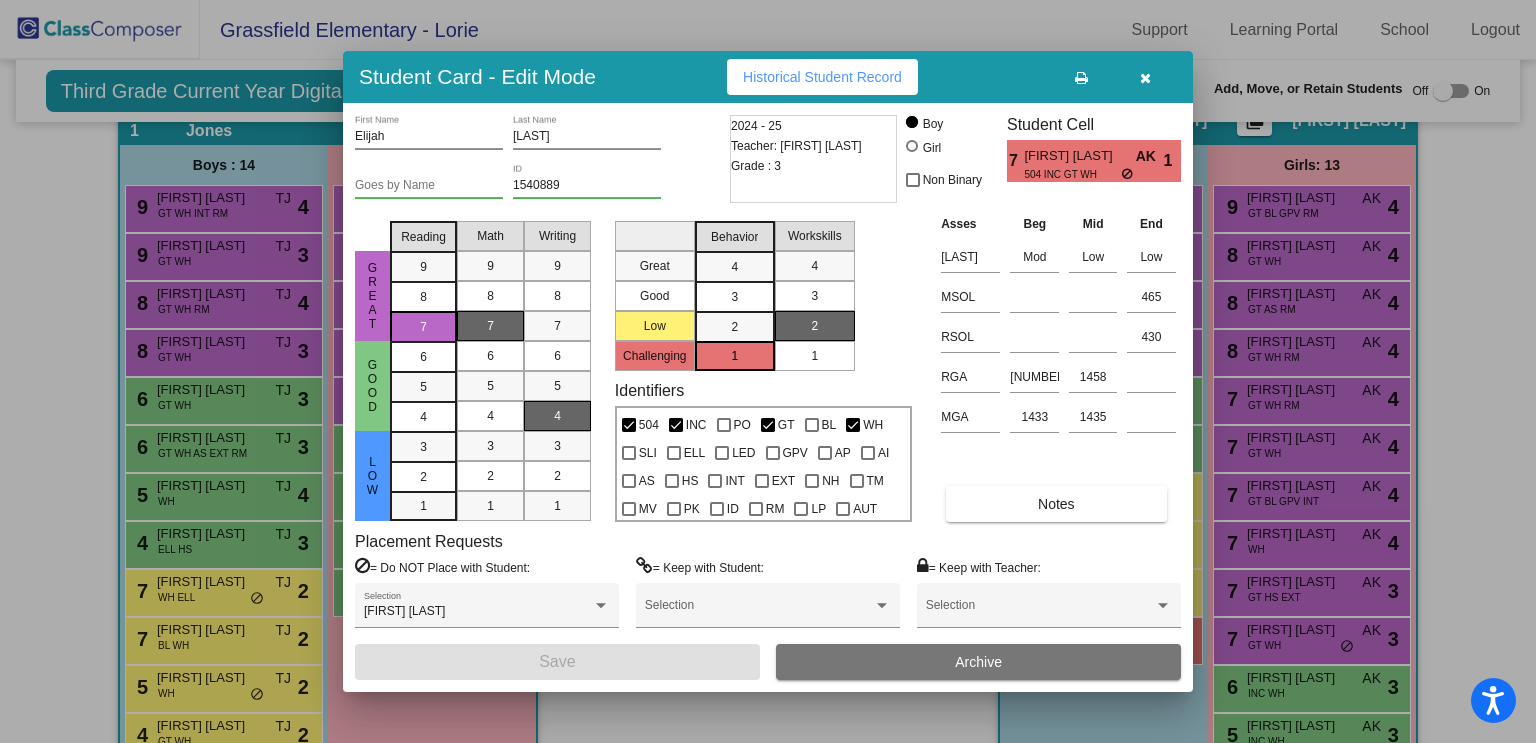 click at bounding box center (768, 371) 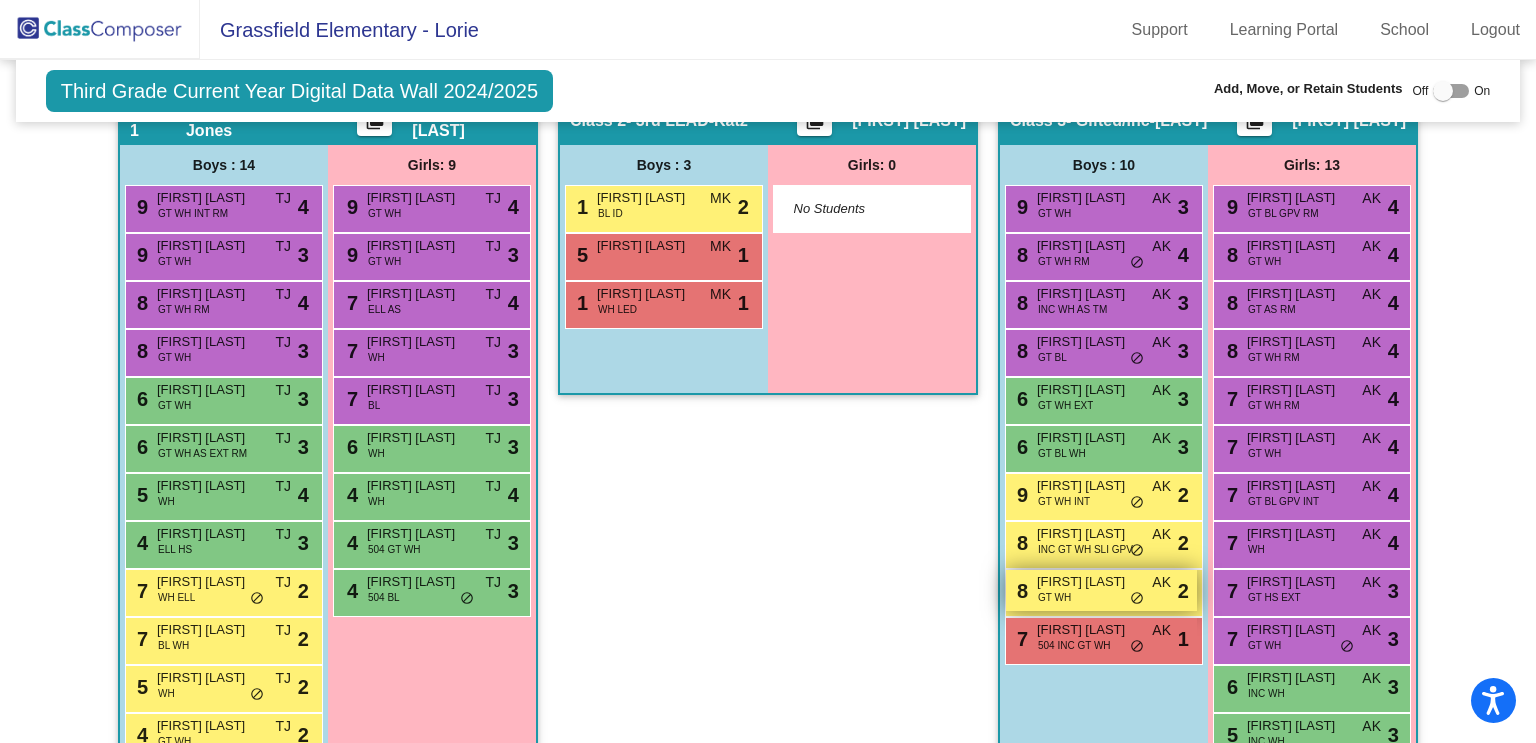click on "[FIRST] [LAST]" at bounding box center [1087, 582] 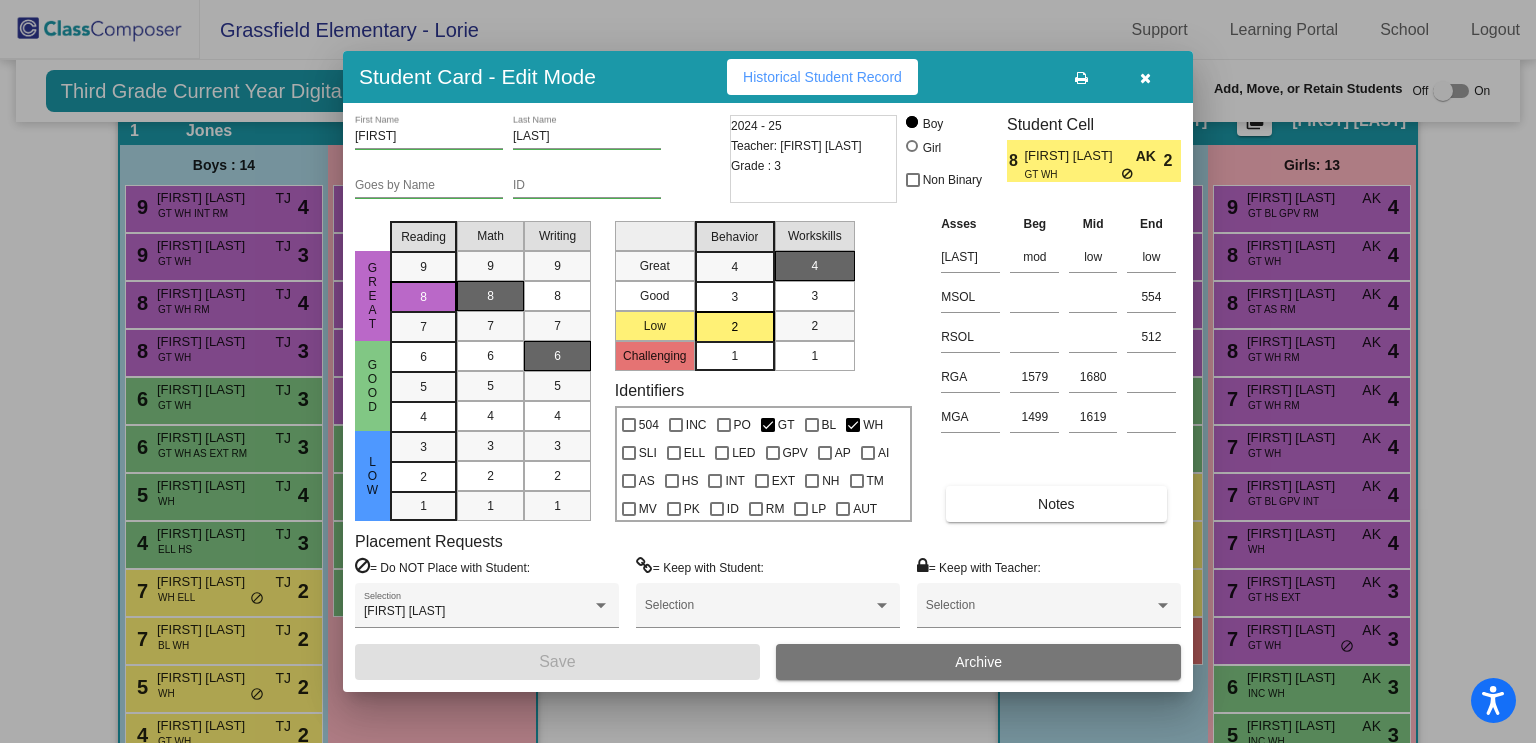 click at bounding box center [768, 371] 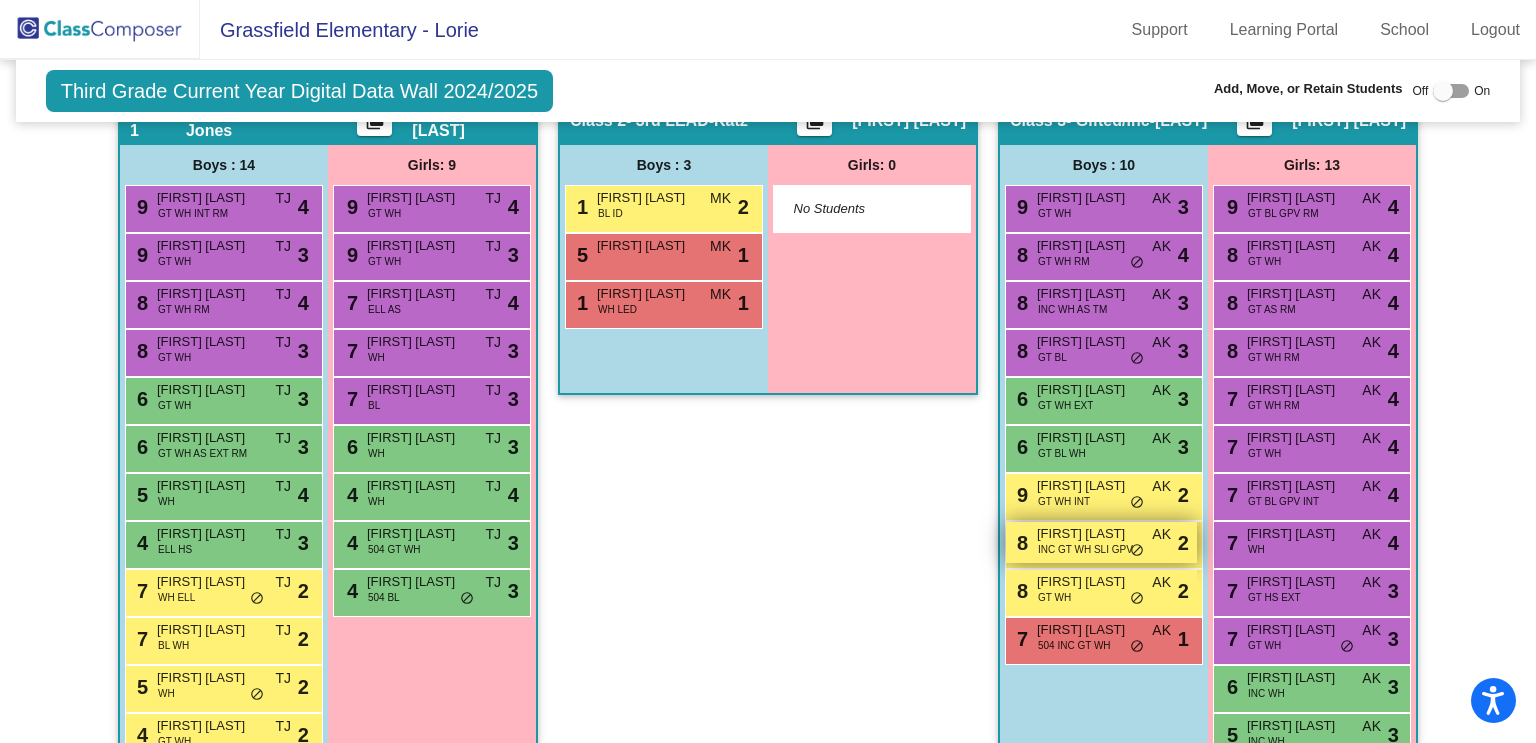click on "do_not_disturb_alt" at bounding box center [1137, 551] 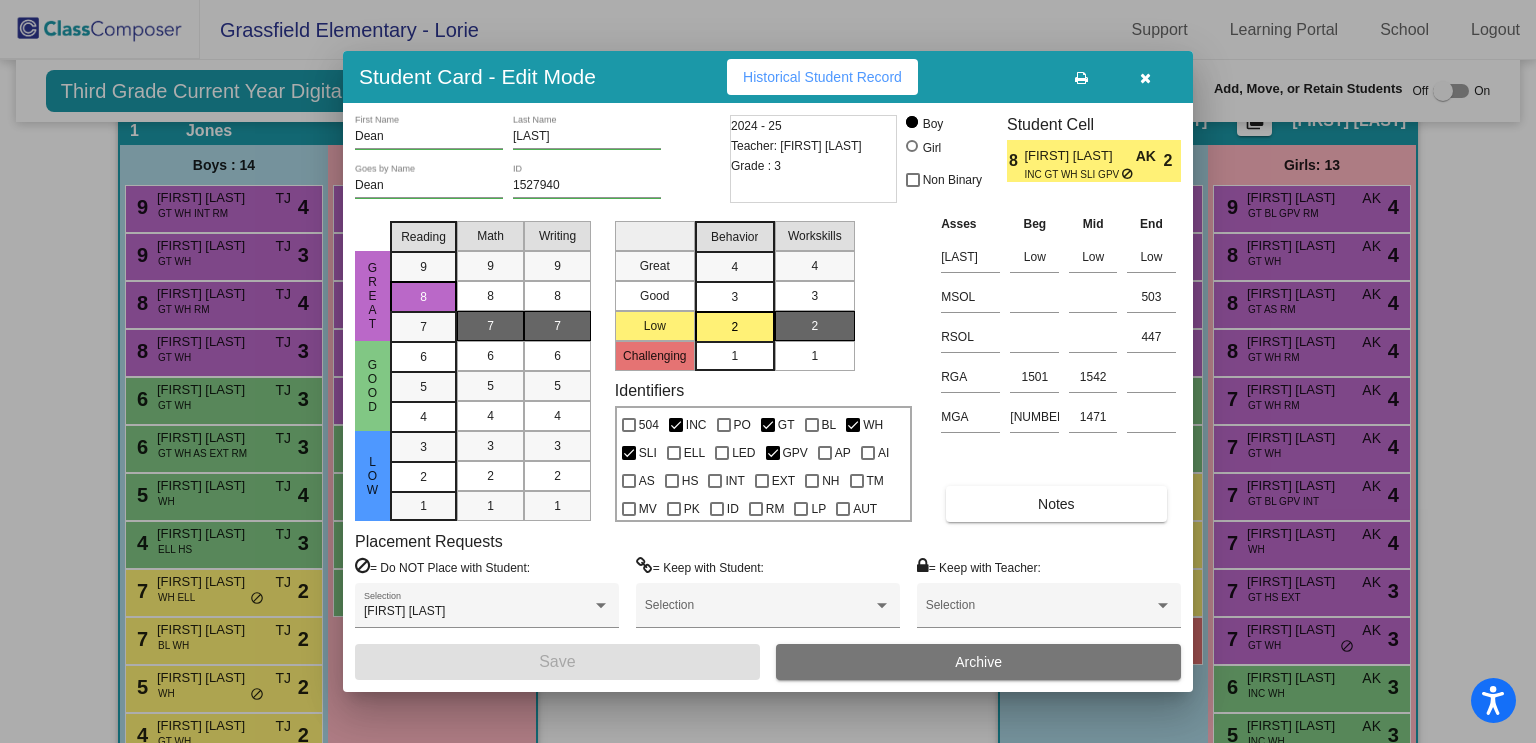 click at bounding box center [768, 371] 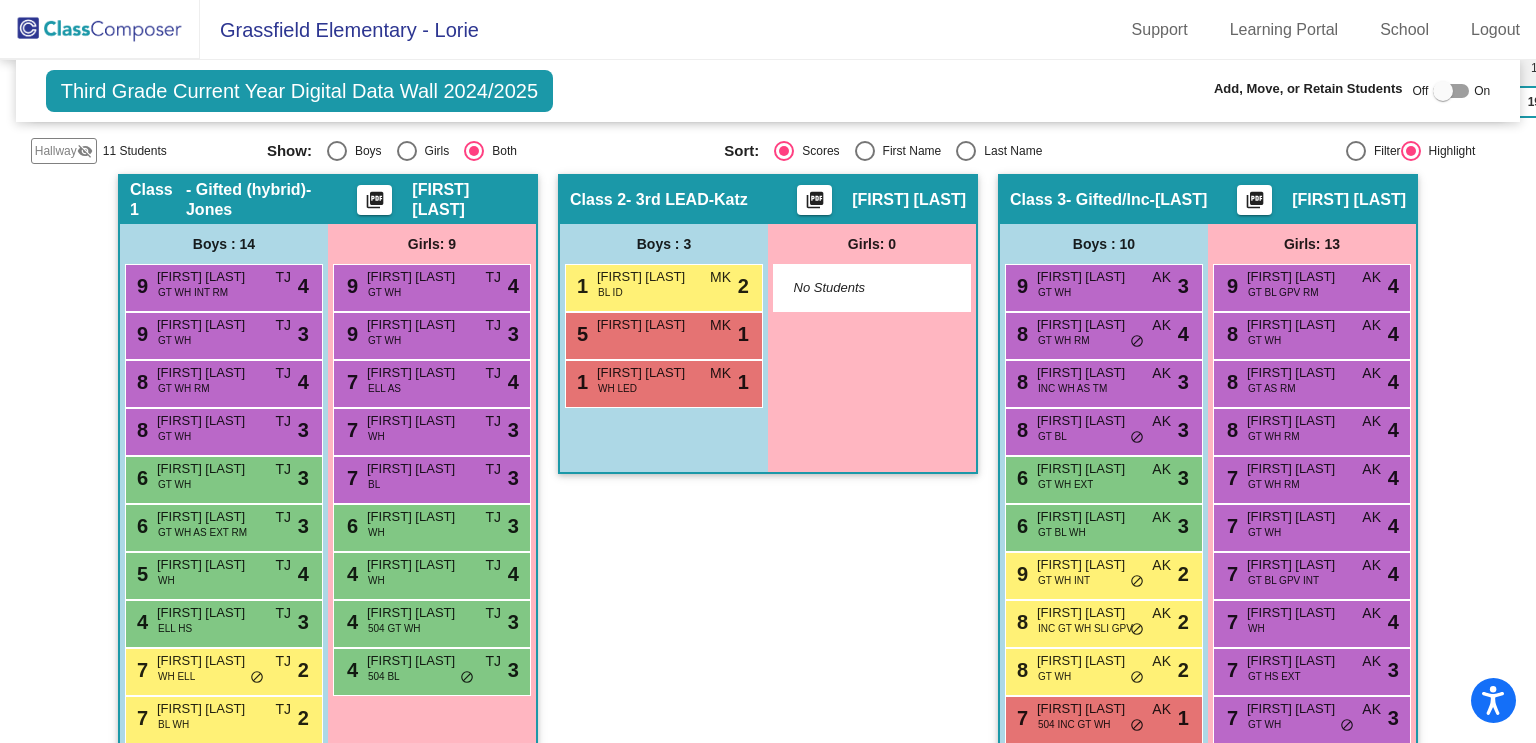 scroll, scrollTop: 692, scrollLeft: 0, axis: vertical 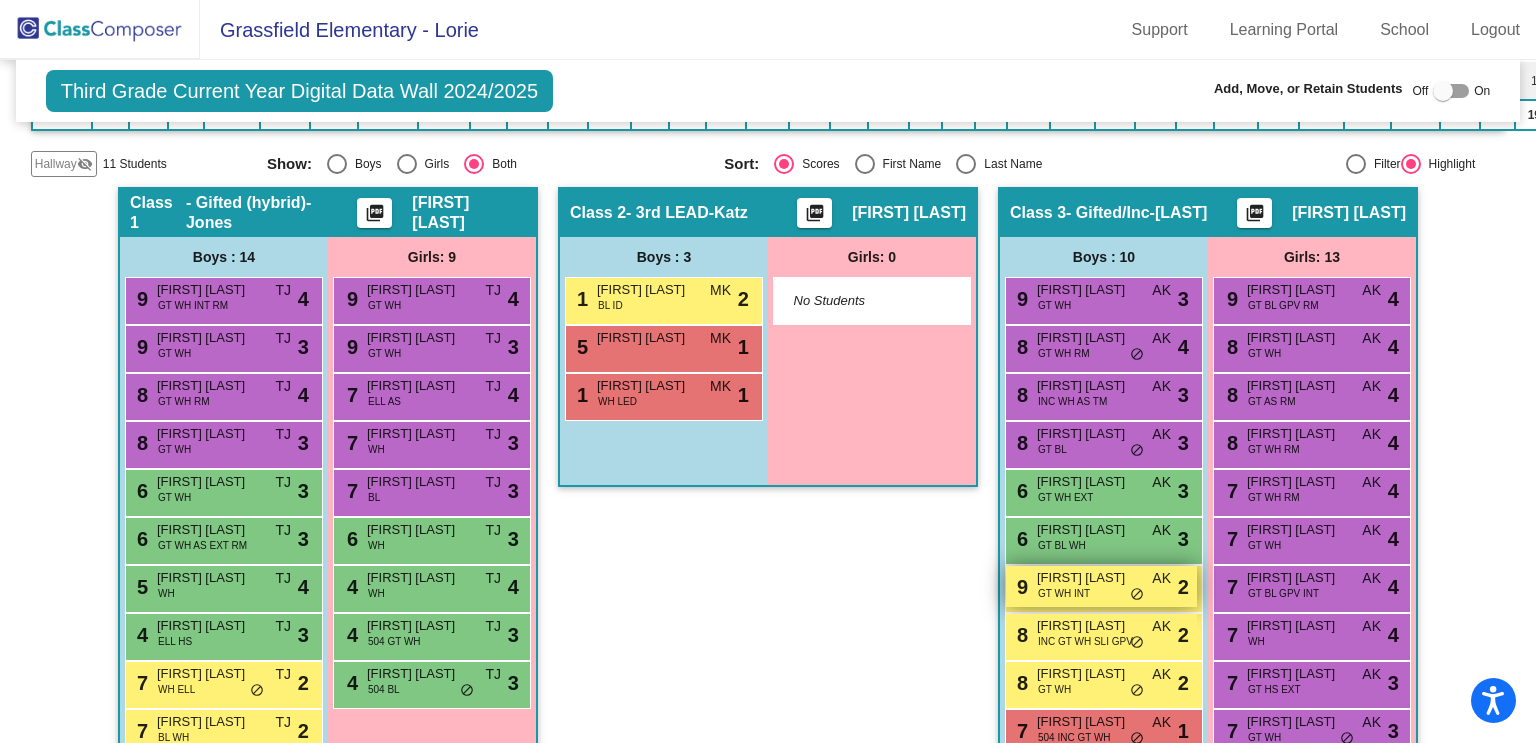 click on "[NUMBER] [FIRST] [LAST] GT WH INT AK lock do_not_disturb_alt [NUMBER]" at bounding box center [1101, 586] 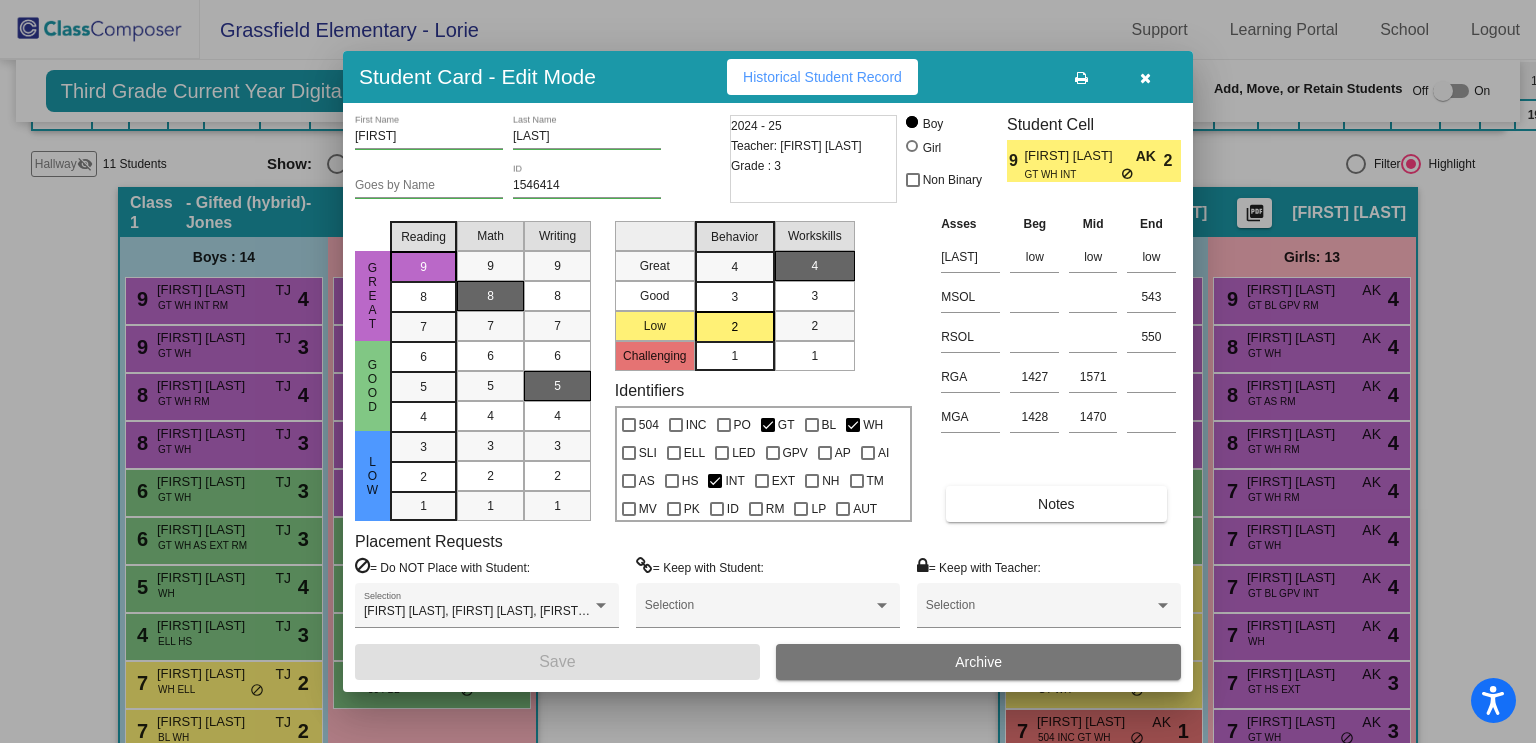 click at bounding box center [768, 371] 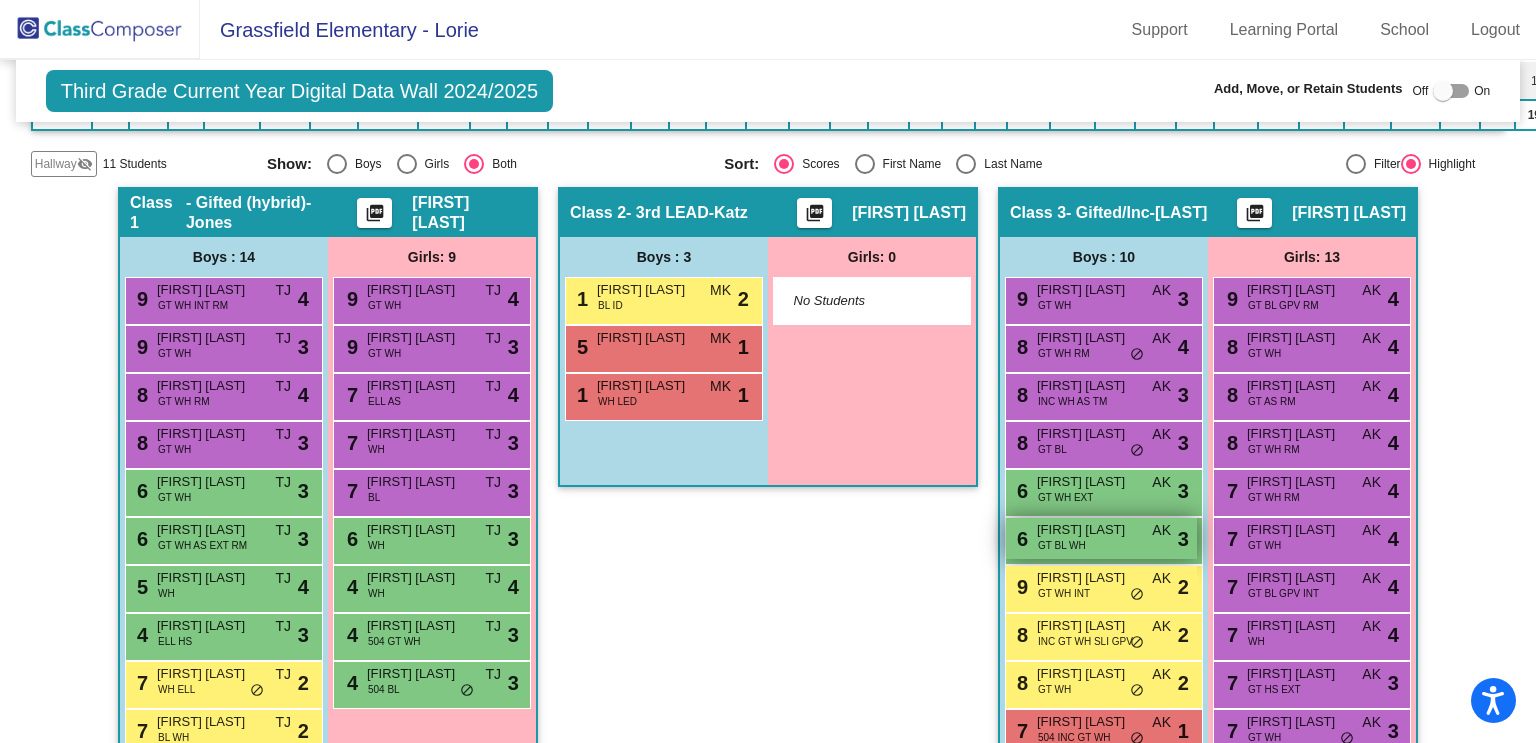 click on "[NUMBER] [FIRST] [LAST] GT BL WH AK lock do_not_disturb_alt [NUMBER]" at bounding box center (1101, 538) 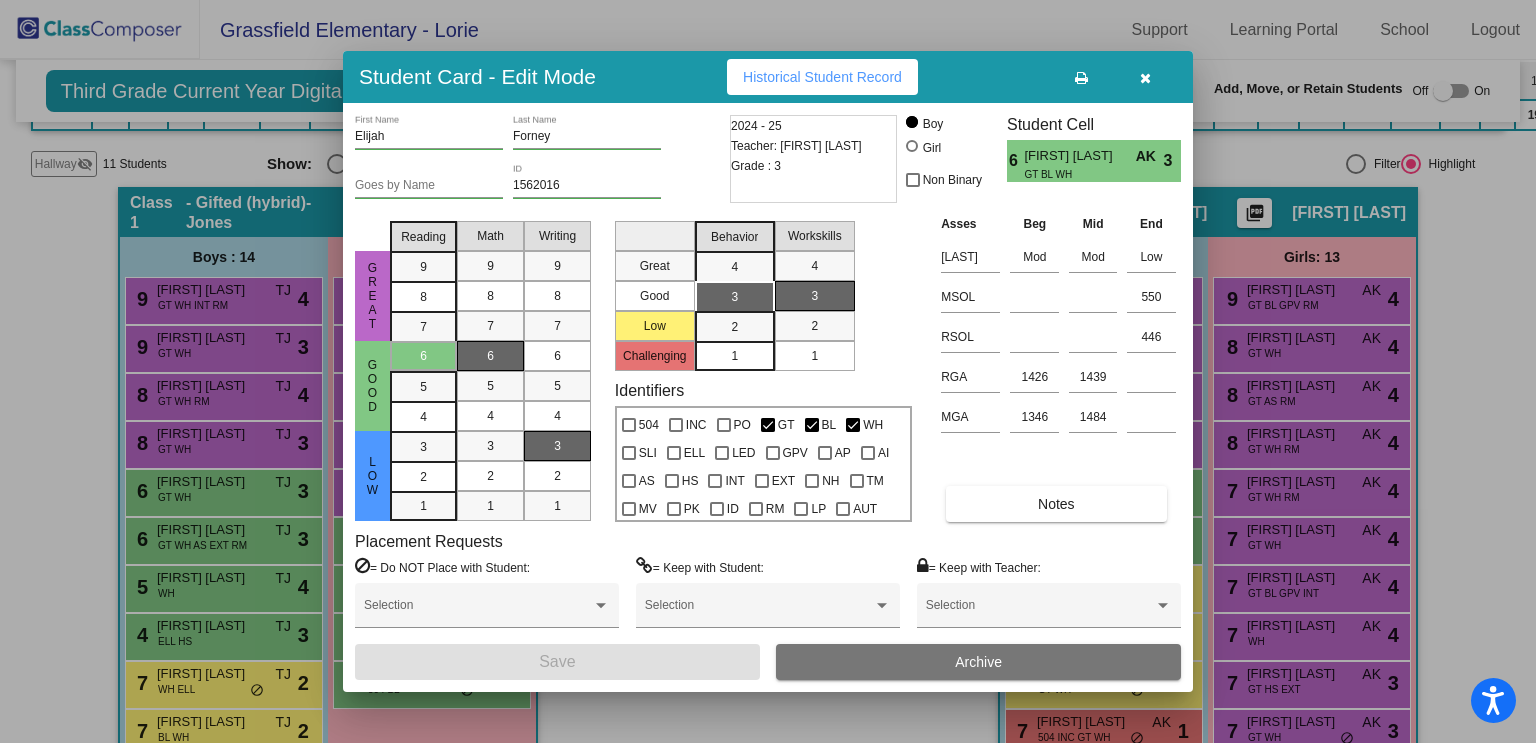 click at bounding box center (768, 371) 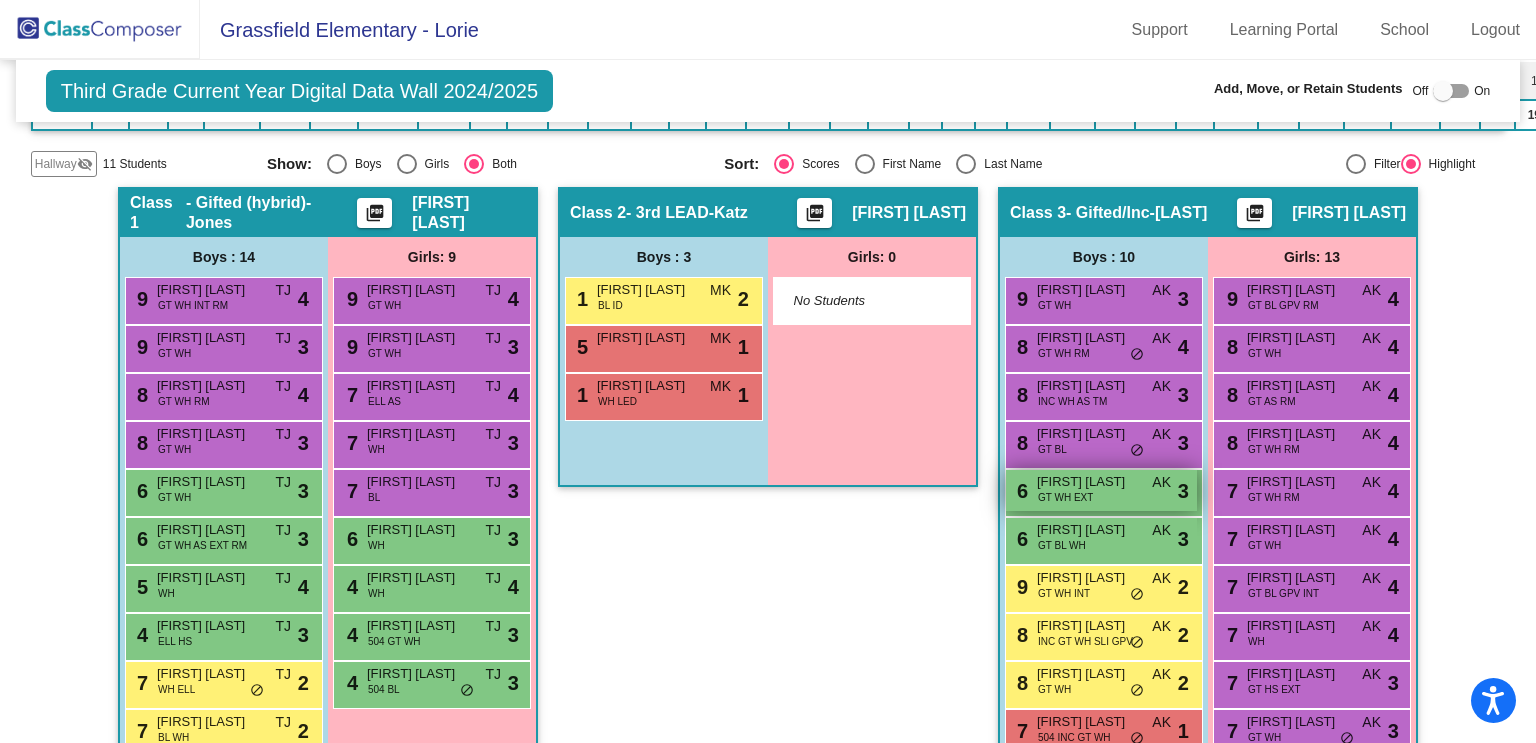 click on "[NUMBER] [FIRST] [LAST] GT WH EXT AK lock do_not_disturb_alt [NUMBER]" at bounding box center [1101, 490] 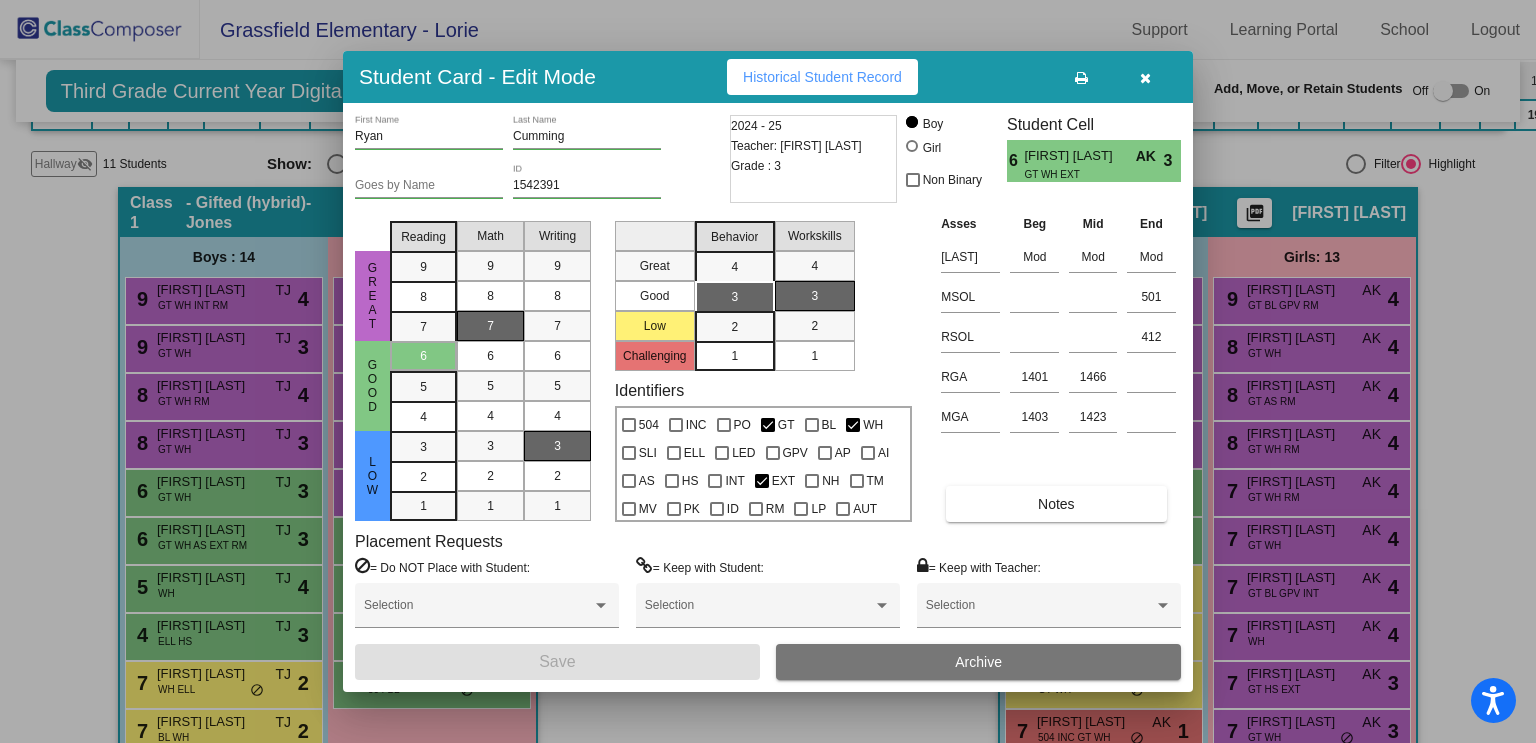 click at bounding box center (768, 371) 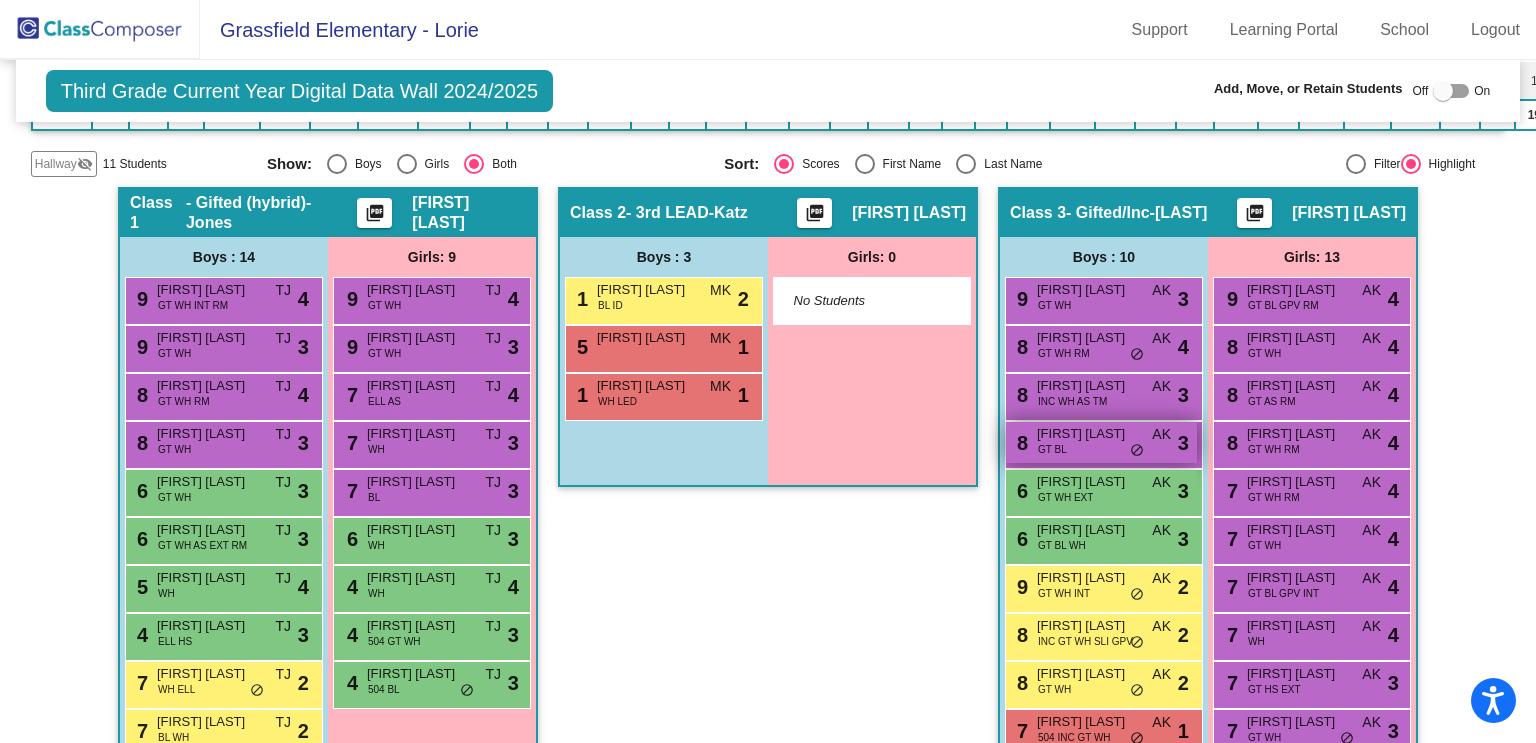 click on "[NUMBER] [FIRST] [LAST] GT BL AK lock do_not_disturb_alt [NUMBER]" at bounding box center [1101, 442] 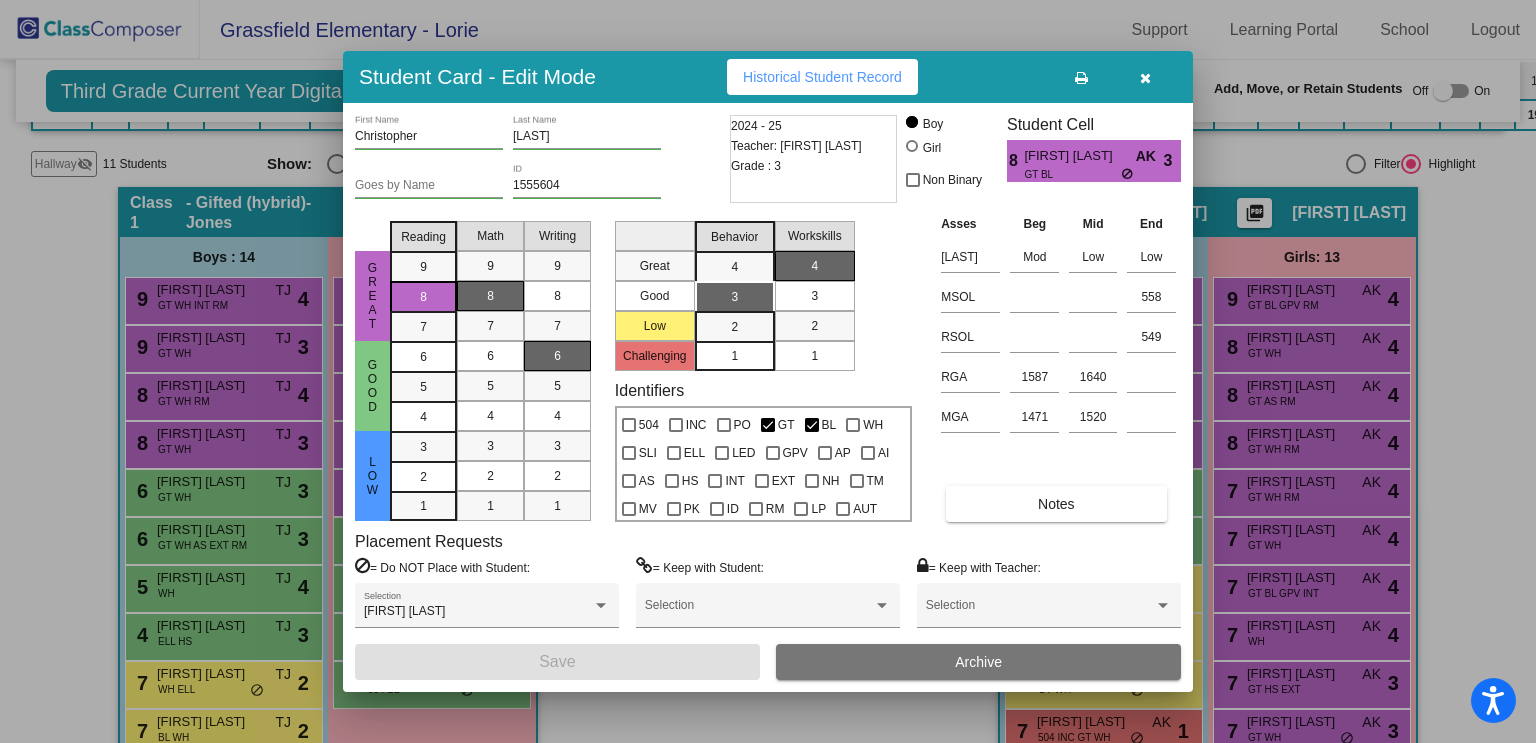 click at bounding box center [768, 371] 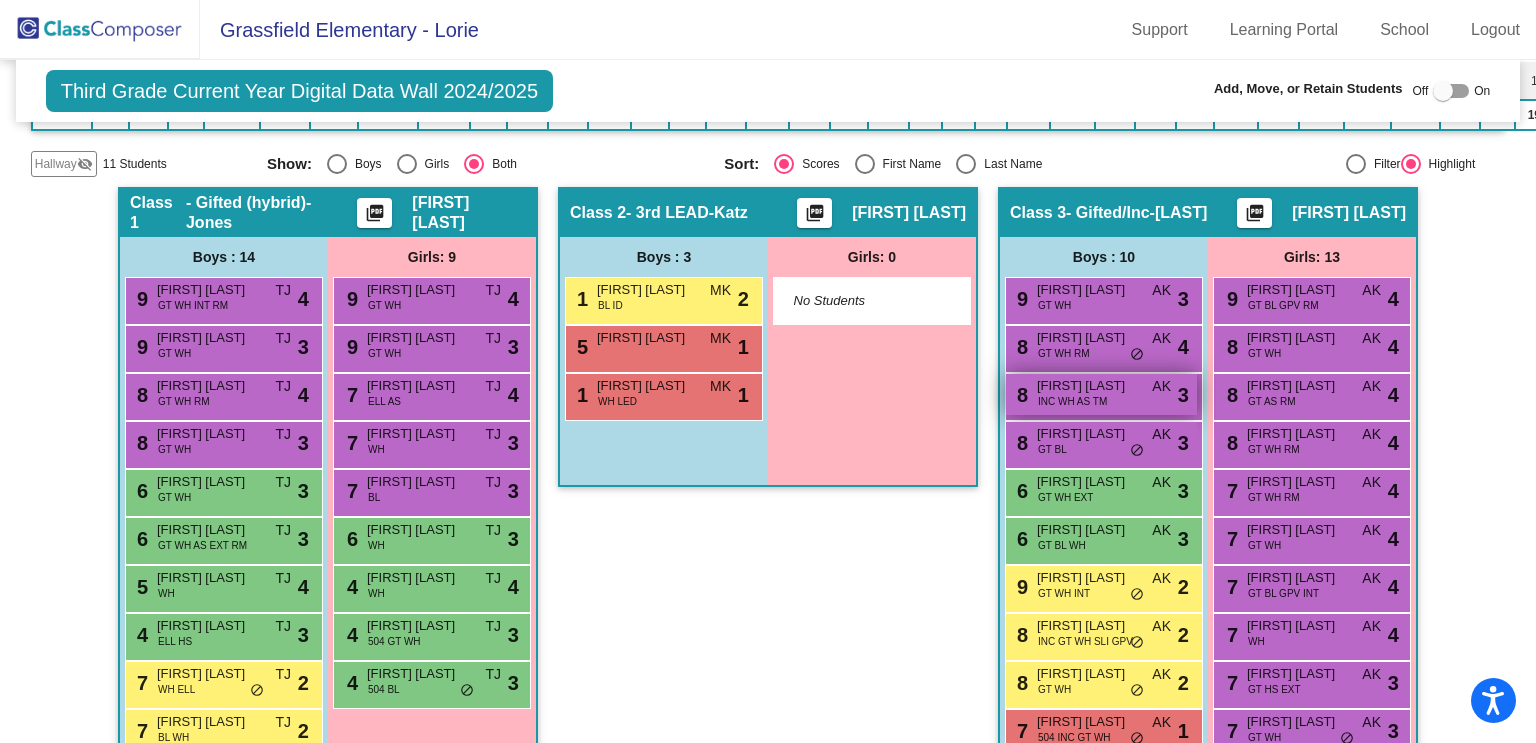 click on "[FIRST] [LAST]" at bounding box center [1087, 386] 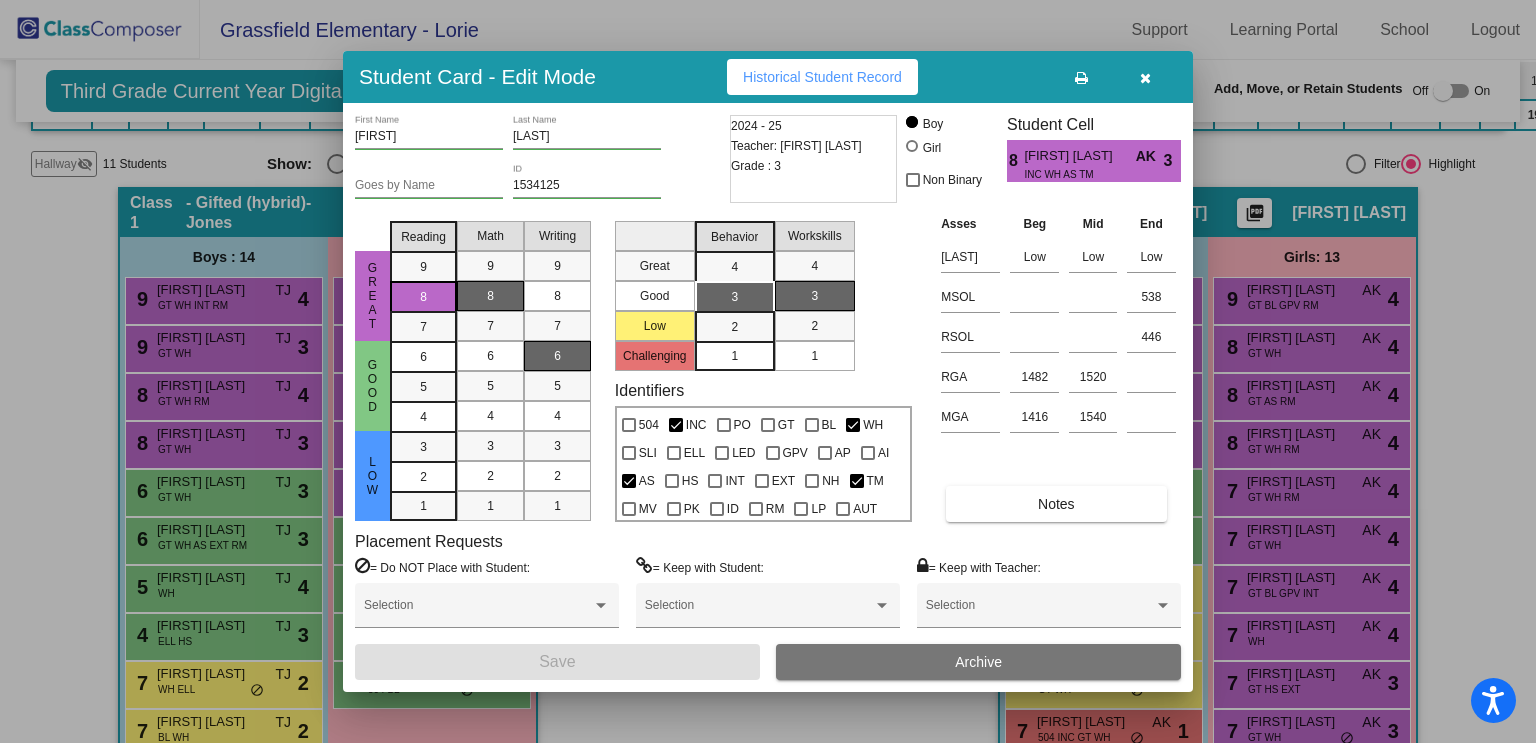 click at bounding box center (768, 371) 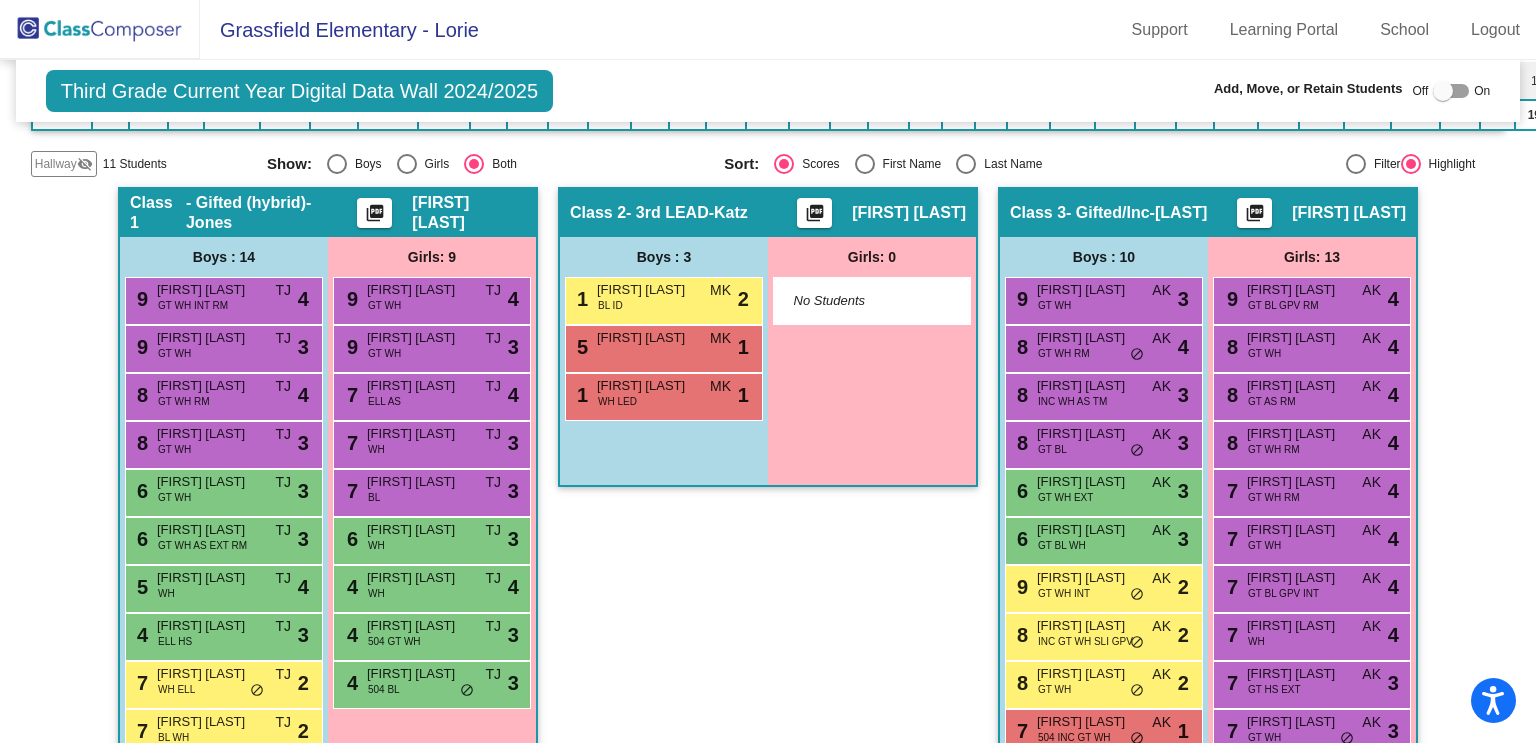 click on "8 [FIRST] [LAST] GT WH RM AK lock do_not_disturb_alt 4" at bounding box center (1104, 349) 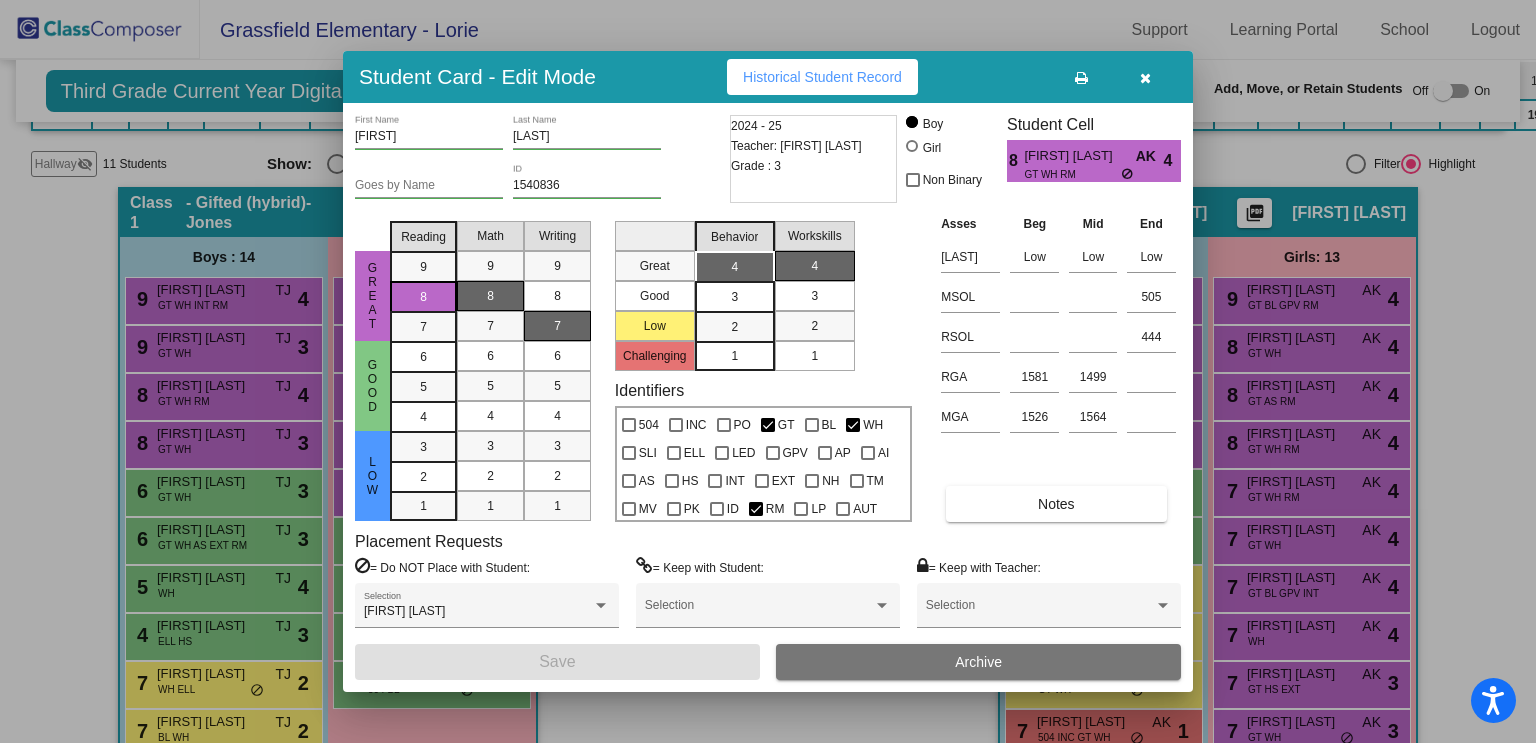 click at bounding box center (768, 371) 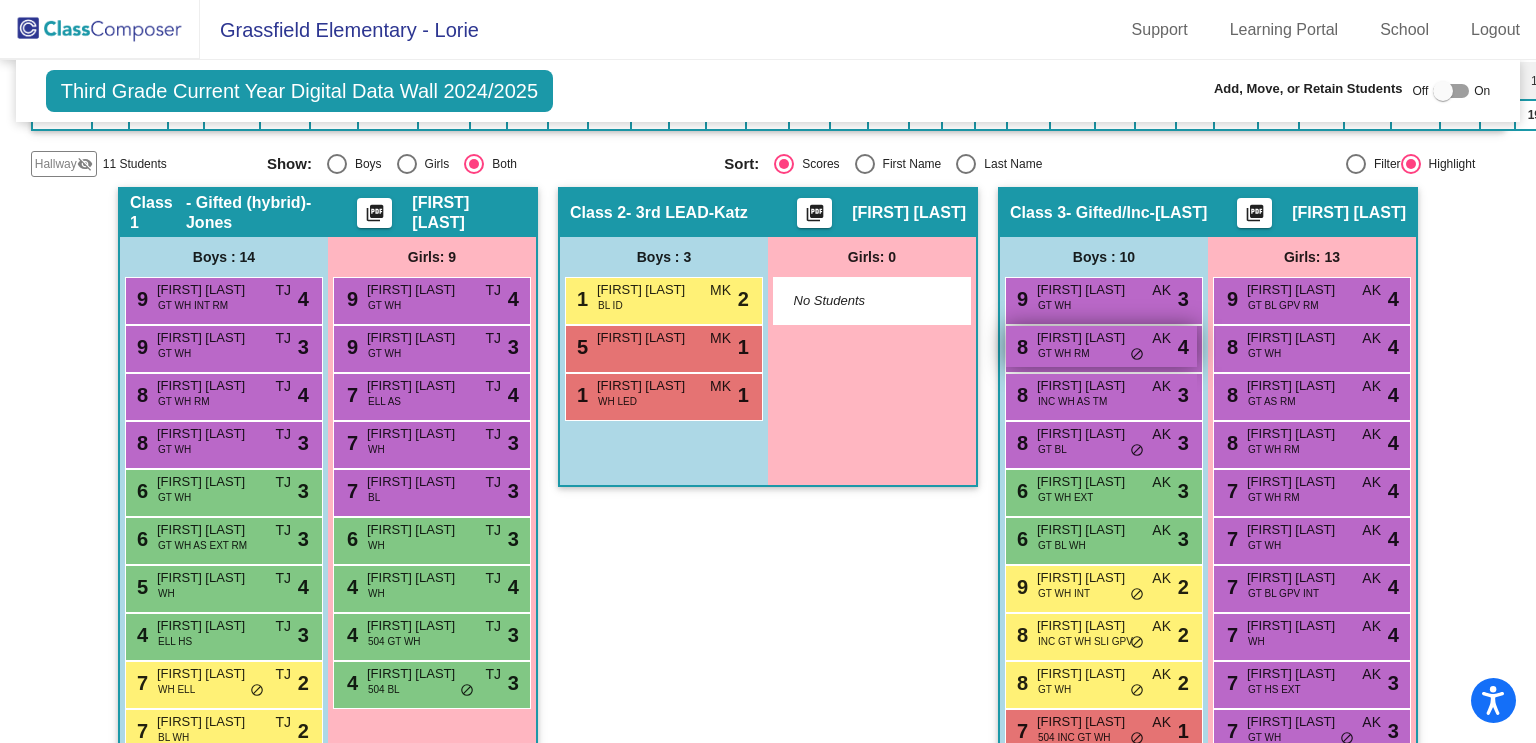 click on "8 [FIRST] [LAST] GT WH RM AK lock do_not_disturb_alt 4" at bounding box center [1101, 346] 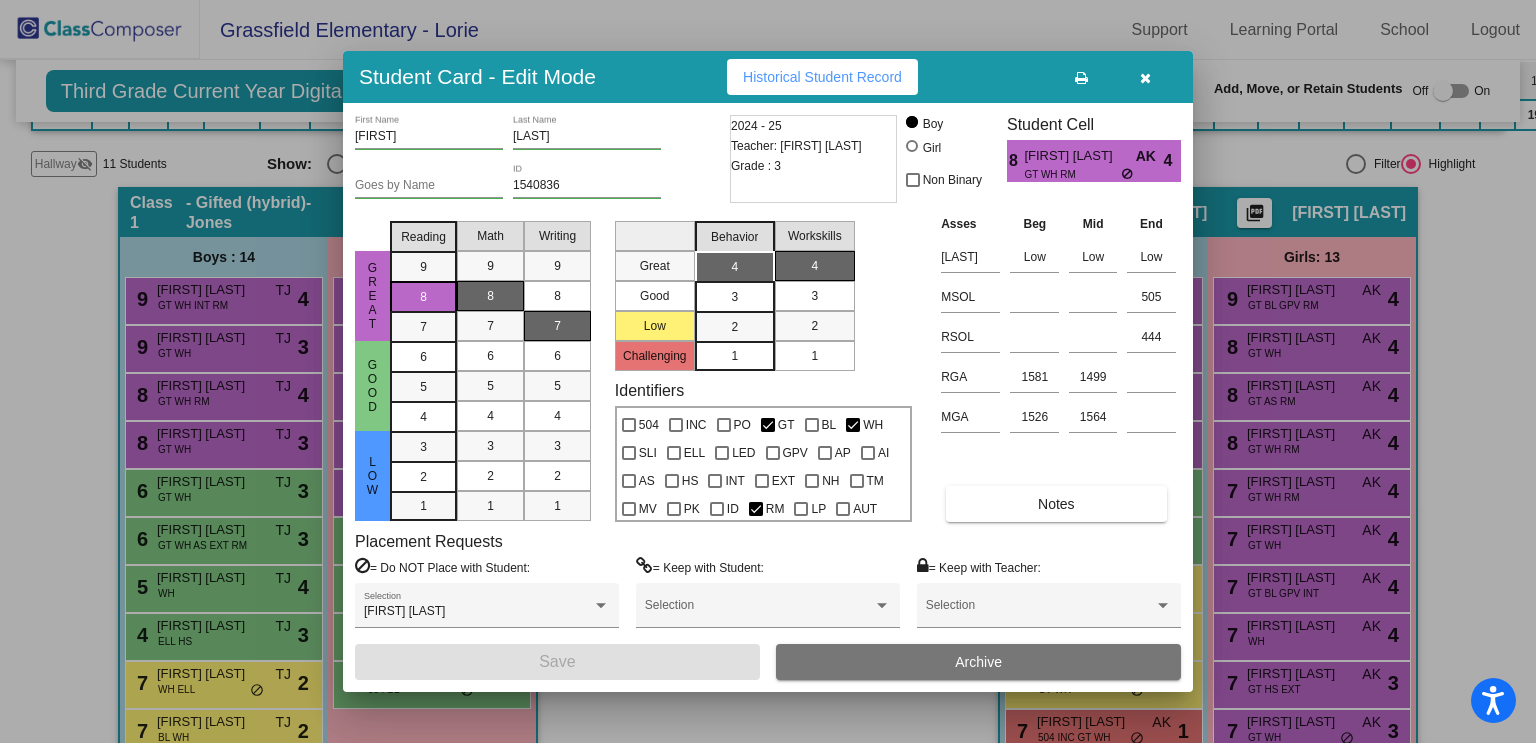 click at bounding box center (768, 371) 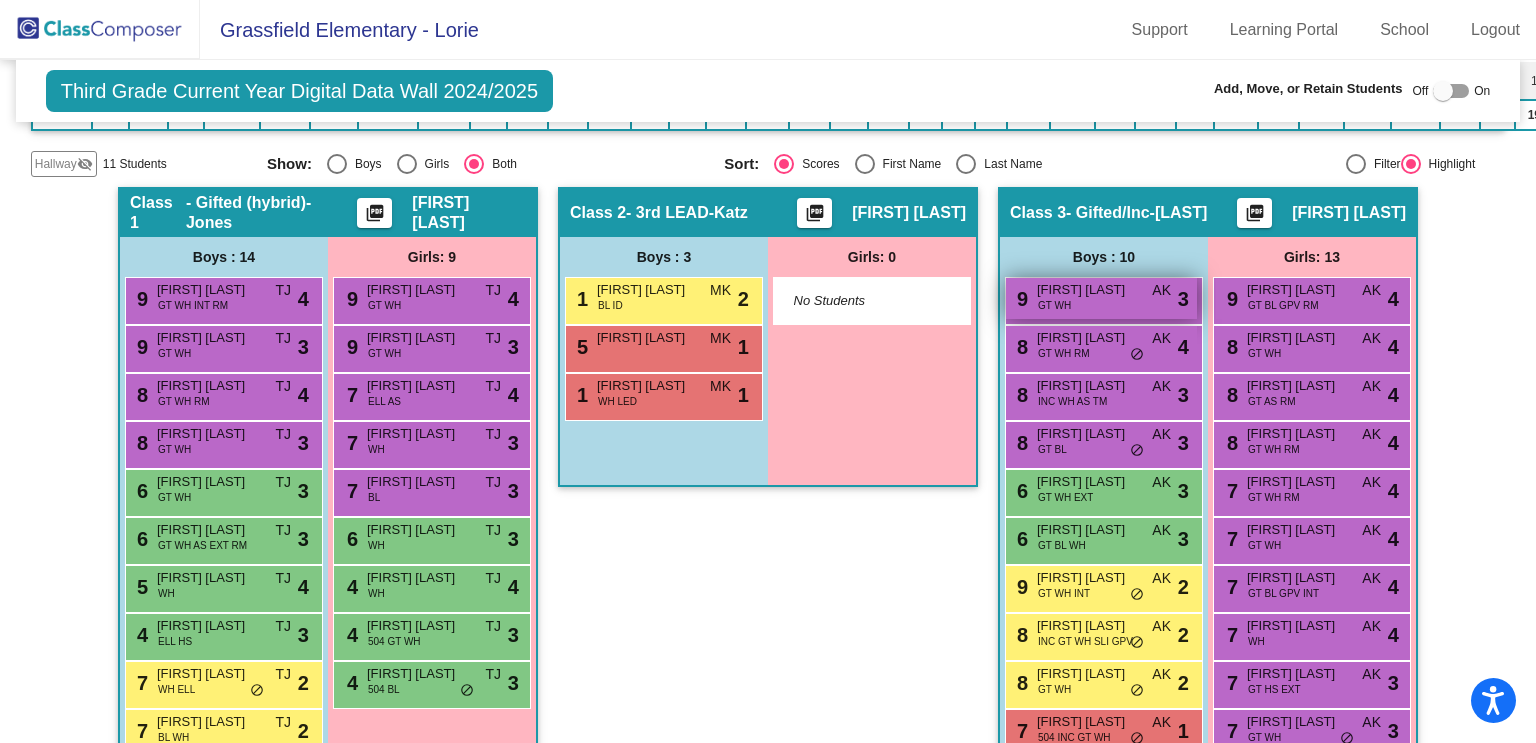 click on "[NUMBER] [FIRST] [LAST] GT WH AK lock do_not_disturb_alt [NUMBER]" at bounding box center [1101, 298] 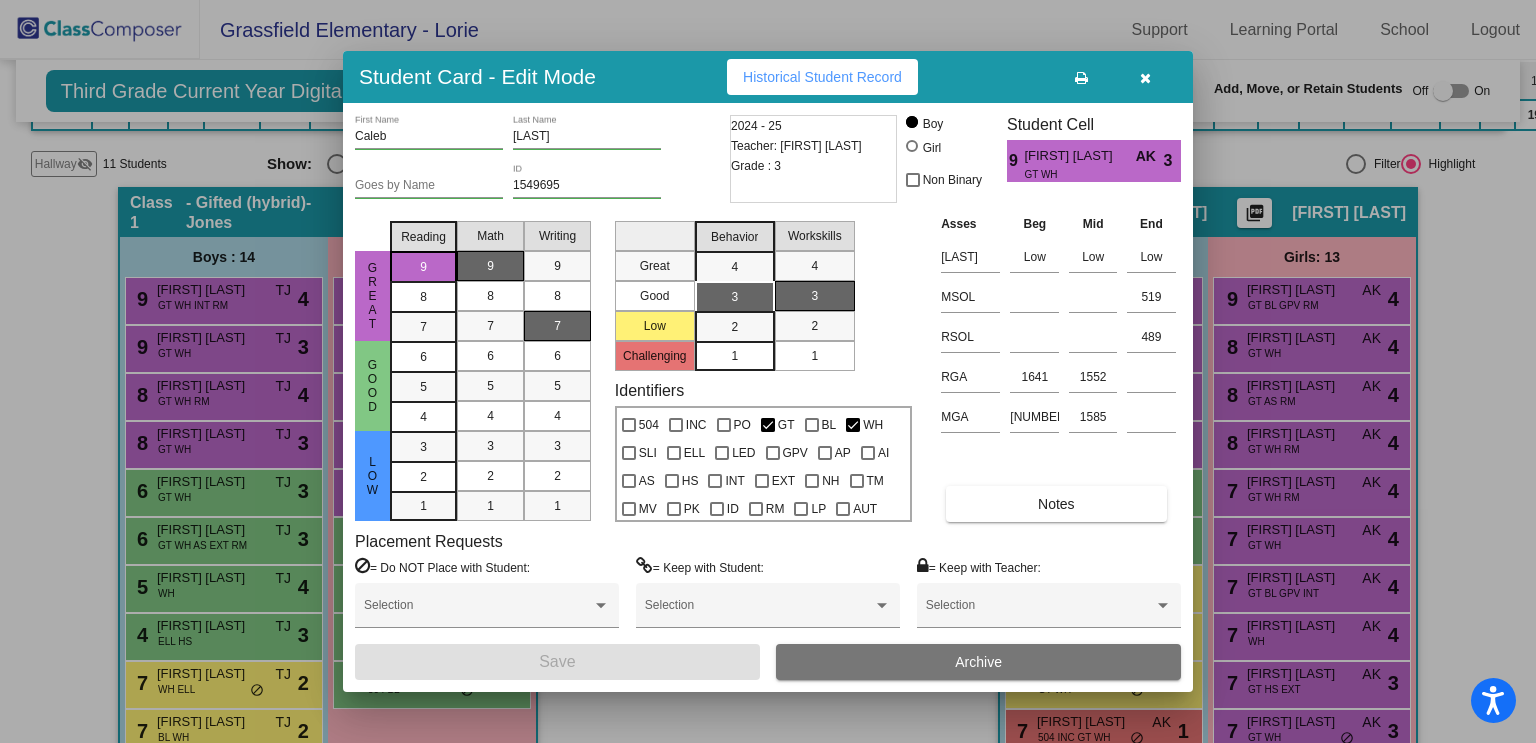 click at bounding box center [768, 371] 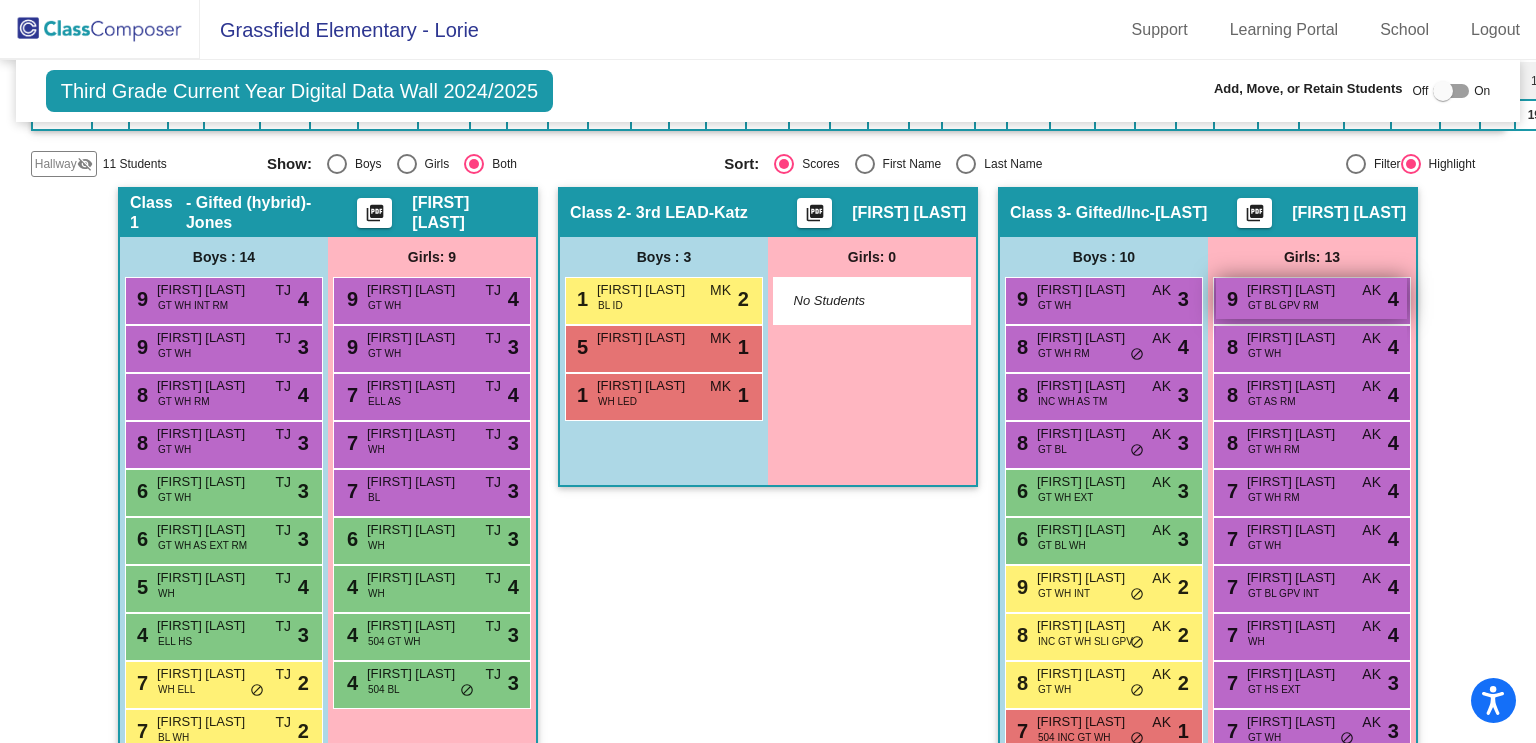 click on "GT BL GPV RM" at bounding box center (1283, 305) 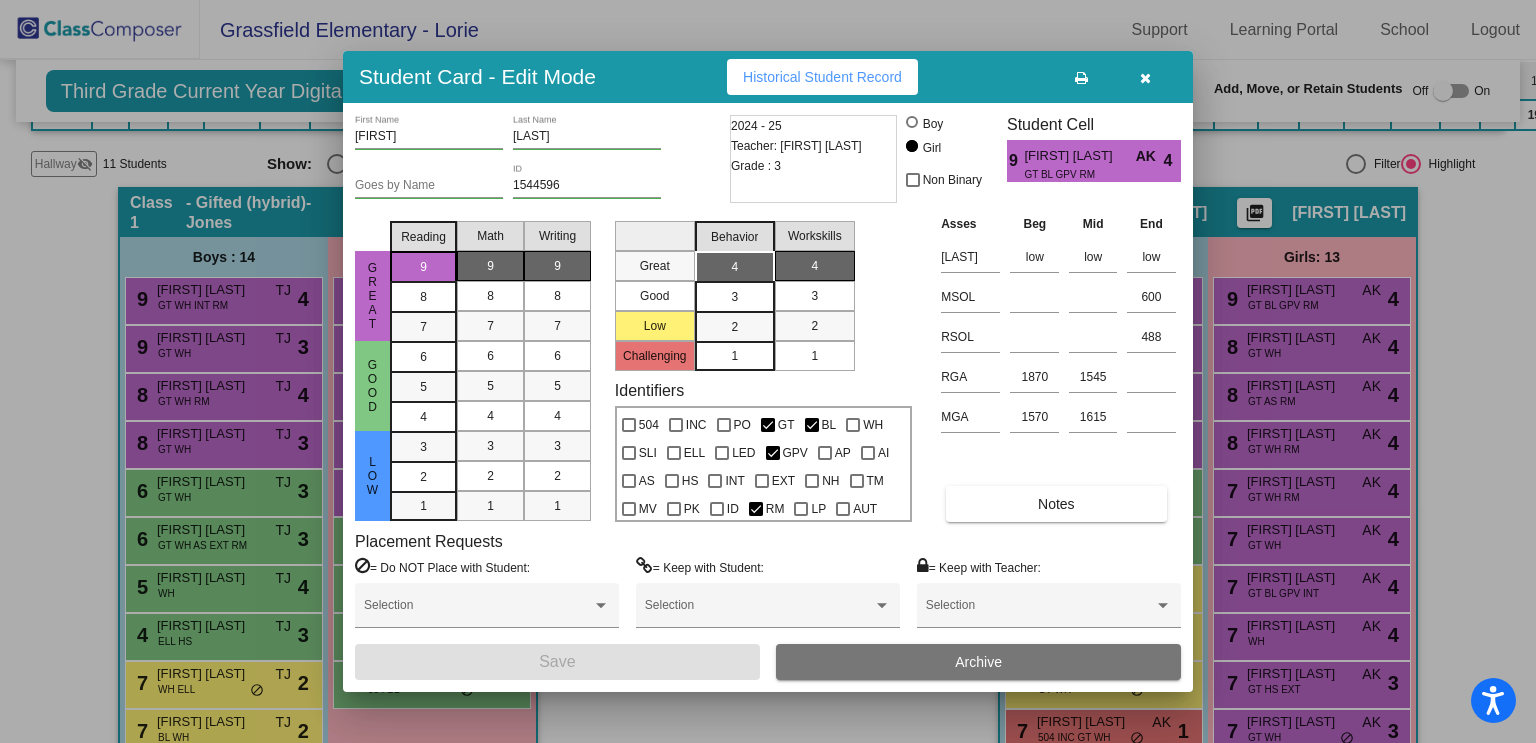 click at bounding box center [768, 371] 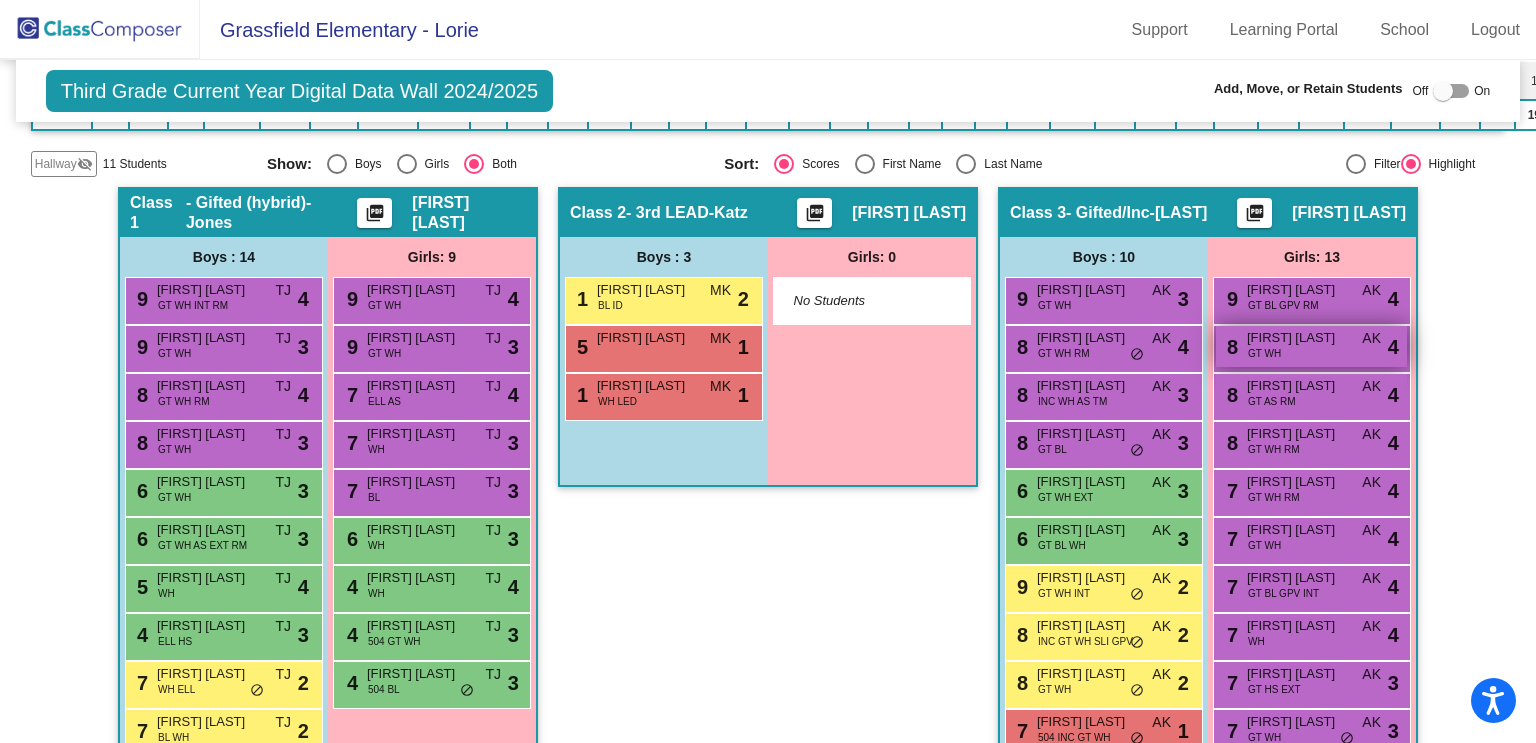 click on "[FIRST] [LAST]" at bounding box center [1297, 338] 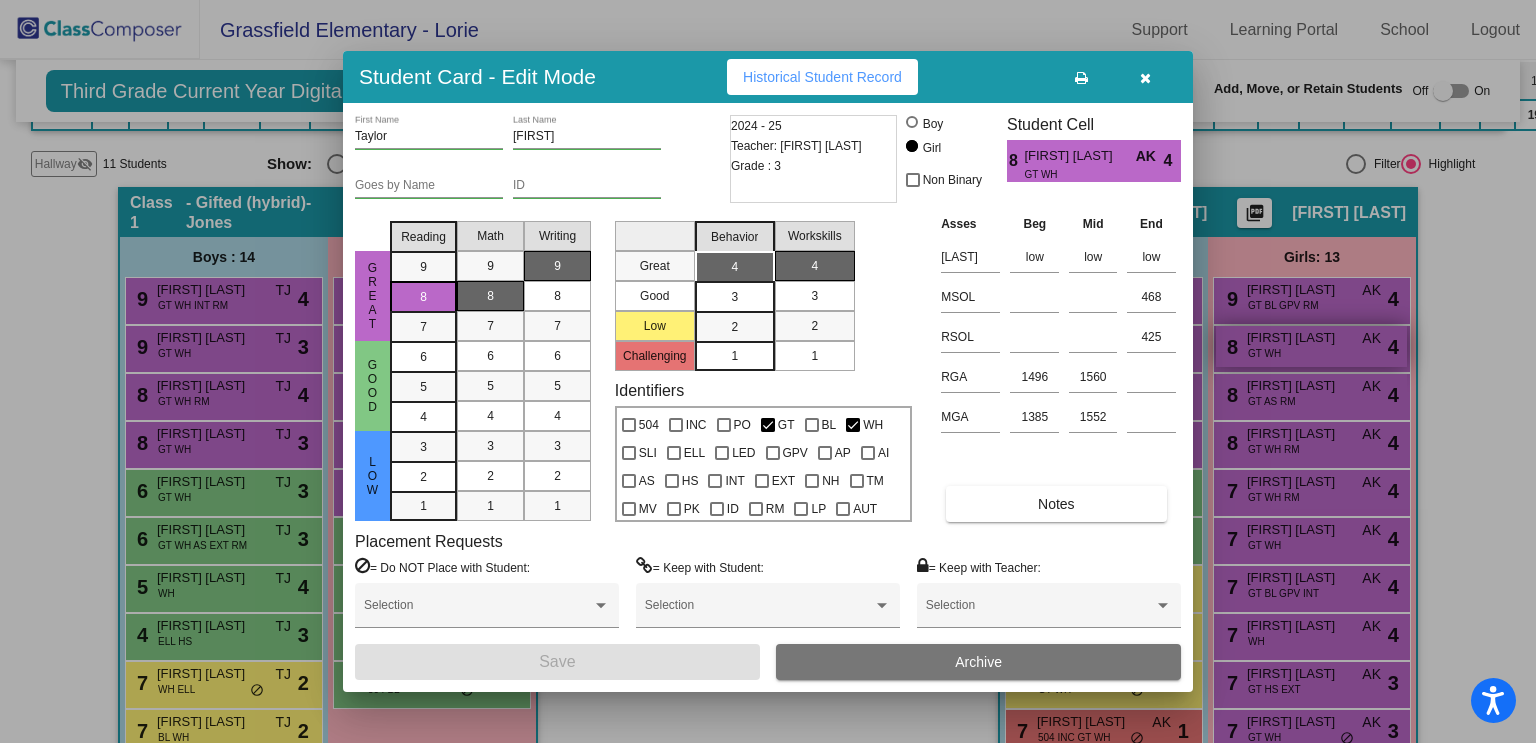 click at bounding box center [768, 371] 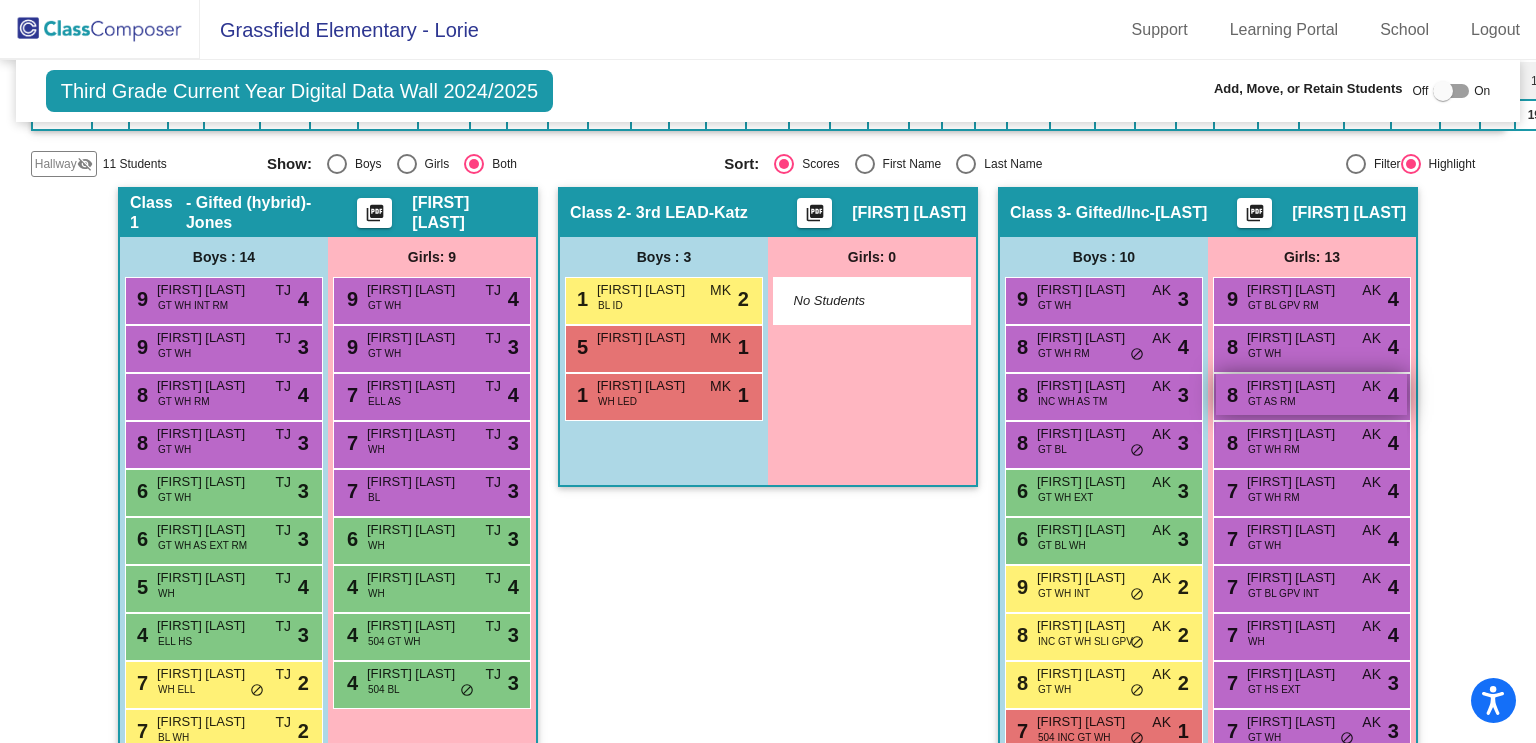 click on "8 [FIRST] [LAST] GT AS RM AK lock do_not_disturb_alt 4" at bounding box center (1311, 394) 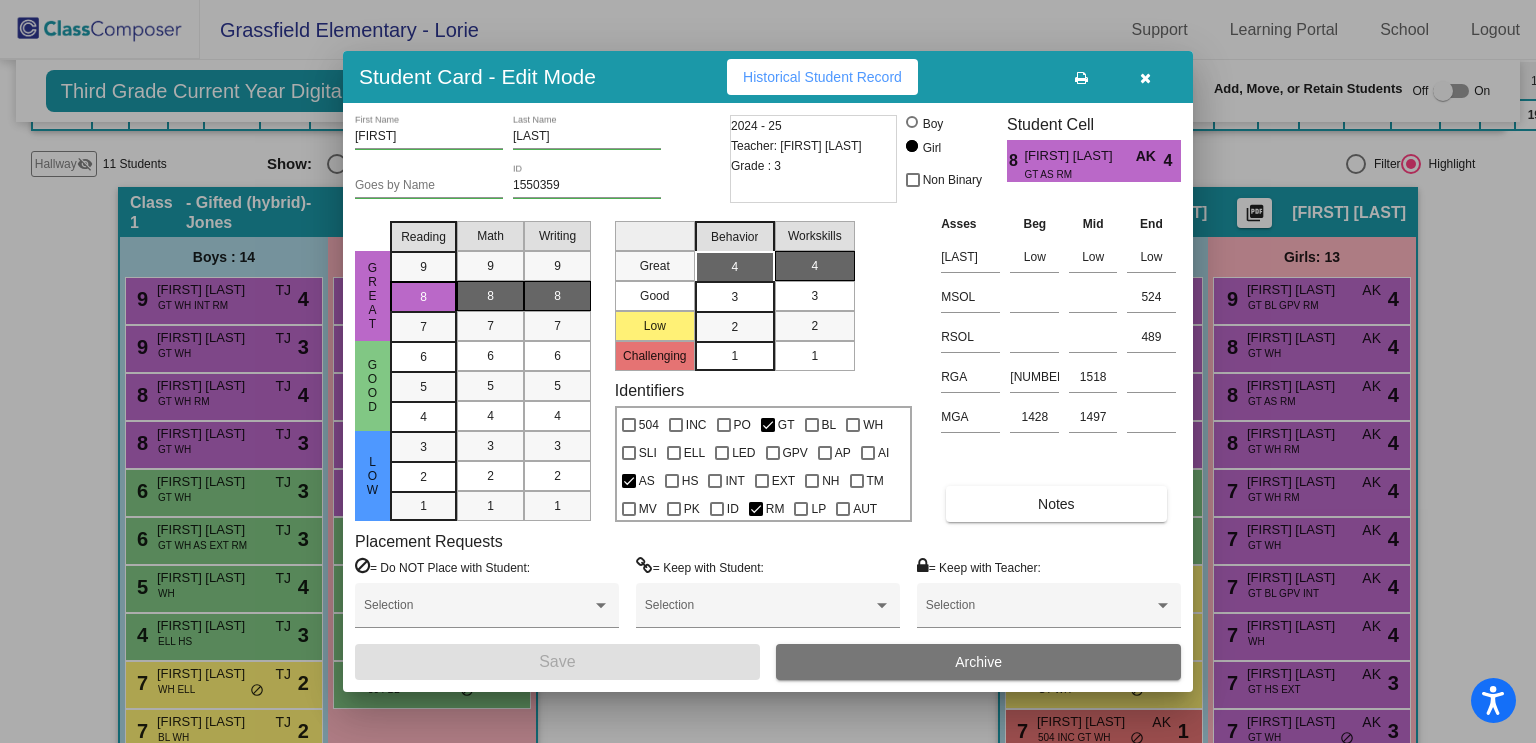 click at bounding box center [768, 371] 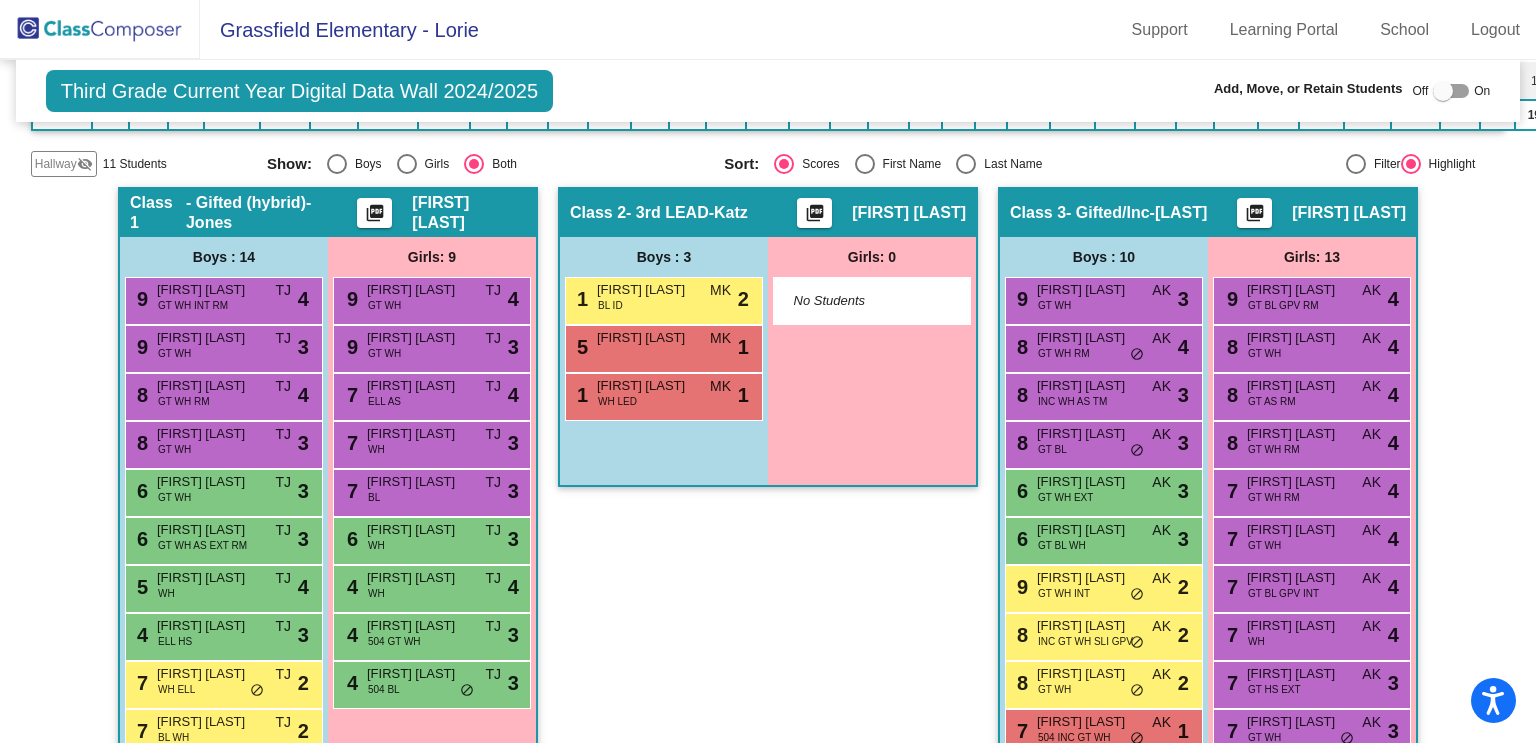 click on "8 [FIRST] [LAST] GT WH RM AK lock do_not_disturb_alt 4" at bounding box center (1311, 442) 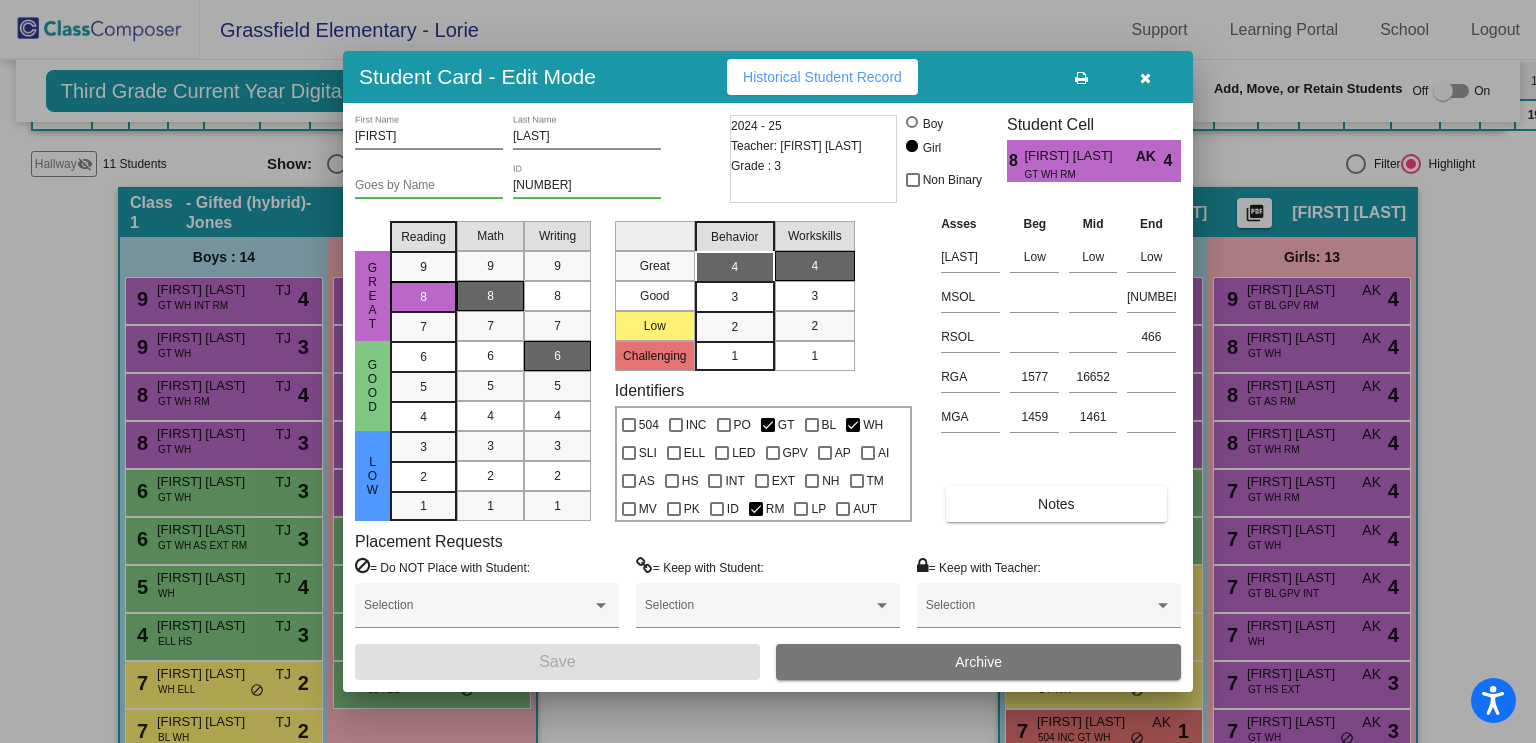 click at bounding box center (768, 371) 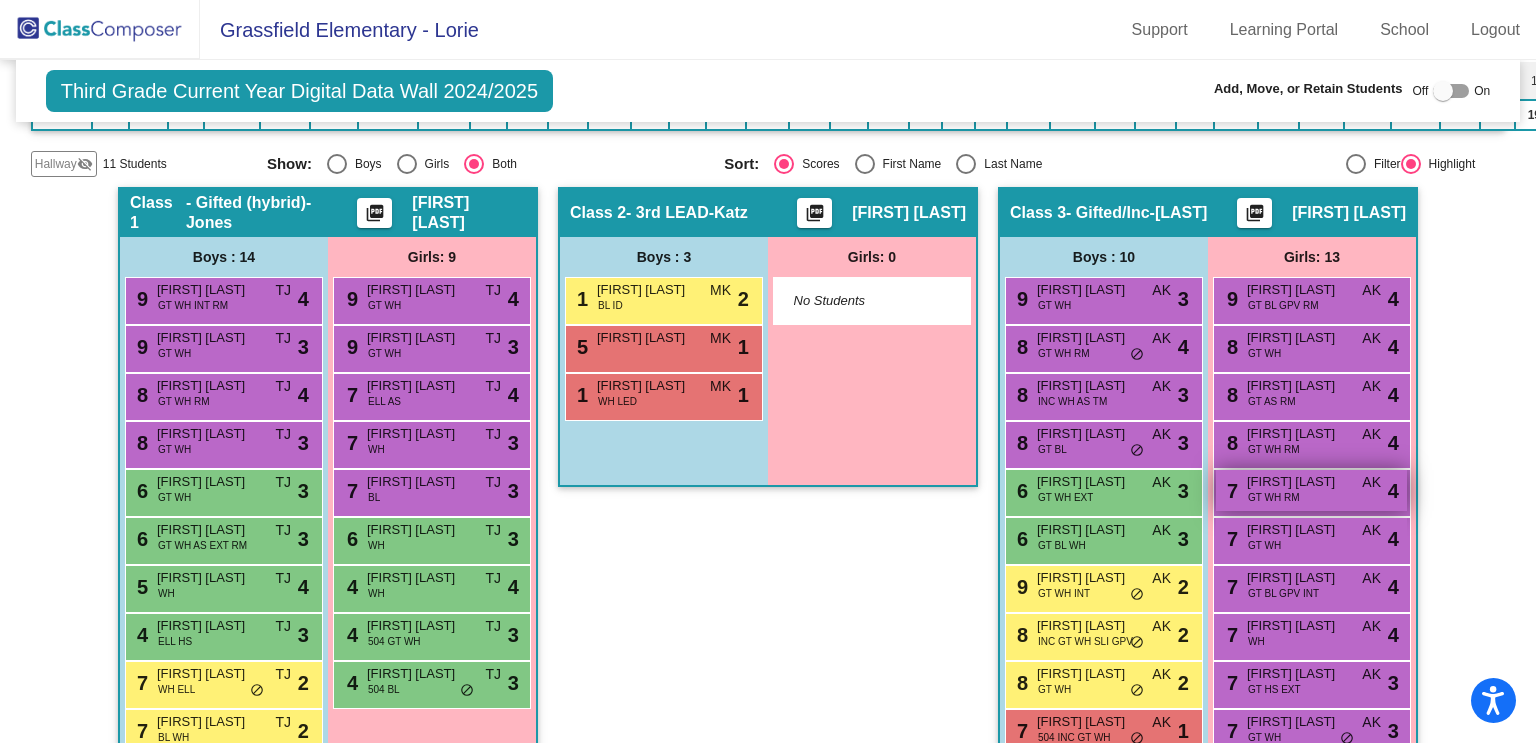 click on "[FIRST] [LAST]" at bounding box center (1297, 482) 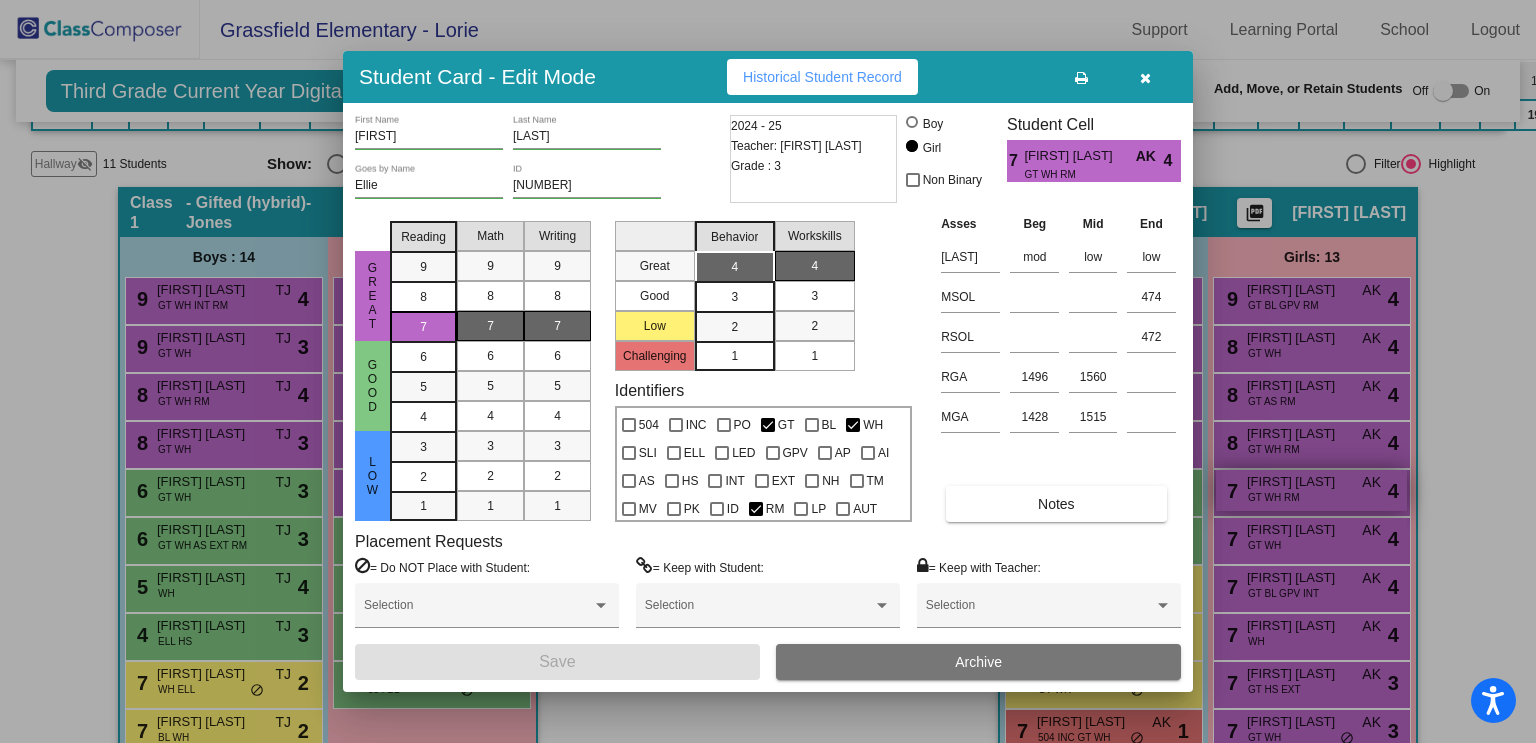 click at bounding box center [768, 371] 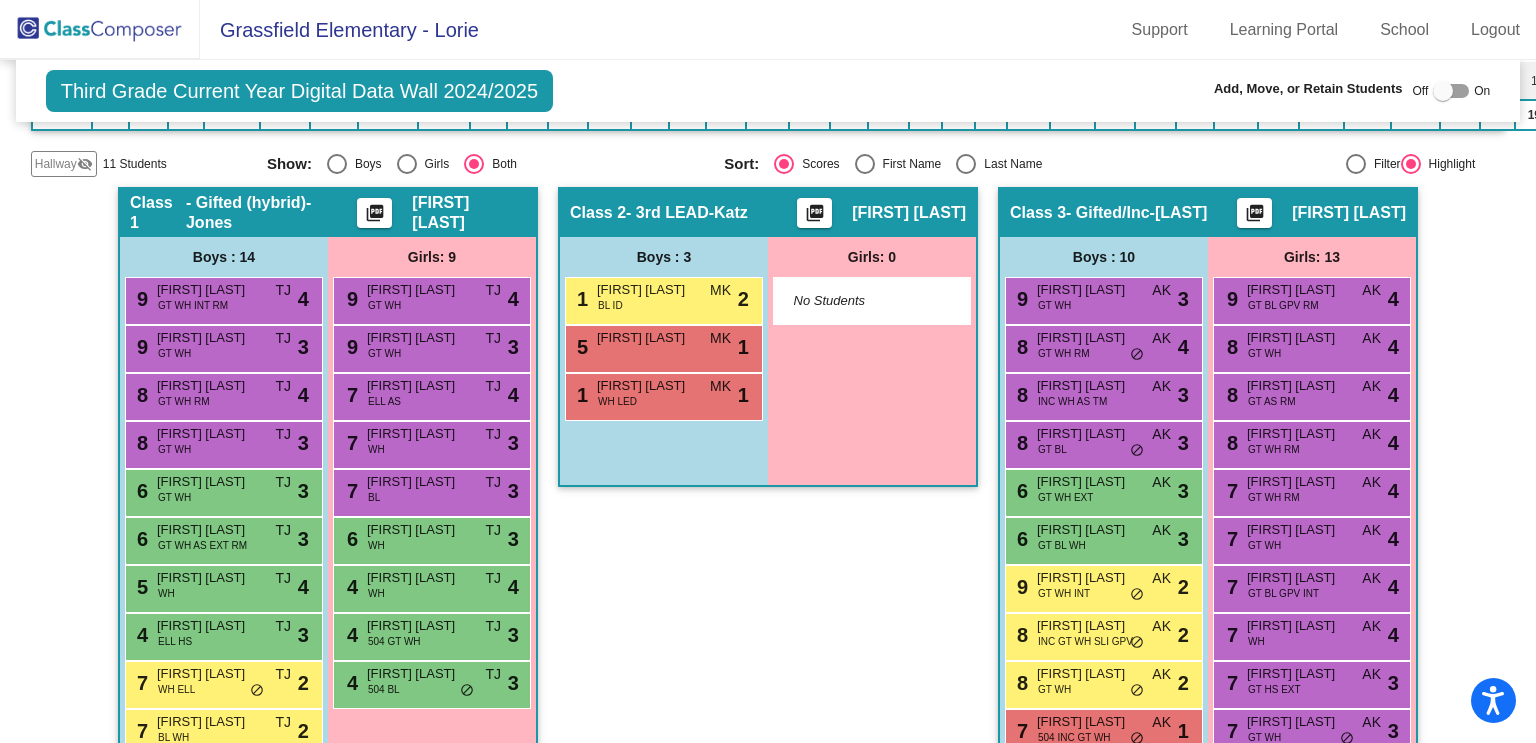 click on "[NUMBER] [FIRST] [LAST] GT WH AK lock do_not_disturb_alt [NUMBER]" at bounding box center [1312, 541] 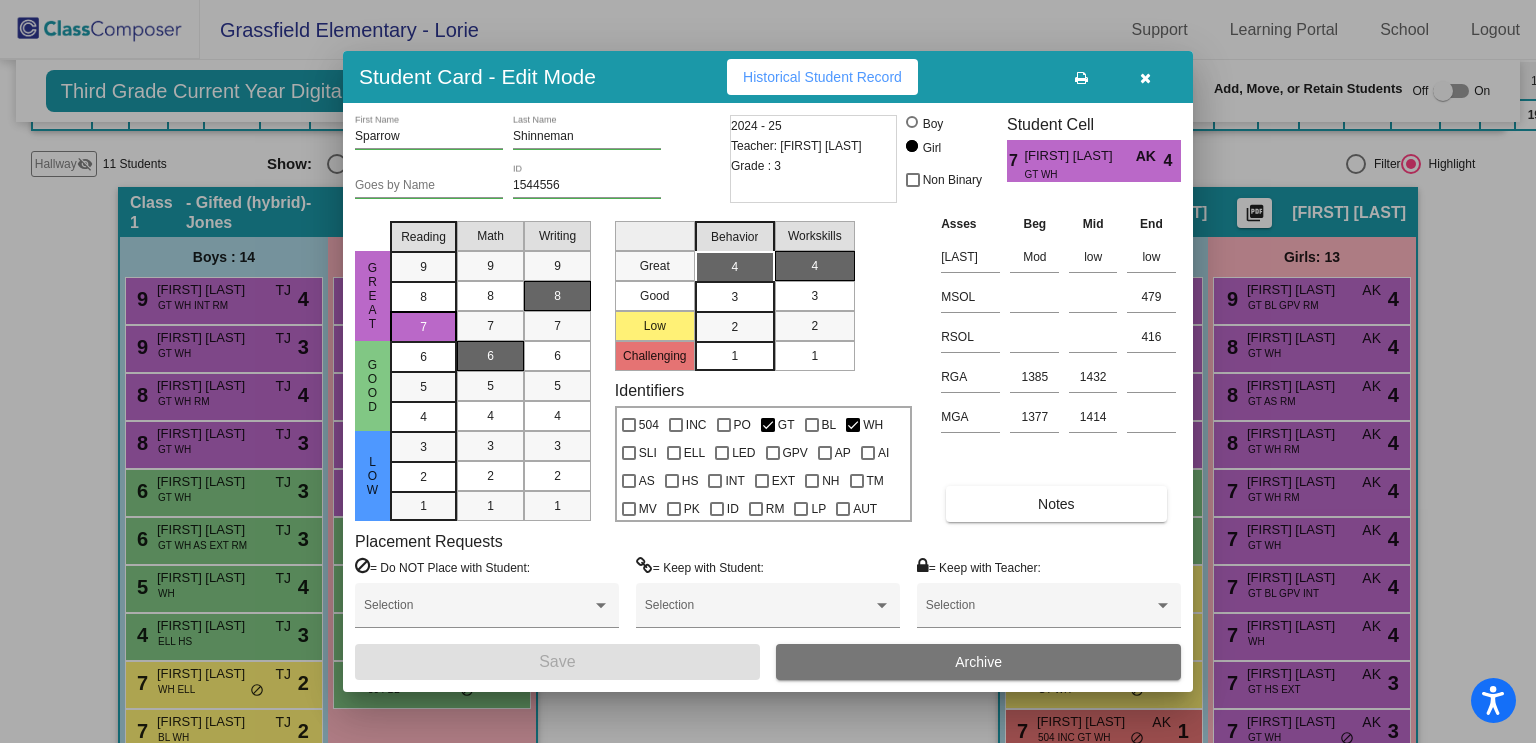 click at bounding box center (768, 371) 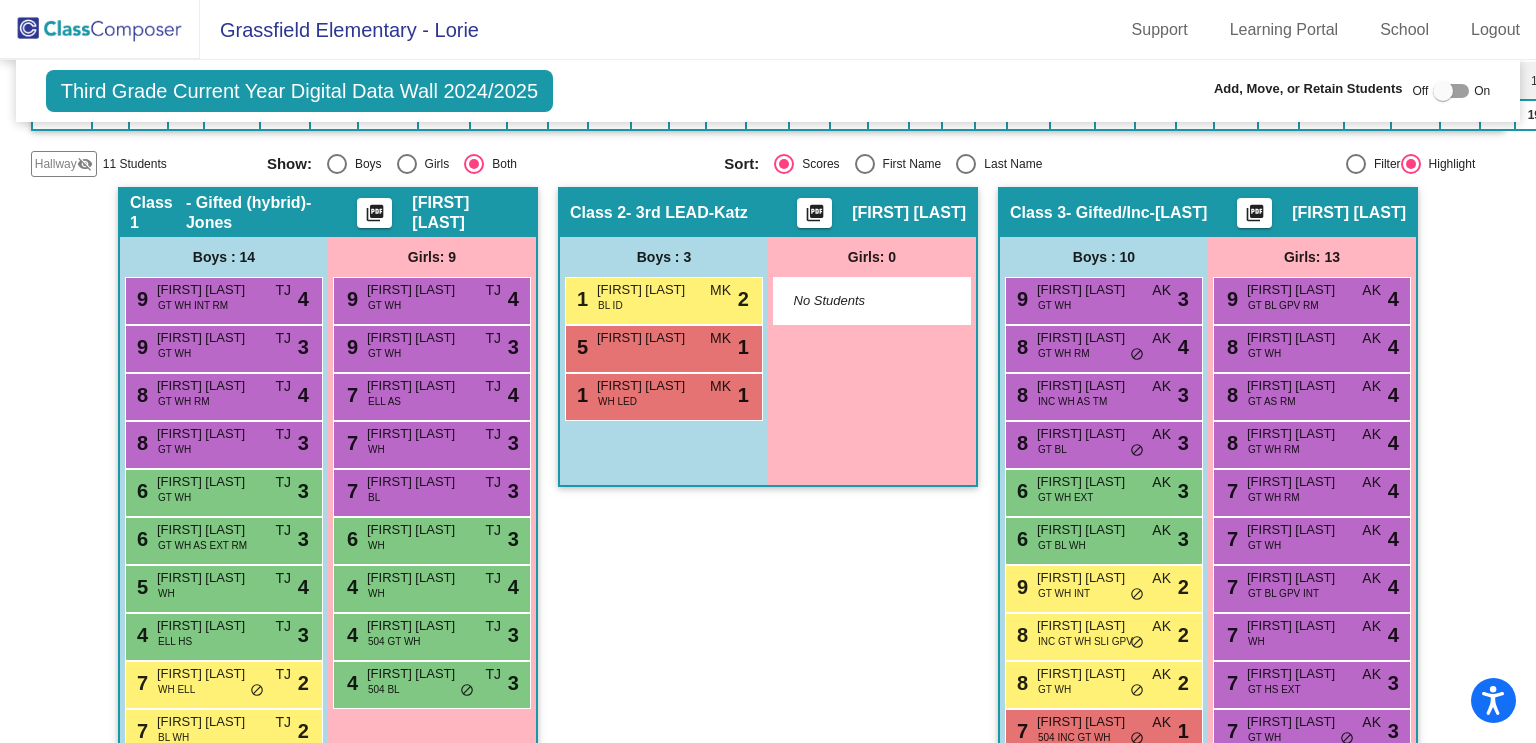 click on "7 [FIRST] [LAST] GT BL GPV INT AK lock do_not_disturb_alt 4" at bounding box center [1311, 586] 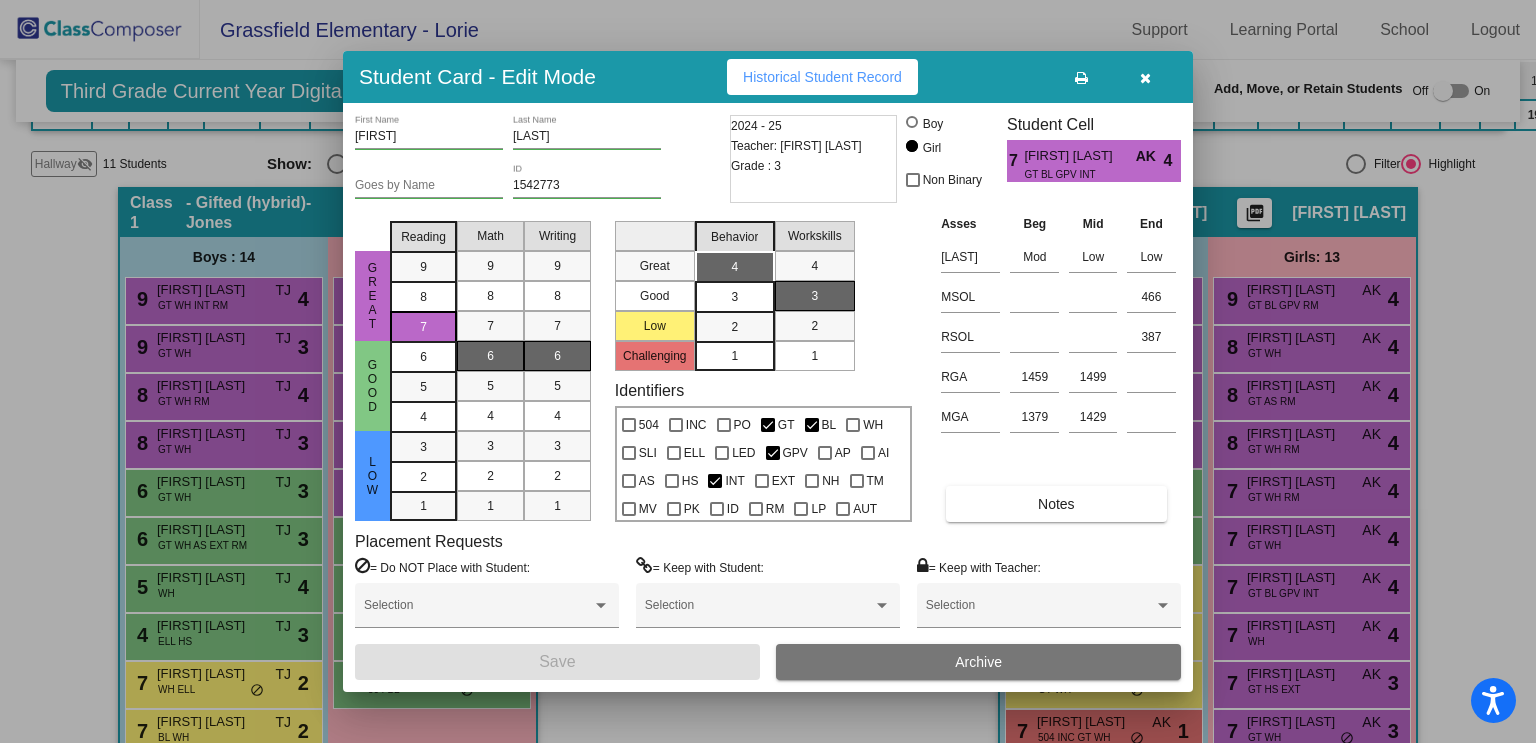 click at bounding box center [768, 371] 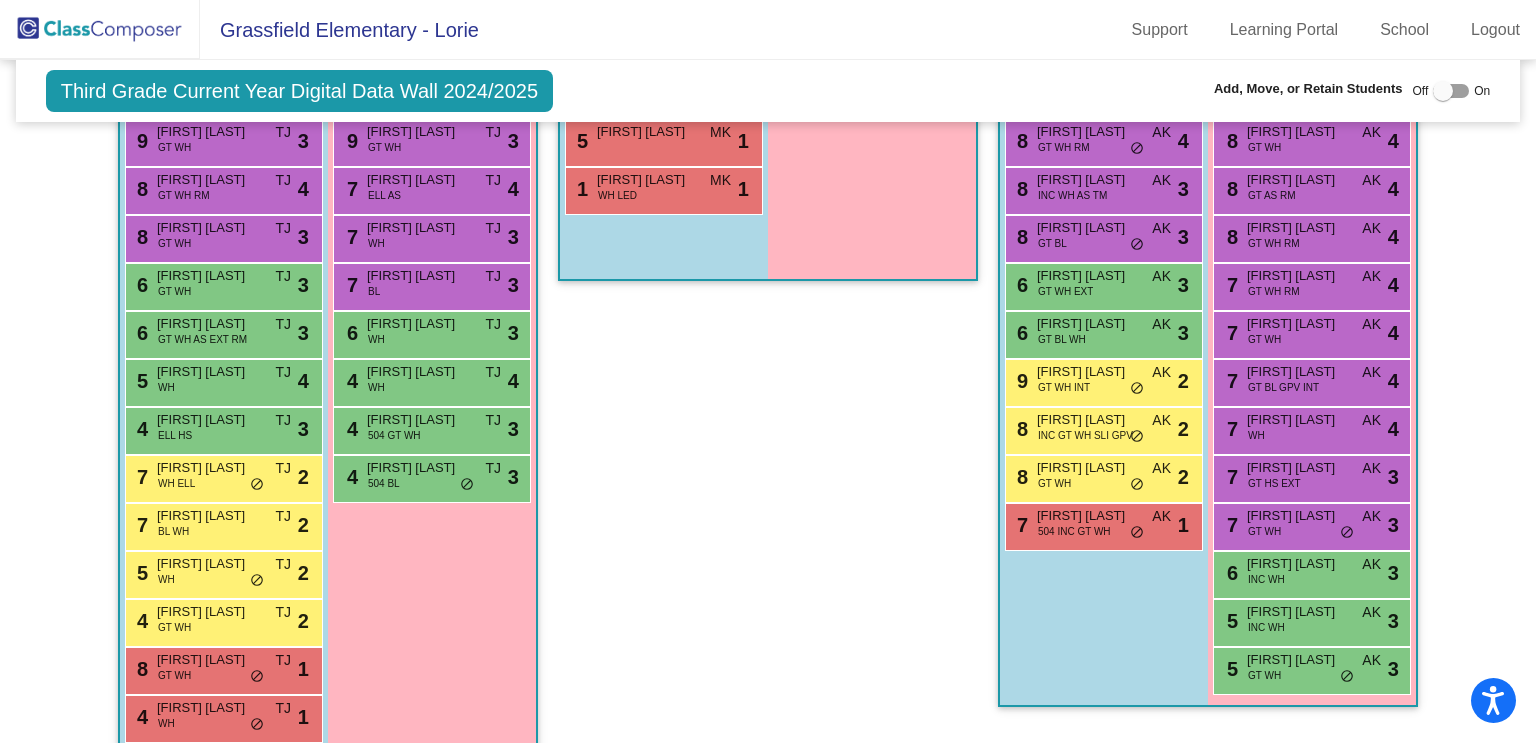 scroll, scrollTop: 924, scrollLeft: 0, axis: vertical 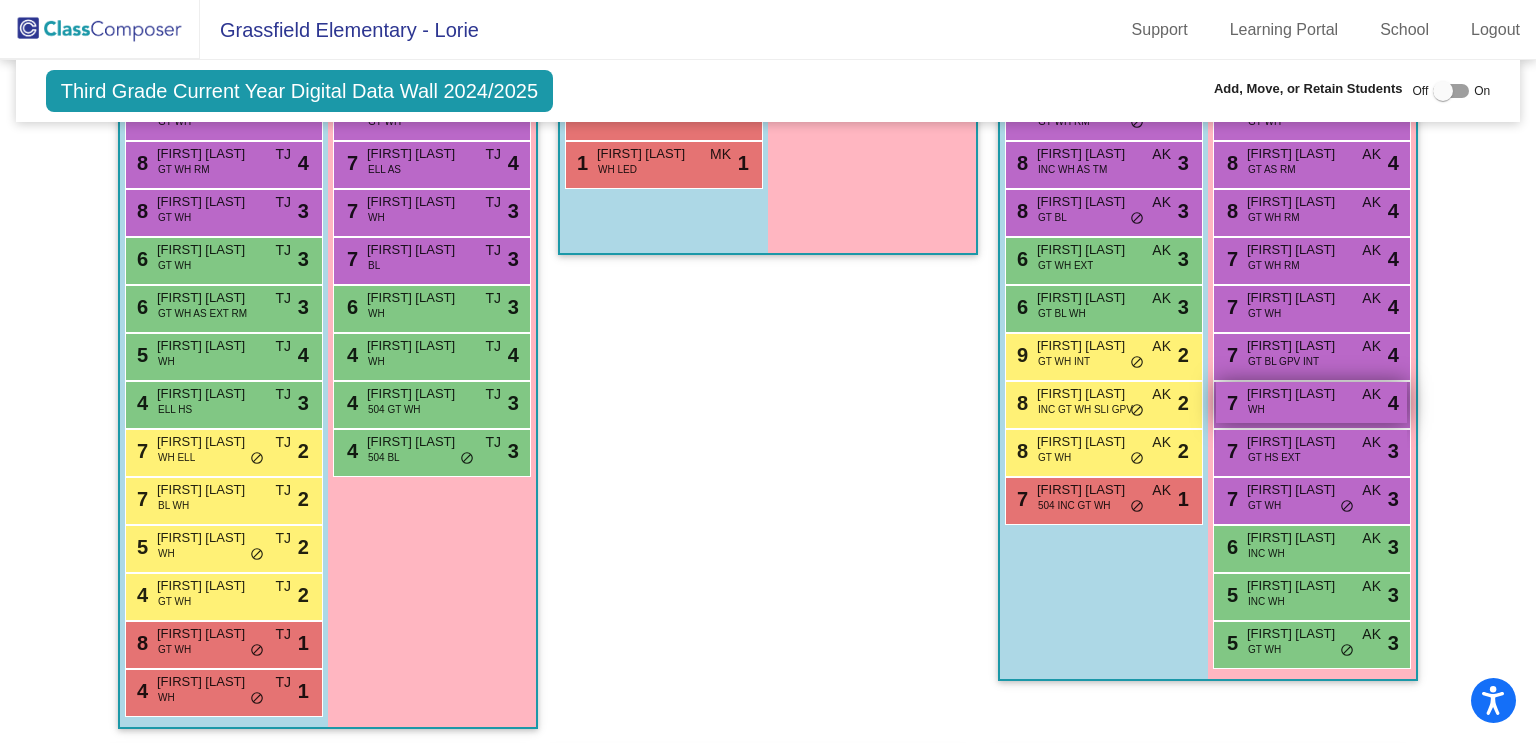 click on "[NUMBER] [FIRST] [LAST] WH AK lock do_not_disturb_alt [NUMBER]" at bounding box center (1311, 402) 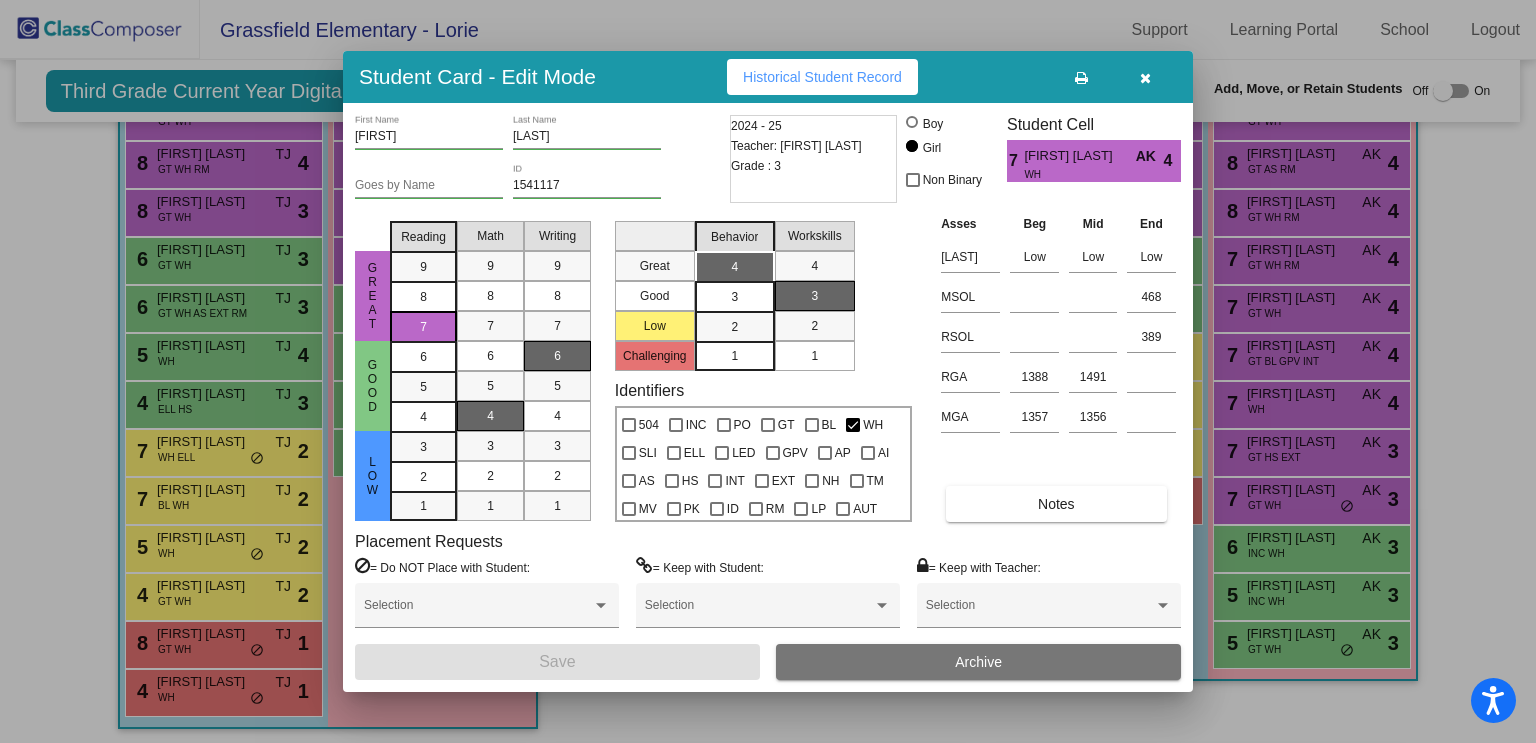 click at bounding box center (768, 371) 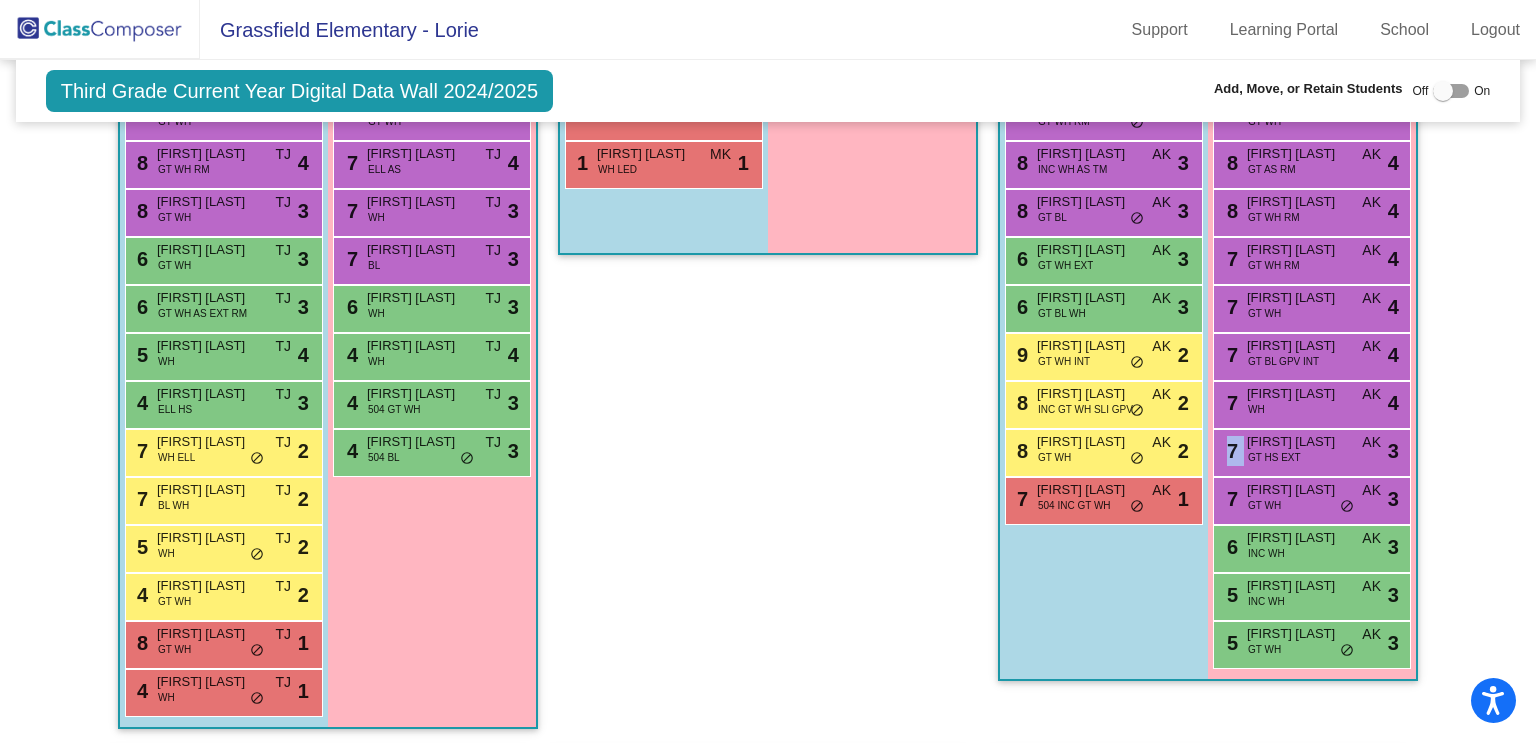 click on "7 [FIRST] [LAST] GT HS EXT AK lock do_not_disturb_alt 3" at bounding box center (1311, 450) 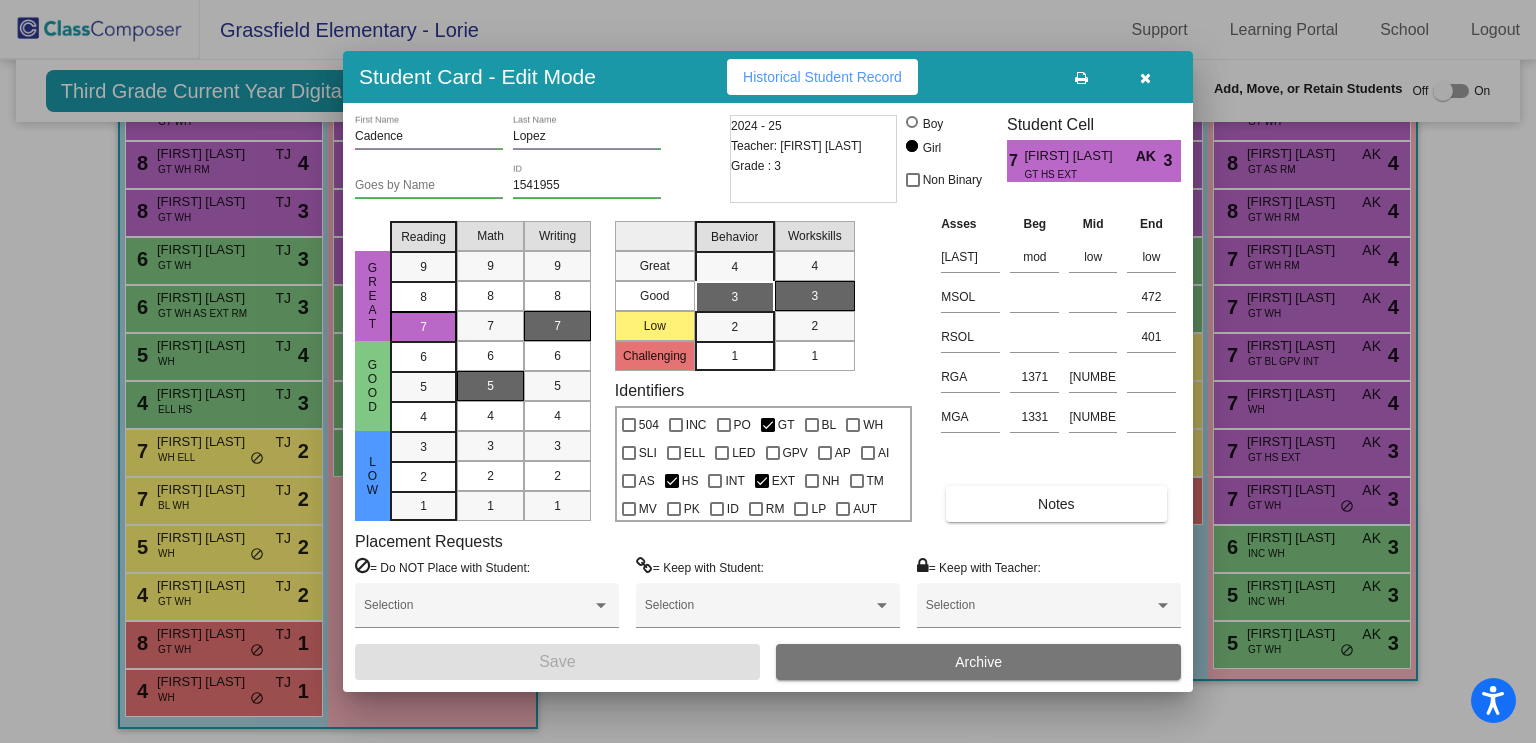 click at bounding box center (768, 371) 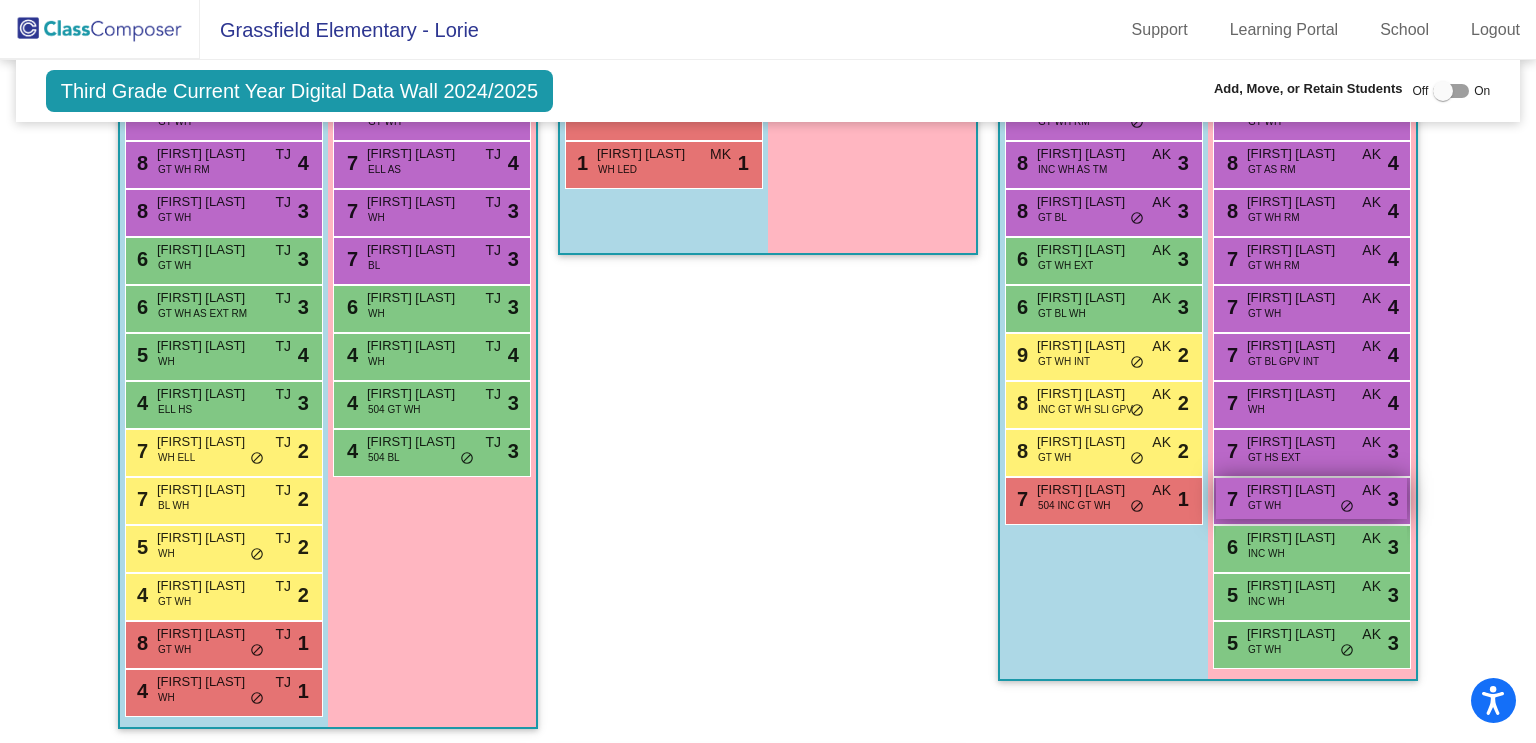 click on "[NUMBER] [FIRST] [LAST] GT WH AK lock do_not_disturb_alt [NUMBER]" at bounding box center (1311, 498) 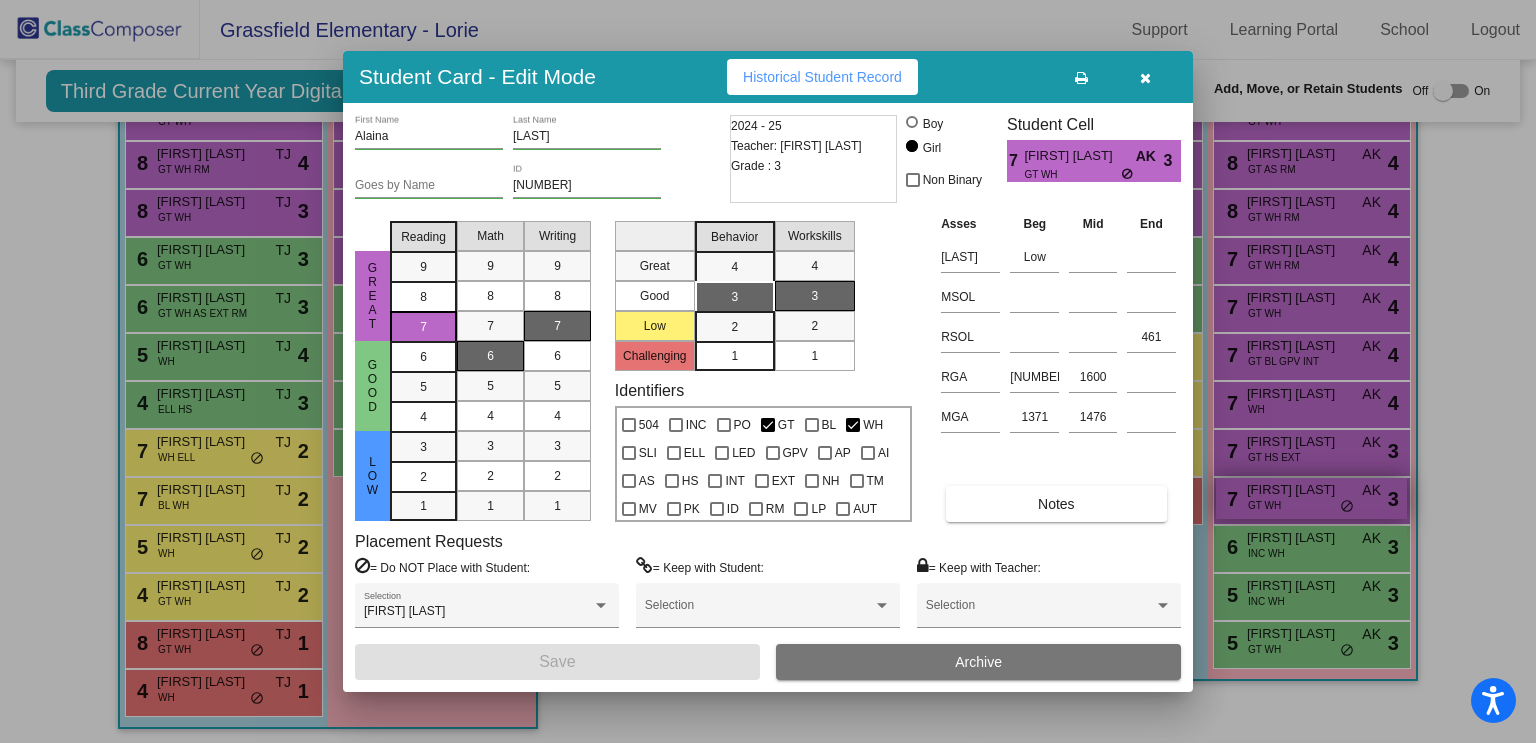 click at bounding box center [768, 371] 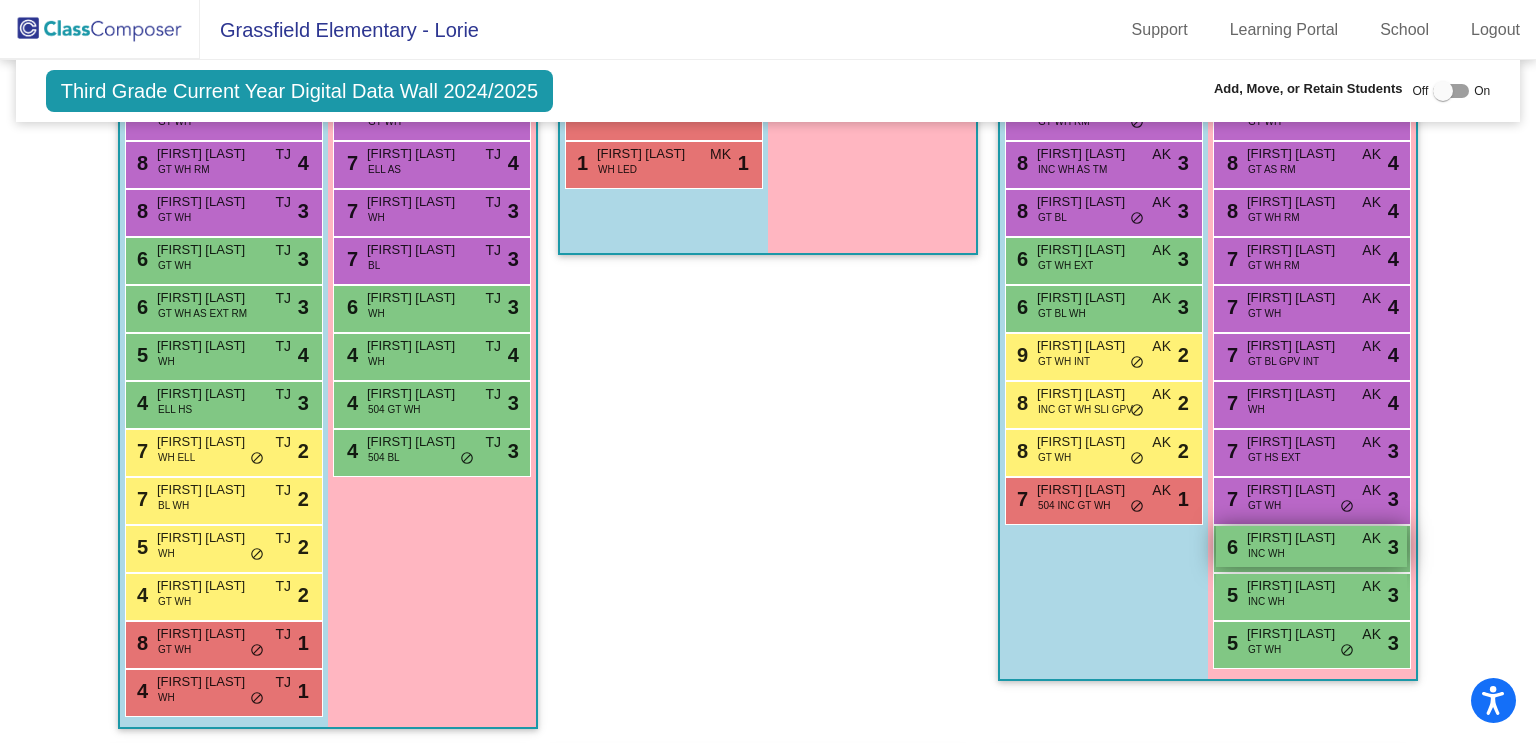 click on "[FIRST] [LAST]" at bounding box center [1297, 538] 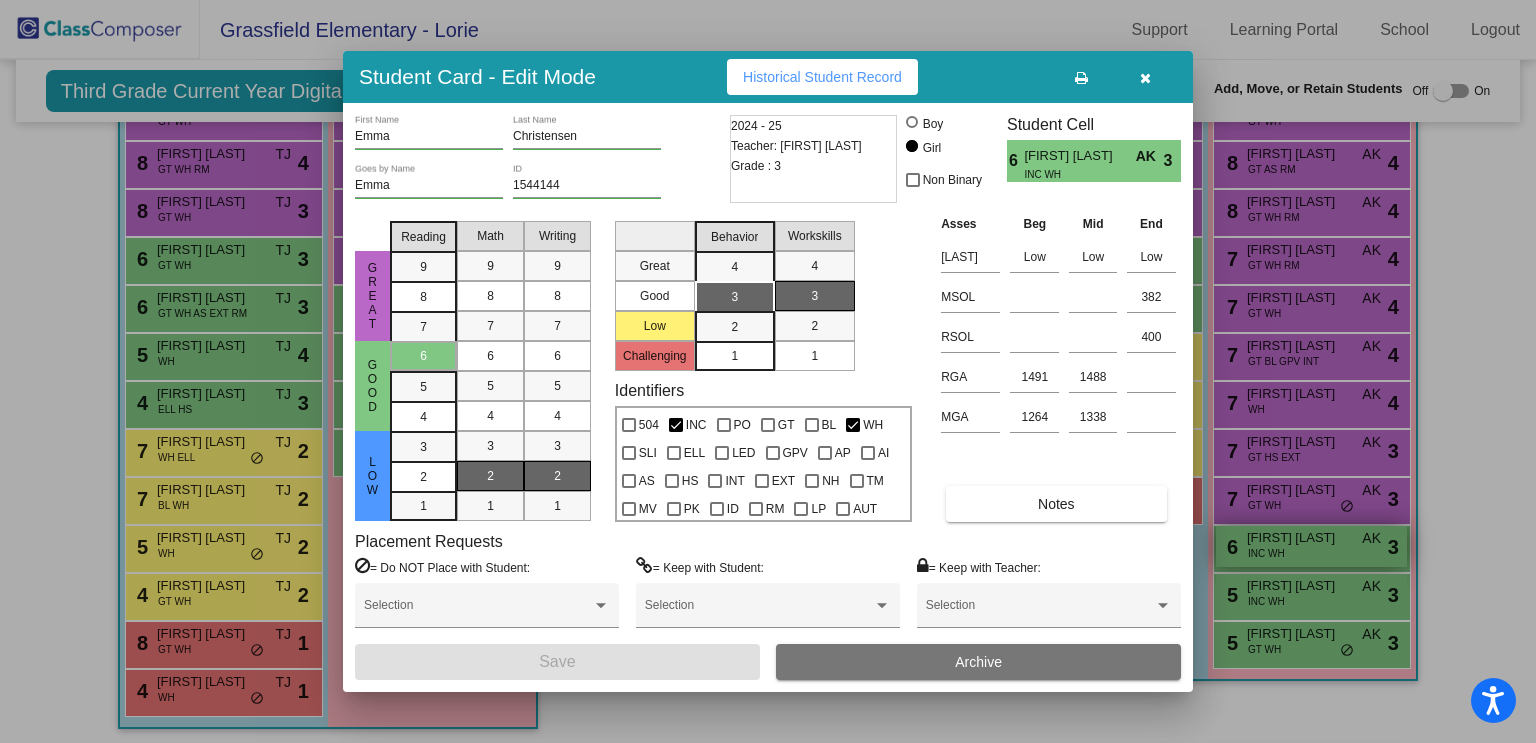 click at bounding box center [768, 371] 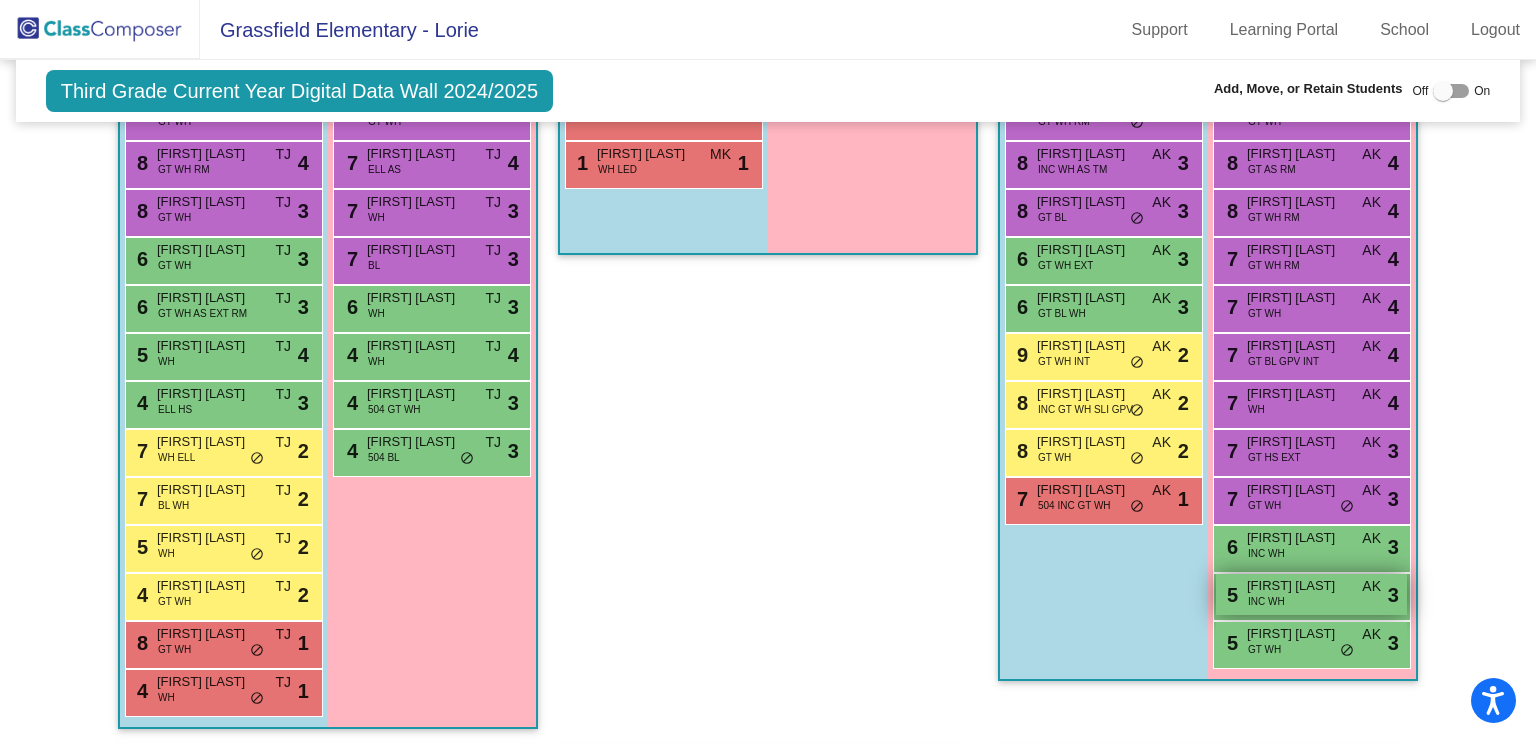 click on "[NUMBER] [FIRST] [LAST] INC WH AK lock do_not_disturb_alt [NUMBER]" at bounding box center [1311, 594] 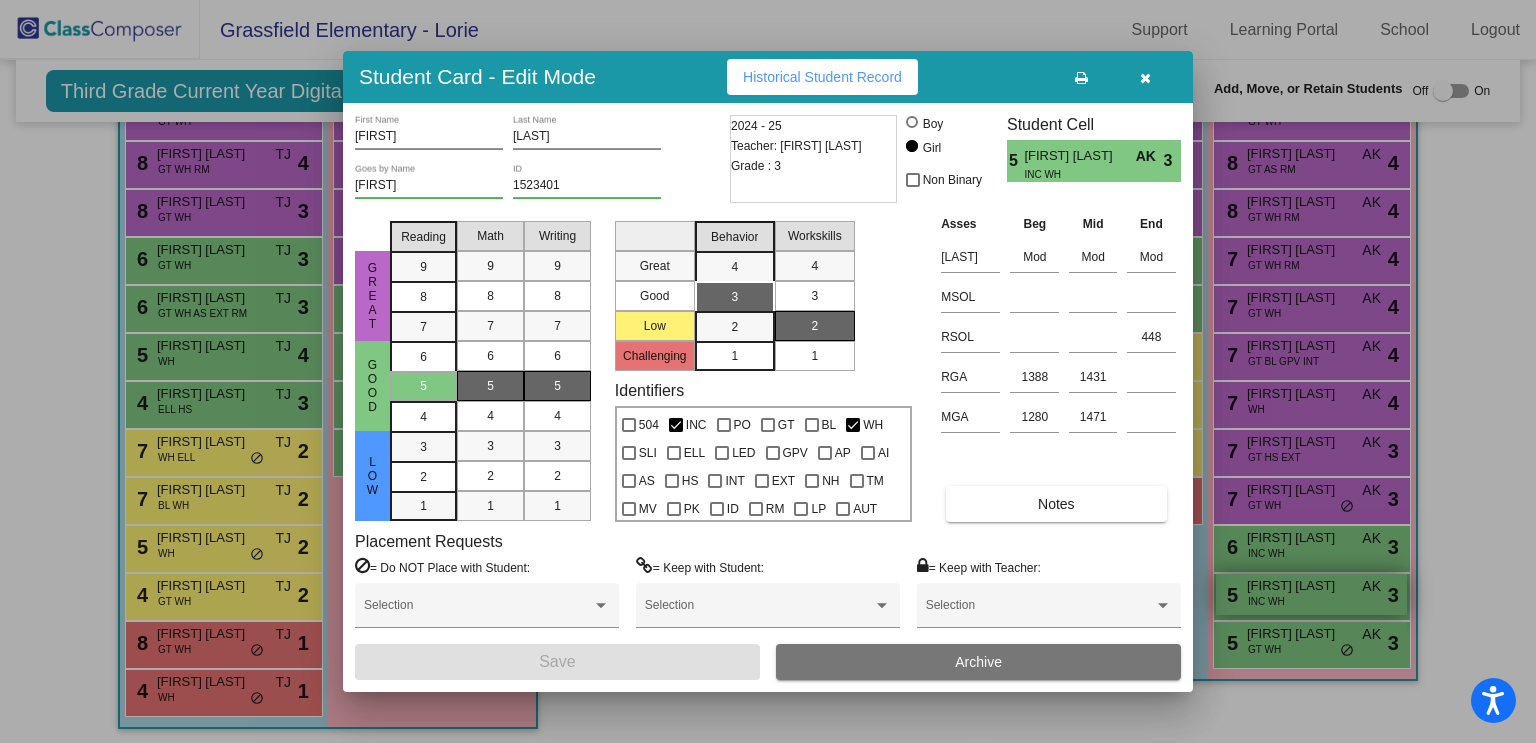 click at bounding box center [768, 371] 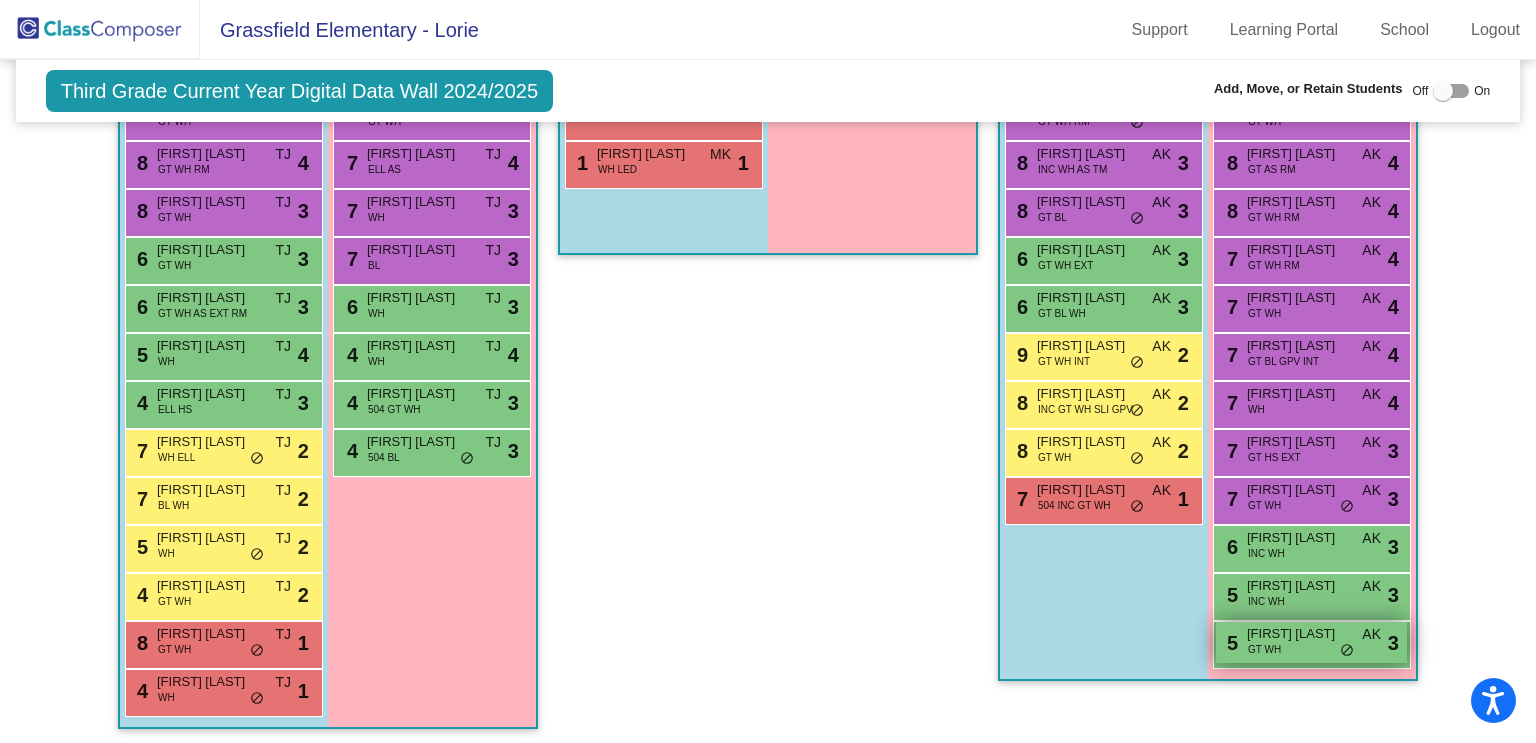 click on "5 [FIRST]-[LAST] [LAST] GT WH AK lock do_not_disturb_alt 3" at bounding box center [1311, 642] 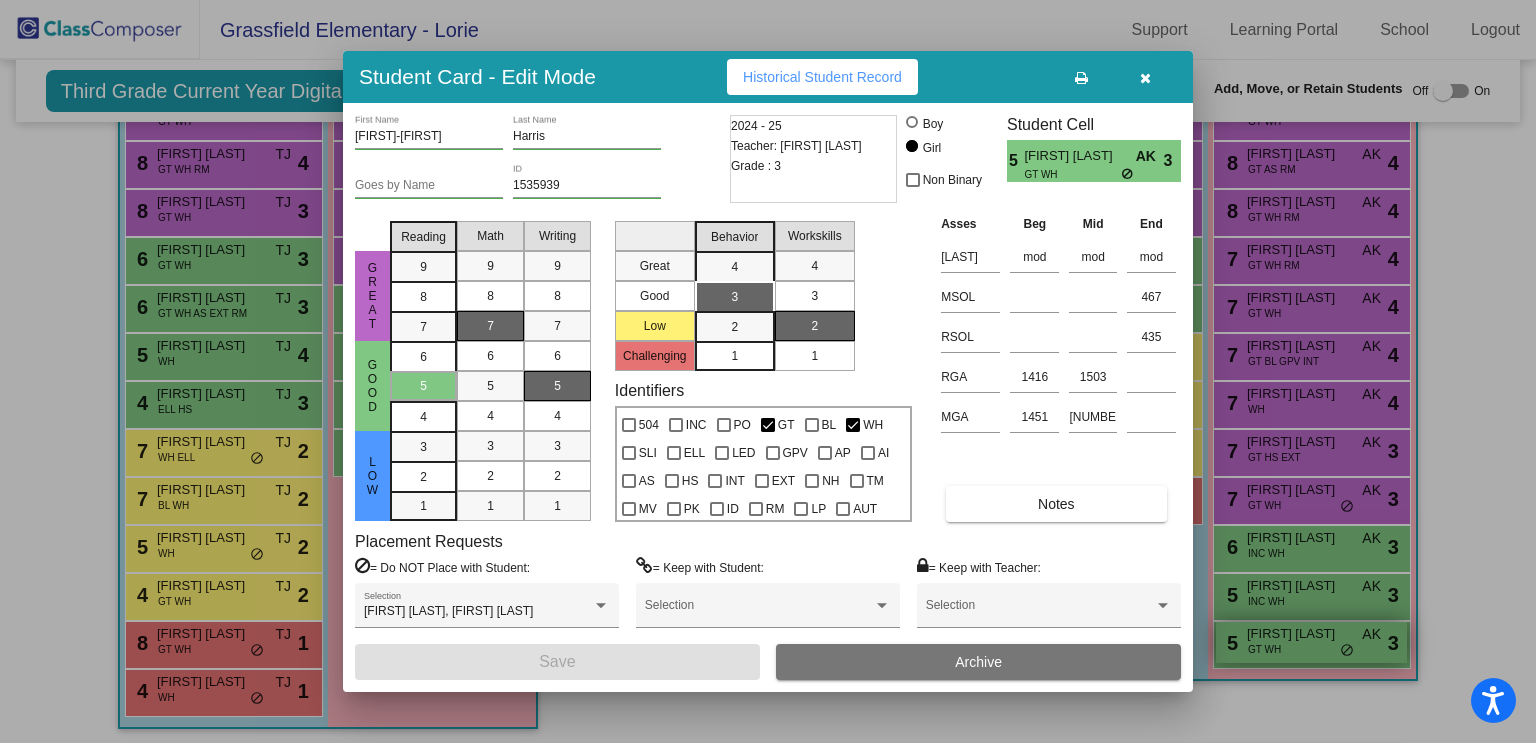 click at bounding box center [768, 371] 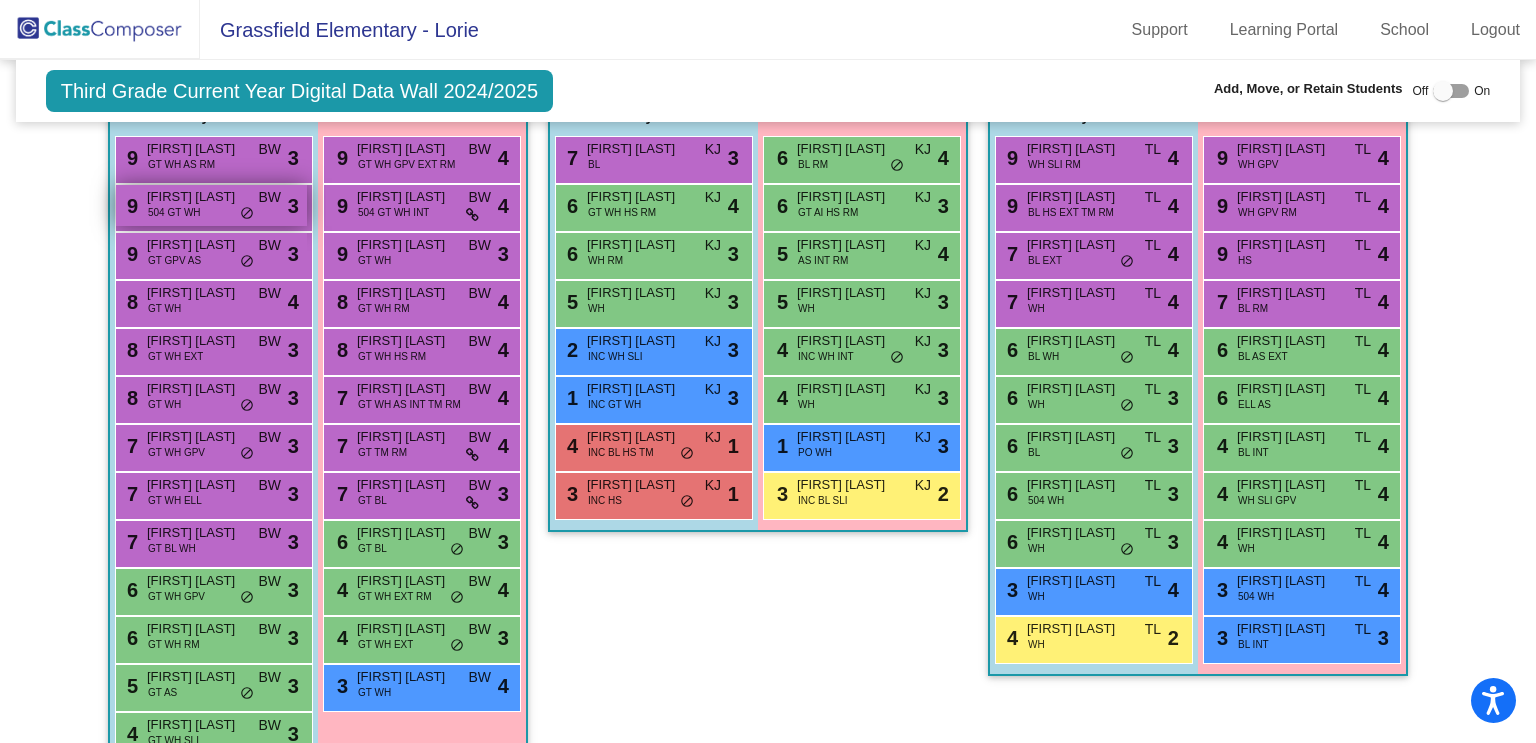 scroll, scrollTop: 1580, scrollLeft: 0, axis: vertical 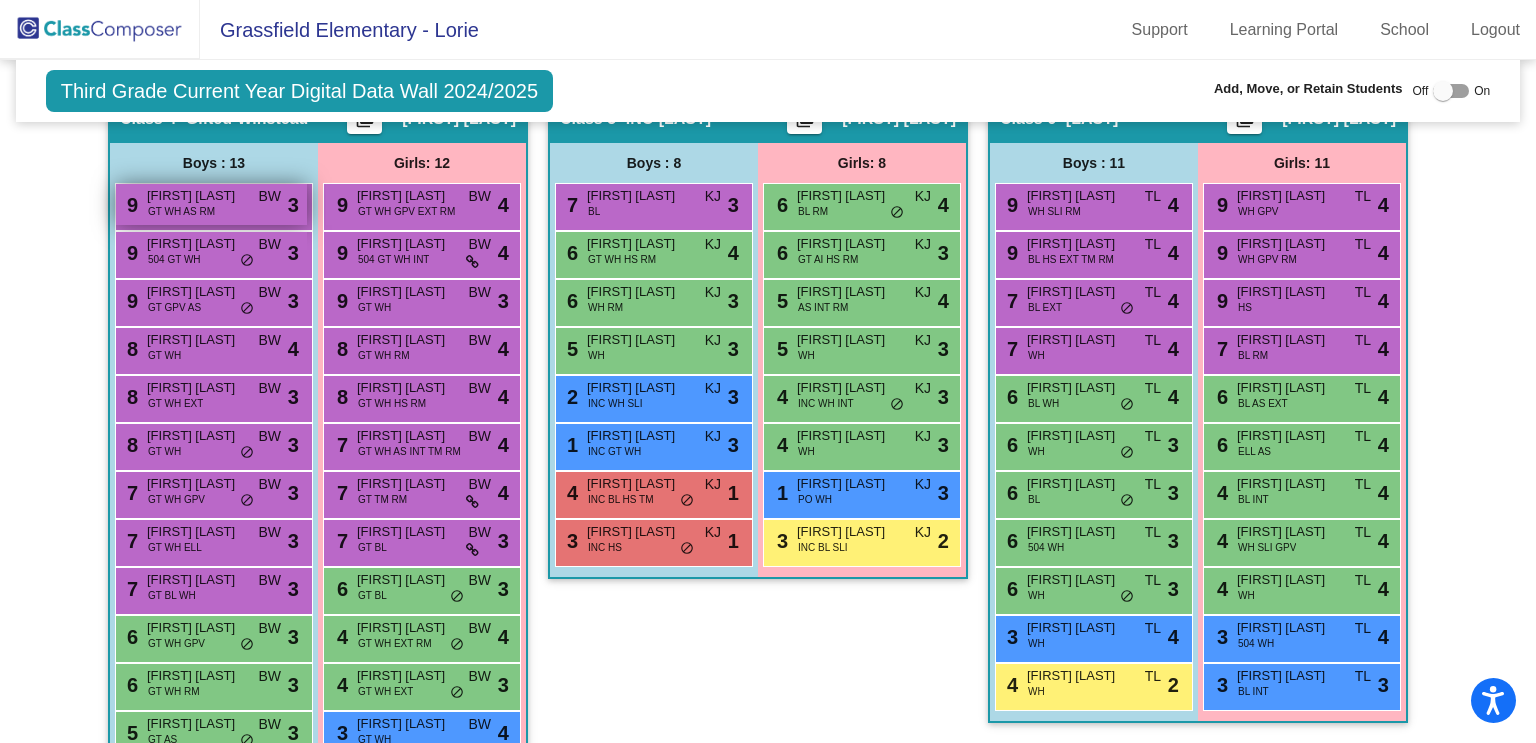 click on "GT WH AS RM" at bounding box center (181, 211) 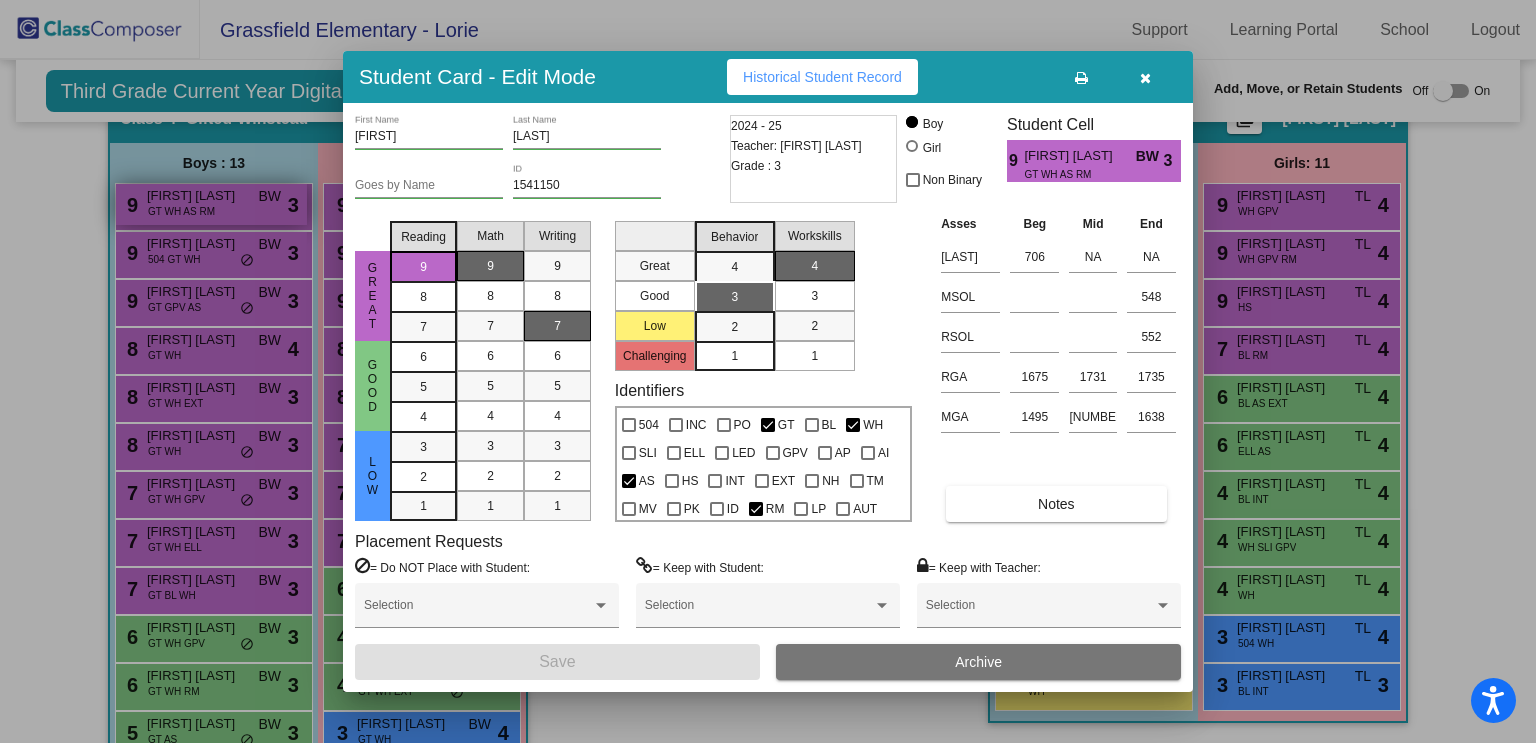 click at bounding box center (768, 371) 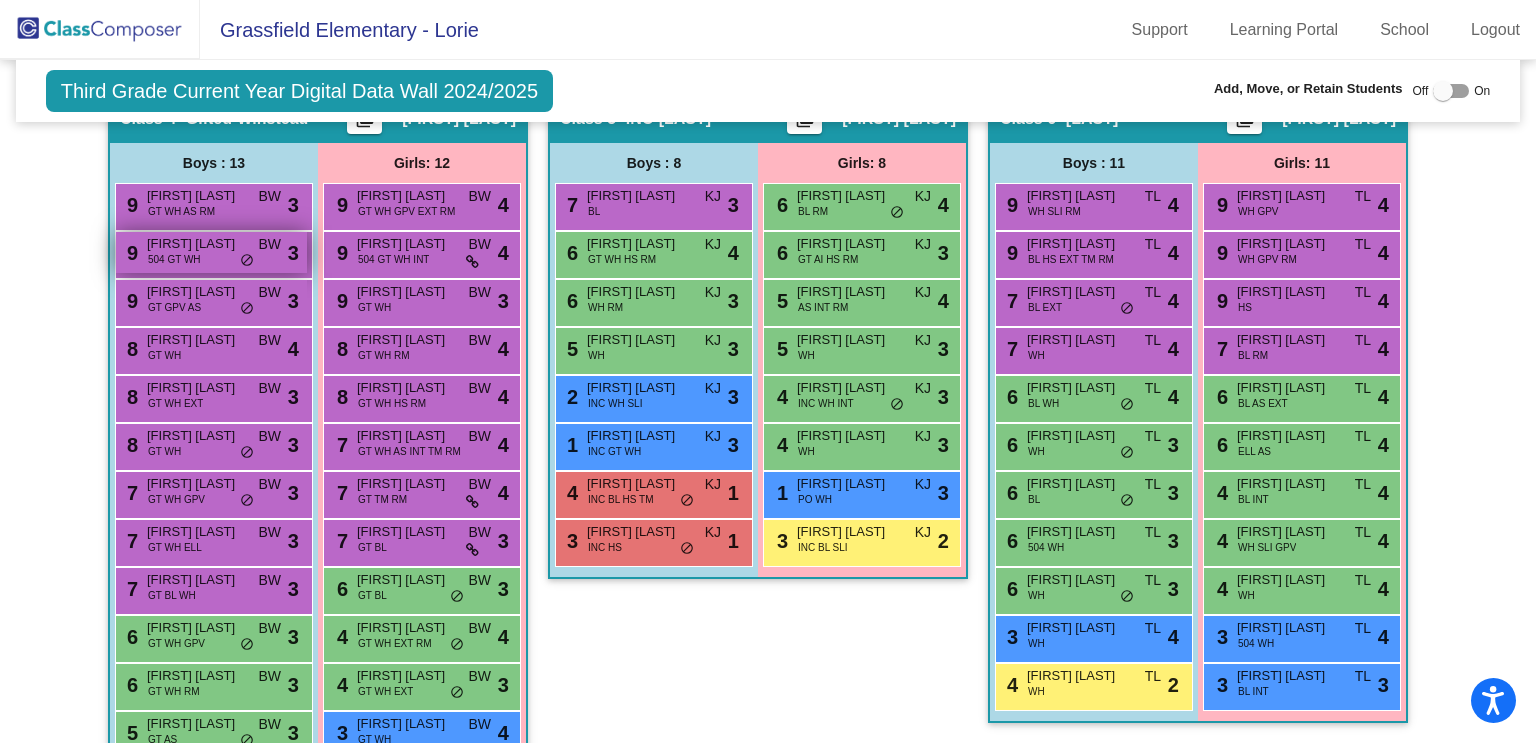 click on "9 [FIRST] [LAST] 504 GT WH BW lock do_not_disturb_alt 3" at bounding box center (211, 252) 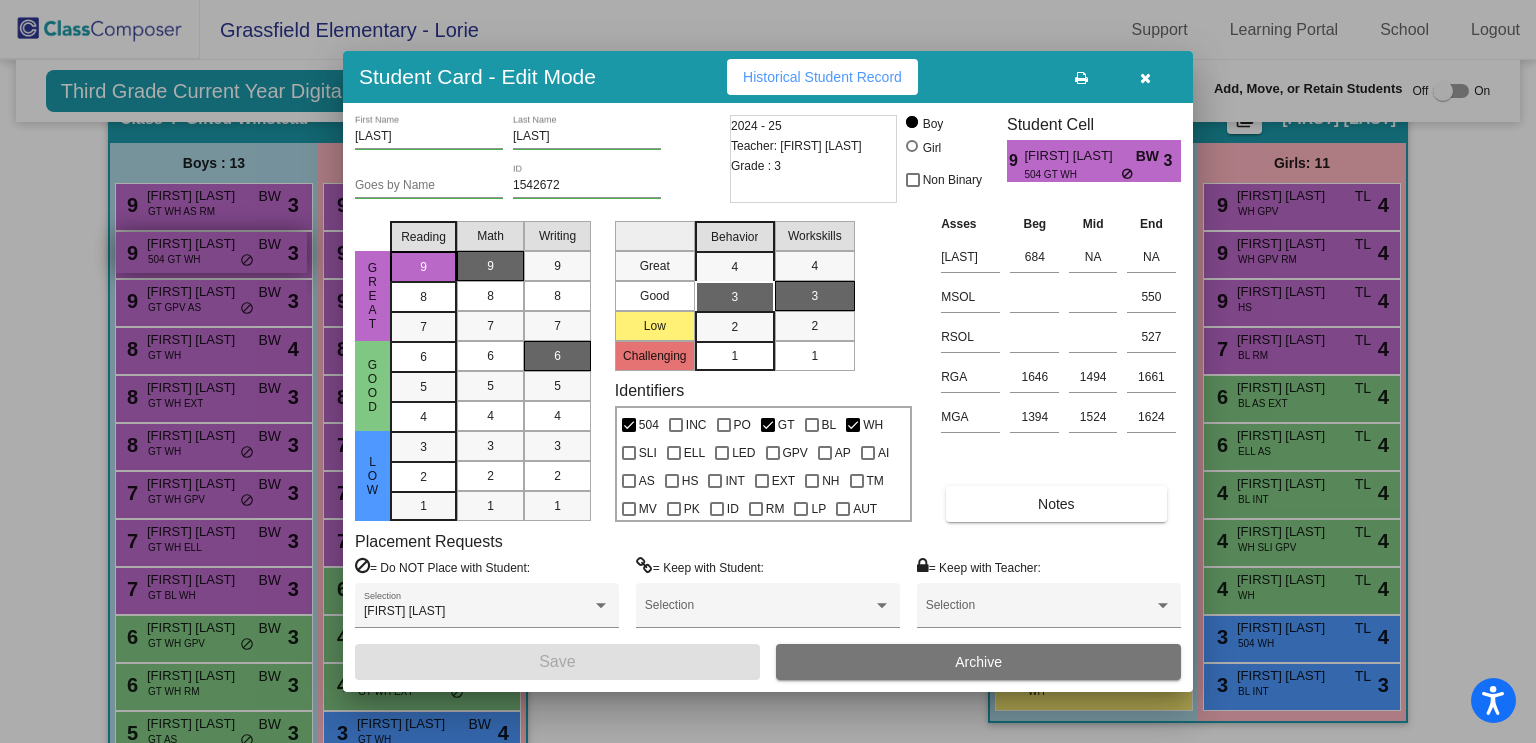 click at bounding box center [768, 371] 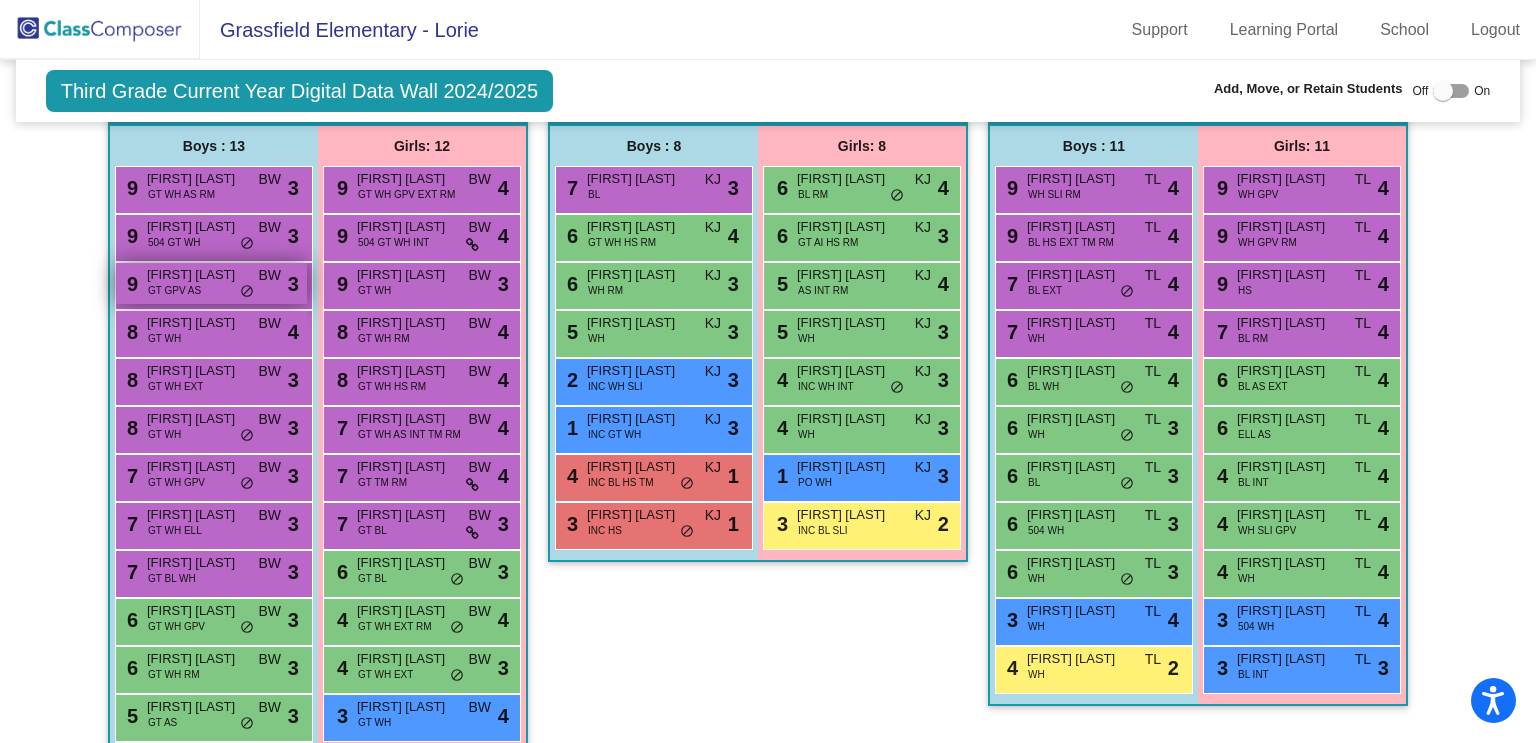 scroll, scrollTop: 1611, scrollLeft: 0, axis: vertical 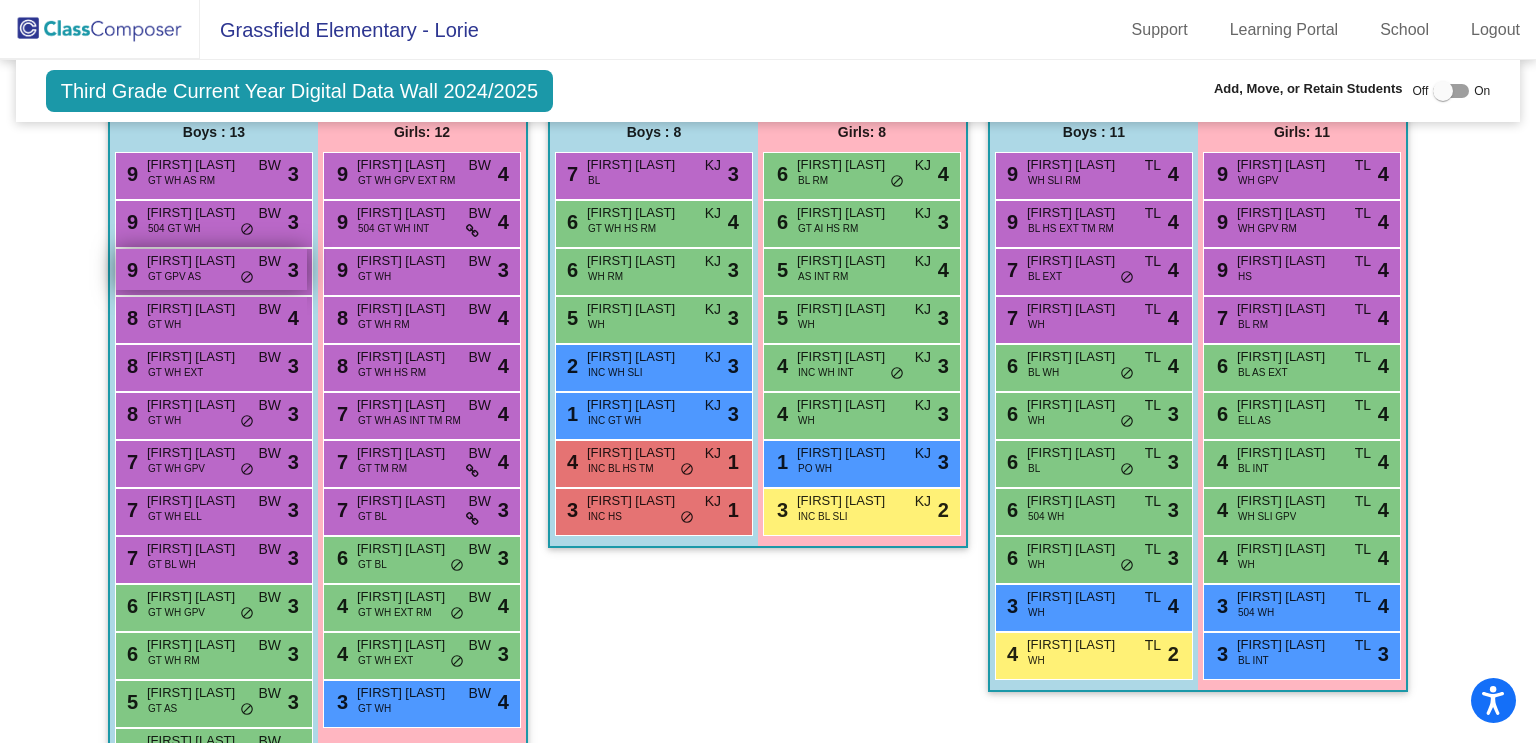 click on "GT GPV AS" at bounding box center [174, 276] 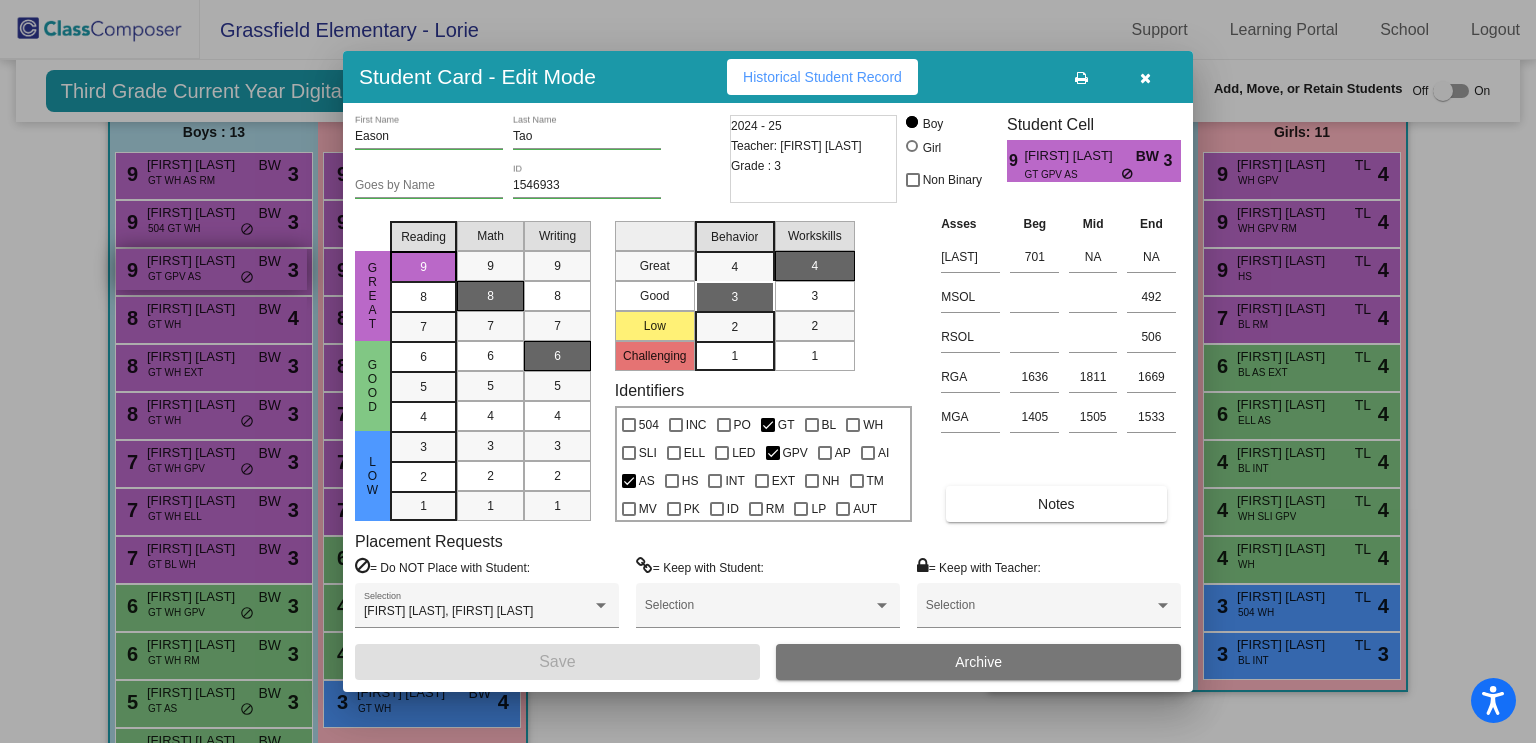 click at bounding box center (768, 371) 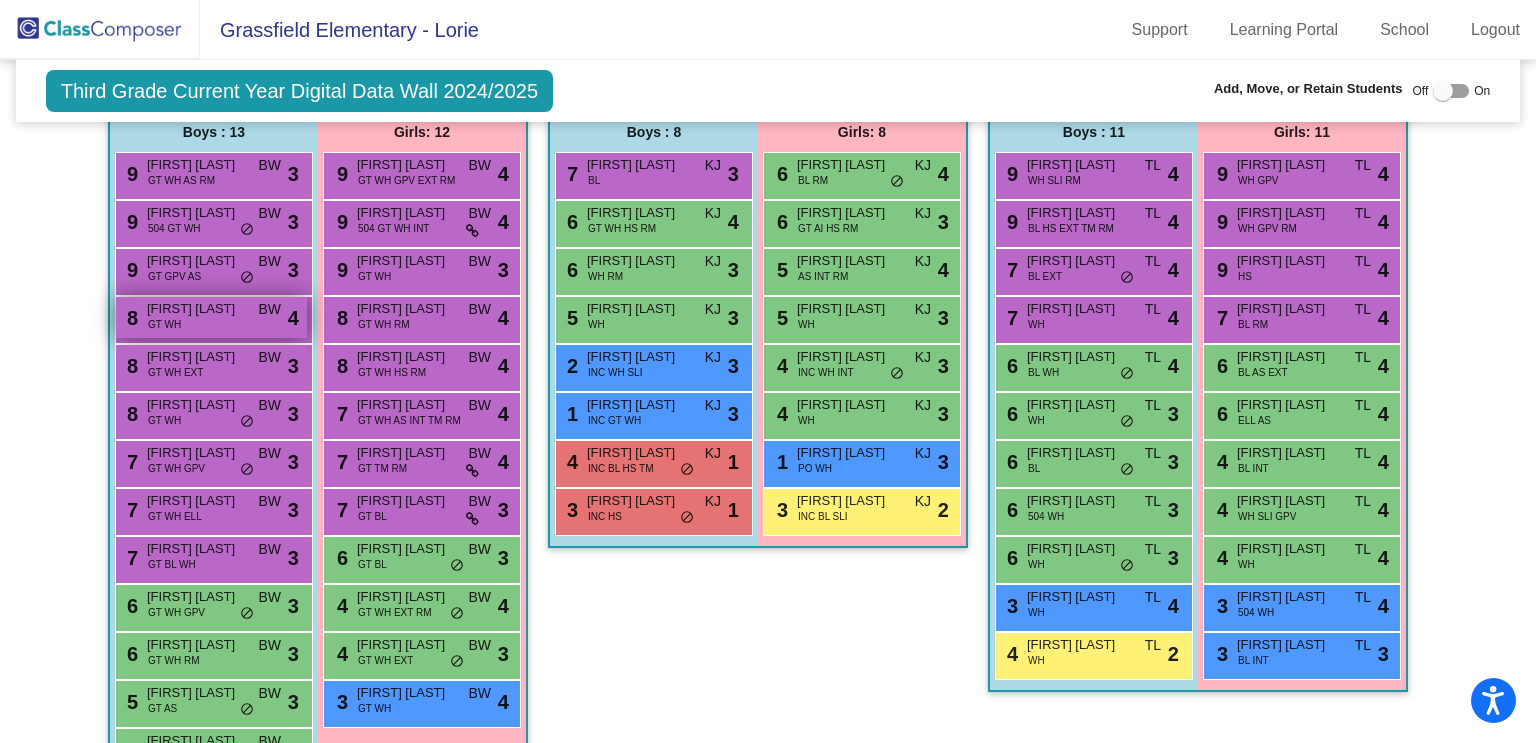 click on "8 [FIRST] [LAST] GT WH BW lock do_not_disturb_alt 4" at bounding box center [211, 317] 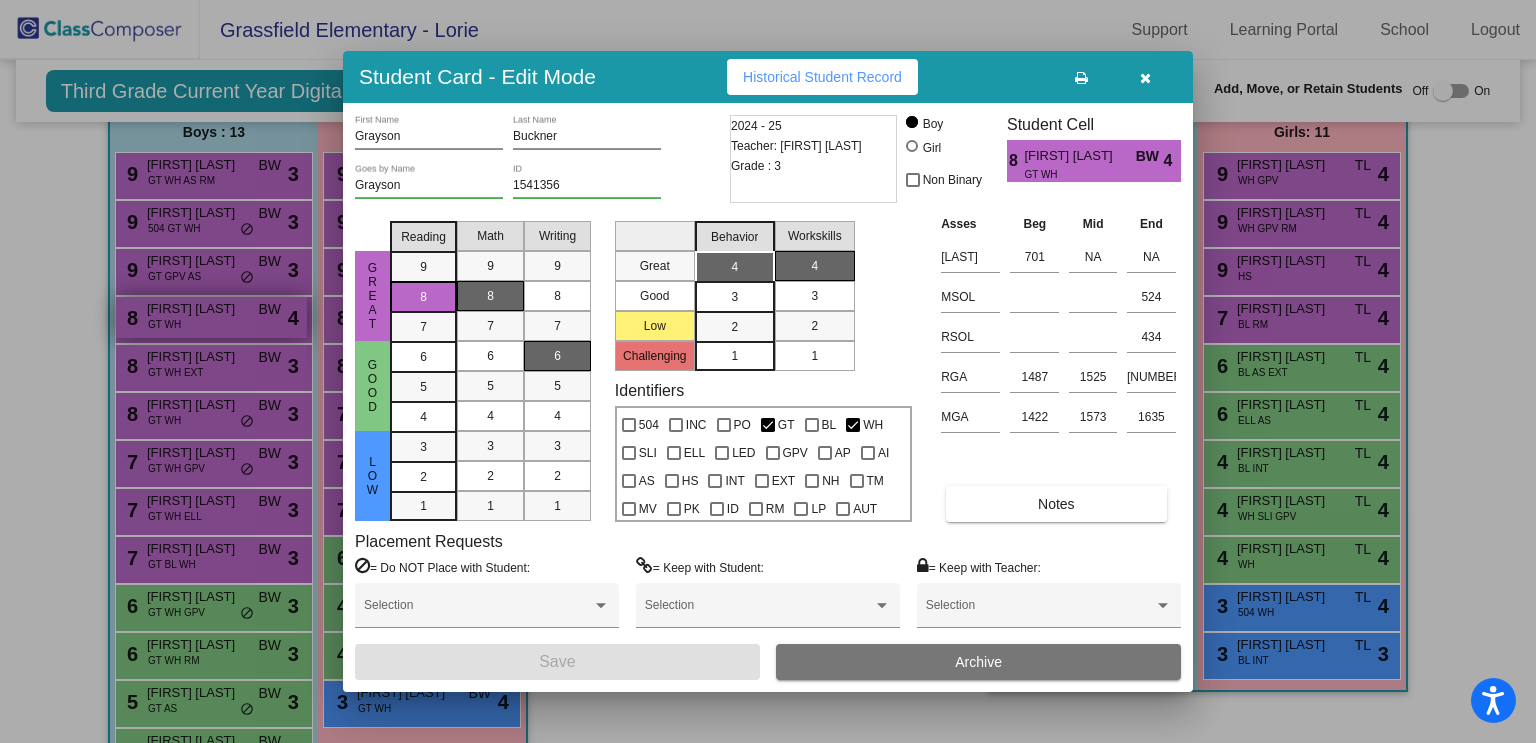click at bounding box center (768, 371) 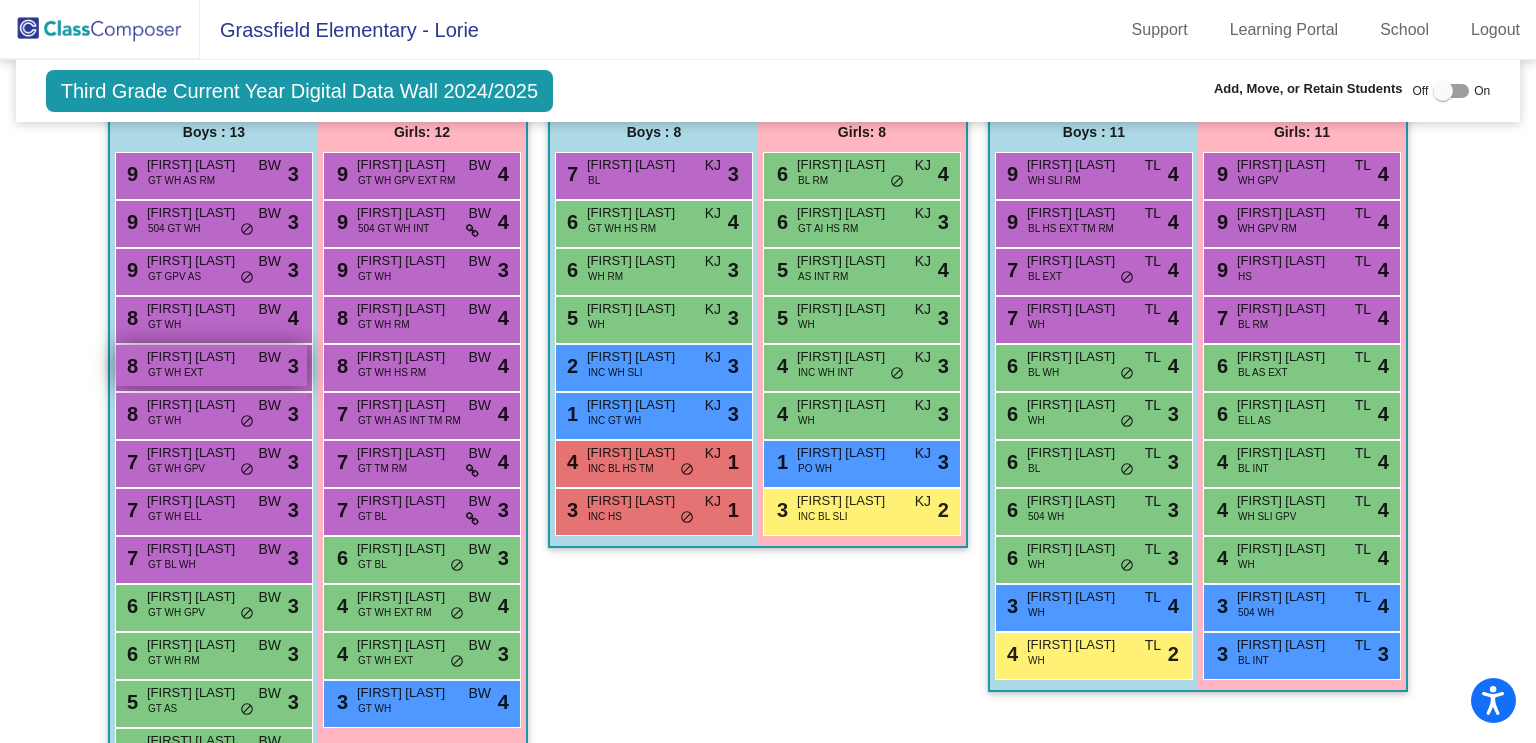 click on "8 [FIRST] [LAST] GT WH EXT BW lock do_not_disturb_alt 3" at bounding box center [211, 365] 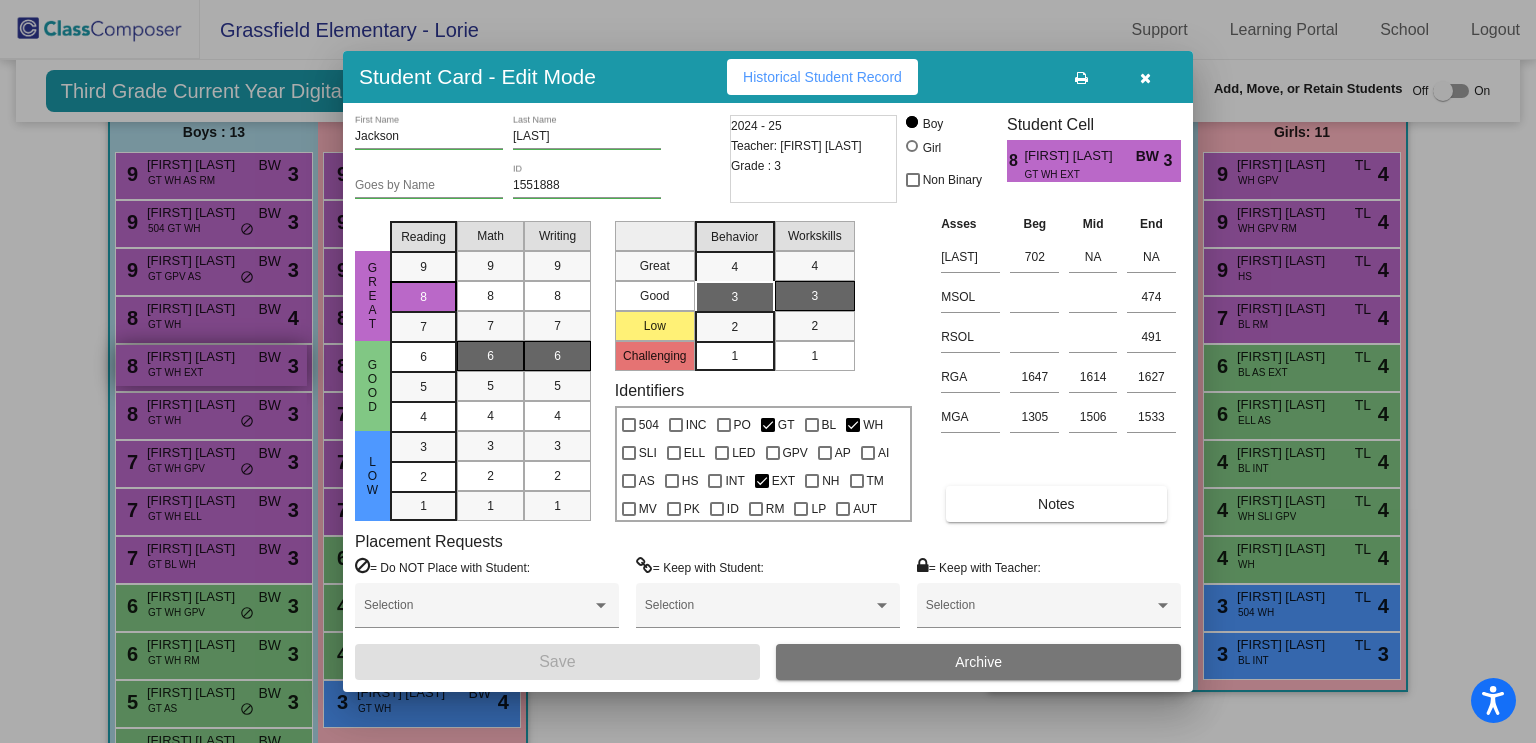 click at bounding box center (768, 371) 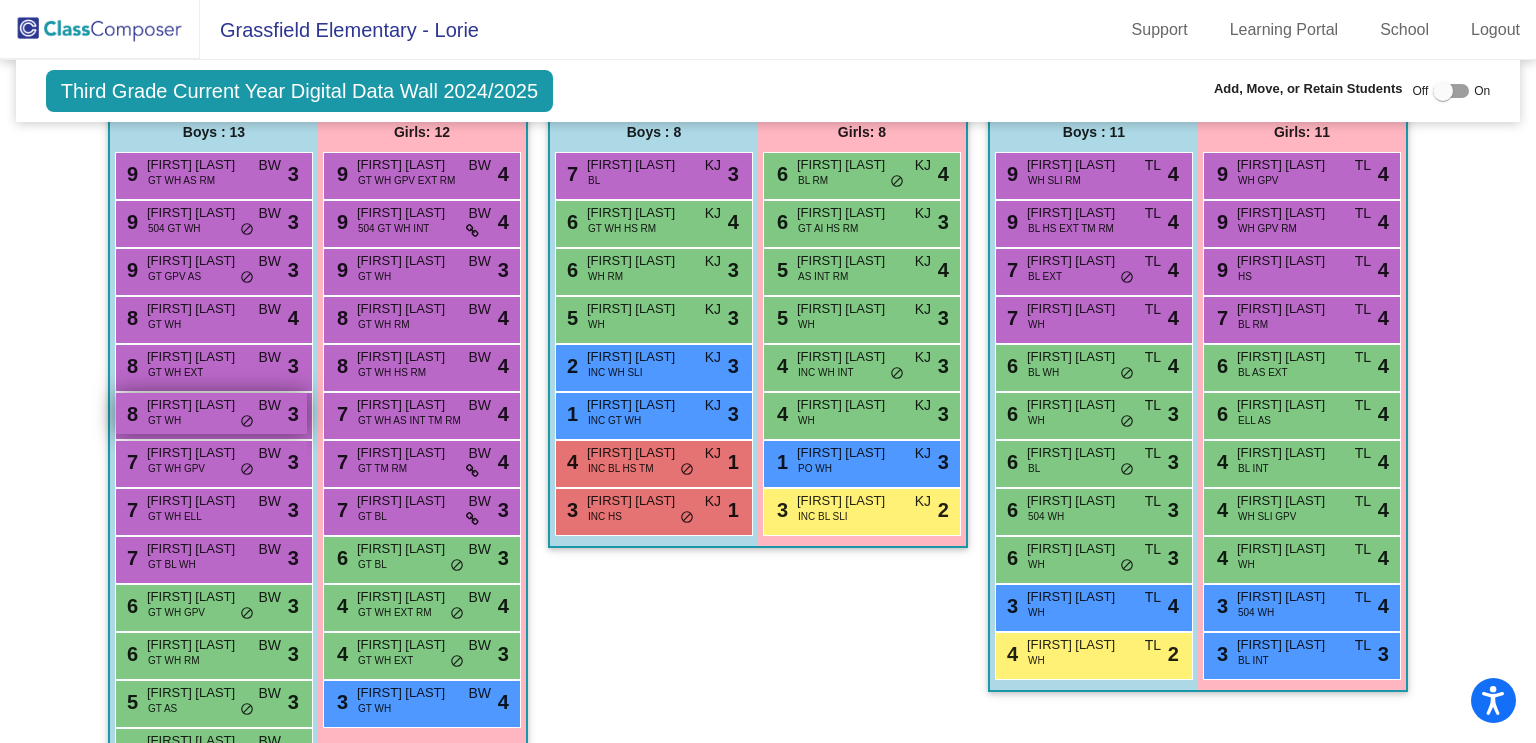click on "[FIRST] [LAST]" at bounding box center (197, 405) 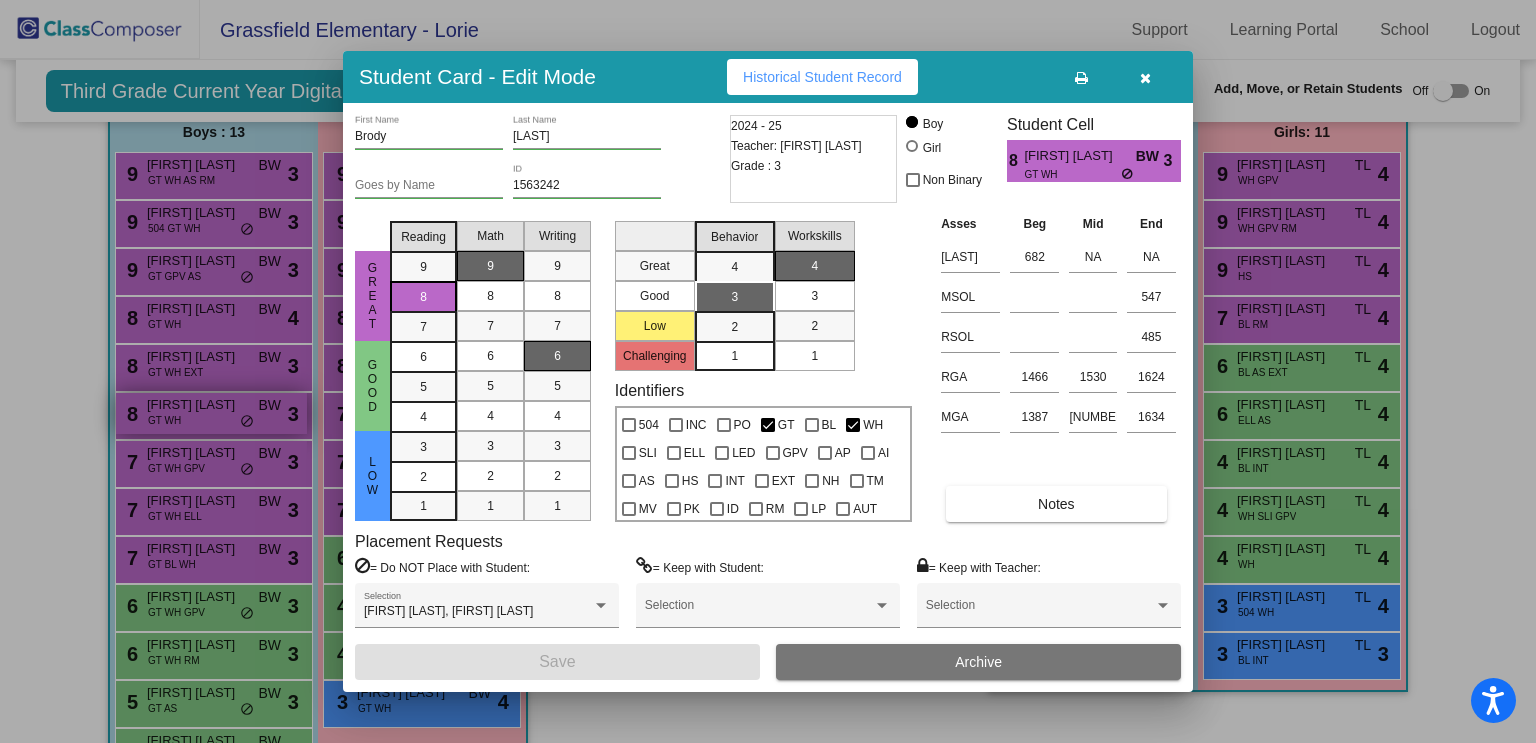 click at bounding box center [768, 371] 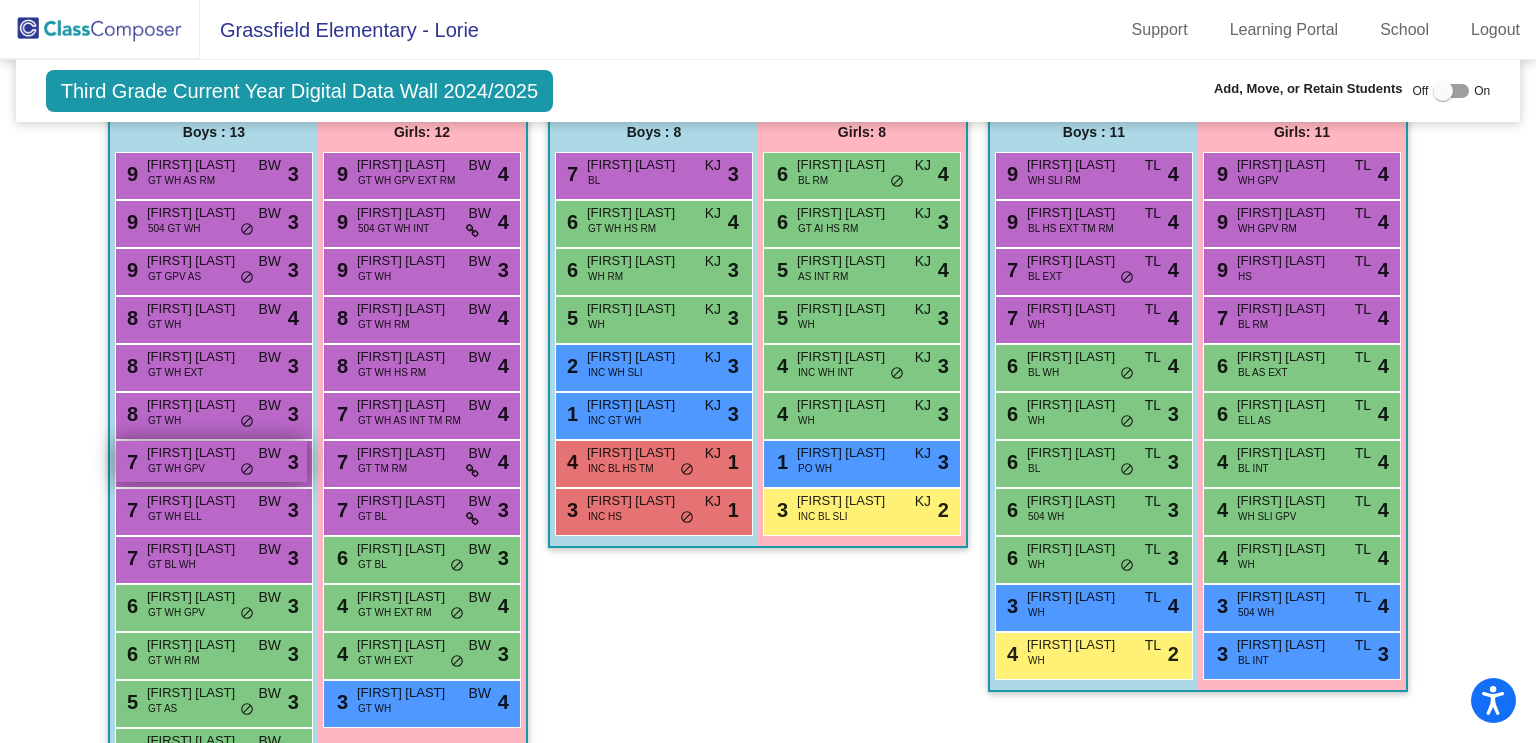 click on "[NUMBER] [FIRST] [LAST] GT WH GPV BW lock do_not_disturb_alt [NUMBER]" at bounding box center (211, 461) 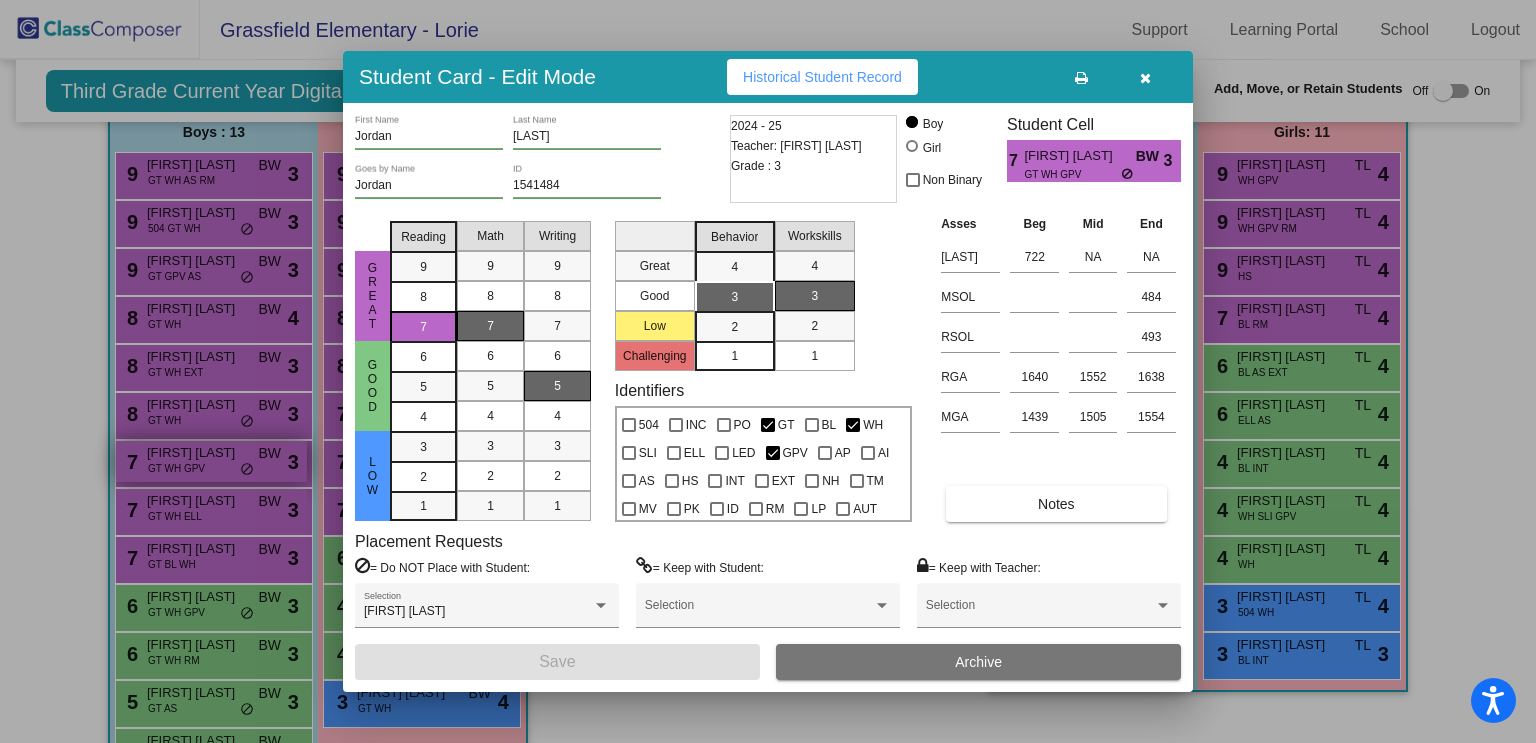 click at bounding box center (768, 371) 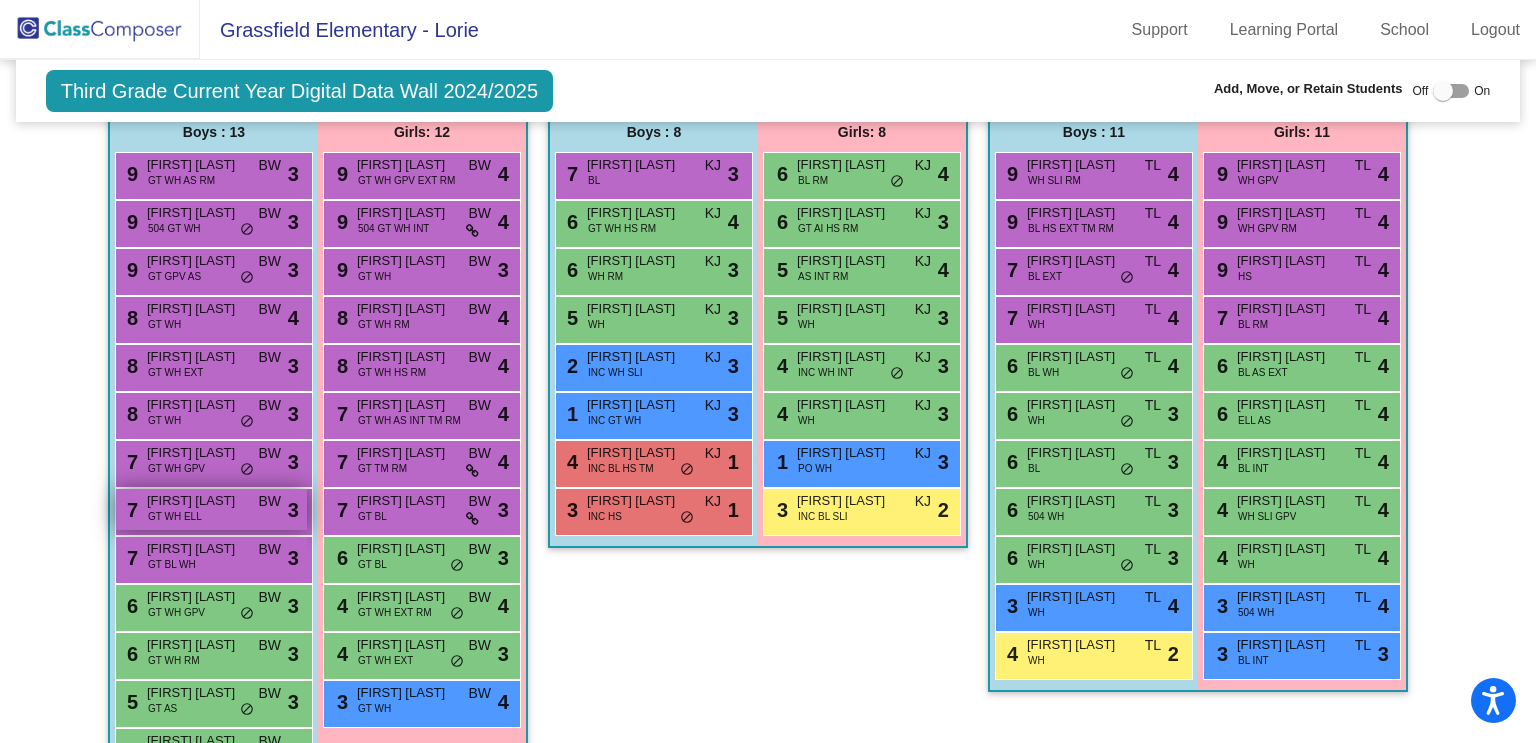 click on "[FIRST] [LAST]" at bounding box center (197, 501) 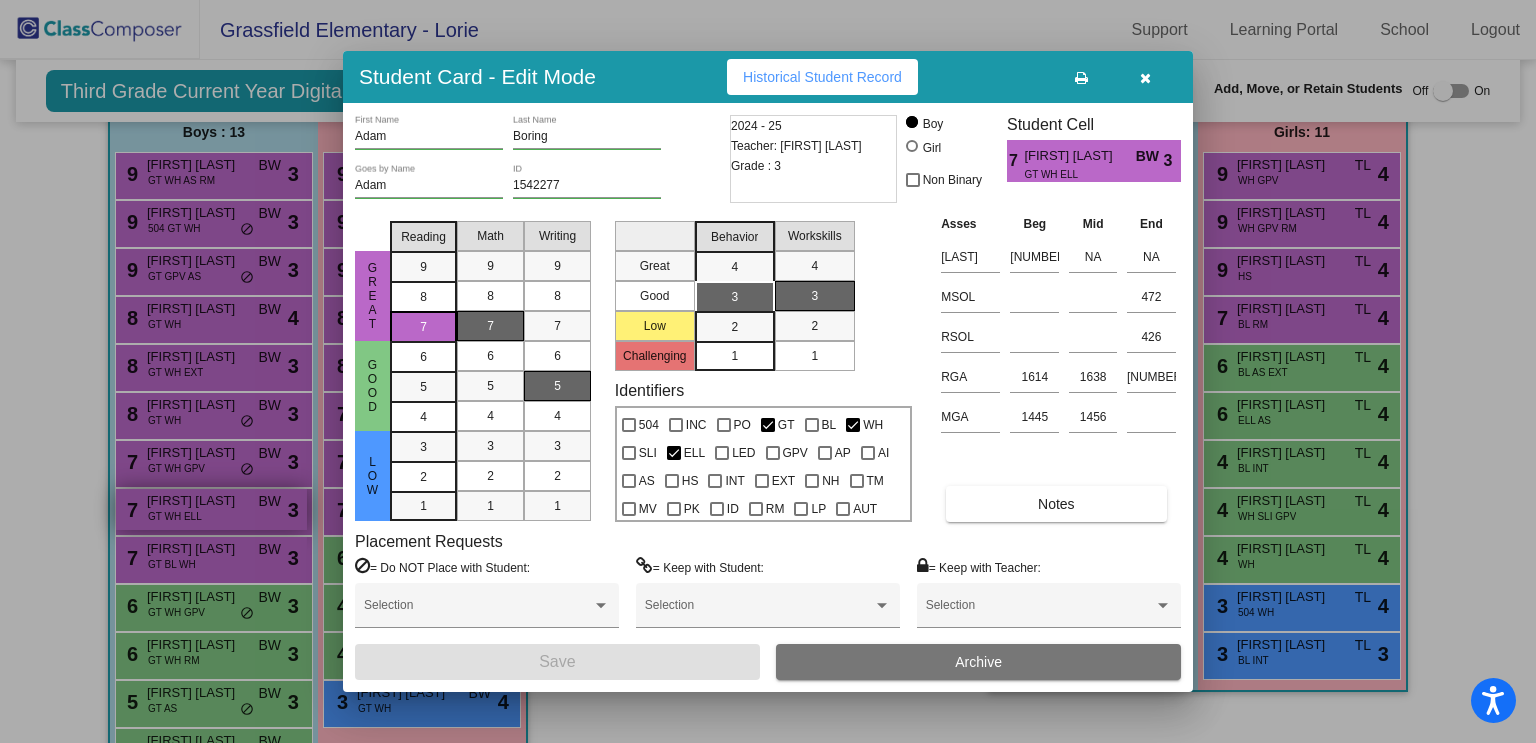 click at bounding box center [768, 371] 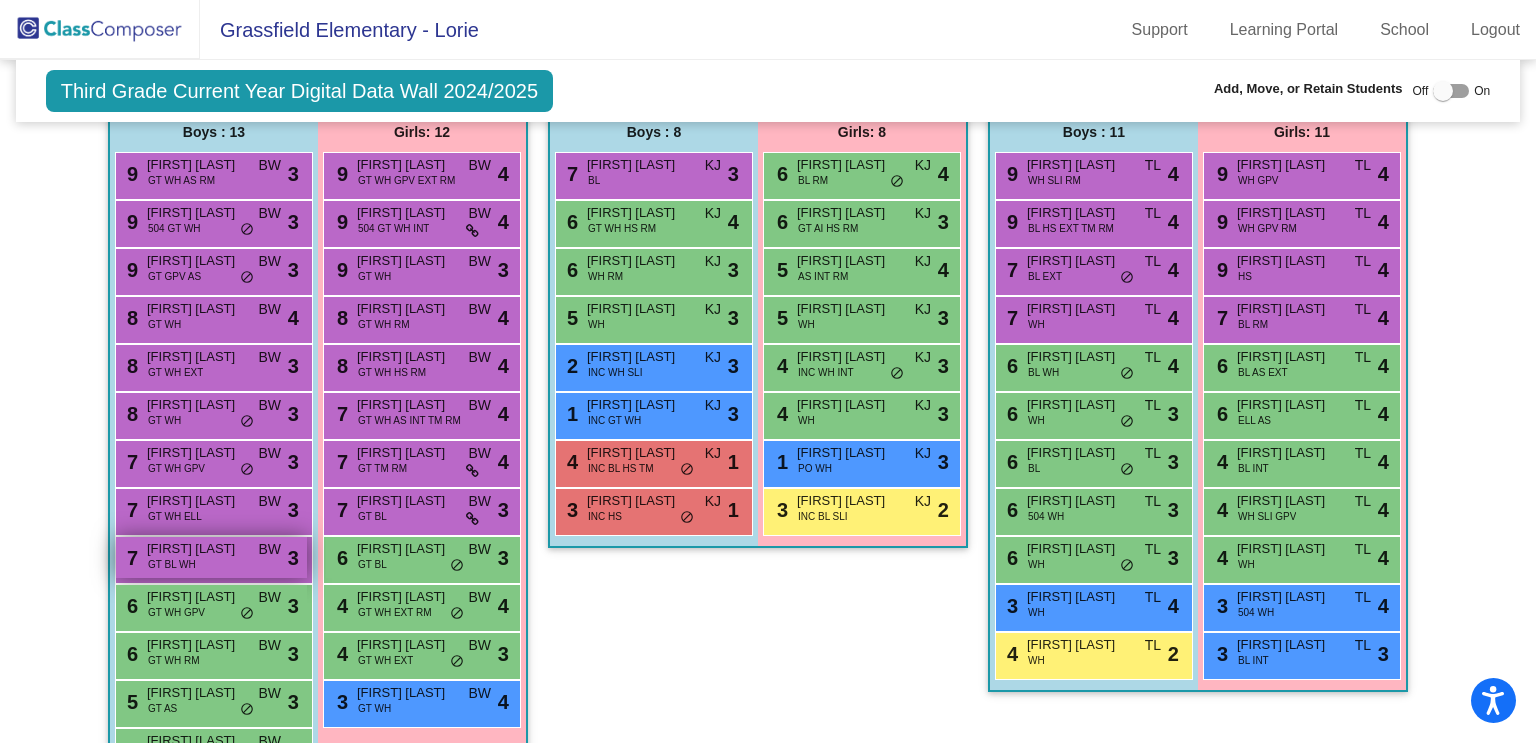 click on "[NUMBER] [FIRST] [LAST] GT BL WH BW lock do_not_disturb_alt [NUMBER]" at bounding box center (211, 557) 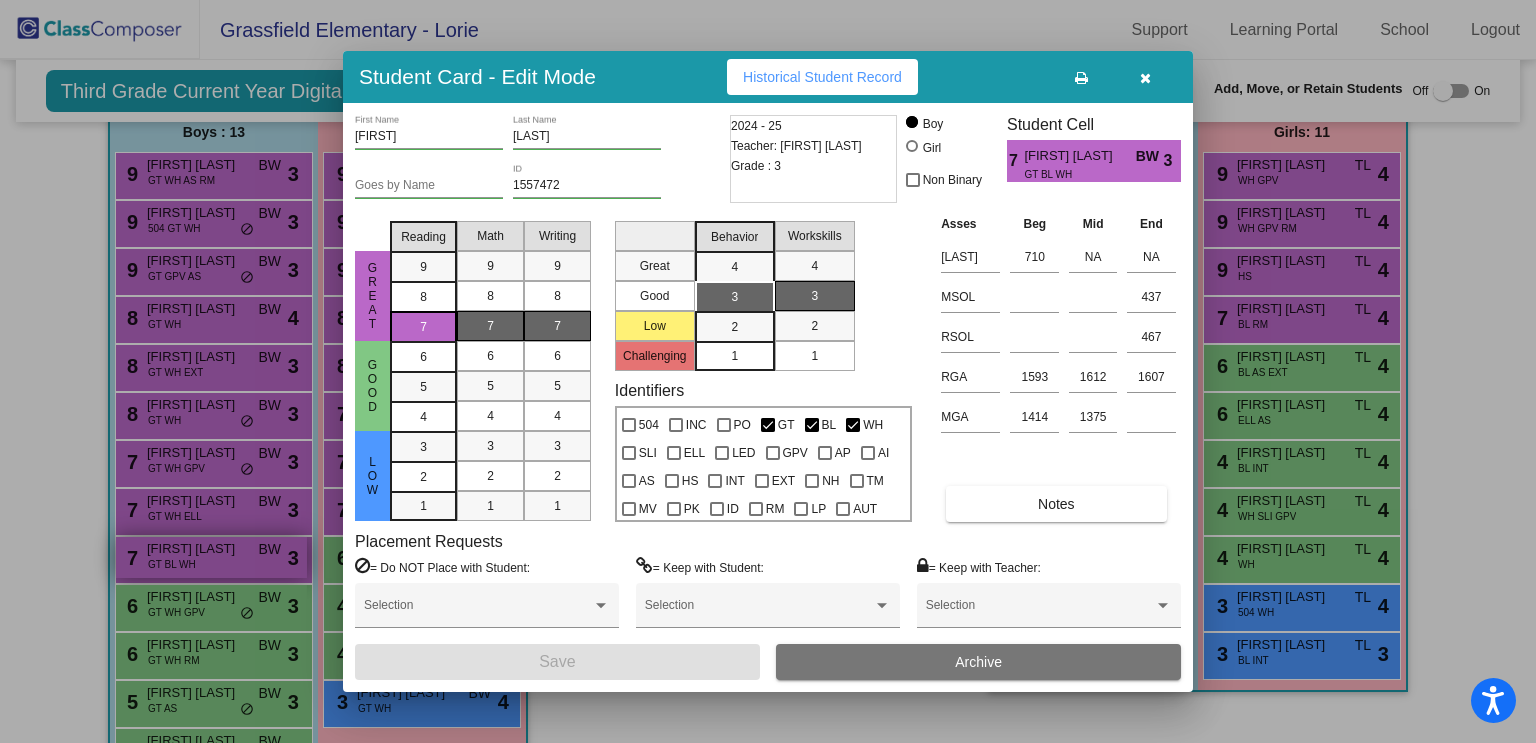 click at bounding box center [768, 371] 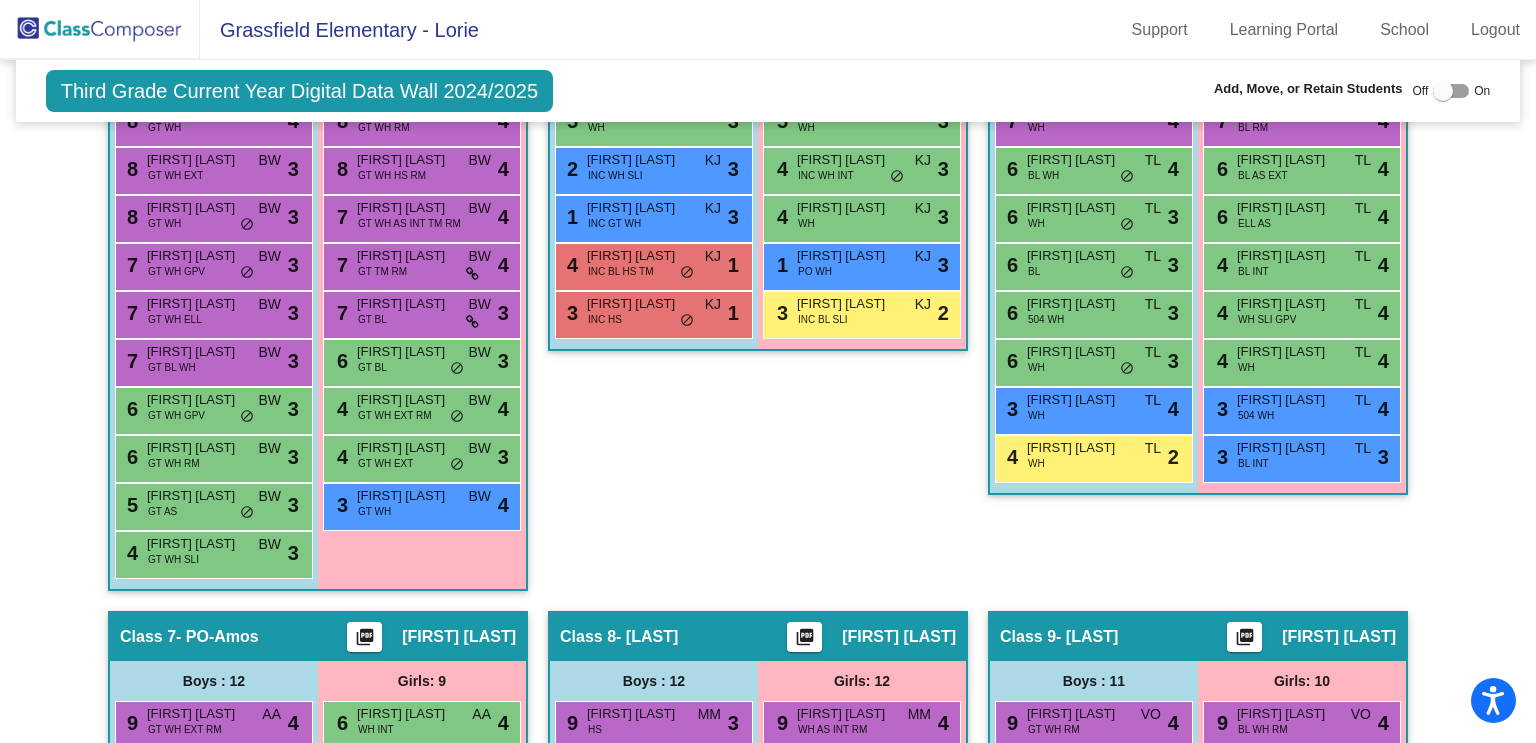 scroll, scrollTop: 1820, scrollLeft: 0, axis: vertical 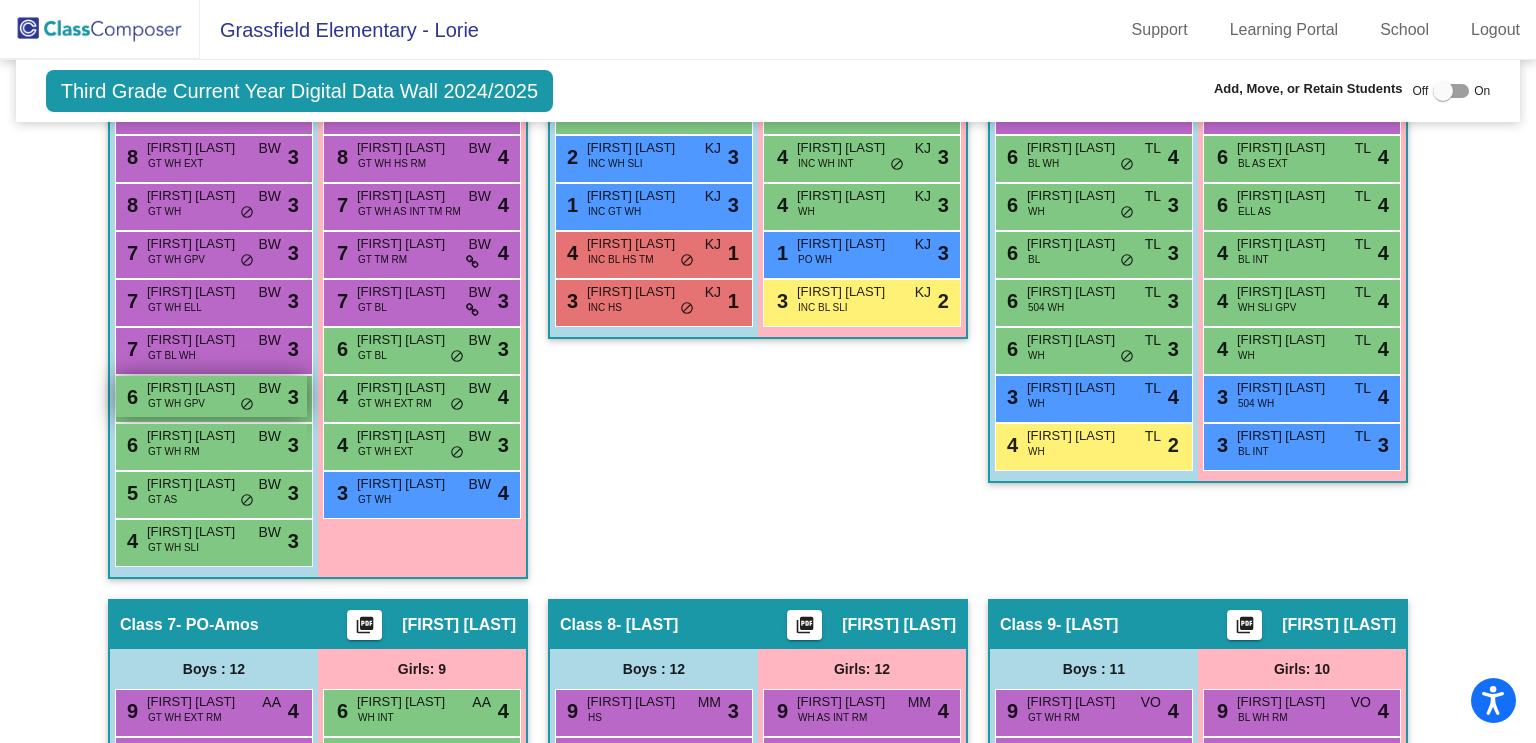 click on "6 [FIRST] [LAST] GT WH GPV BW lock do_not_disturb_alt 3" at bounding box center [211, 396] 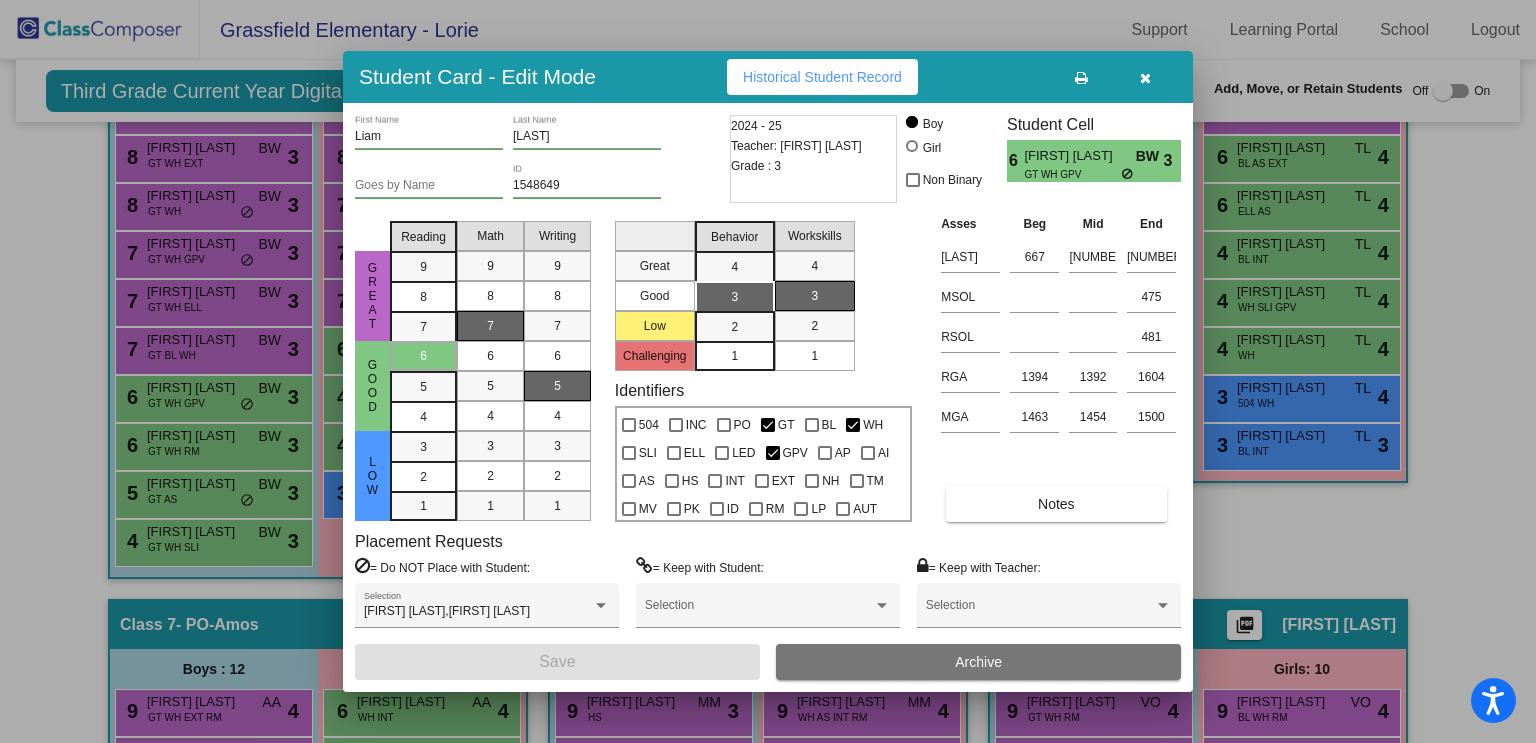 click at bounding box center (768, 371) 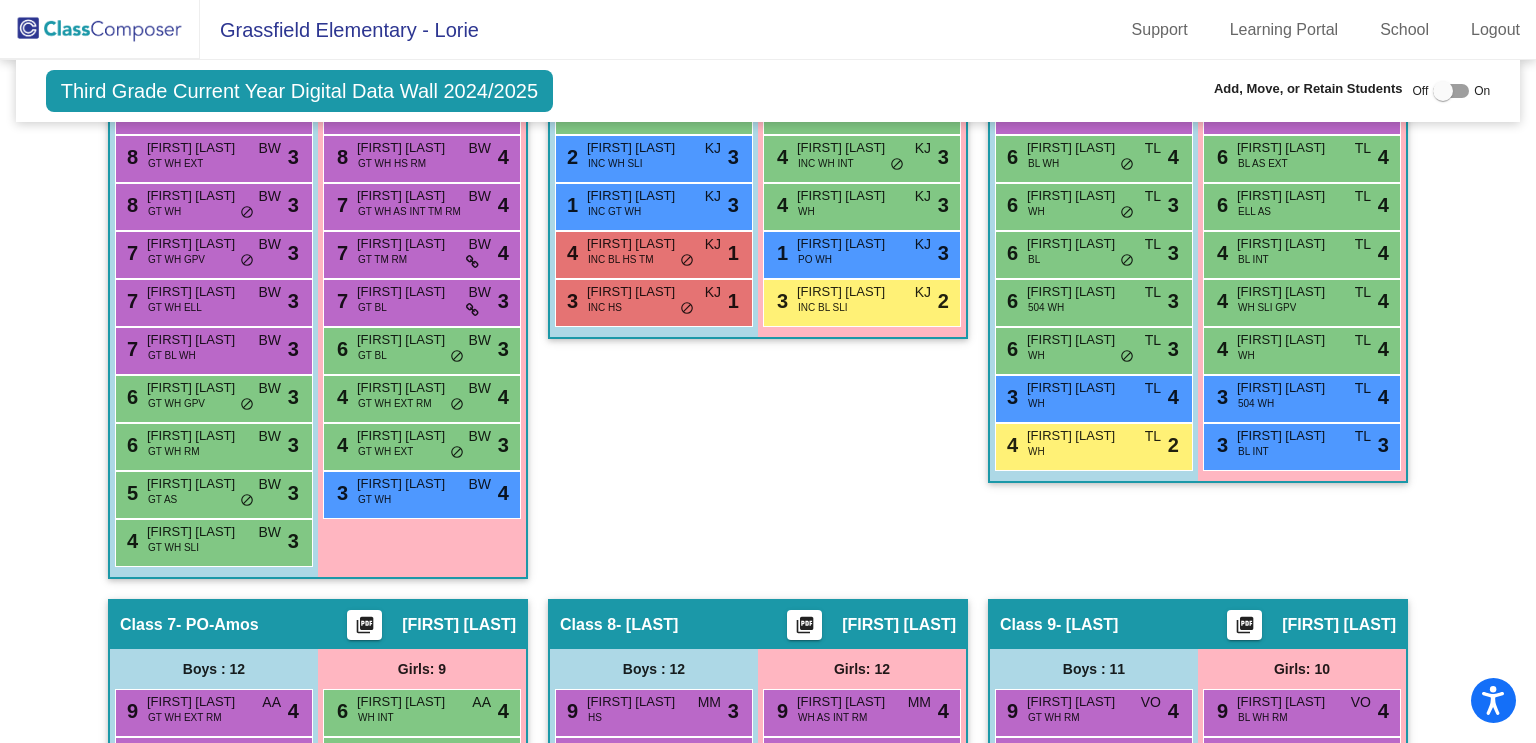 click on "[FIRST] [LAST]" at bounding box center (197, 436) 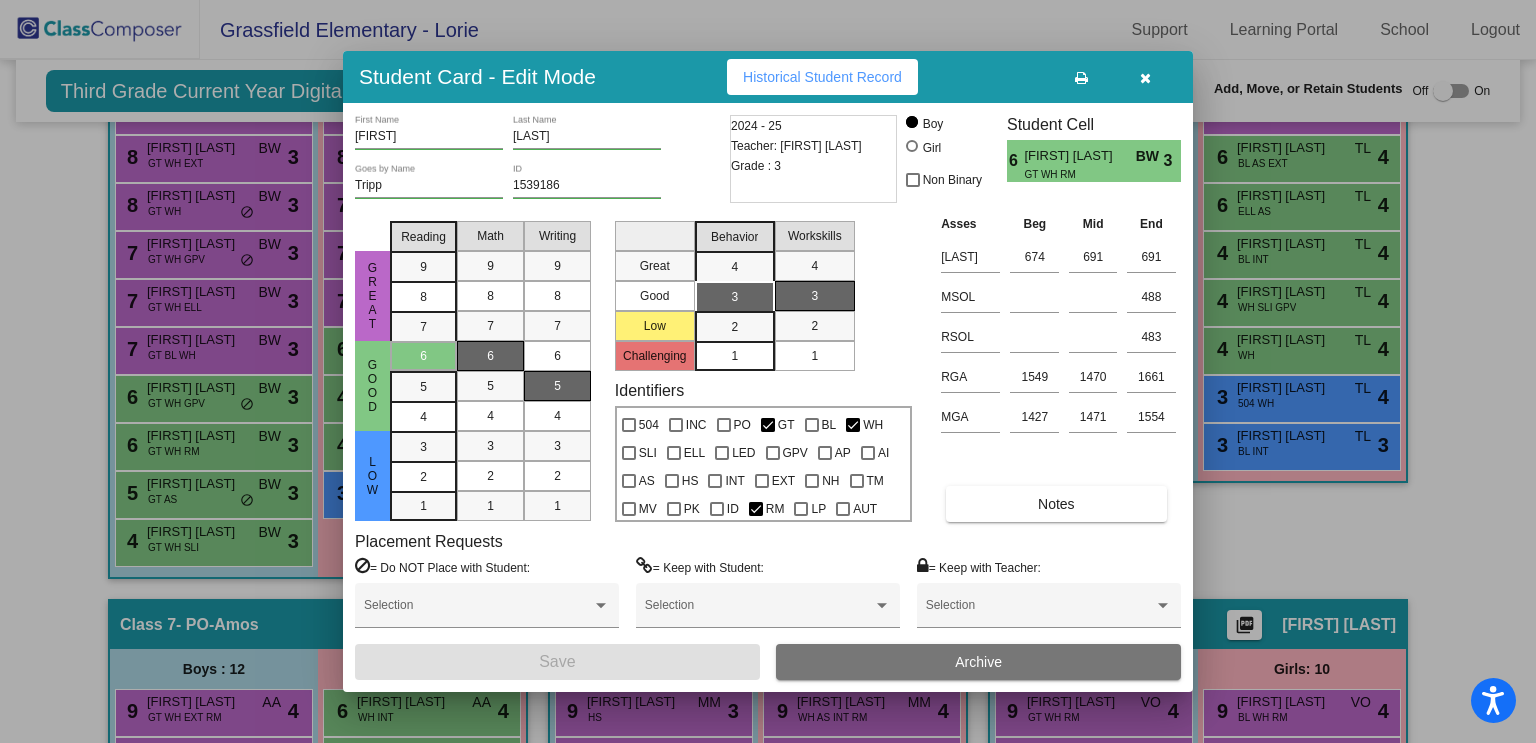 click at bounding box center (768, 371) 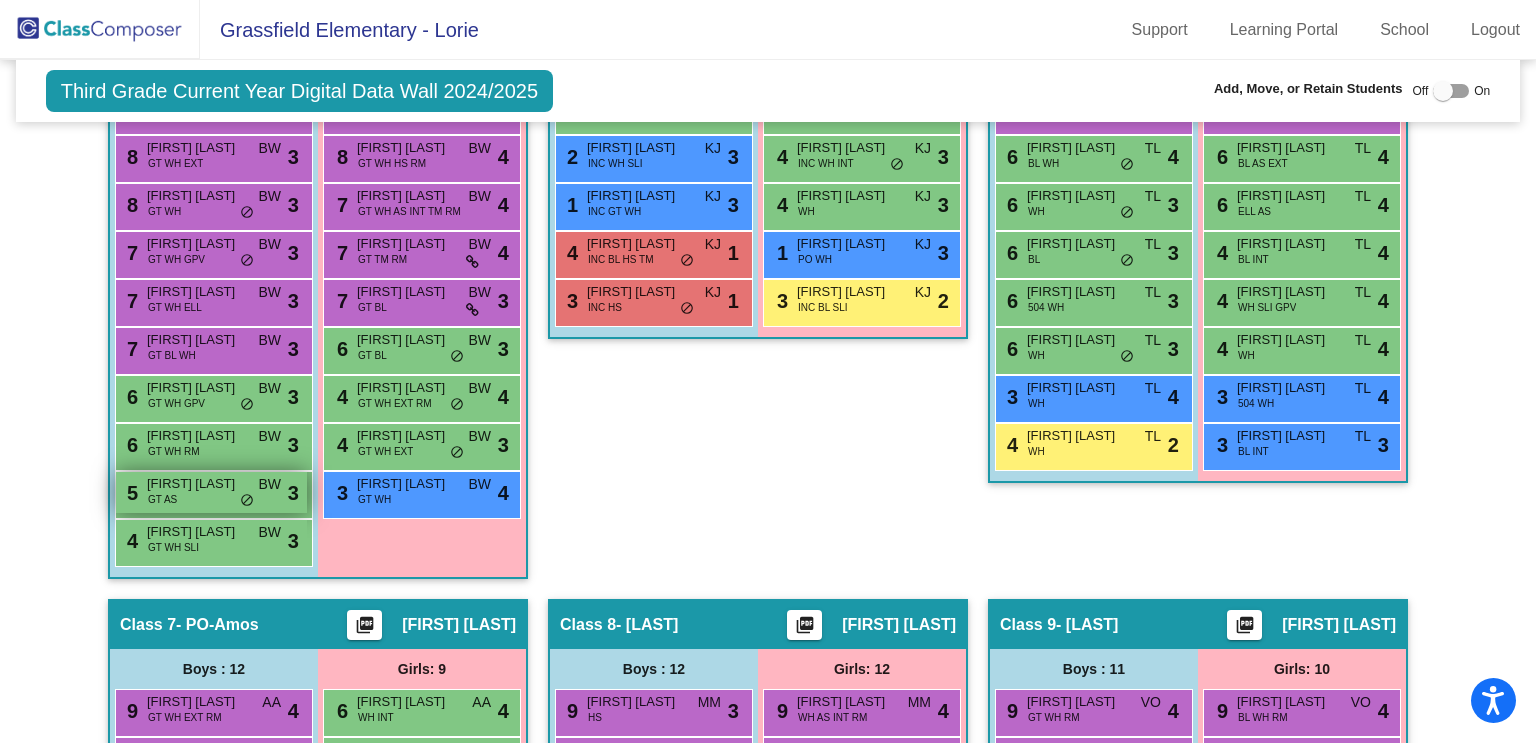 click on "[NUMBER] [FIRST] [LAST] GT AS BW lock do_not_disturb_alt [NUMBER]" at bounding box center [211, 492] 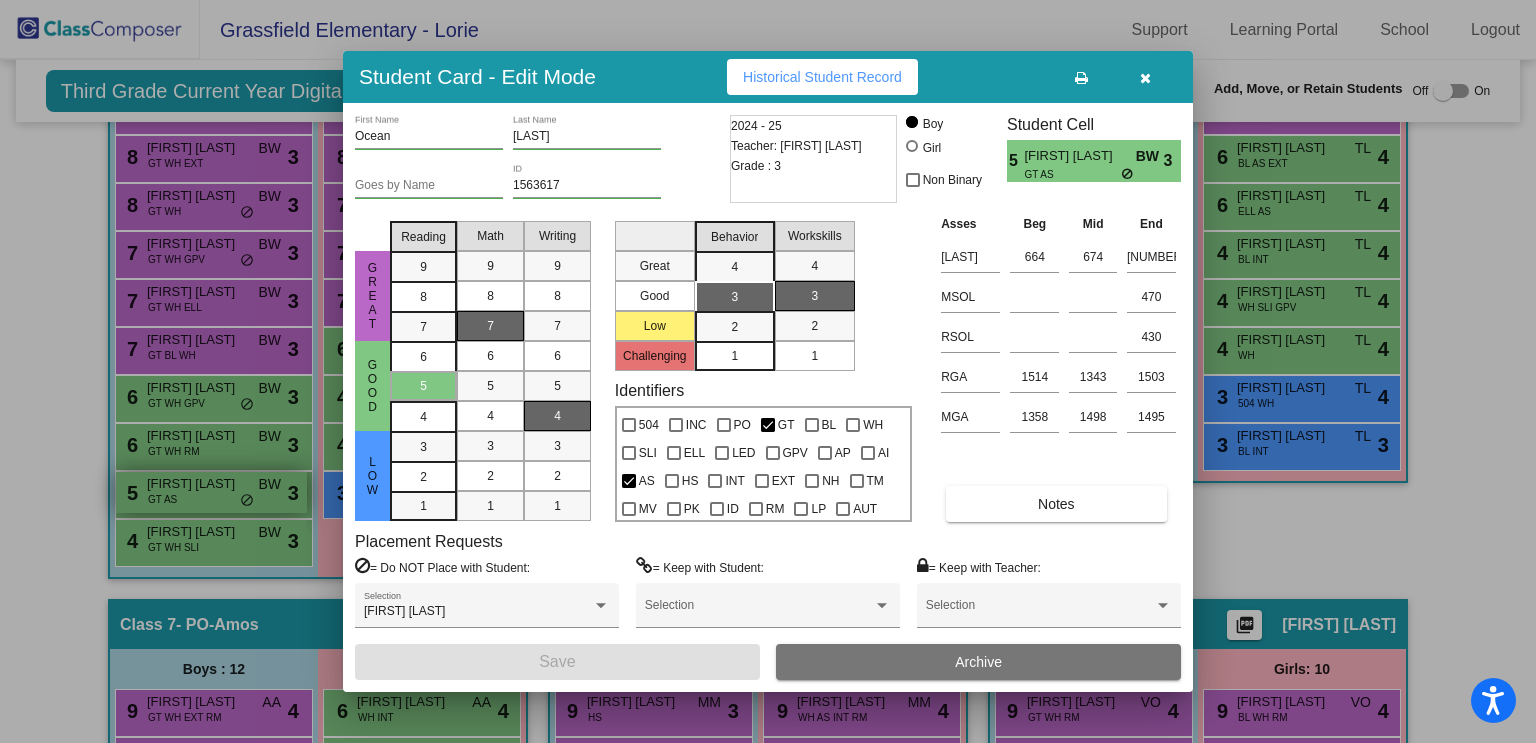 click at bounding box center [768, 371] 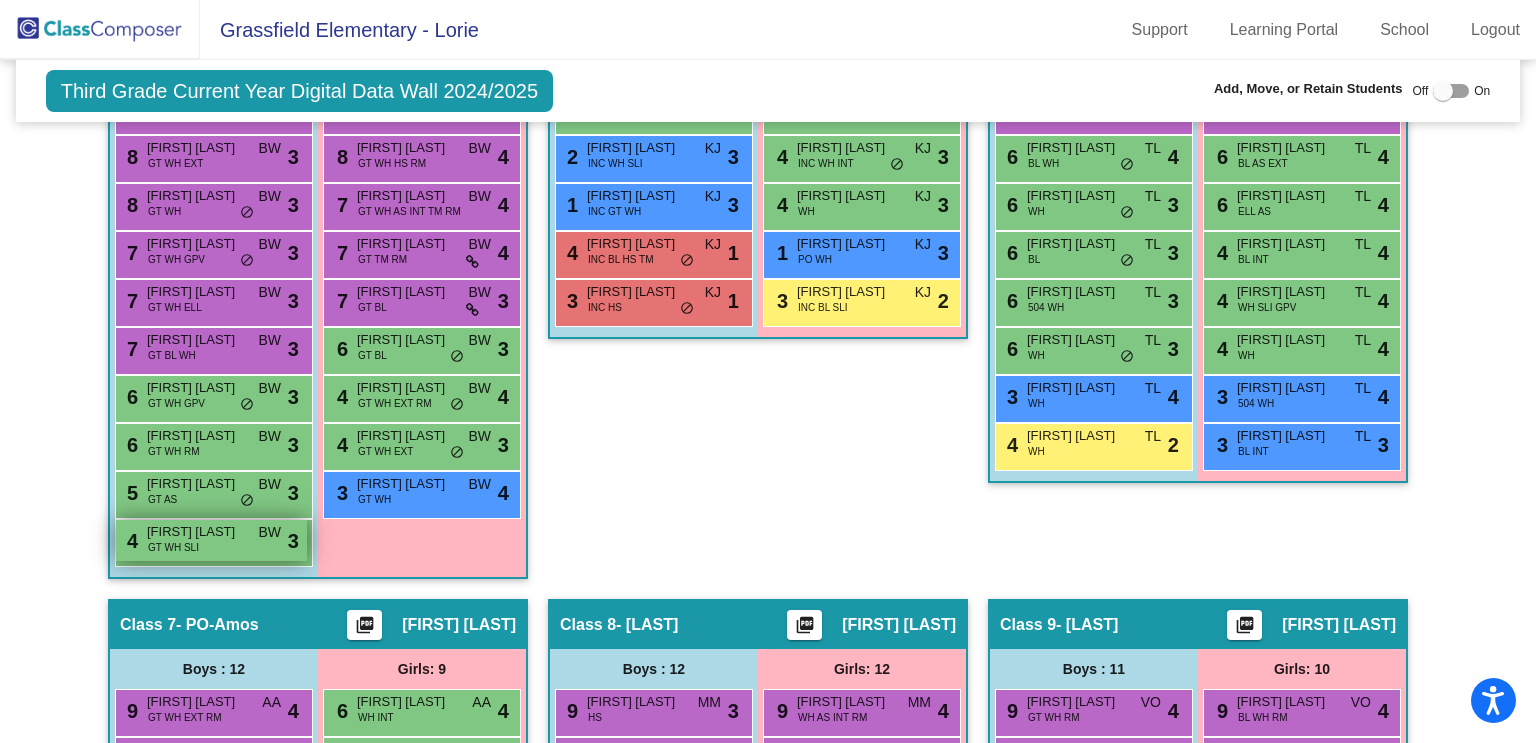 click on "[FIRST] [LAST]" at bounding box center [197, 532] 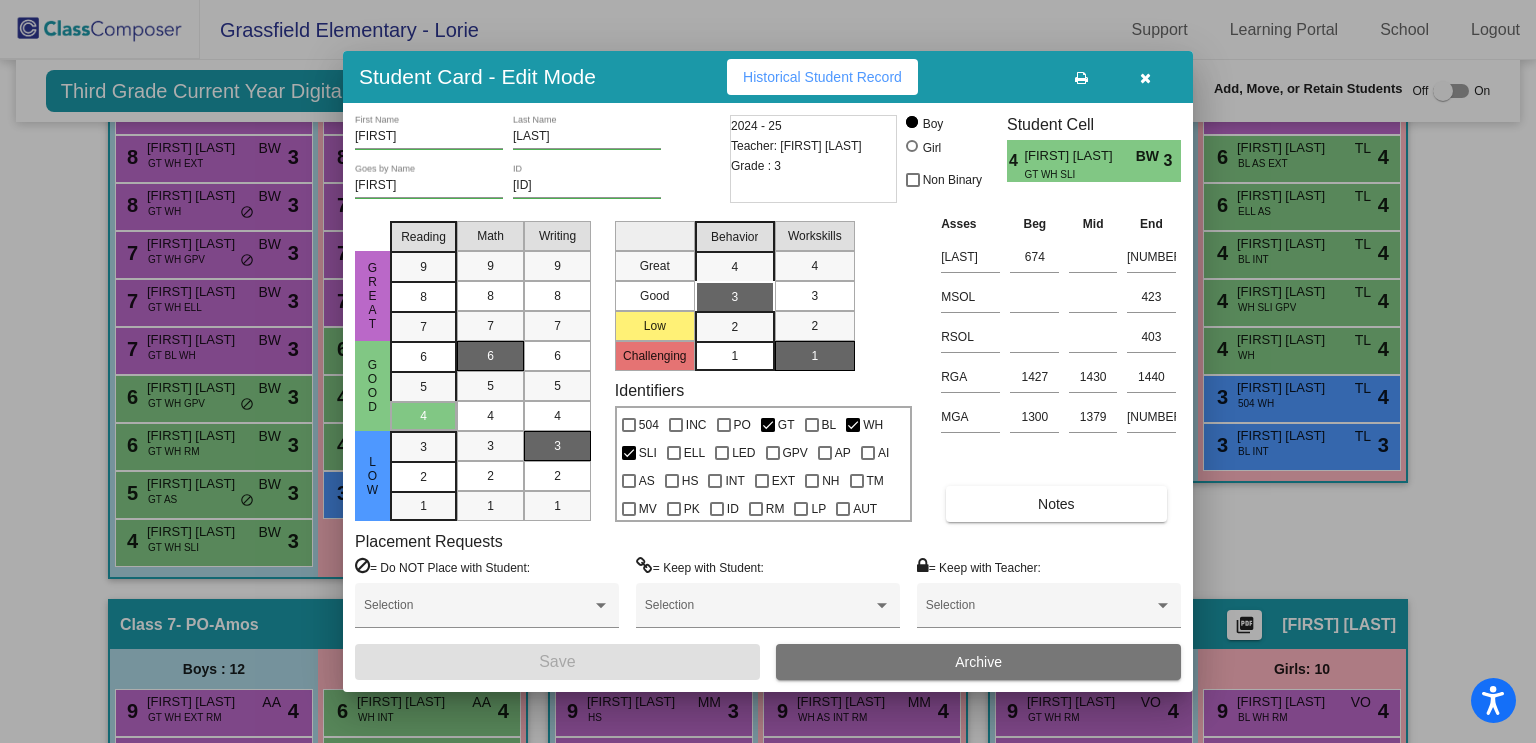 click at bounding box center (768, 371) 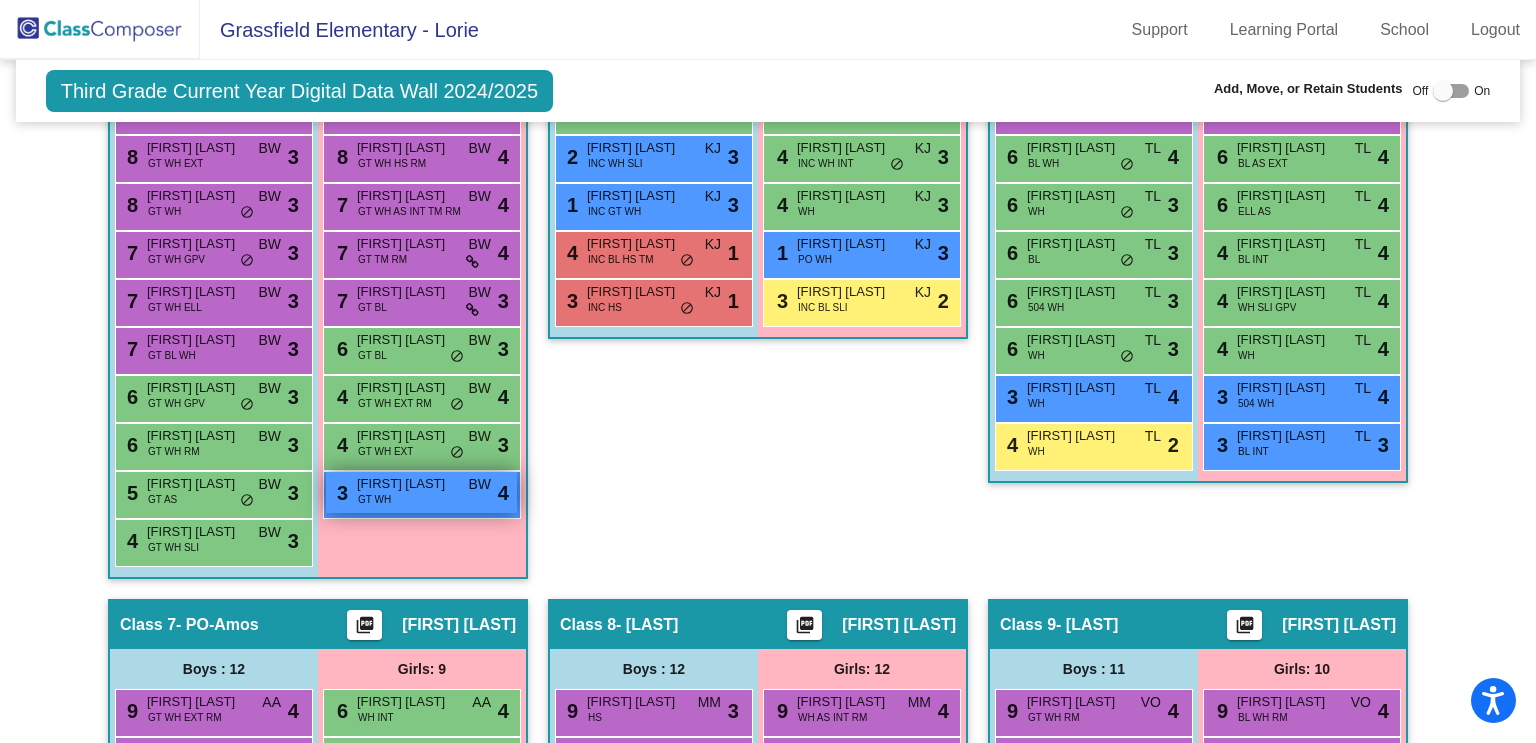 click on "GT WH" at bounding box center (374, 499) 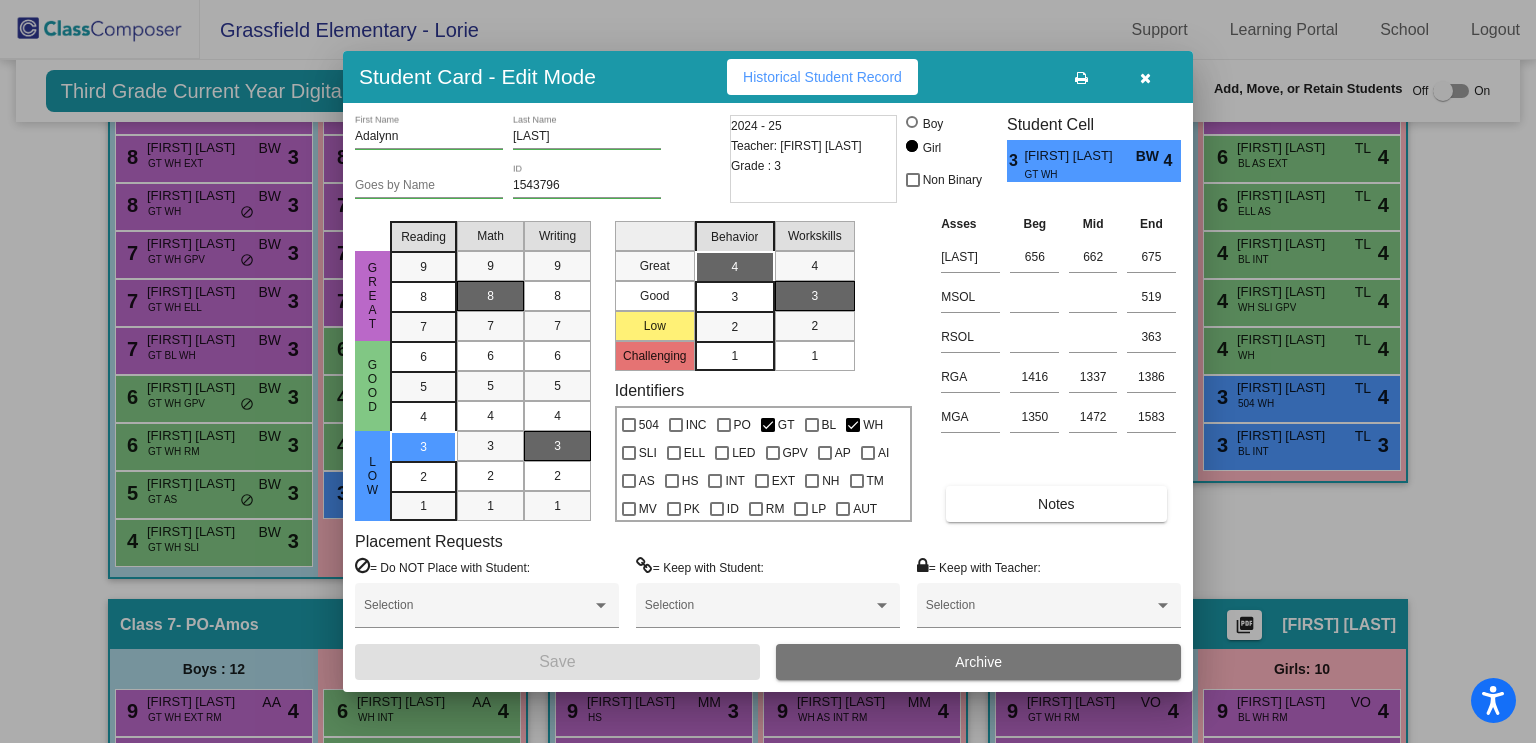 click on "Low" at bounding box center [373, 476] 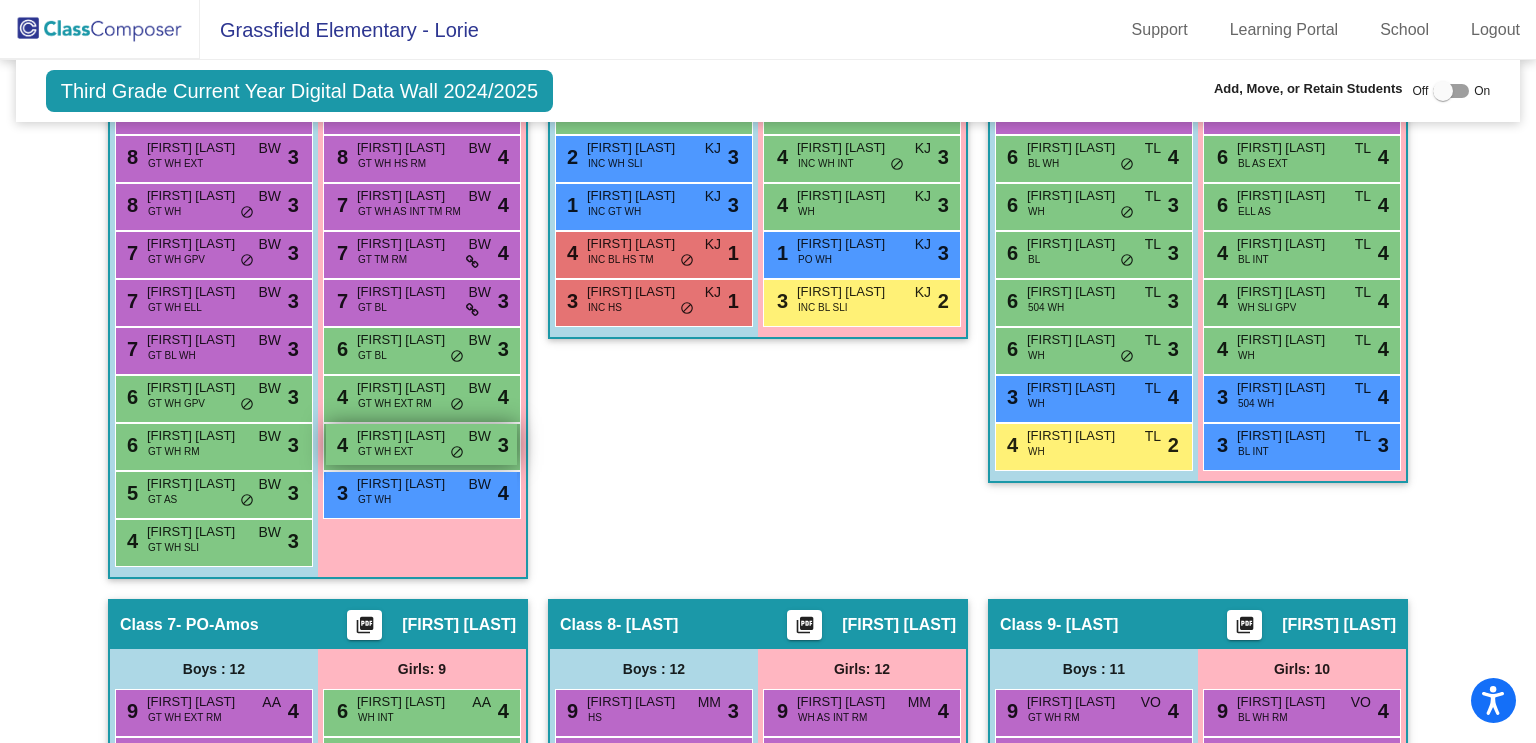 click on "4 [FIRST] [LAST] GT WH EXT BW lock do_not_disturb_alt 3" at bounding box center (421, 444) 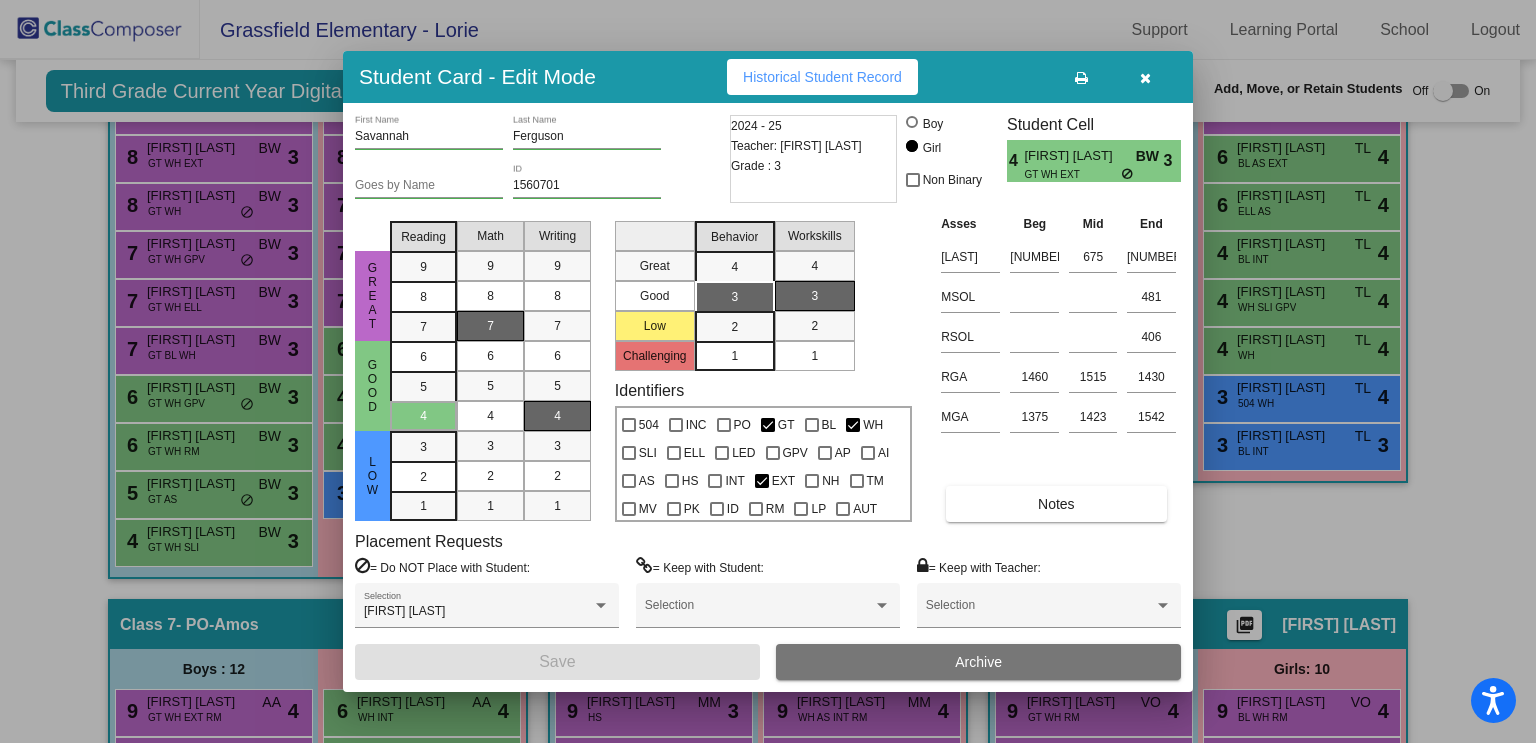 click at bounding box center [768, 371] 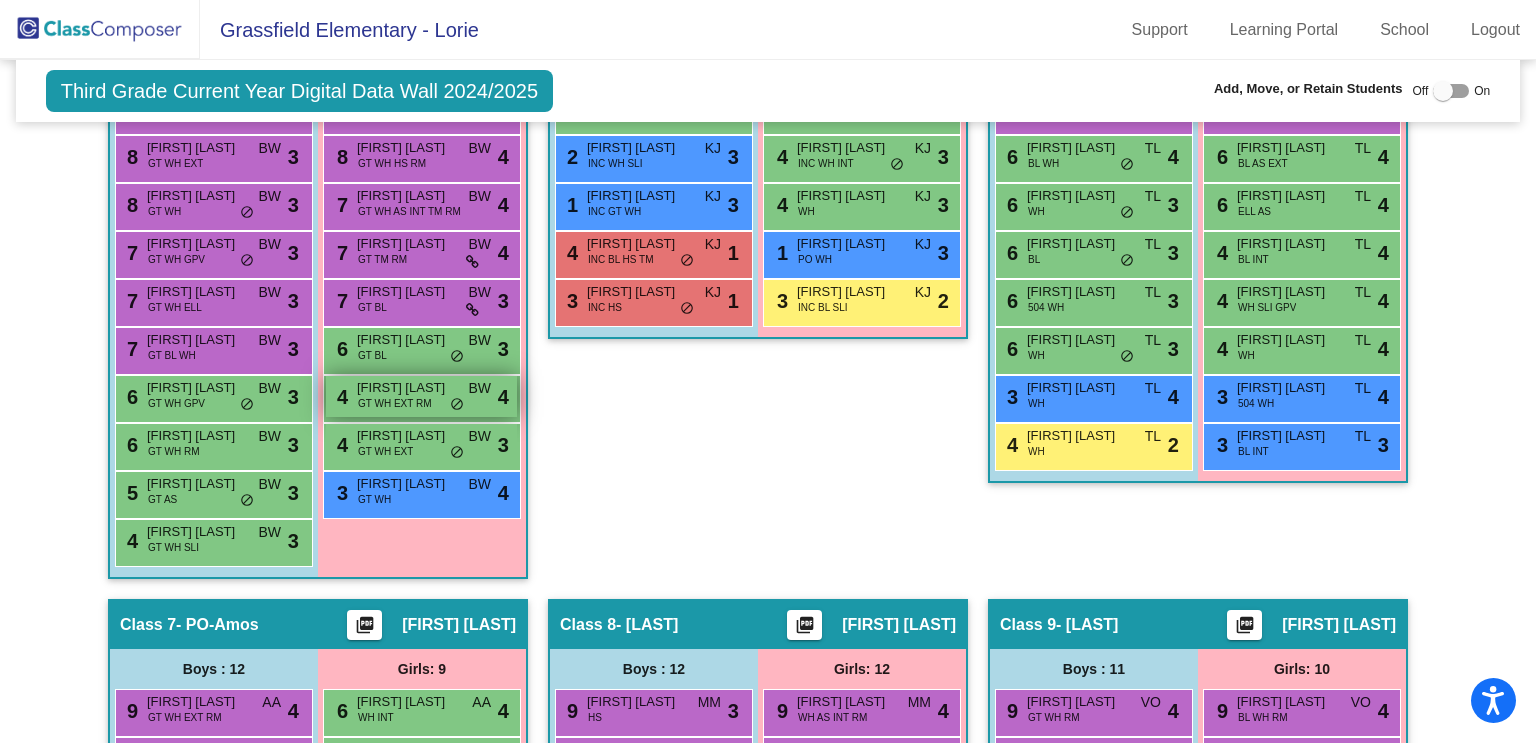 click on "GT WH EXT RM" at bounding box center (395, 403) 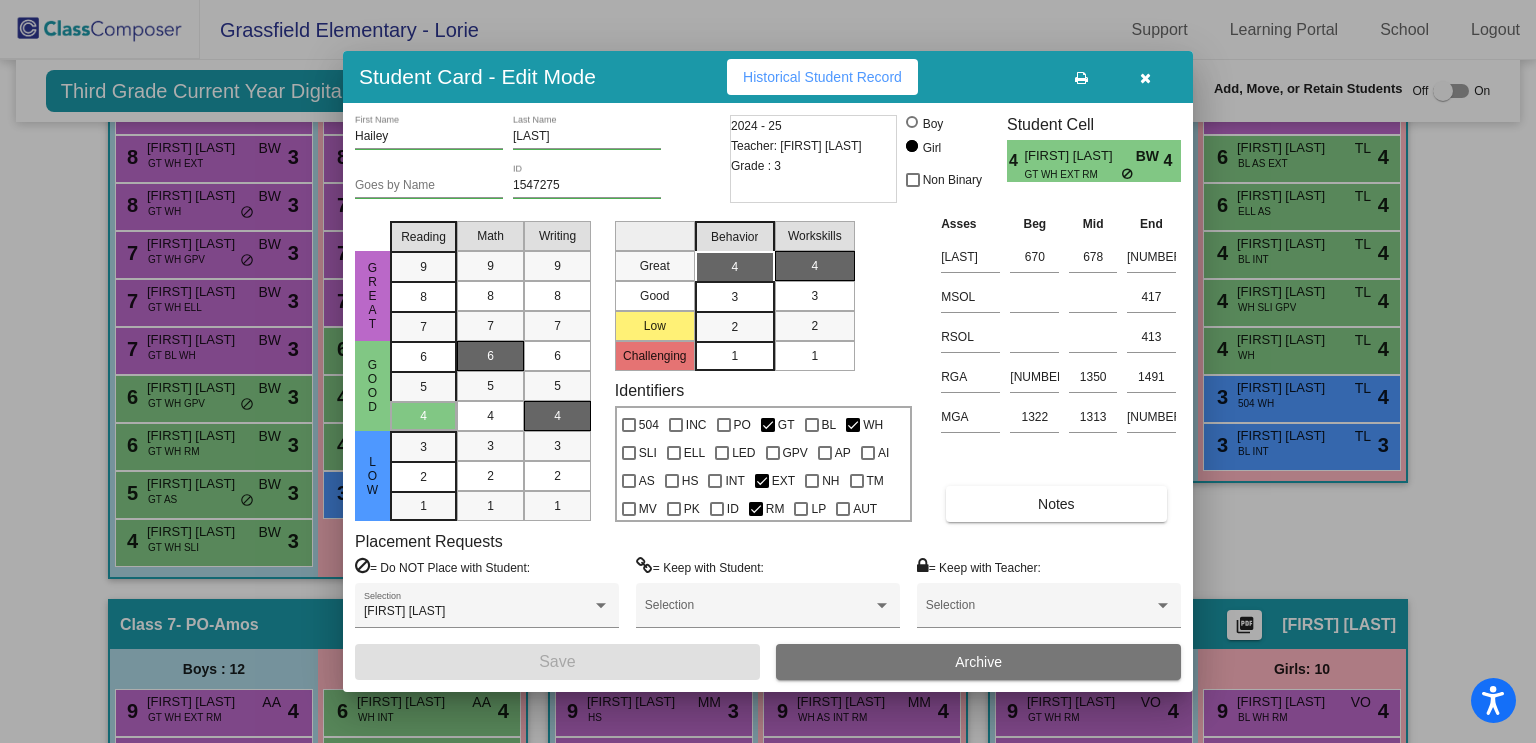 click at bounding box center [768, 371] 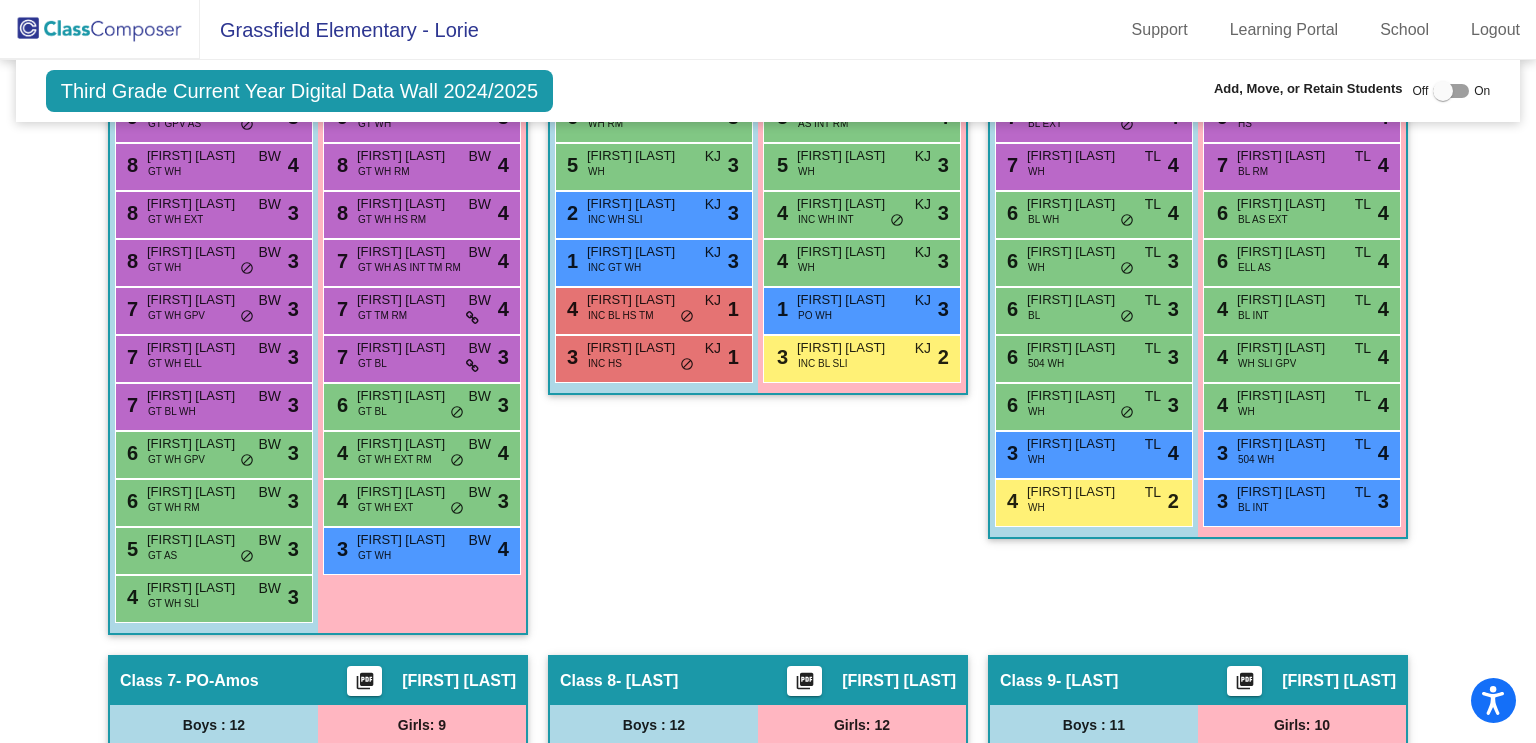scroll, scrollTop: 1716, scrollLeft: 0, axis: vertical 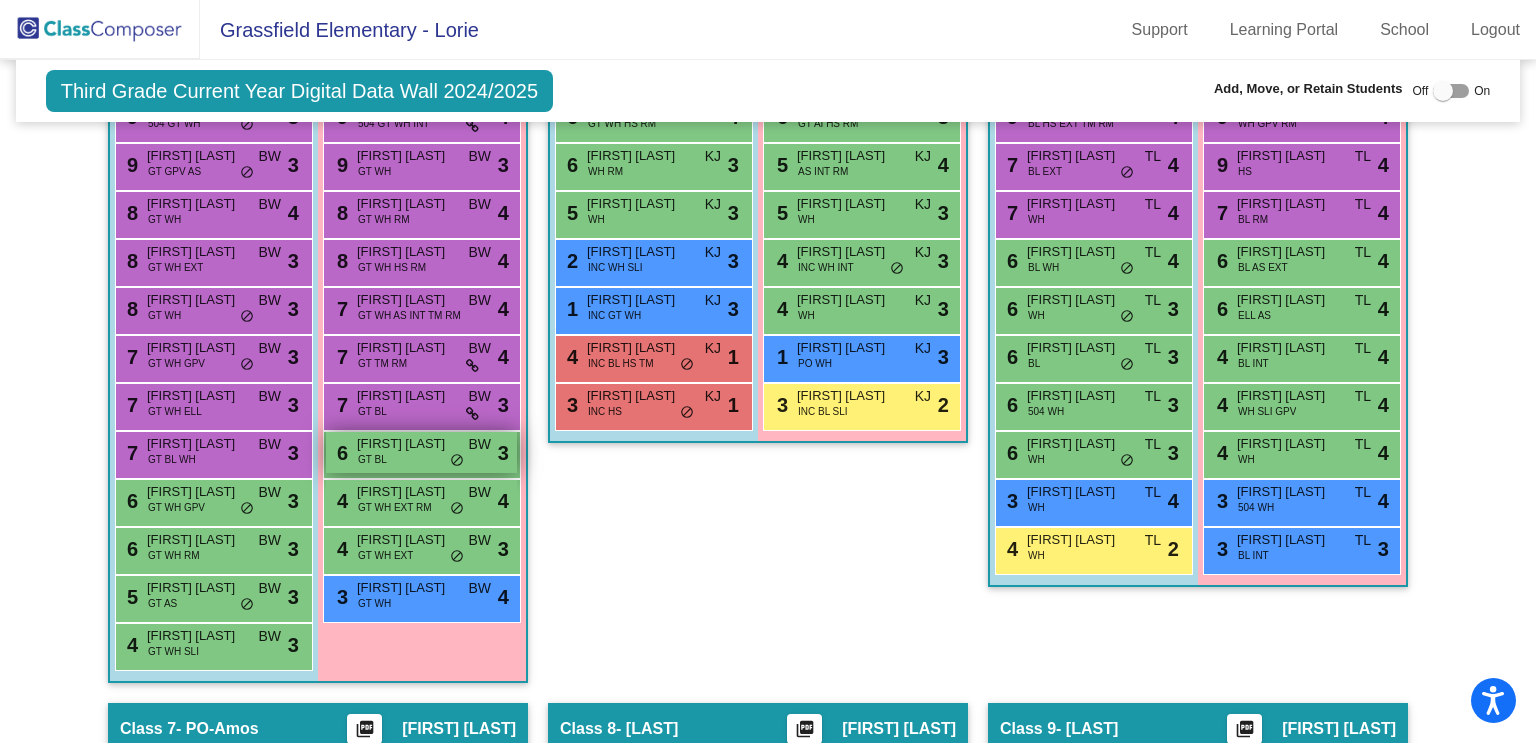 click on "[FIRST] [LAST]" at bounding box center [407, 444] 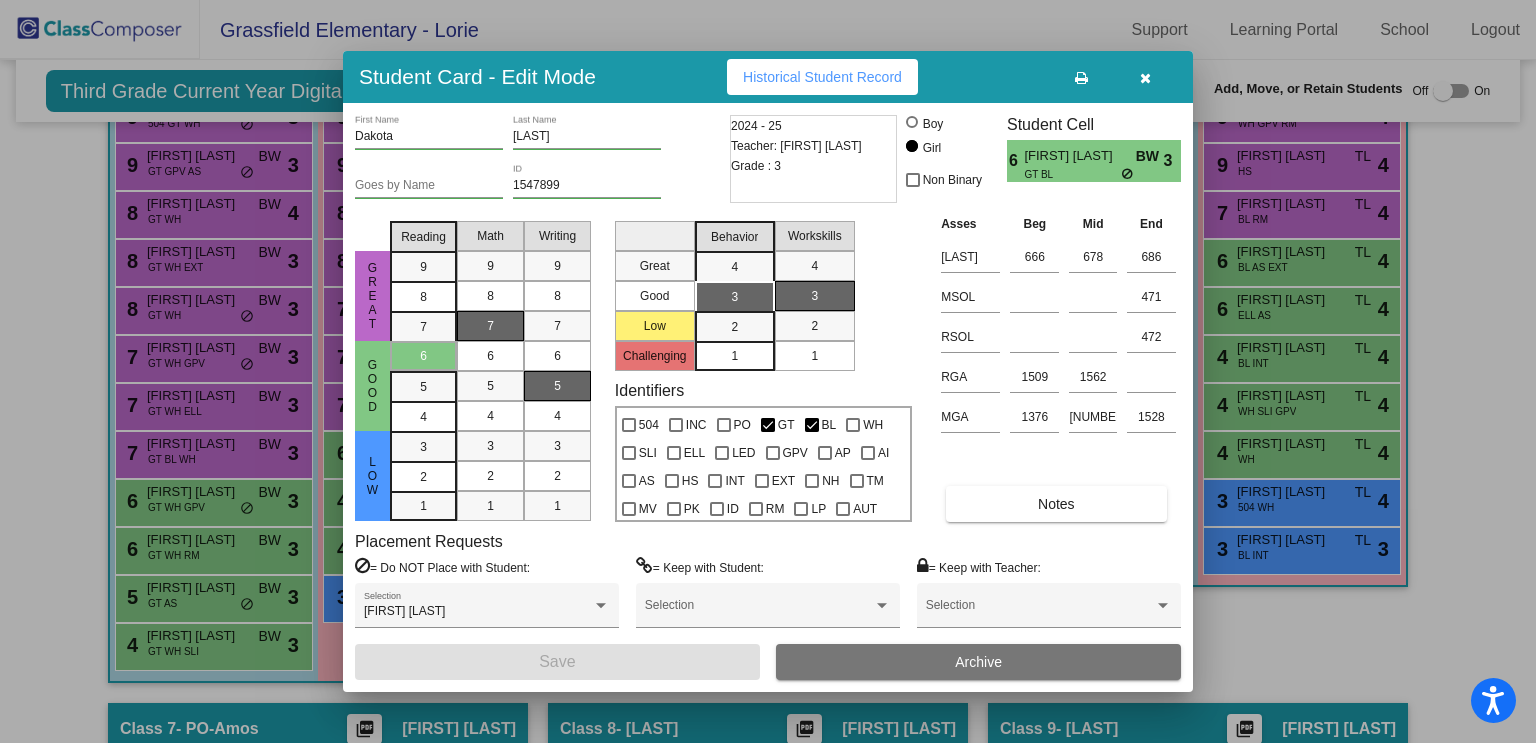 click at bounding box center [768, 371] 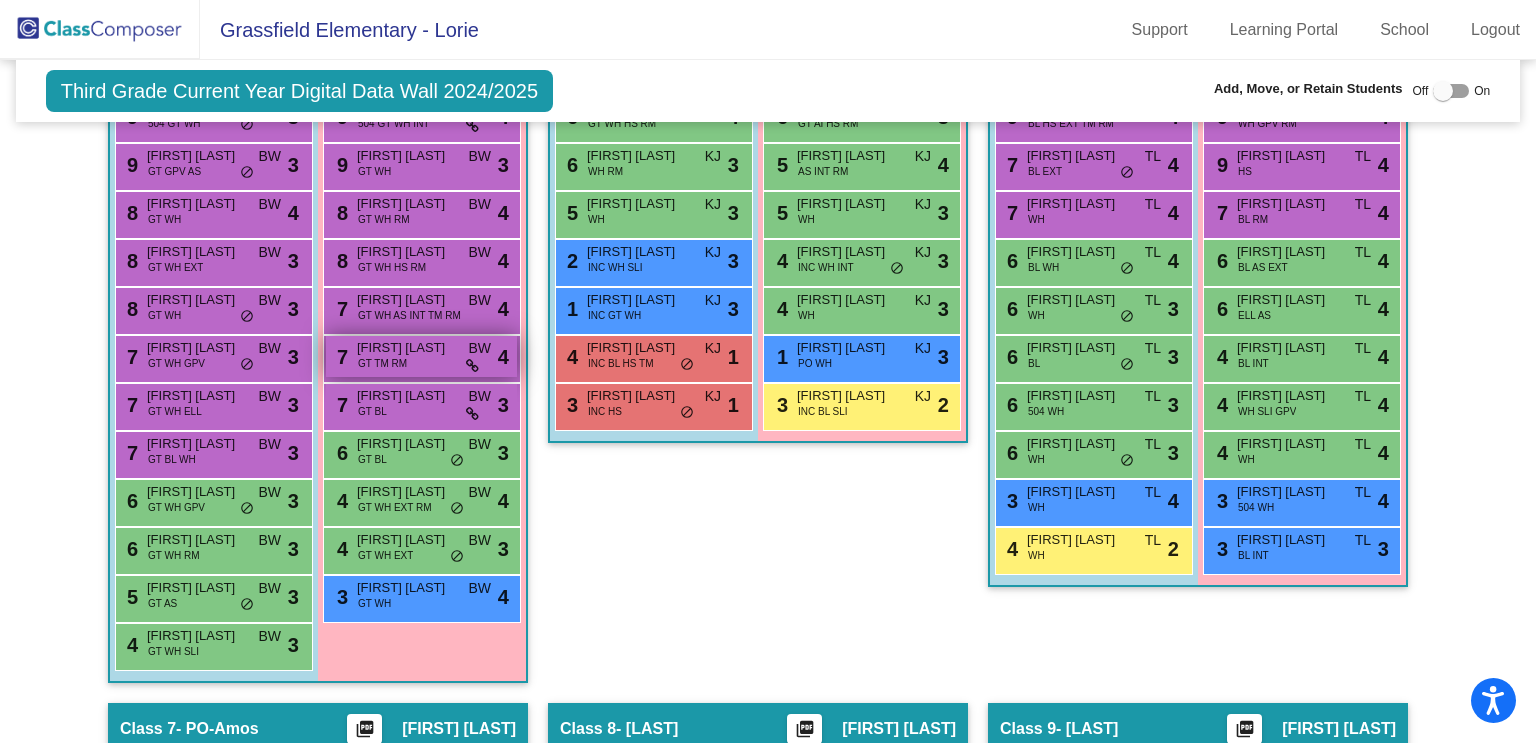click on "7 [FIRST] [LAST] GT TM RM BW lock do_not_disturb_alt 4" at bounding box center [421, 356] 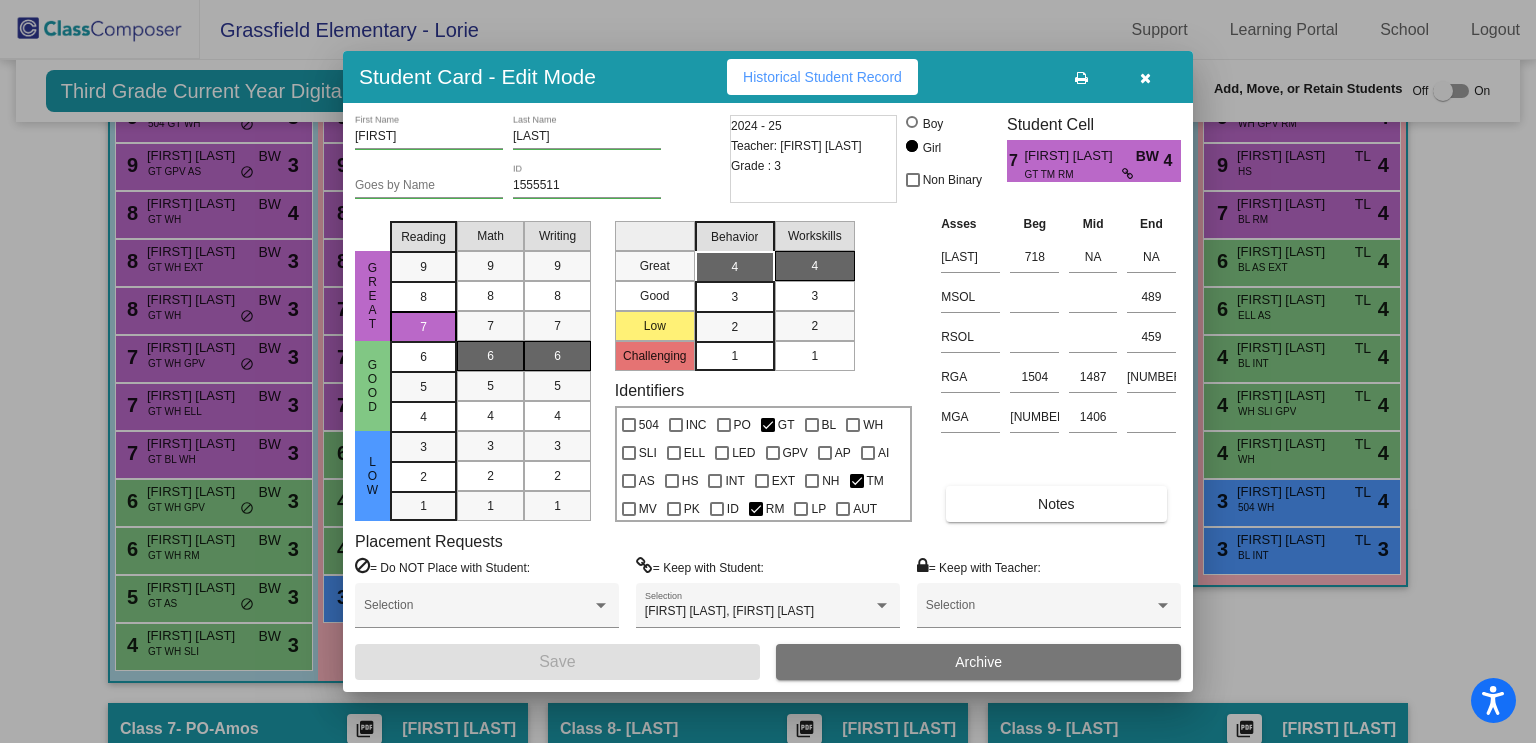 click at bounding box center (768, 371) 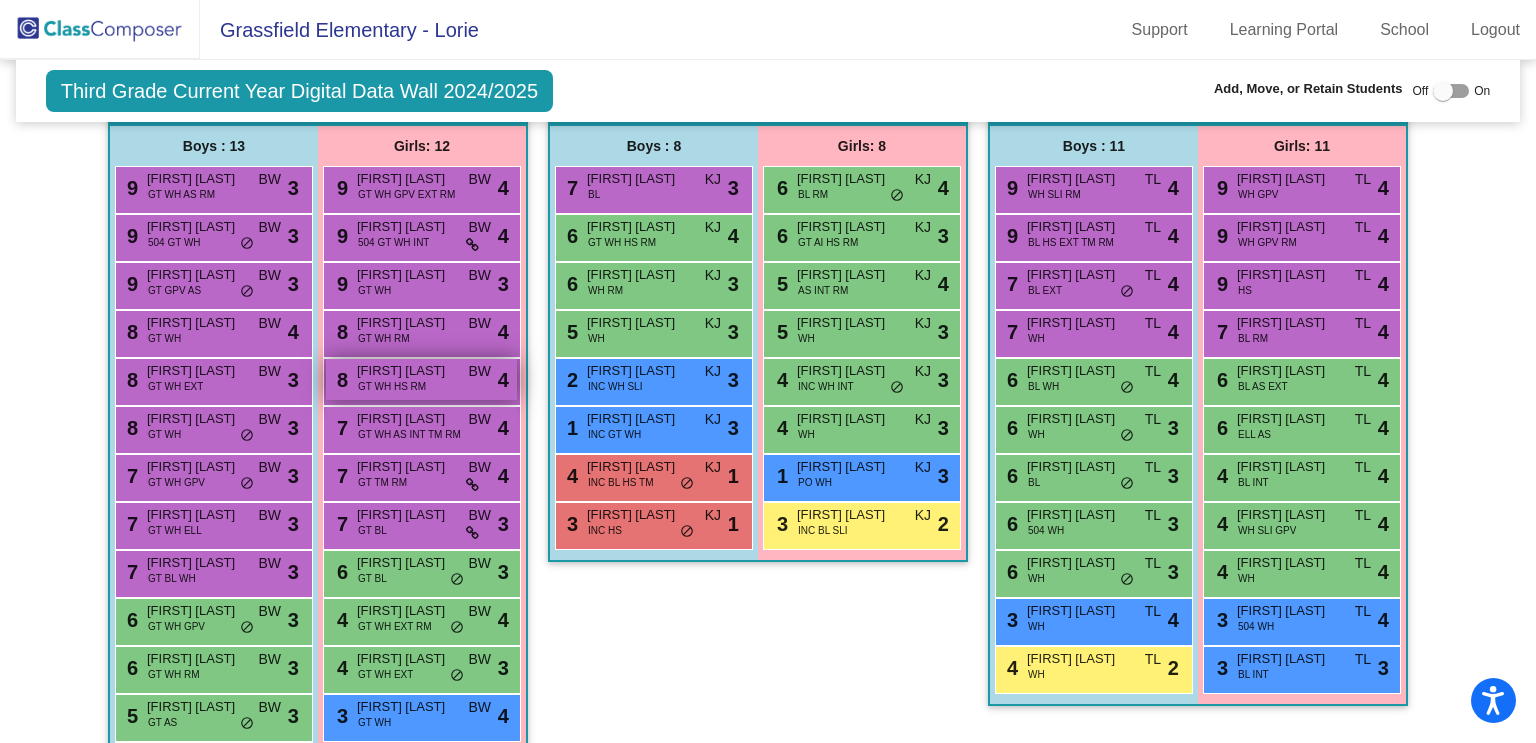 scroll, scrollTop: 1567, scrollLeft: 0, axis: vertical 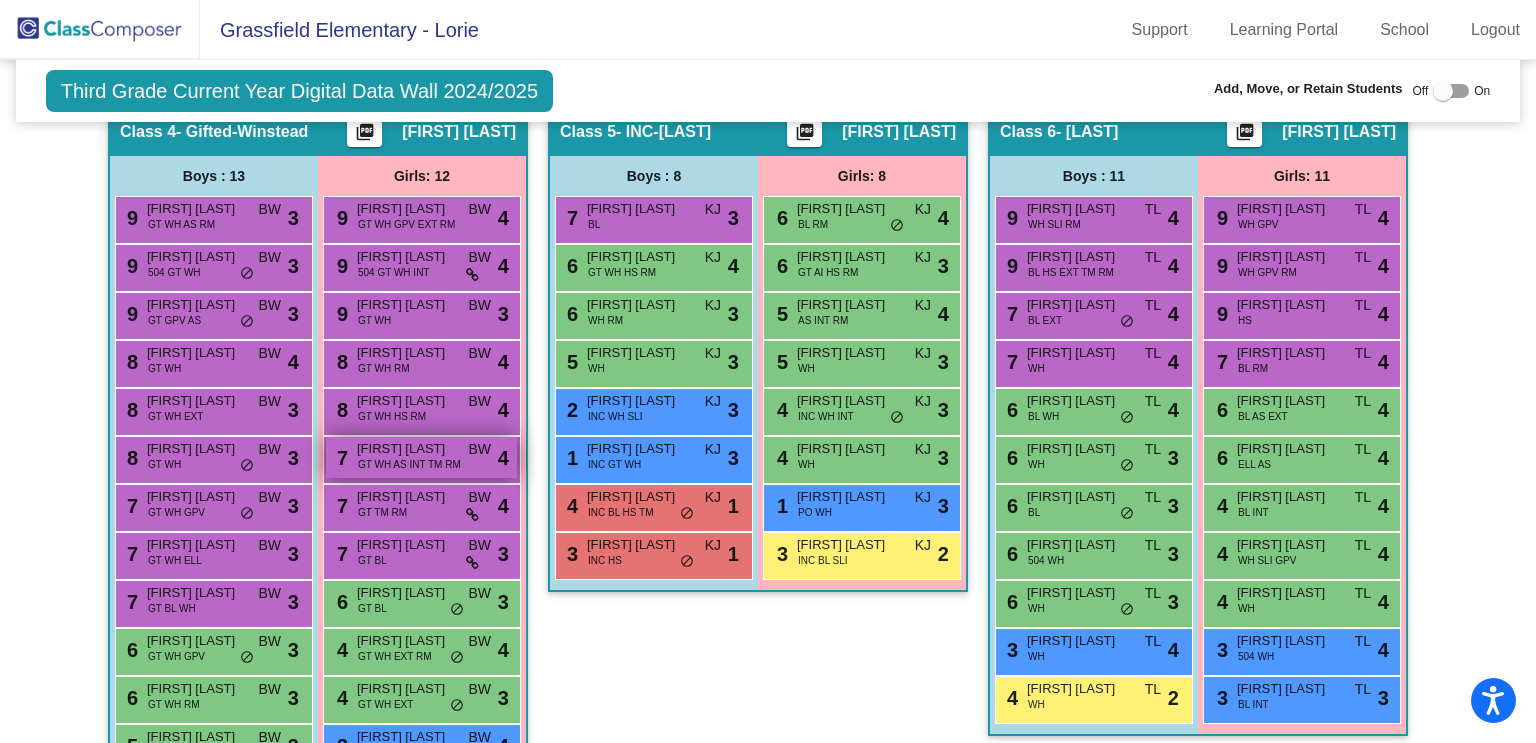 click on "GT WH AS INT TM RM" at bounding box center (409, 464) 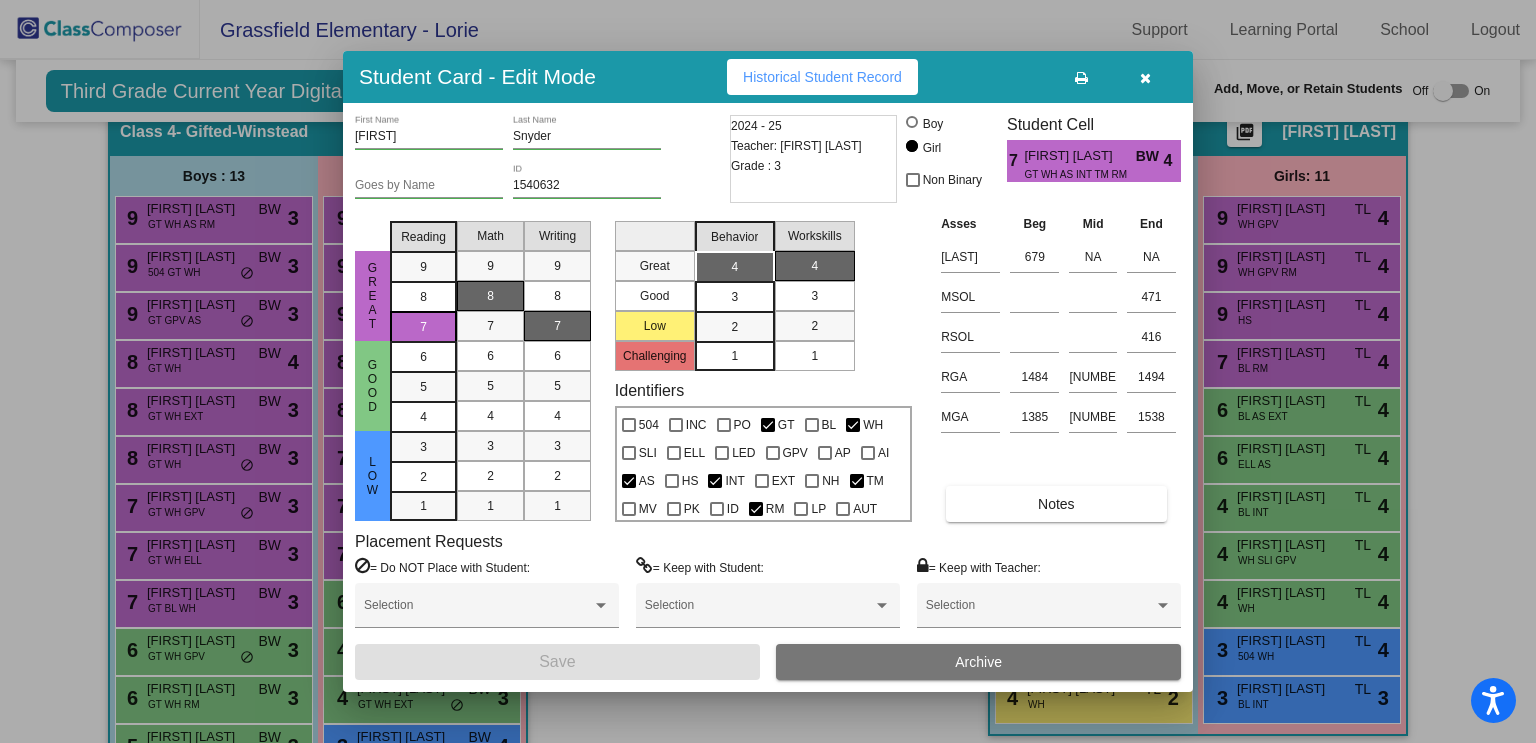 click at bounding box center (768, 371) 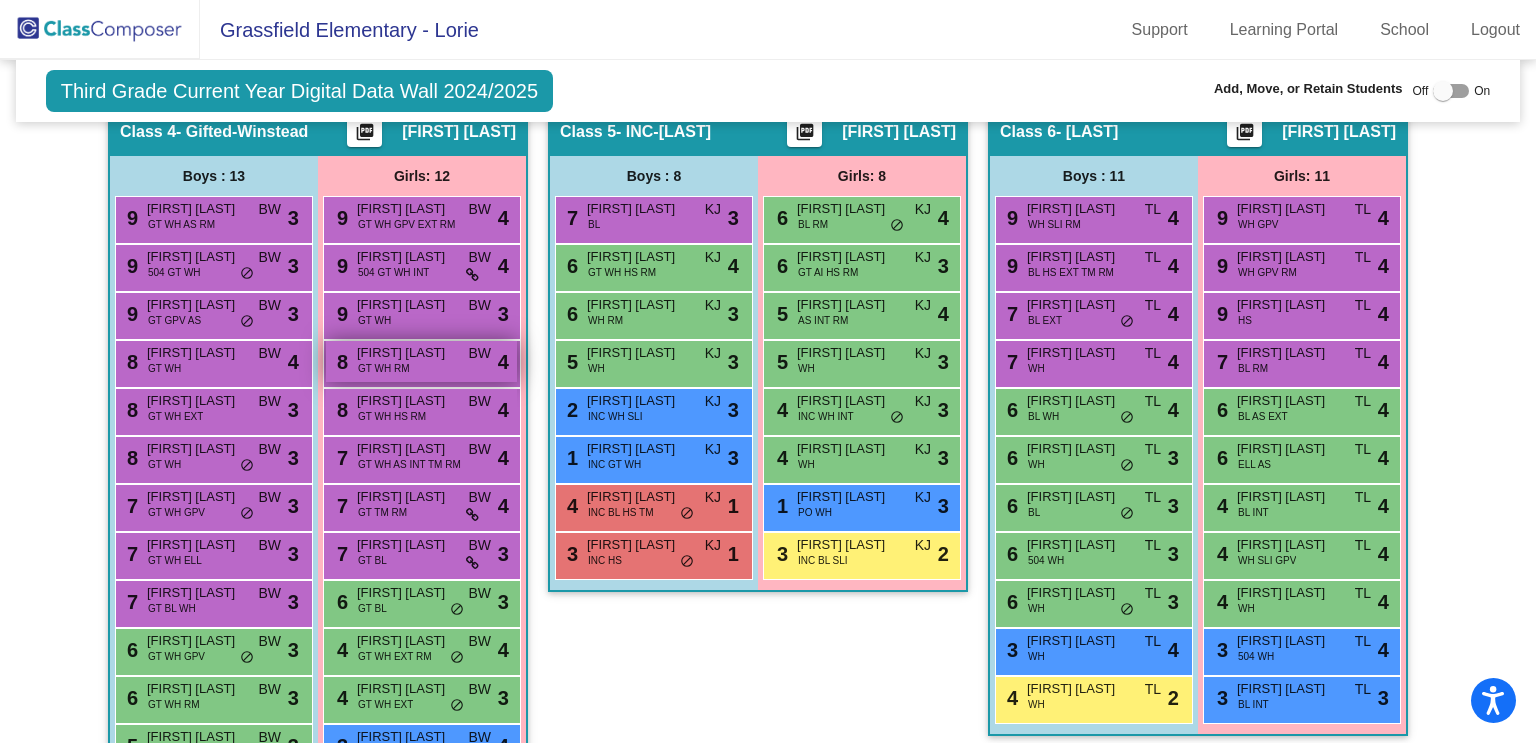 click on "GT WH RM" at bounding box center [383, 368] 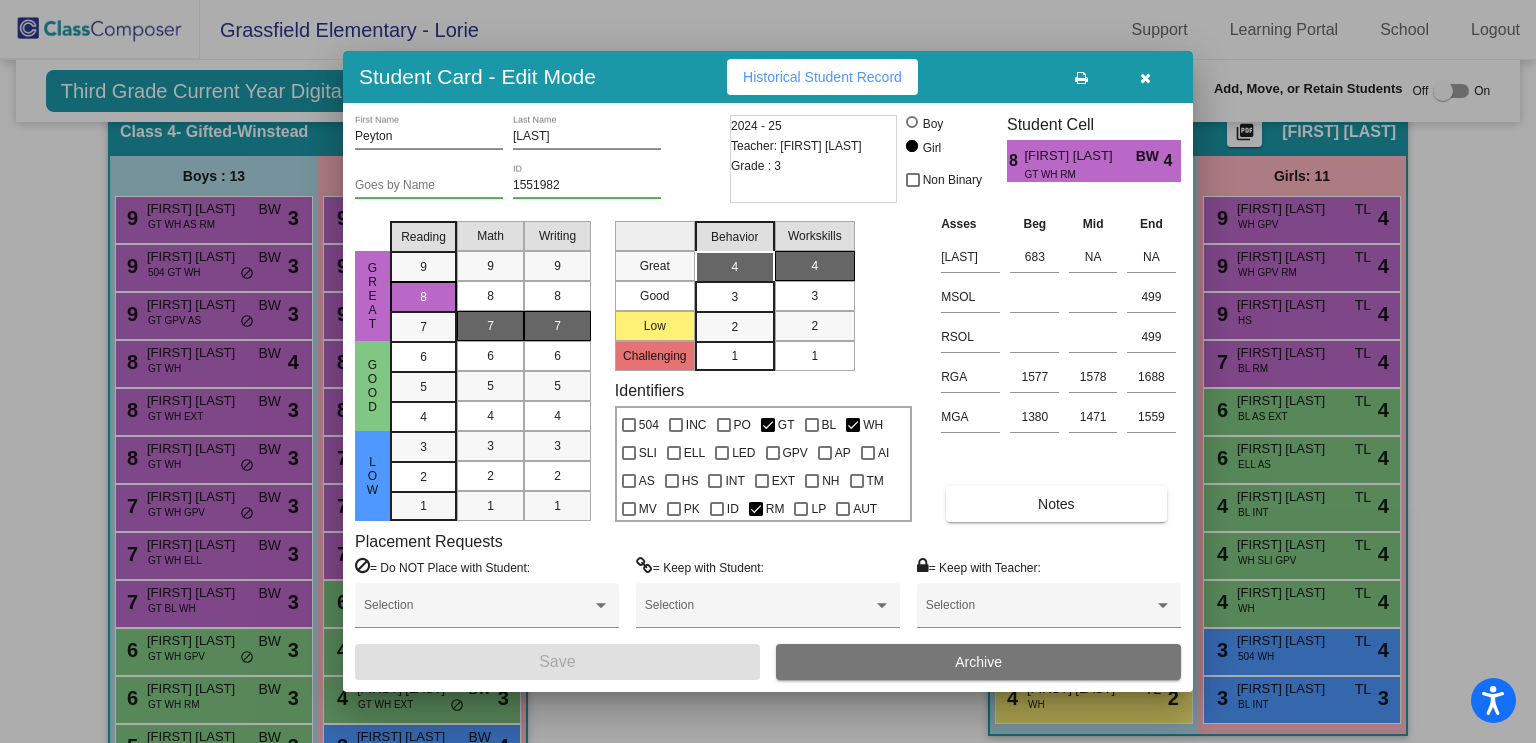 click on "Peyton First Name Smith Last Name Goes by Name [NUMBER] ID 2024 - 25 Teacher: [FIRST] [LAST] Grade : 3   Boy   Girl   Non Binary Student Cell 8 Peyton Smith BW GT WH RM 4  Great   Good   Low  Reading 9 8 7 6 5 4 3 2 1 Math 9 8 7 6 5 4 3 2 1 Writing 9 8 7 6 5 4 3 2 1 Great Good Low Challenging Behavior 4 3 2 1 Workskills 4 3 2 1 Identifiers   504   INC   PO   GT   BL   WH   SLI   ELL   LED   GPV   AP   AI   AS   HS   INT   EXT   NH   TM   MV   PK   ID   RM   LP   AUT Asses Beg Mid End VALL 683 NA NA MSOL 499 RSOL 499 RGA 1577 1578 1688 MGA 1380 1471 1559  Notes  Placement Requests  = Do NOT Place with Student:   Selection  = Keep with Student:   Selection  = Keep with Teacher:   Selection  Save   Archive" at bounding box center (768, 397) 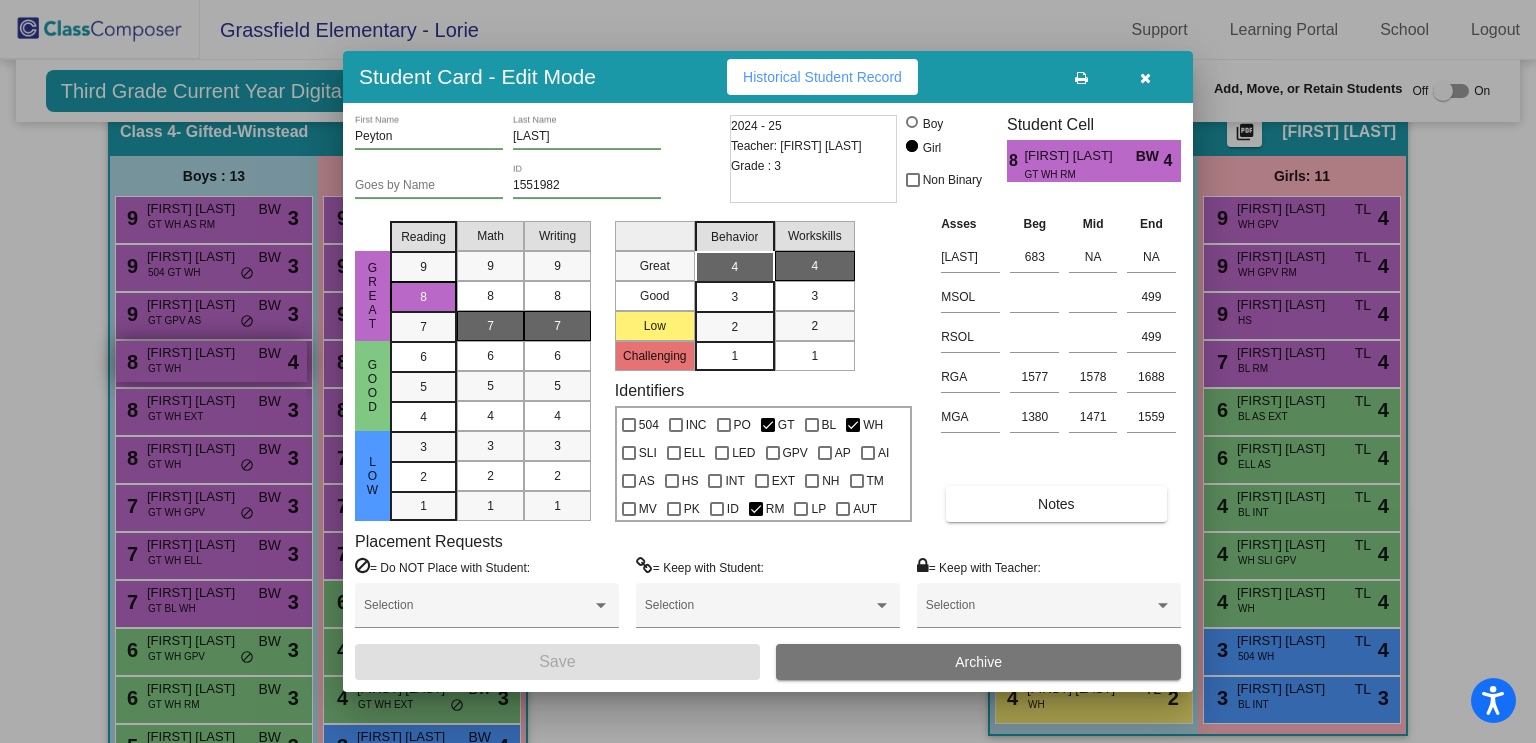 click at bounding box center (768, 371) 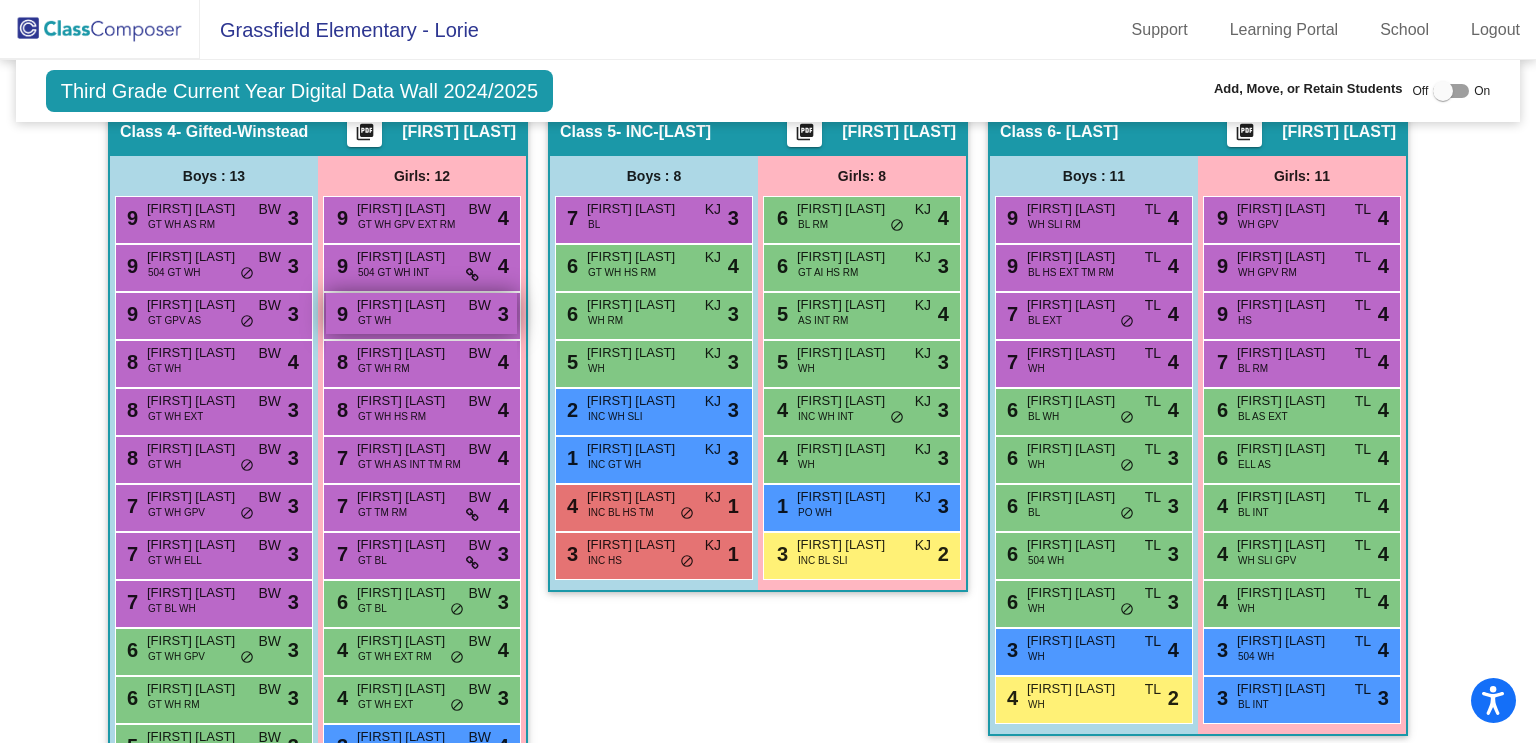 click on "GT WH" at bounding box center [374, 320] 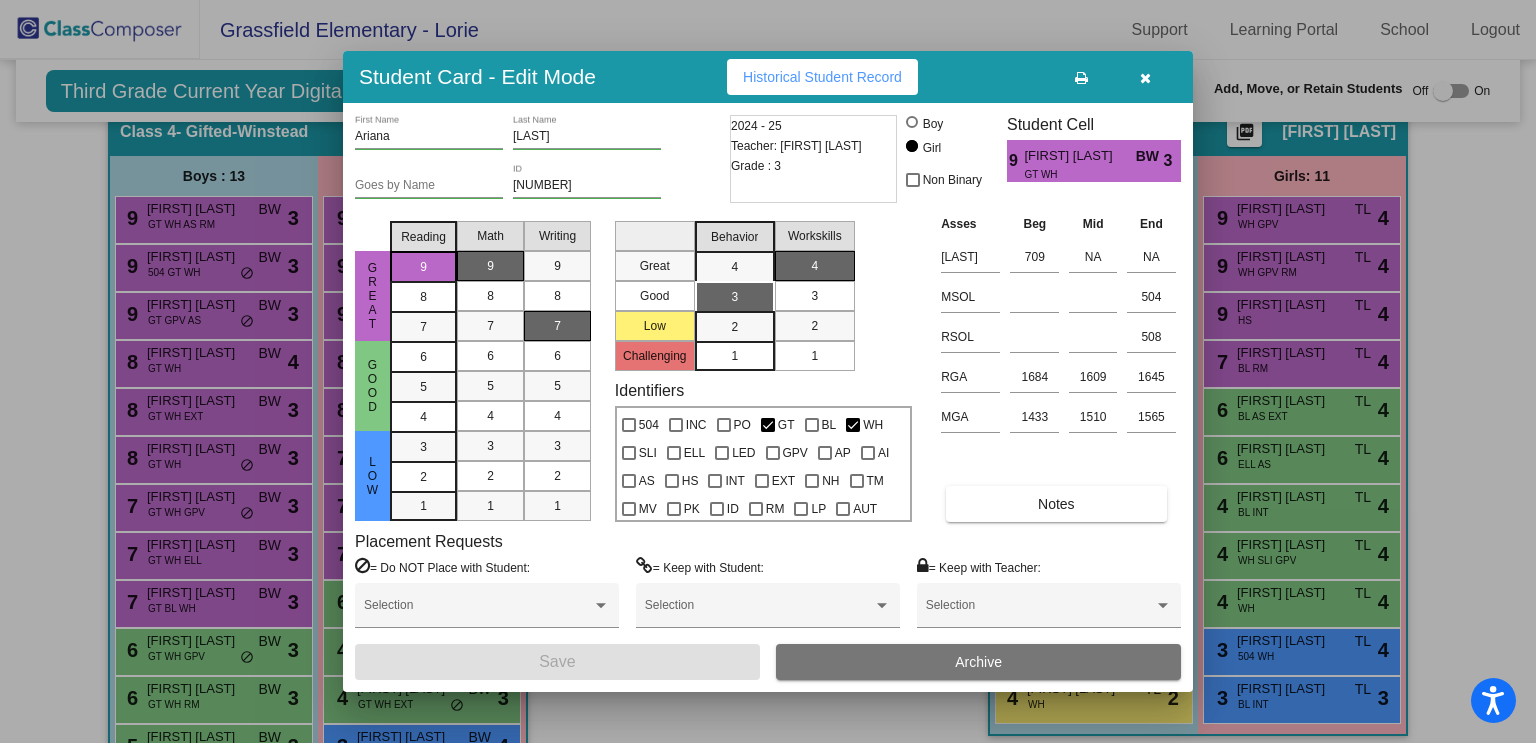 click at bounding box center (768, 371) 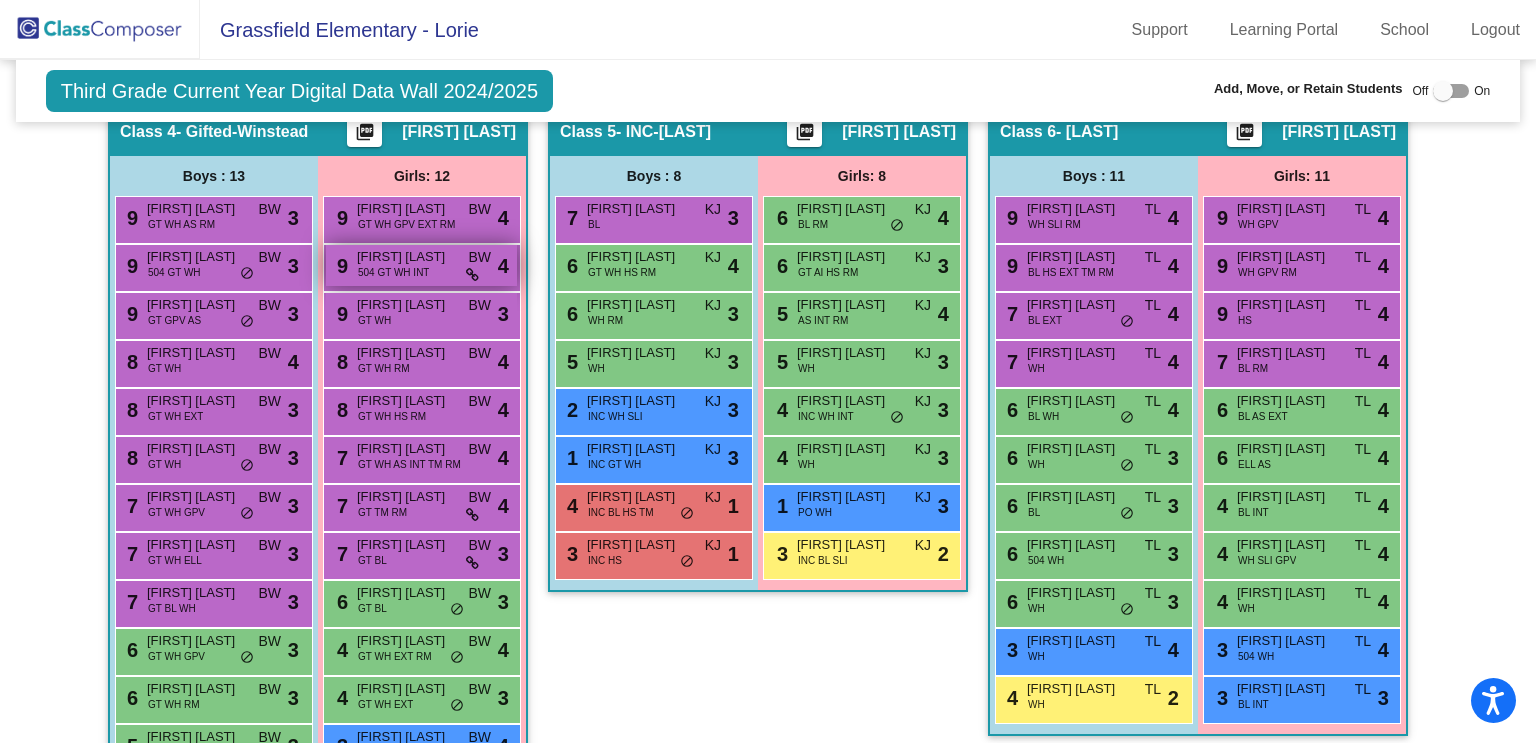 click on "504 GT WH INT" at bounding box center (394, 272) 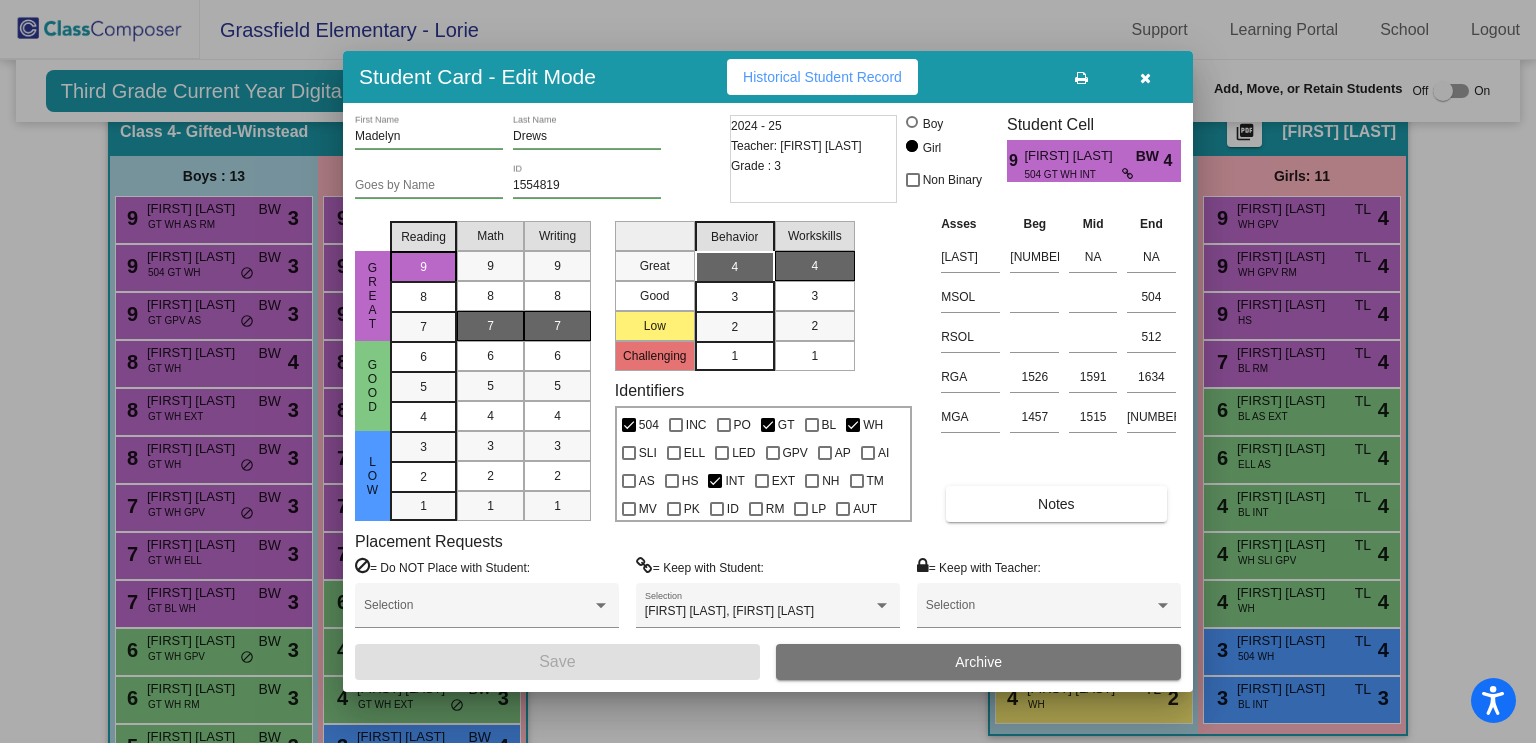 click at bounding box center [768, 371] 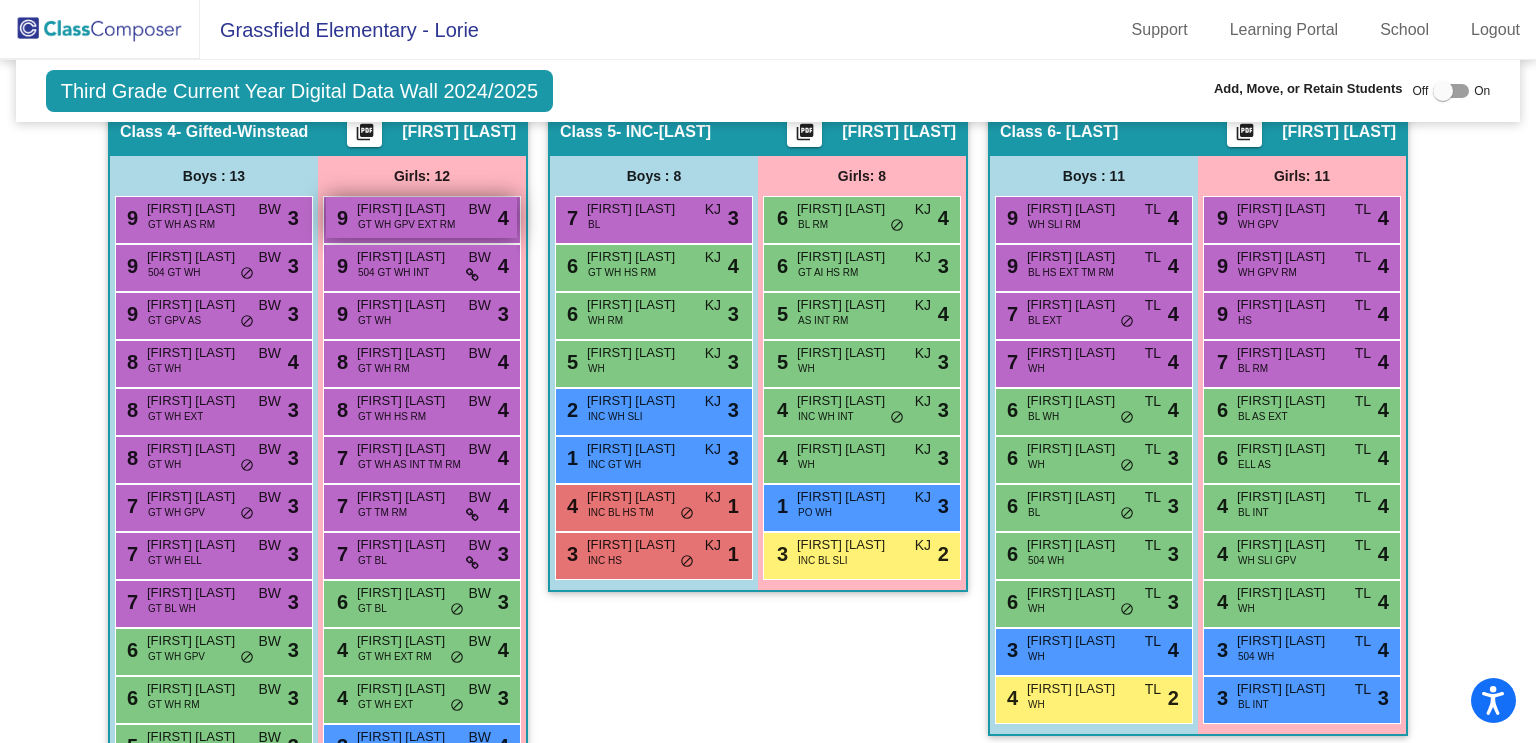 click on "GT WH GPV EXT RM" at bounding box center (406, 224) 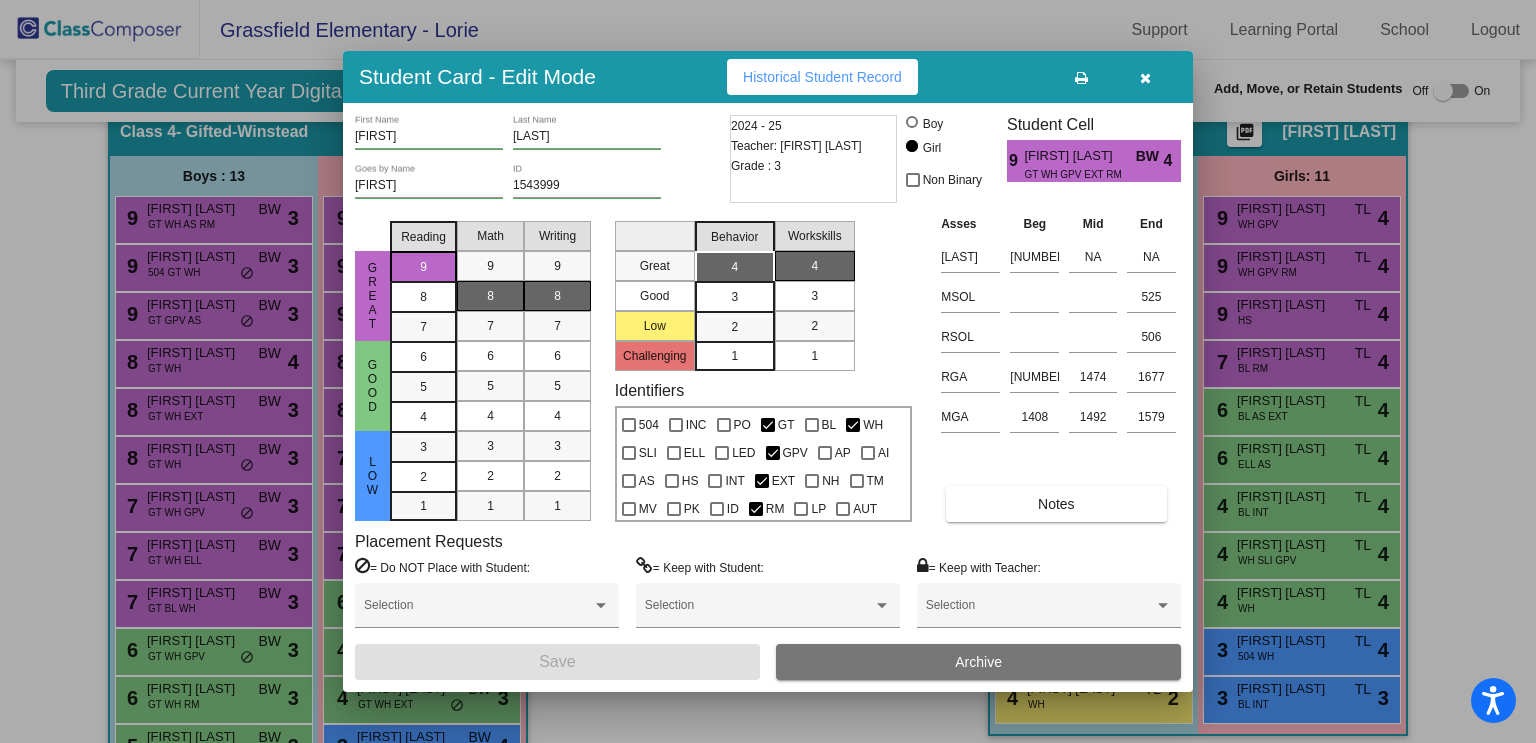 click at bounding box center (768, 371) 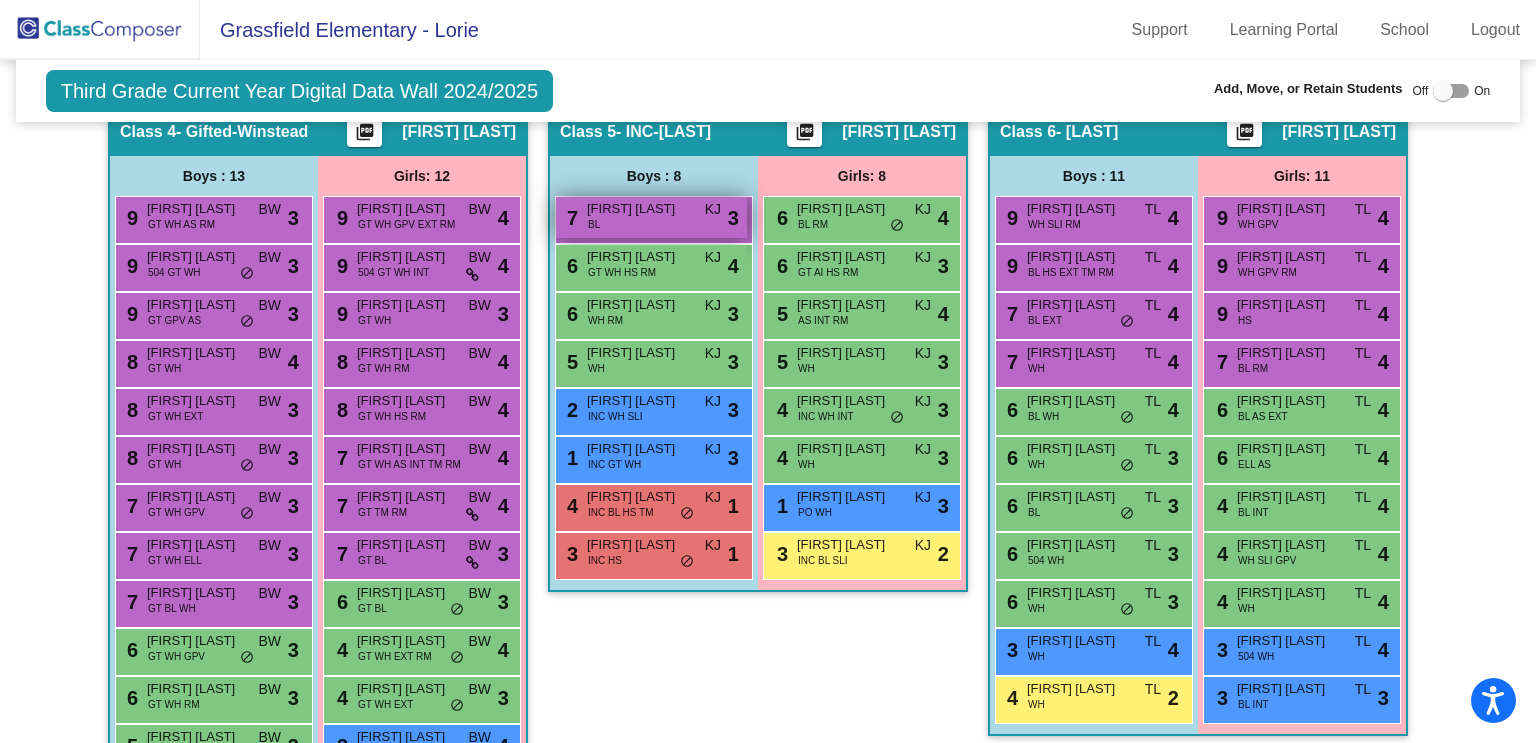 click on "[FIRST] [LAST]" at bounding box center (637, 209) 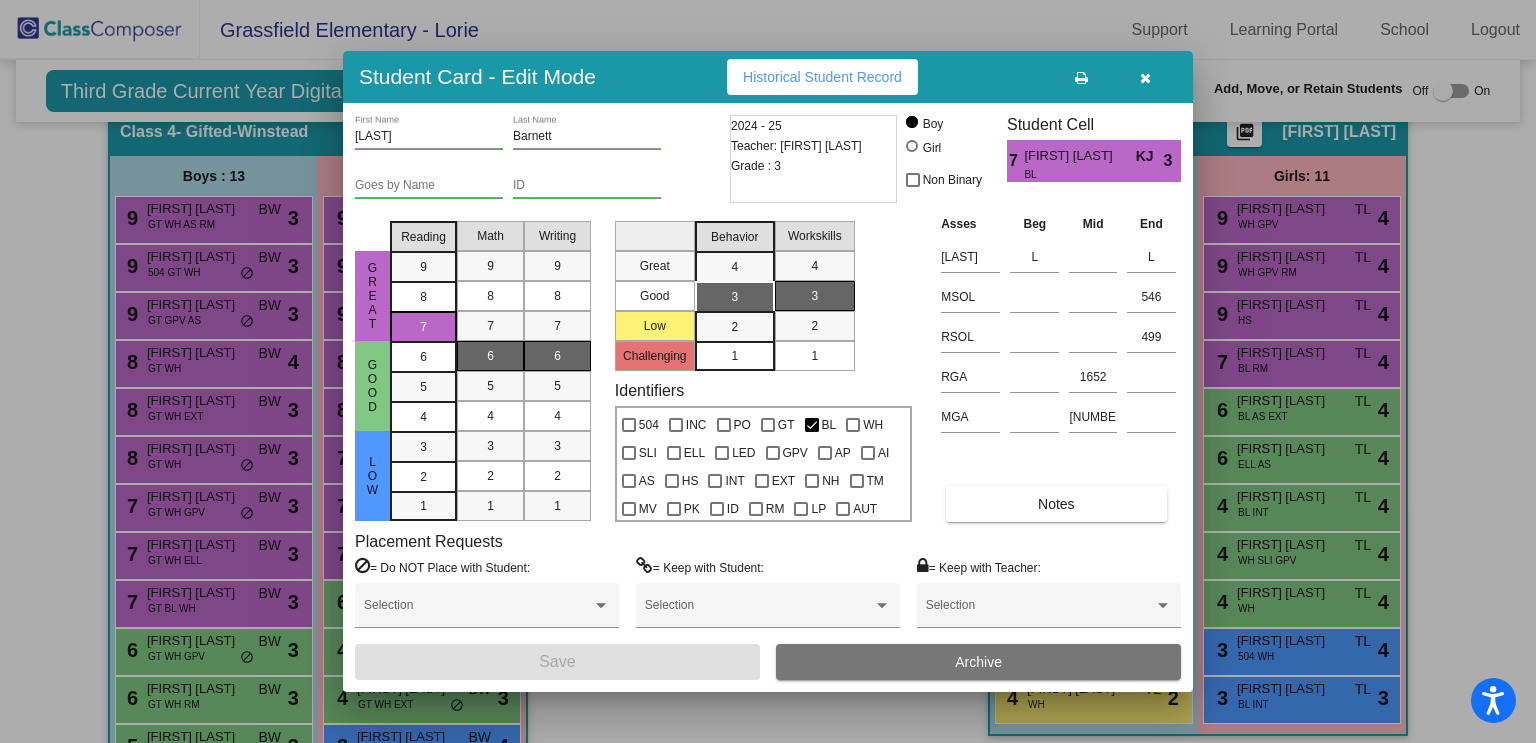click at bounding box center (768, 371) 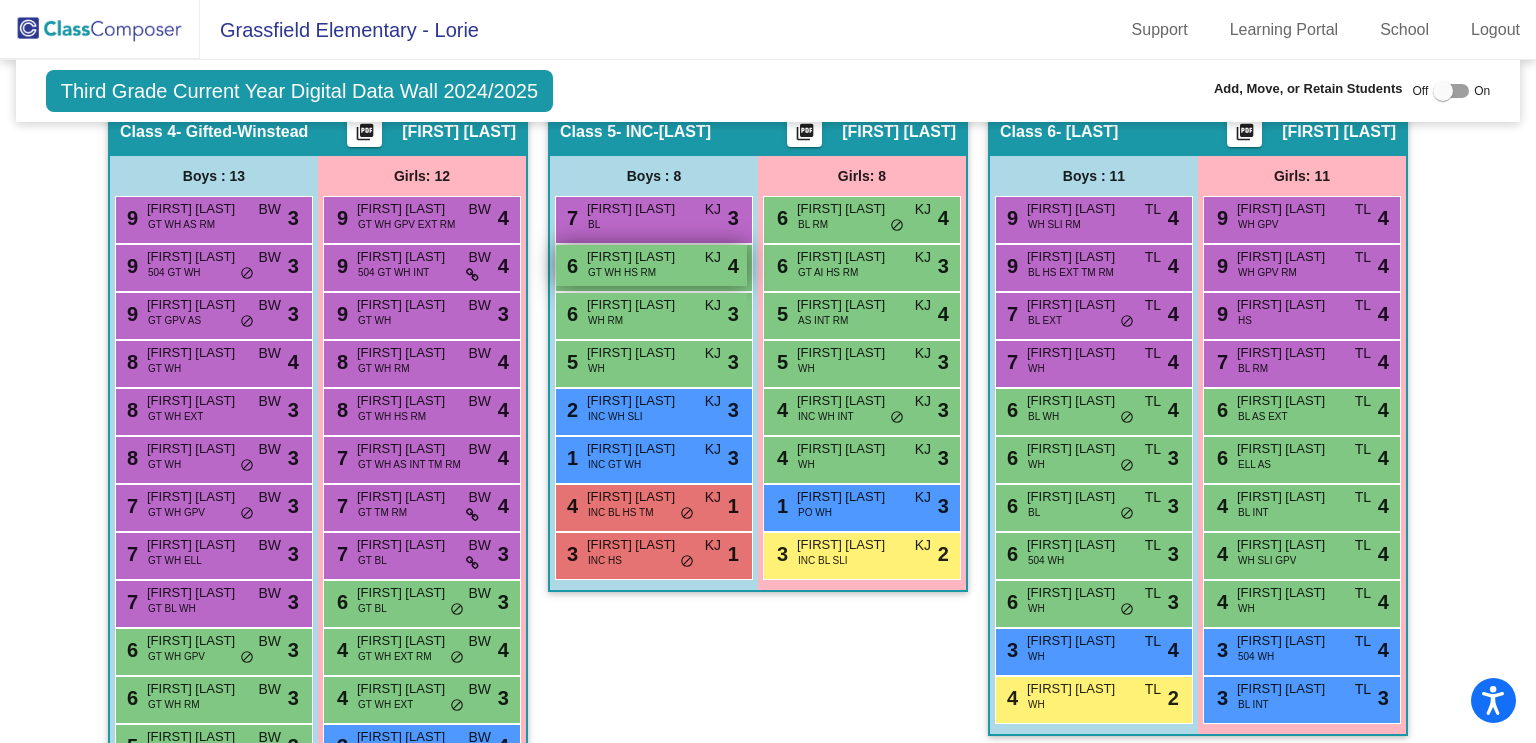 click on "GT WH HS RM" at bounding box center [622, 272] 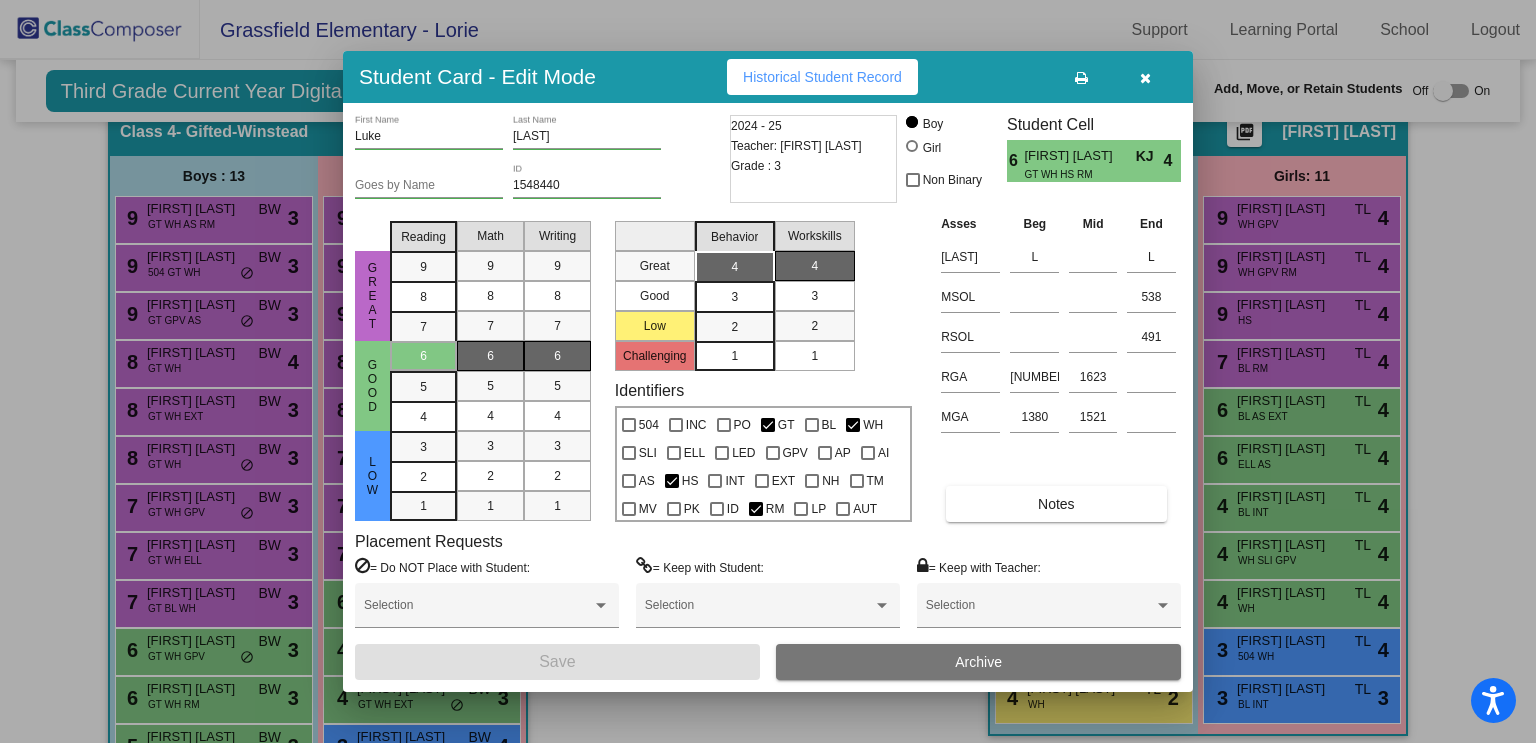 click on "Great Good Low Challenging" at bounding box center [655, 292] 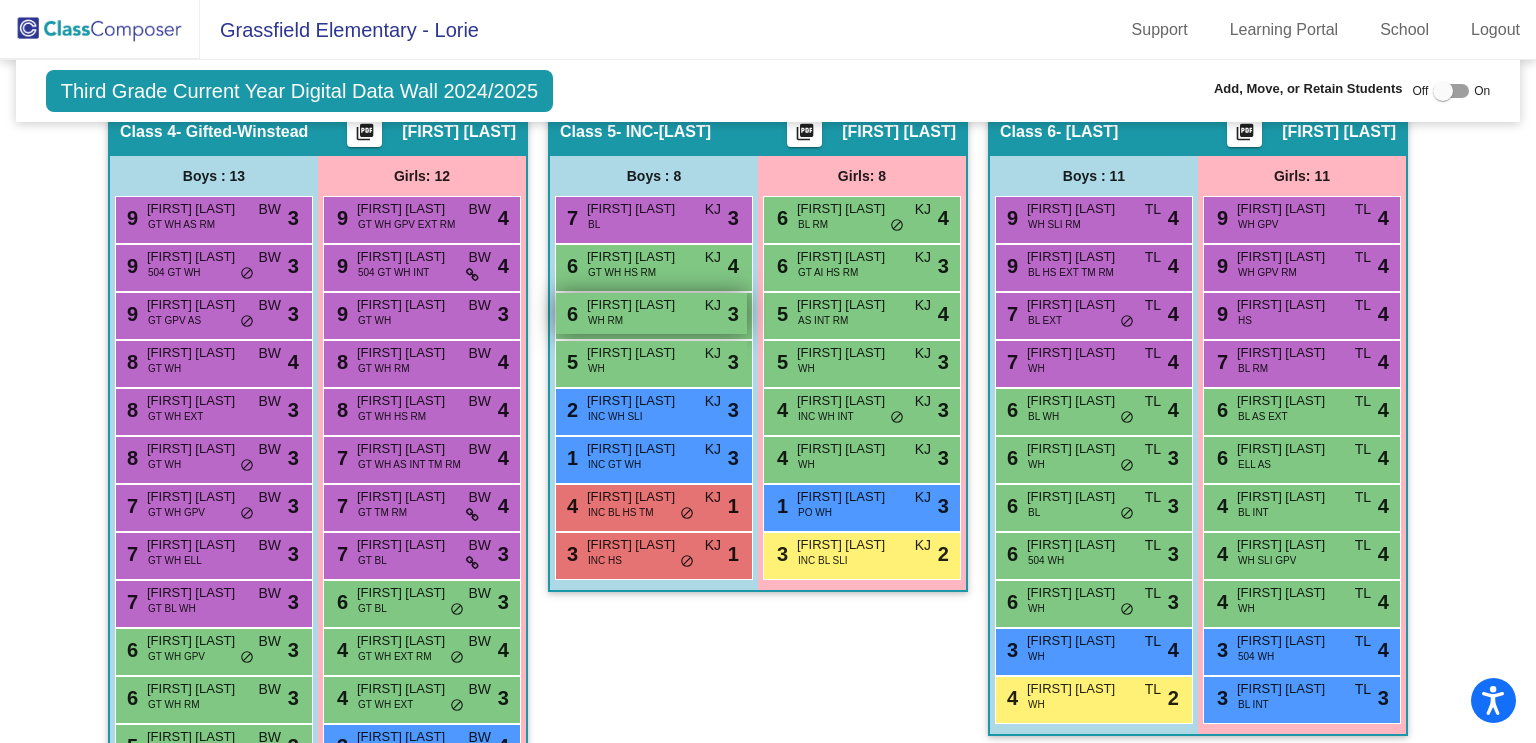 click on "[NUMBER] [FIRST] [LAST] WH RM KJ lock do_not_disturb_alt [NUMBER]" at bounding box center [651, 313] 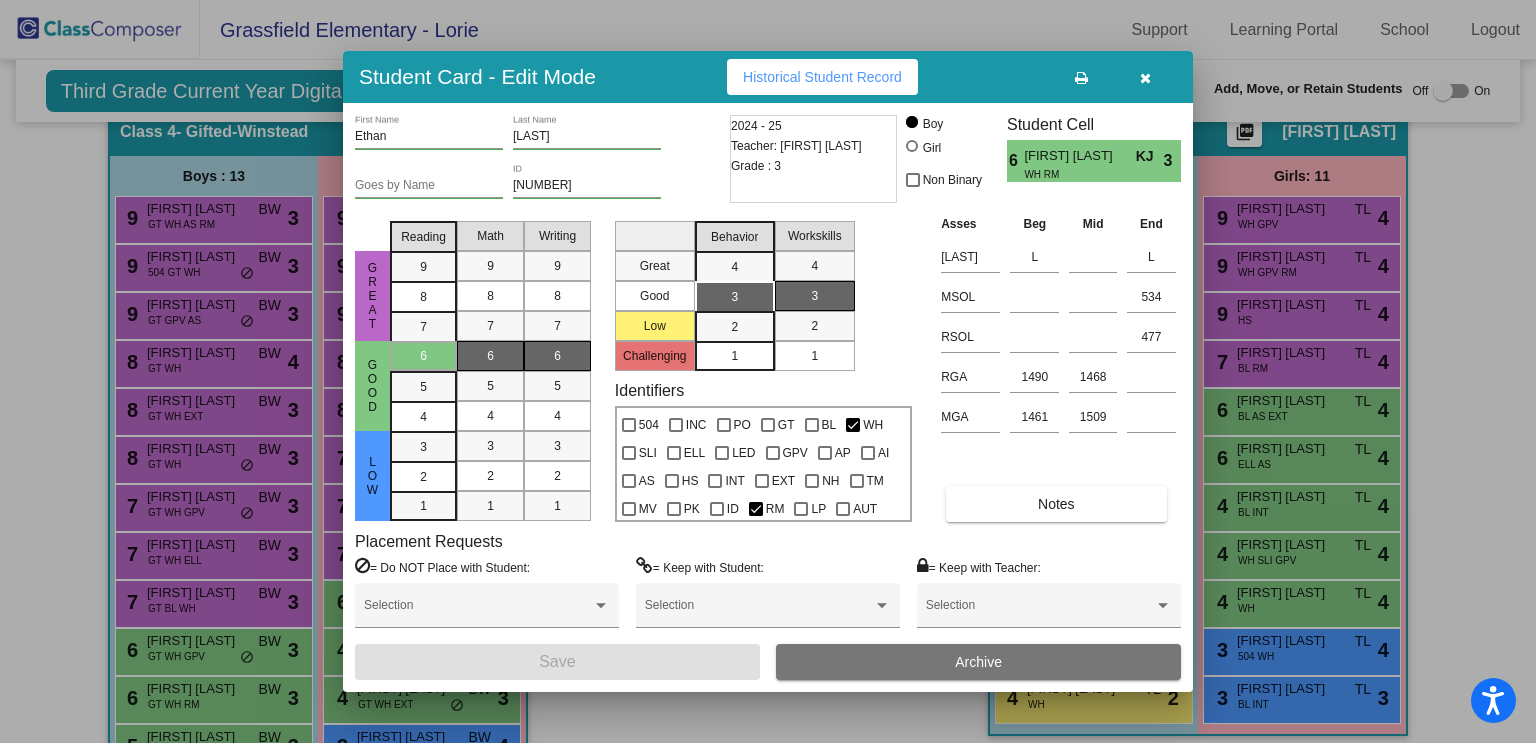 click at bounding box center [768, 371] 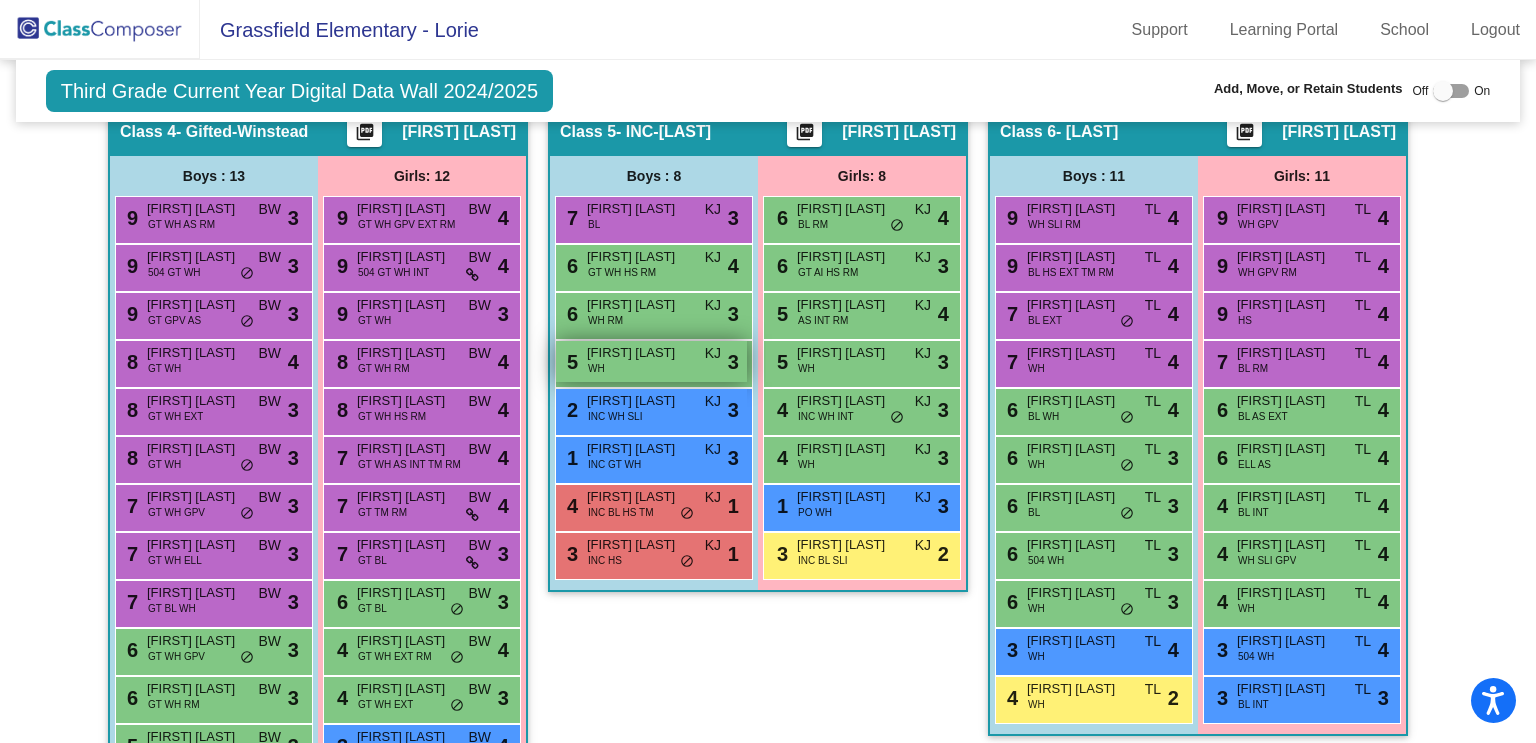 click on "[NUMBER] [FIRST] [LAST] WH KJ lock do_not_disturb_alt [NUMBER]" at bounding box center [651, 361] 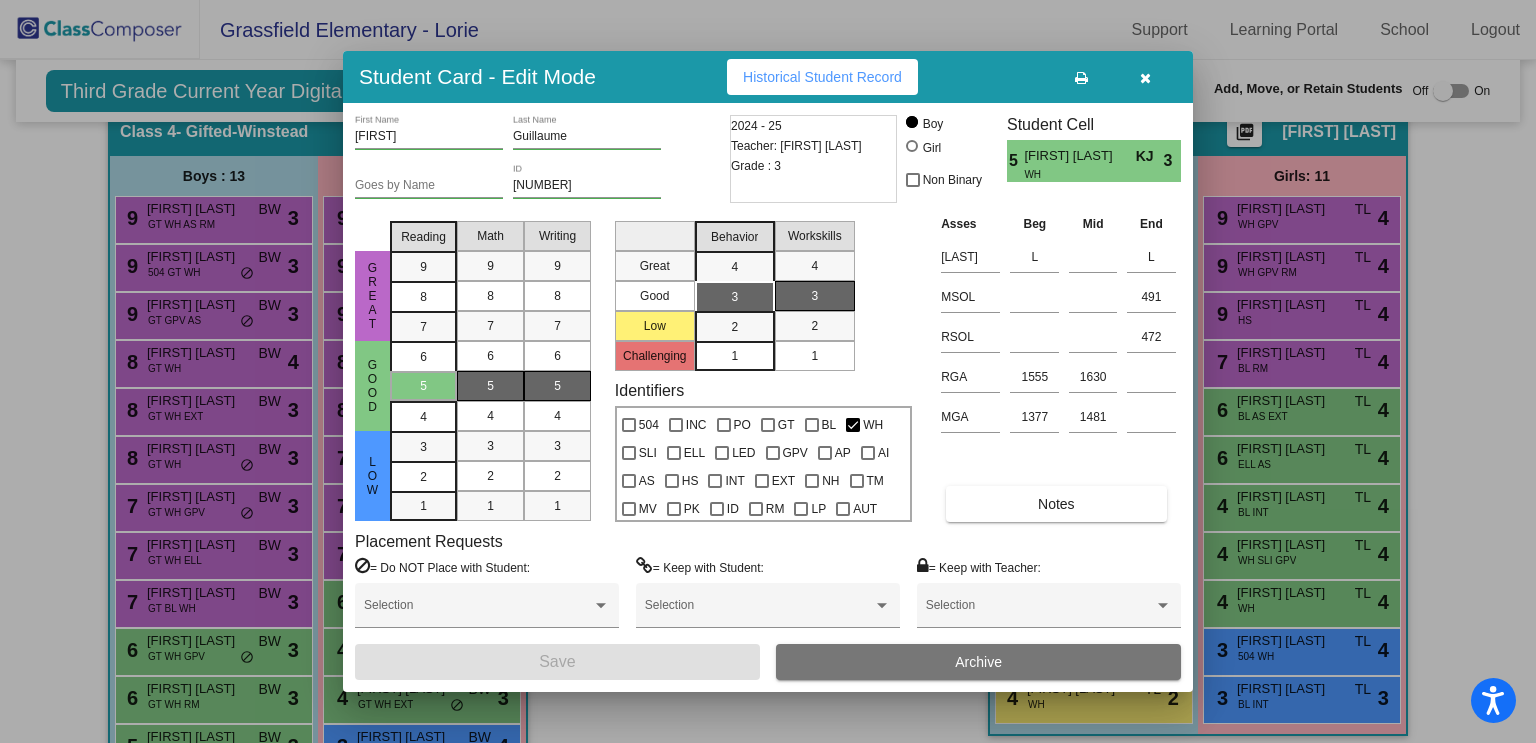 click at bounding box center (768, 371) 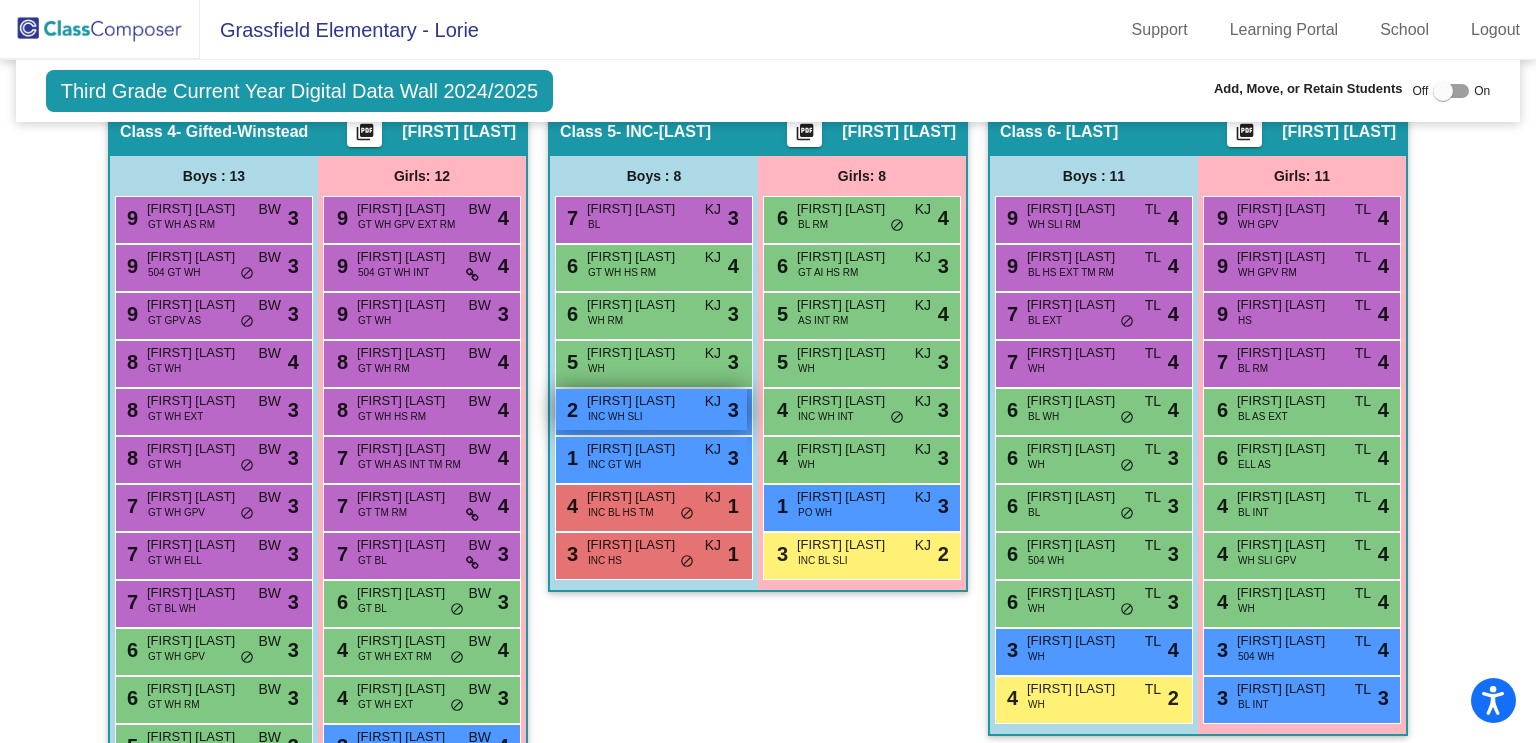click on "[FIRST] [LAST]" at bounding box center (637, 401) 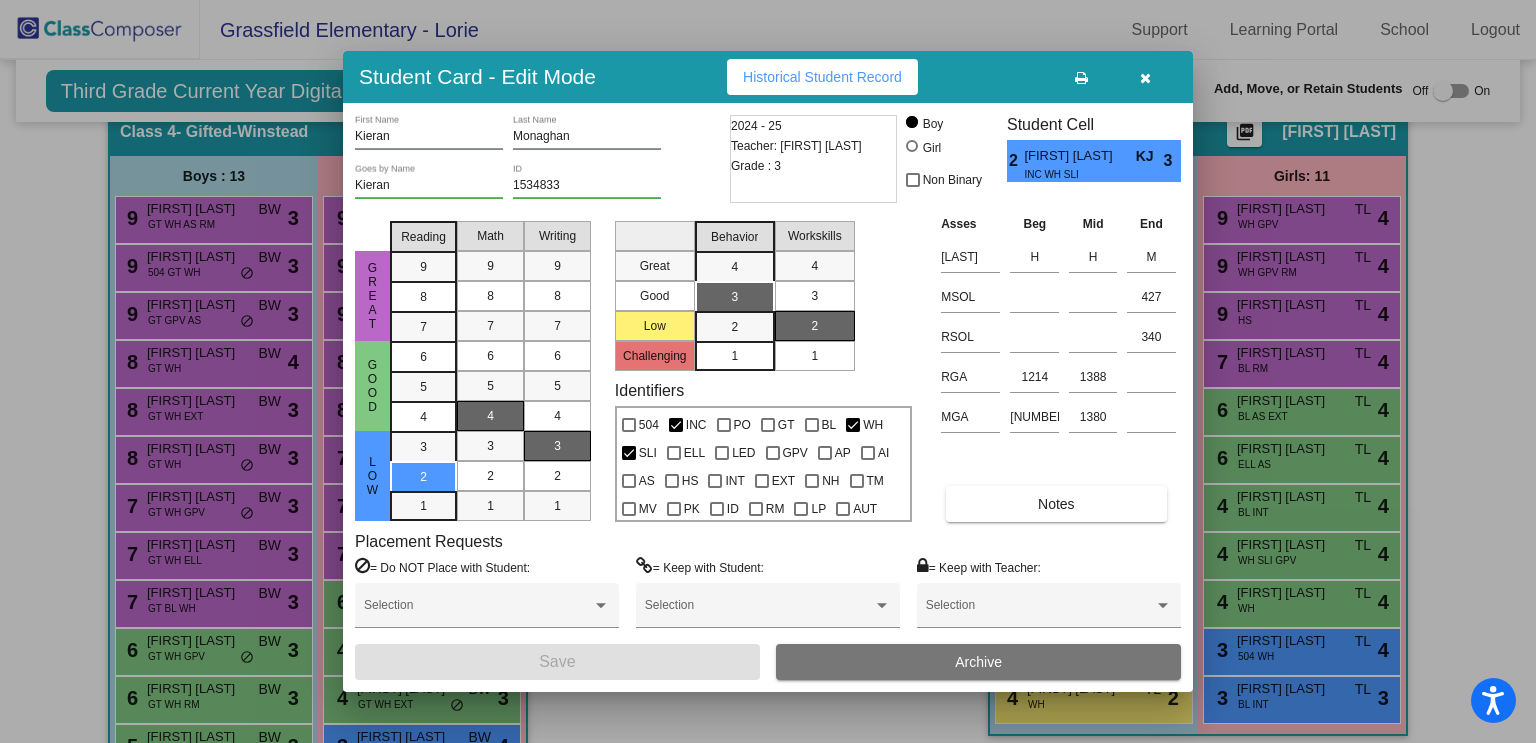 click at bounding box center (768, 371) 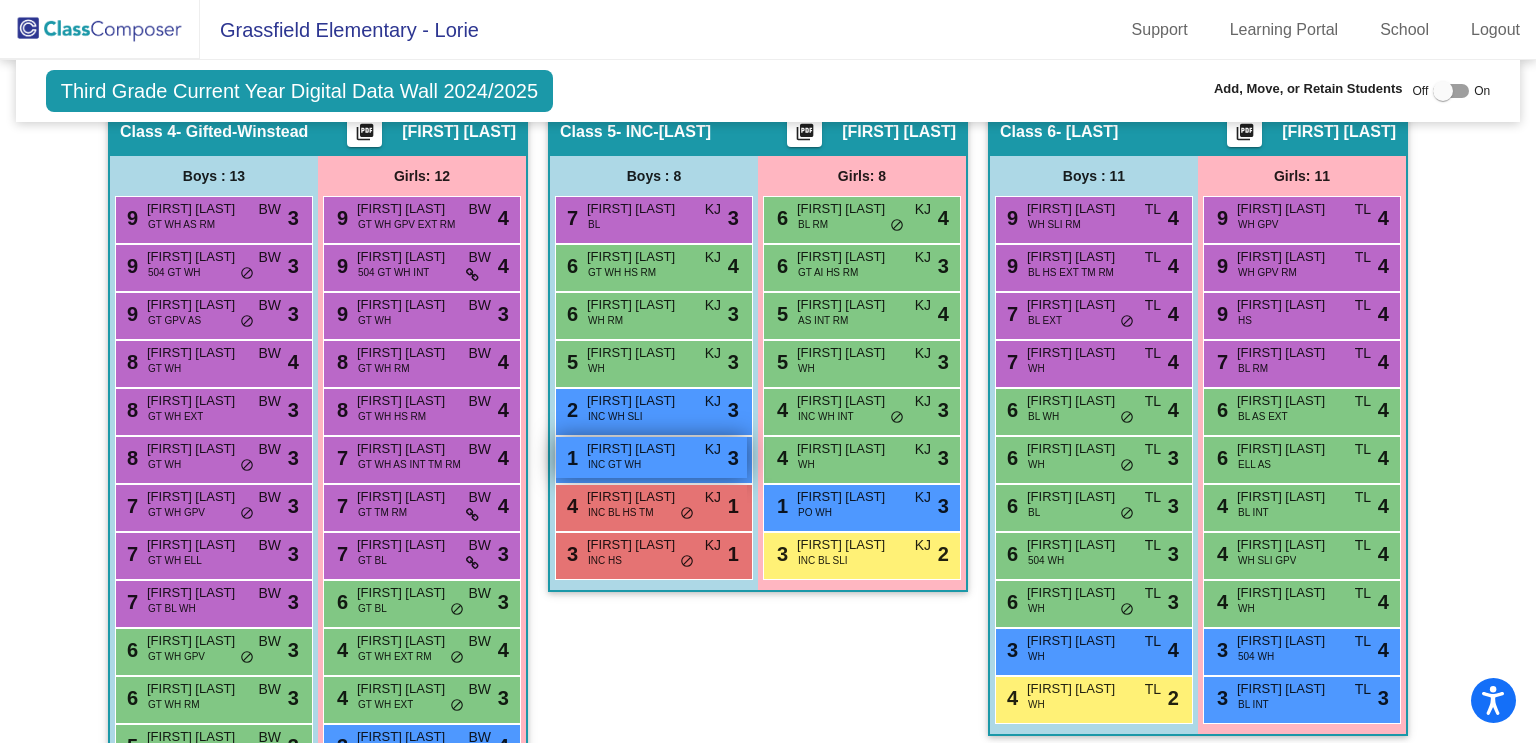 click on "[NUMBER] [FIRST] [LAST] INC GT WH KJ lock do_not_disturb_alt [NUMBER]" at bounding box center [651, 457] 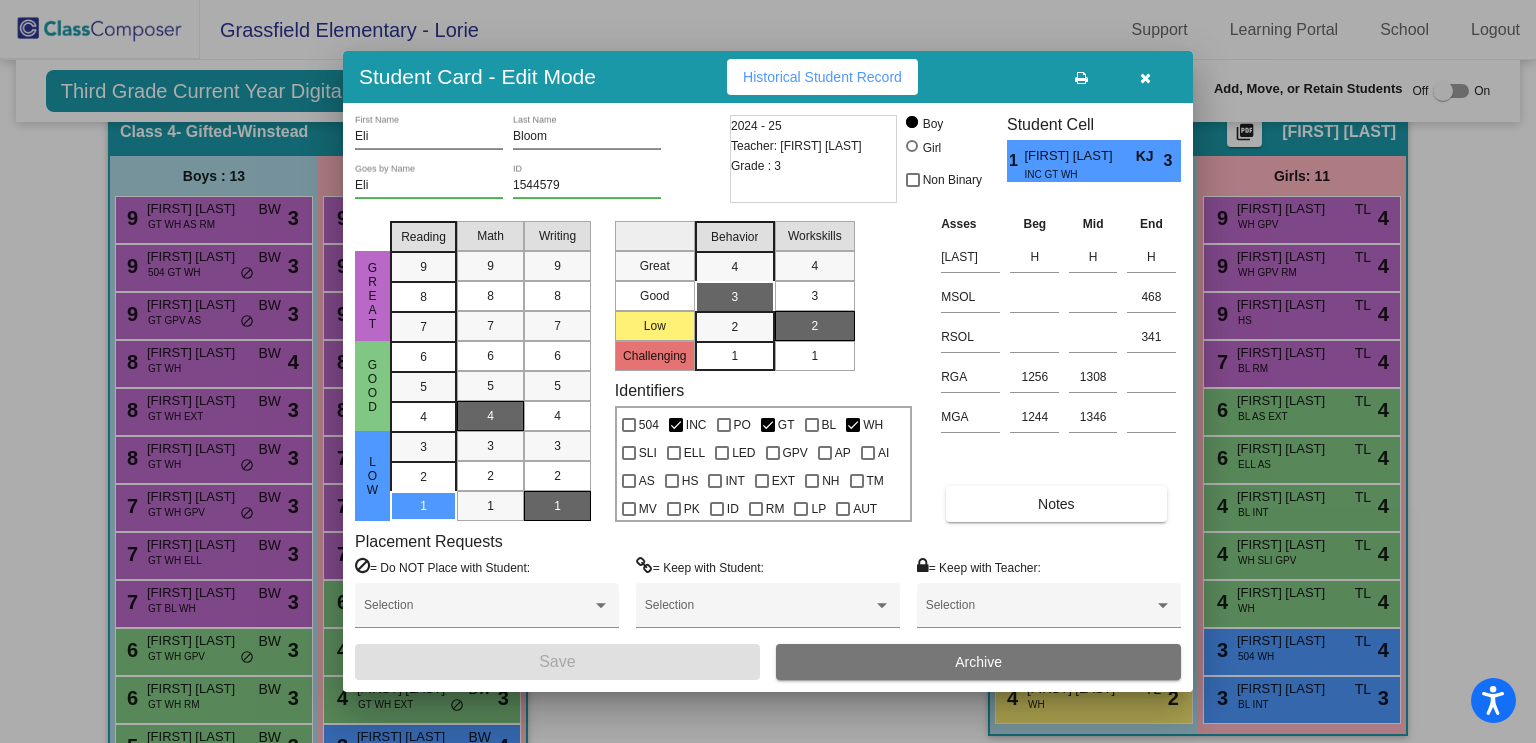click at bounding box center (768, 371) 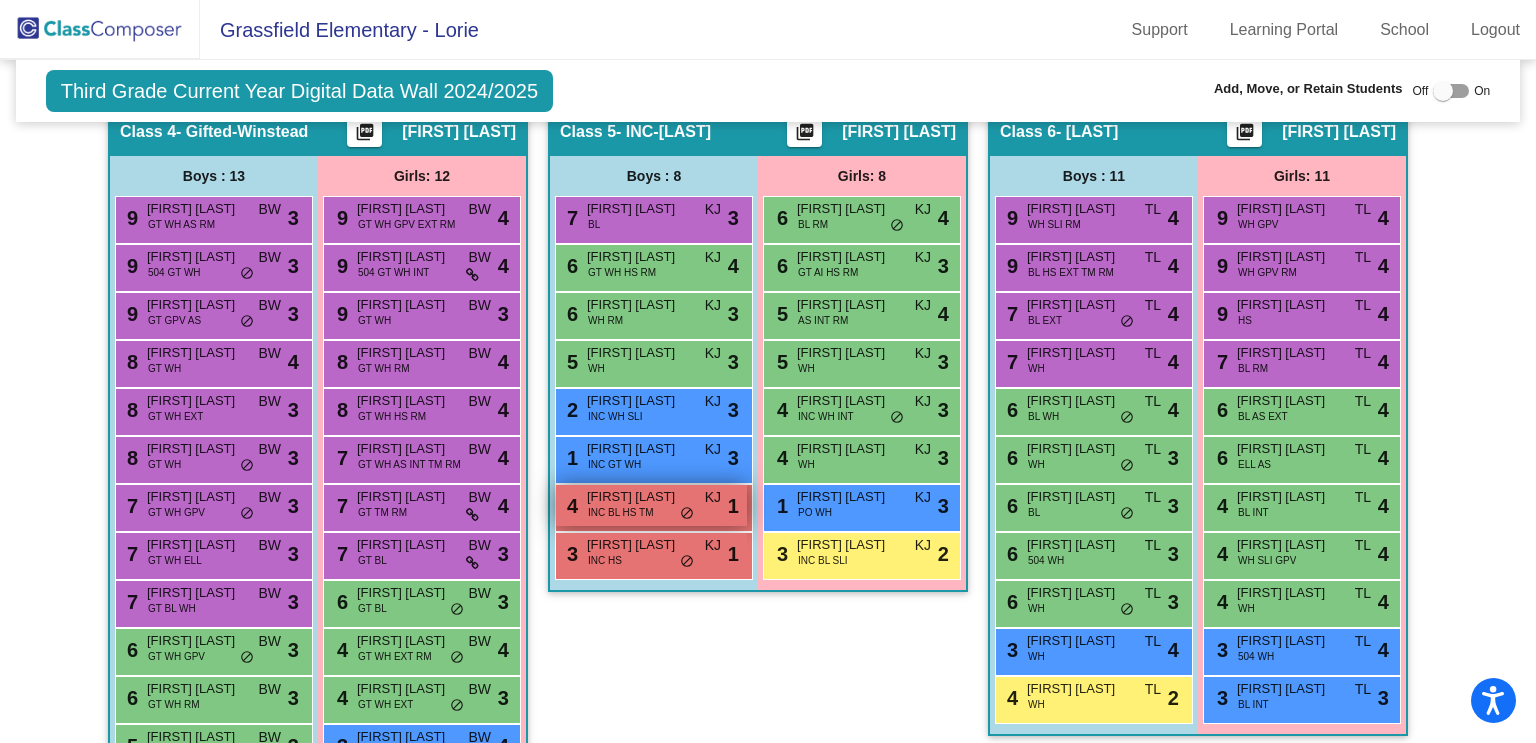click on "INC BL HS TM" at bounding box center (621, 512) 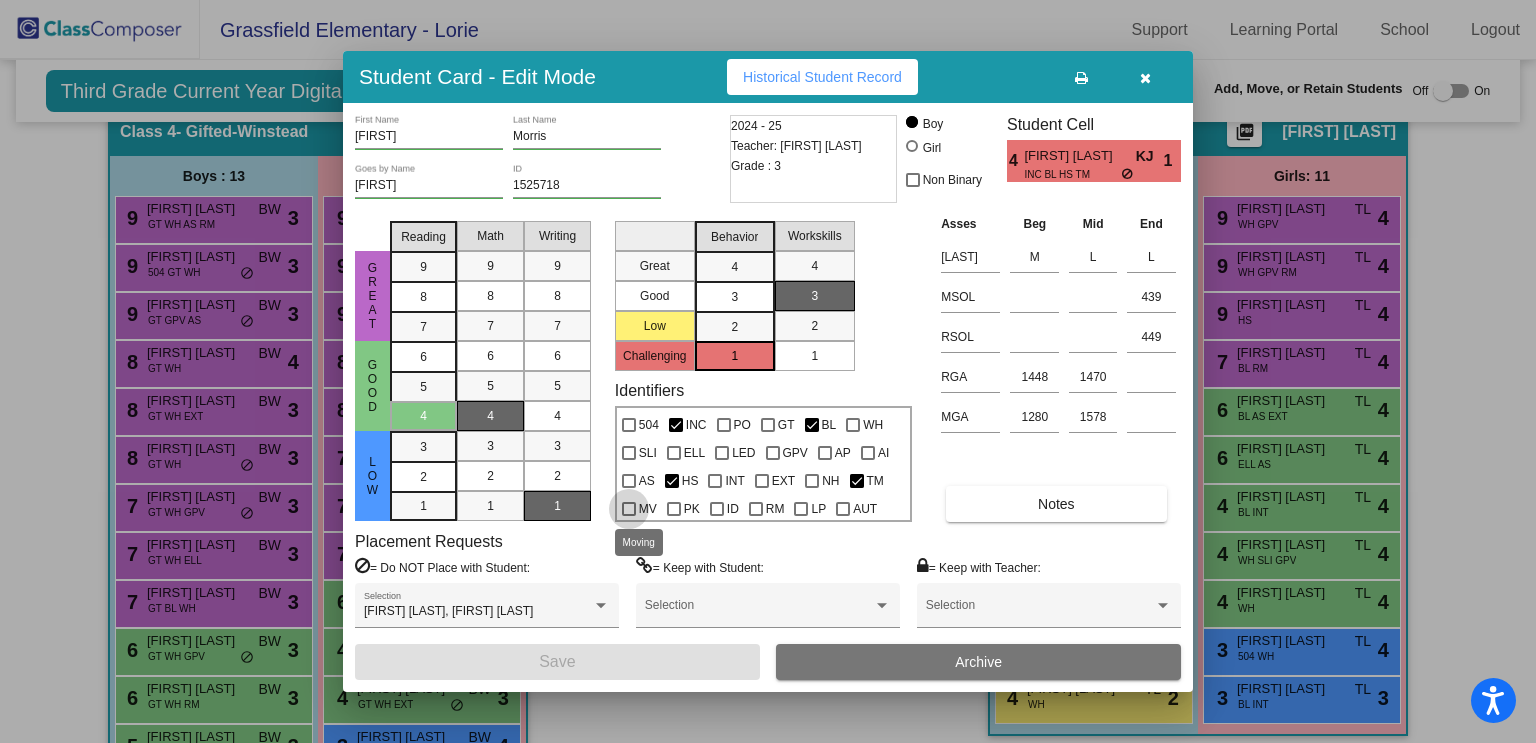 click on "MV" at bounding box center [639, 509] 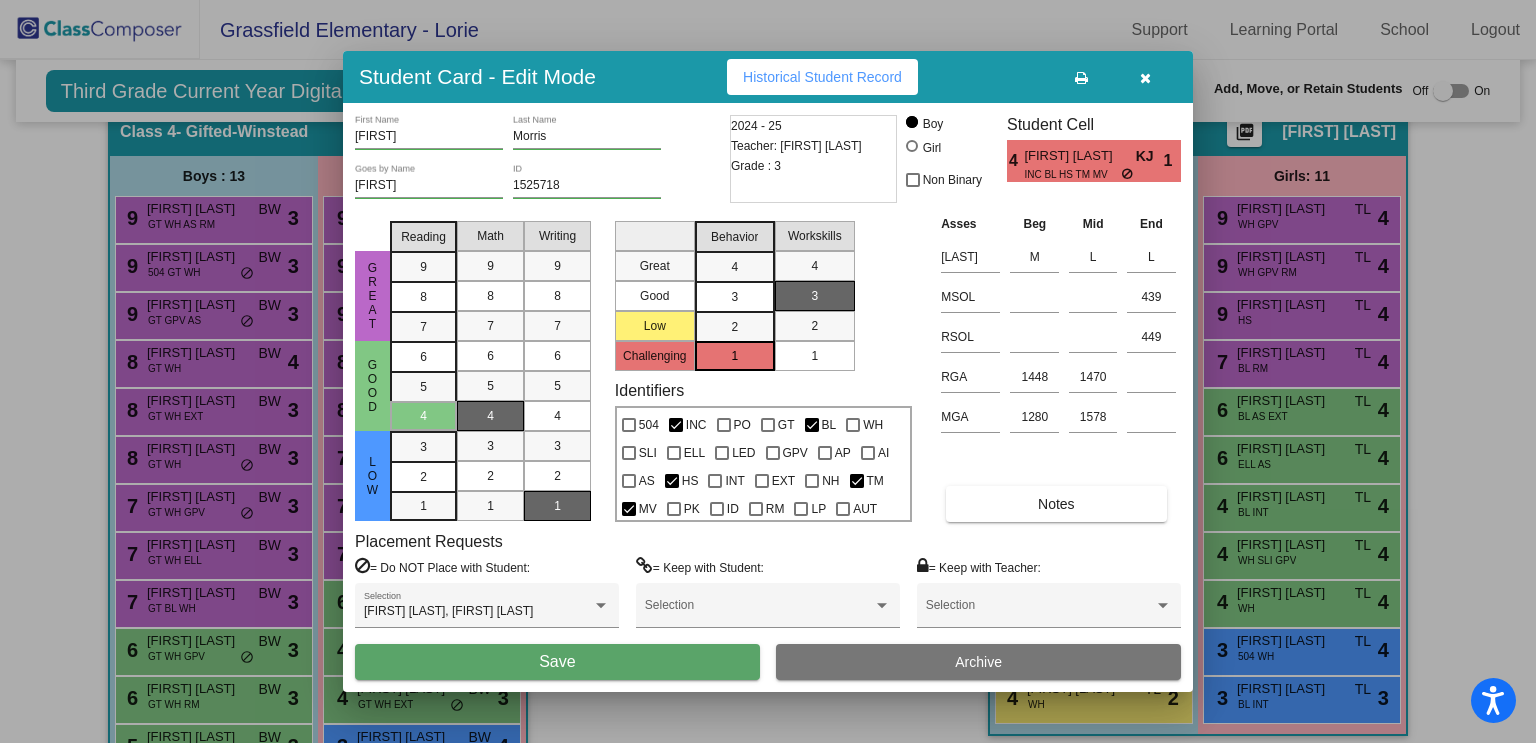 click at bounding box center (629, 509) 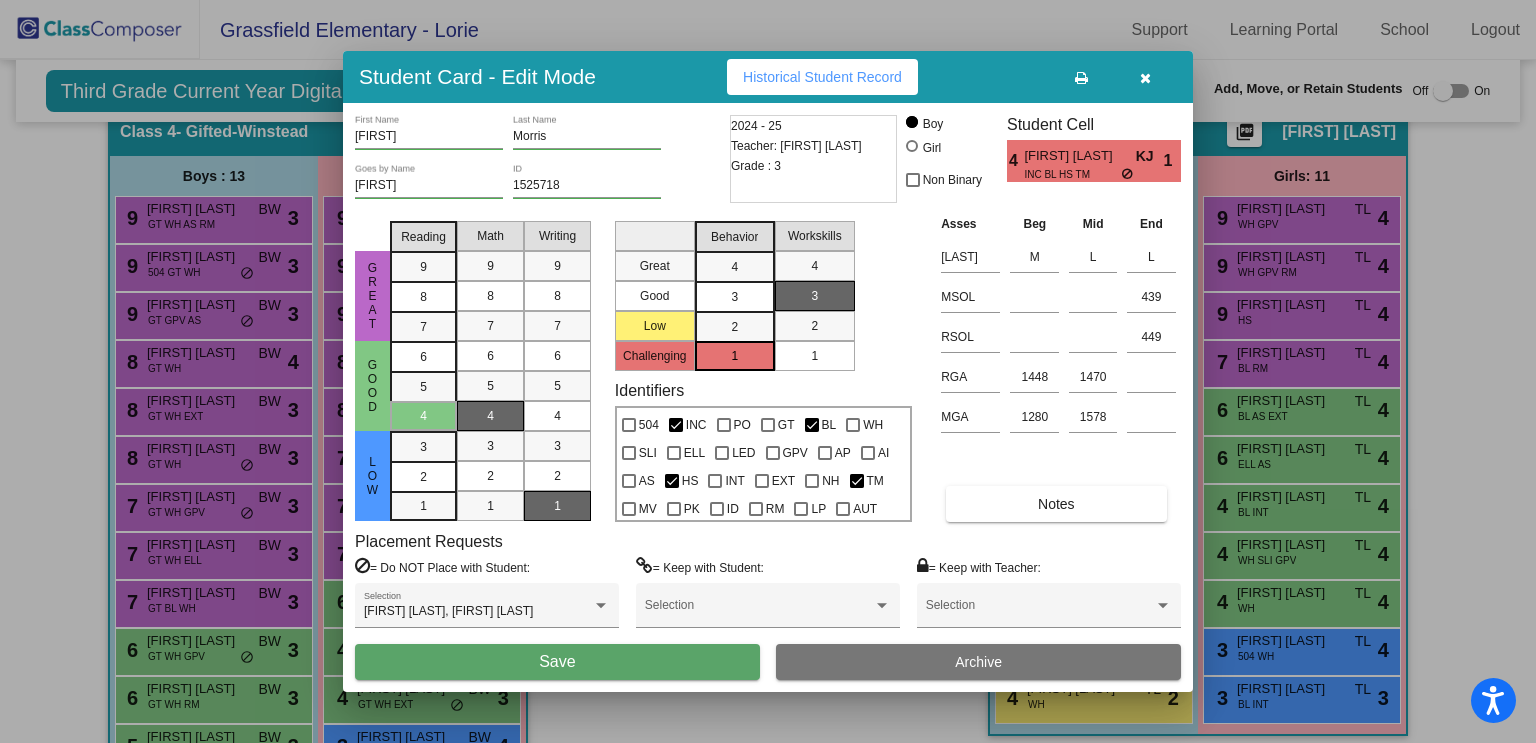 drag, startPoint x: 302, startPoint y: 490, endPoint x: 352, endPoint y: 507, distance: 52.810986 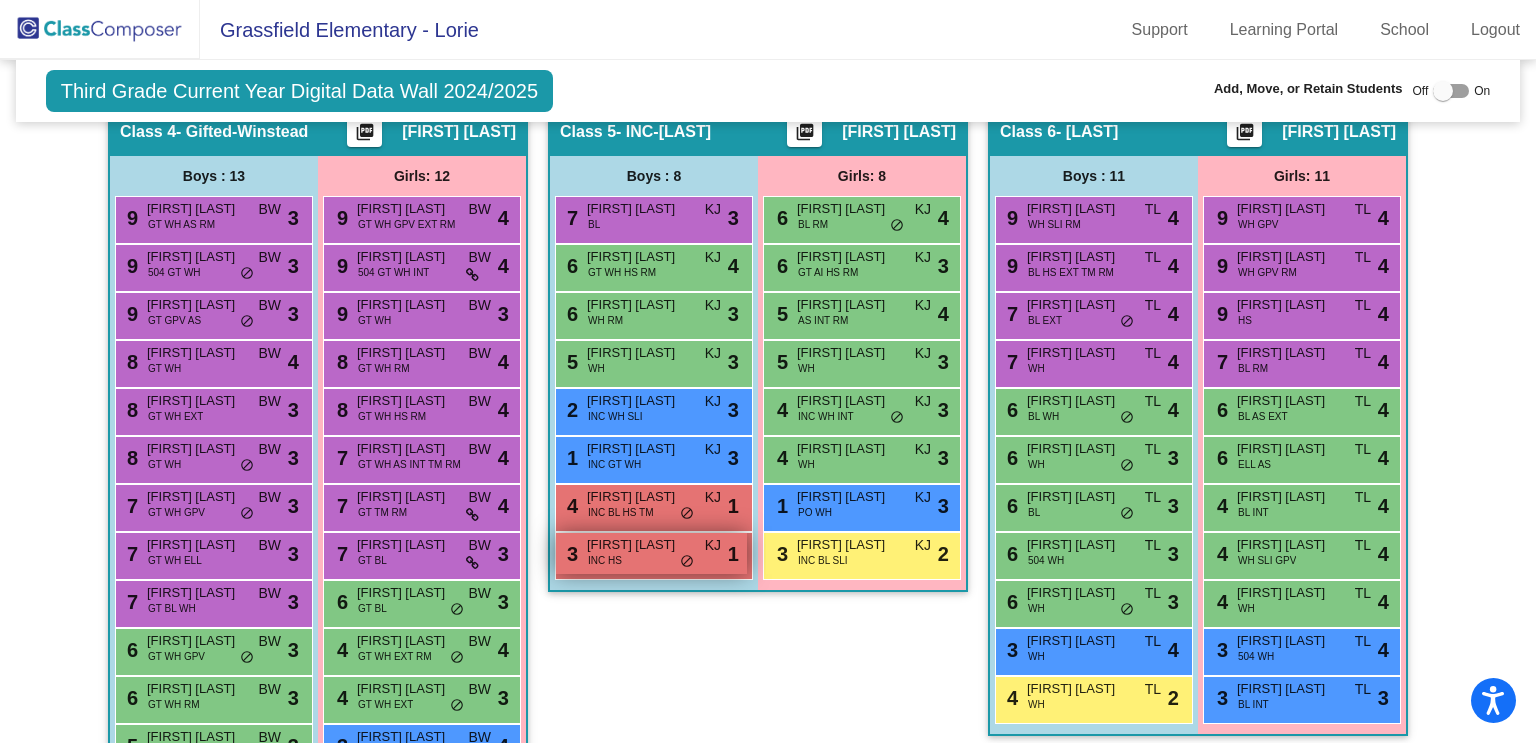 click on "INC HS" at bounding box center (605, 560) 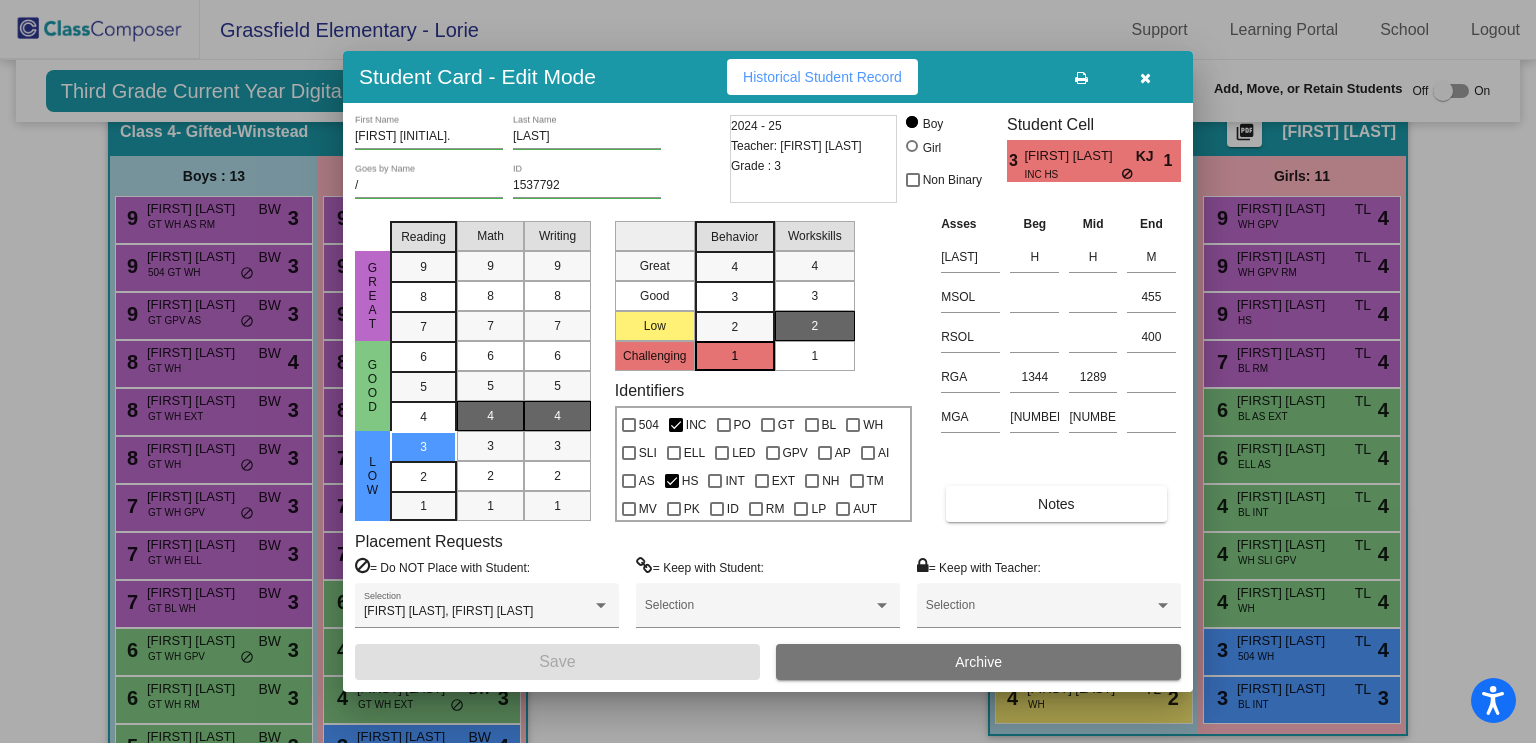 click at bounding box center [768, 371] 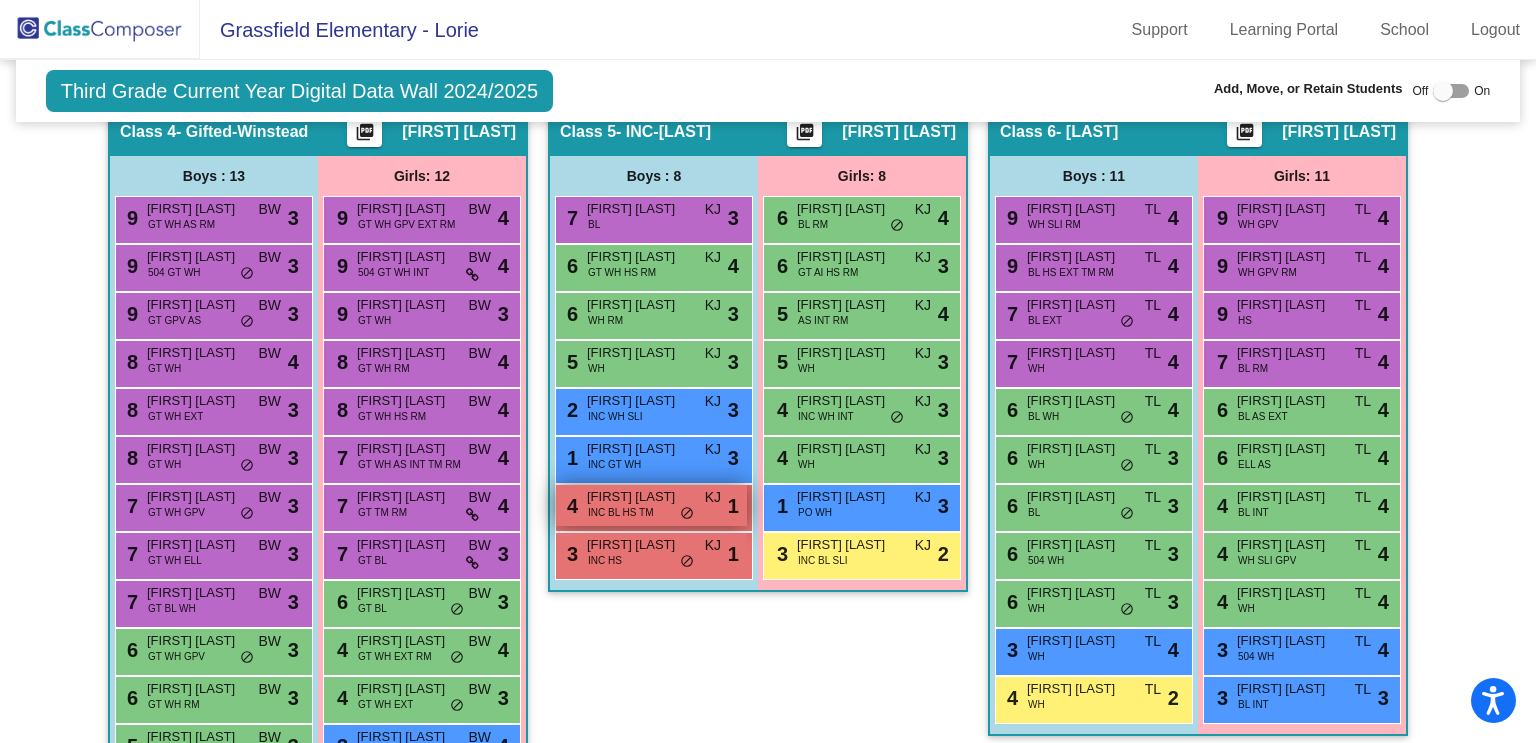 click on "INC BL HS TM" at bounding box center [621, 512] 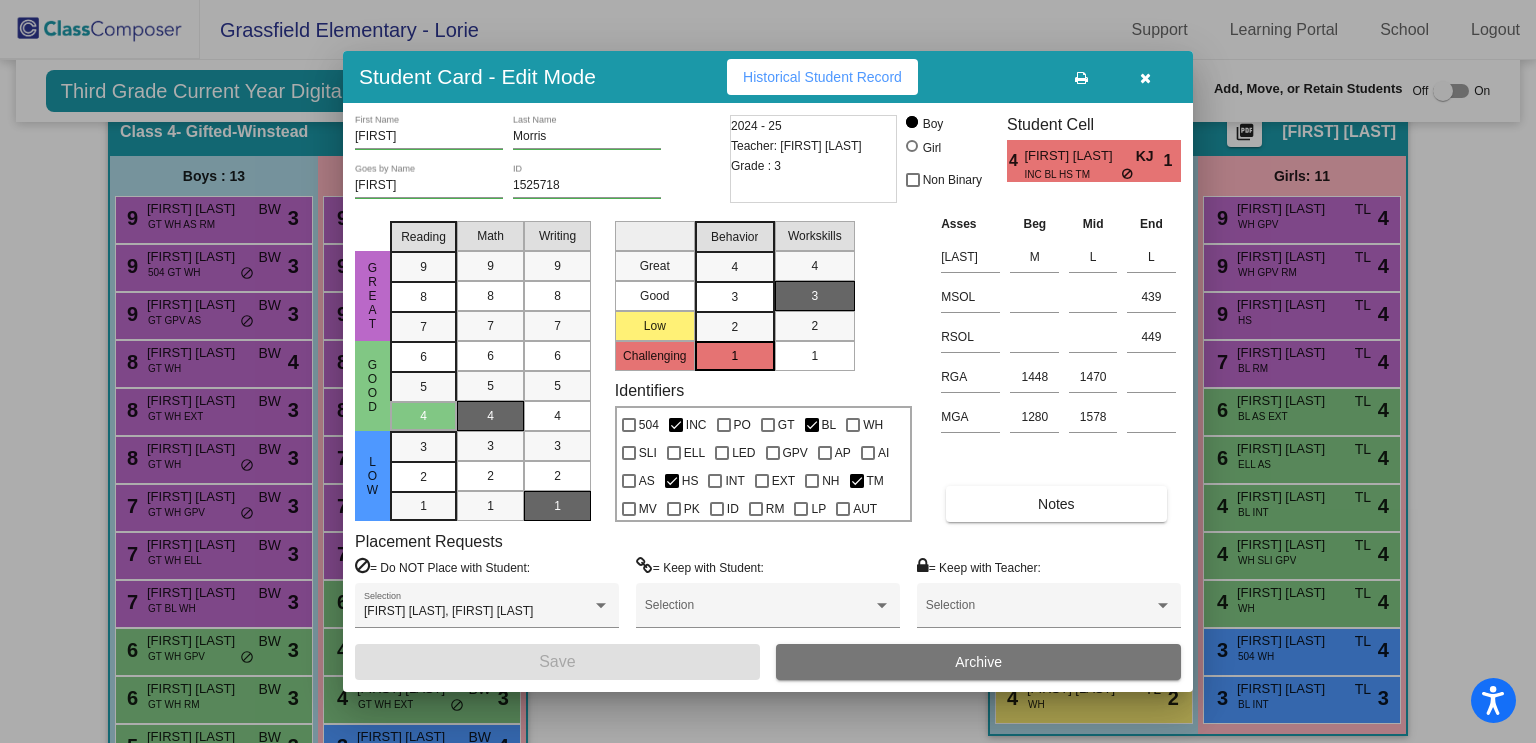 click at bounding box center (768, 371) 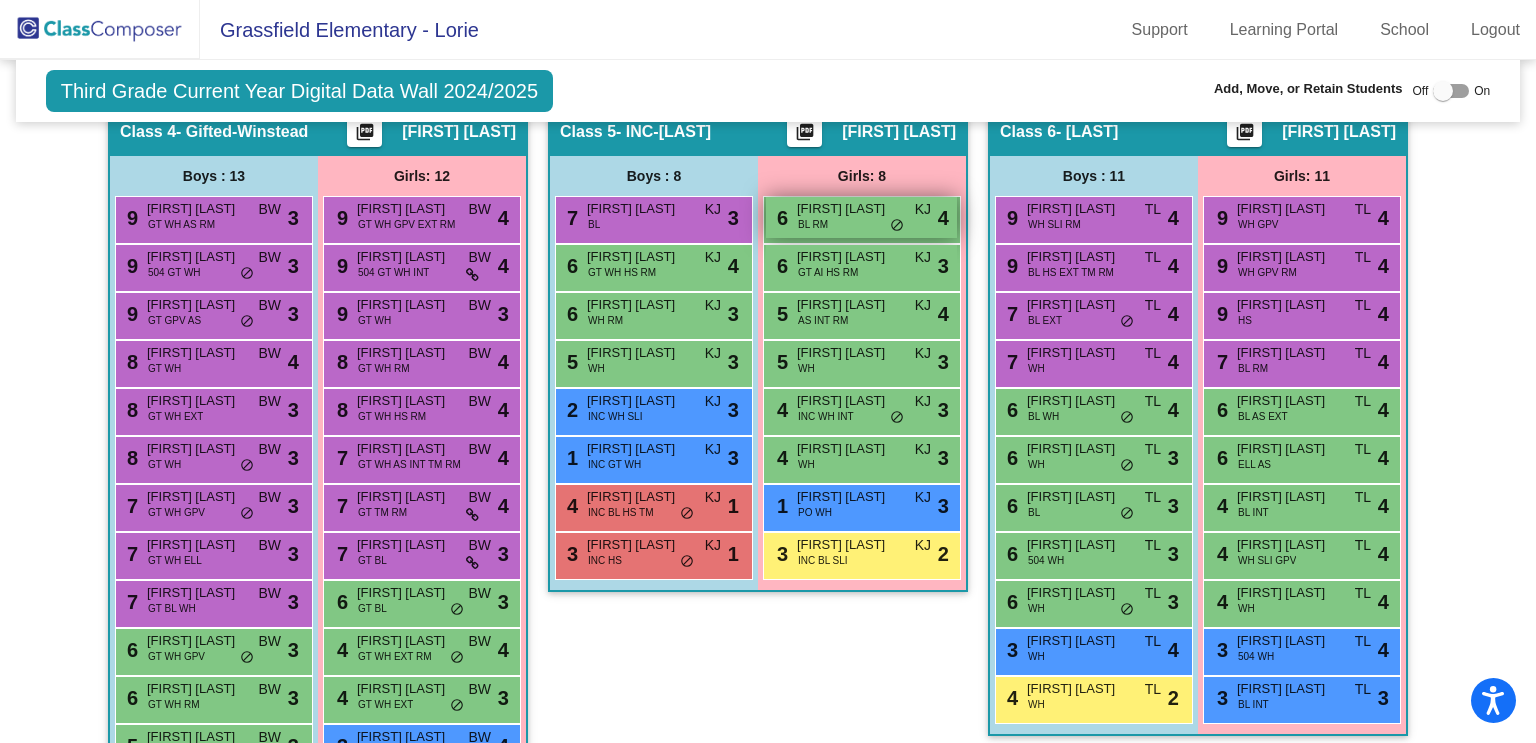 click on "6 [FIRST] [LAST] BL RM KJ lock do_not_disturb_alt 4" at bounding box center (861, 217) 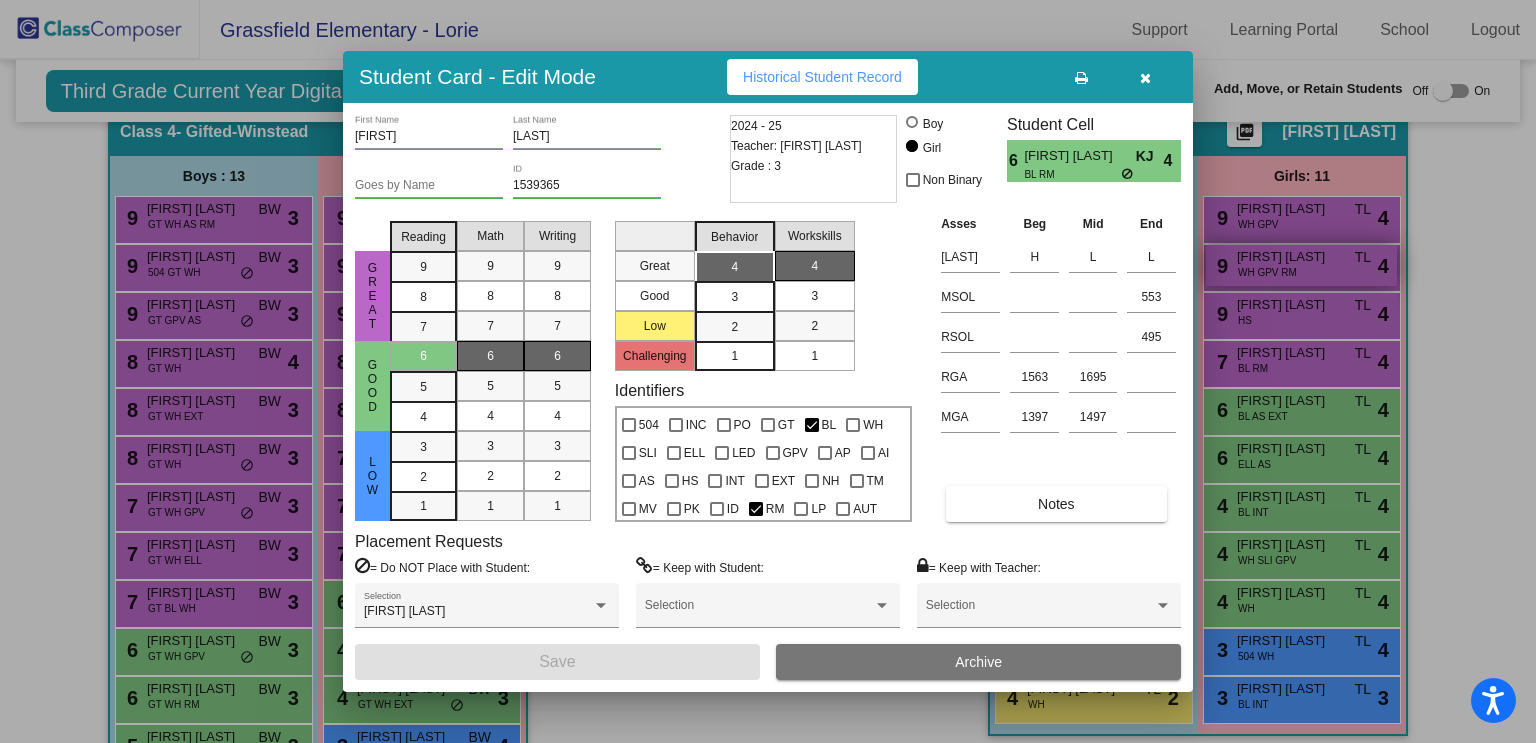 drag, startPoint x: 1377, startPoint y: 253, endPoint x: 1331, endPoint y: 256, distance: 46.09772 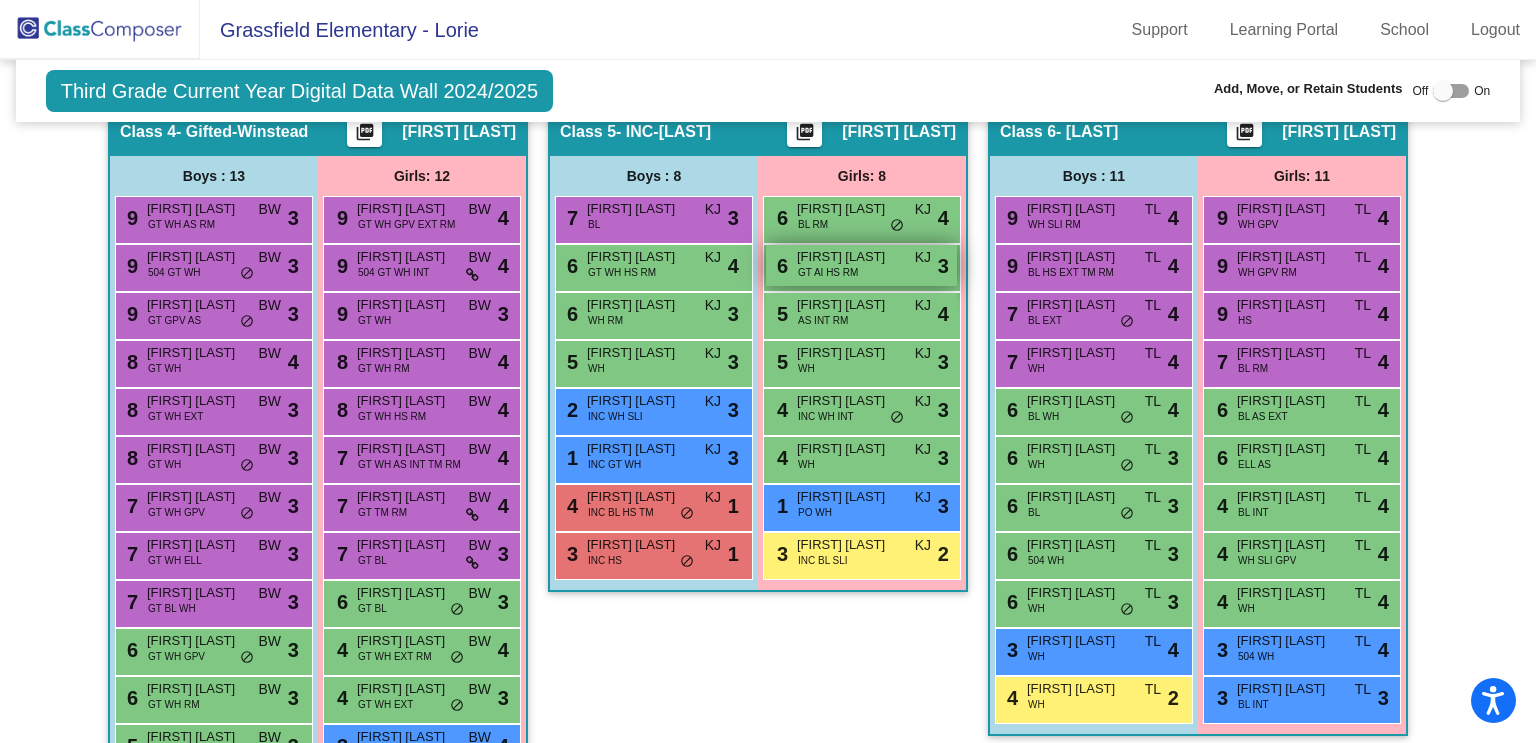 click on "6 [FIRST] [LAST] GT AI HS RM KJ lock do_not_disturb_alt 3" at bounding box center [861, 265] 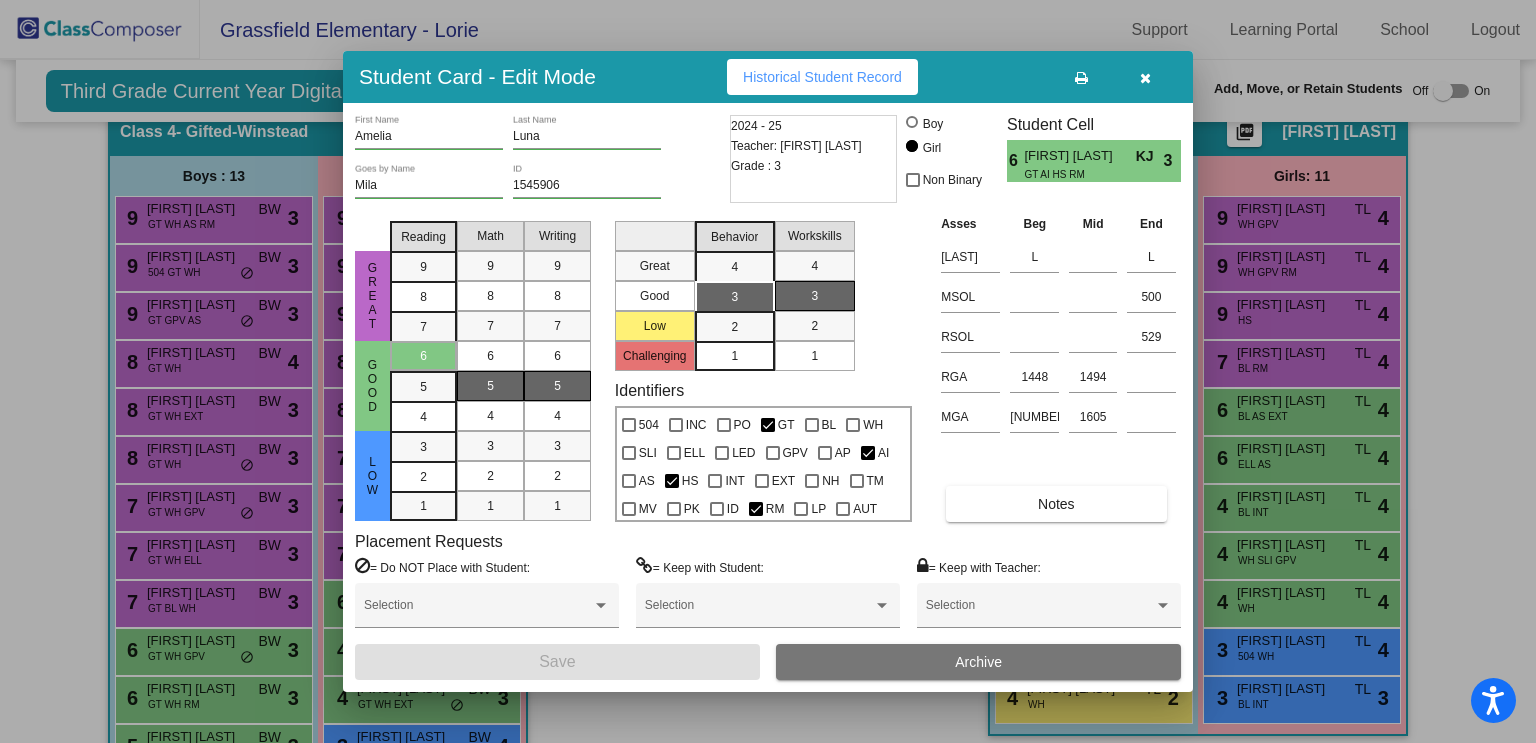 click at bounding box center (768, 371) 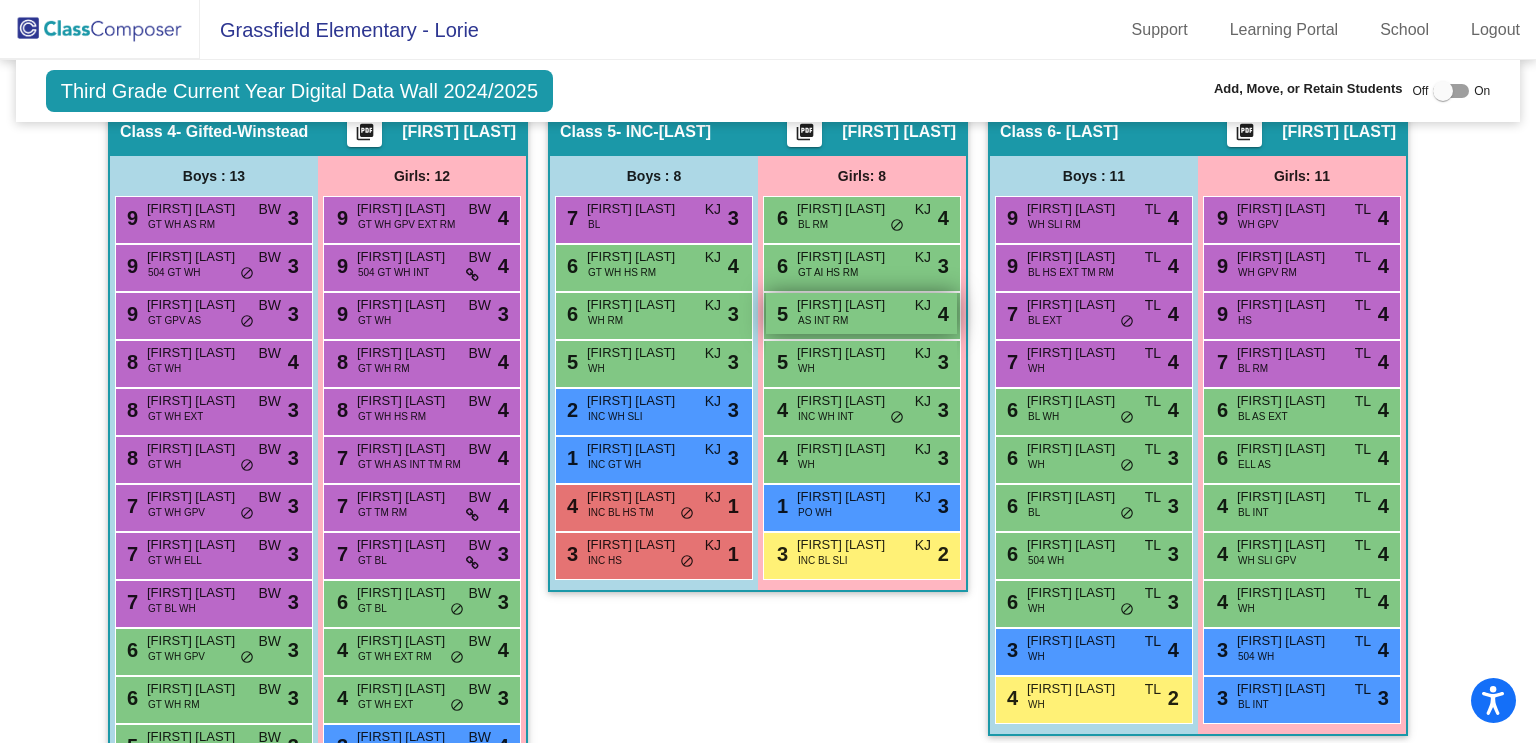 click on "[NUMBER] [FIRST] [LAST] AS INT RM KJ lock do_not_disturb_alt 4" at bounding box center (861, 313) 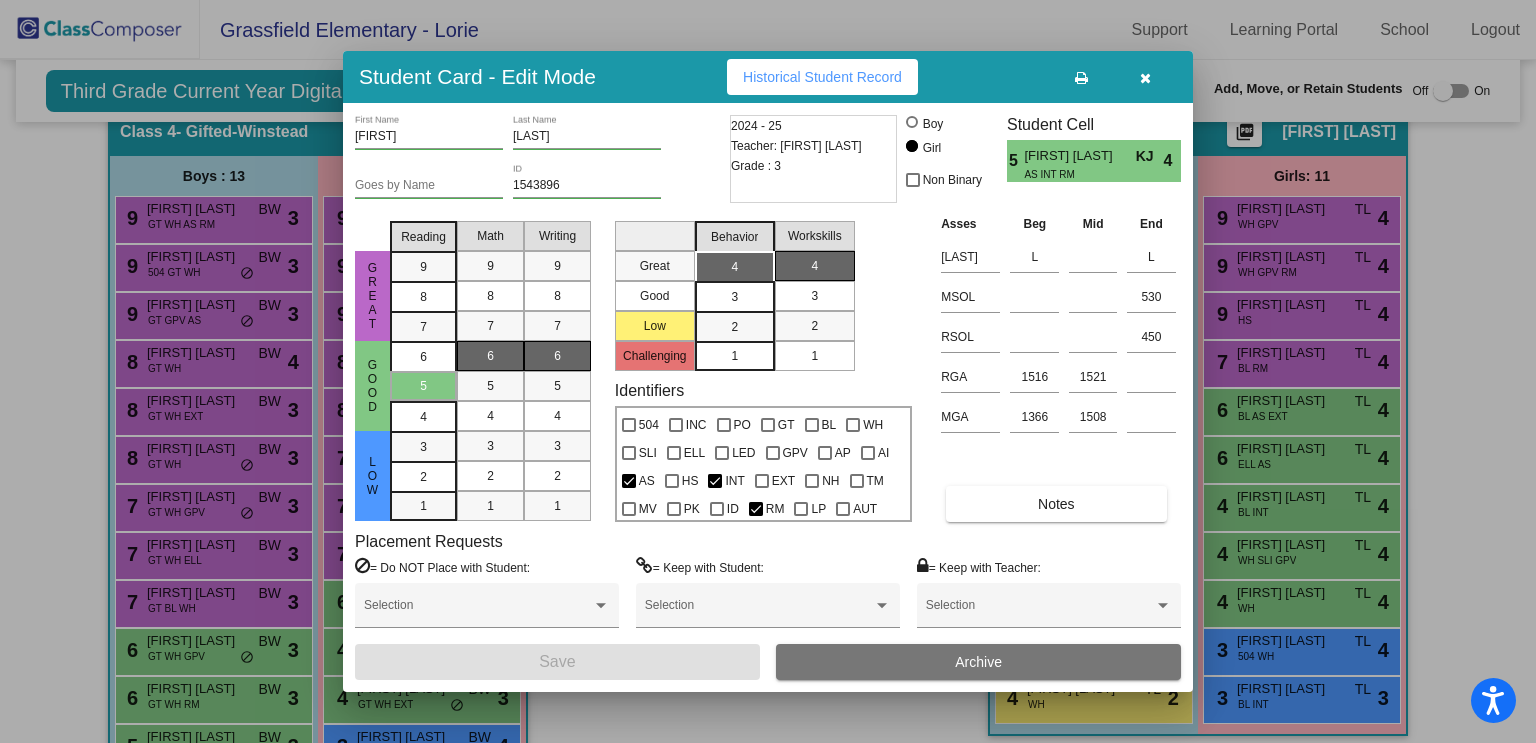 click at bounding box center [768, 371] 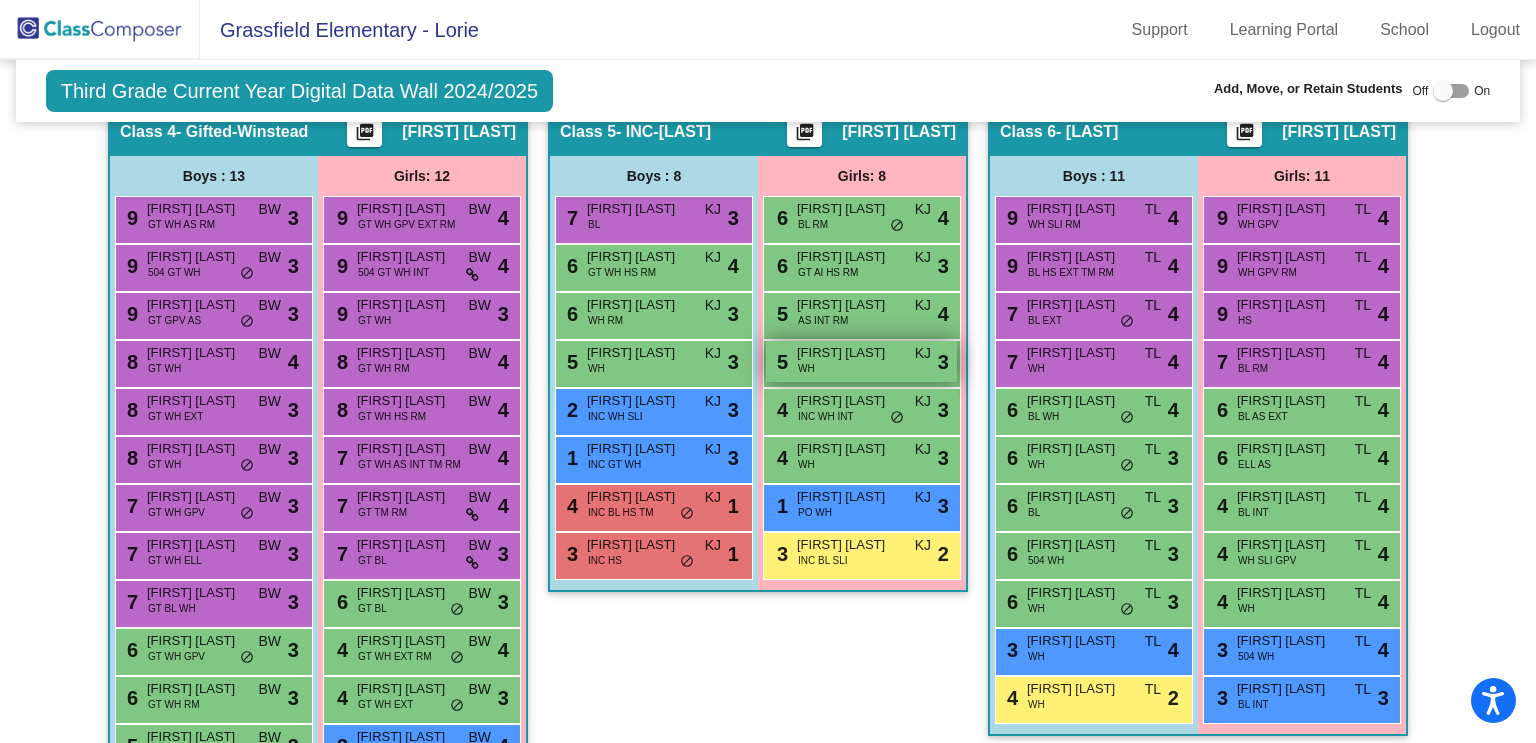 click on "[FIRST] [LAST]" at bounding box center (847, 353) 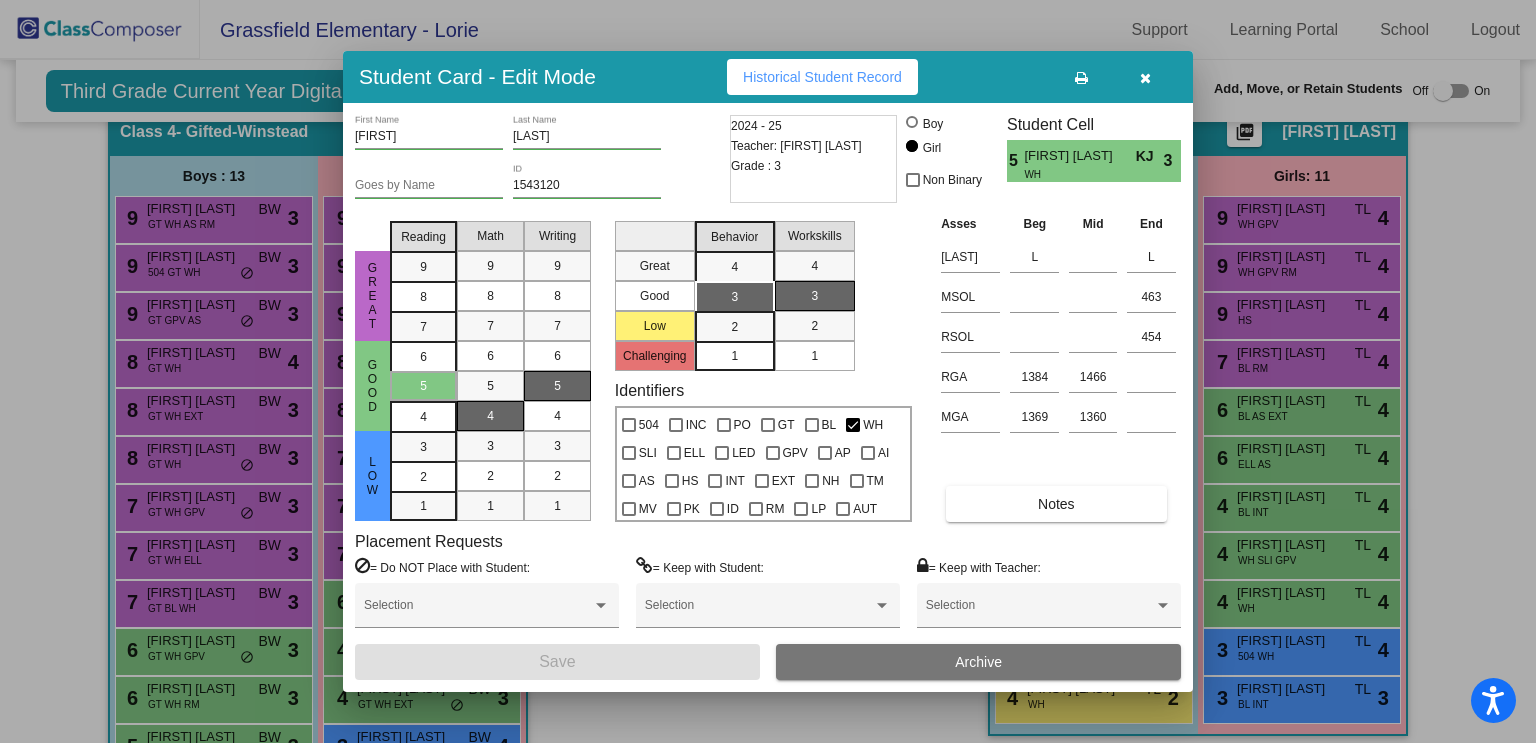 click at bounding box center (768, 371) 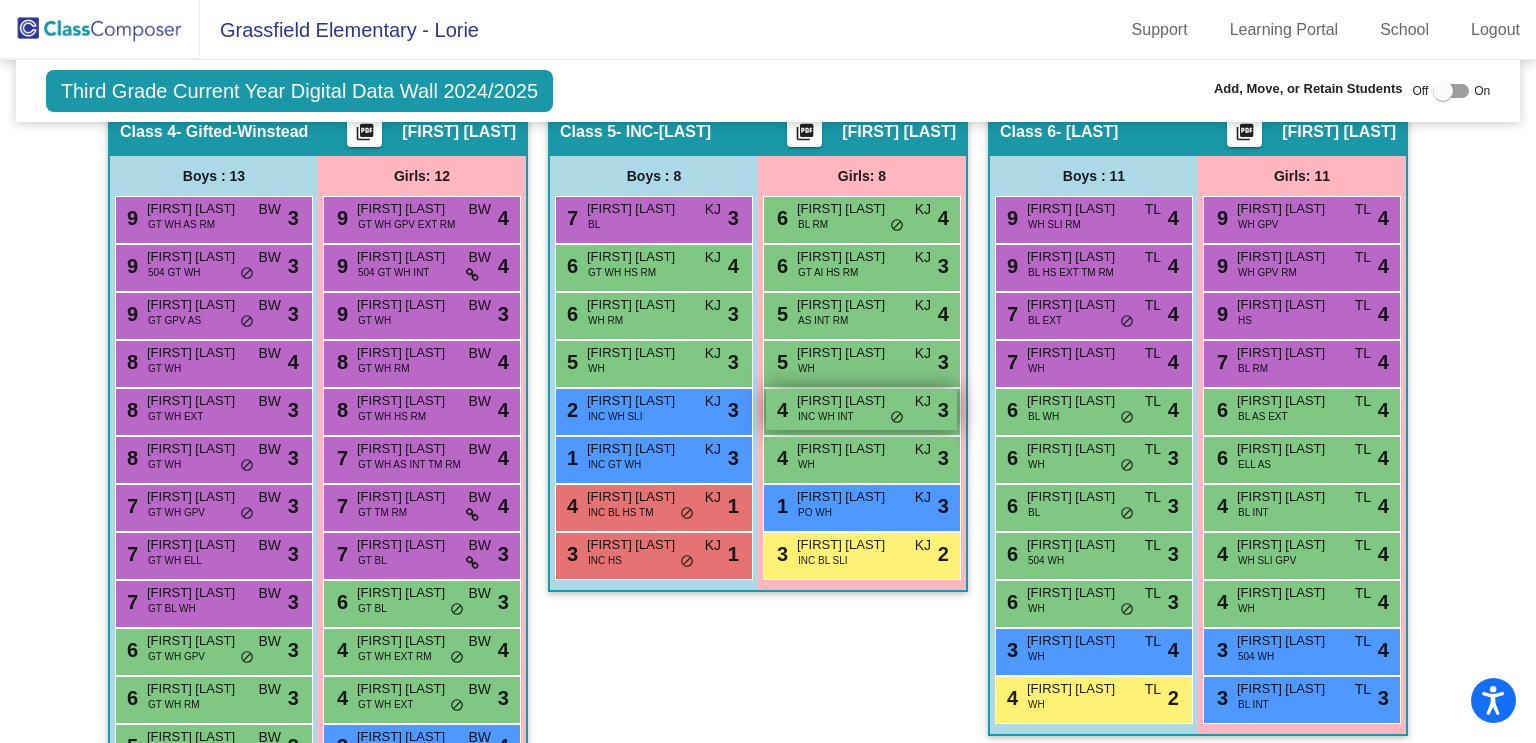 click on "[NUMBER] [FIRST] [LAST] INC WH INT KJ lock do_not_disturb_alt [NUMBER]" at bounding box center [861, 409] 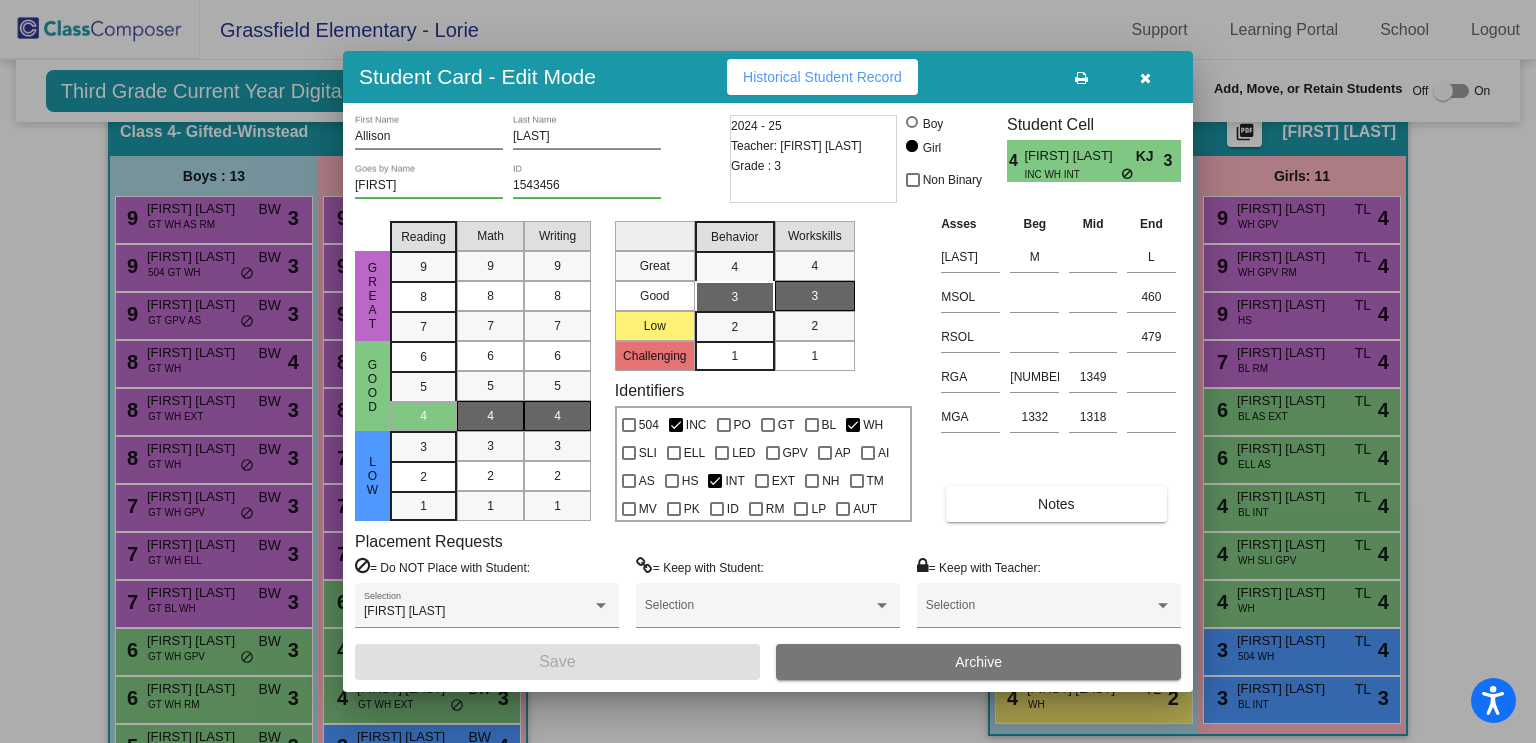 click at bounding box center (768, 371) 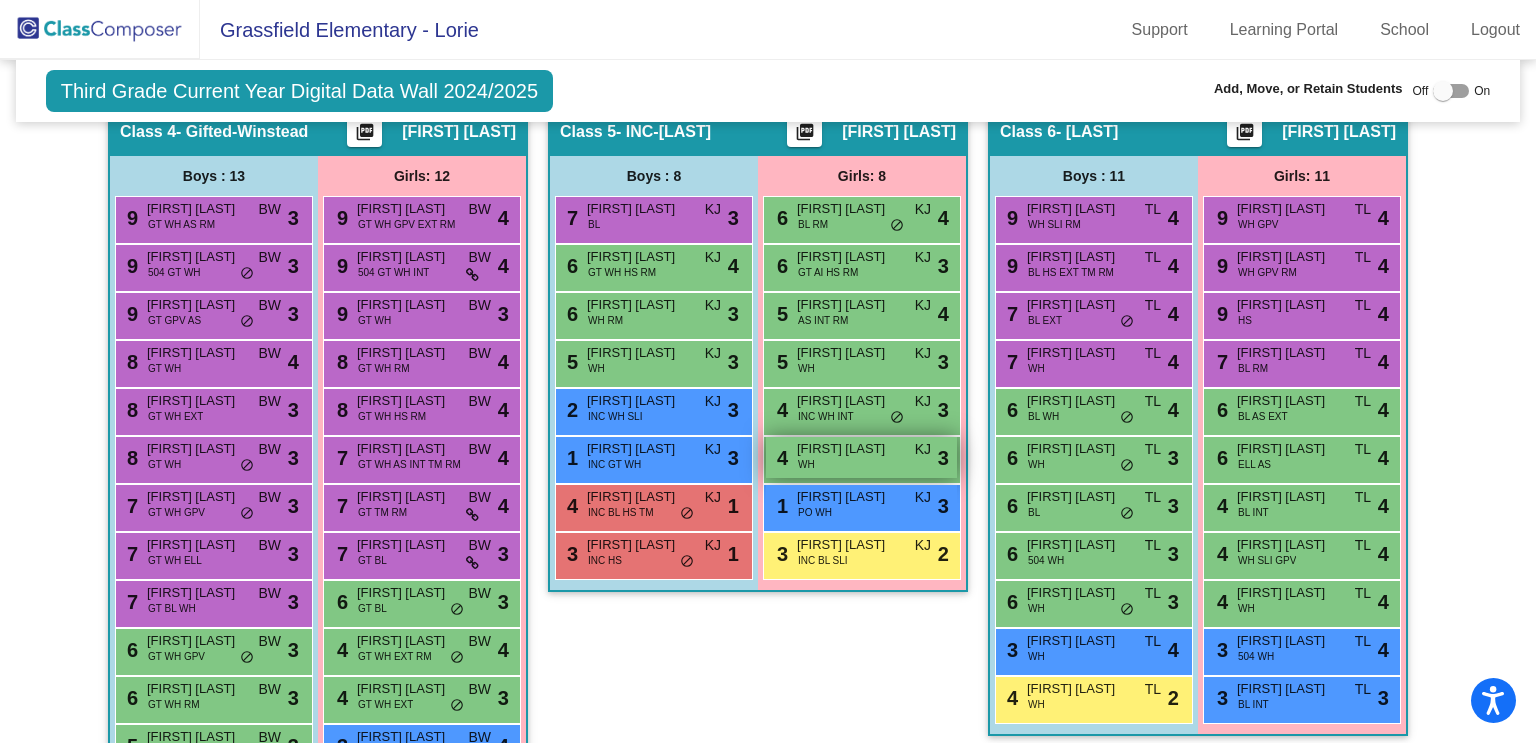 click on "4 [FIRST] [LAST] WH KJ lock do_not_disturb_alt 3" at bounding box center [861, 457] 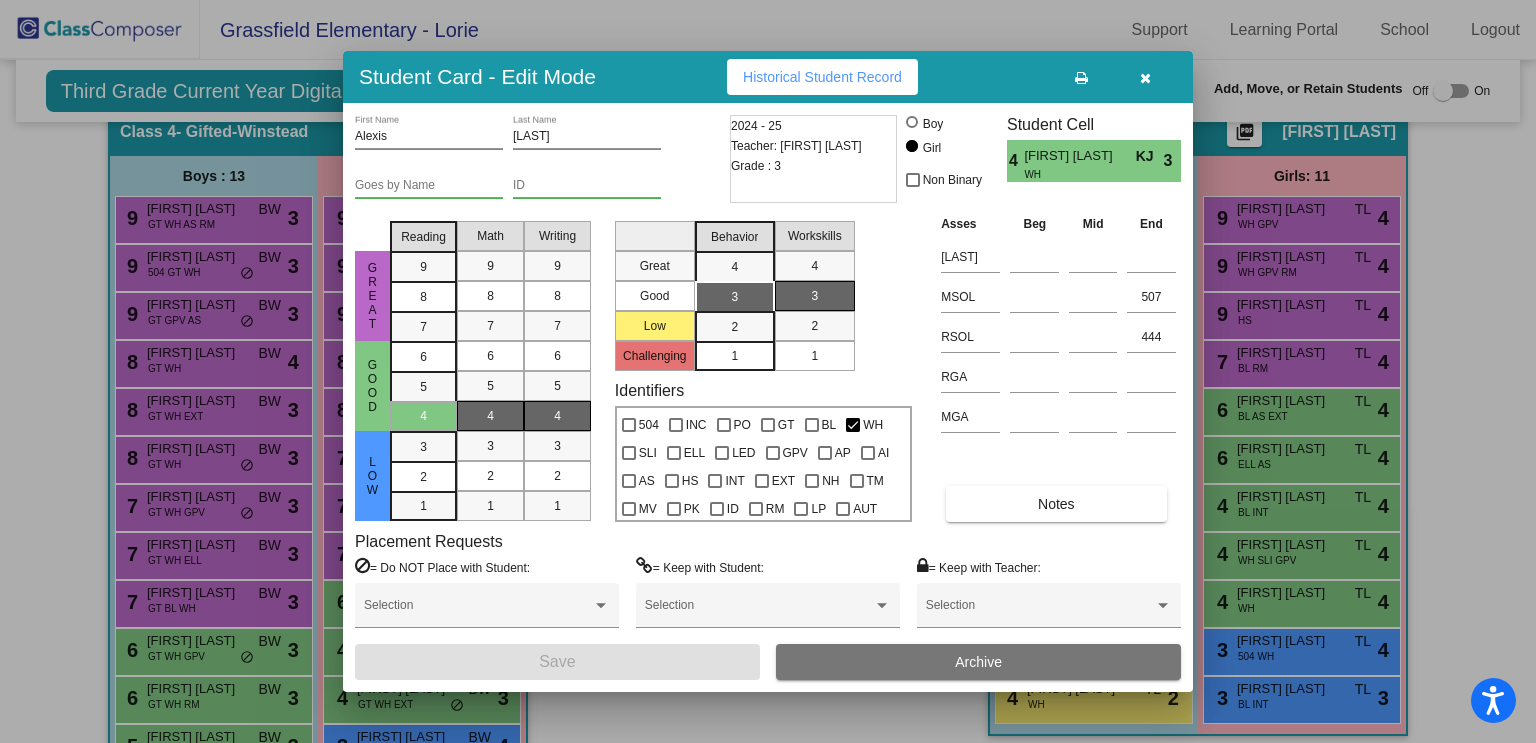 click at bounding box center [768, 371] 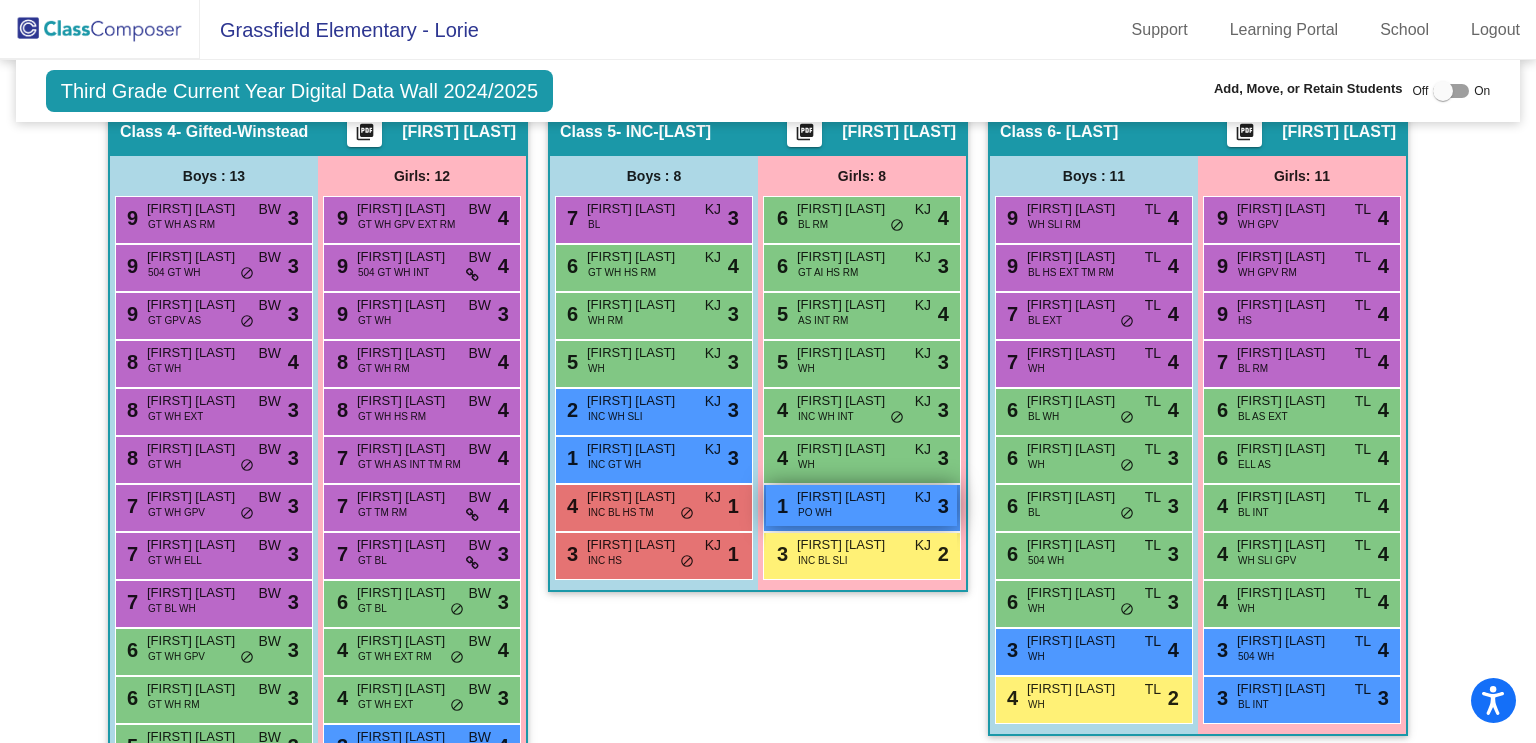 click on "[FIRST] [LAST]" at bounding box center [847, 497] 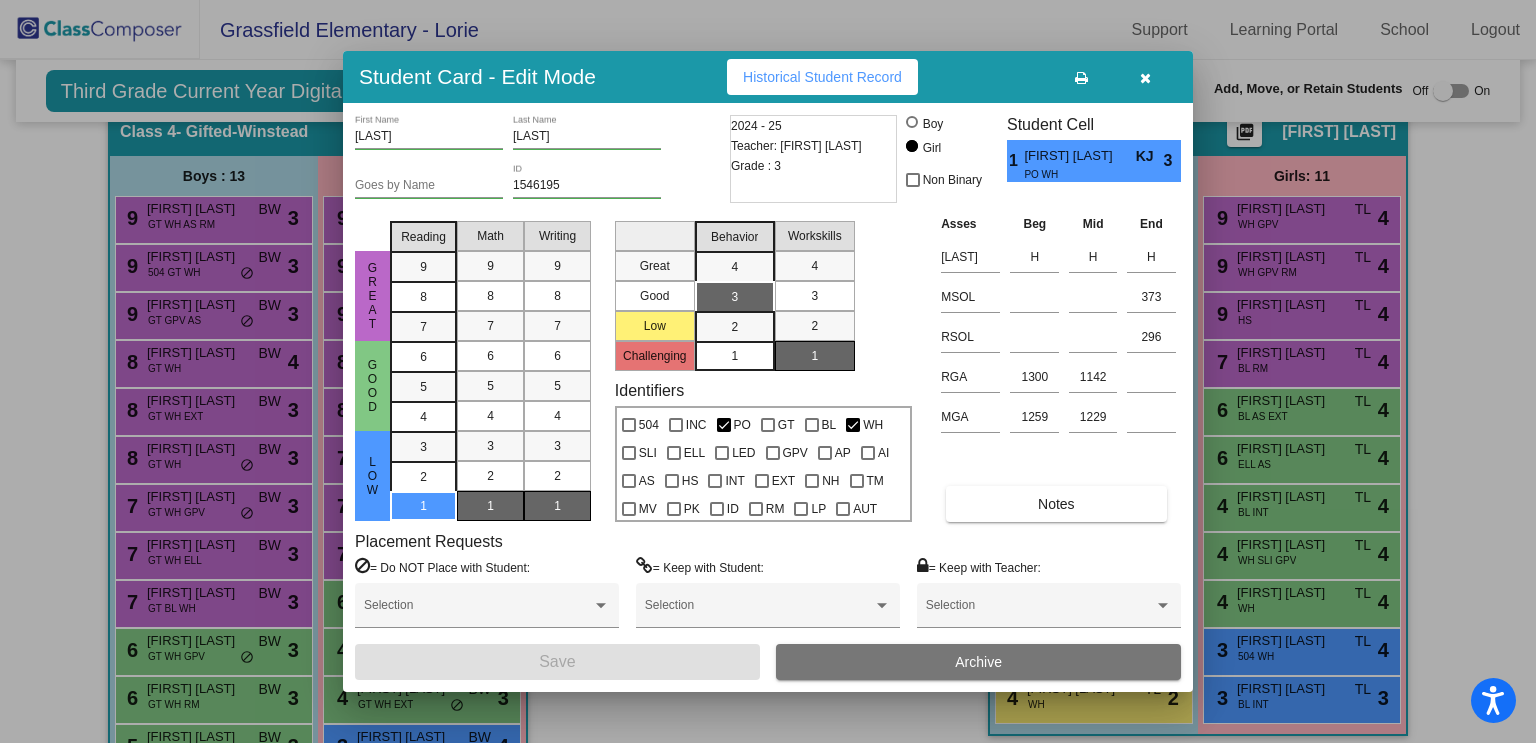 click at bounding box center (768, 371) 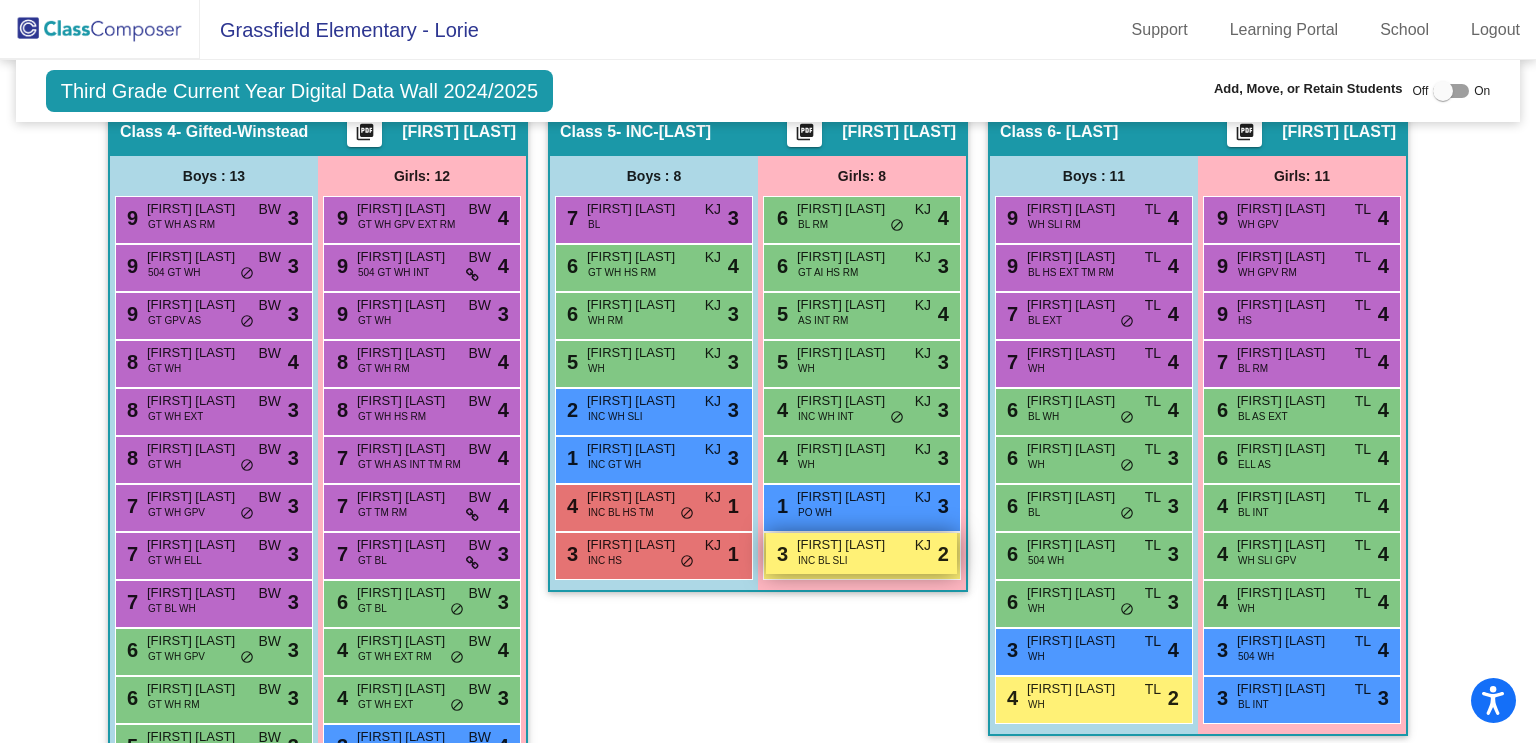 click on "3 [FIRST] [LAST] INC BL SLI KJ lock do_not_disturb_alt 2" at bounding box center [861, 553] 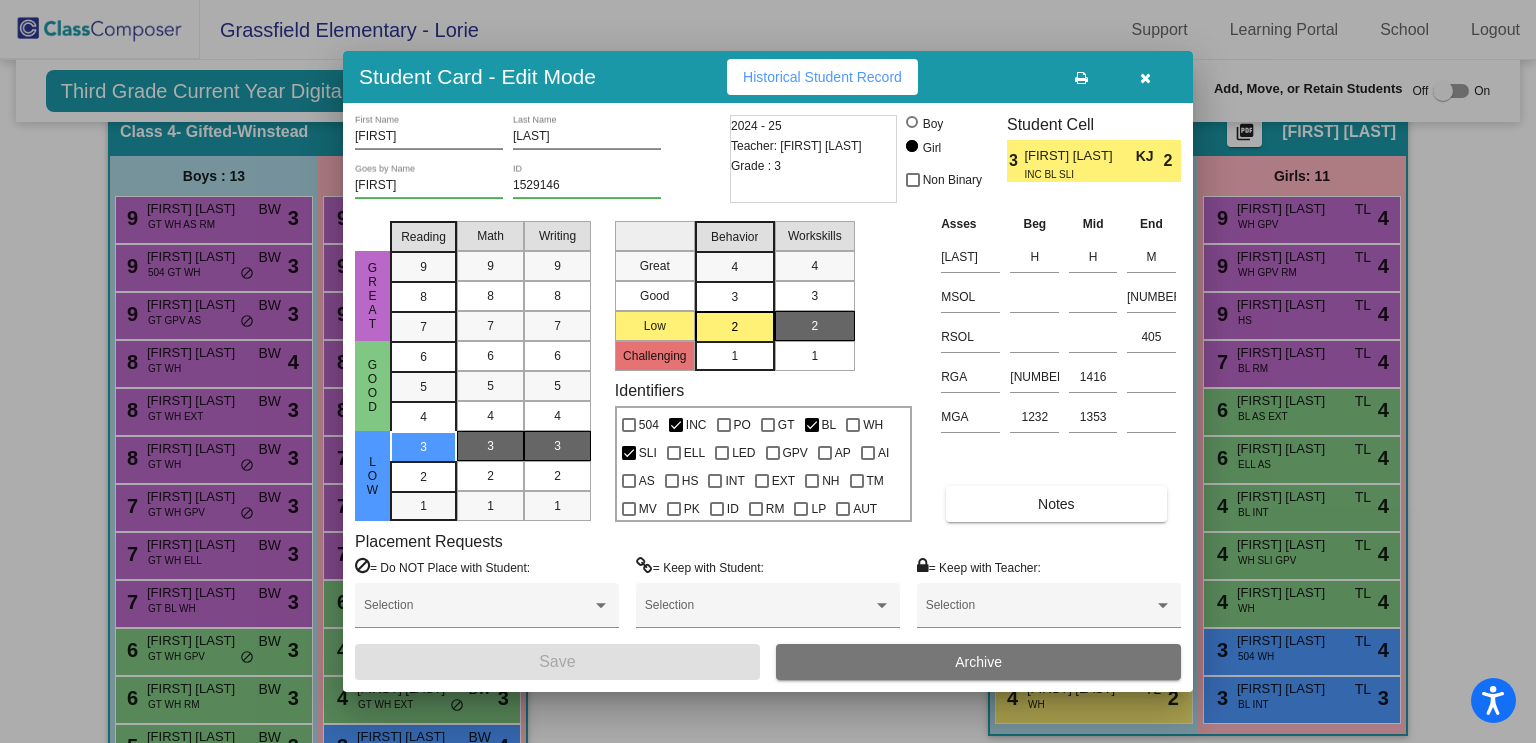 click at bounding box center [768, 371] 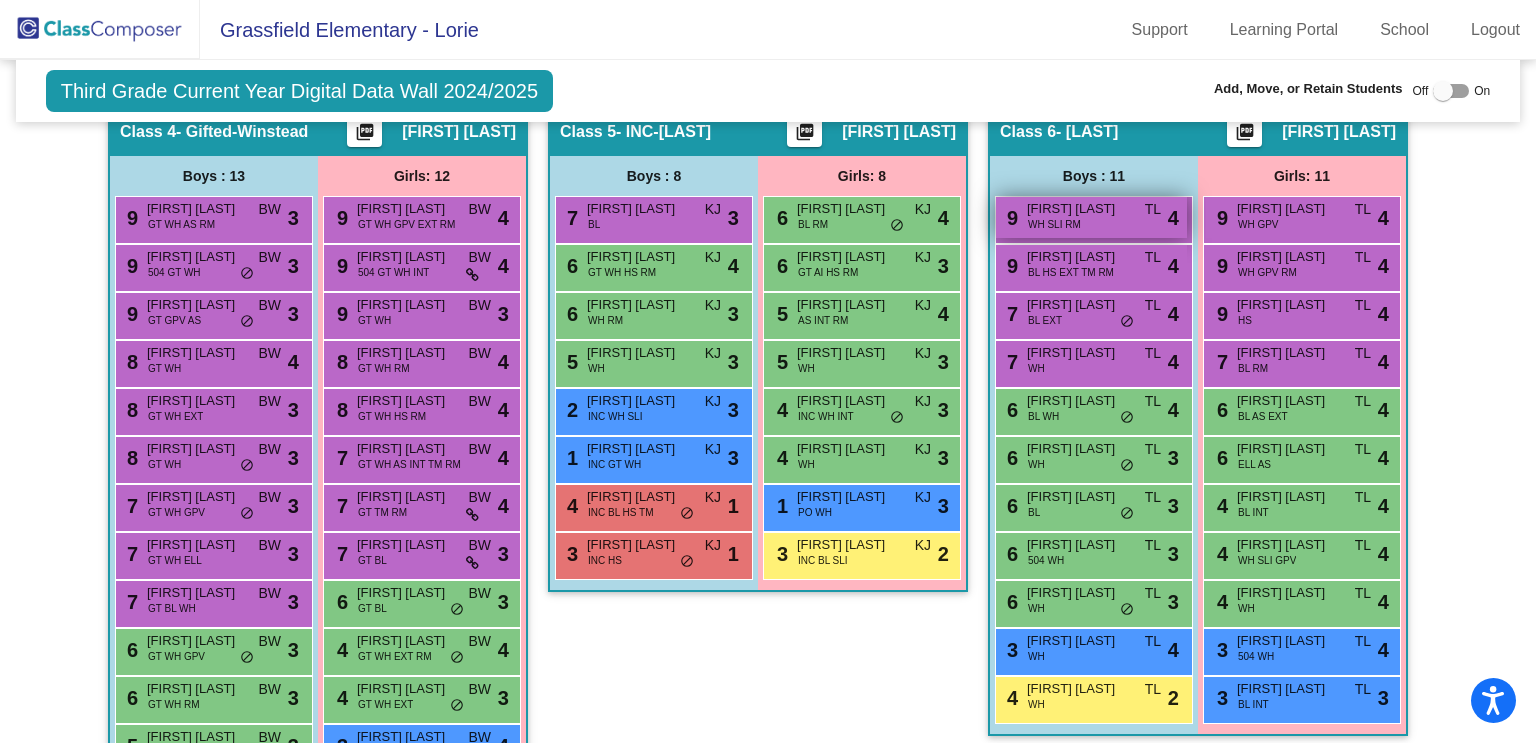click on "[FIRST] [LAST]" at bounding box center (1077, 209) 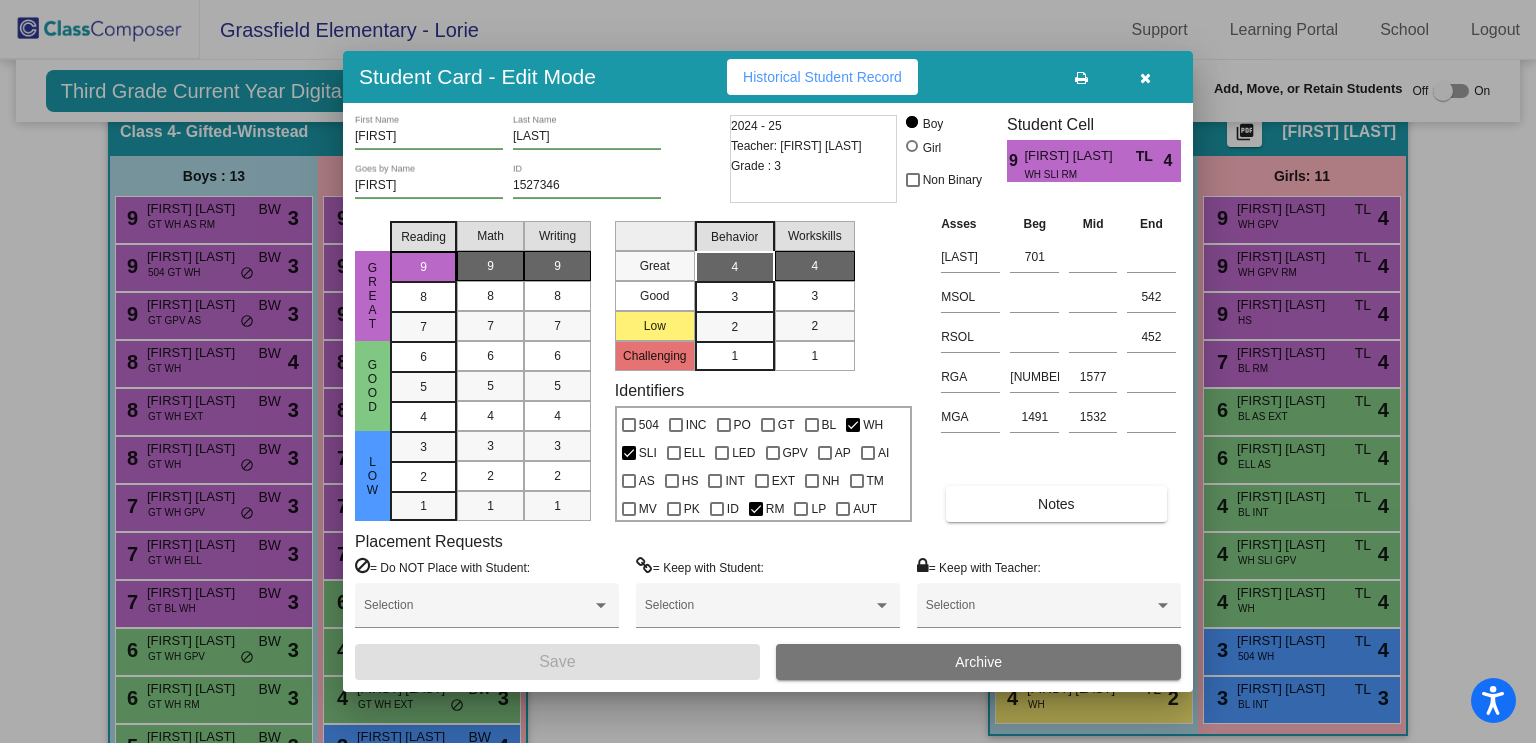 click at bounding box center (768, 371) 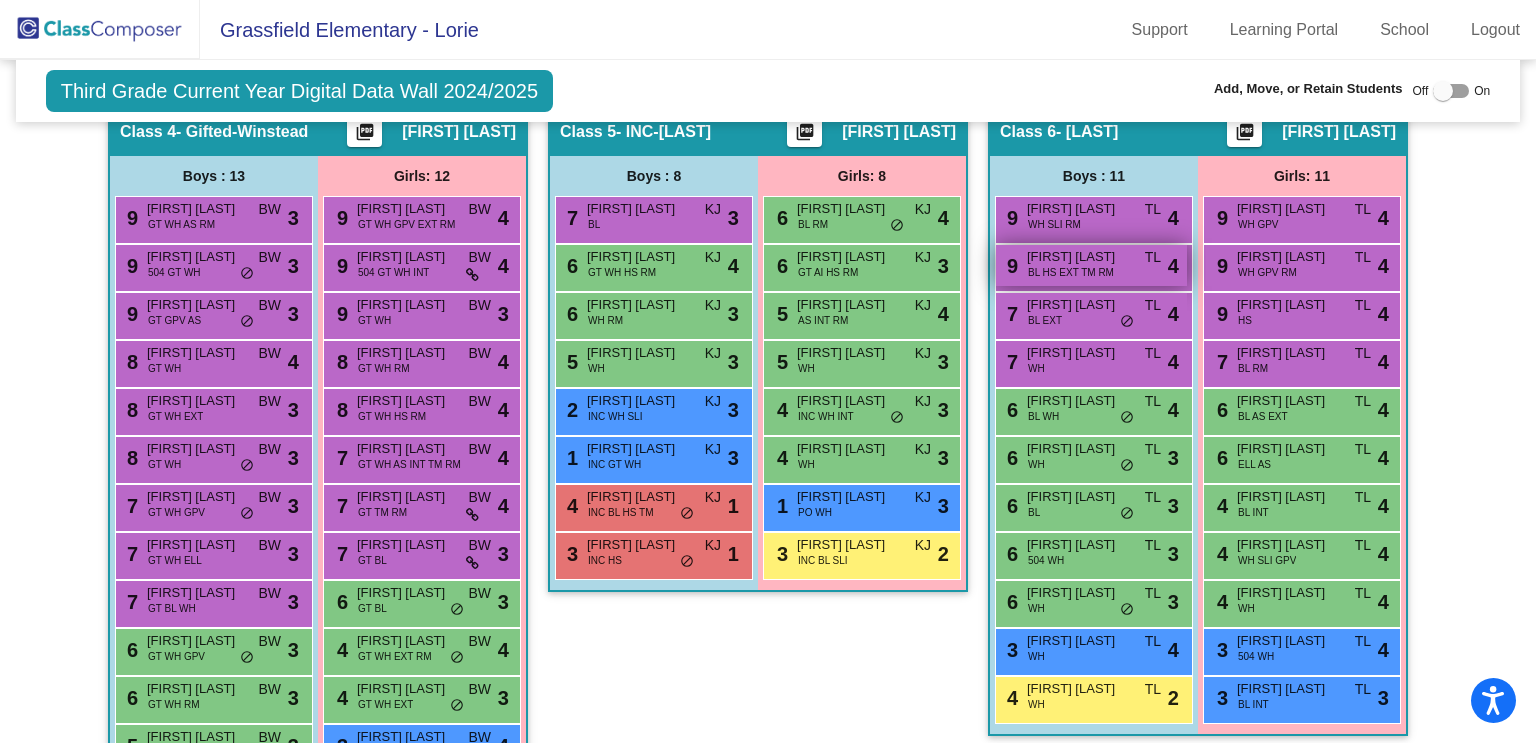 scroll, scrollTop: 1556, scrollLeft: 0, axis: vertical 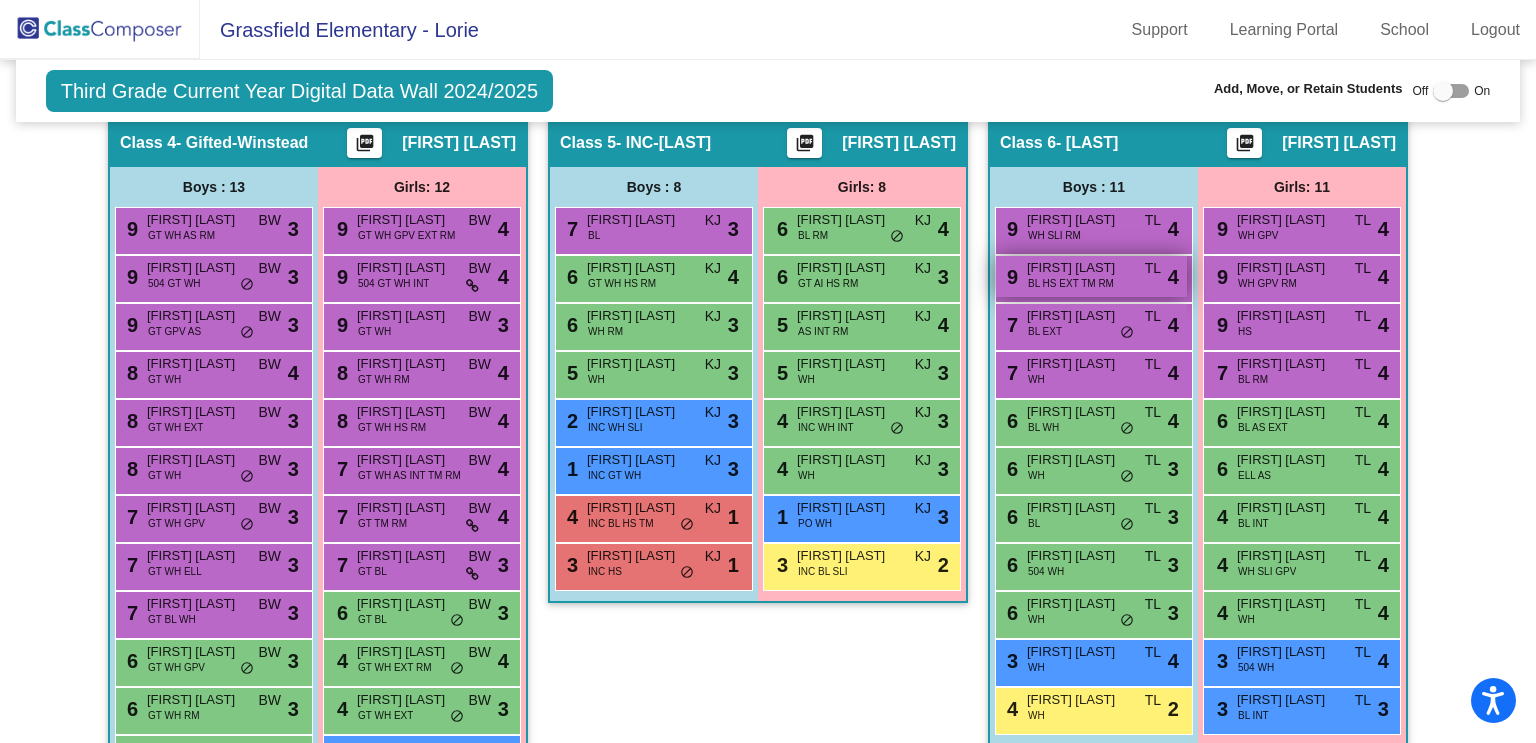 click on "BL HS EXT TM RM" at bounding box center (1071, 283) 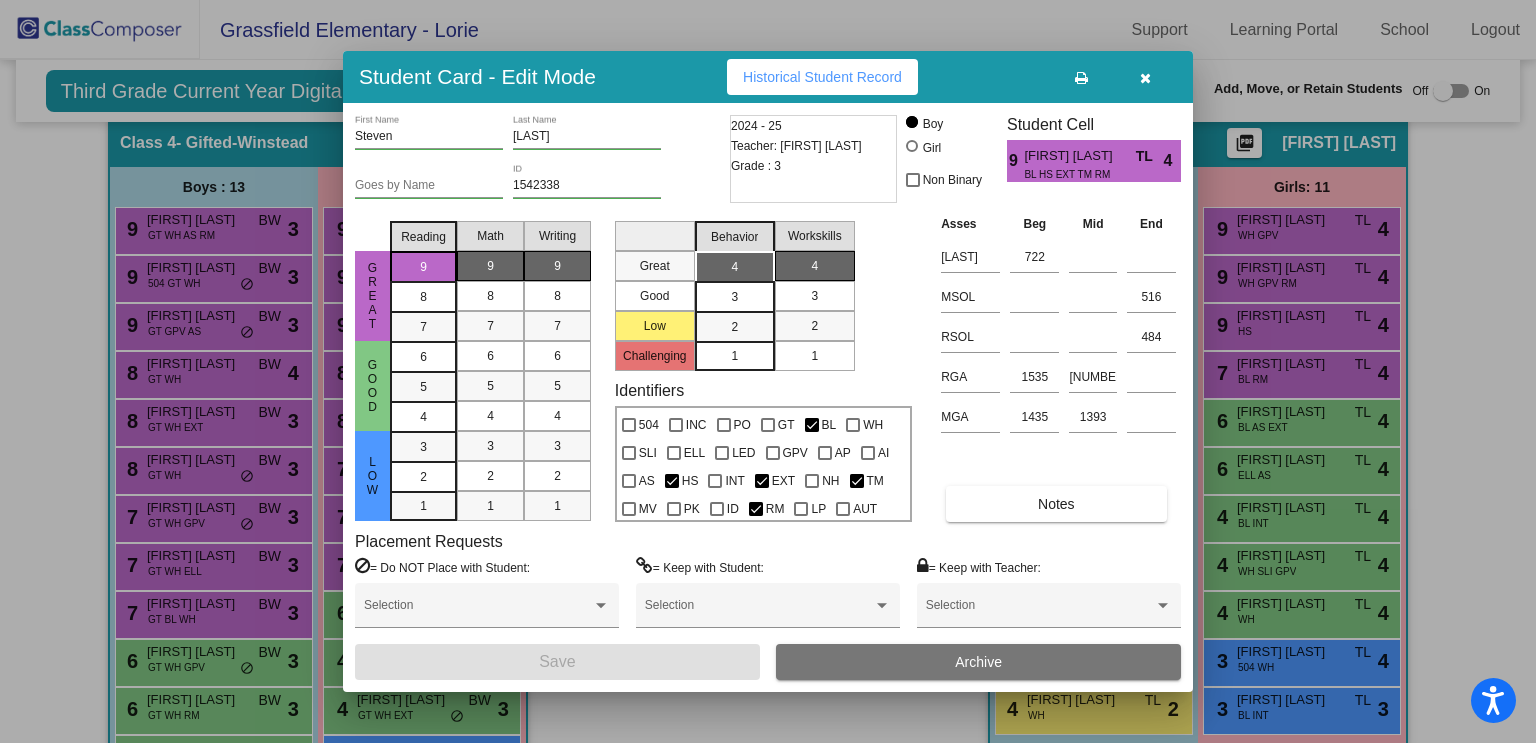 click at bounding box center (768, 371) 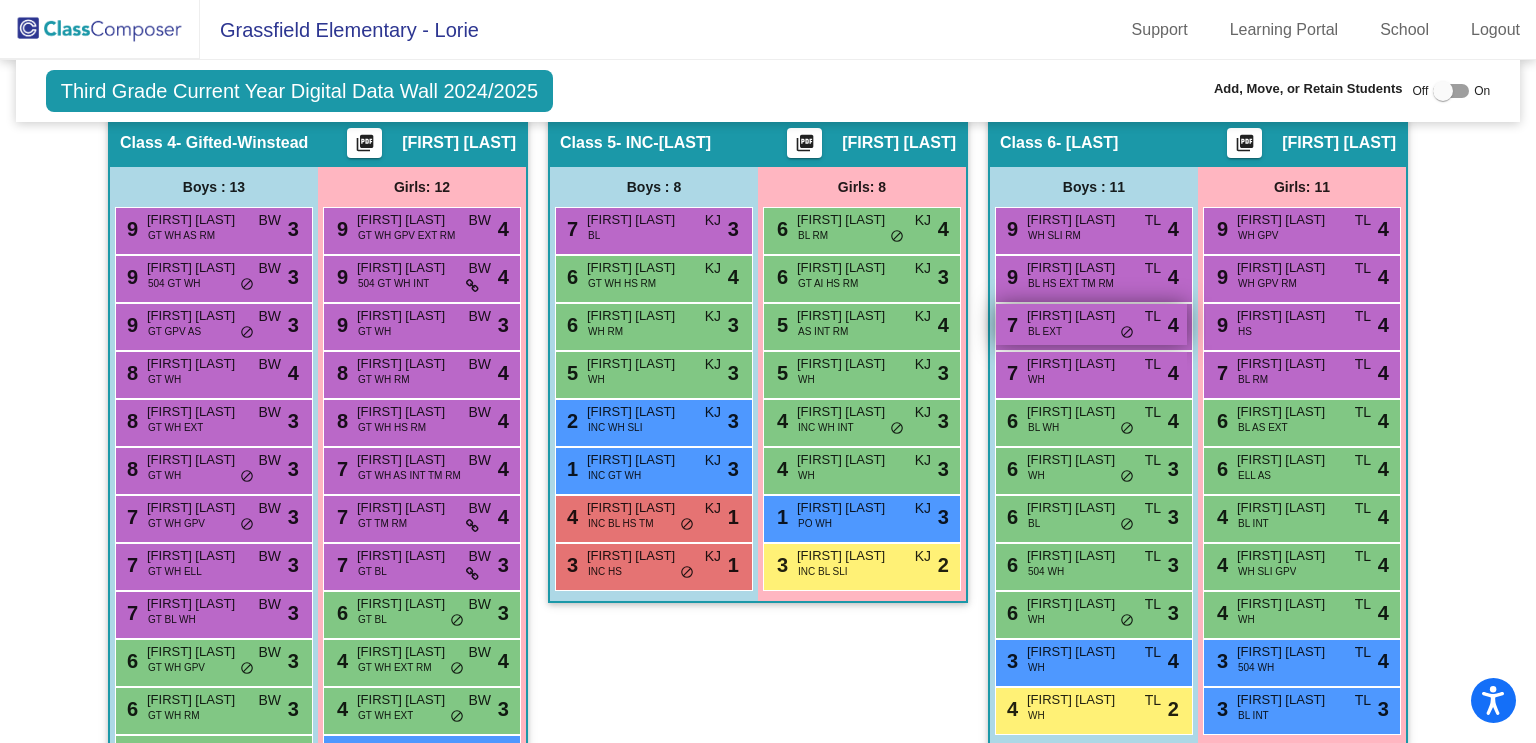 click on "do_not_disturb_alt" at bounding box center (1127, 333) 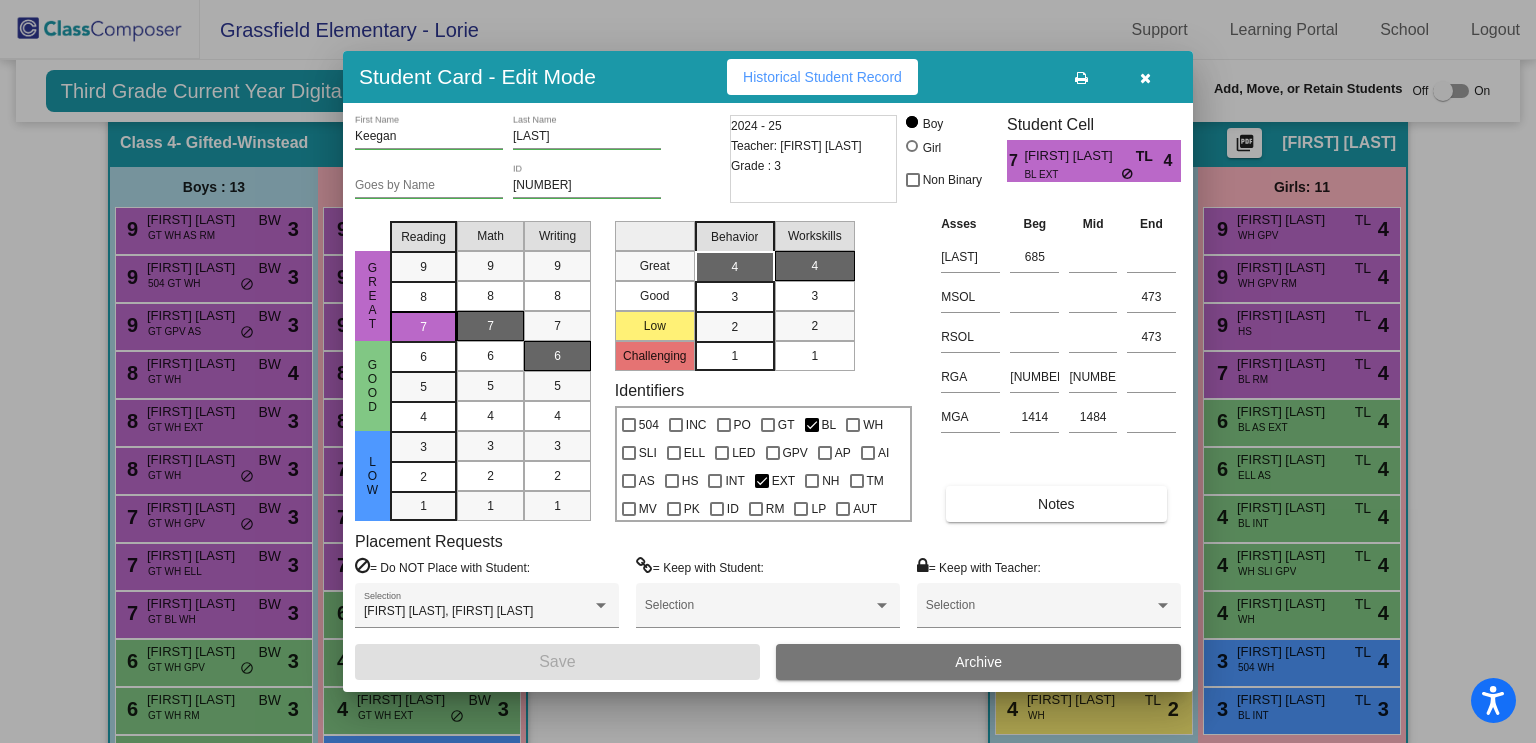click at bounding box center [768, 371] 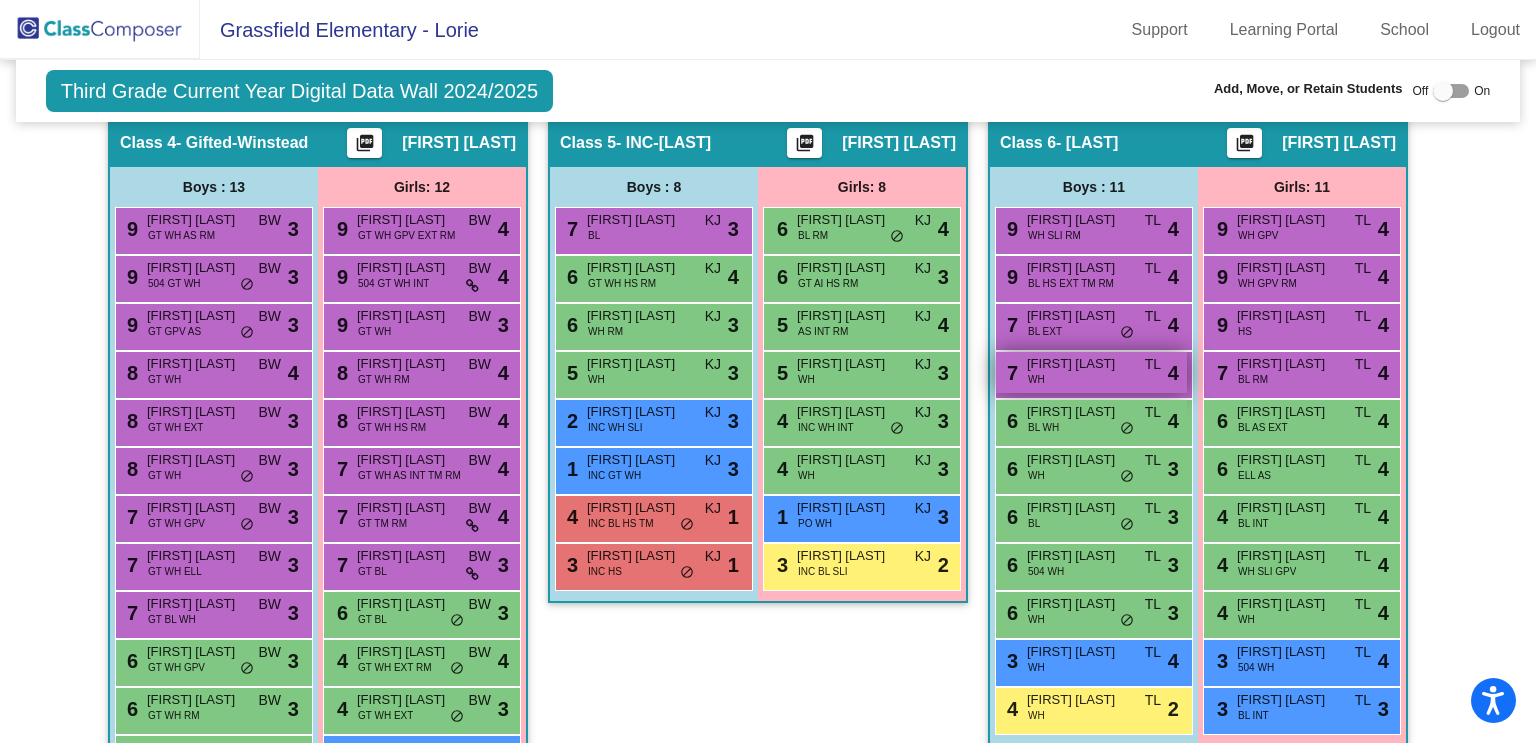 click on "[NUMBER] [FIRST] [LAST] WH TL lock do_not_disturb_alt [NUMBER]" at bounding box center [1091, 372] 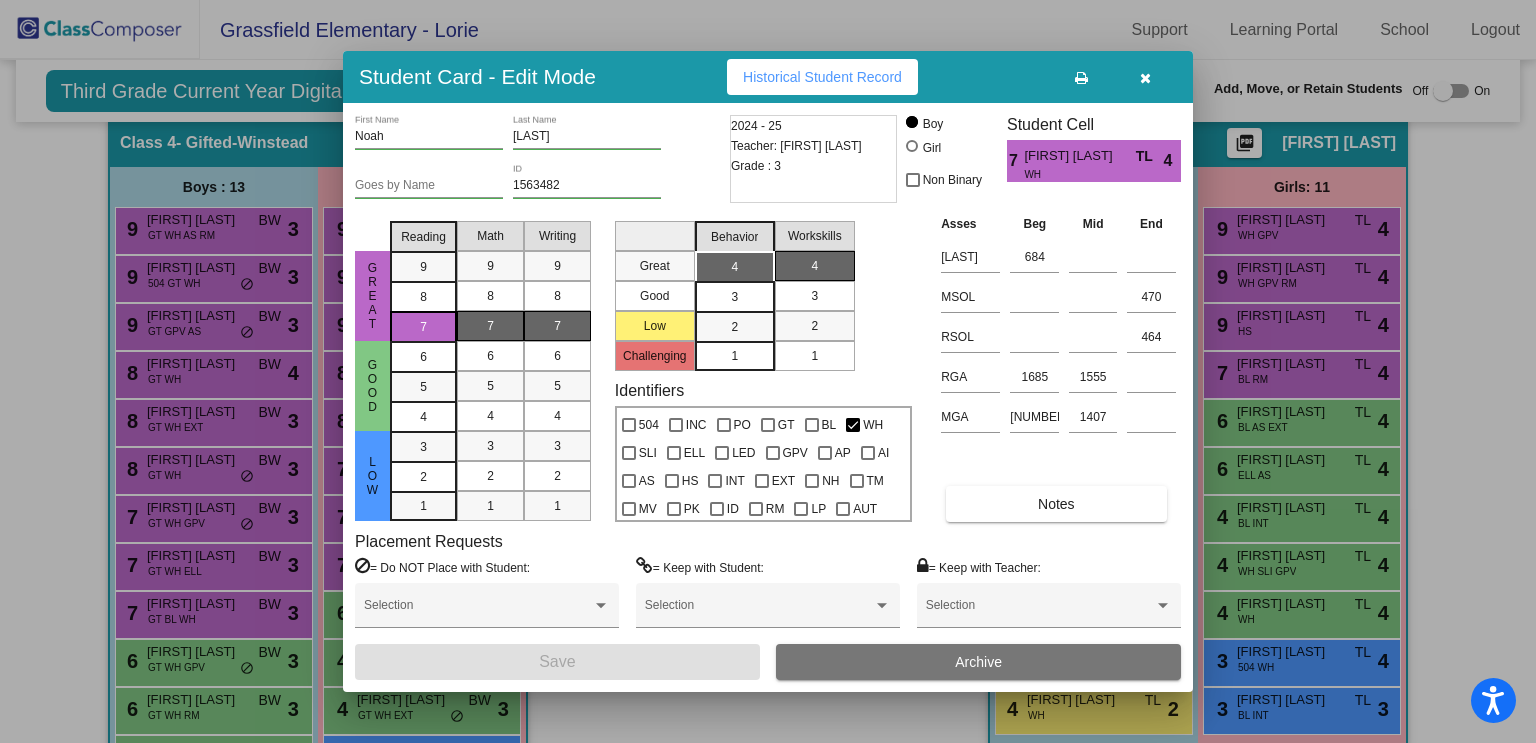 click at bounding box center (768, 371) 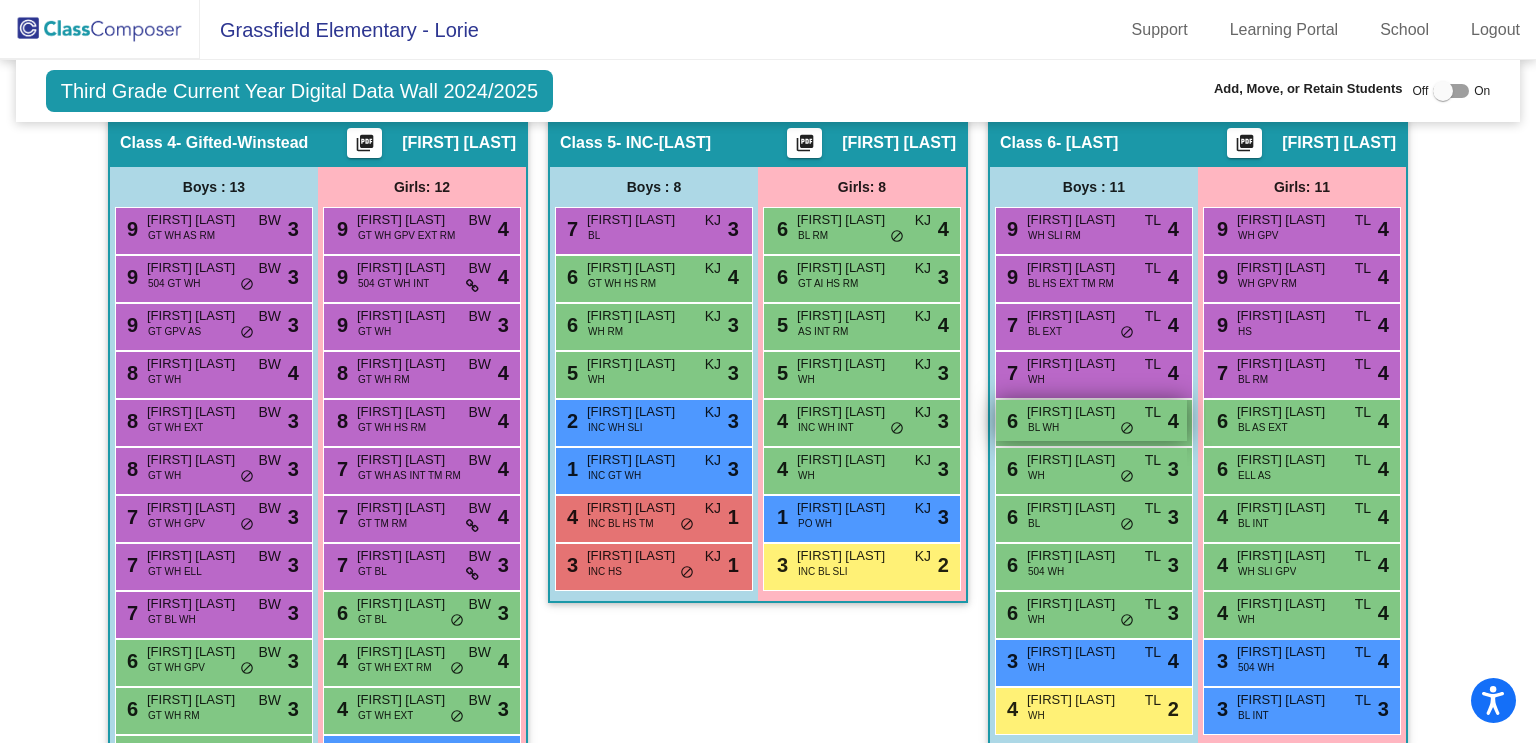 click on "do_not_disturb_alt" at bounding box center [1127, 429] 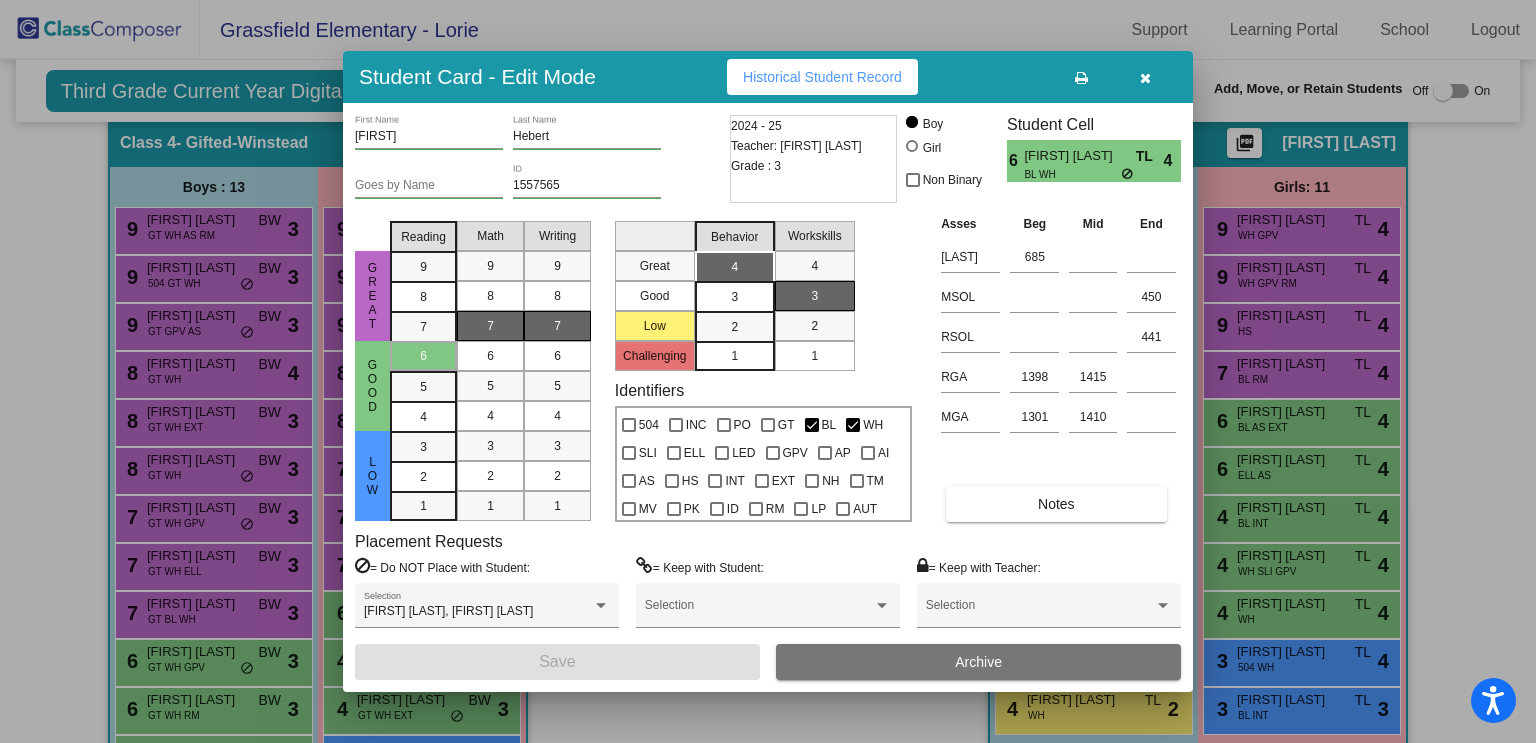 click at bounding box center [768, 371] 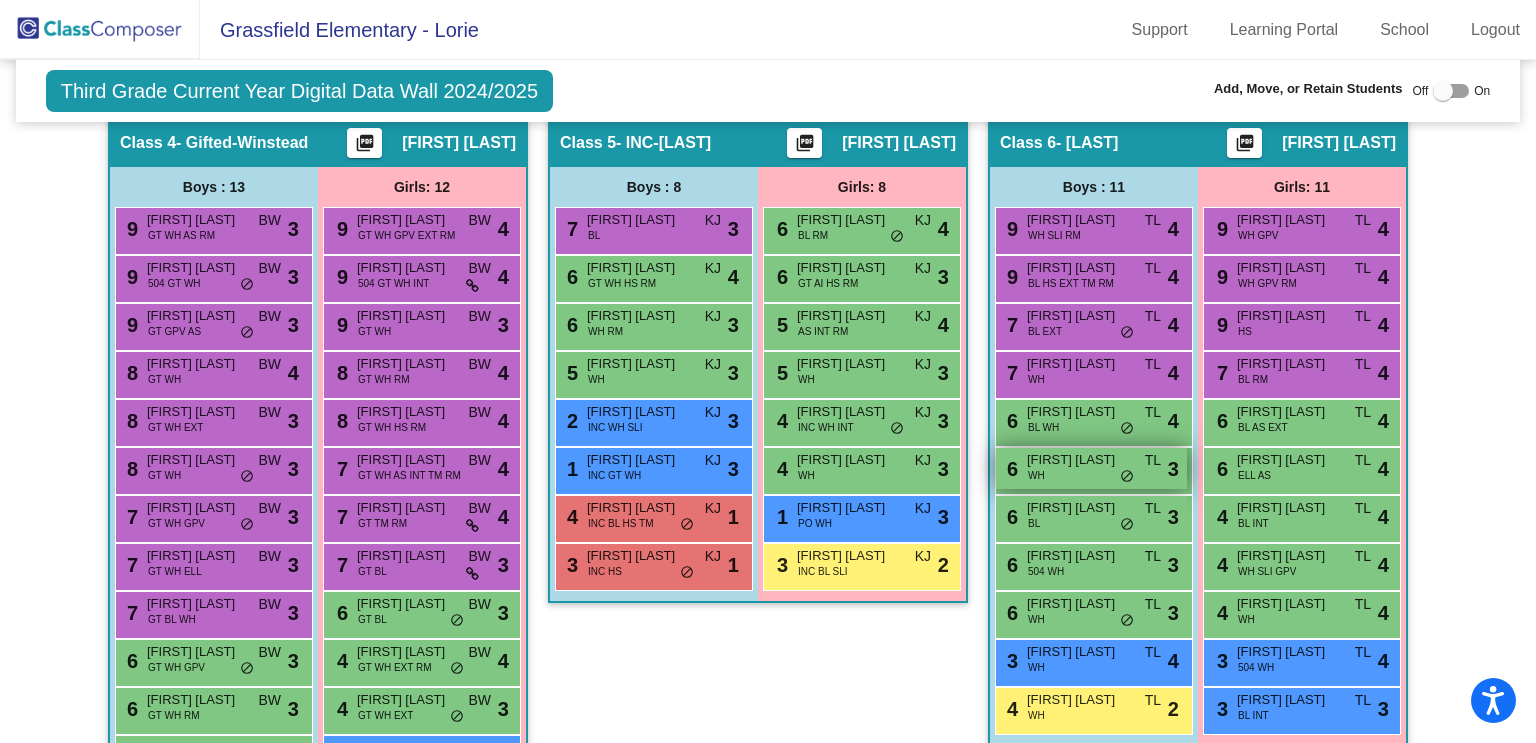 click on "[FIRST] [LAST]" at bounding box center [1077, 460] 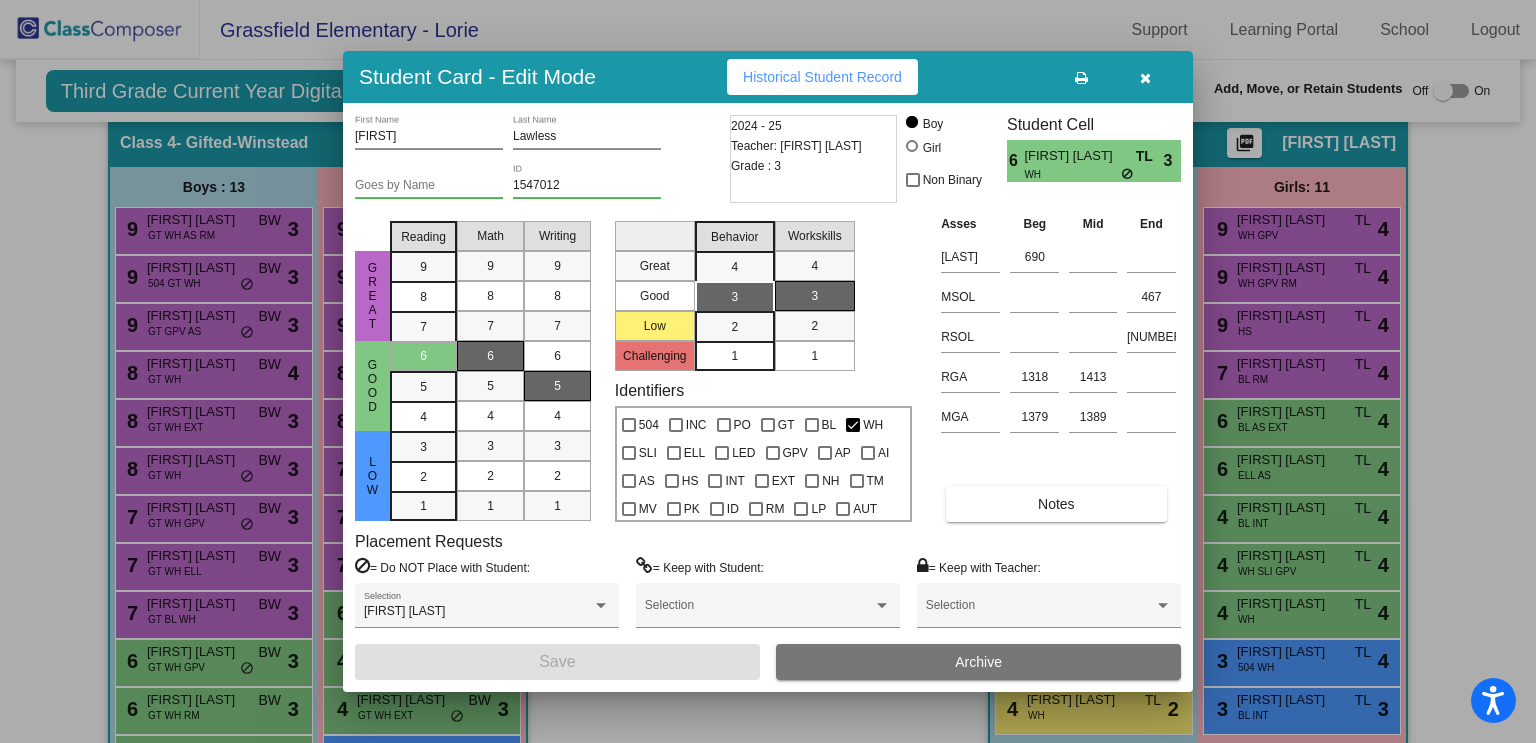 click at bounding box center (768, 371) 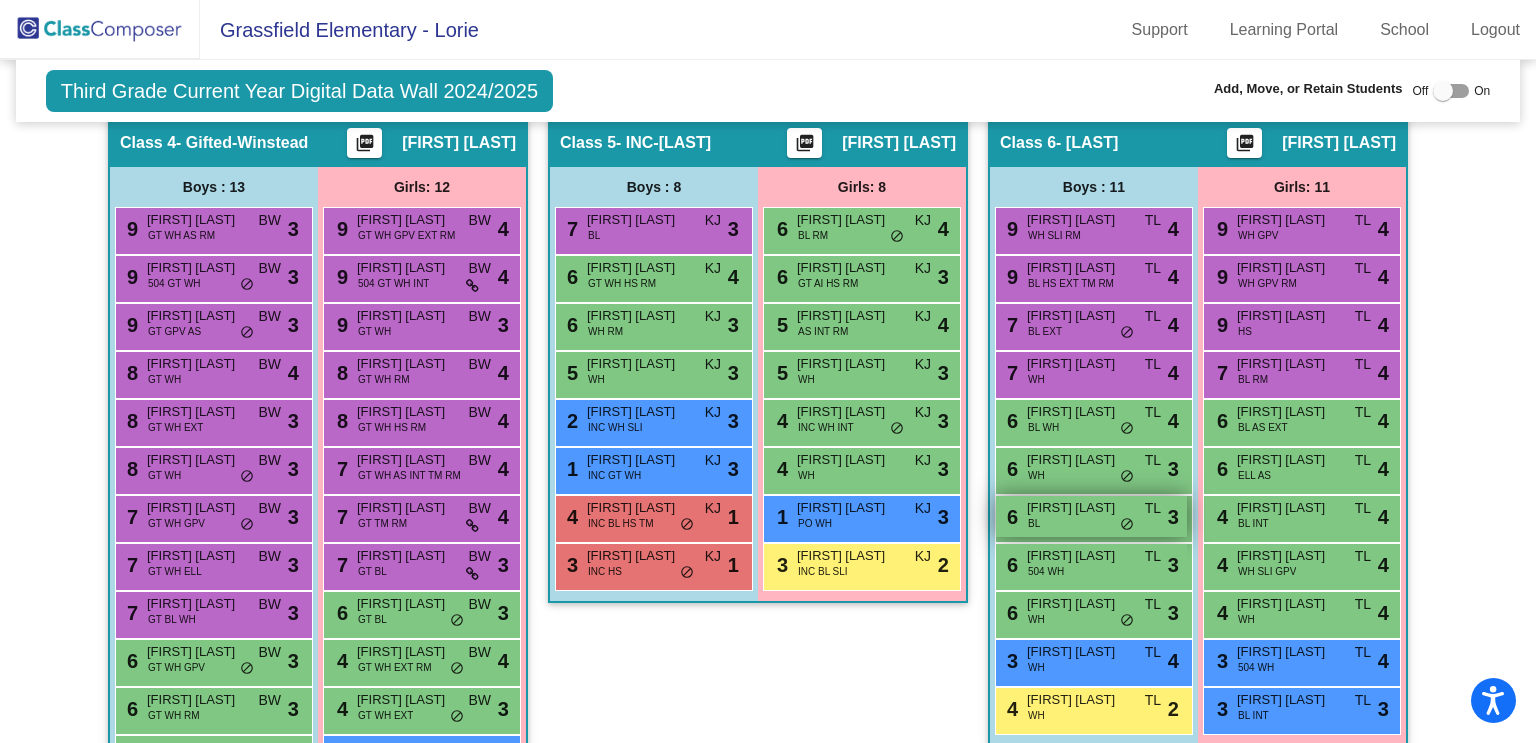 click on "[FIRST] [LAST]" at bounding box center (1077, 508) 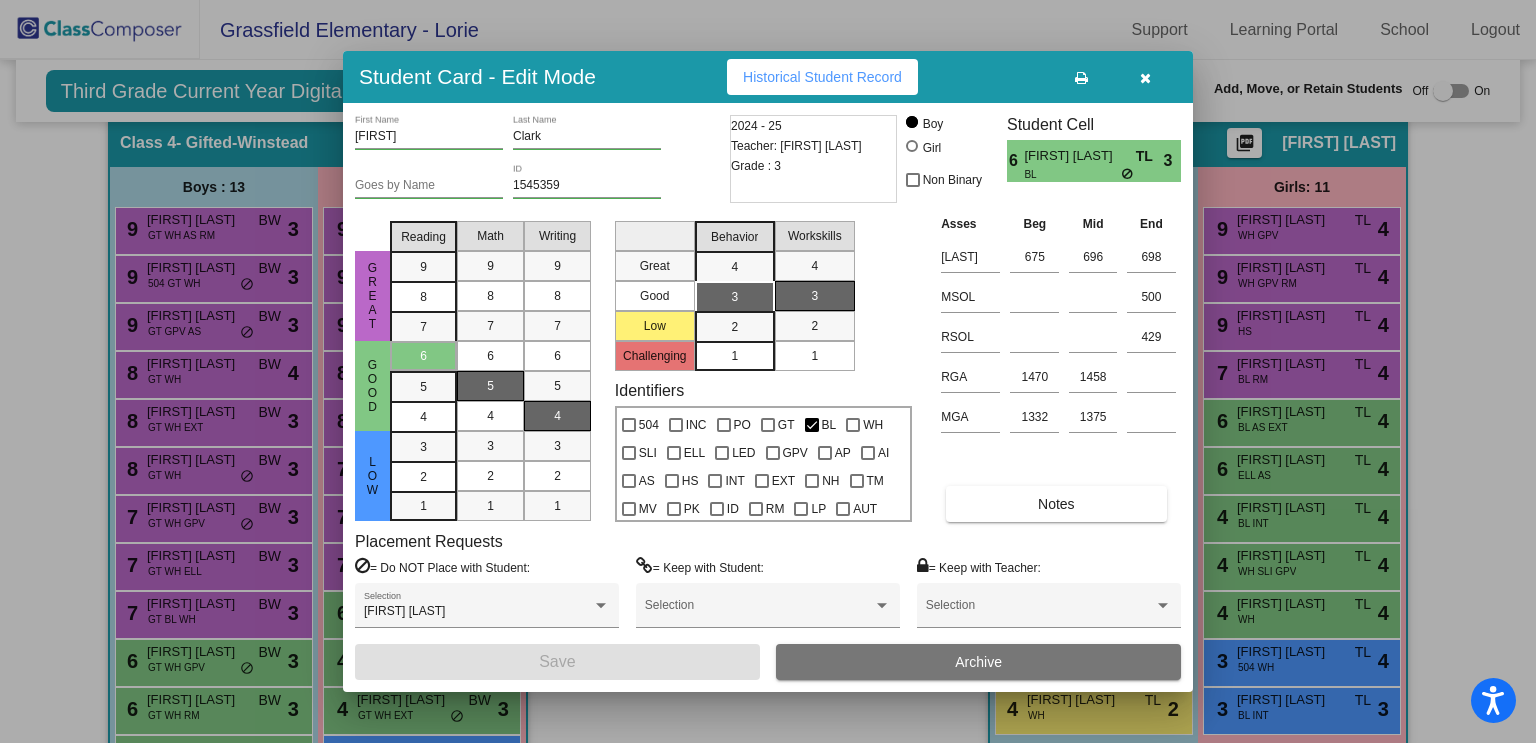 click at bounding box center [768, 371] 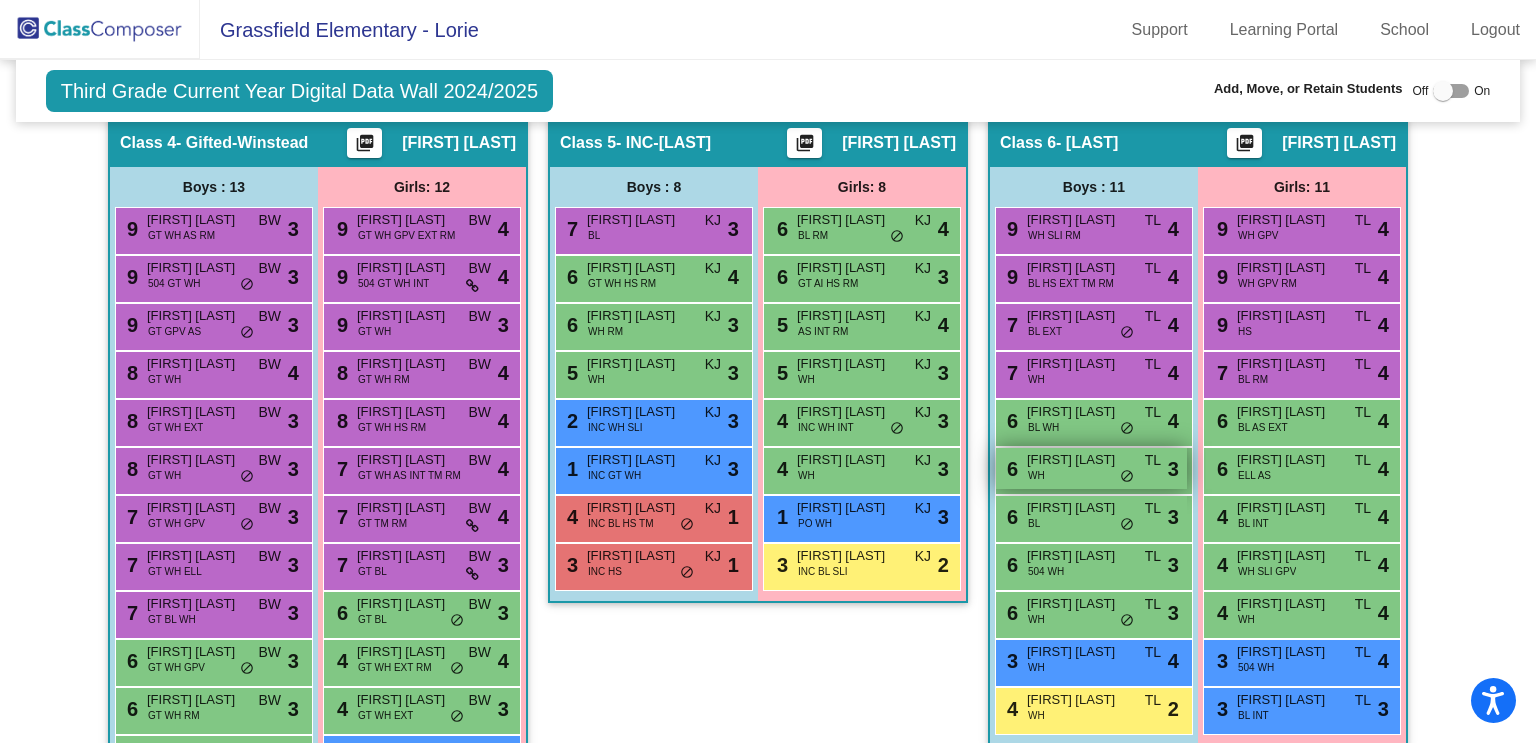 click on "6 [FIRST] [LAST] WH TL lock do_not_disturb_alt 3" at bounding box center [1091, 468] 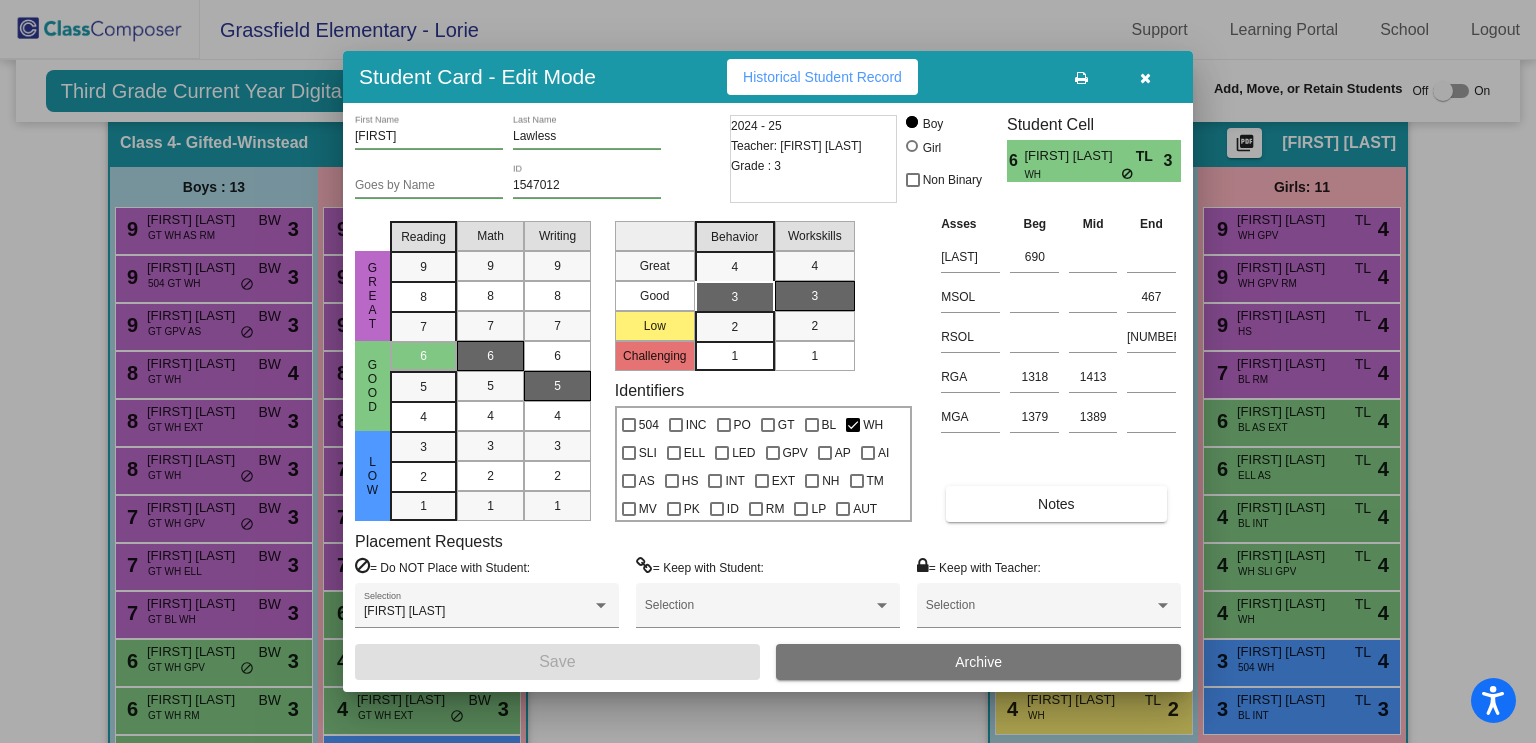 click at bounding box center [768, 371] 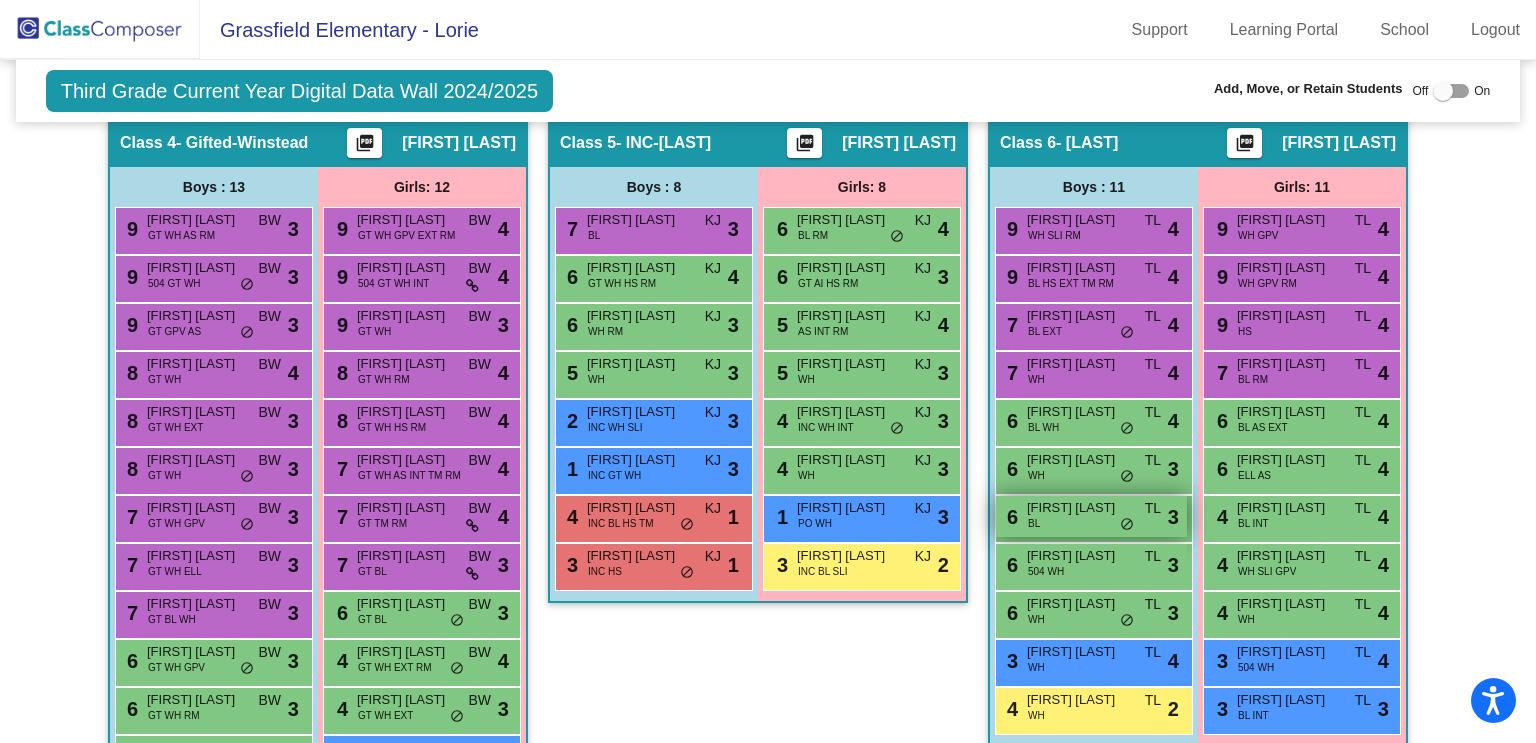 click on "[NUMBER] [FIRST] [LAST] BL TL lock do_not_disturb_alt [NUMBER]" at bounding box center [1091, 516] 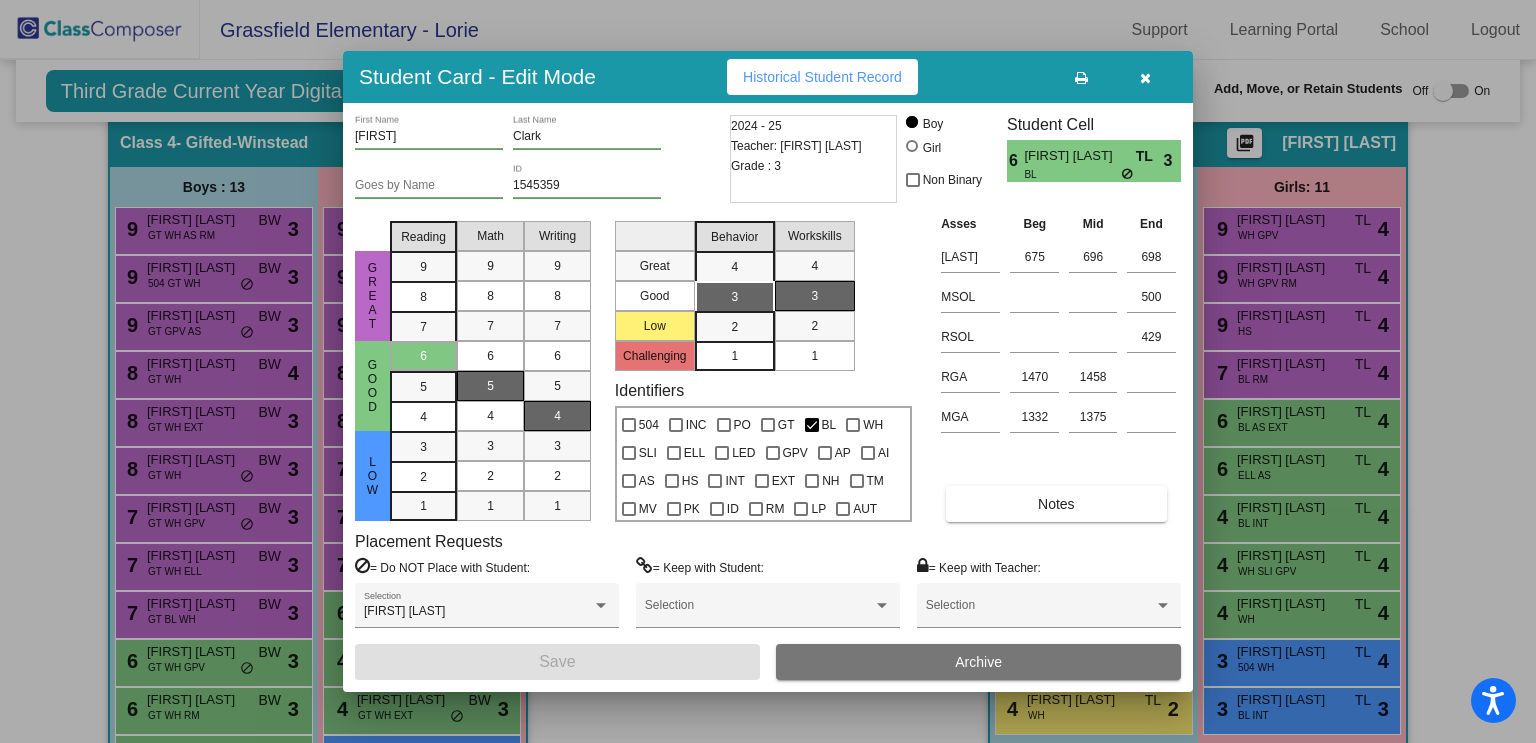 click at bounding box center [768, 371] 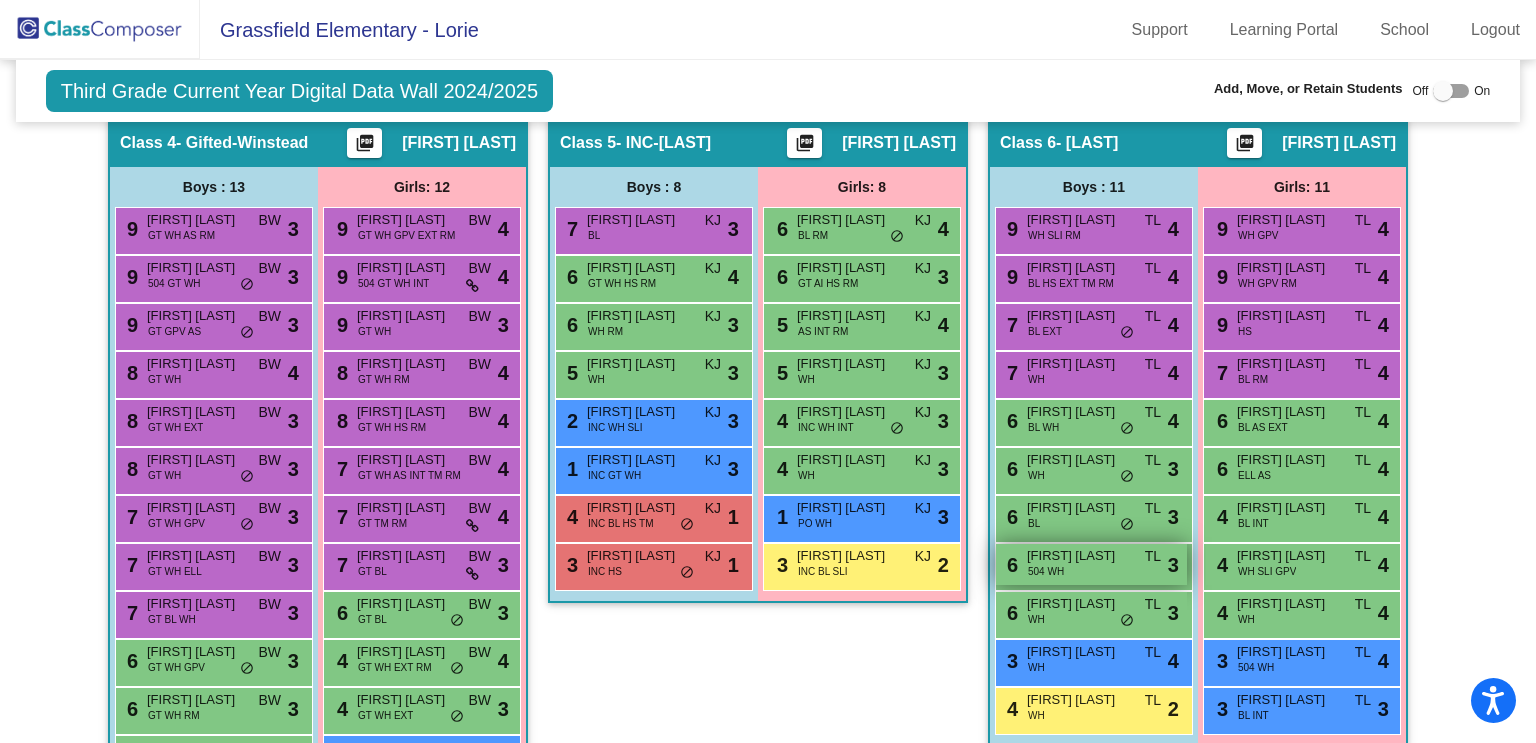 click on "6 [FIRST] [LAST] 504 WH TL lock do_not_disturb_alt 3" at bounding box center [1091, 564] 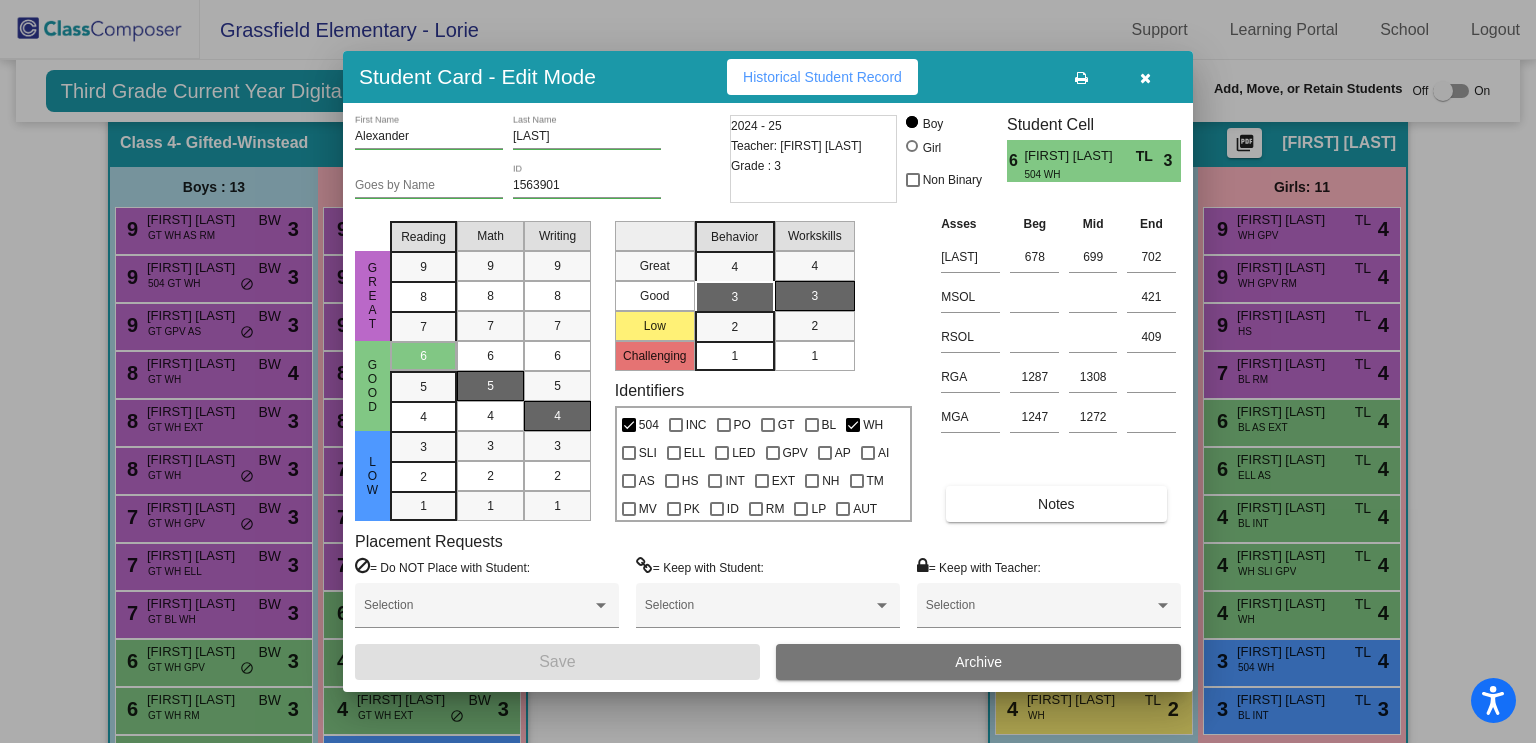 click at bounding box center (768, 371) 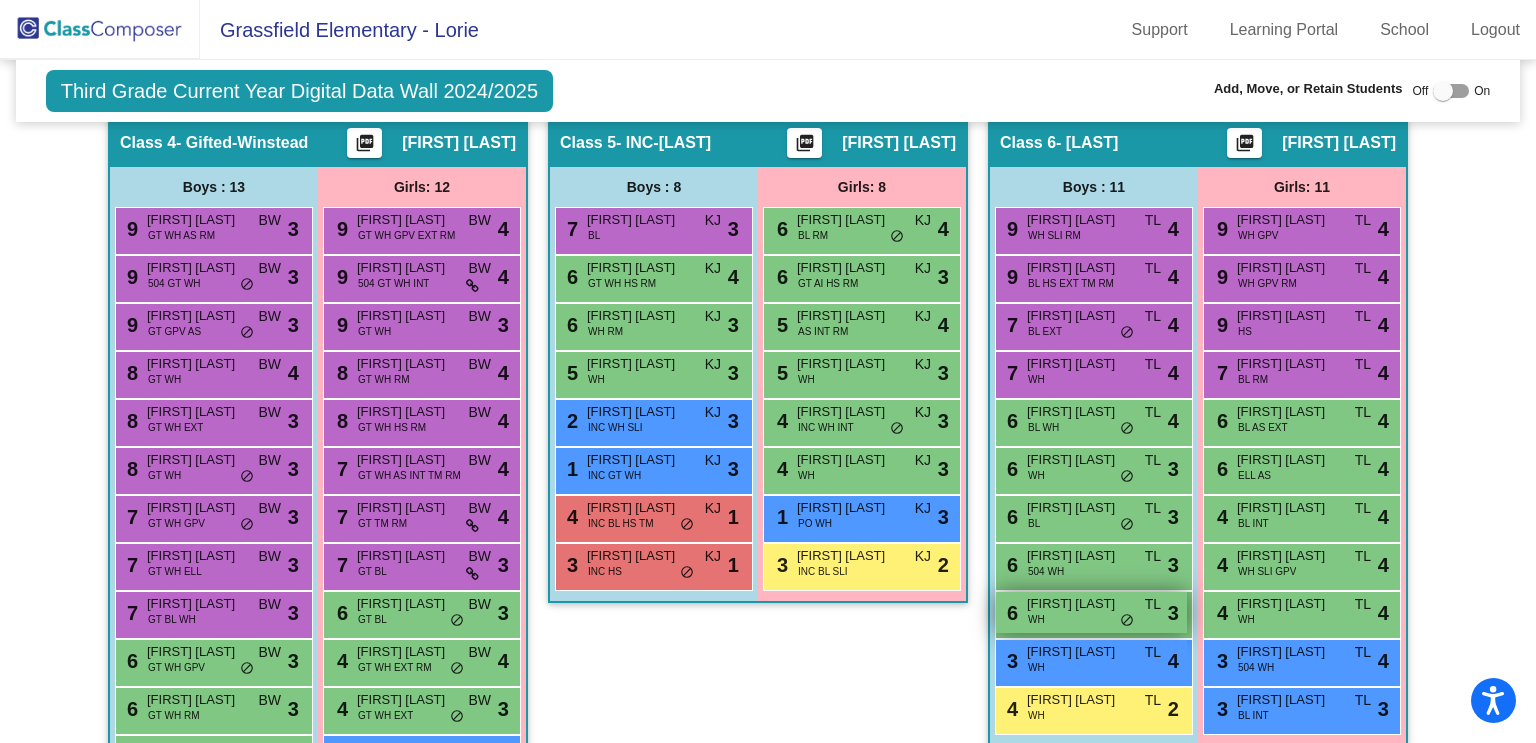 click on "[NUMBER] [FIRST] [LAST] WH TL lock do_not_disturb_alt [NUMBER]" at bounding box center (1091, 612) 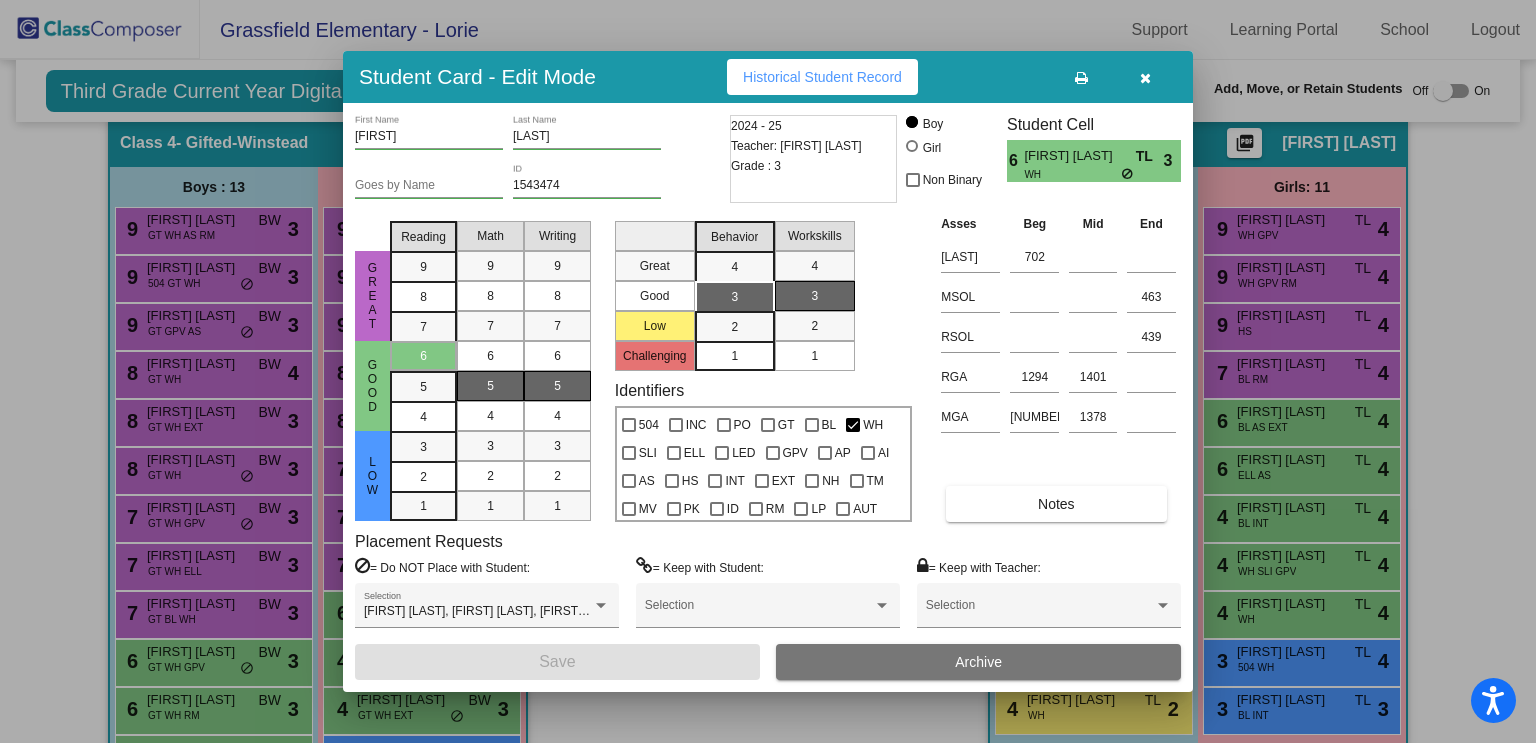 click at bounding box center [768, 371] 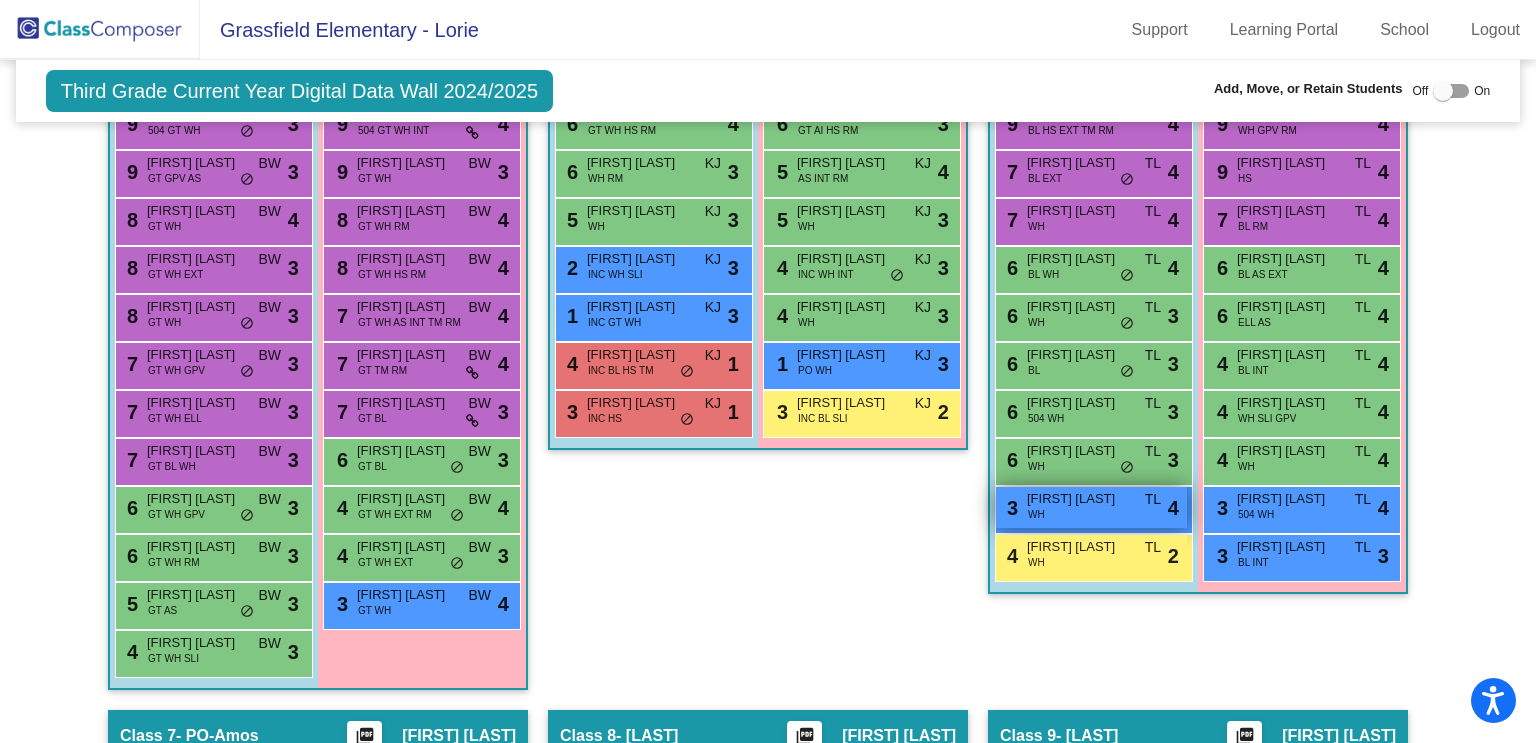 scroll, scrollTop: 1710, scrollLeft: 0, axis: vertical 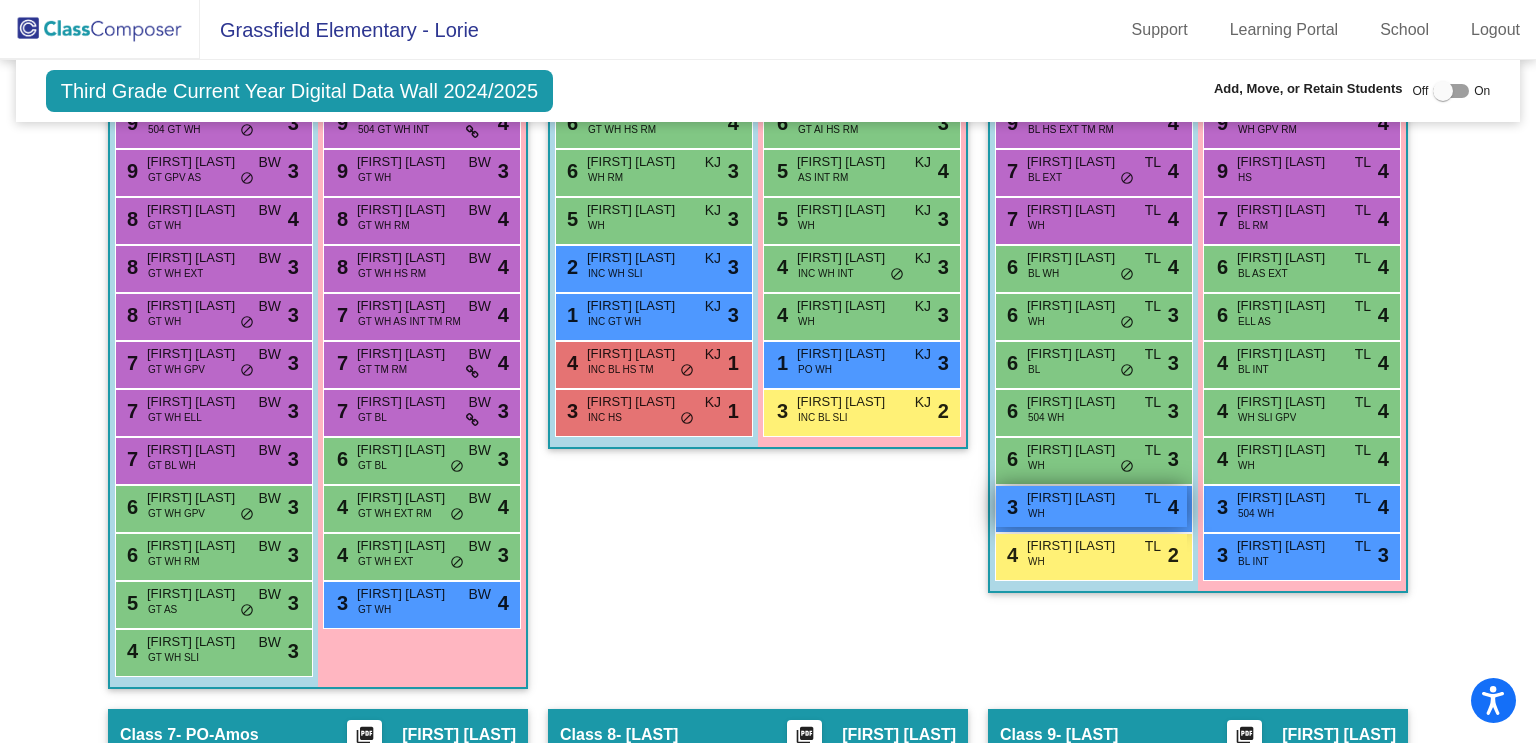 click on "[NUMBER] [FIRST] [LAST] WH TL lock do_not_disturb_alt [NUMBER]" at bounding box center (1091, 506) 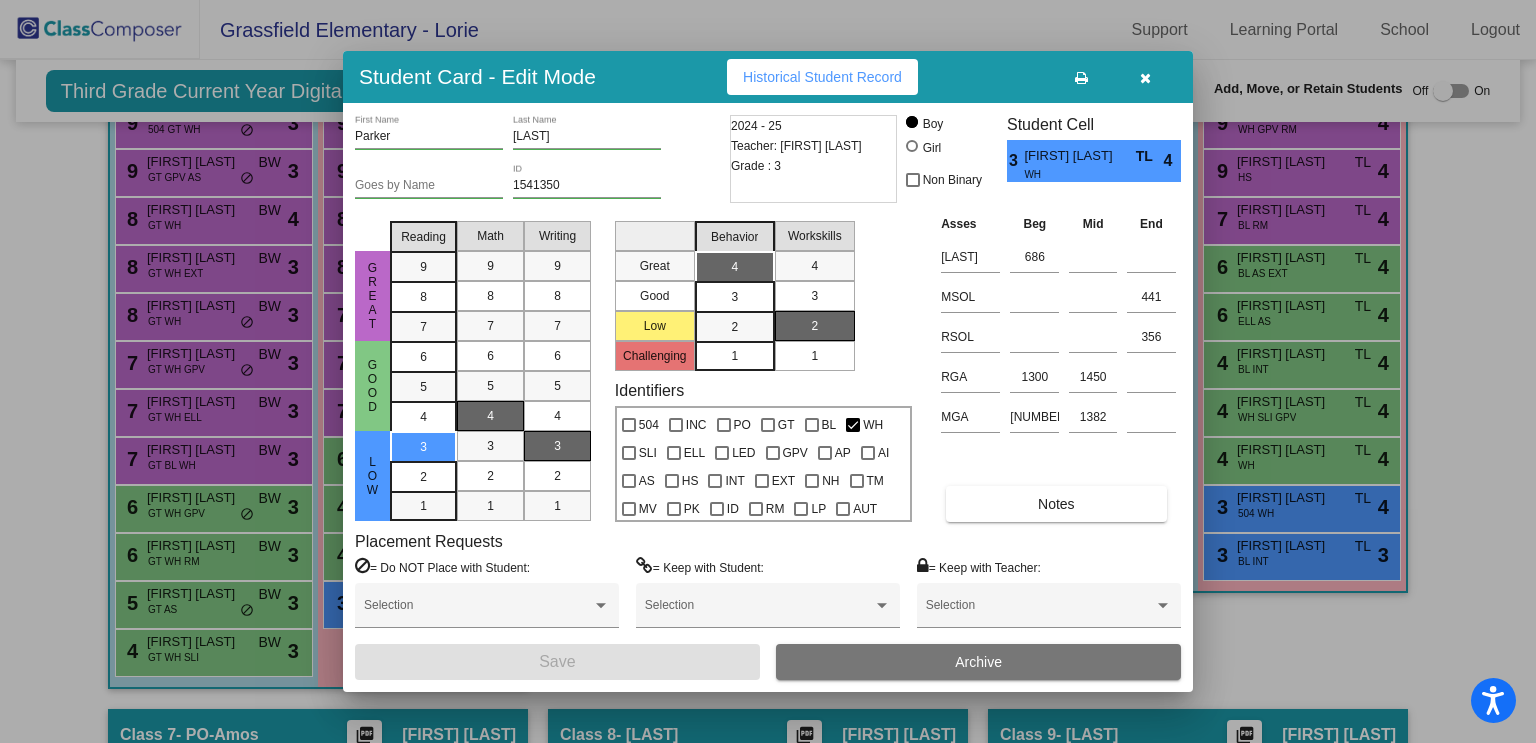 click at bounding box center [768, 371] 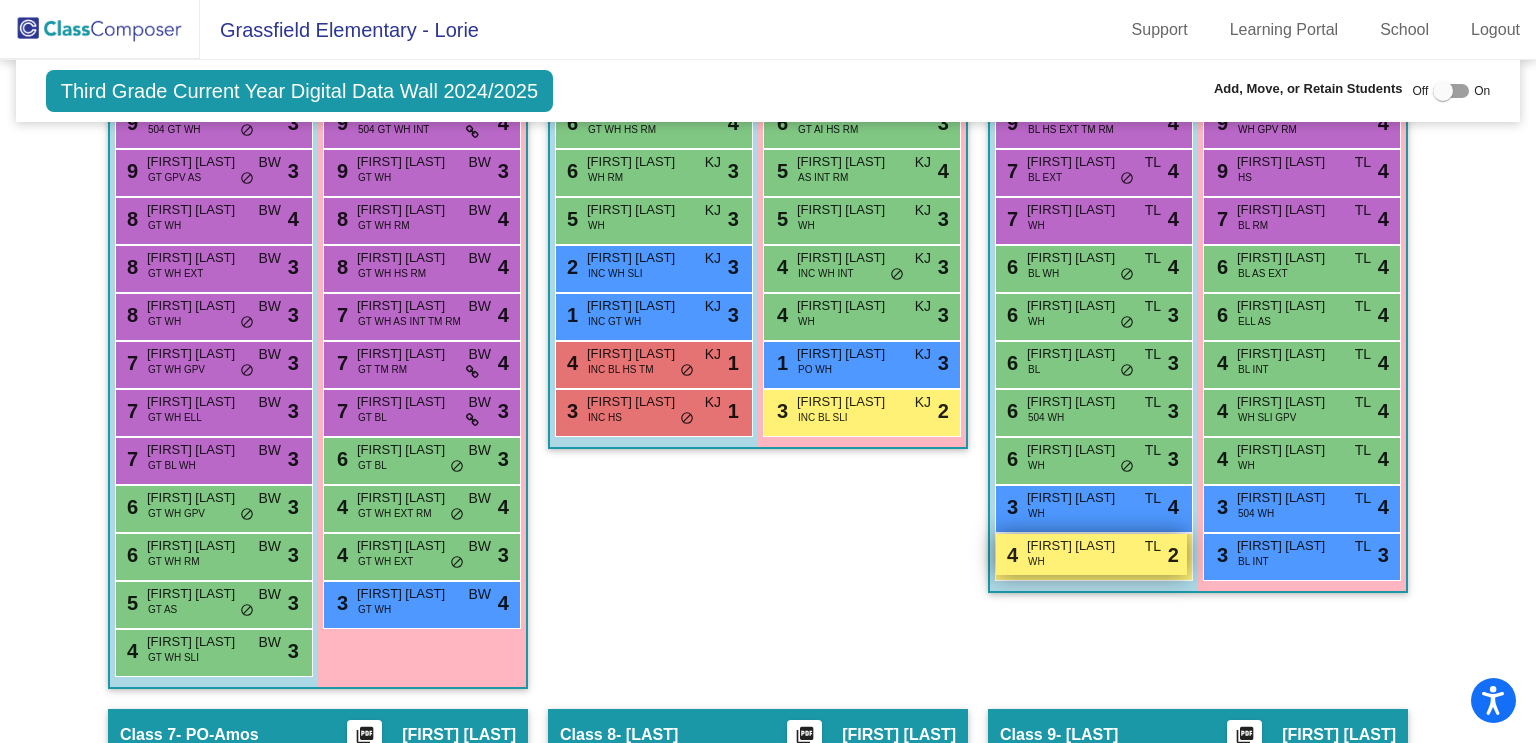 click on "4 Noah Adams WH TL lock do_not_disturb_alt 2" at bounding box center [1091, 554] 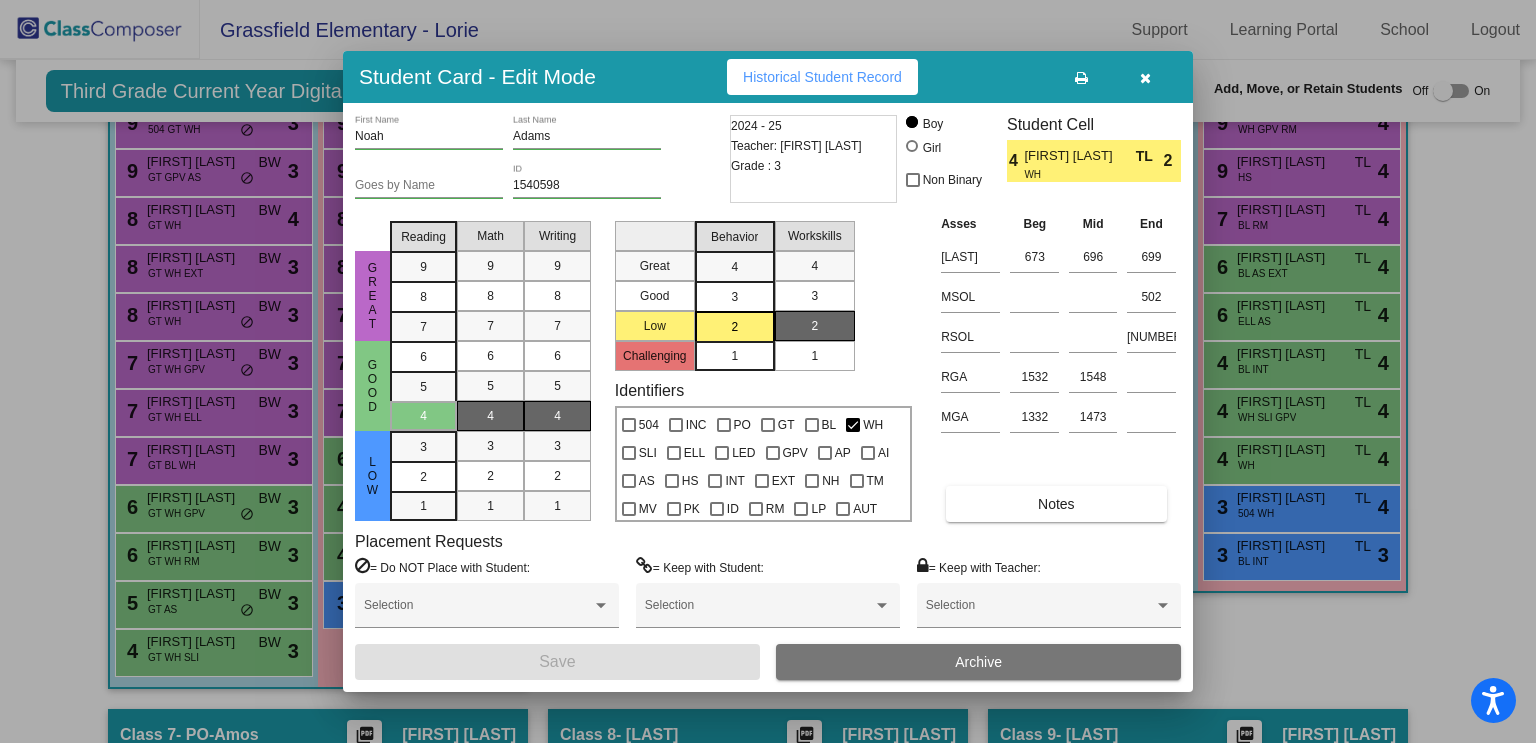 click at bounding box center (768, 371) 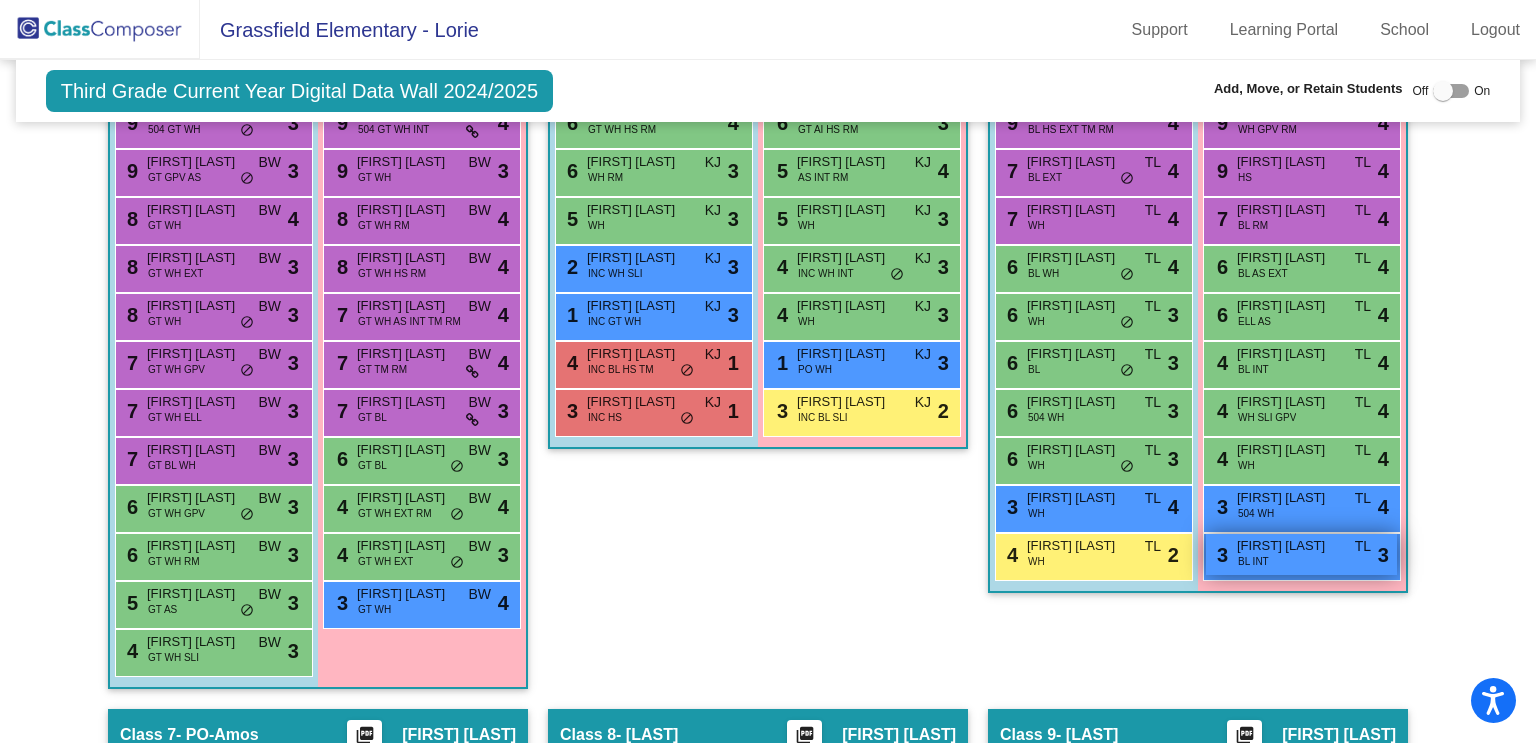 click on "[NUMBER] [STREET] [BL] INT TL lock do_not_disturb_alt [NUMBER]" at bounding box center (1301, 554) 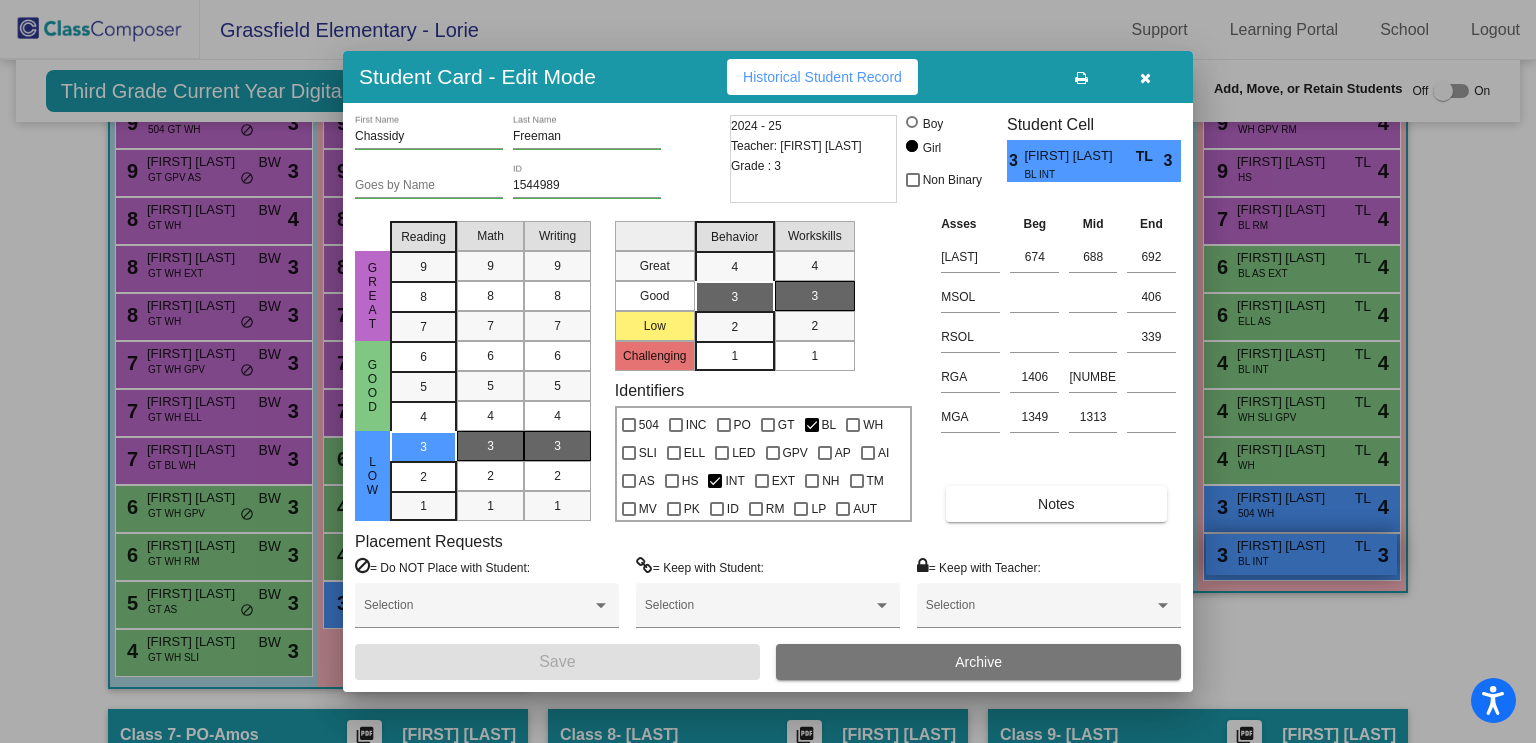 click at bounding box center (768, 371) 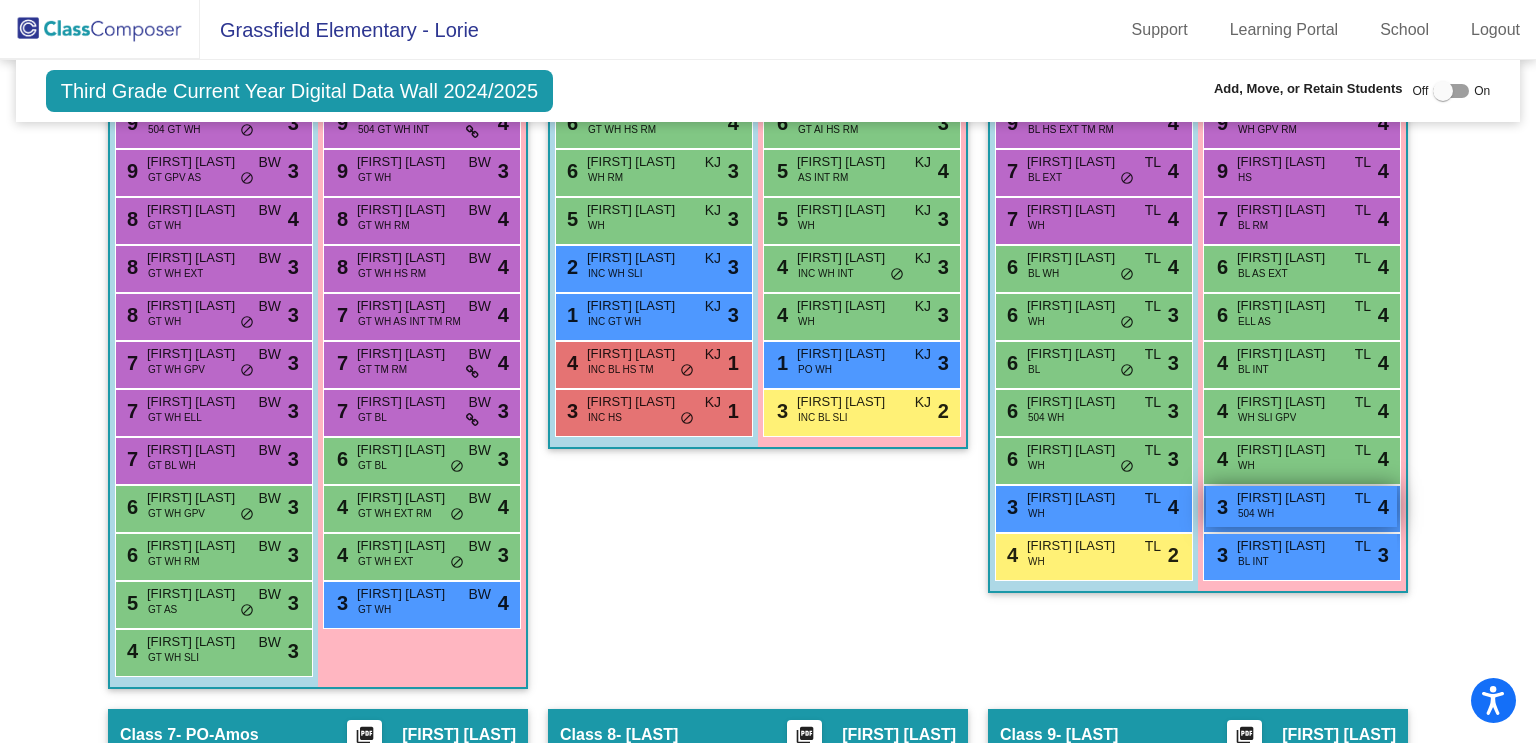 click on "3 [FIRST] [LAST] 504 WH TL lock do_not_disturb_alt 4" at bounding box center (1301, 506) 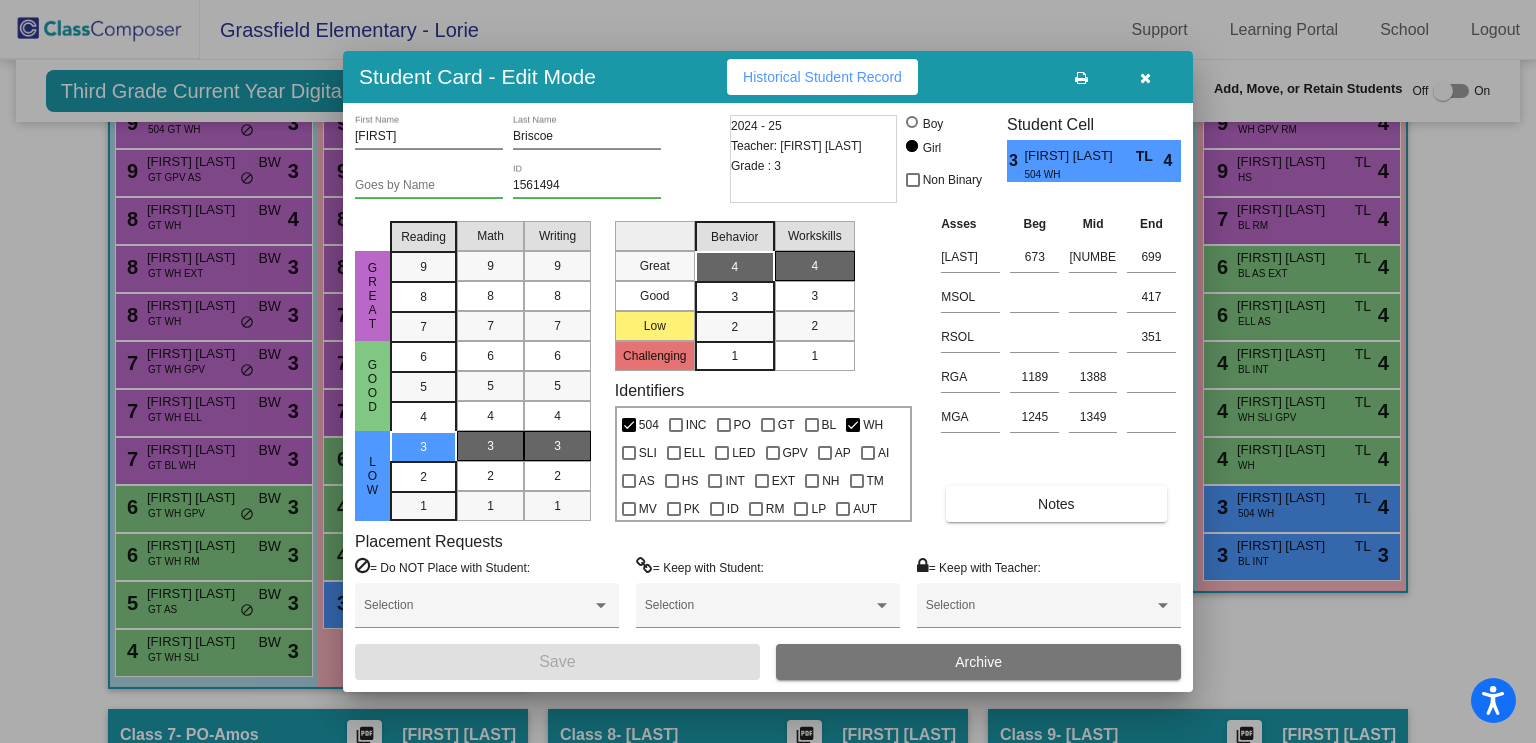 click at bounding box center [768, 371] 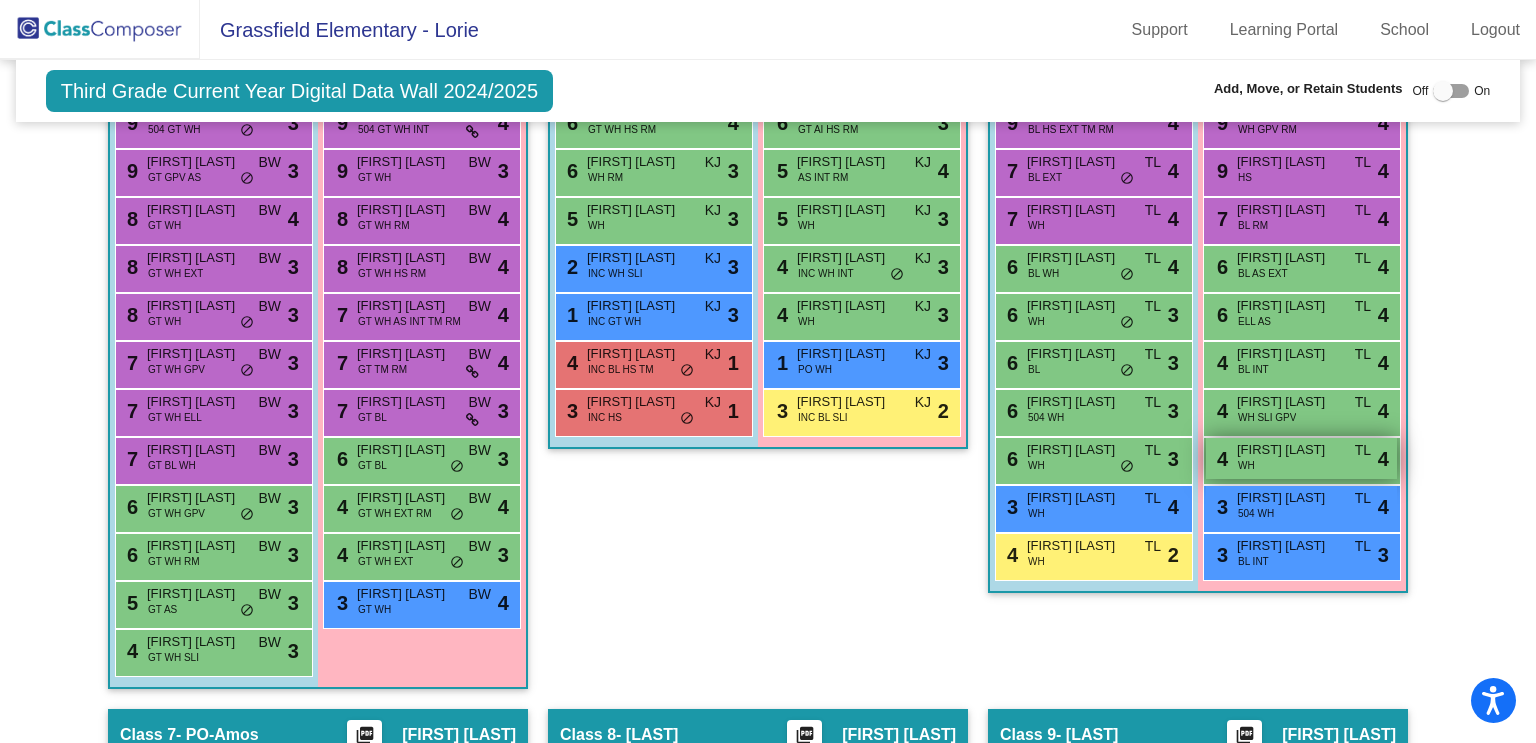 click on "[FIRST] [LAST]" at bounding box center (1287, 450) 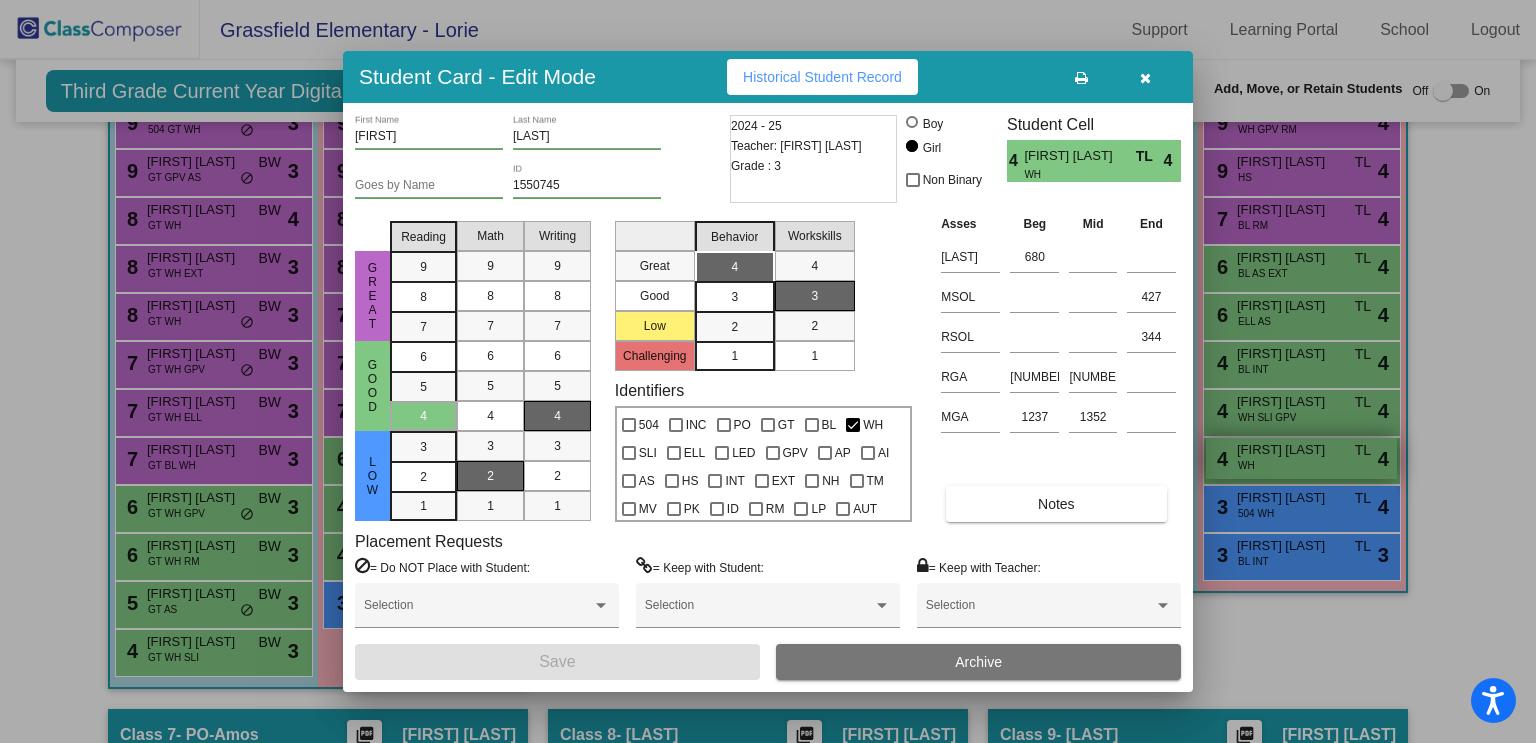 click at bounding box center (768, 371) 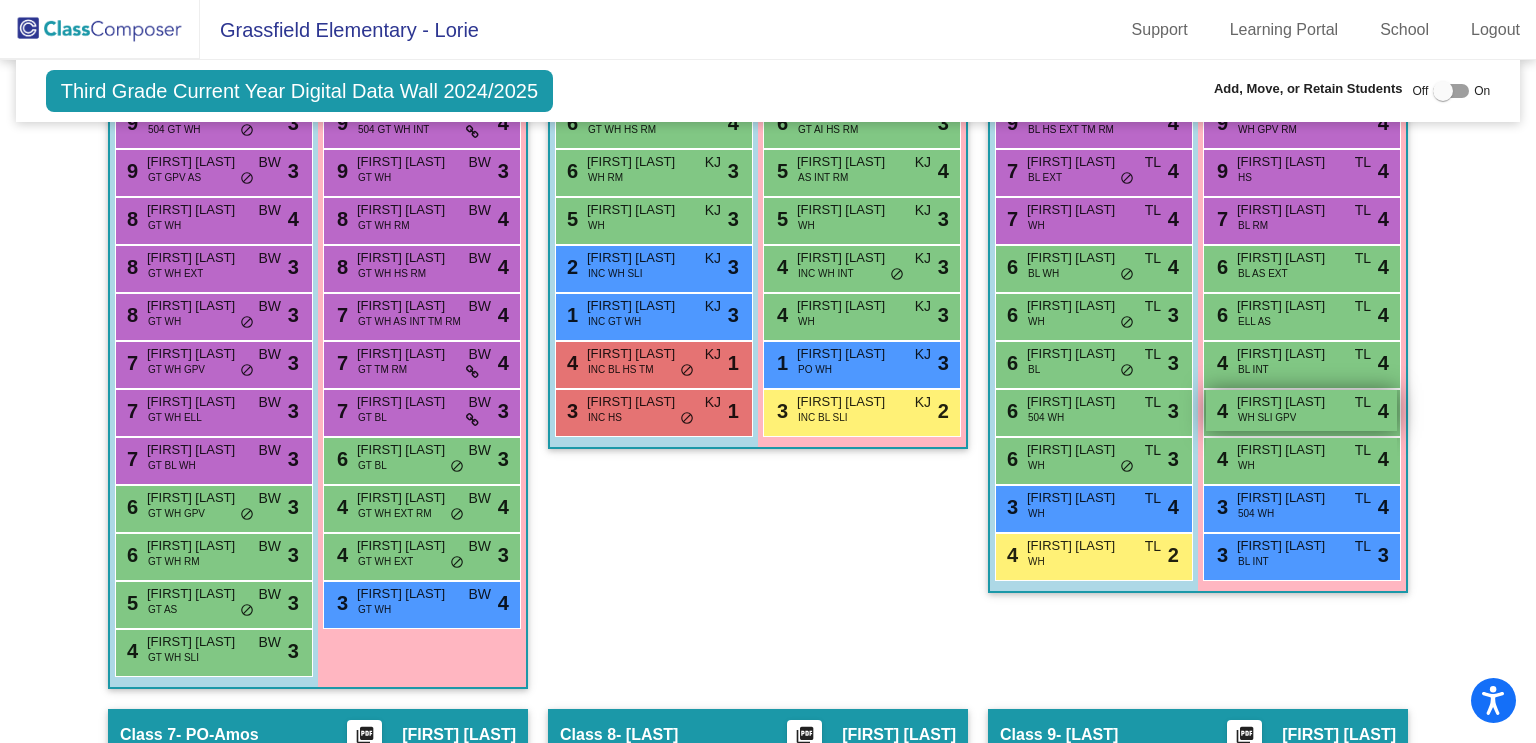 click on "[NUMBER] [FIRST] [LAST] WH SLI GPV TL lock do_not_disturb_alt [NUMBER]" at bounding box center (1301, 410) 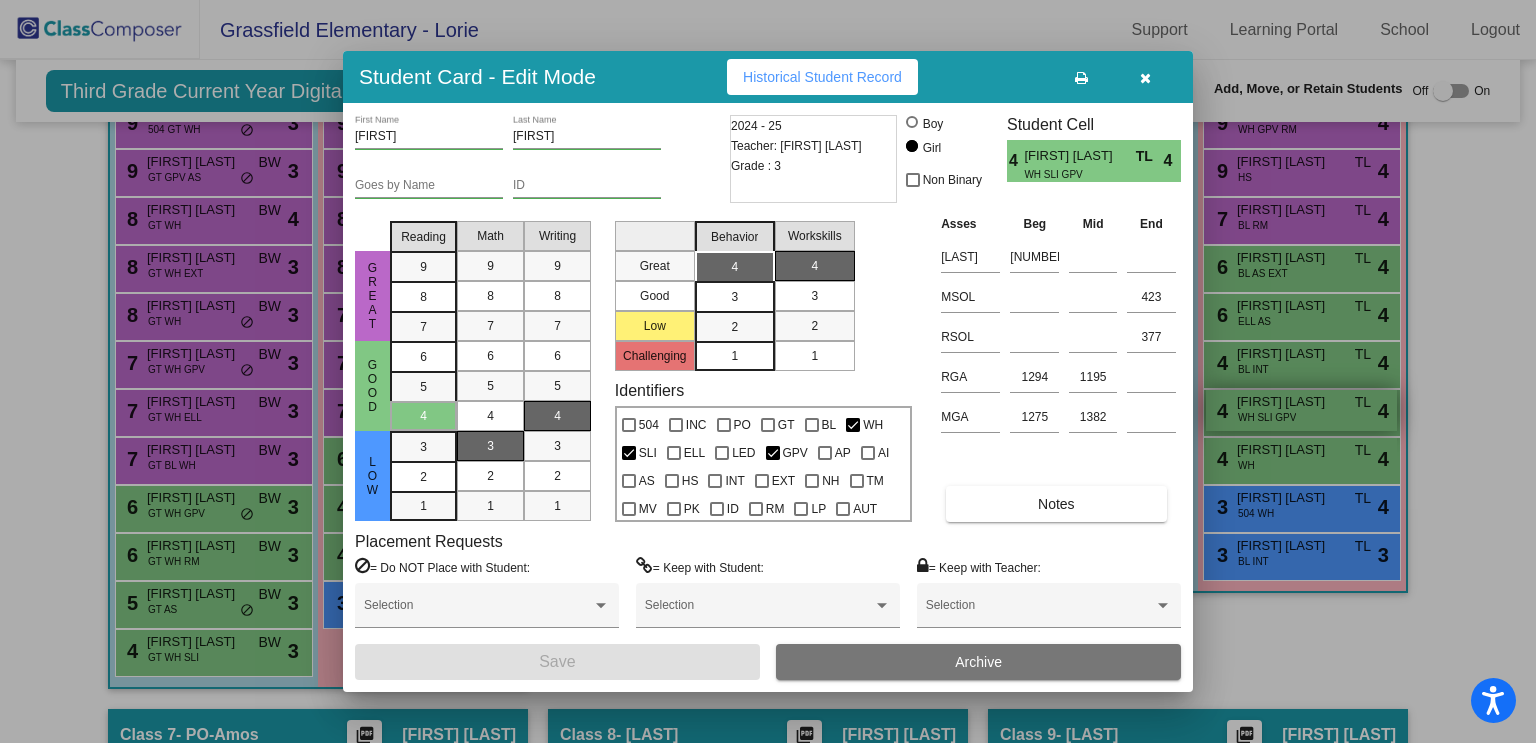 click at bounding box center (768, 371) 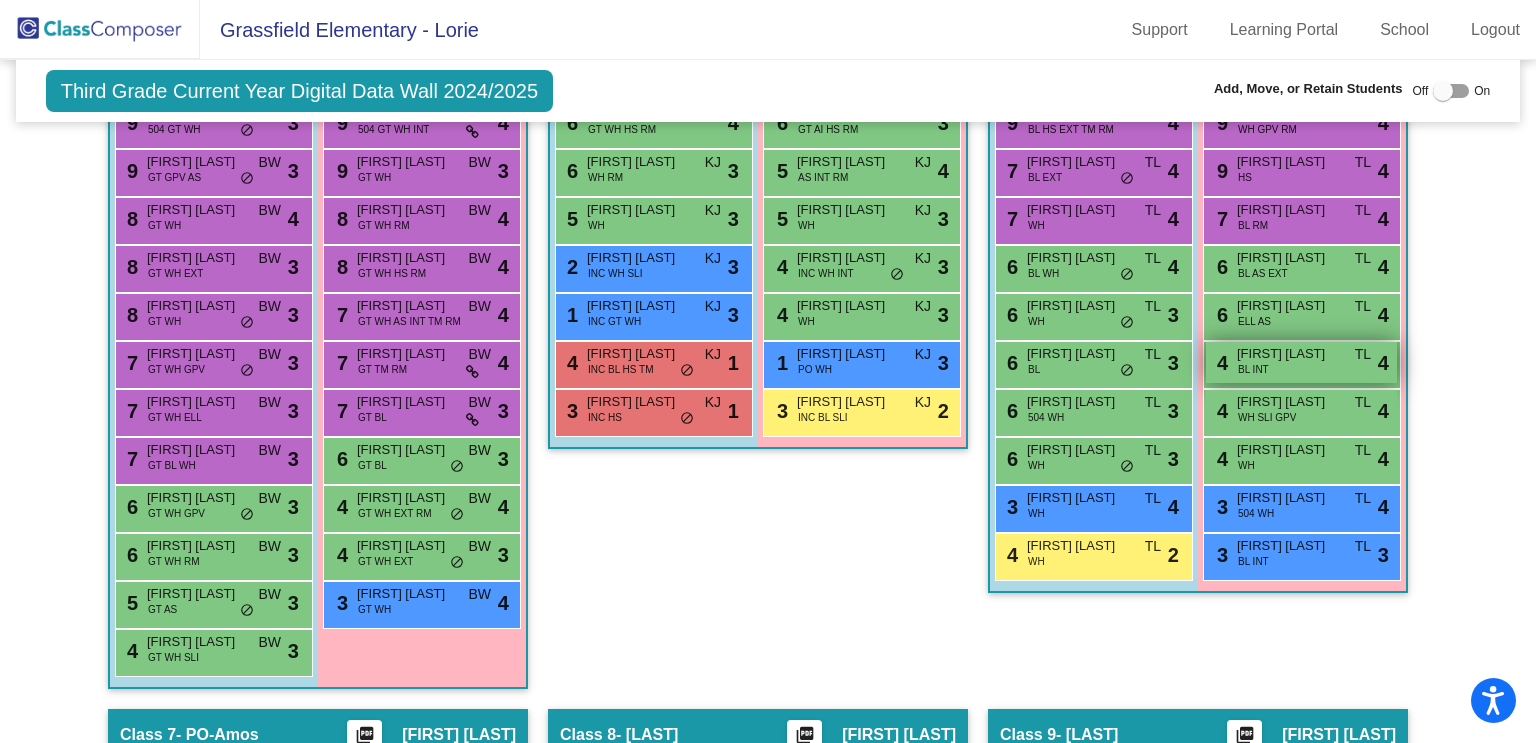click on "4 [FIRST] [LAST] BL INT TL lock do_not_disturb_alt 4" at bounding box center (1301, 362) 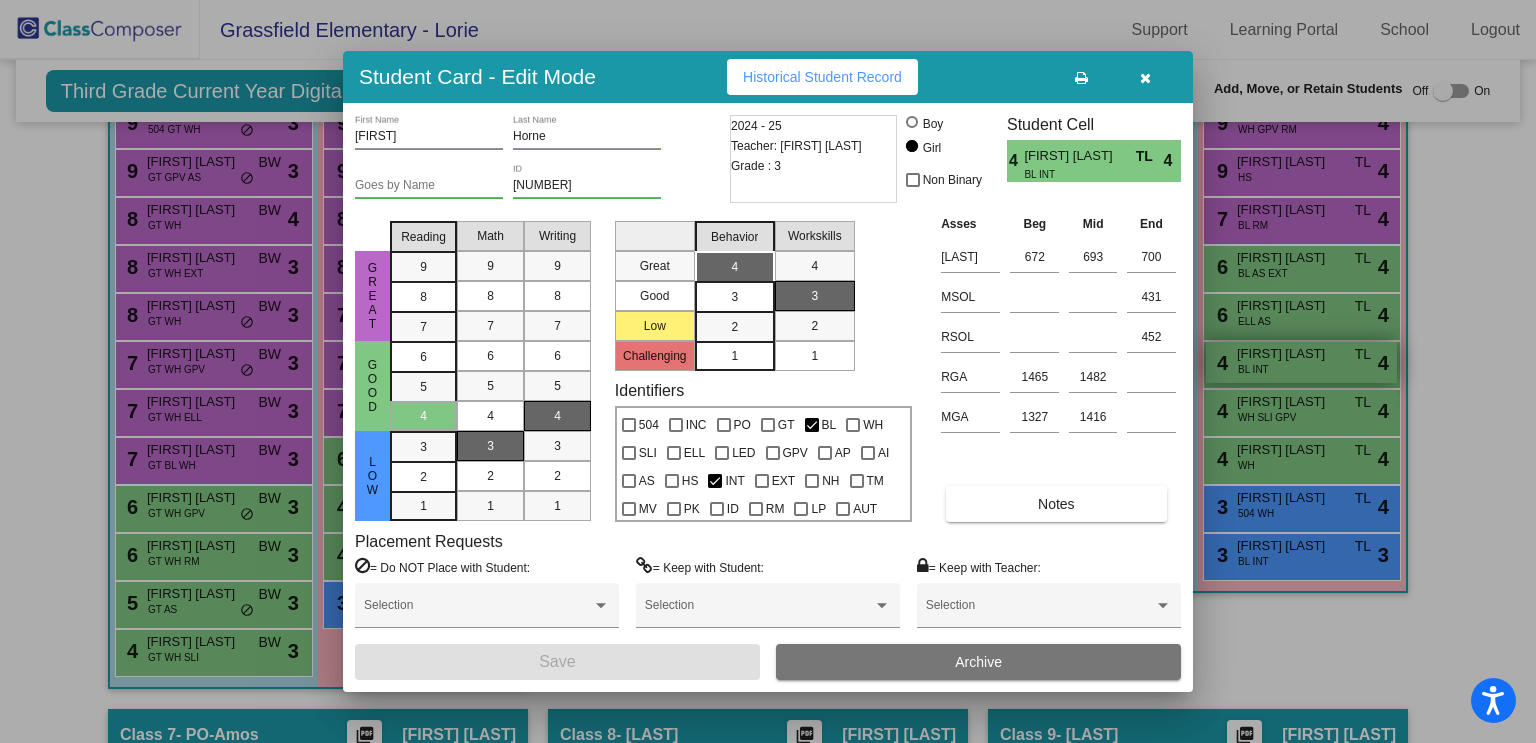 drag, startPoint x: 1304, startPoint y: 367, endPoint x: 1304, endPoint y: 339, distance: 28 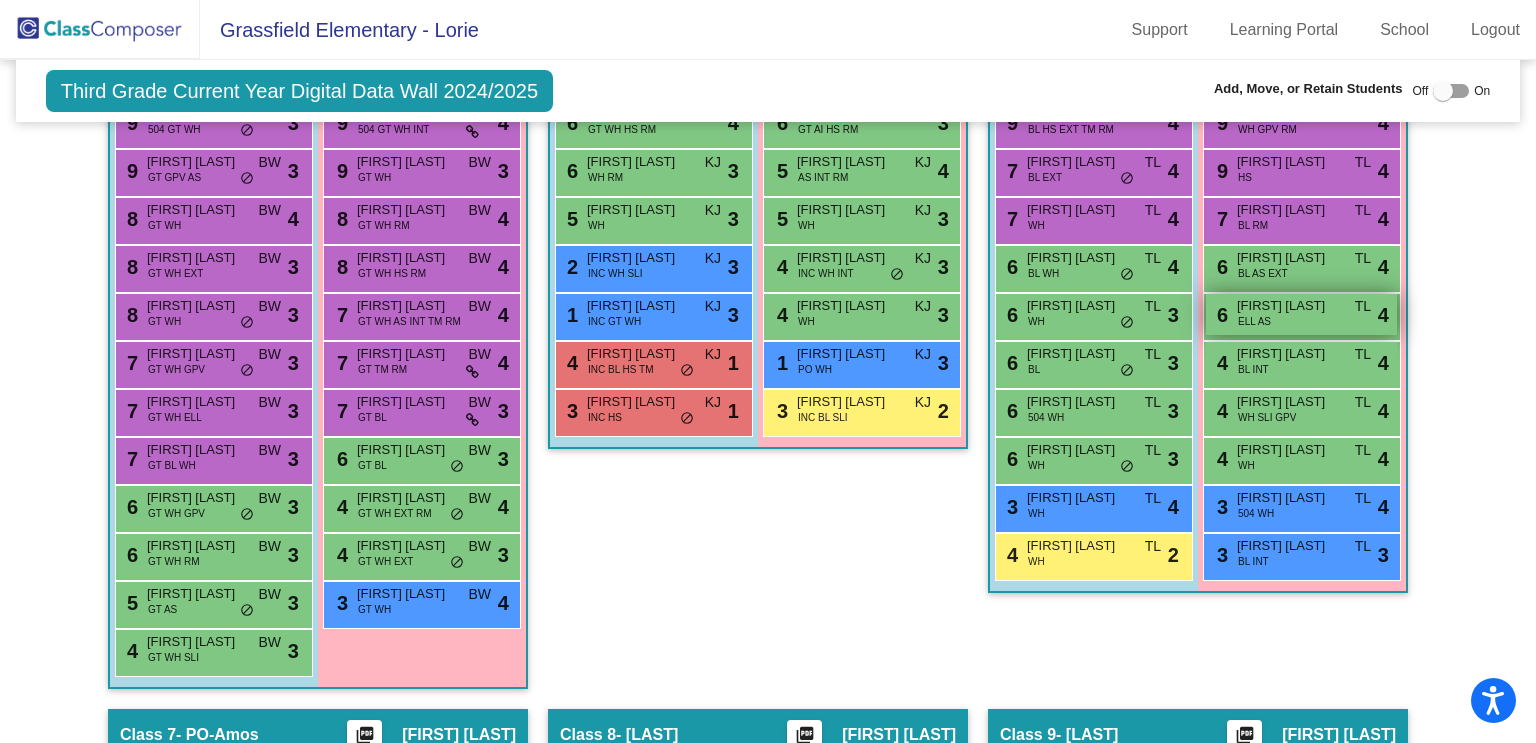 click on "6 [FIRST] [LAST] ELL AS TL lock do_not_disturb_alt 4" at bounding box center (1301, 314) 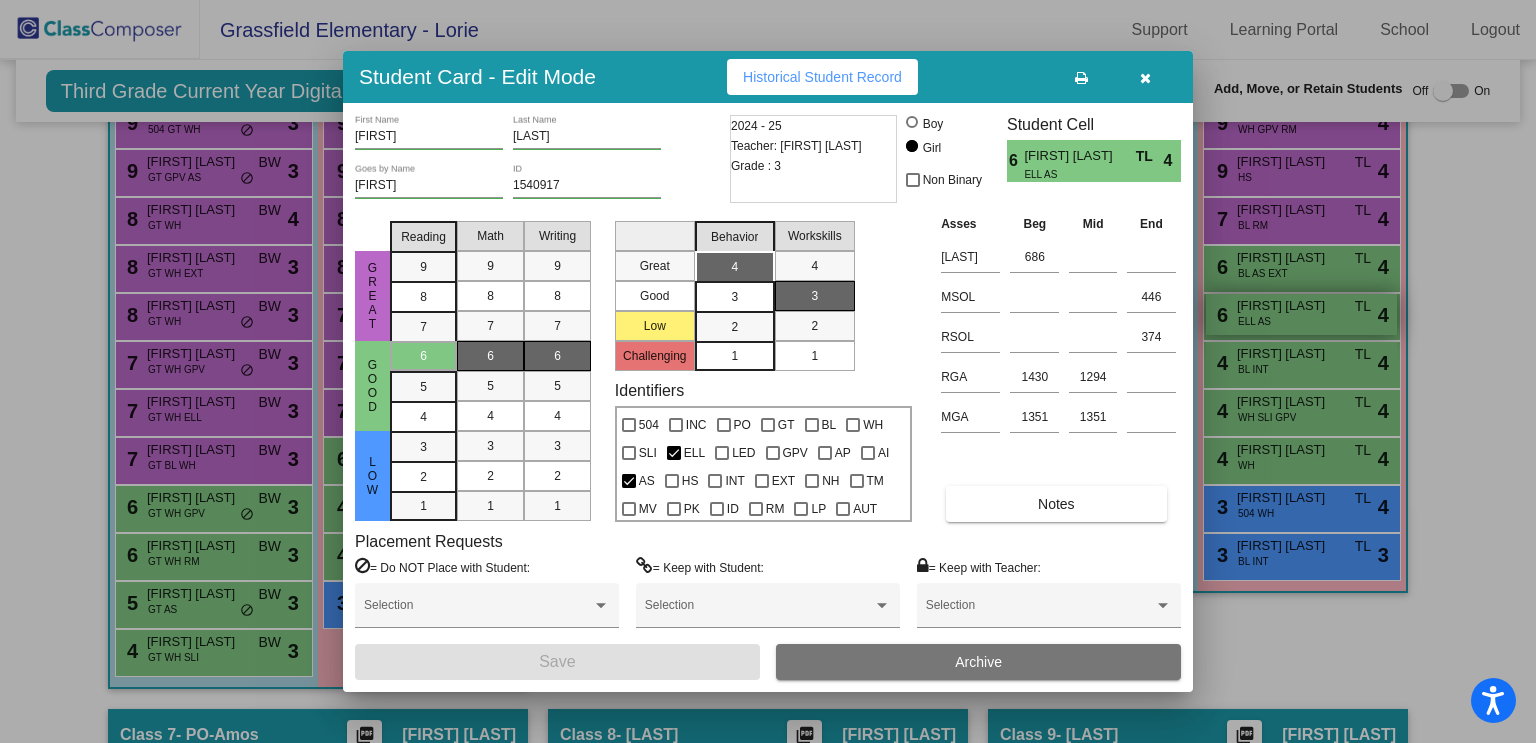 click at bounding box center [768, 371] 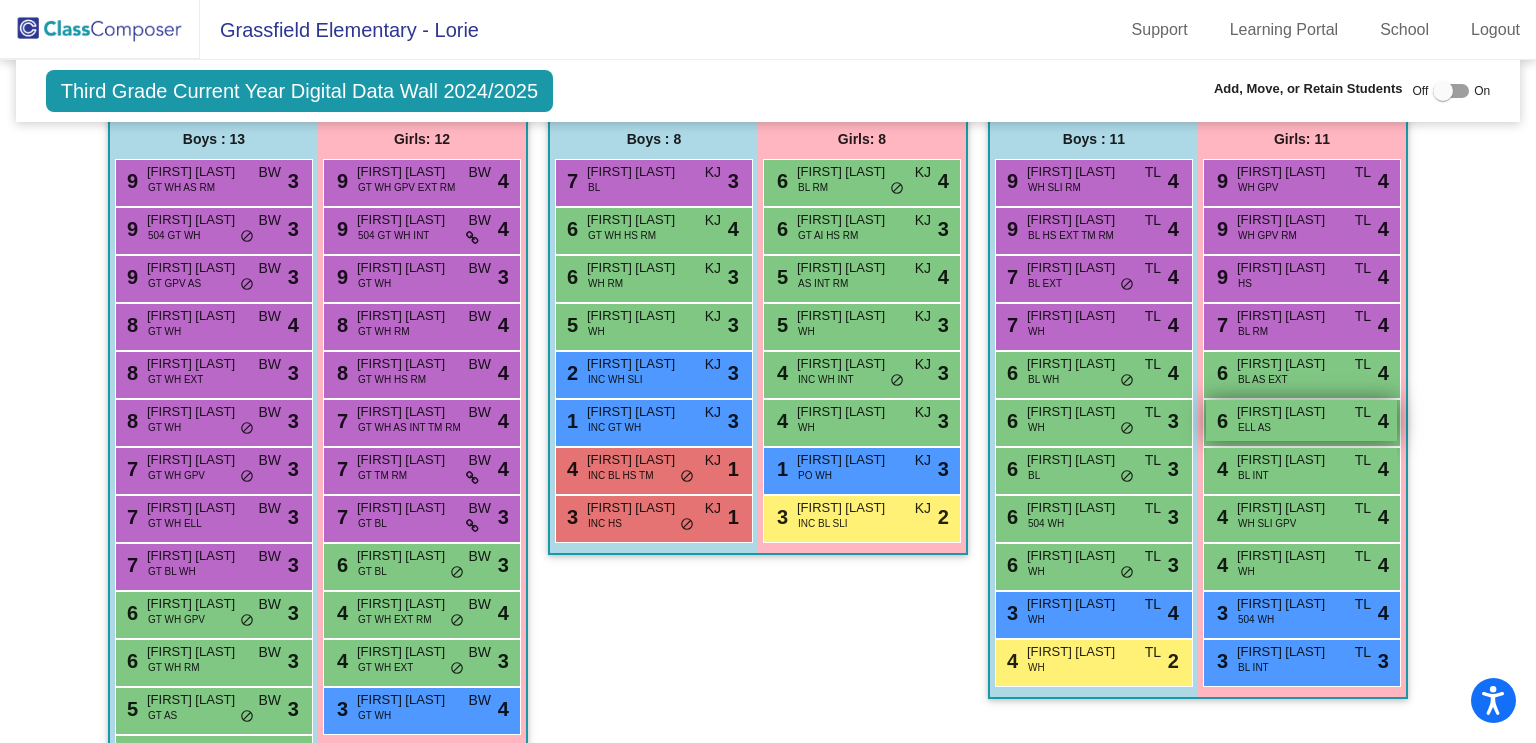 scroll, scrollTop: 1603, scrollLeft: 0, axis: vertical 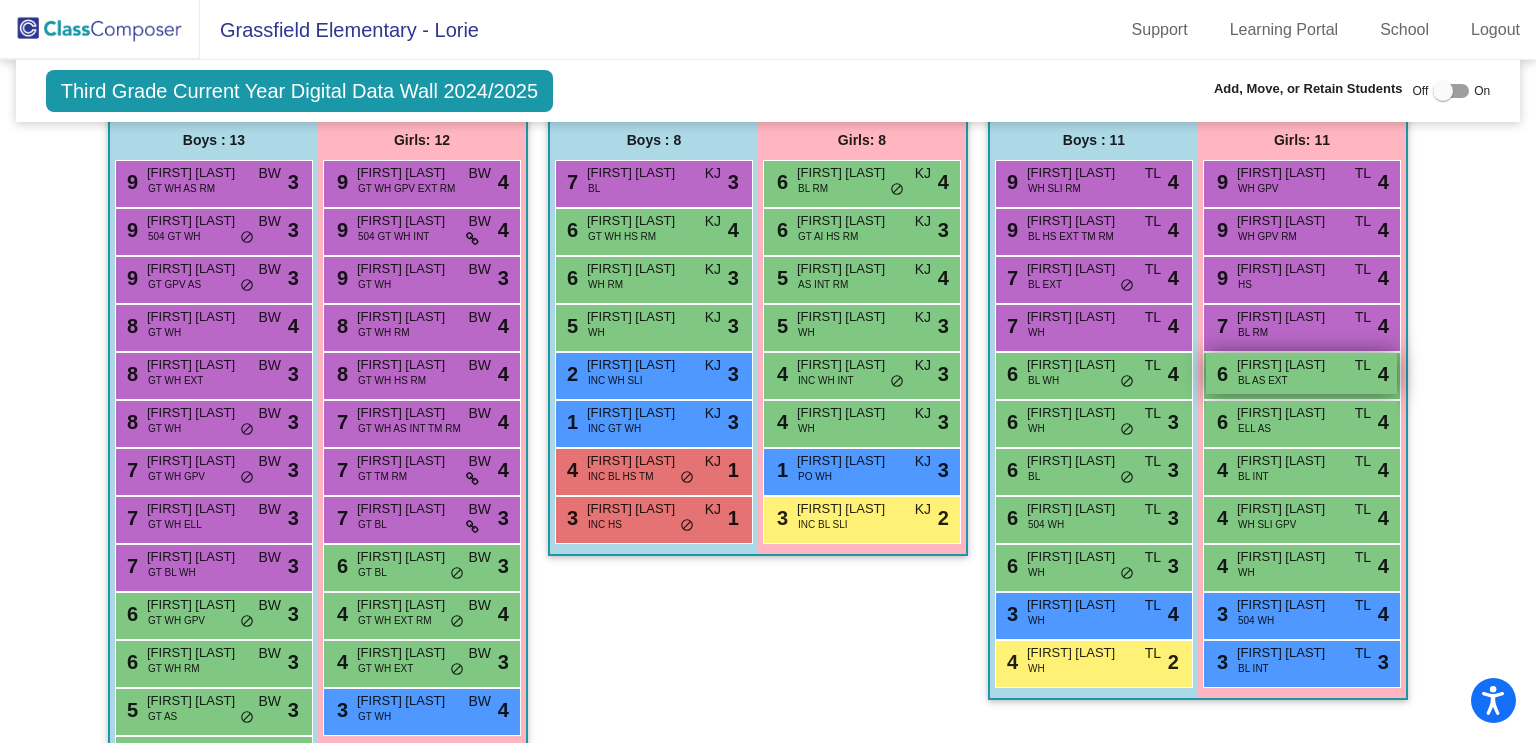 click on "6 [FIRST] [LAST] BL AS EXT TL lock do_not_disturb_alt 4" at bounding box center (1301, 373) 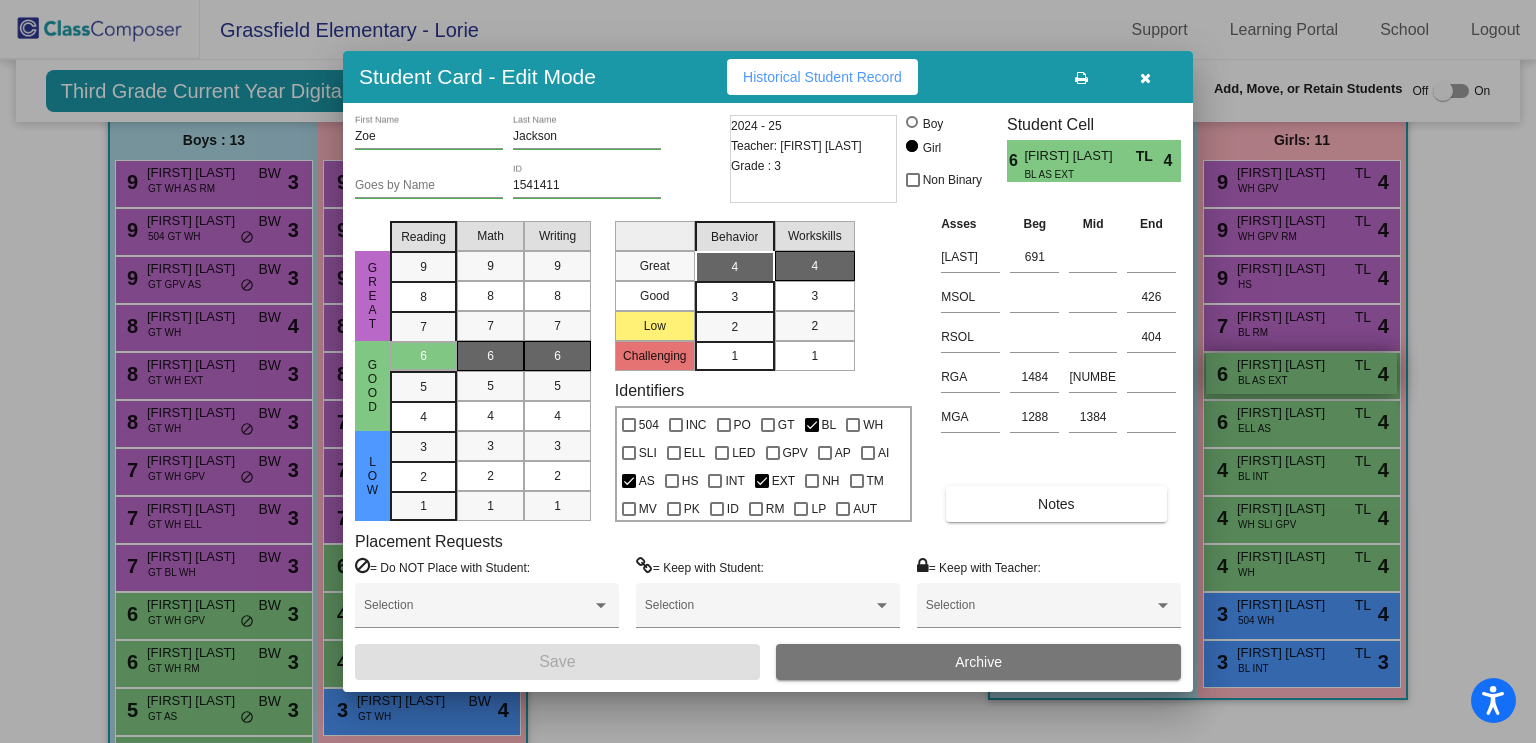 click at bounding box center (768, 371) 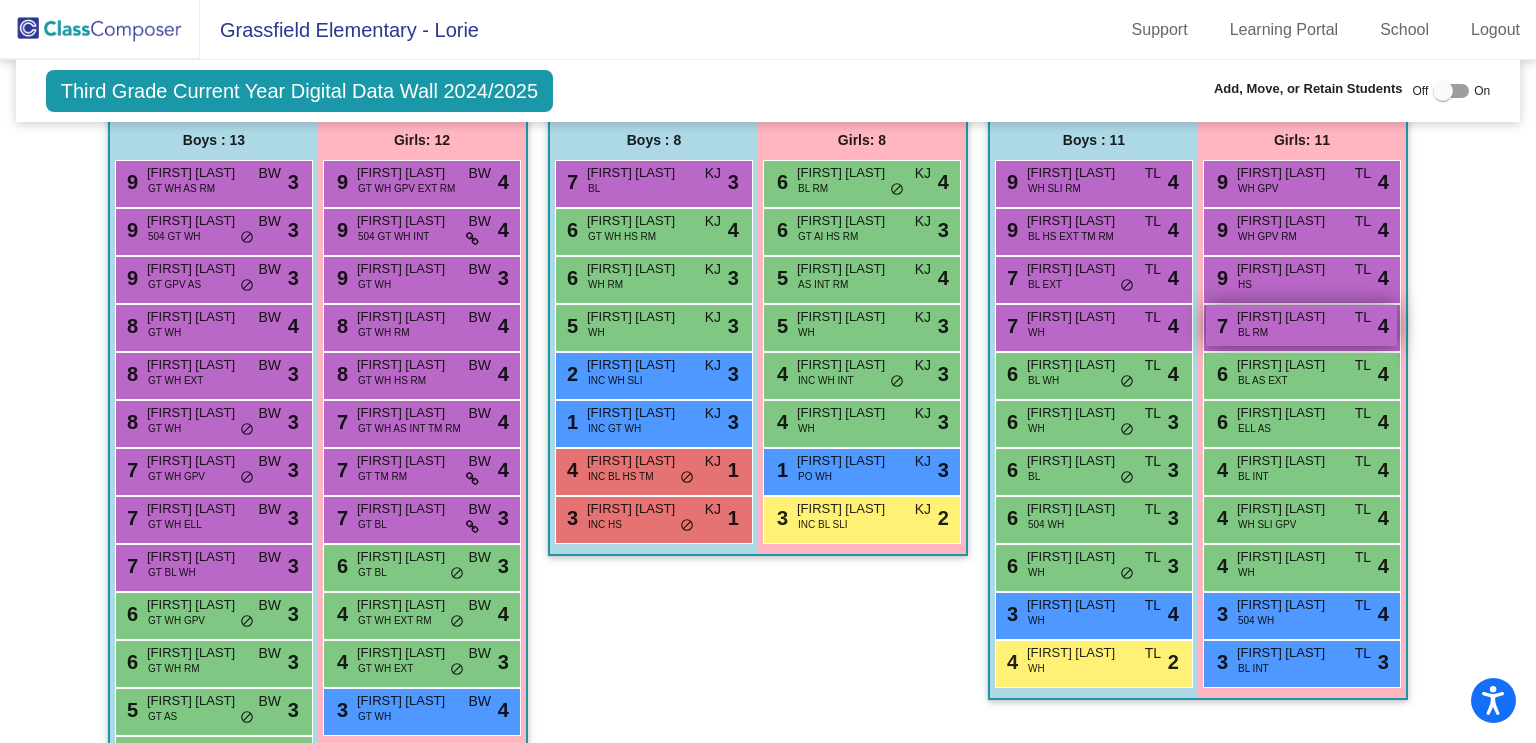 click on "[NUMBER] [FIRST] [LAST] BL RM TL lock do_not_disturb_alt [NUMBER]" at bounding box center [1301, 325] 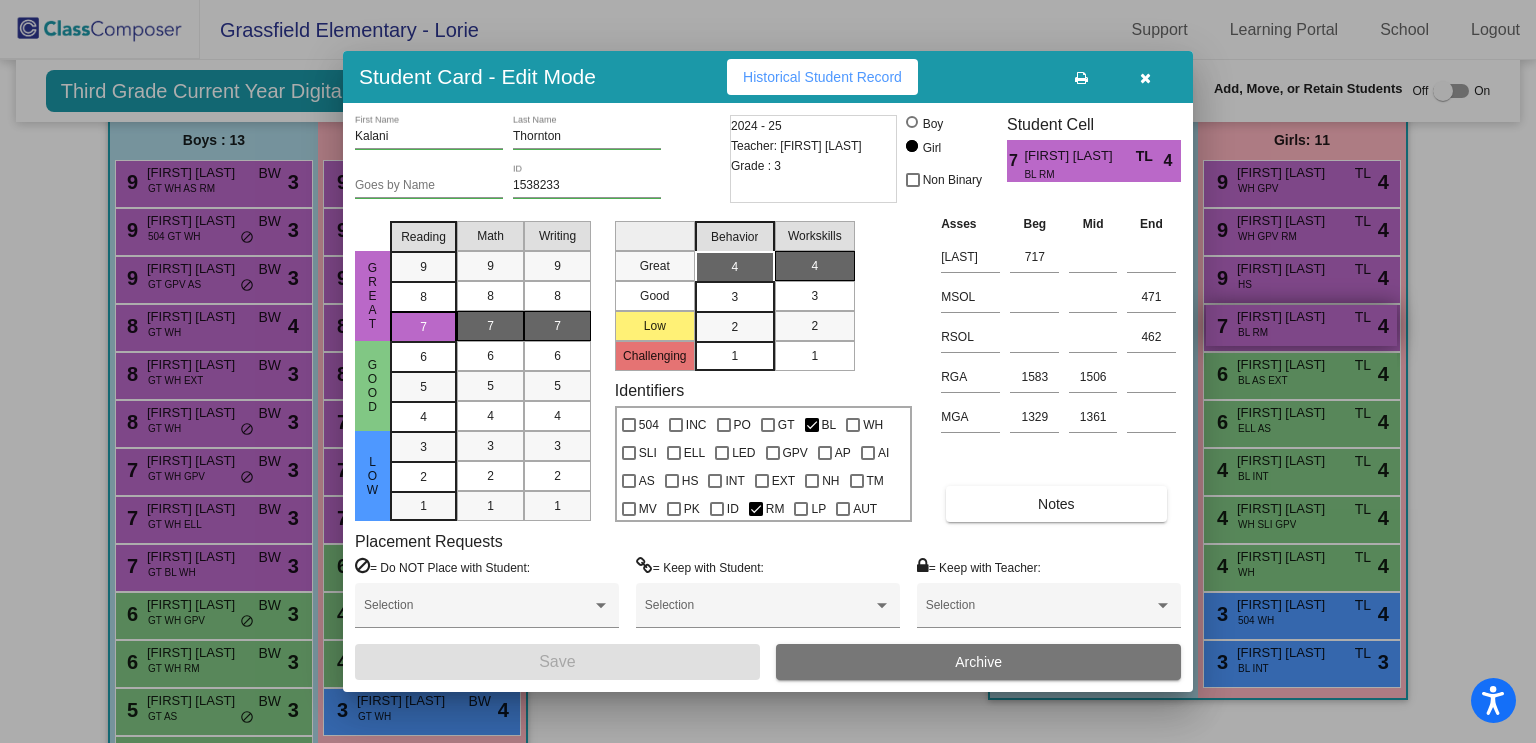 click at bounding box center [768, 371] 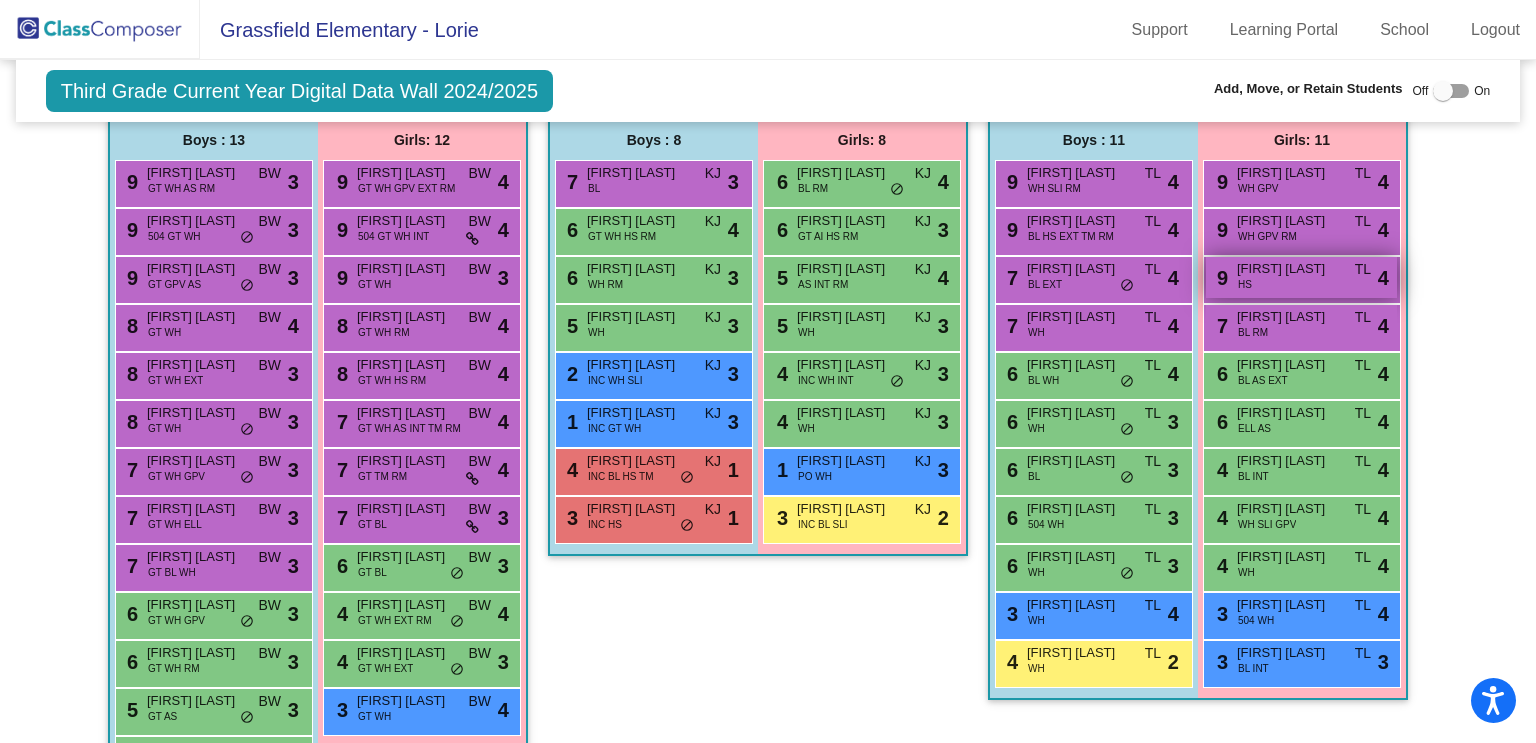 click on "[FIRST] [LAST]" at bounding box center (1287, 269) 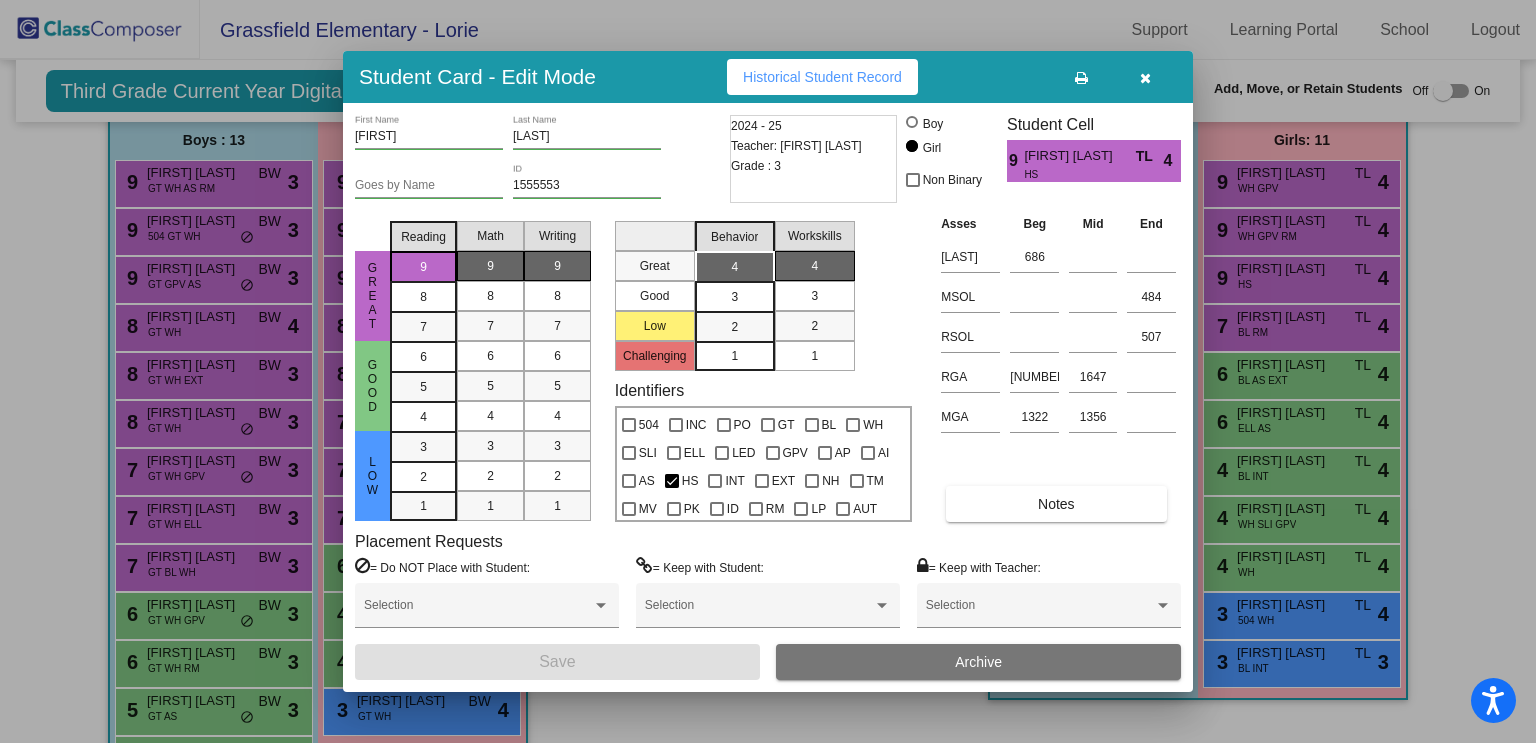 click at bounding box center (768, 371) 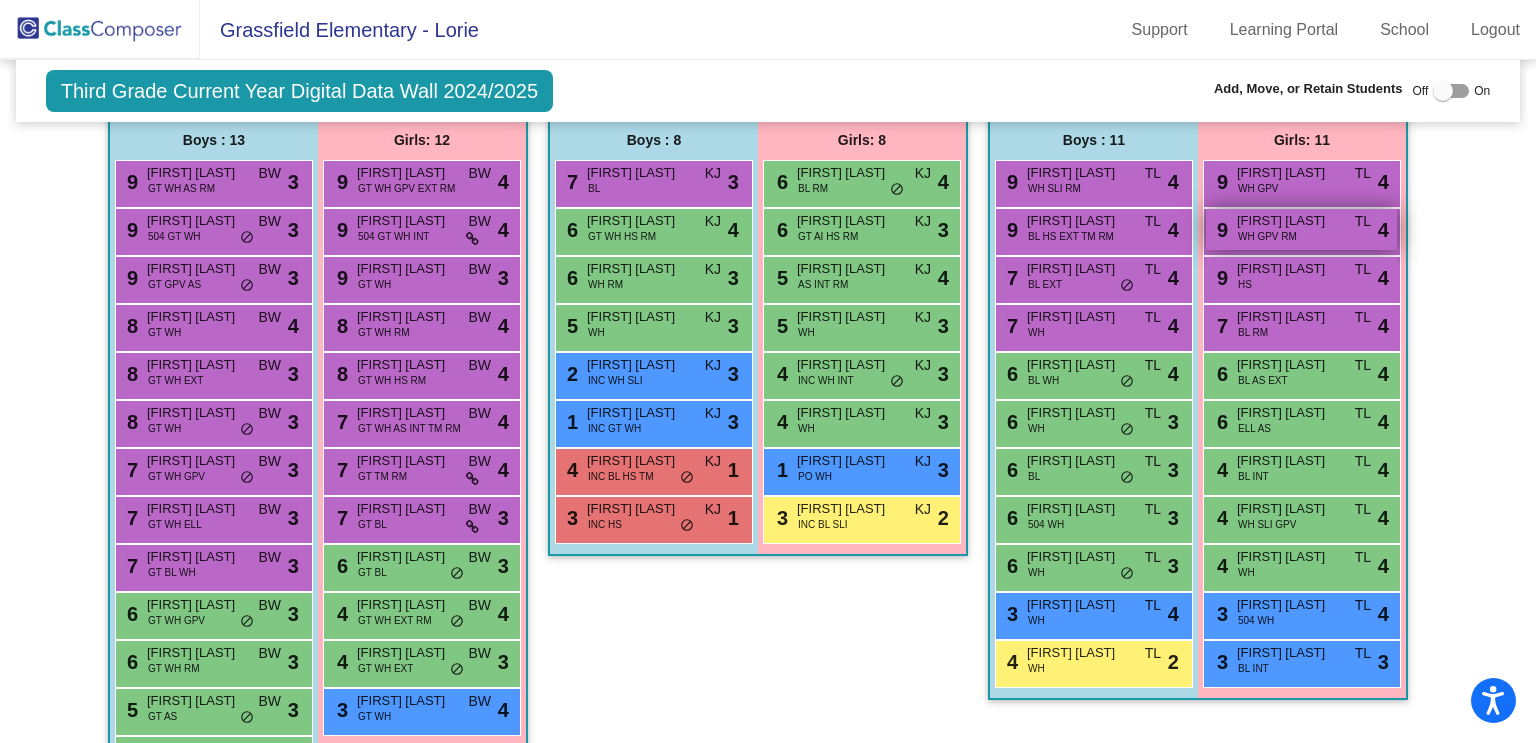 click on "WH GPV RM" at bounding box center [1267, 236] 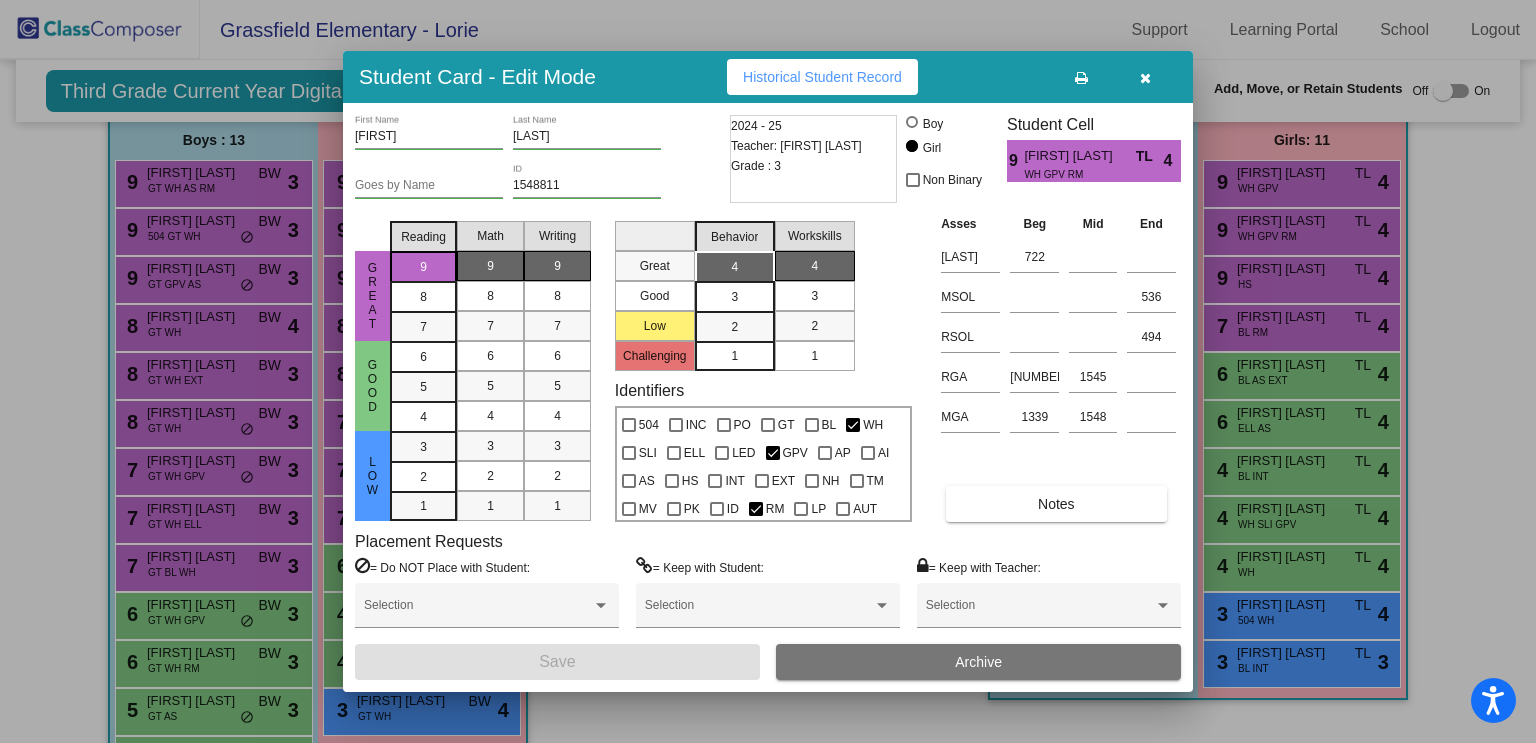 click at bounding box center (768, 371) 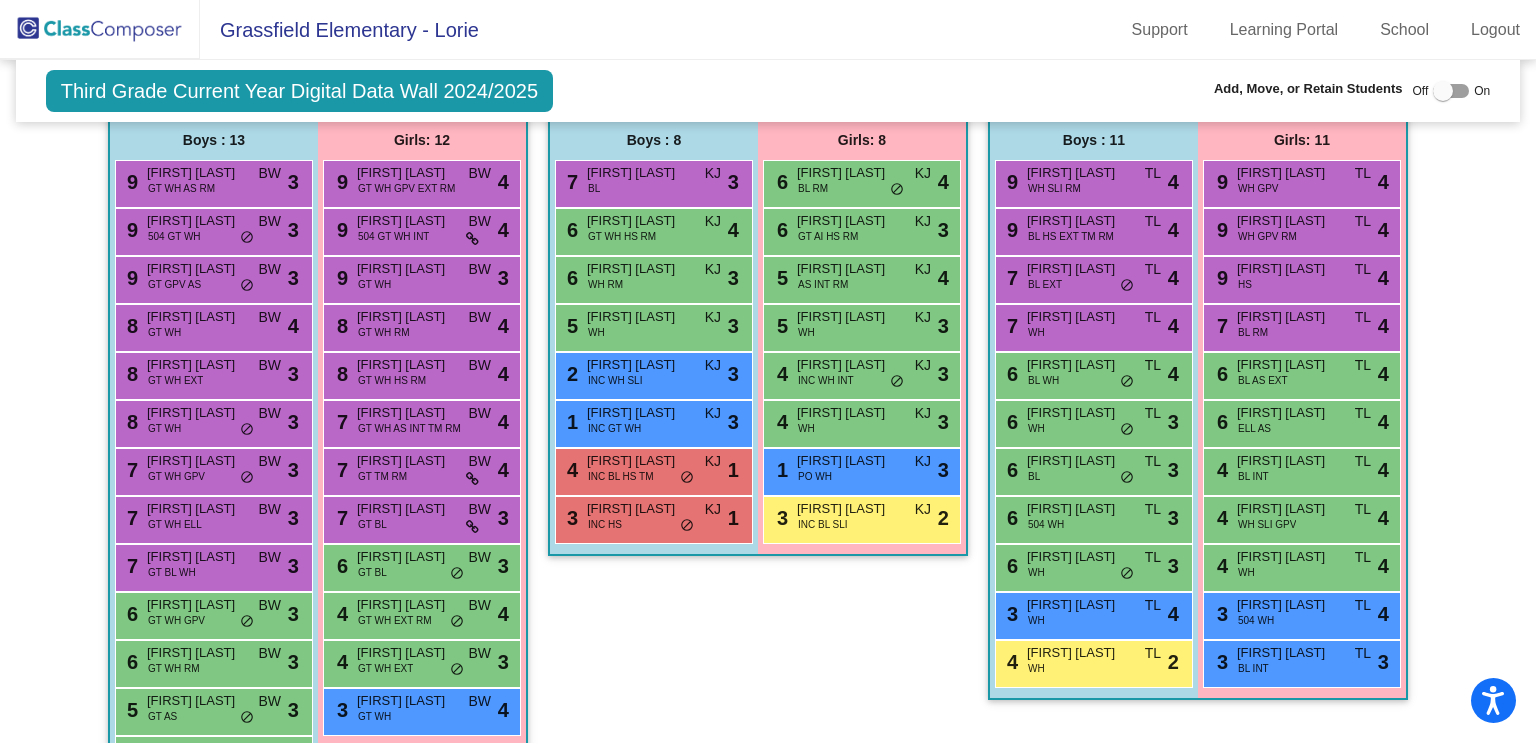 click on "[NUMBER] [FIRST] [LAST] WH GPV TL lock do_not_disturb_alt [NUMBER]" at bounding box center (1301, 181) 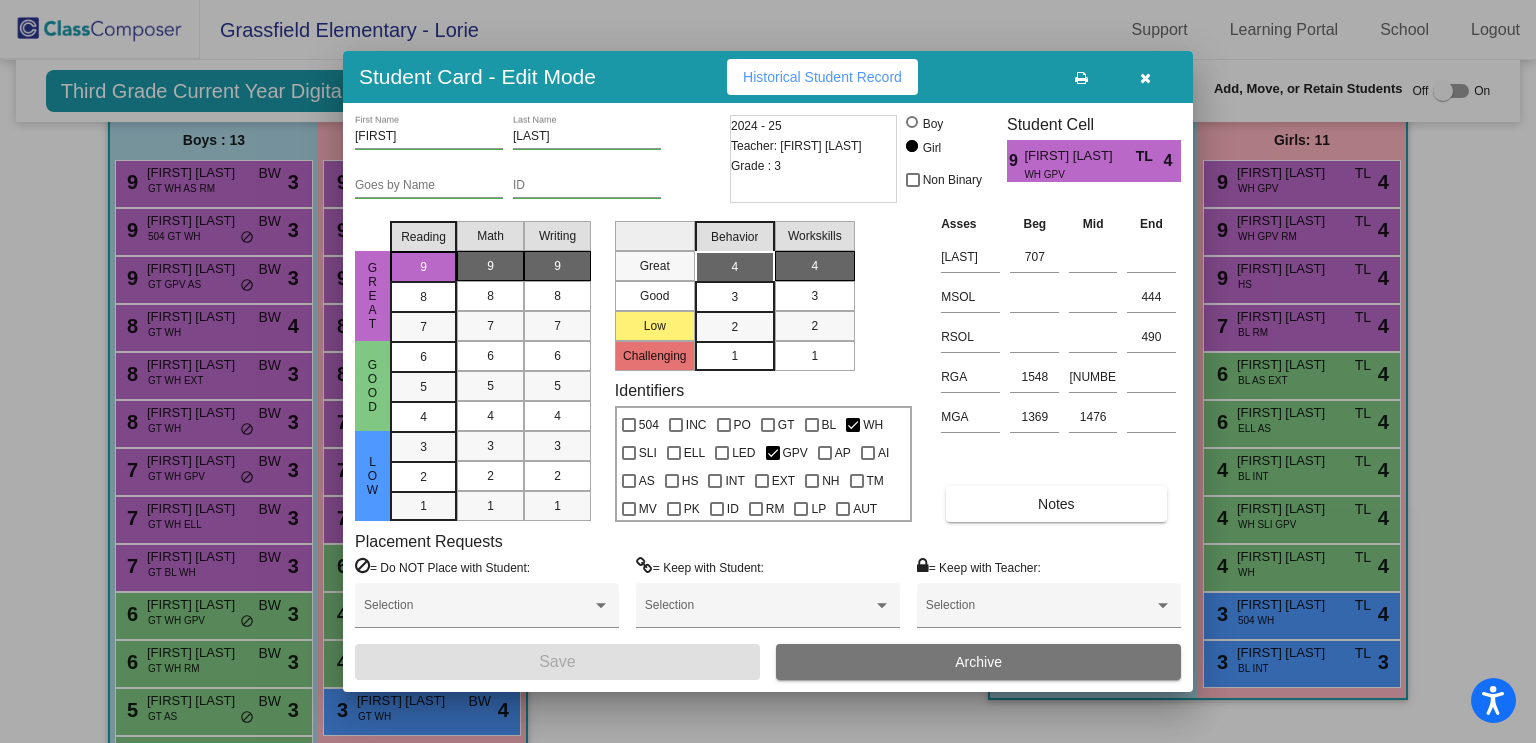 click at bounding box center [768, 371] 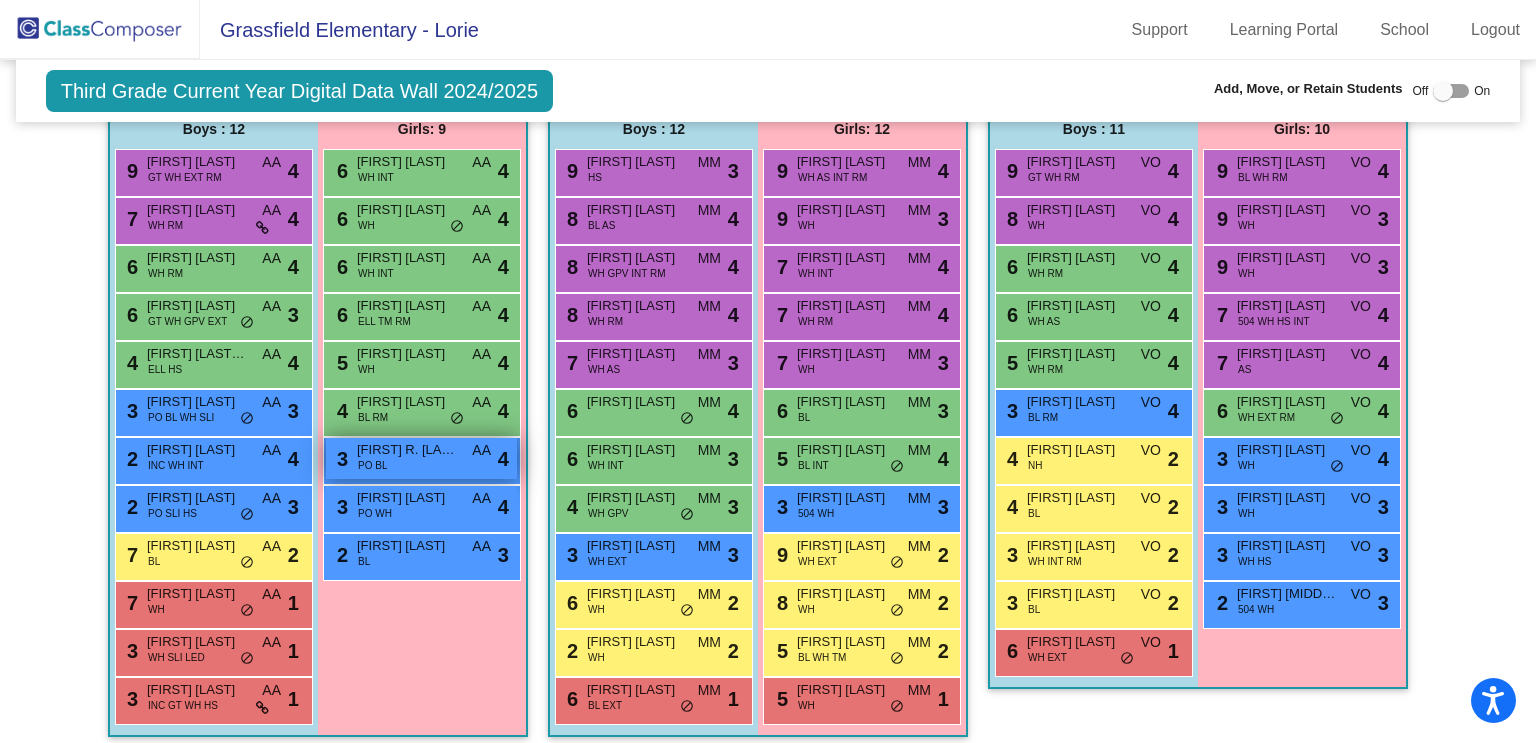 scroll, scrollTop: 2359, scrollLeft: 0, axis: vertical 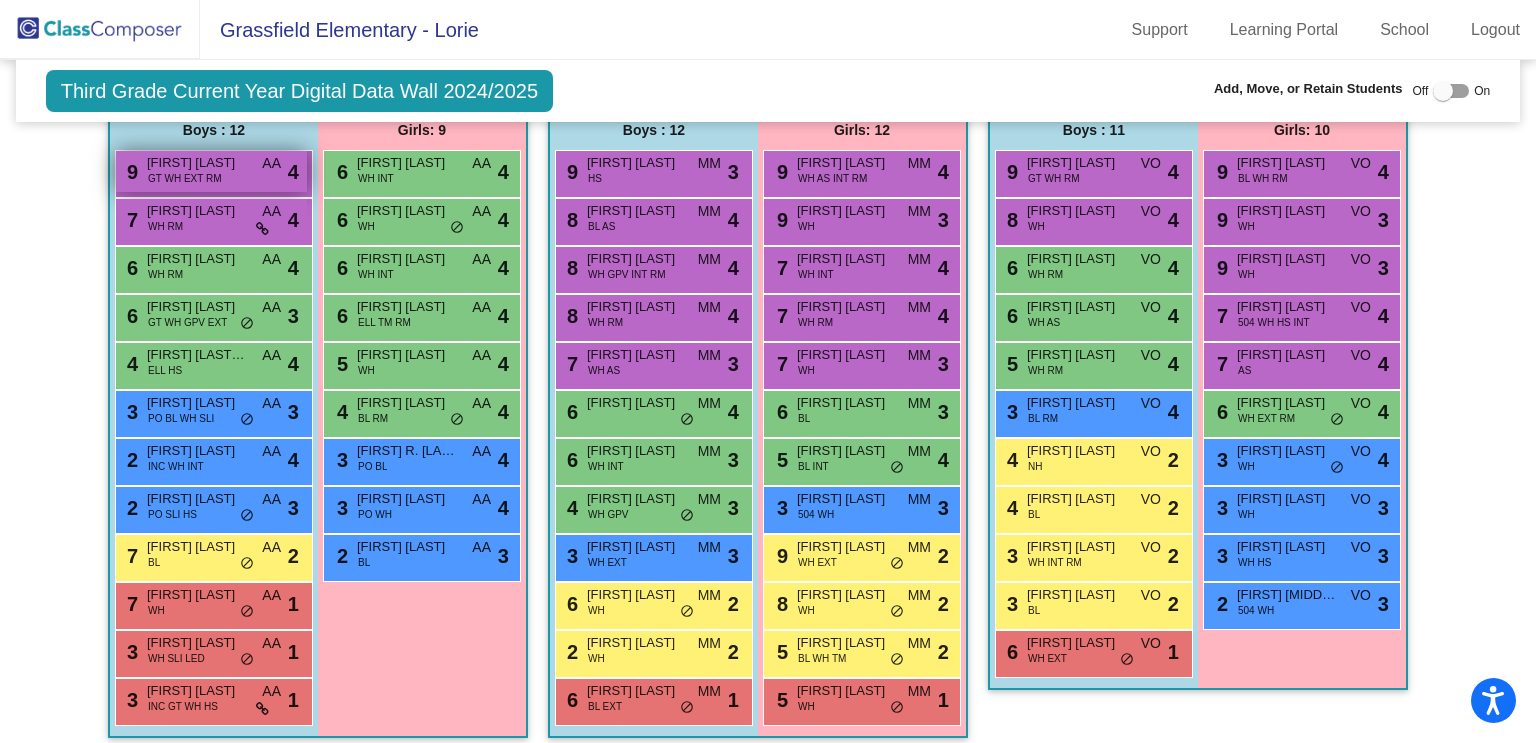 click on "GT WH EXT RM" at bounding box center [185, 178] 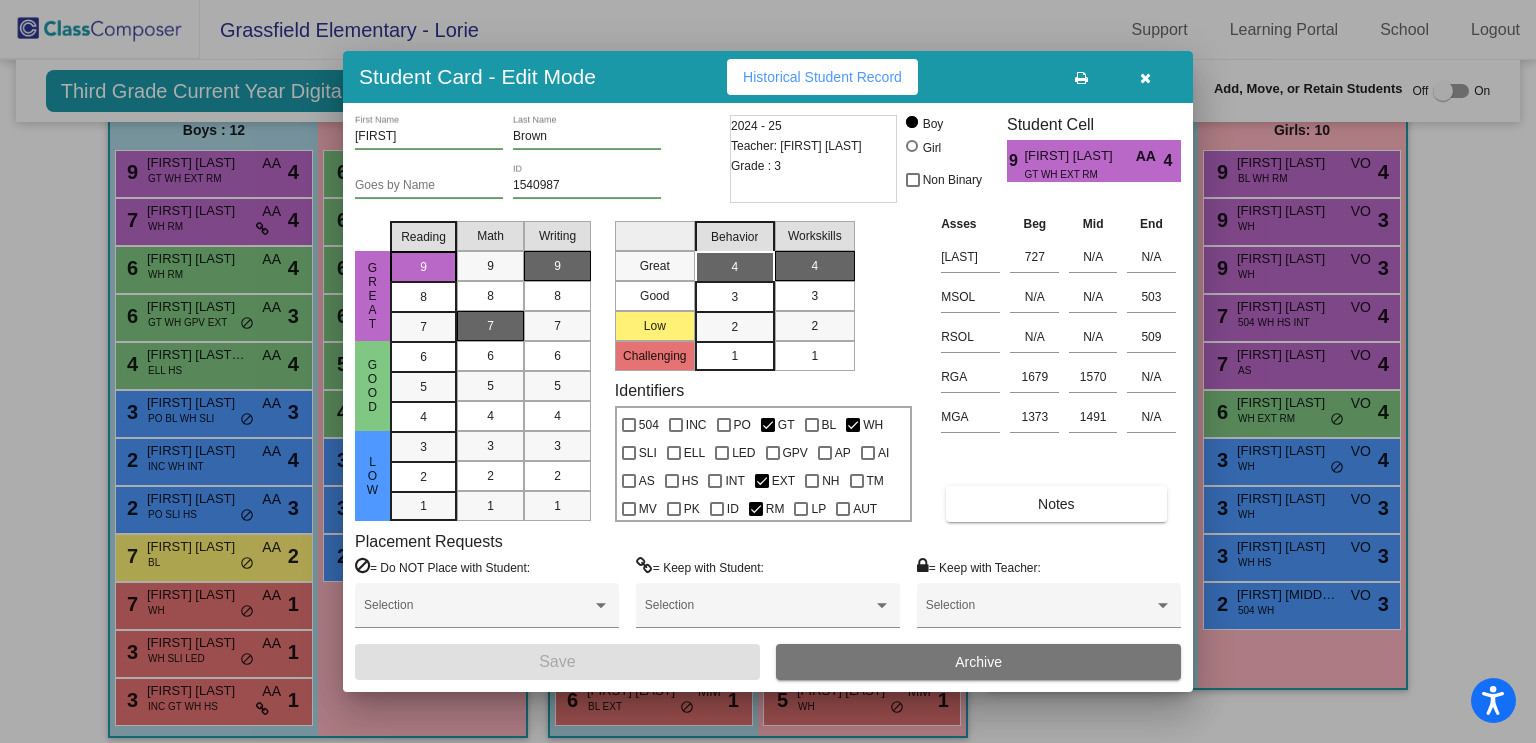 click at bounding box center [768, 371] 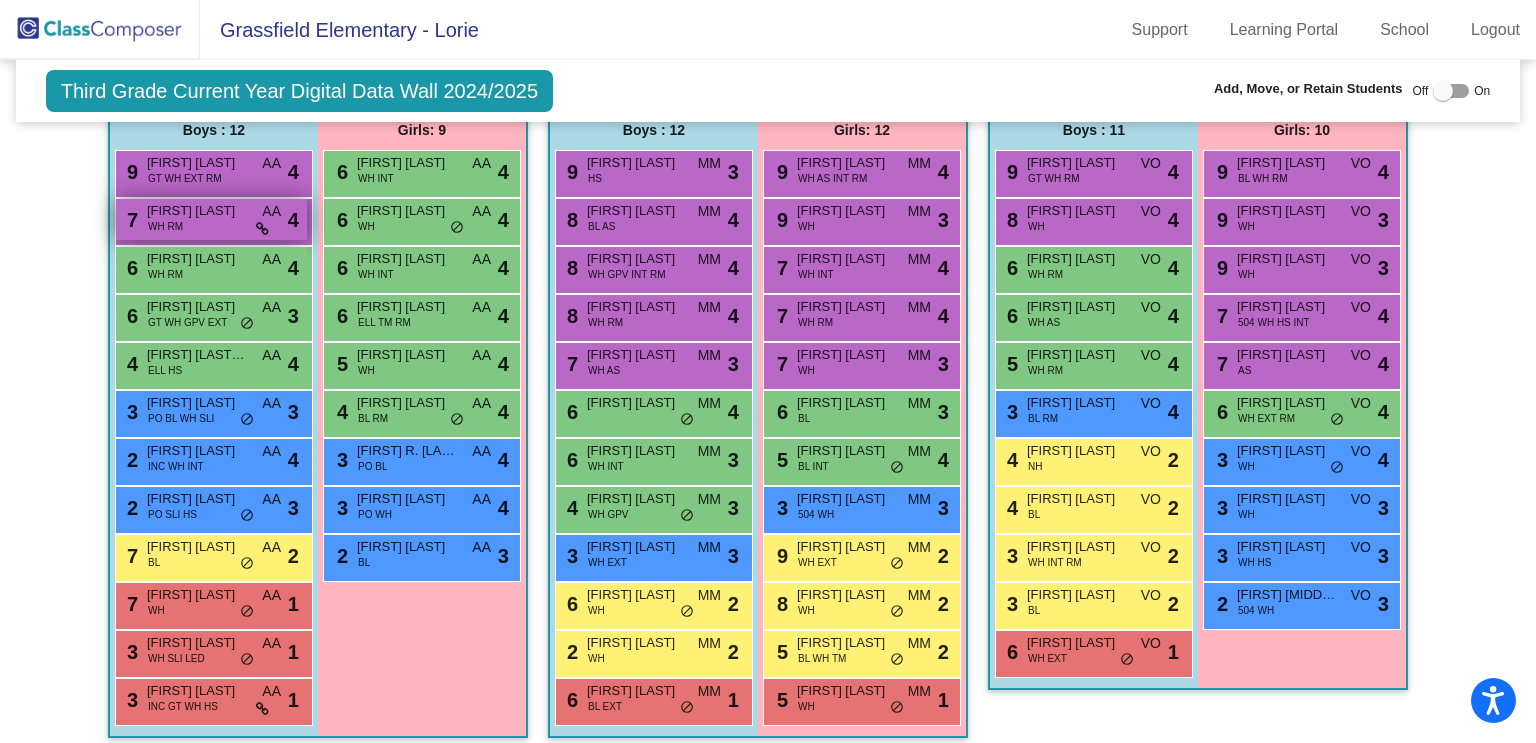 click on "WH RM" at bounding box center (165, 226) 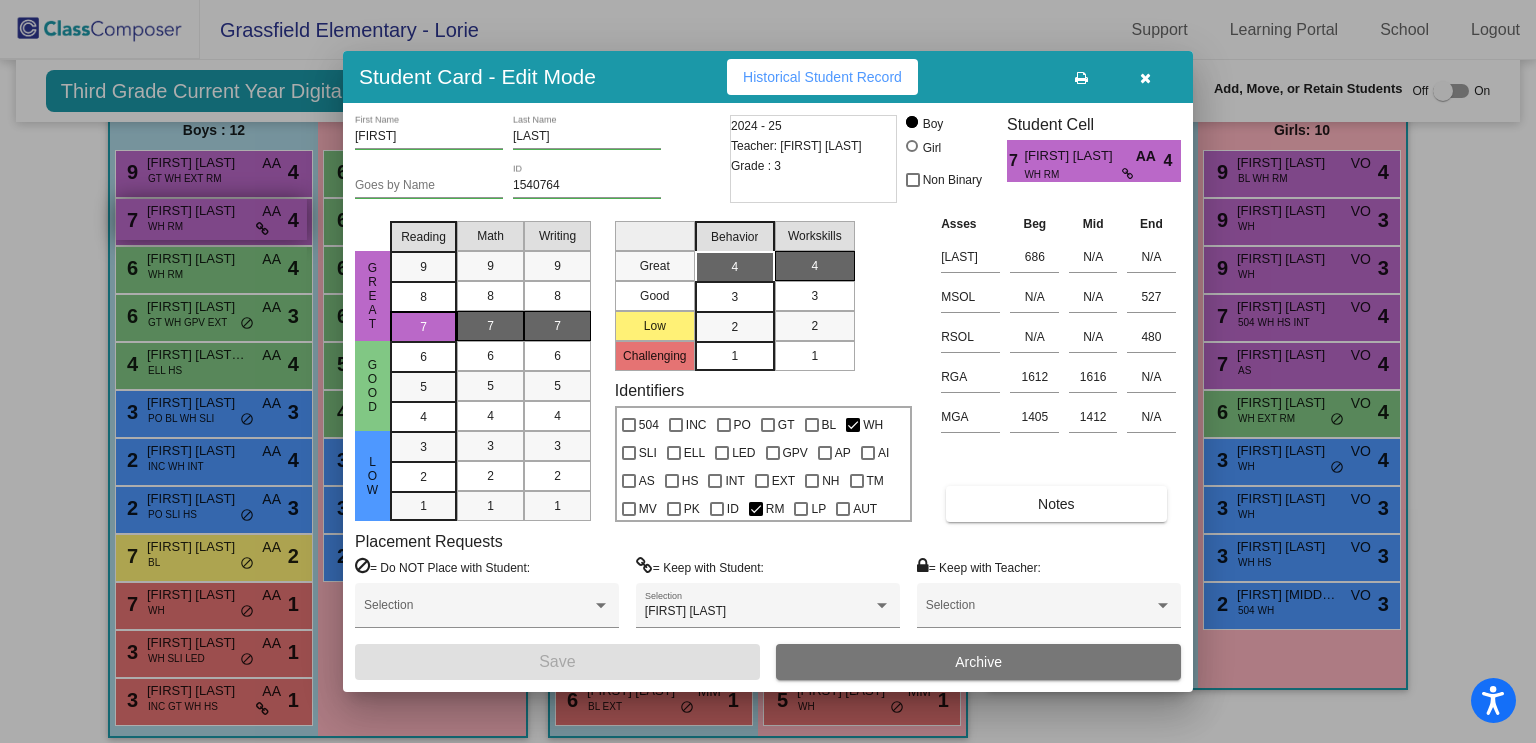 click at bounding box center (768, 371) 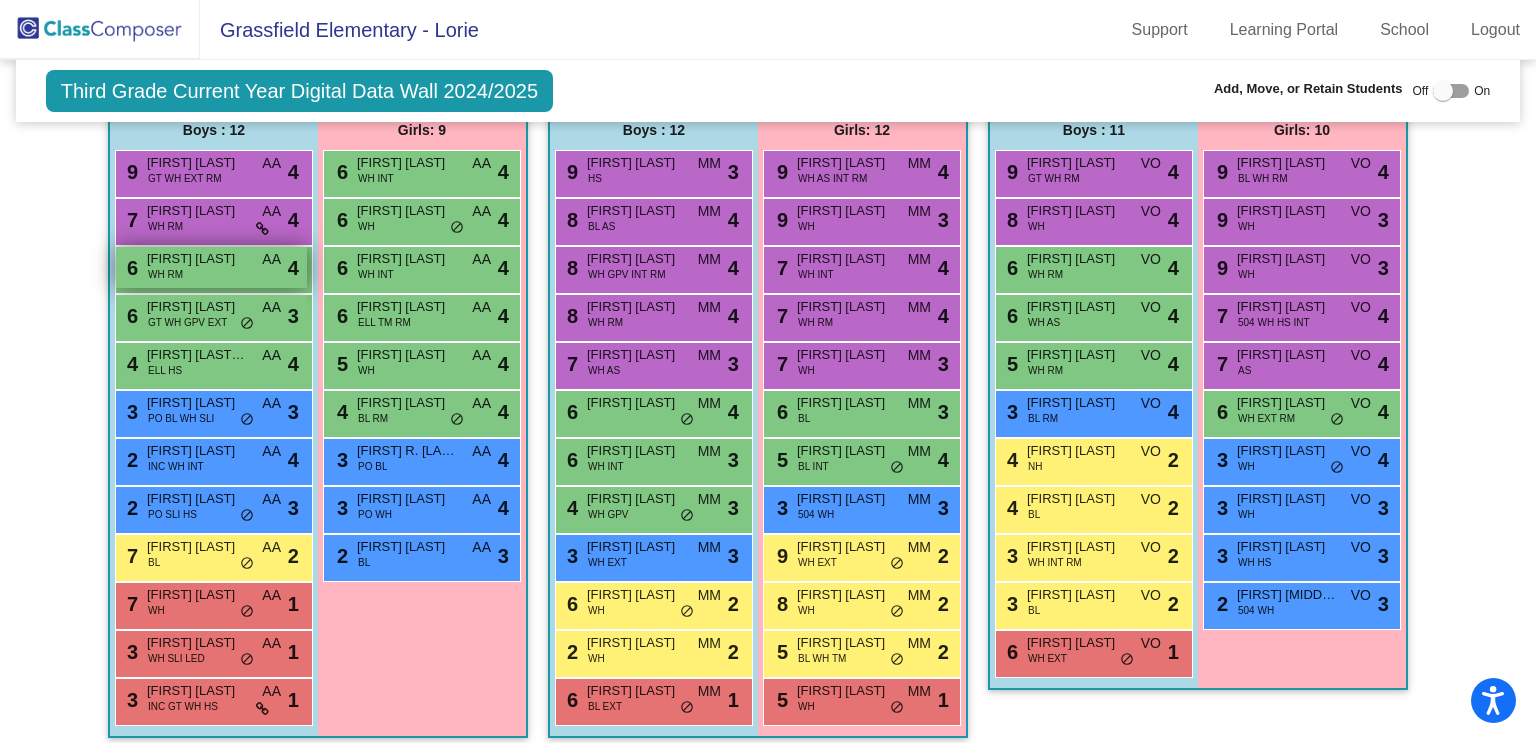 click on "WH RM" at bounding box center [165, 274] 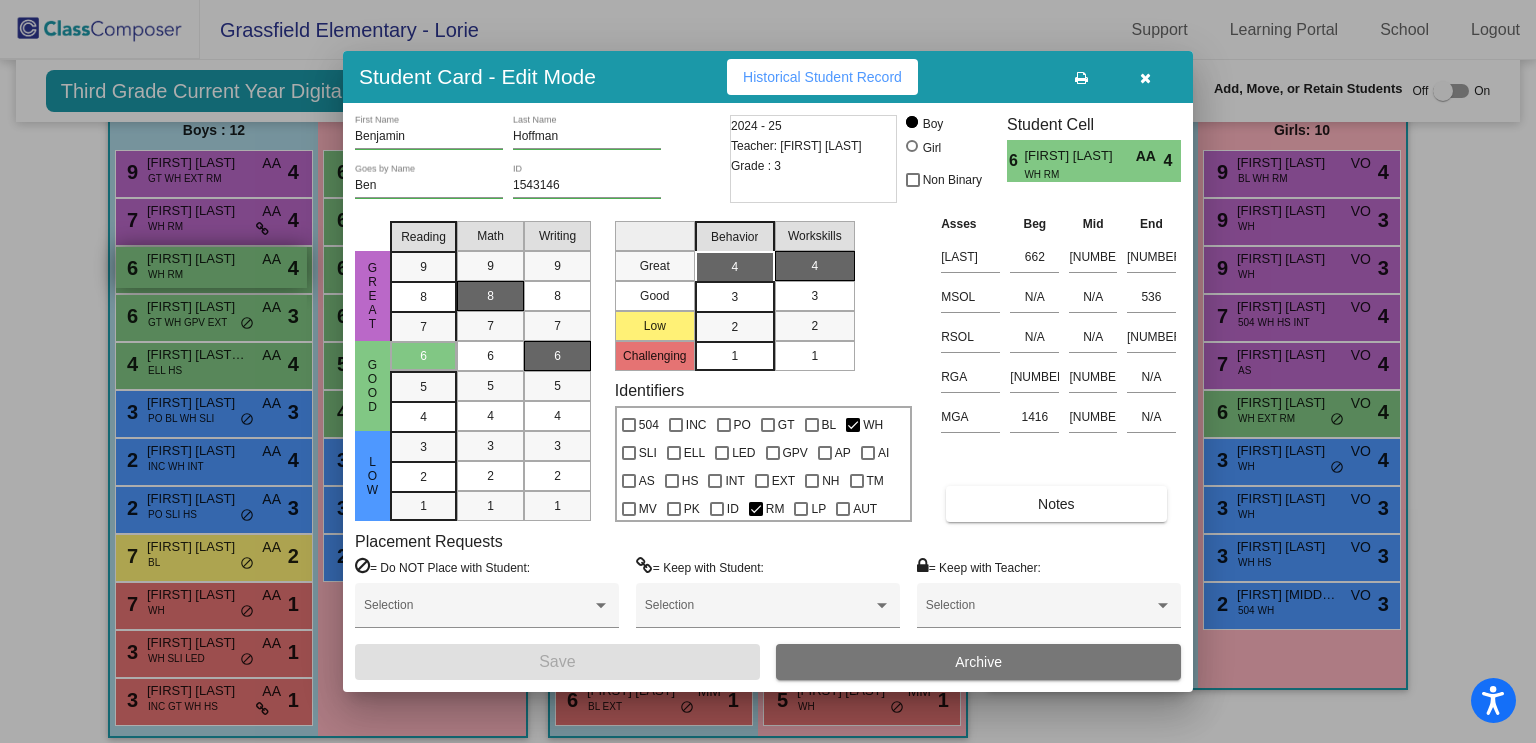 click at bounding box center (768, 371) 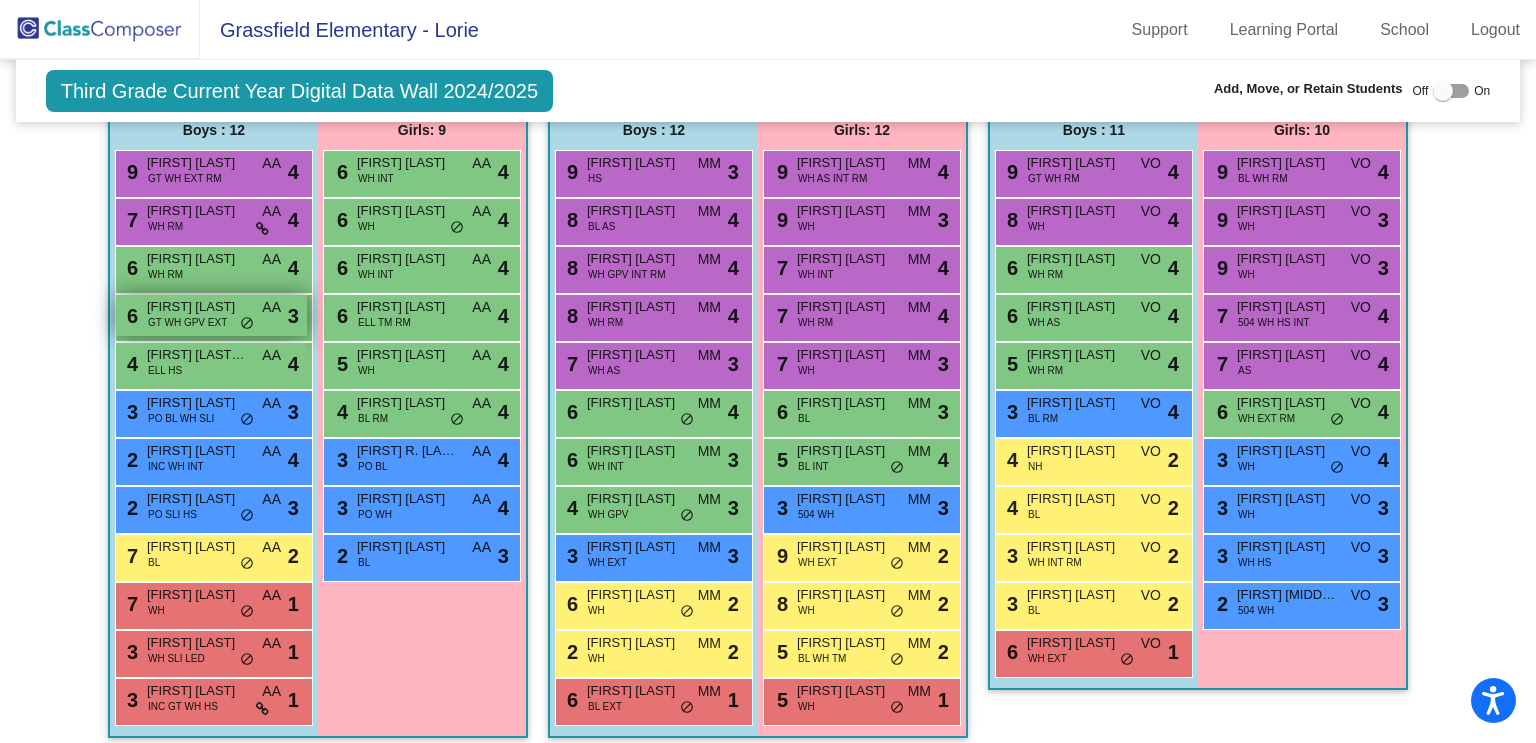 click on "GT WH GPV EXT" at bounding box center (187, 322) 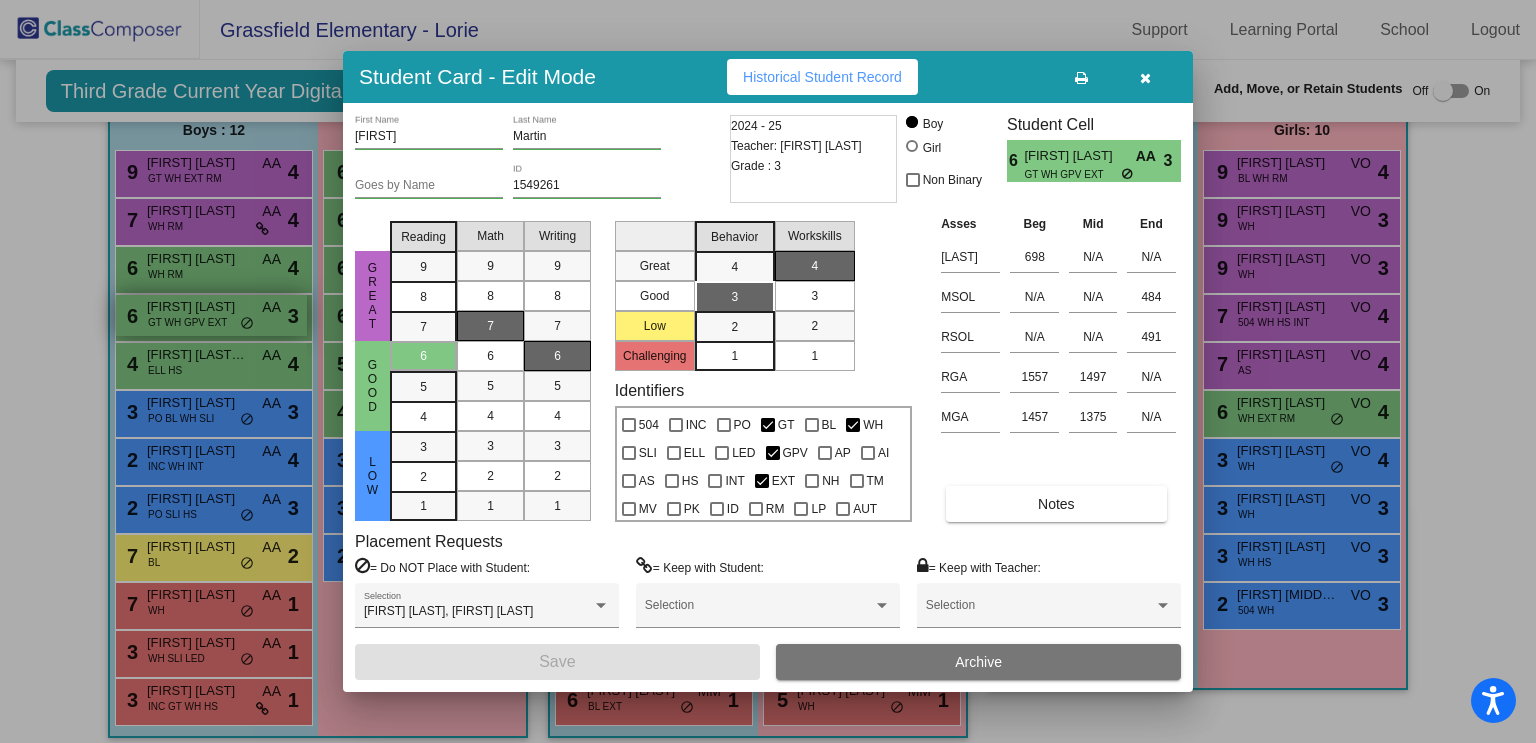 click at bounding box center (768, 371) 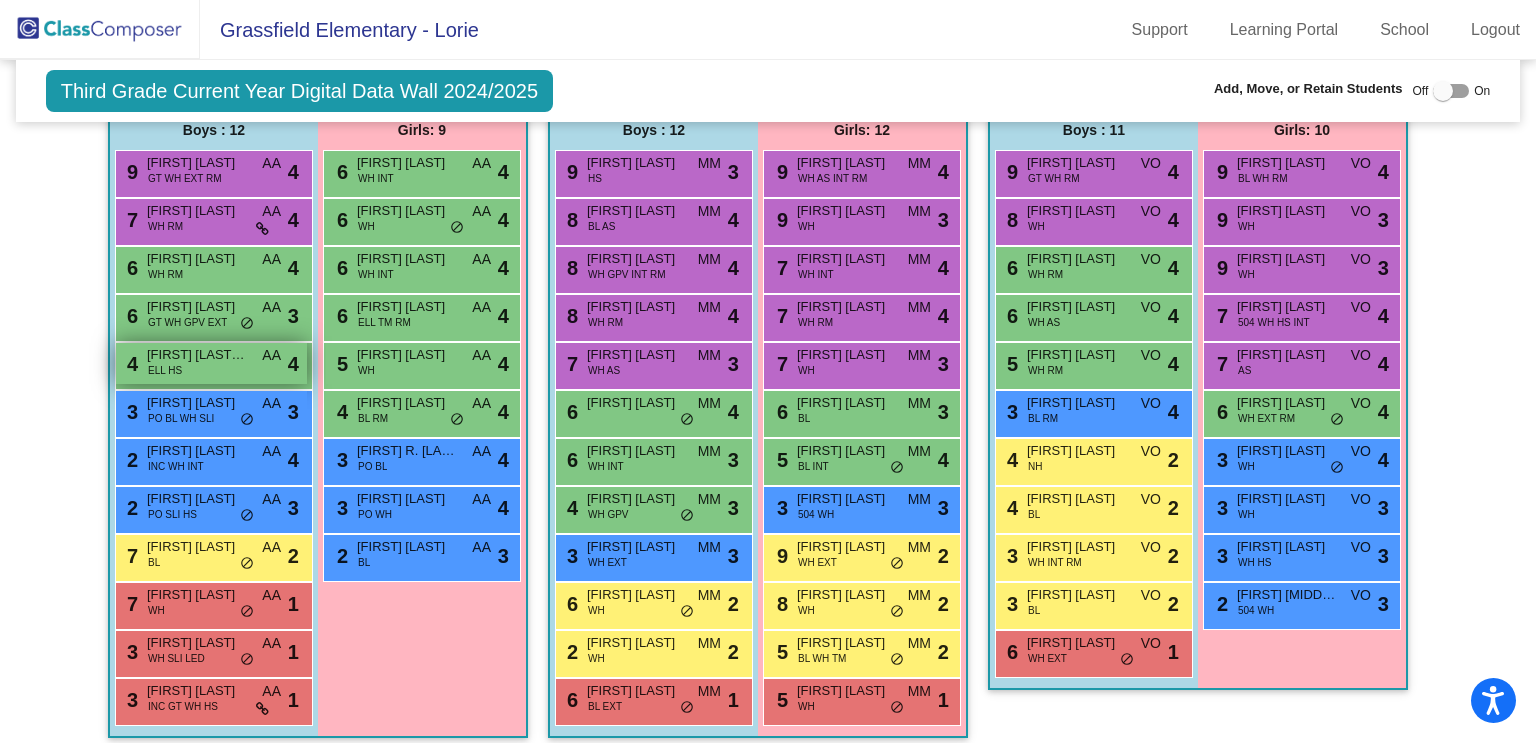 click on "[FIRST] [LAST] [LAST]" at bounding box center [197, 355] 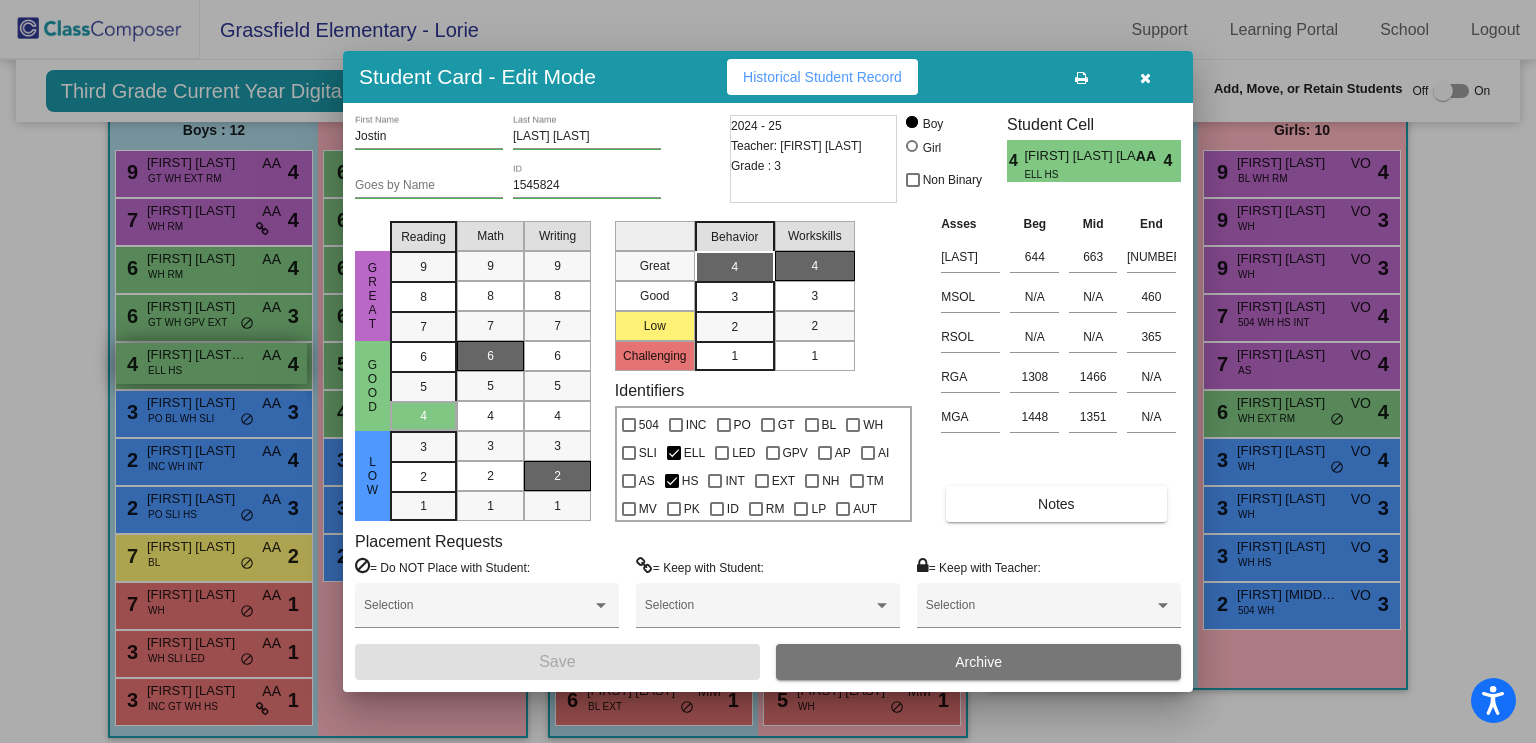 click at bounding box center (768, 371) 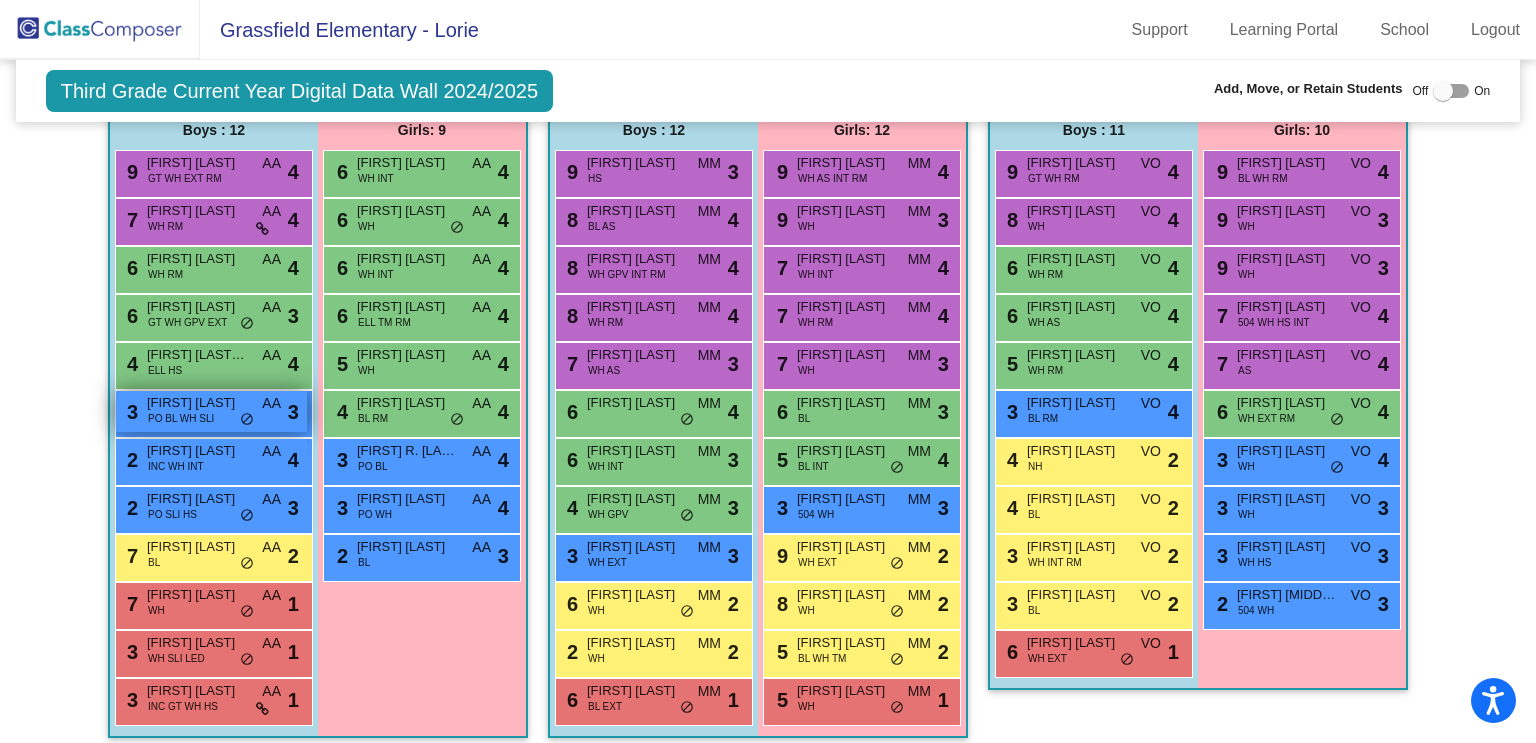 click on "PO BL WH SLI" at bounding box center (181, 418) 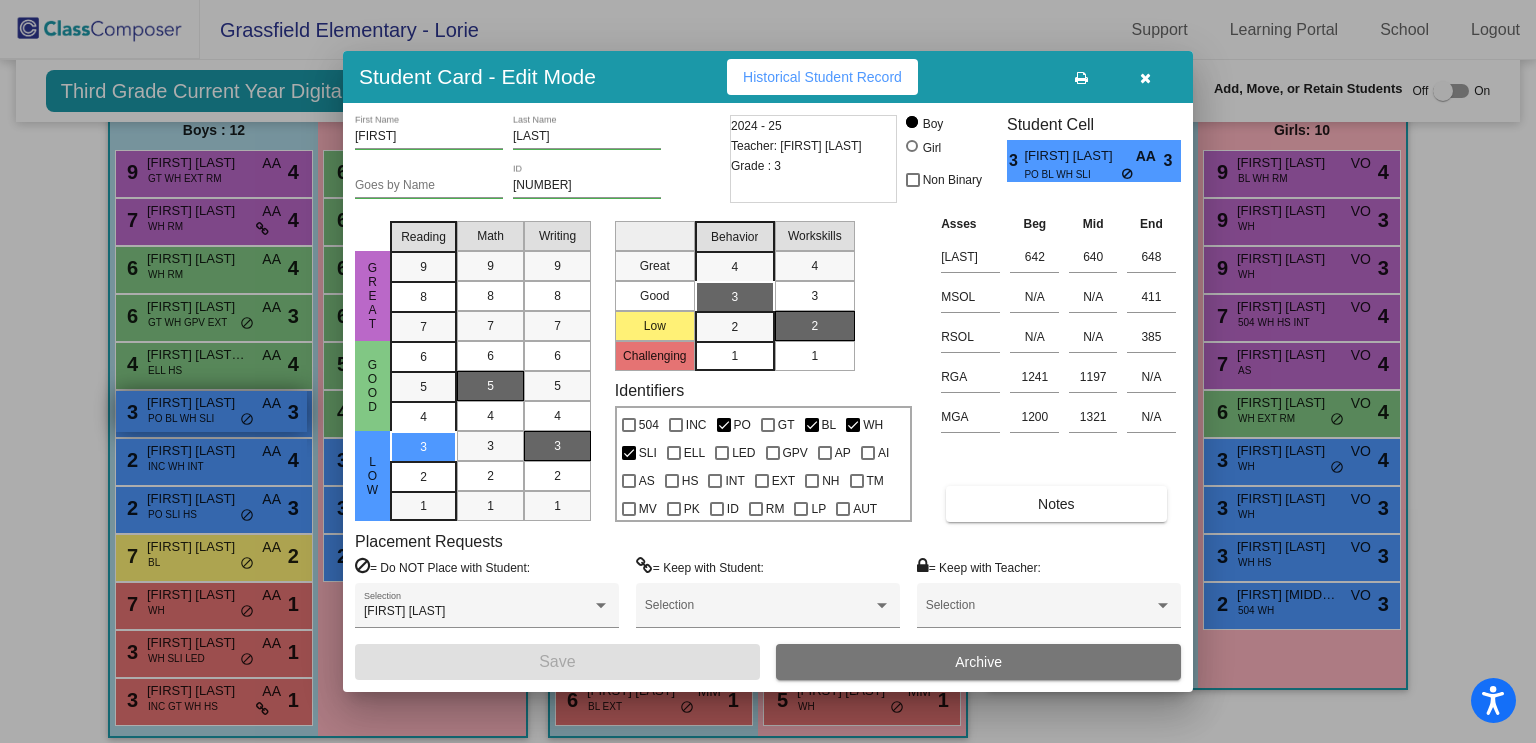 click at bounding box center (768, 371) 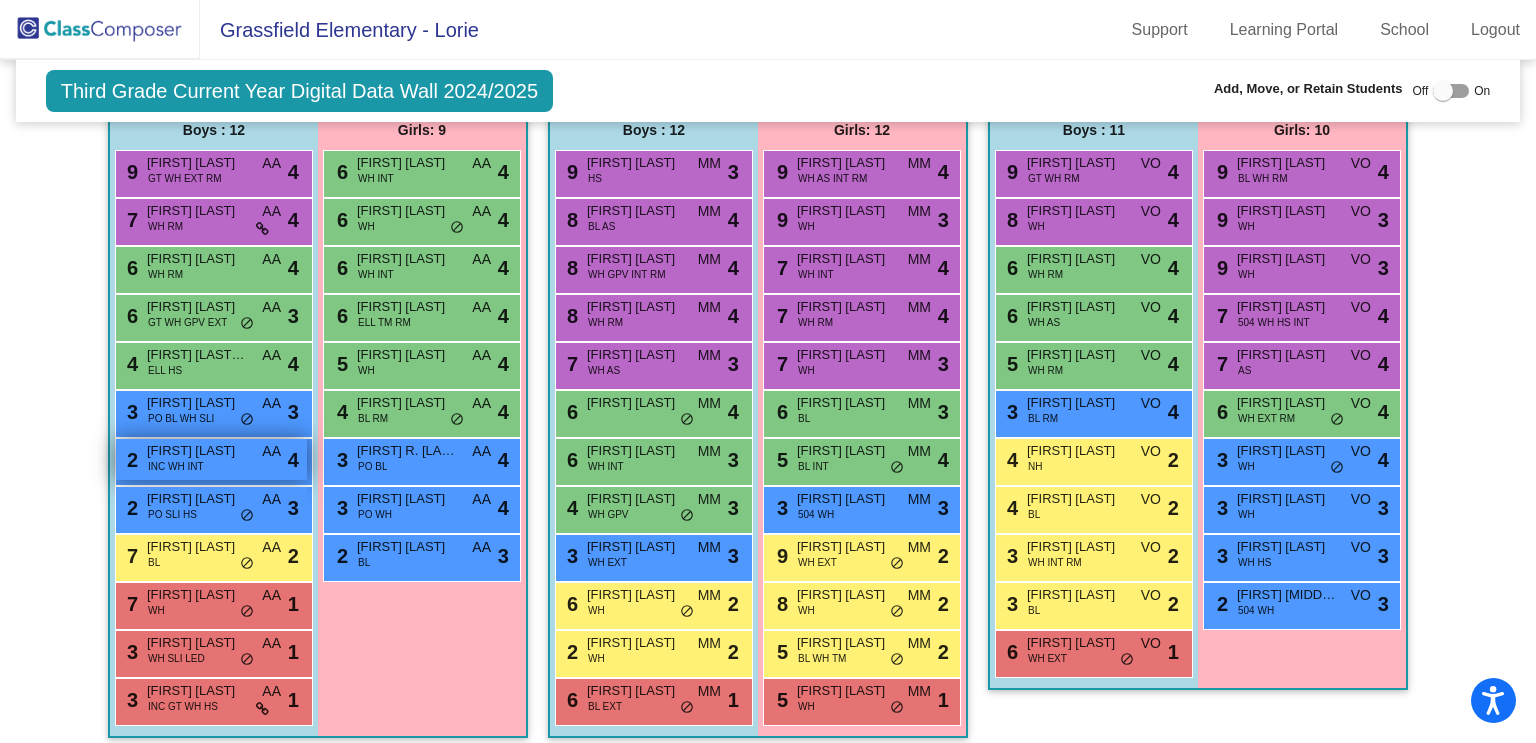 click on "INC WH INT" at bounding box center [176, 466] 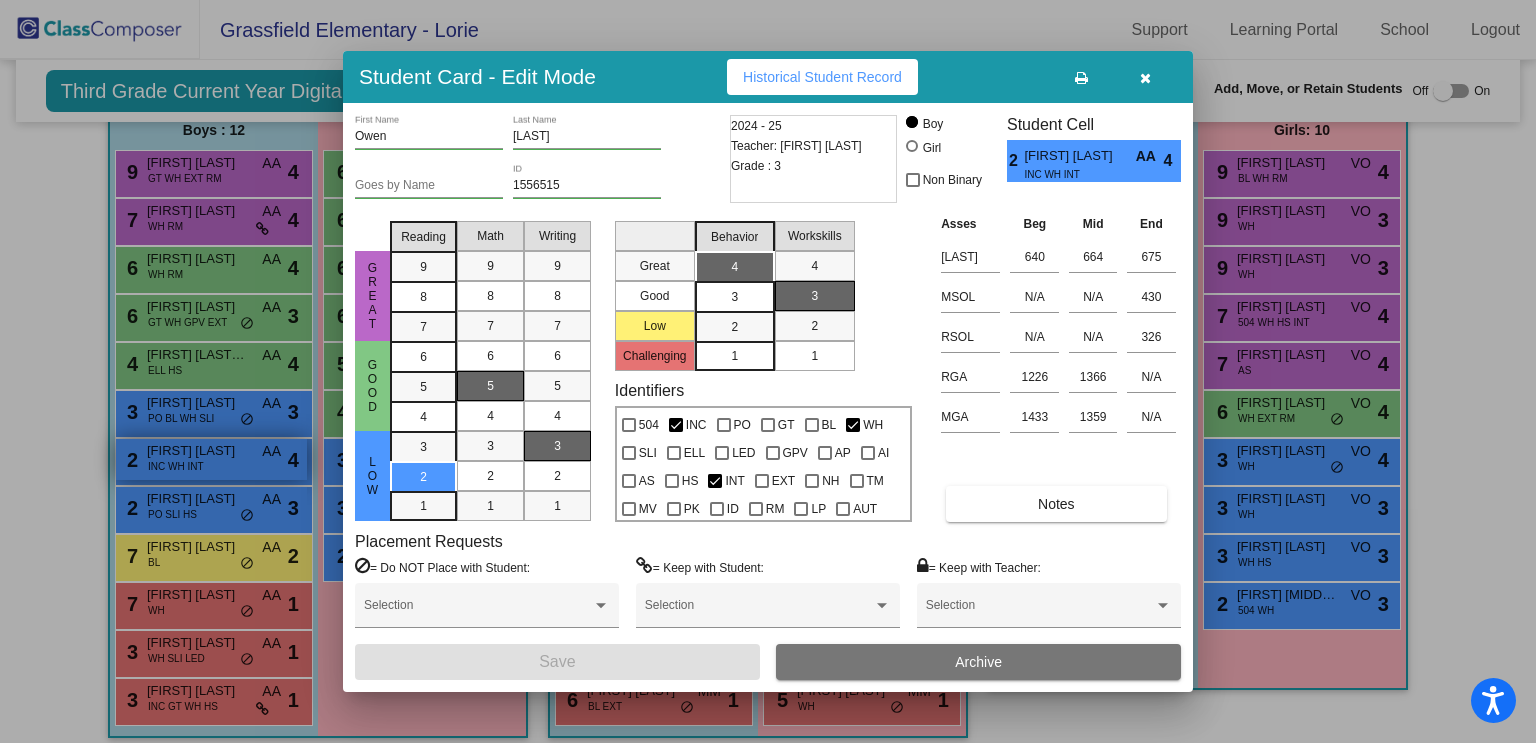 click at bounding box center (768, 371) 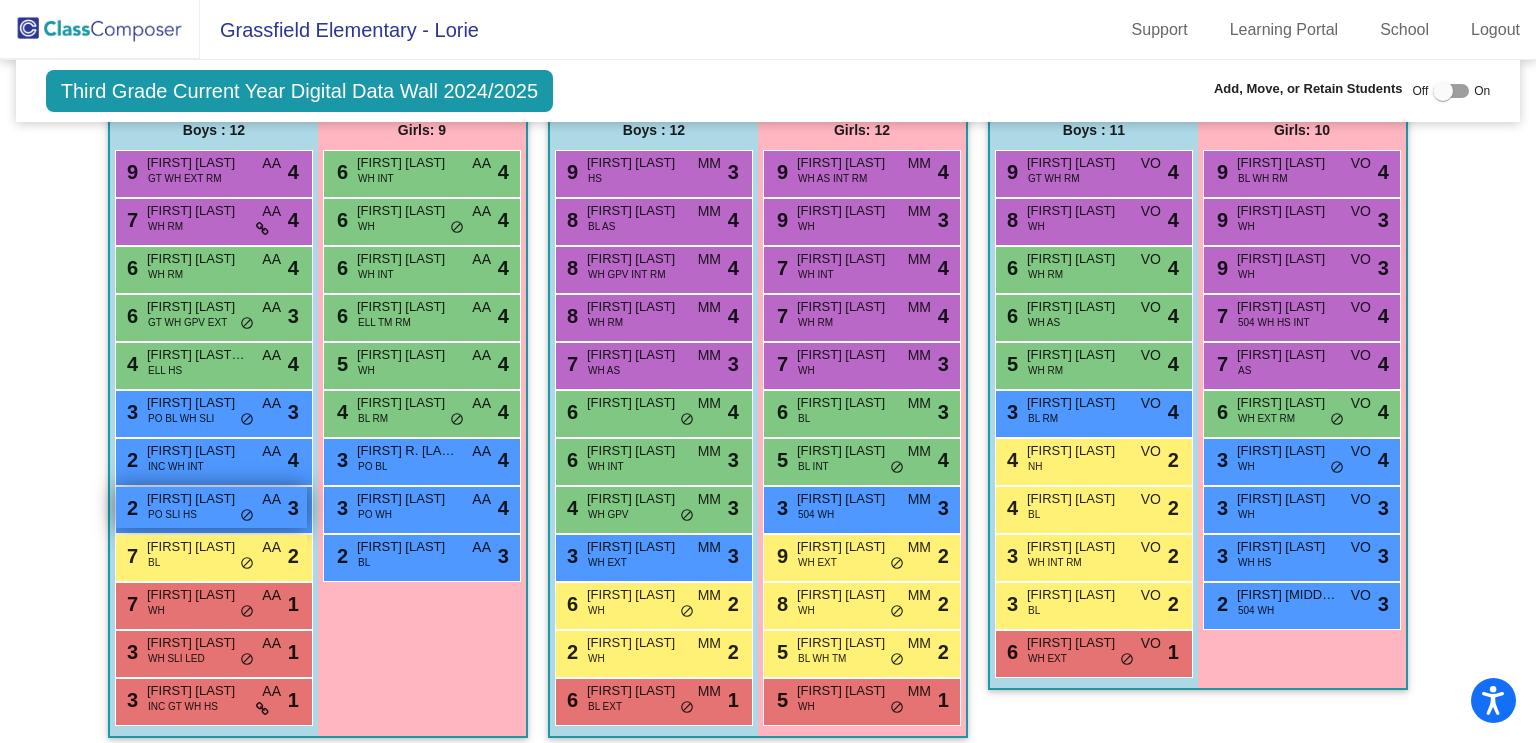click on "PO SLI HS" at bounding box center (172, 514) 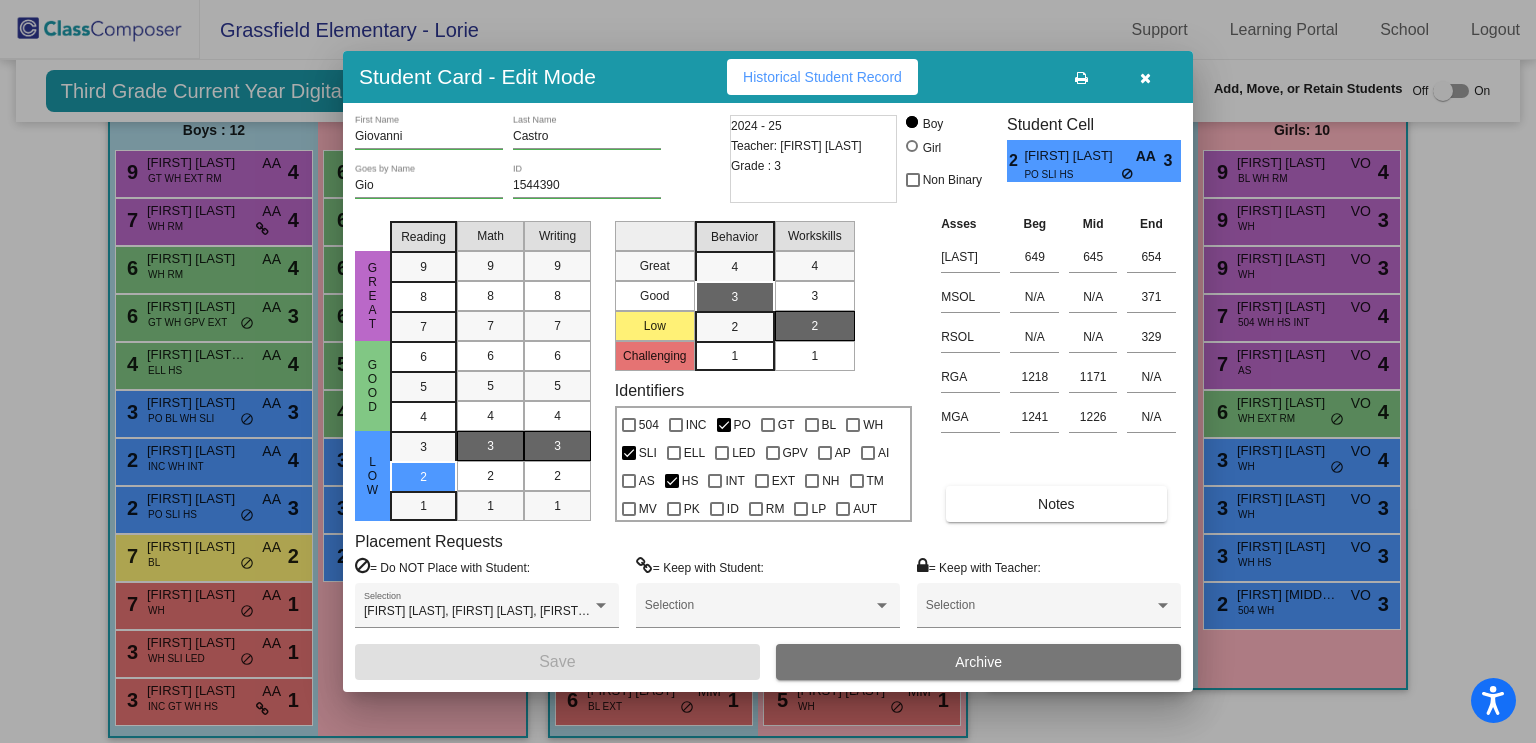 click at bounding box center (768, 371) 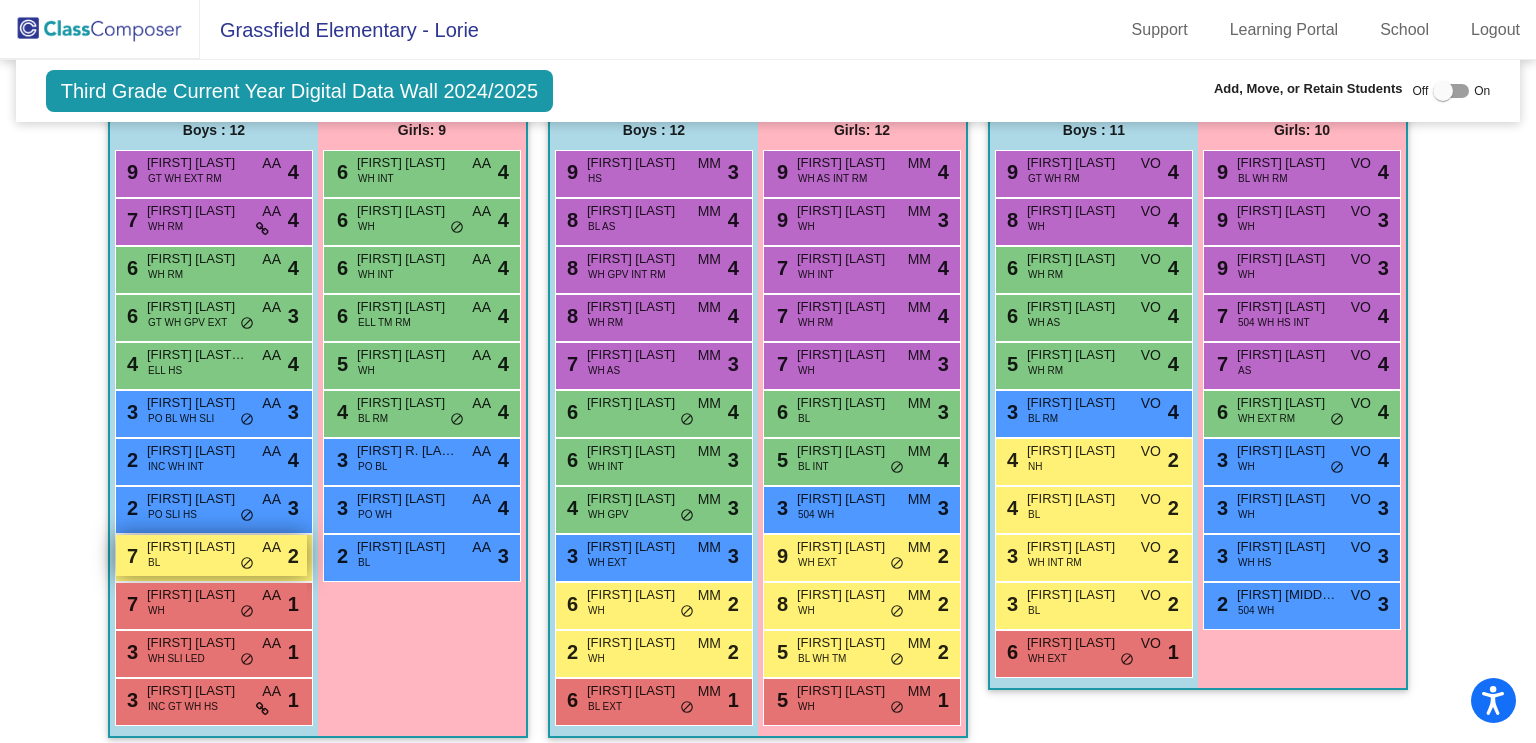 click on "[FIRST] [LAST]" at bounding box center [197, 547] 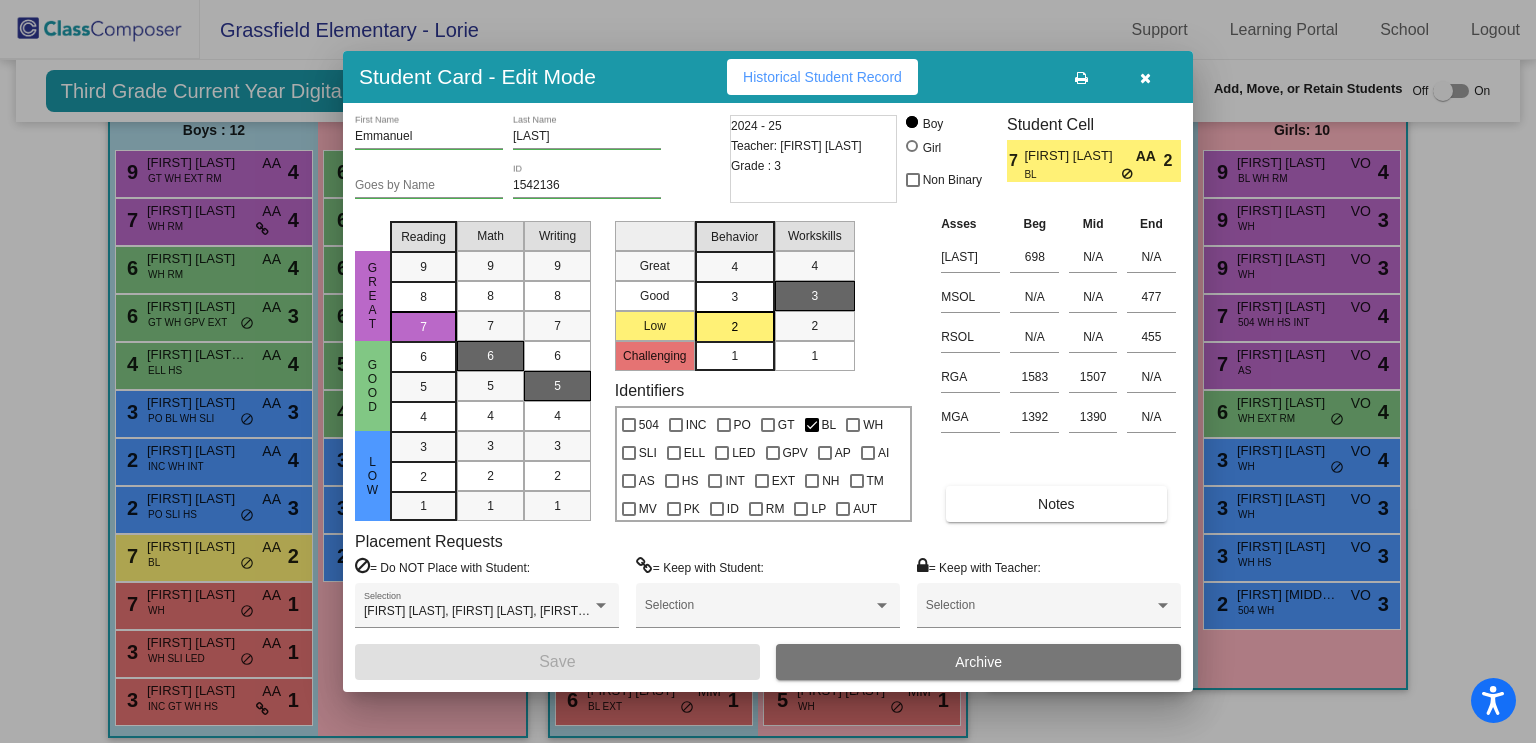 click at bounding box center [768, 371] 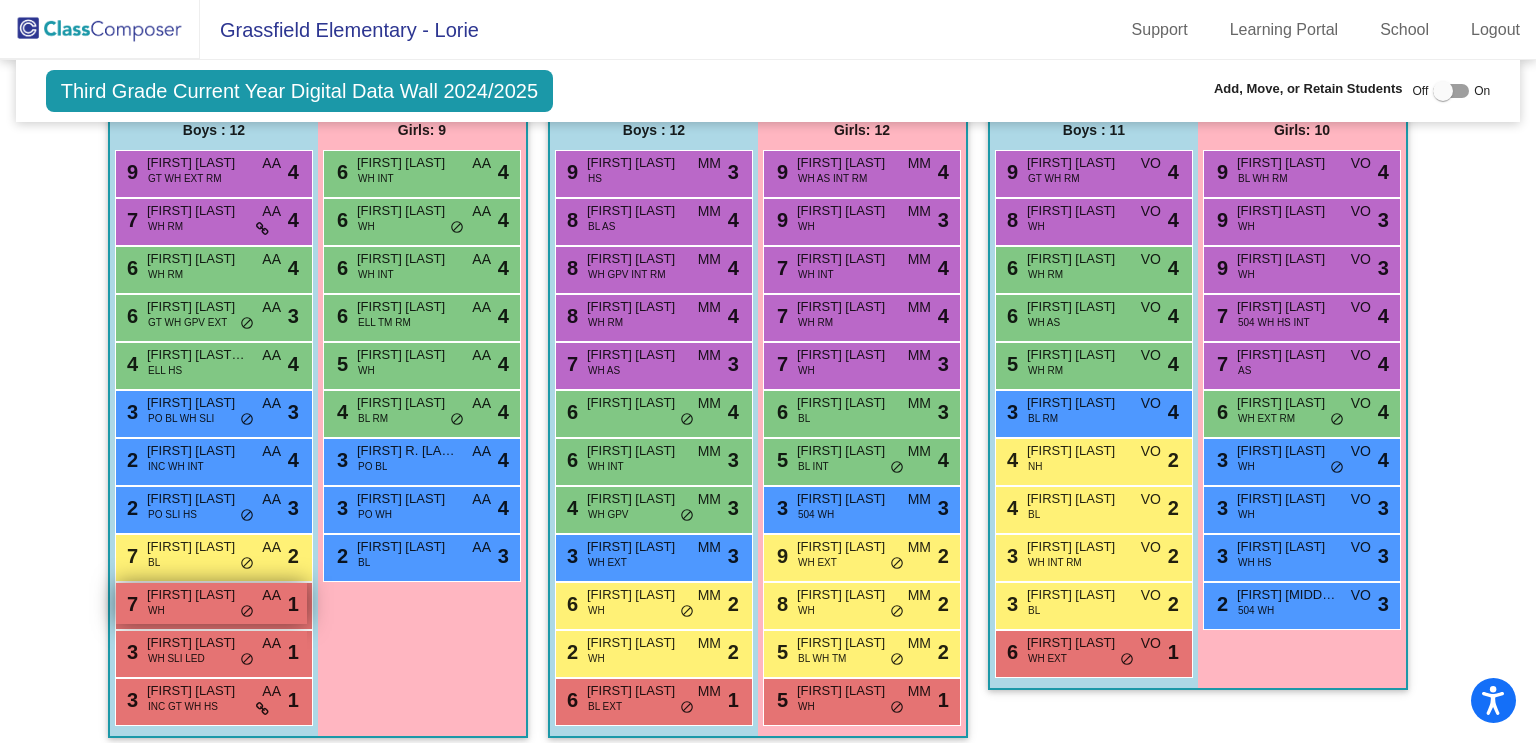 click on "[FIRST] [LAST]" at bounding box center (197, 595) 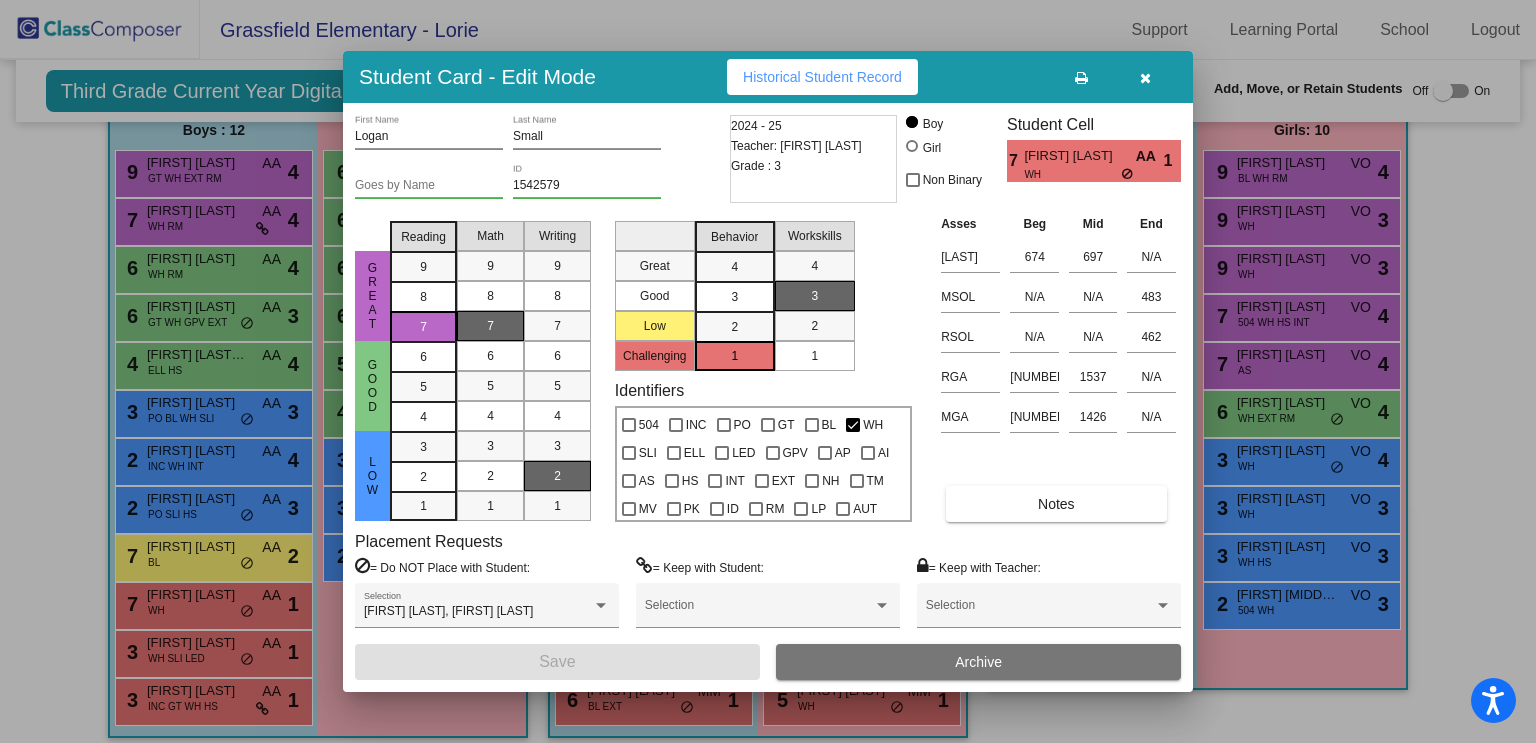 click at bounding box center [768, 371] 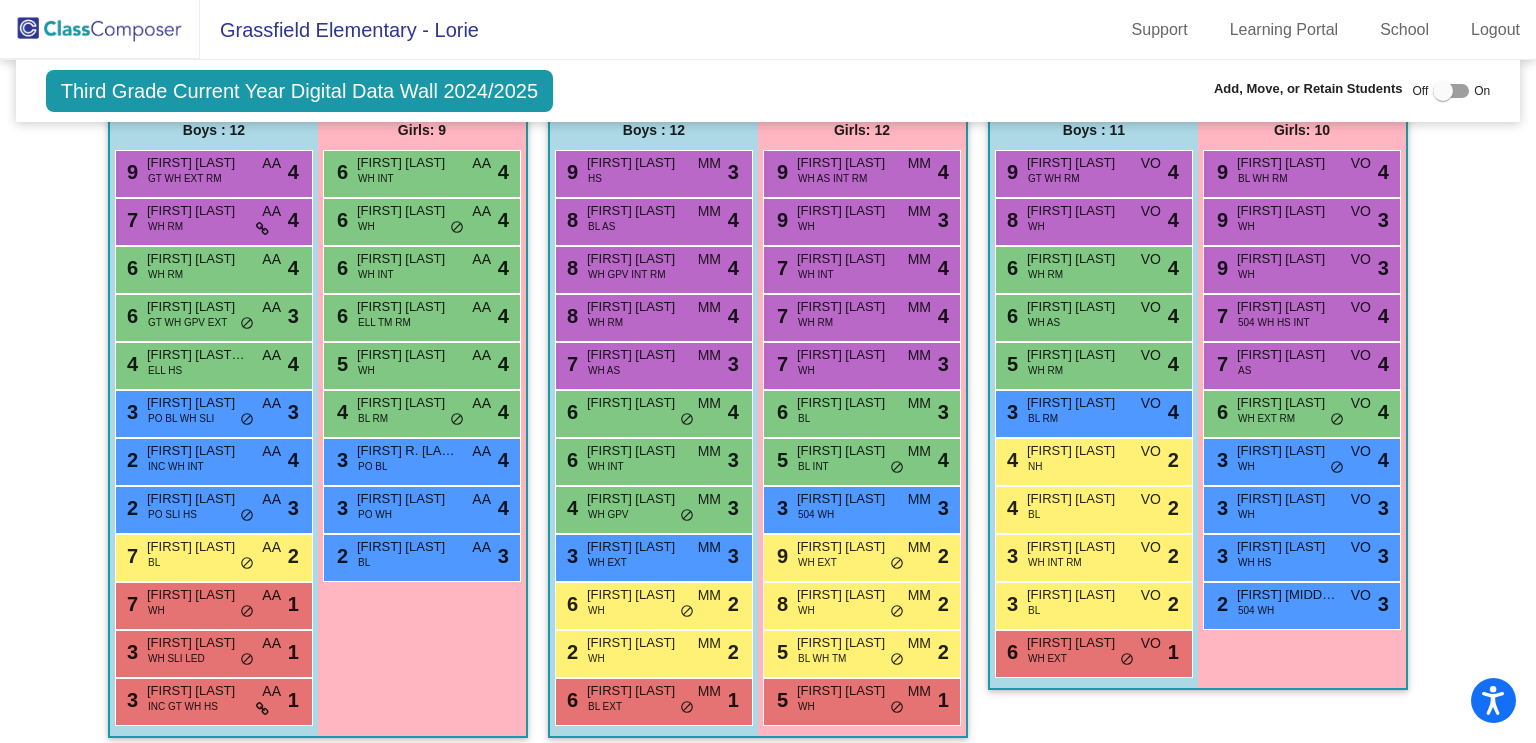 click on "WH SLI LED" at bounding box center [176, 658] 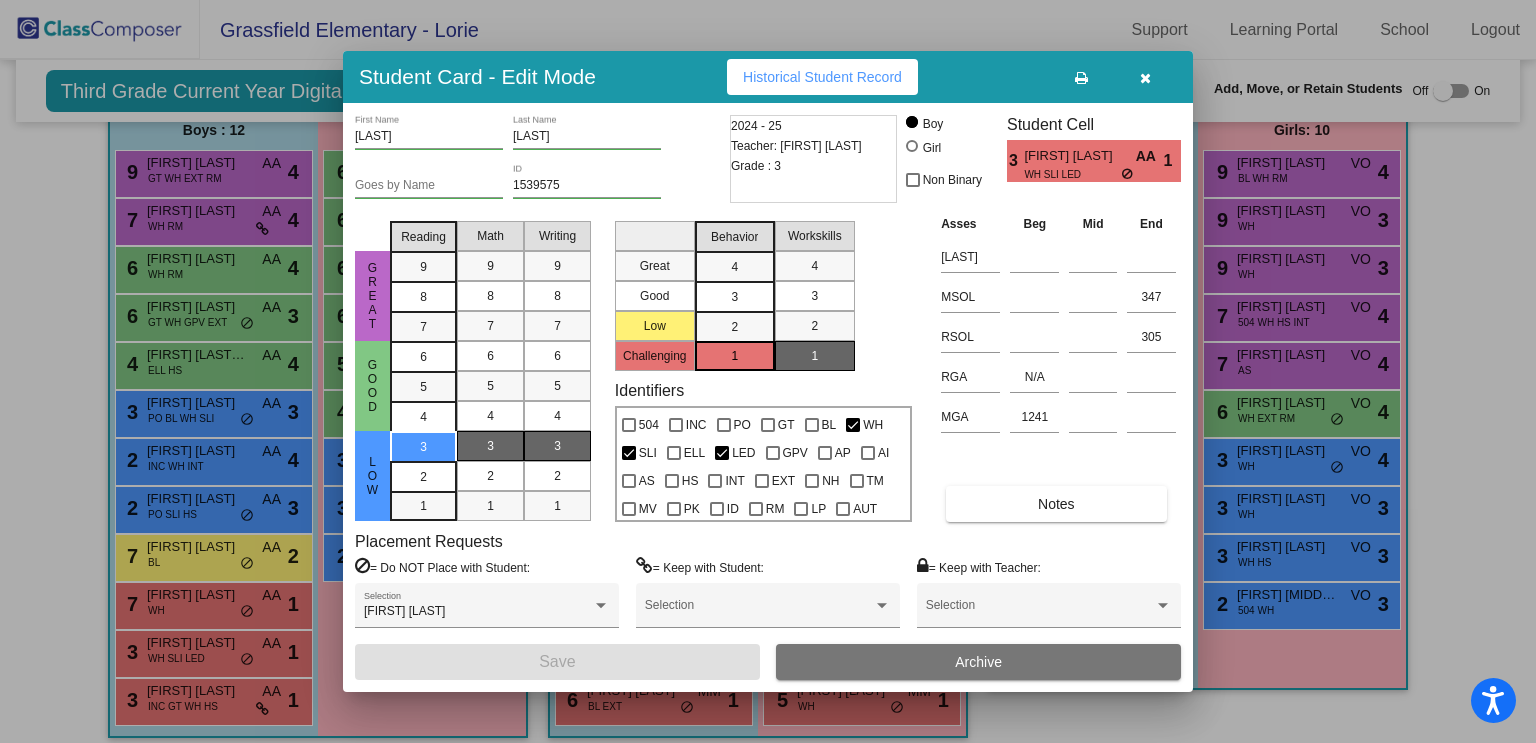 click at bounding box center (768, 371) 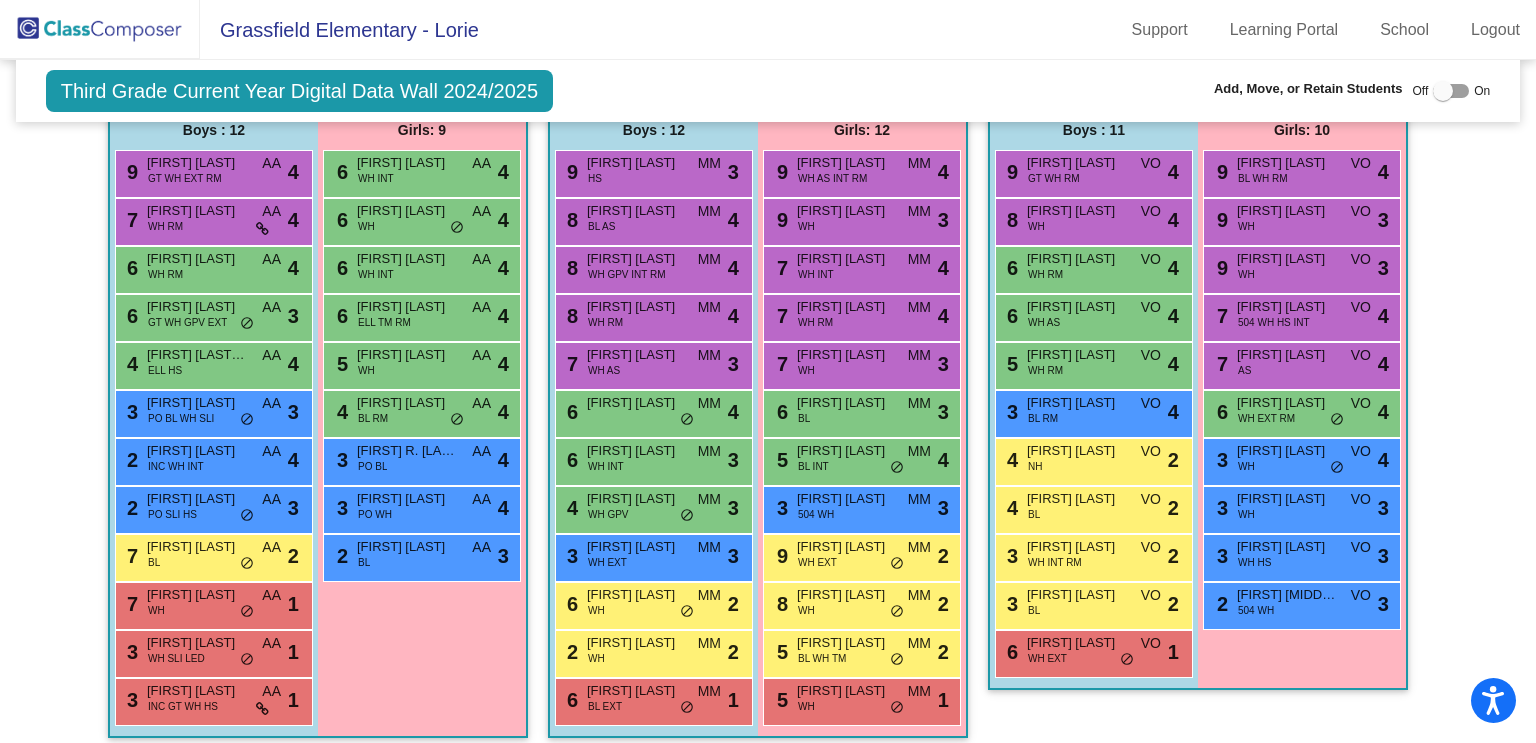 click on "INC GT WH HS" at bounding box center (183, 706) 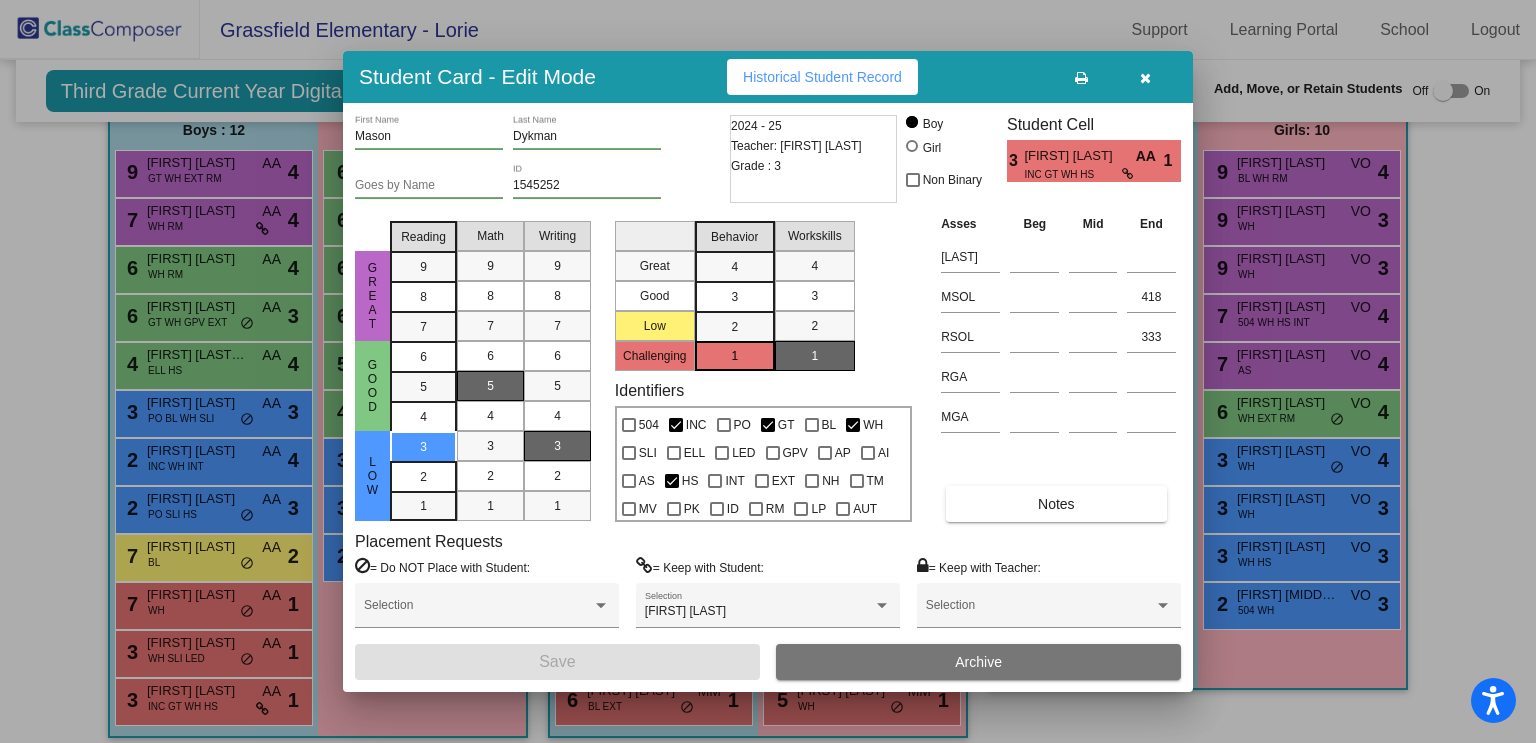 click at bounding box center (768, 371) 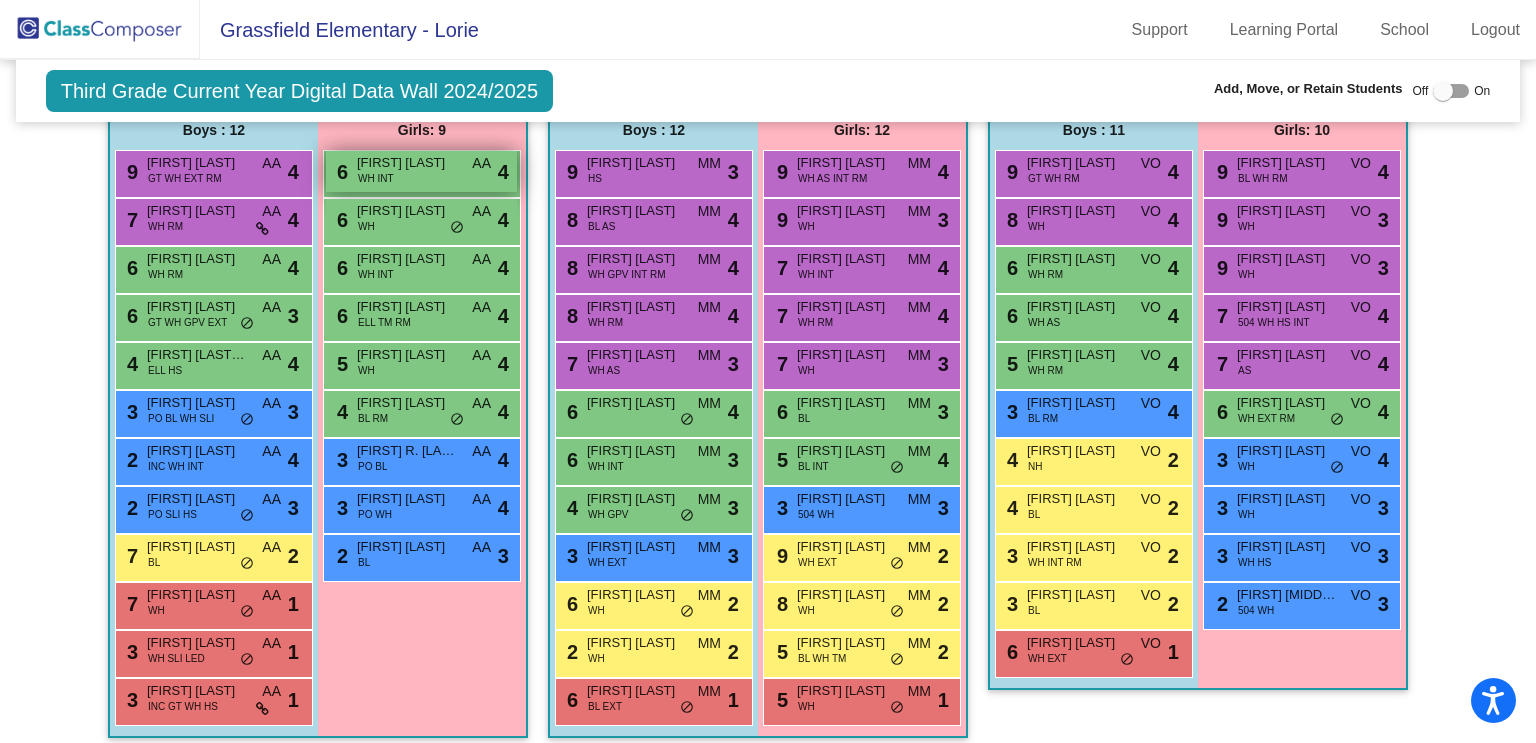 click on "6 [FIRST] [LAST] WH INT AA lock do_not_disturb_alt 4" at bounding box center (421, 171) 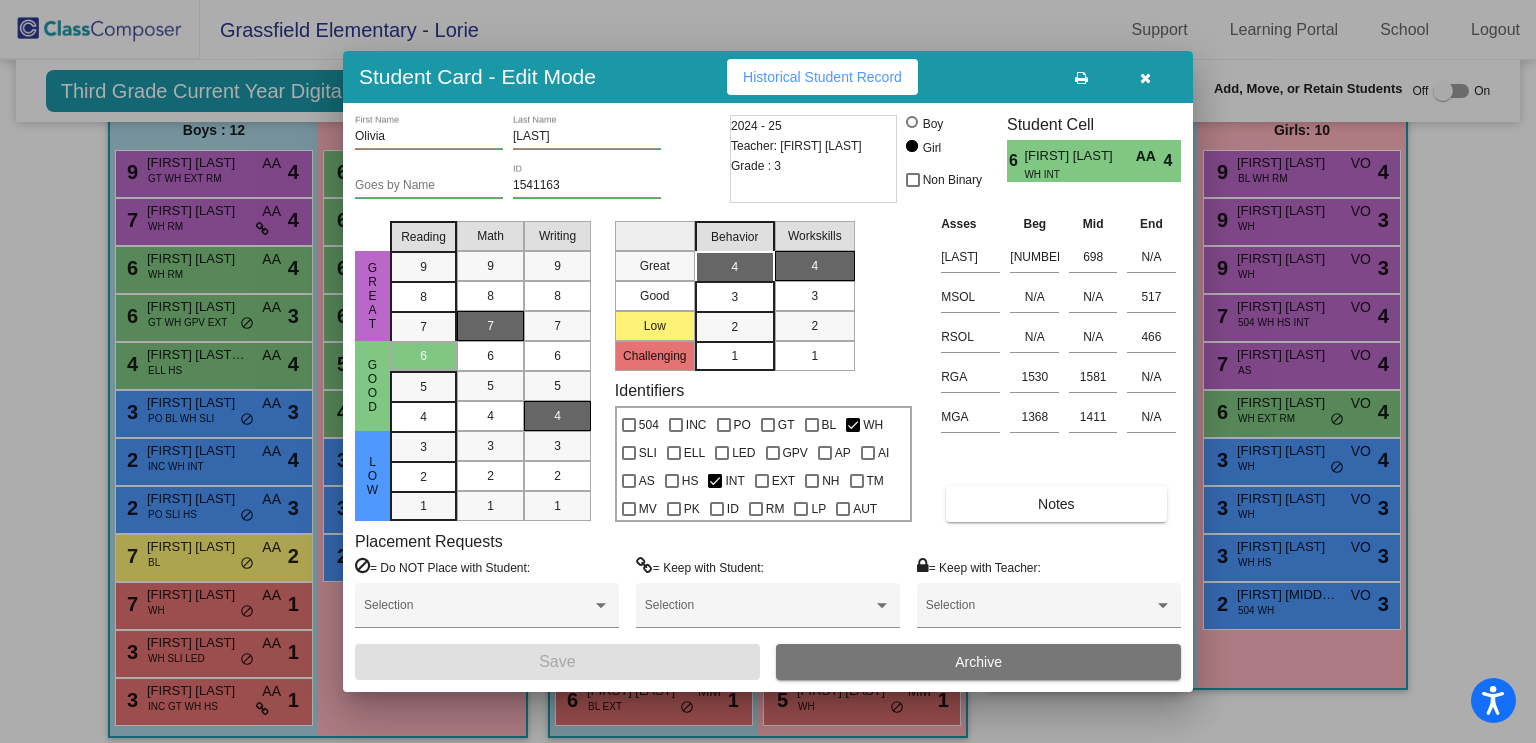 click at bounding box center [768, 371] 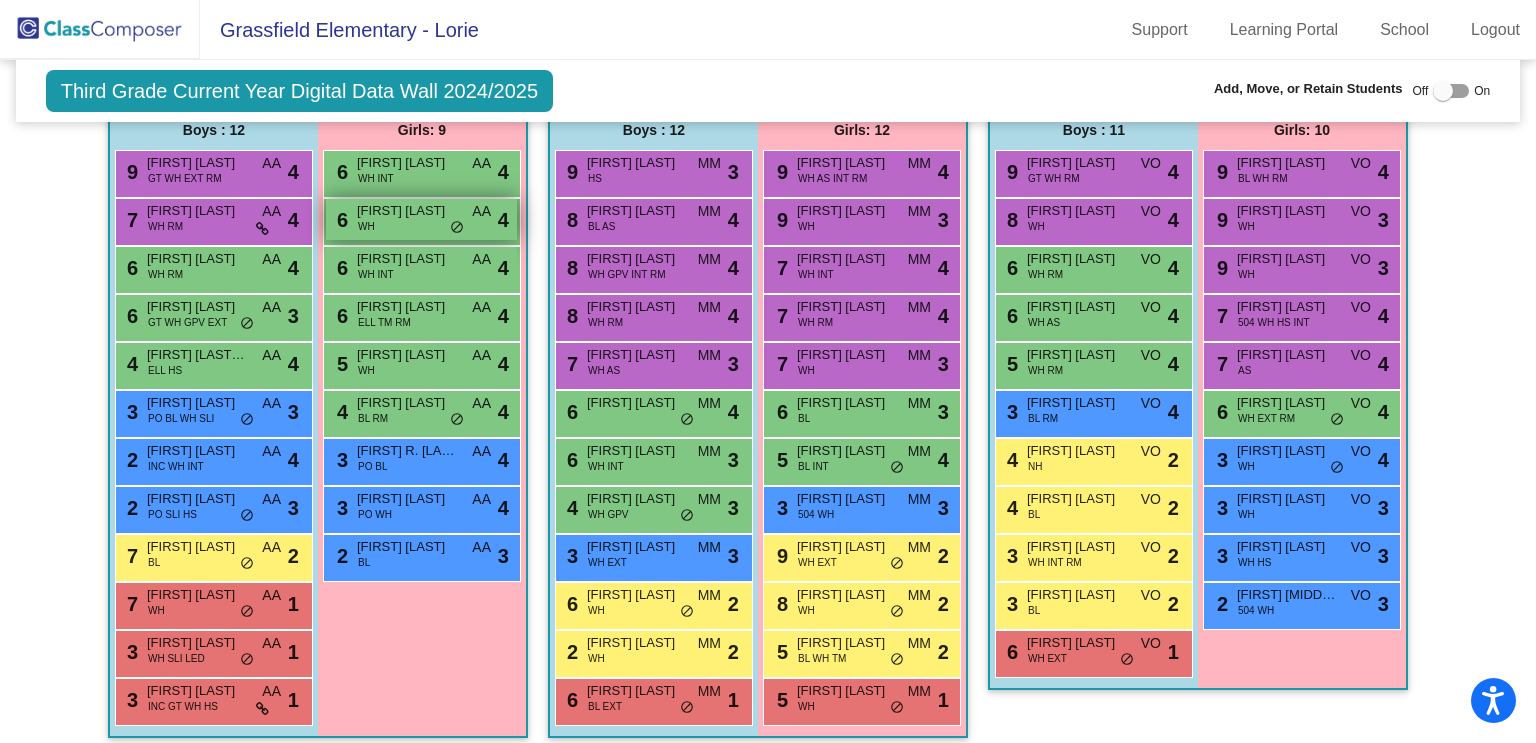 click on "6" at bounding box center (340, 220) 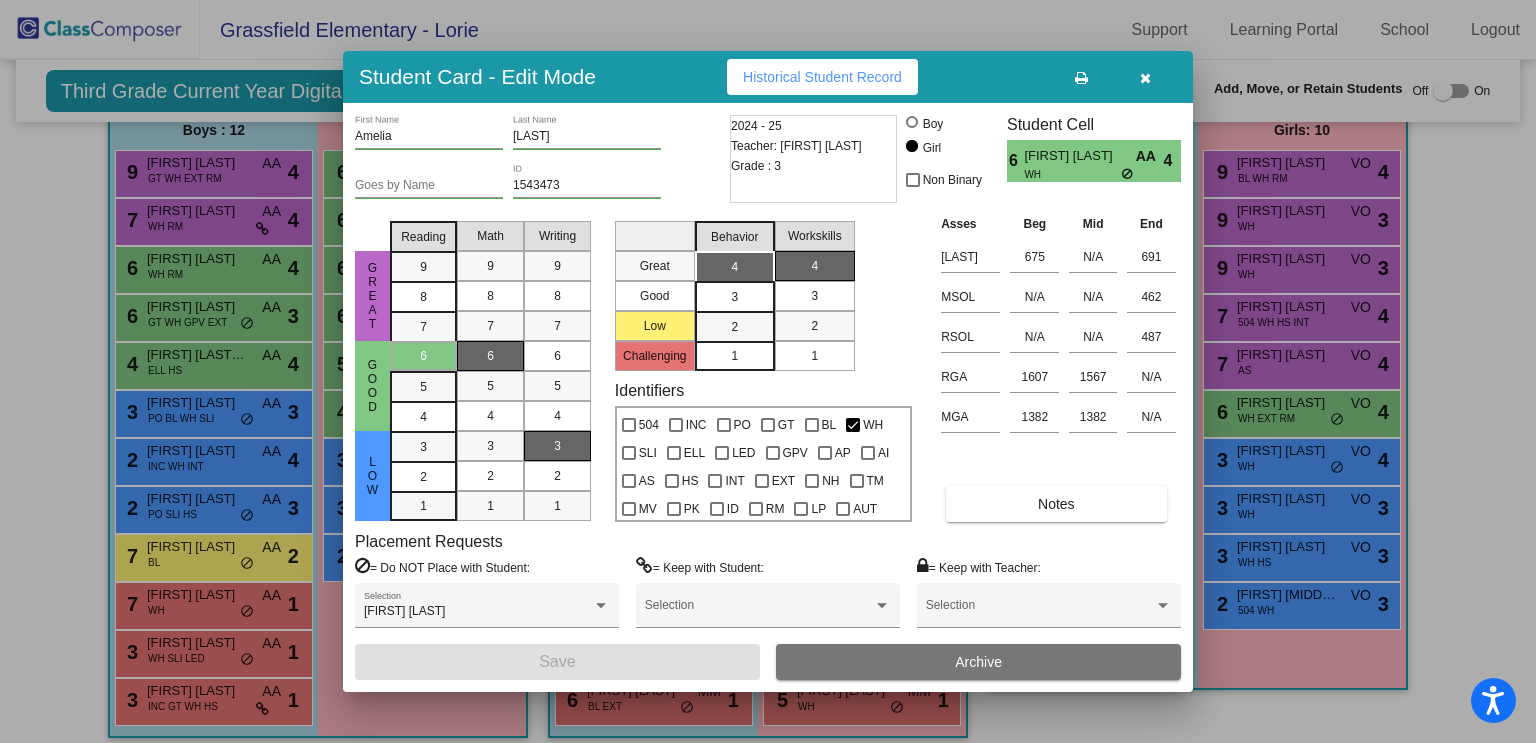 click at bounding box center (768, 371) 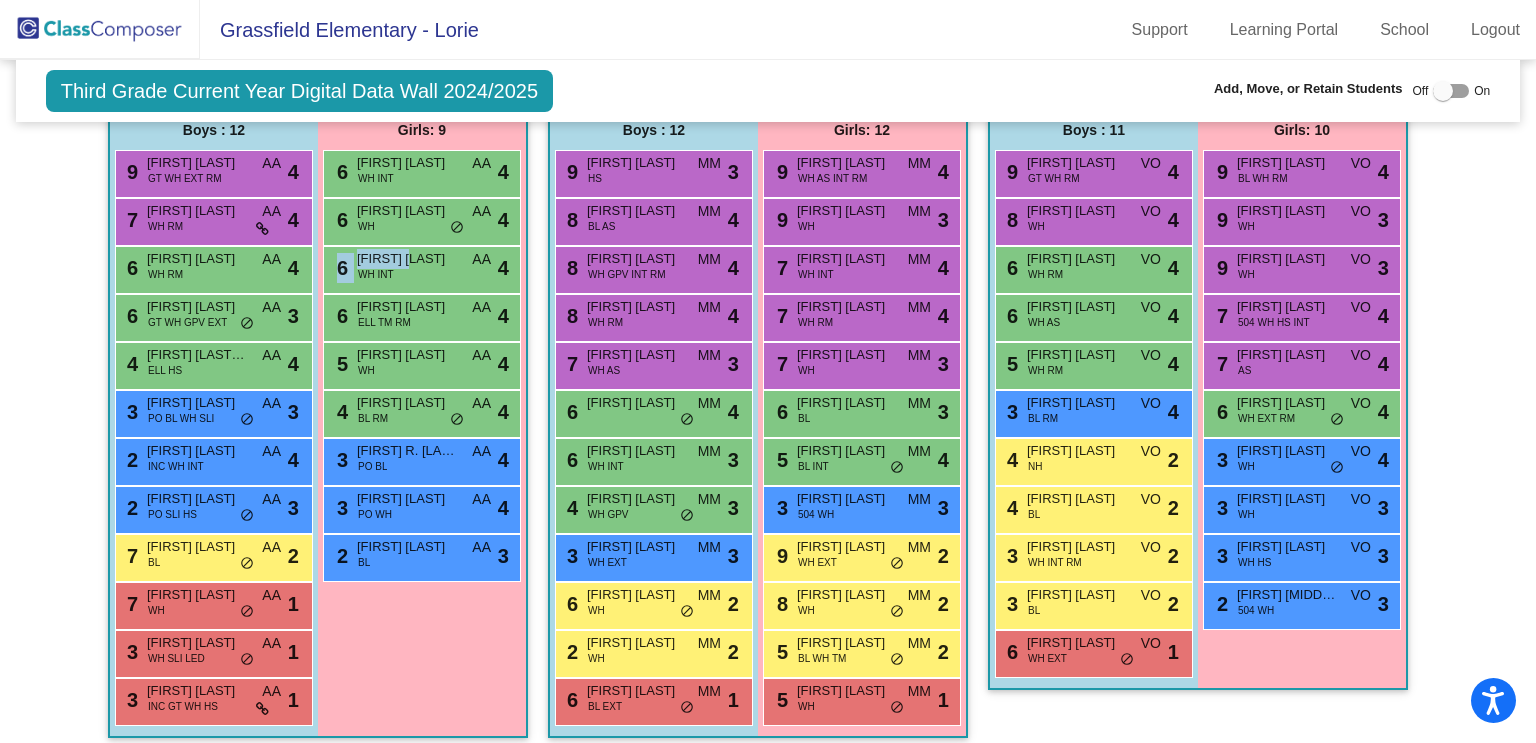 click on "6" at bounding box center [340, 268] 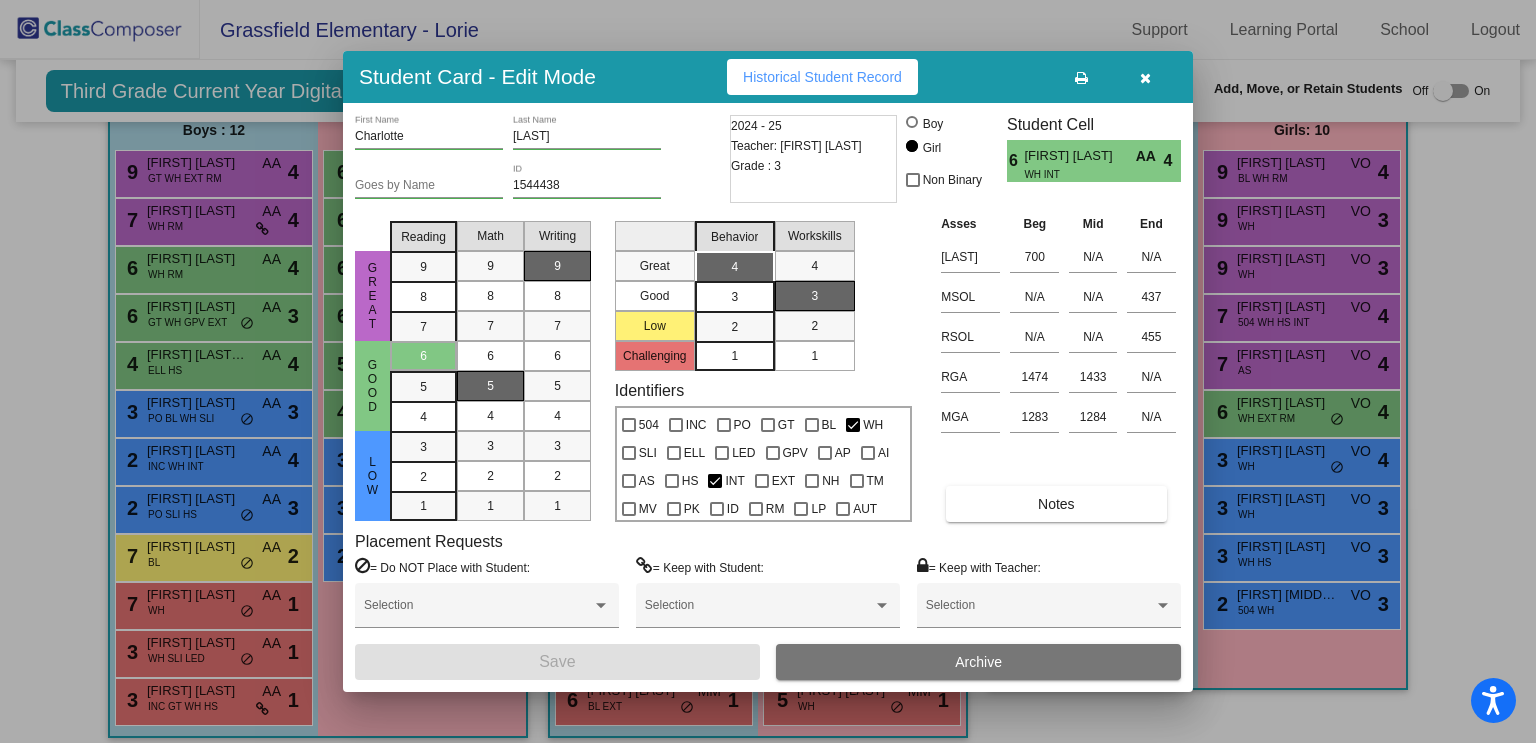 click at bounding box center [768, 371] 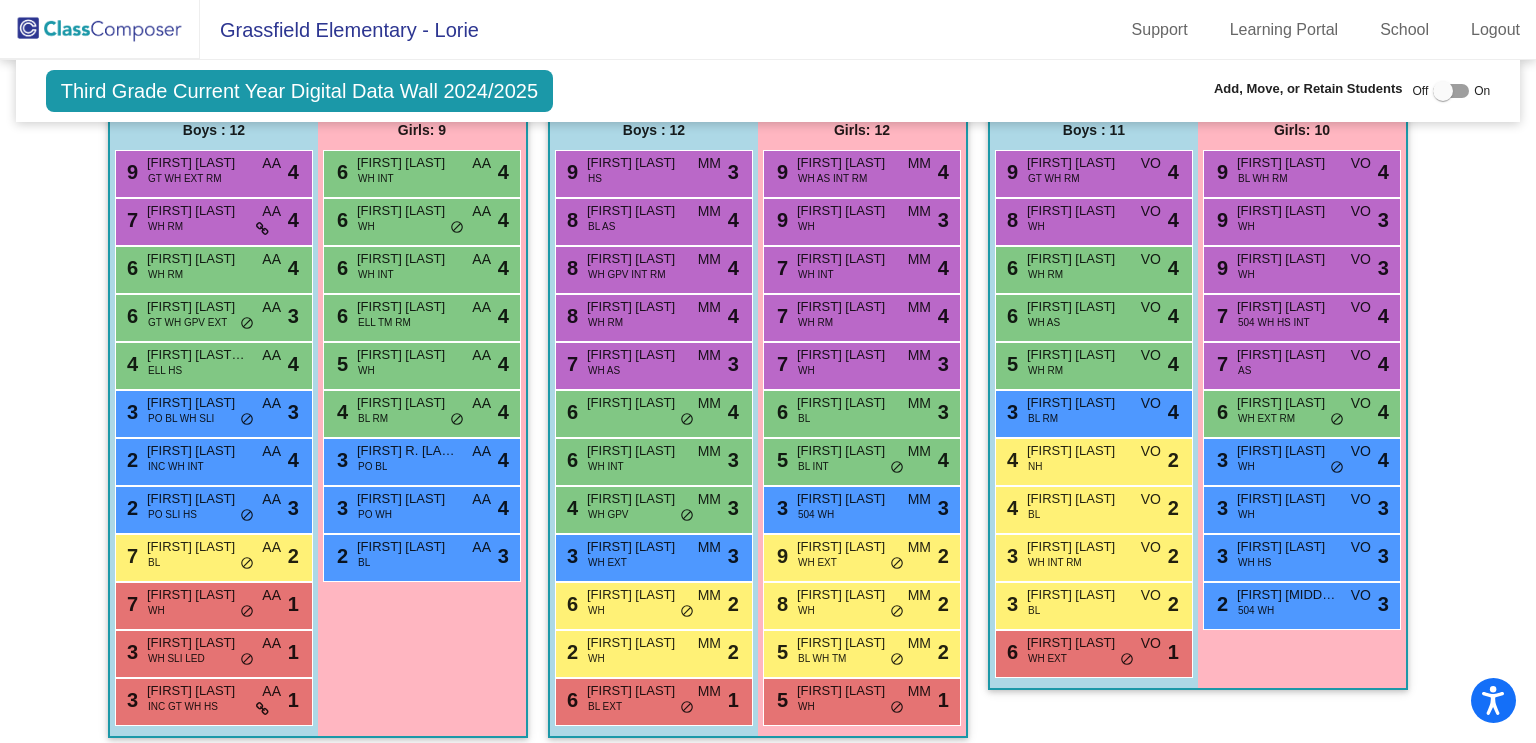 click on "6" at bounding box center (340, 316) 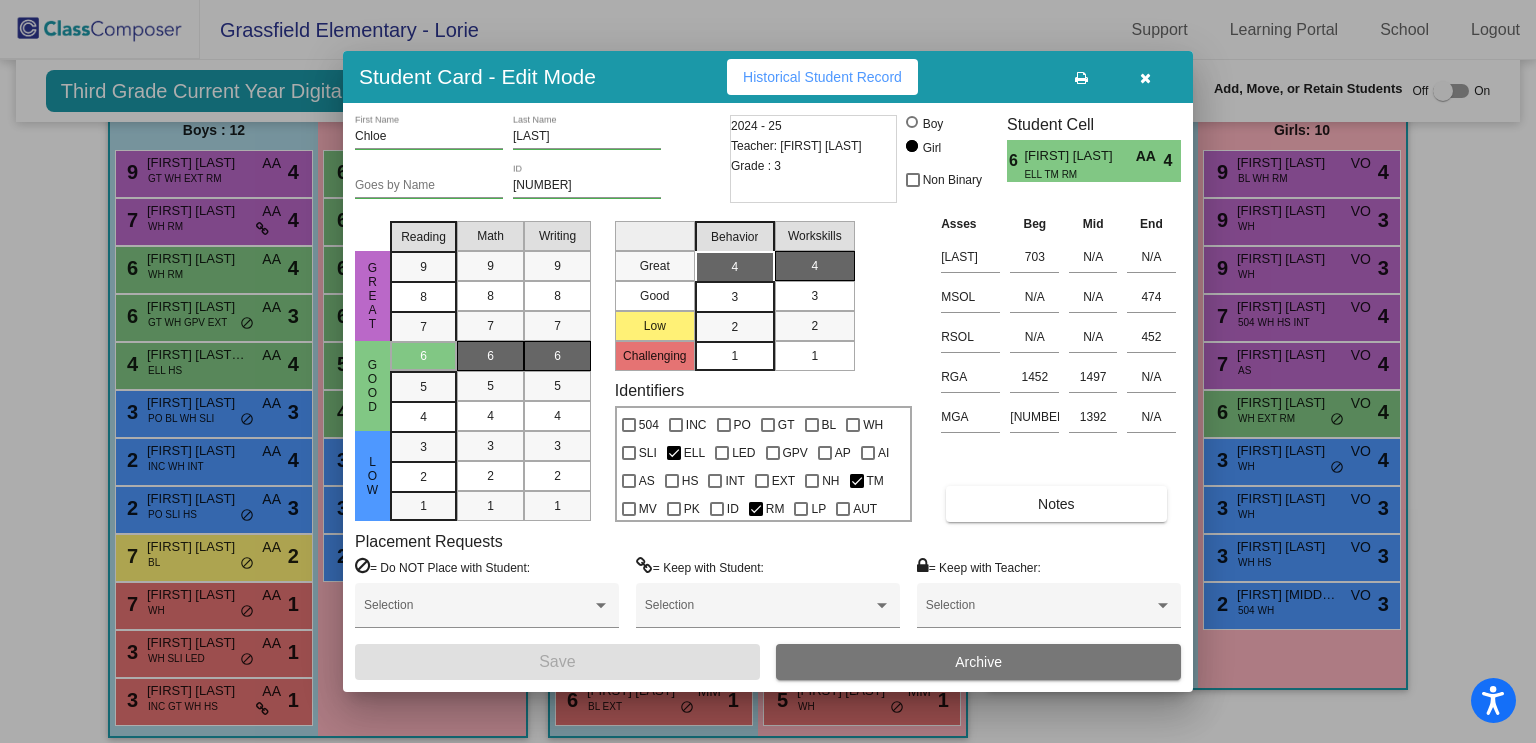 click at bounding box center (768, 371) 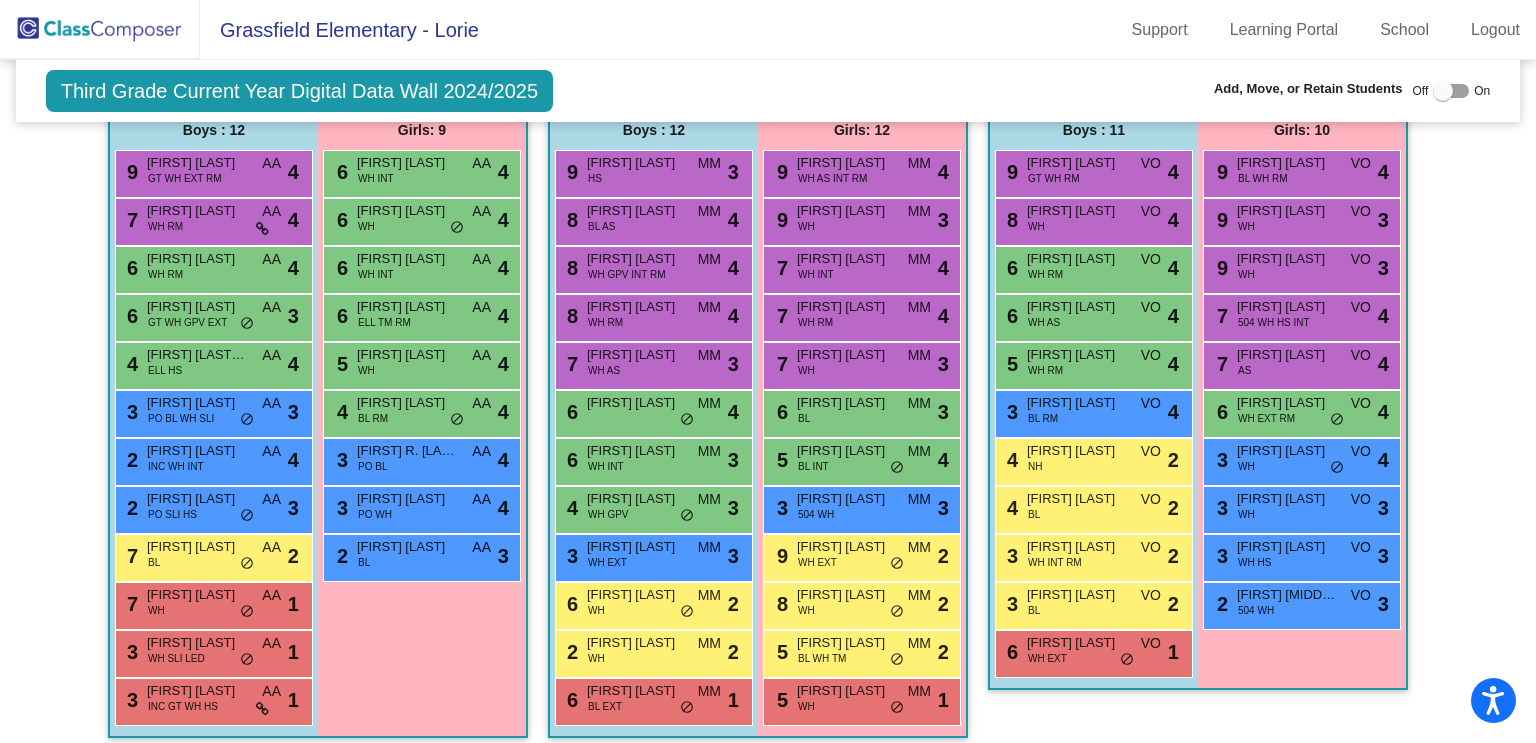 click on "5" at bounding box center (340, 364) 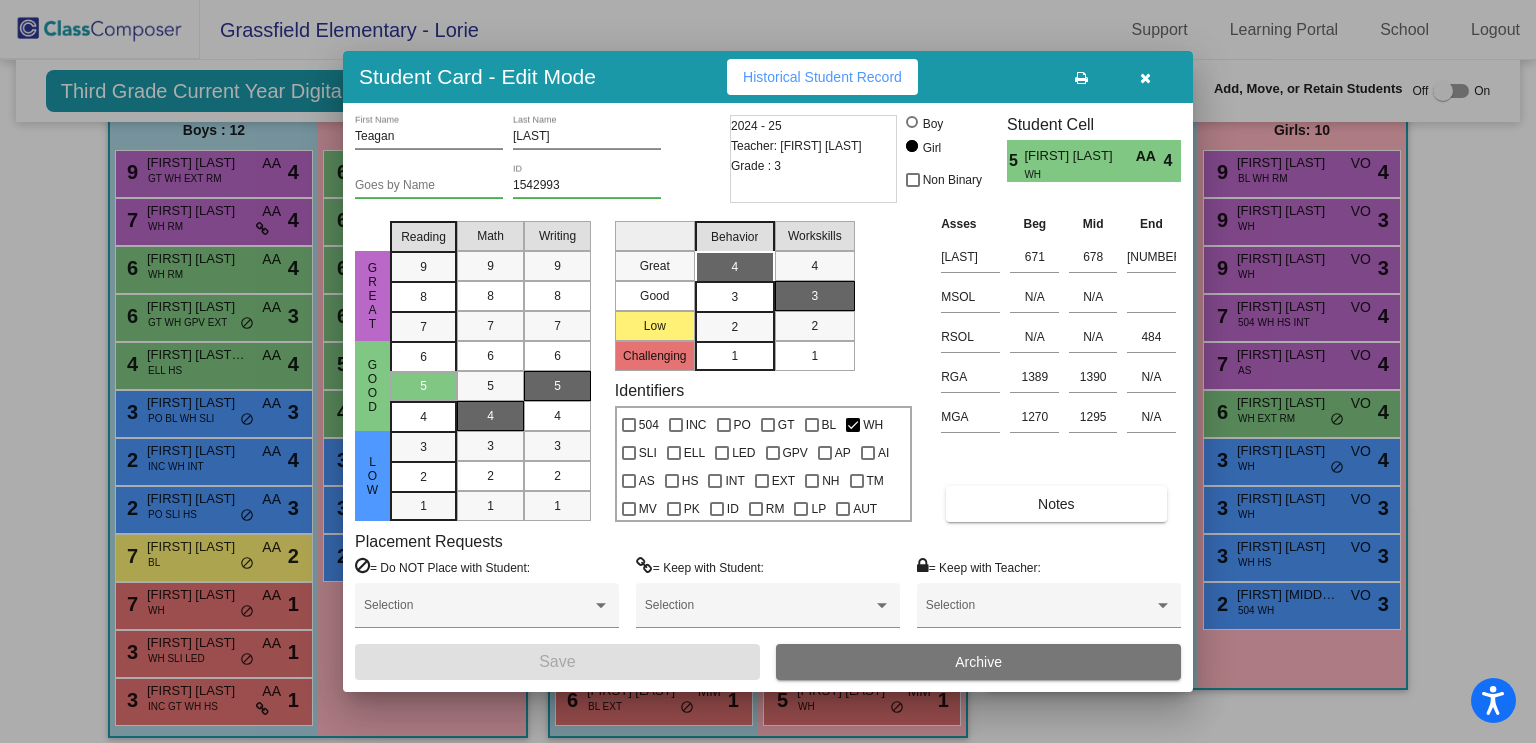 click at bounding box center [768, 371] 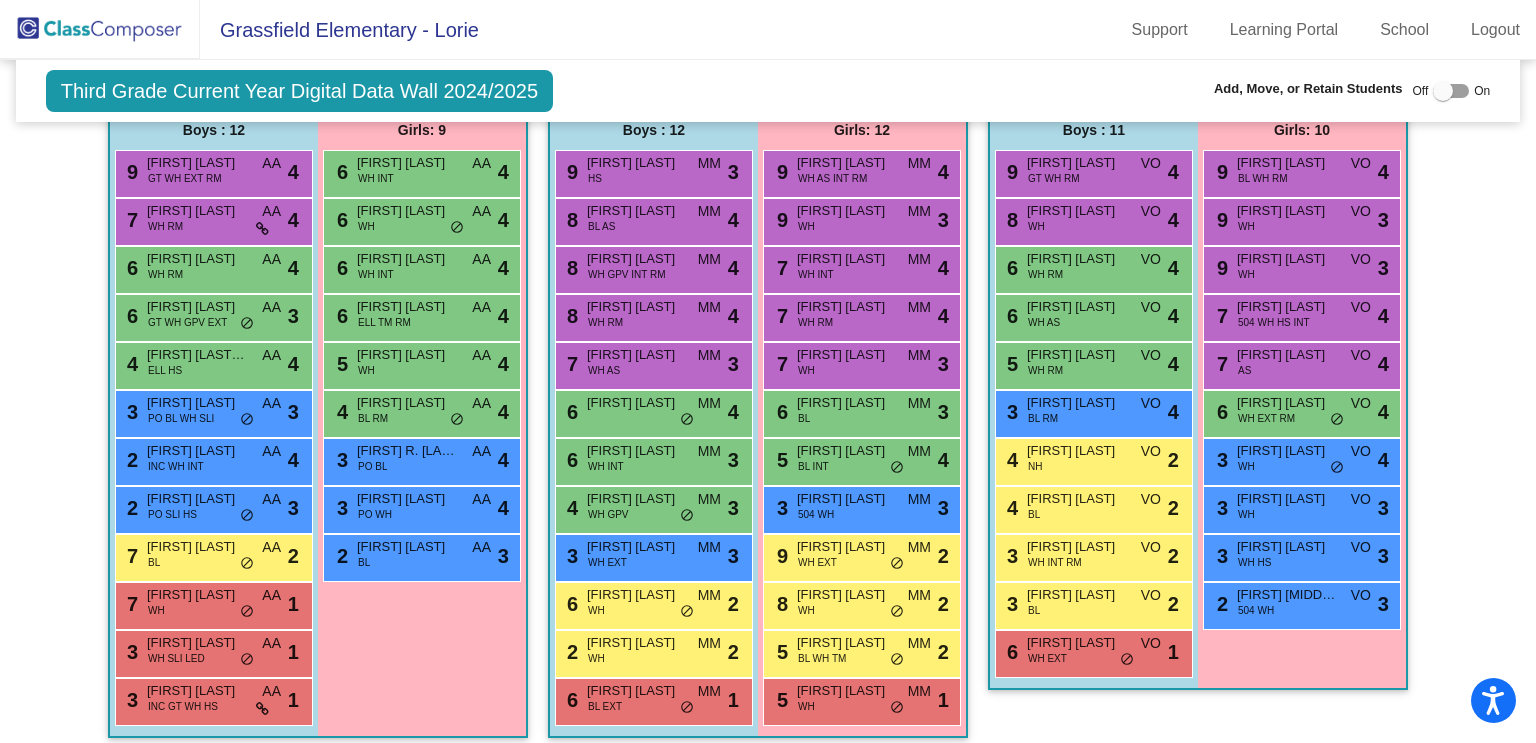 click on "4" at bounding box center [340, 412] 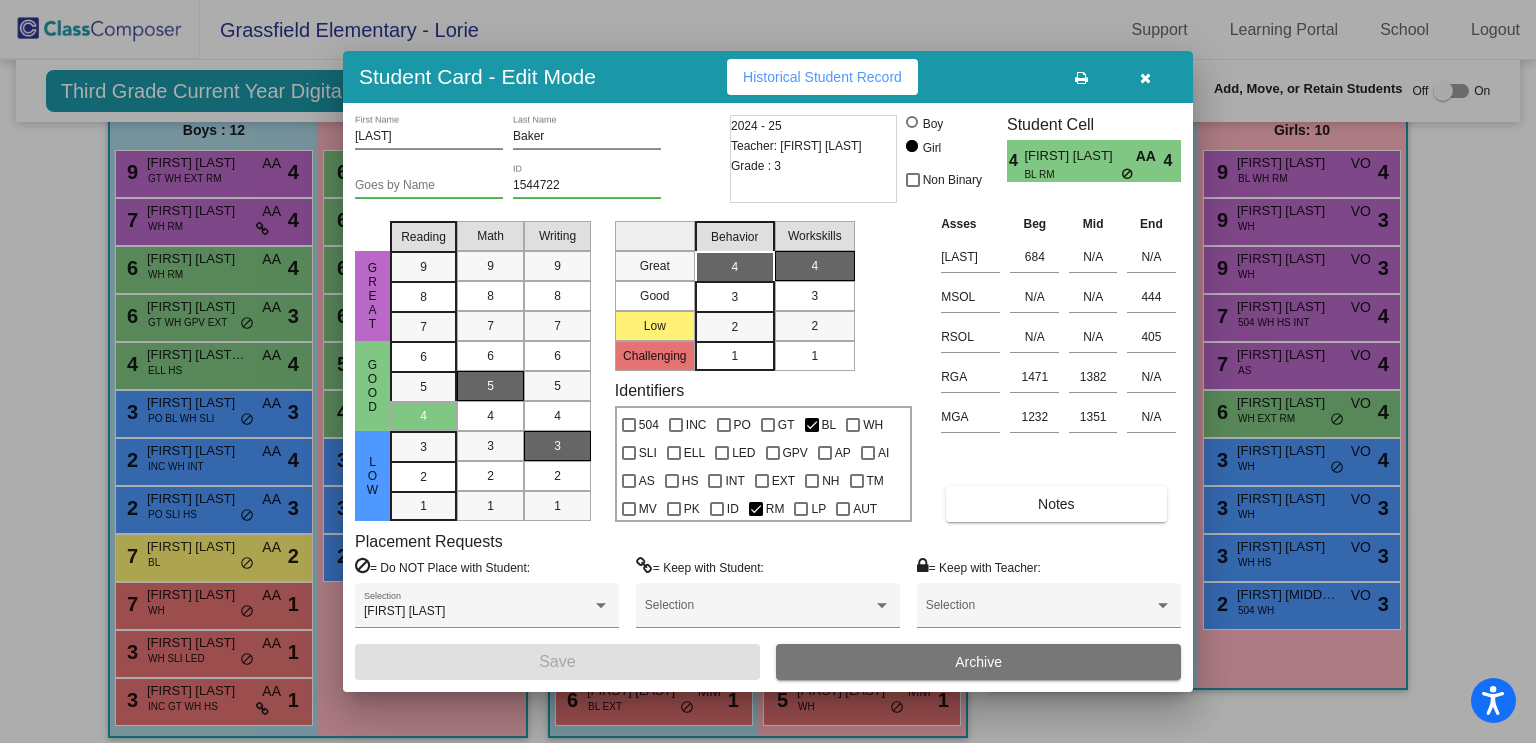 click at bounding box center (768, 371) 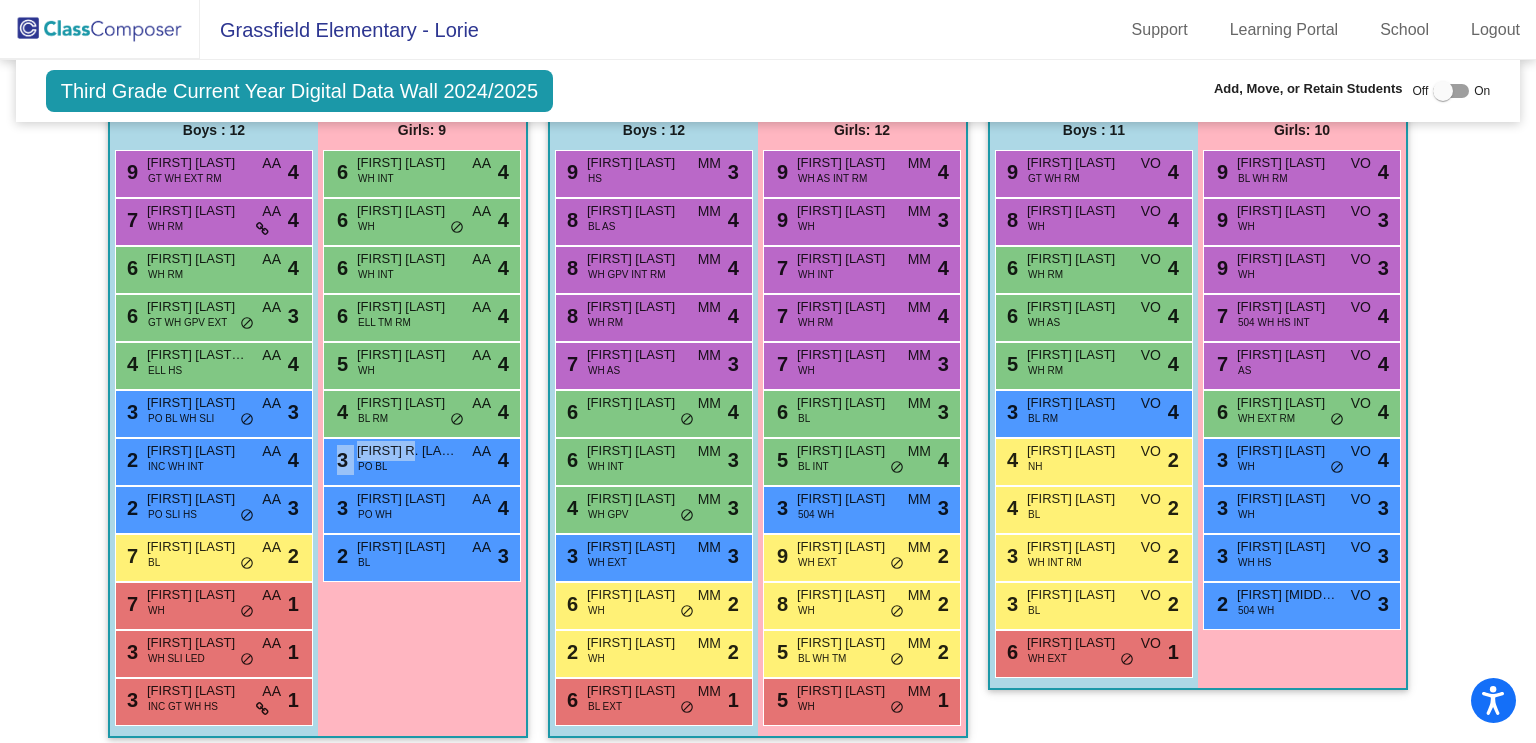 click on "3" at bounding box center (340, 460) 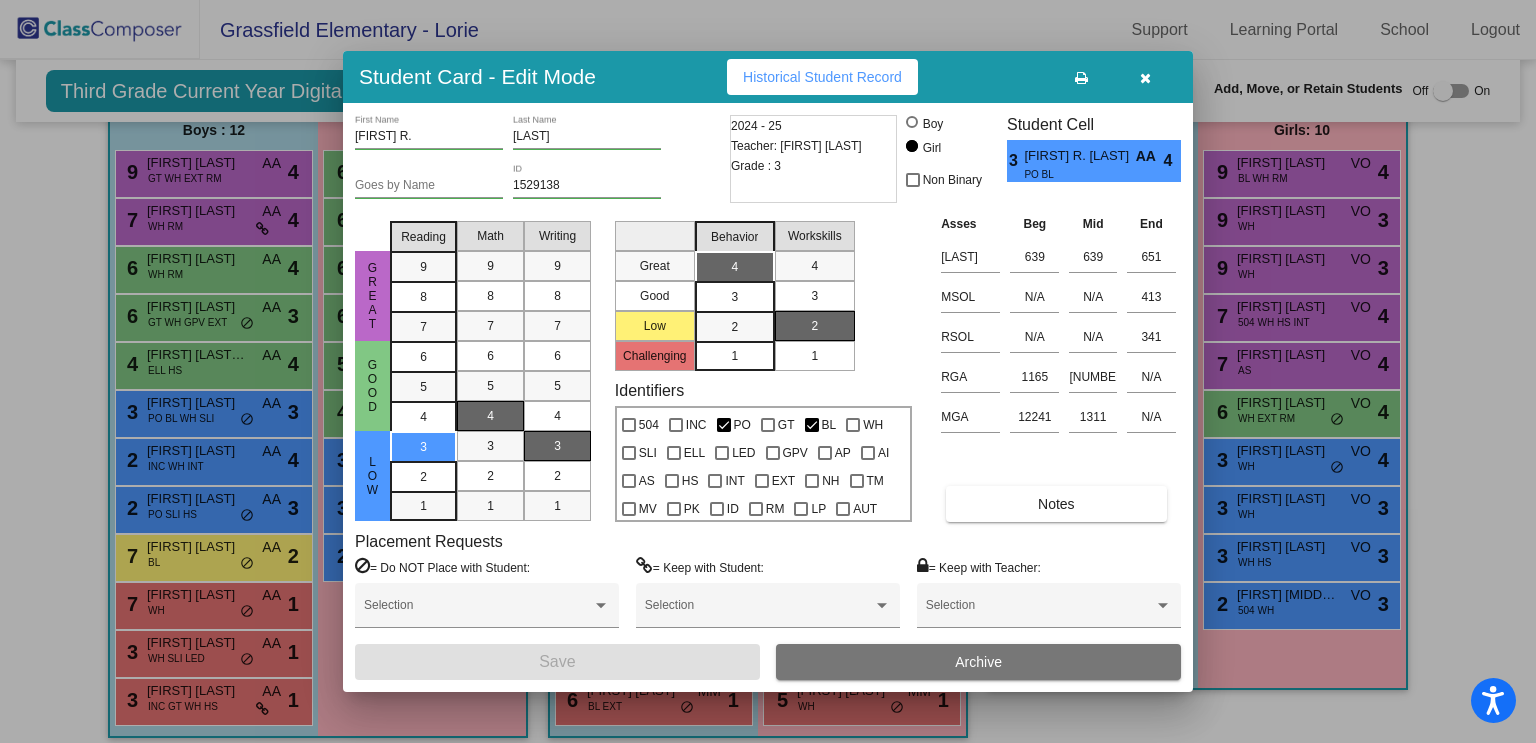 click at bounding box center [768, 371] 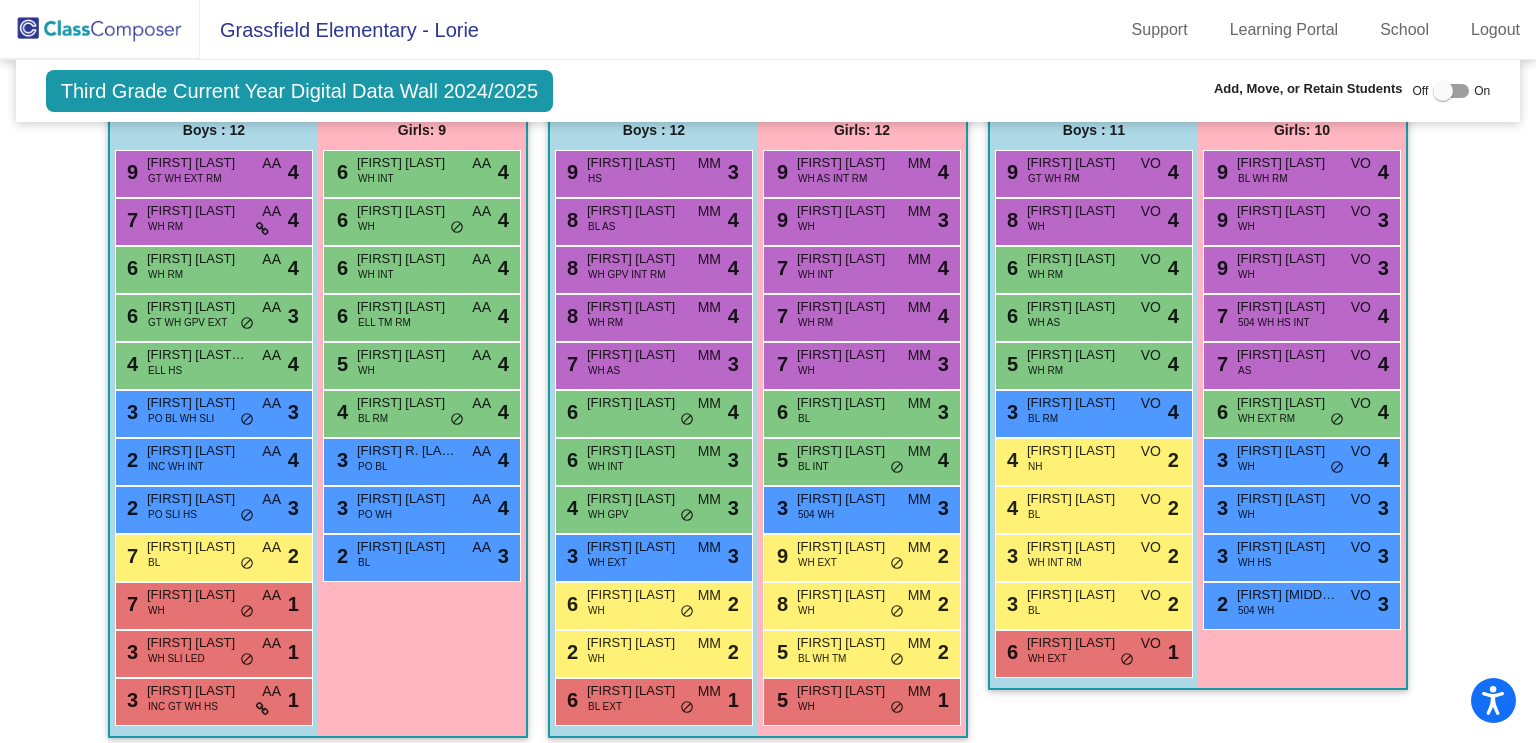 click on "3" at bounding box center [340, 508] 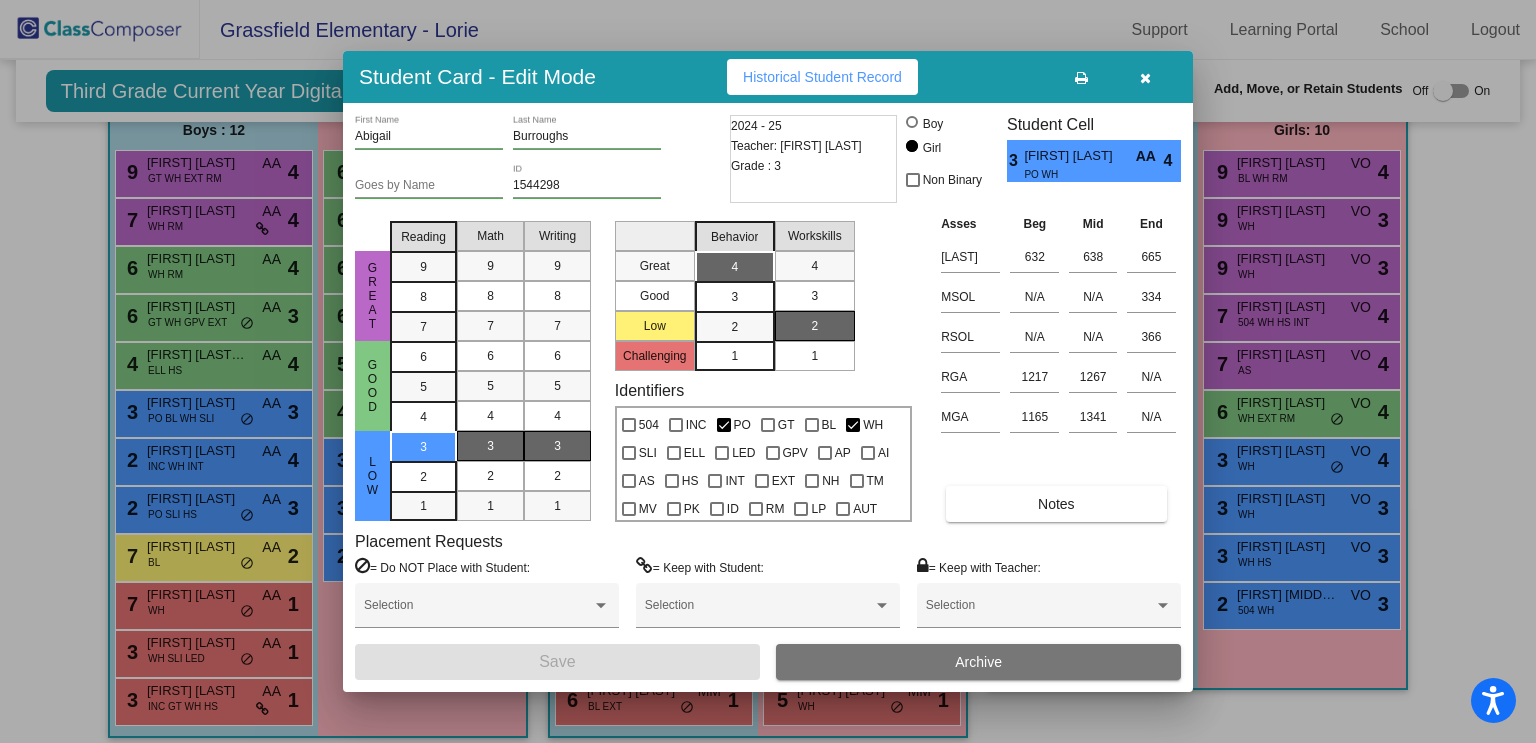 click at bounding box center (768, 371) 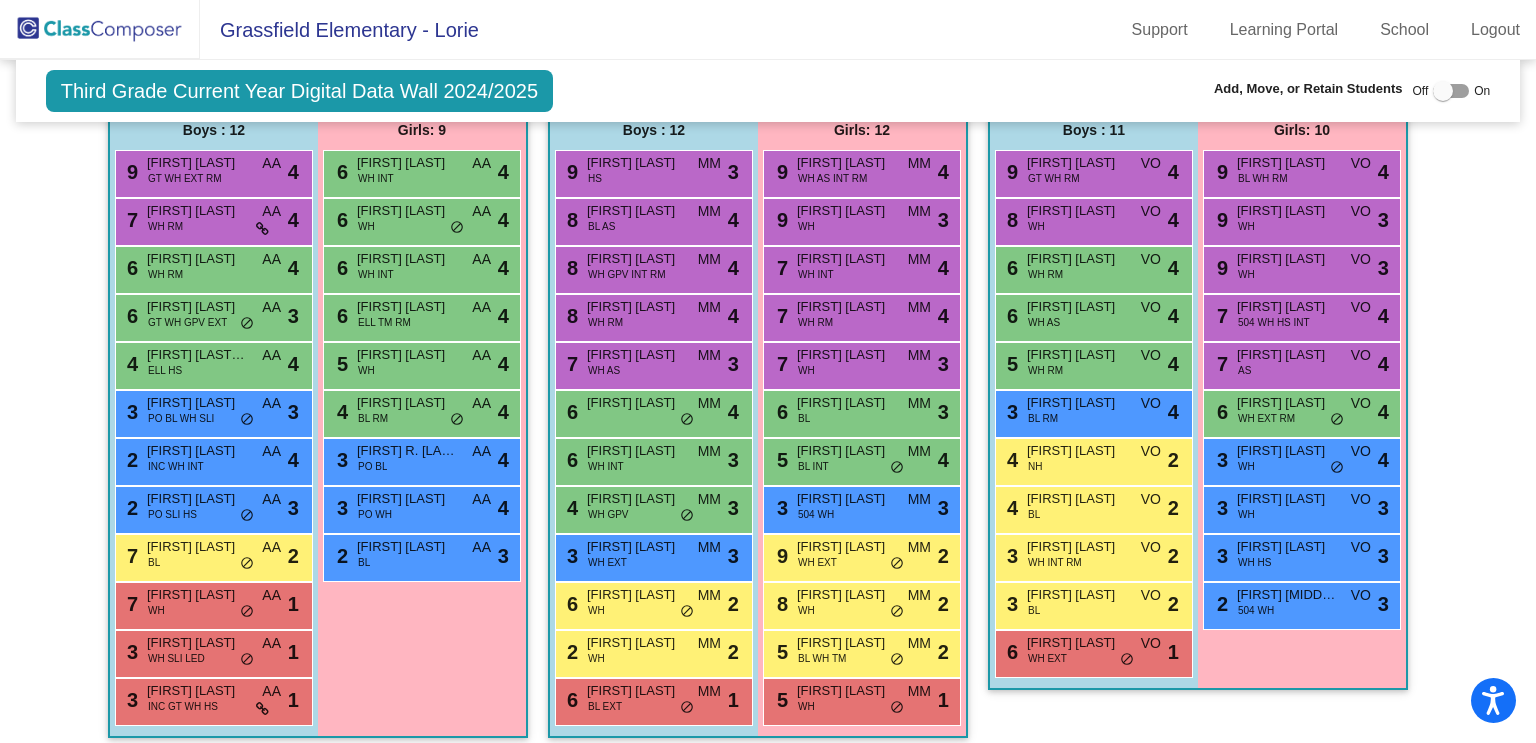 click on "2" at bounding box center [340, 556] 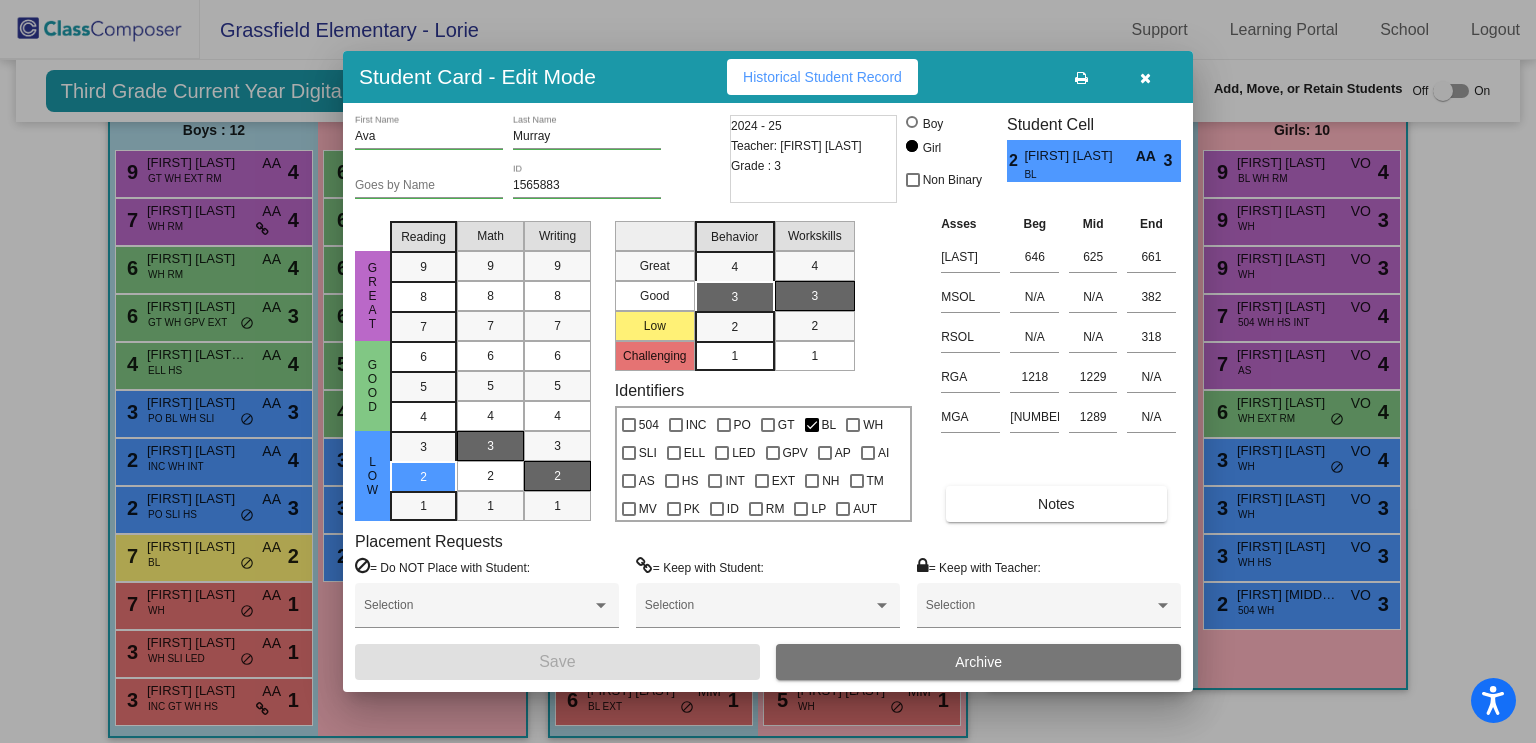 click at bounding box center (768, 371) 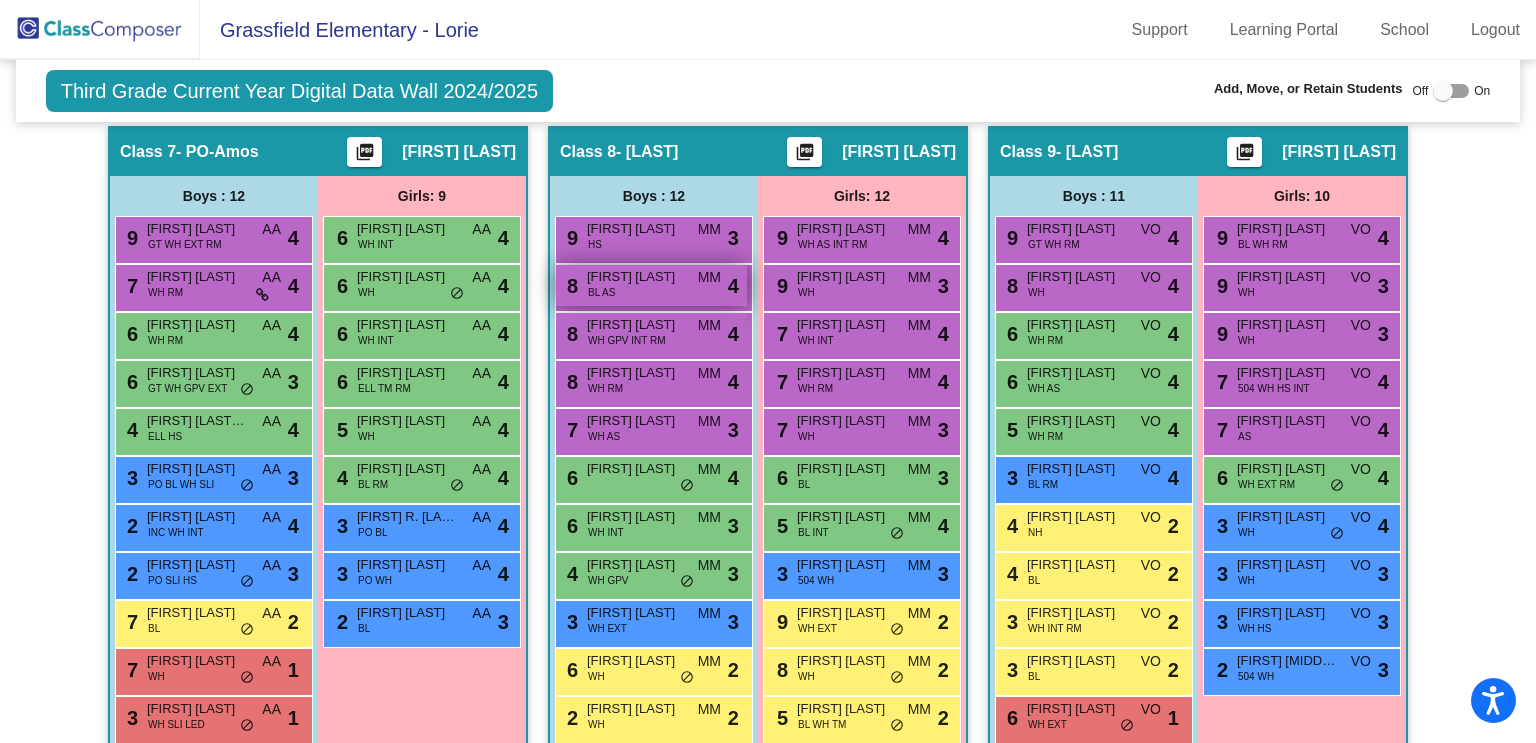 scroll, scrollTop: 2307, scrollLeft: 0, axis: vertical 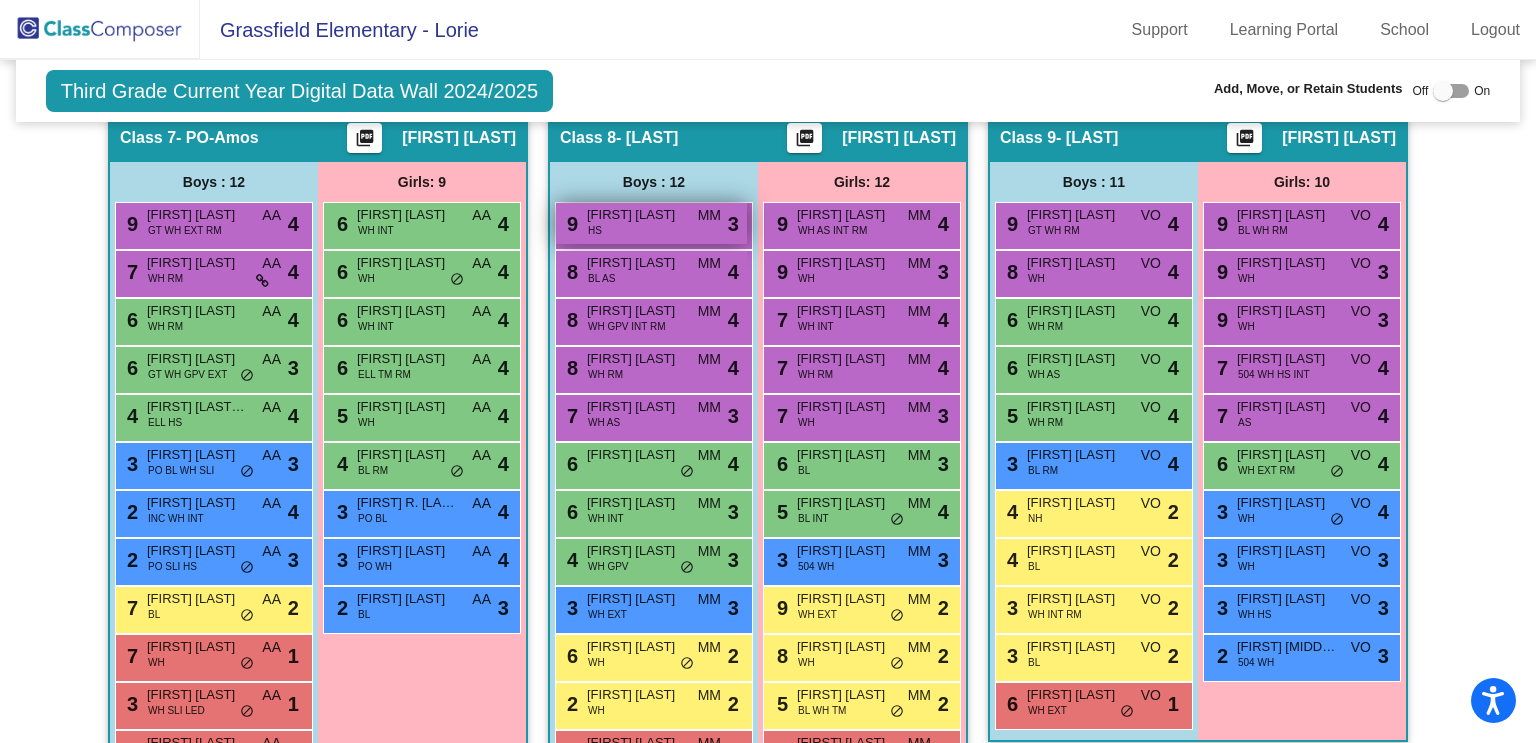 click on "[FIRST] [LAST]" at bounding box center (637, 215) 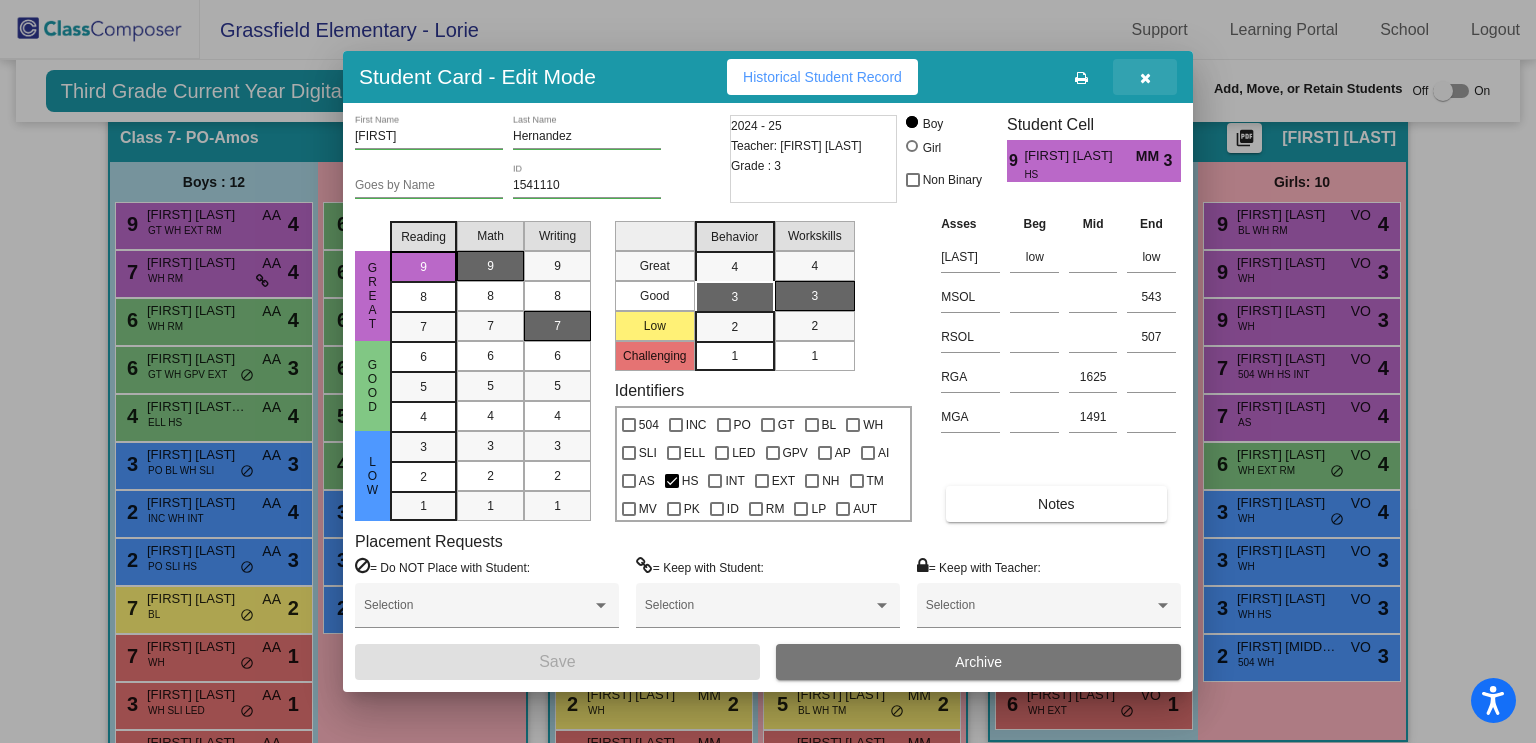 click at bounding box center [1145, 78] 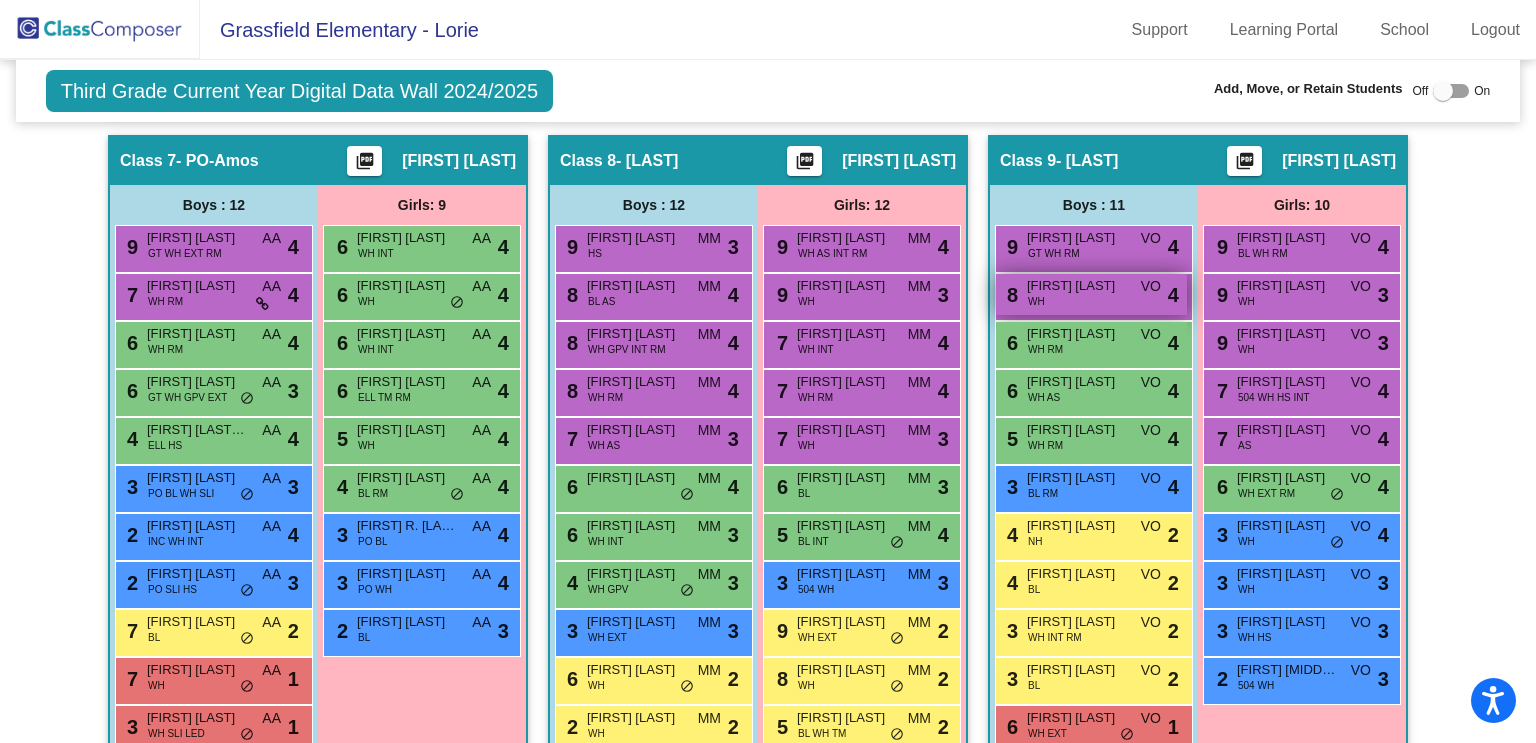 scroll, scrollTop: 2276, scrollLeft: 0, axis: vertical 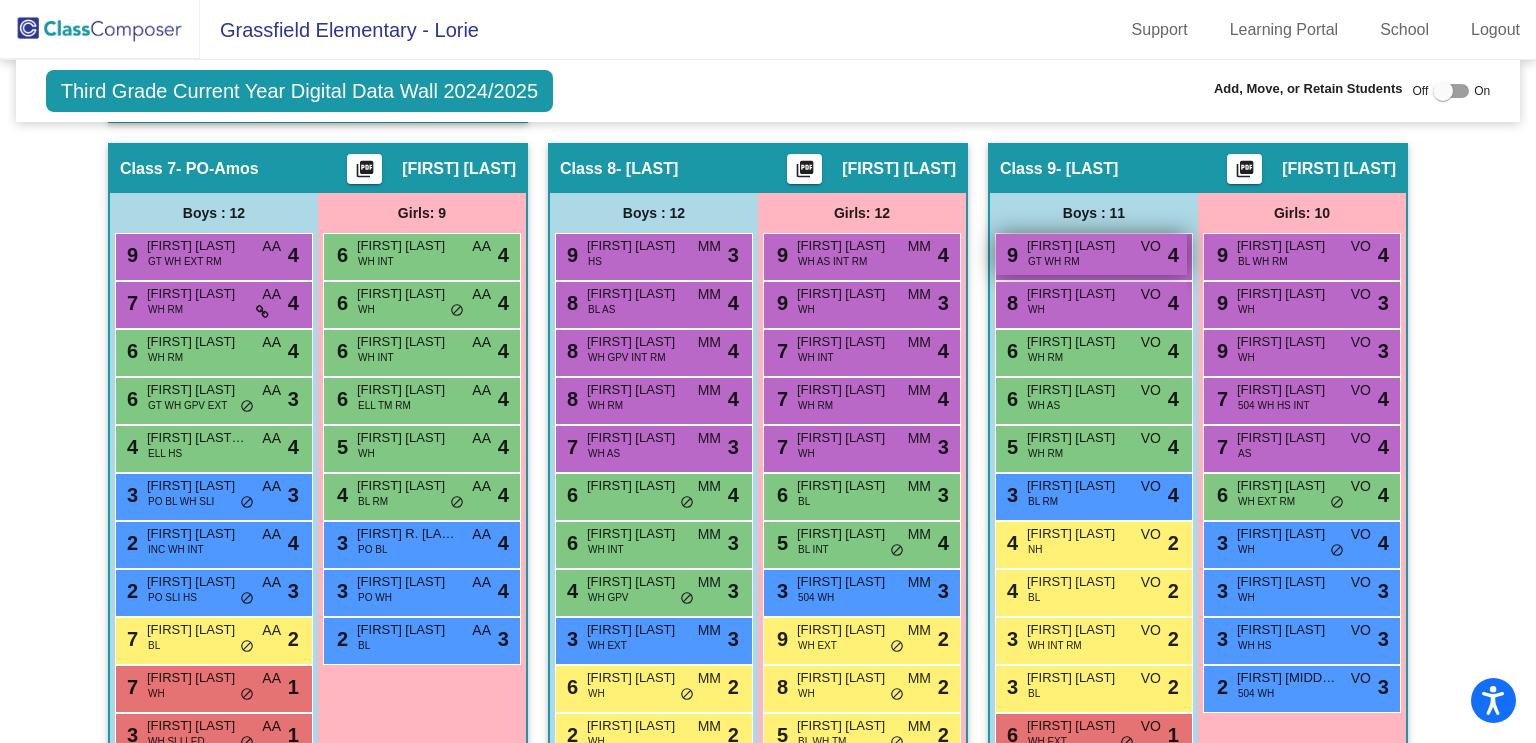 click on "[NUMBER] [FIRST] [LAST] GT WH RM VO lock do_not_disturb_alt [NUMBER]" at bounding box center [1091, 254] 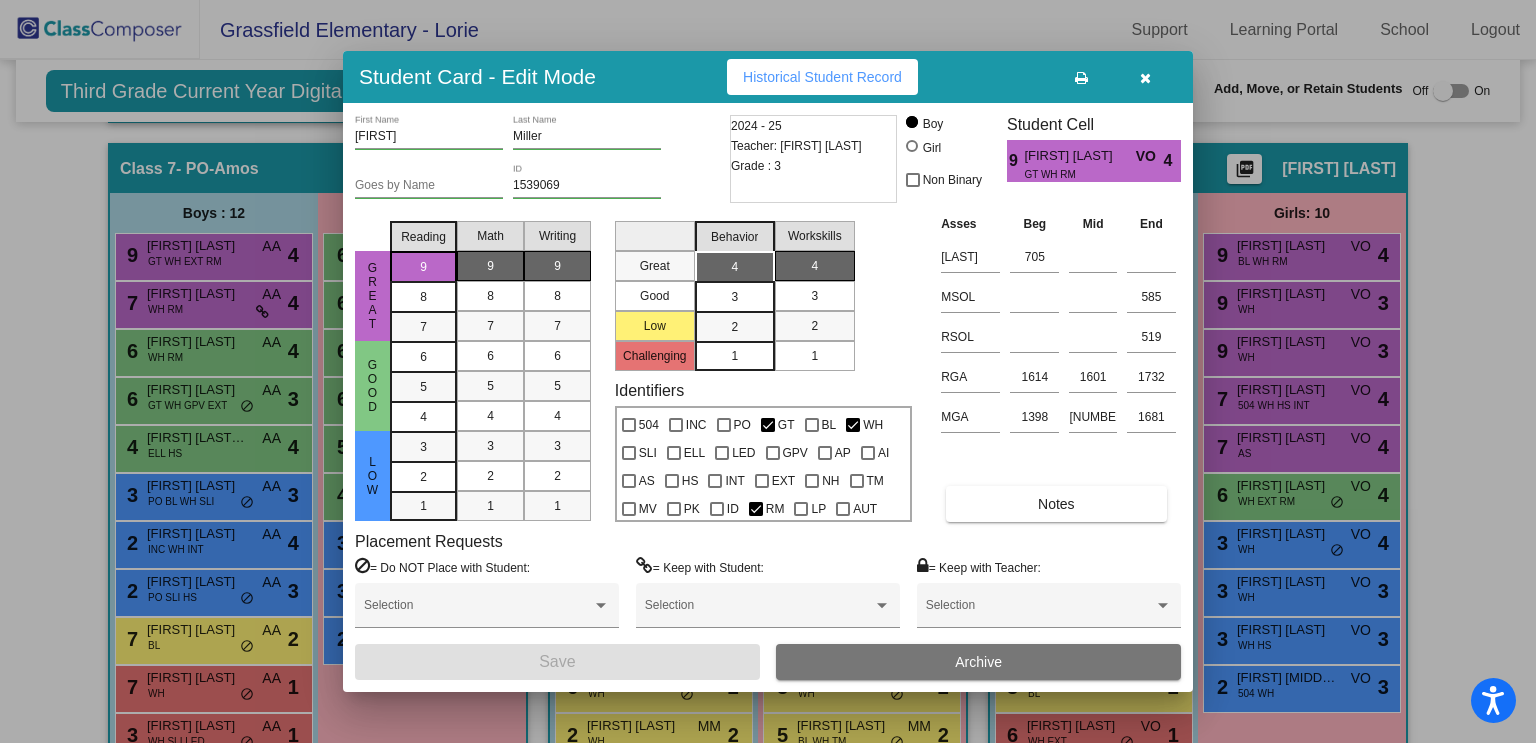 click at bounding box center [768, 371] 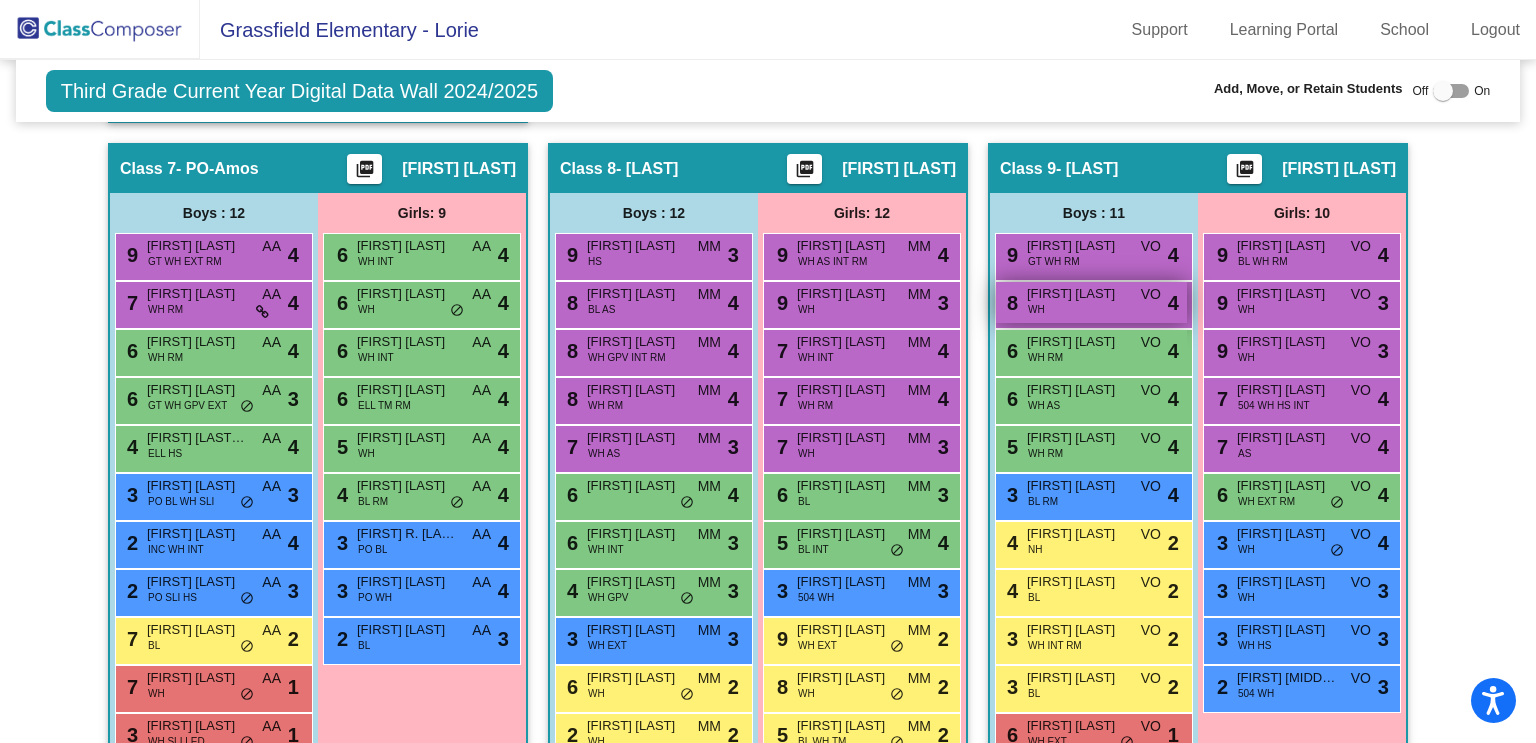 click on "[NUMBER] [FIRST] [LAST] WH VO lock do_not_disturb_alt [NUMBER]" at bounding box center [1091, 302] 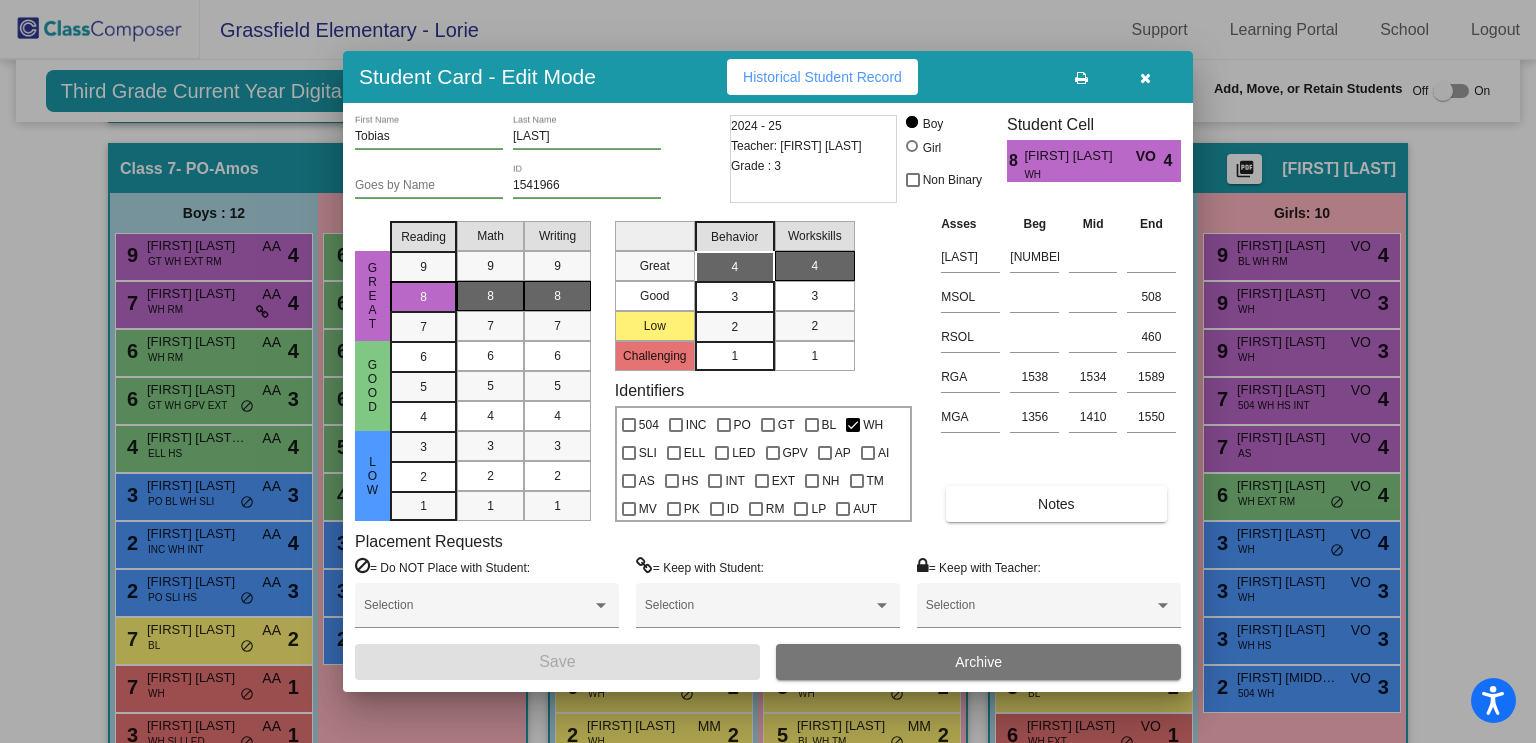 click at bounding box center (768, 371) 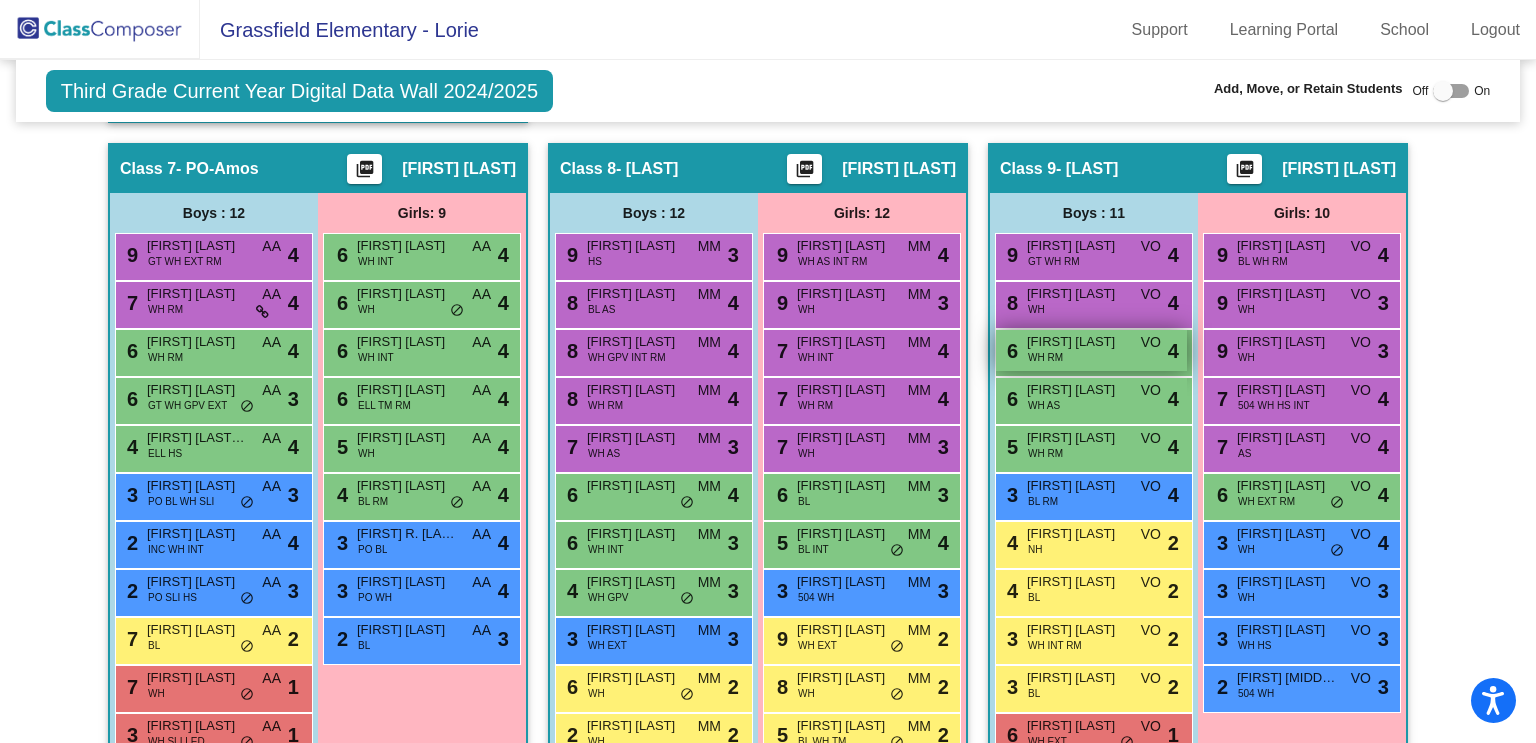 click on "[NUMBER] [STREET] [LAST] WH RM VO lock do_not_disturb_alt [NUMBER]" at bounding box center [1091, 350] 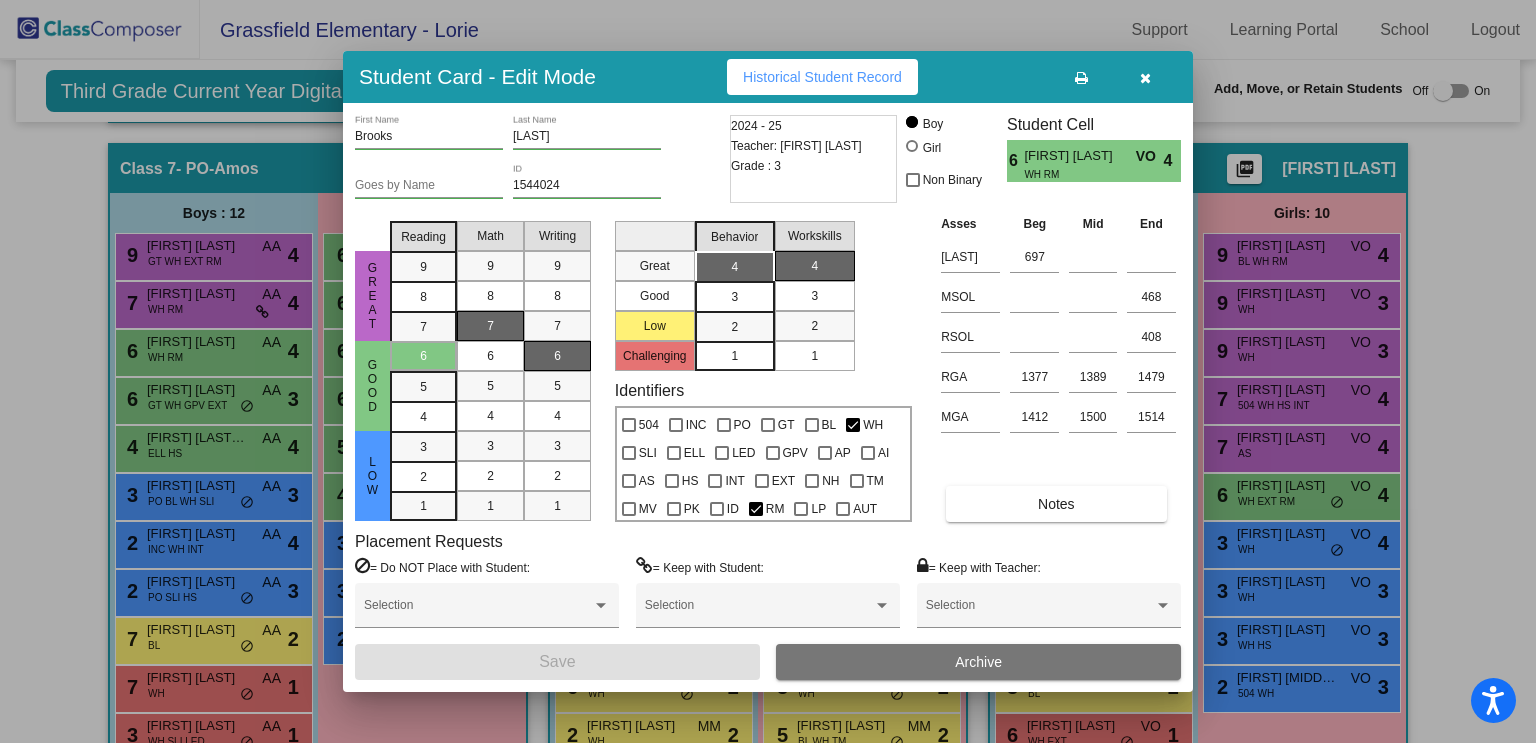 click at bounding box center [768, 371] 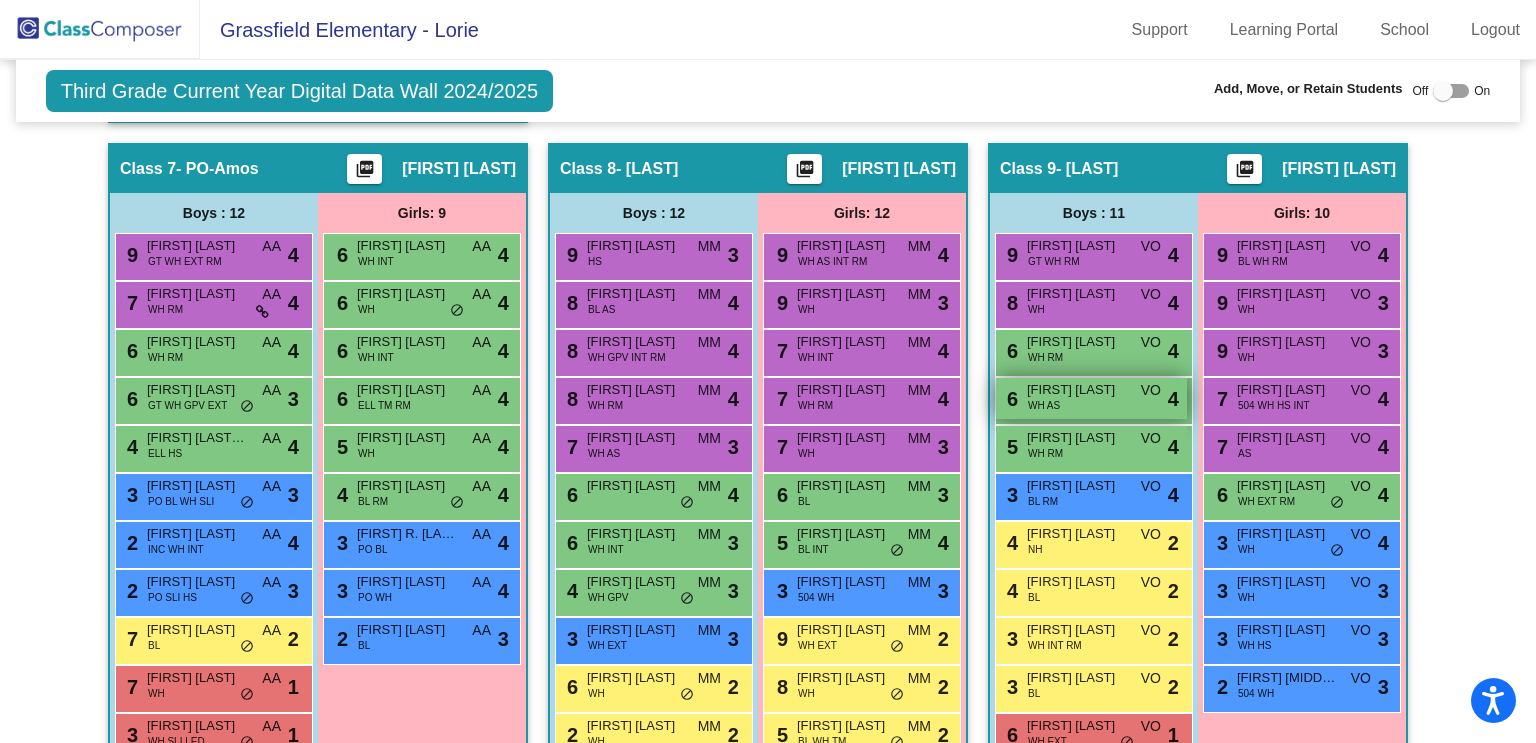 click on "[FIRST] [LAST]" at bounding box center [1077, 390] 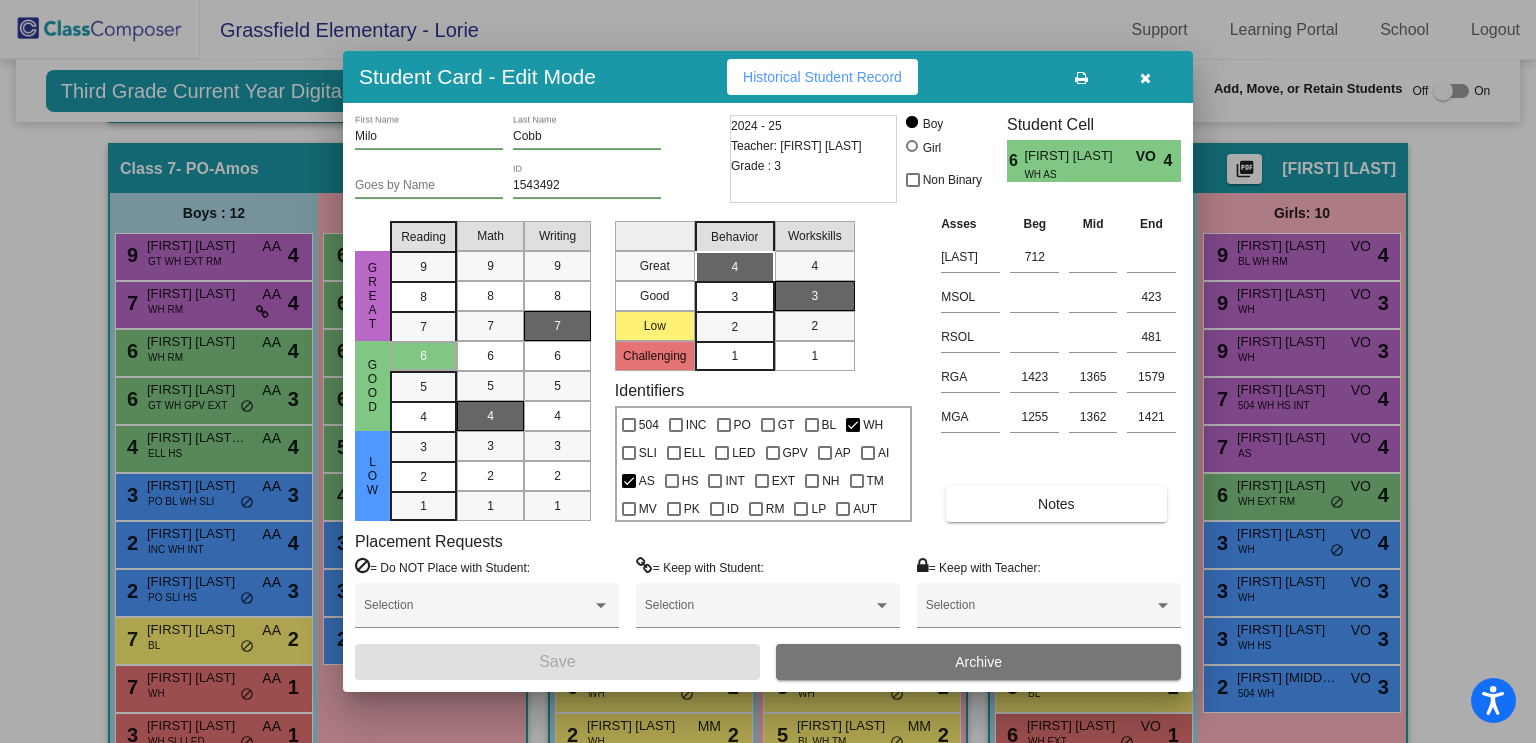 click at bounding box center [768, 371] 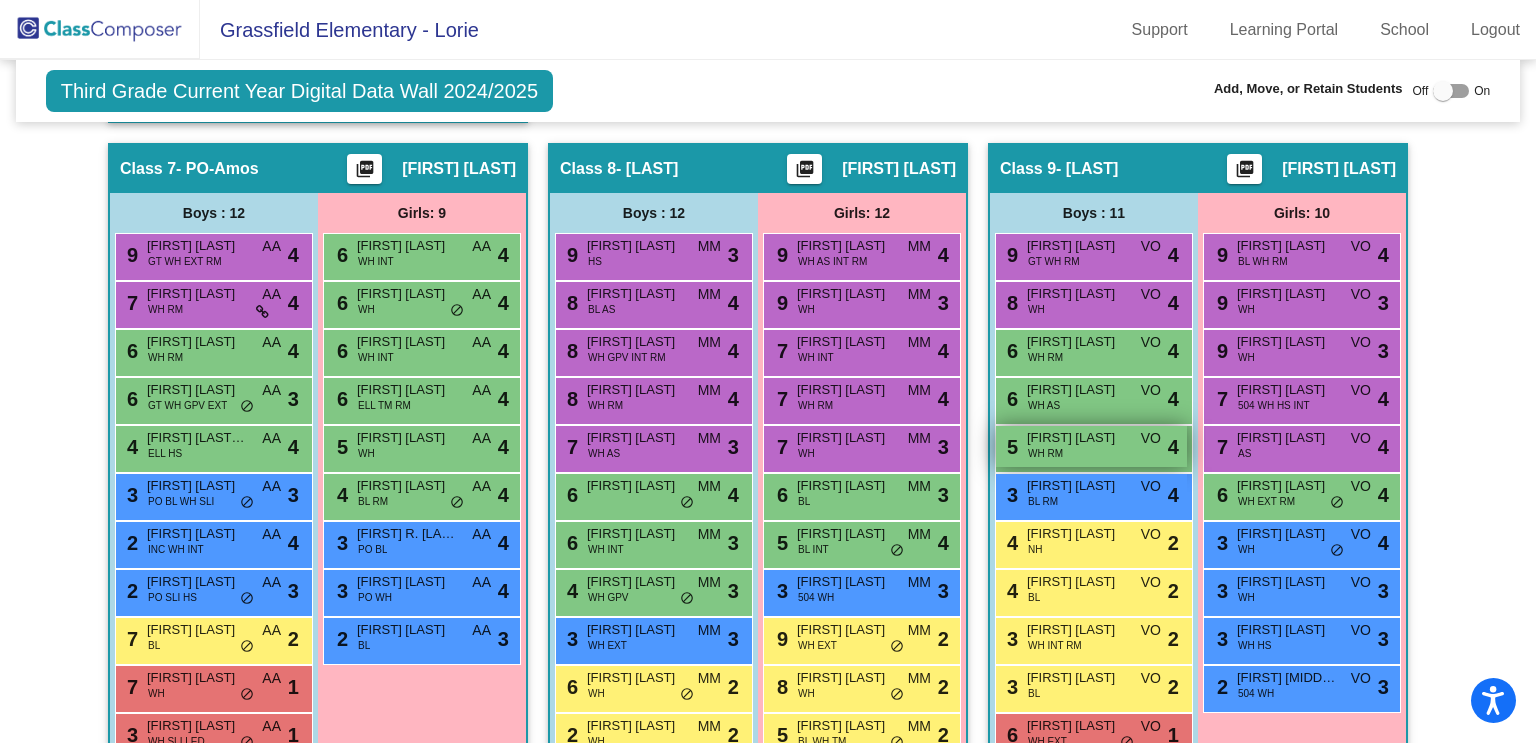 click on "[NUMBER] [FIRST] [LAST] WH RM VO lock do_not_disturb_alt [NUMBER]" at bounding box center [1091, 446] 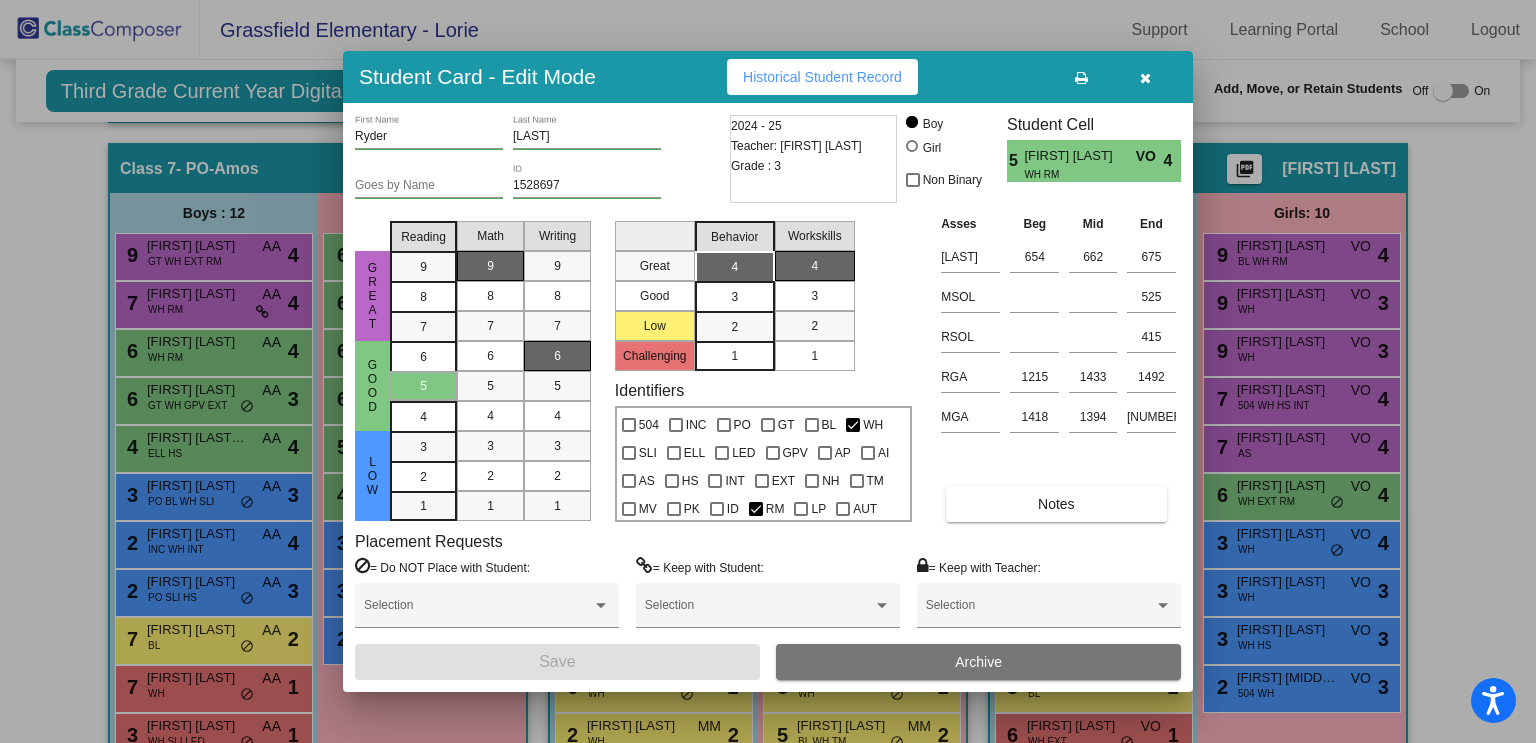 click at bounding box center (768, 371) 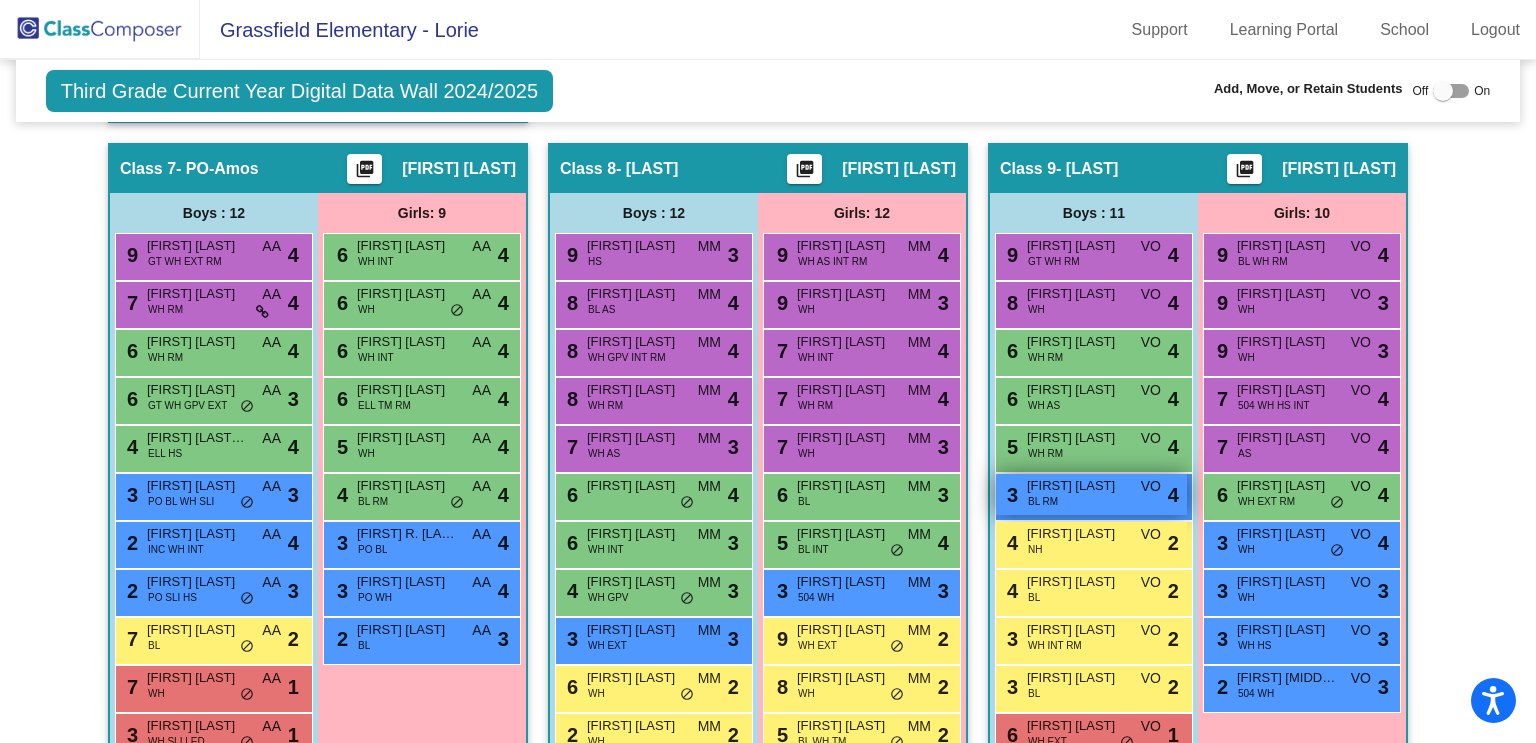 click on "[NUMBER] [FIRST] [LAST] BL RM VO lock do_not_disturb_alt [NUMBER]" at bounding box center (1091, 494) 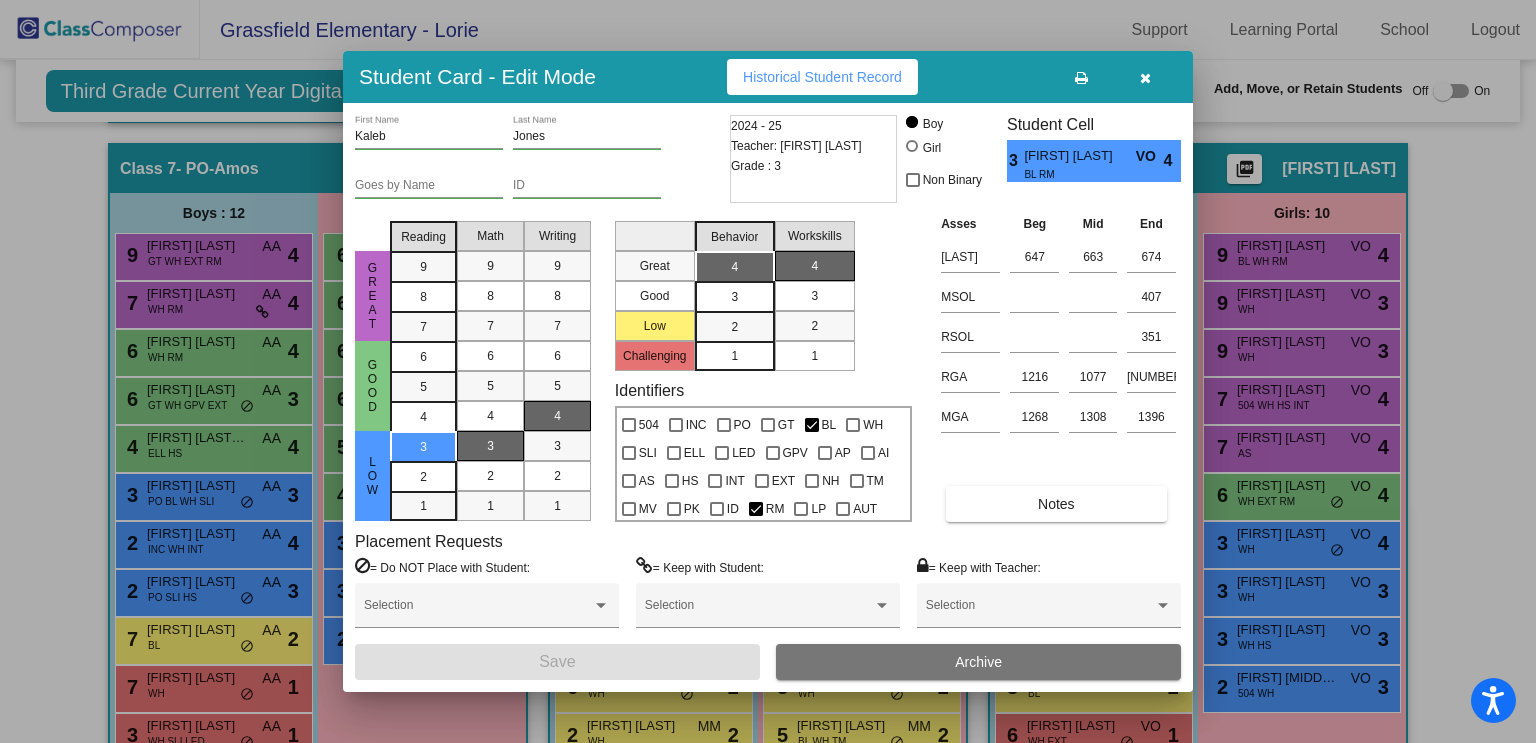 click at bounding box center (768, 371) 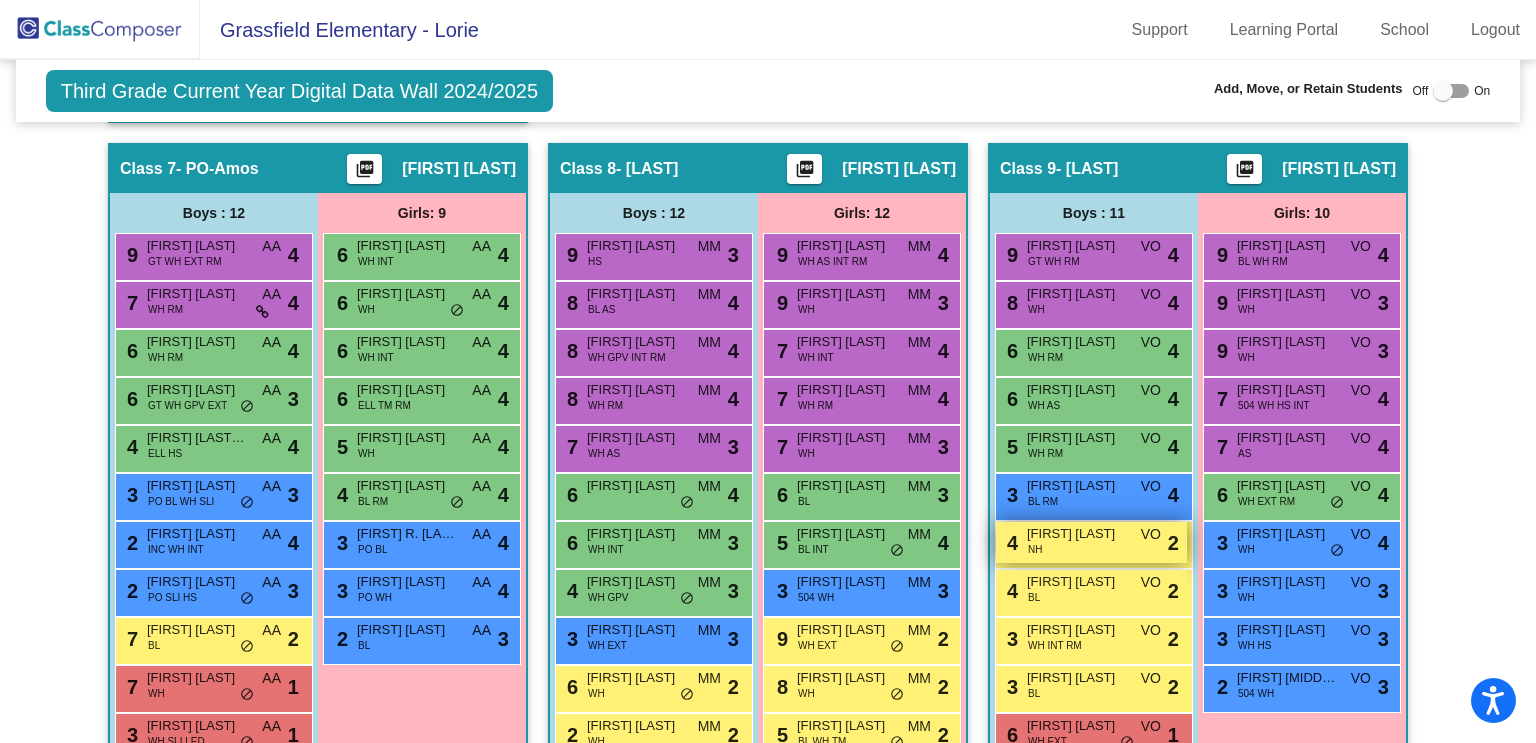 click on "4 [FIRST] [LAST] NH VO lock do_not_disturb_alt 2" at bounding box center [1091, 542] 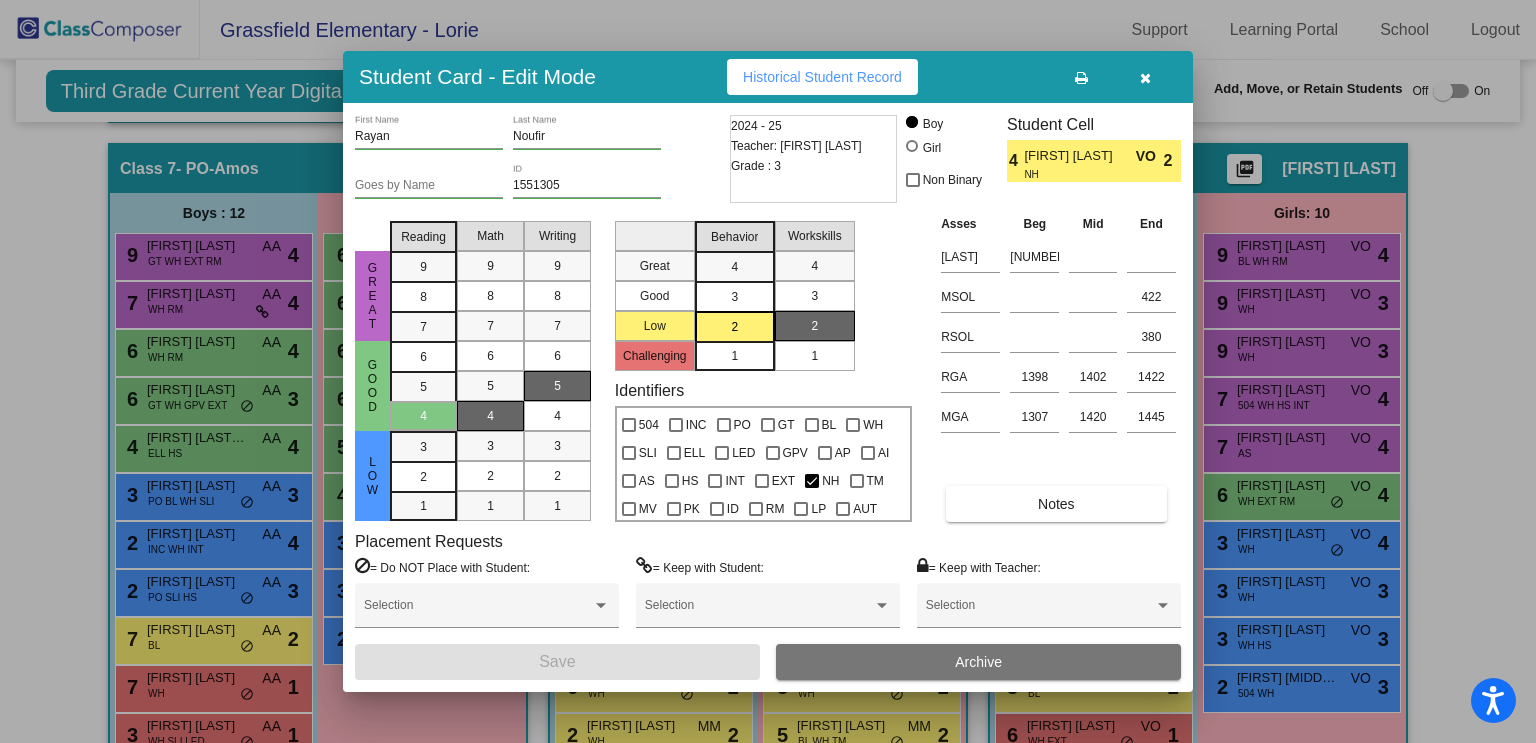 click at bounding box center [768, 371] 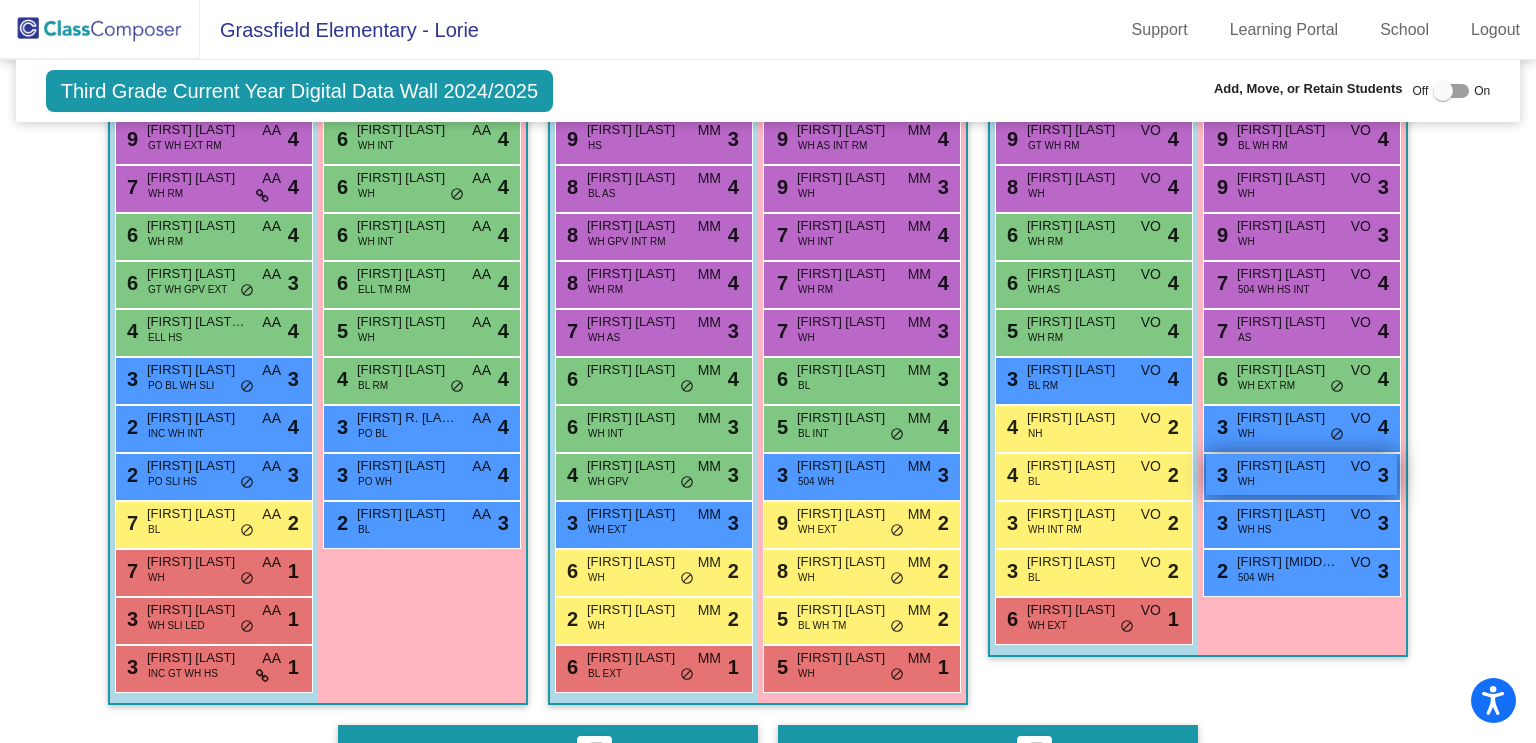 scroll, scrollTop: 2516, scrollLeft: 0, axis: vertical 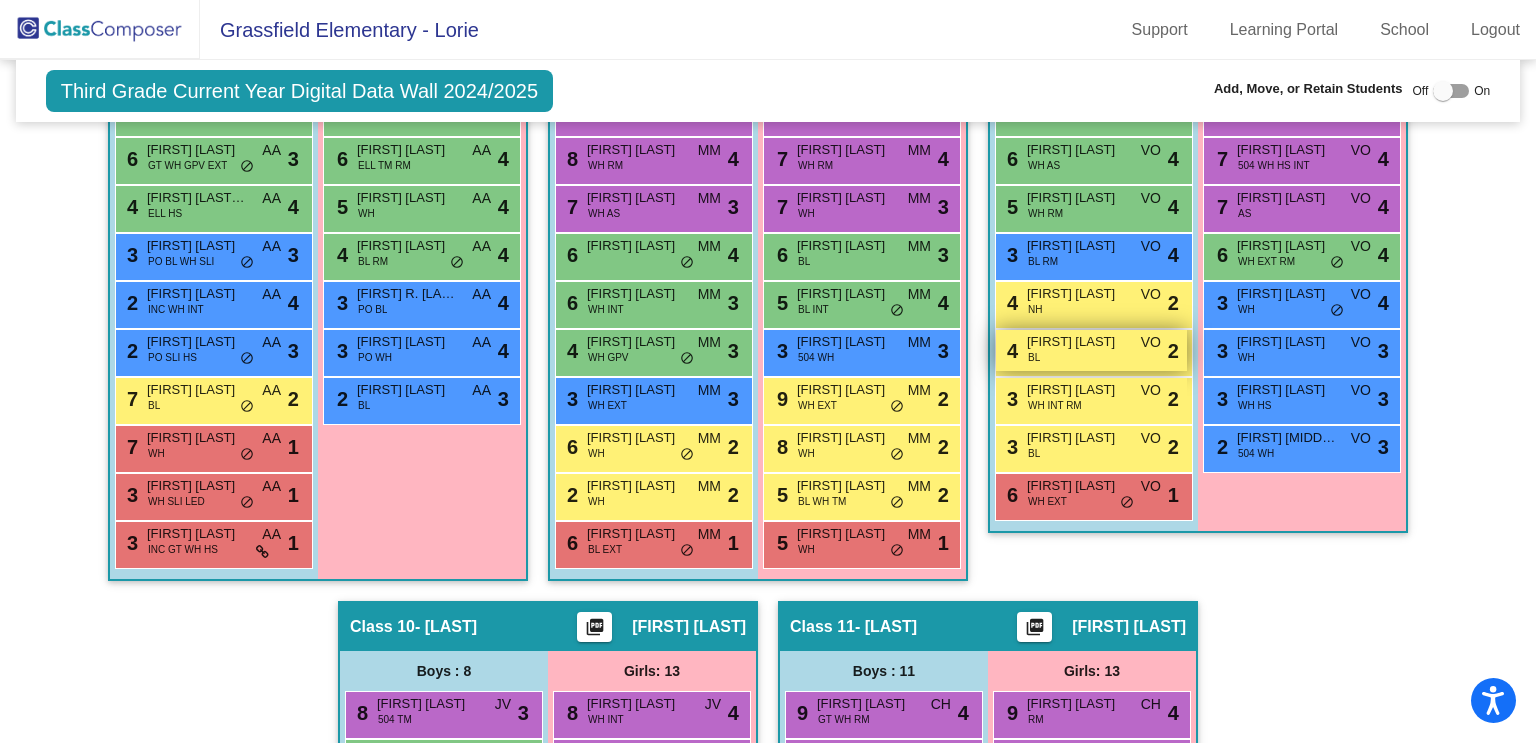 click on "4 [FIRST] [LAST] BL VO lock do_not_disturb_alt 2" at bounding box center (1091, 350) 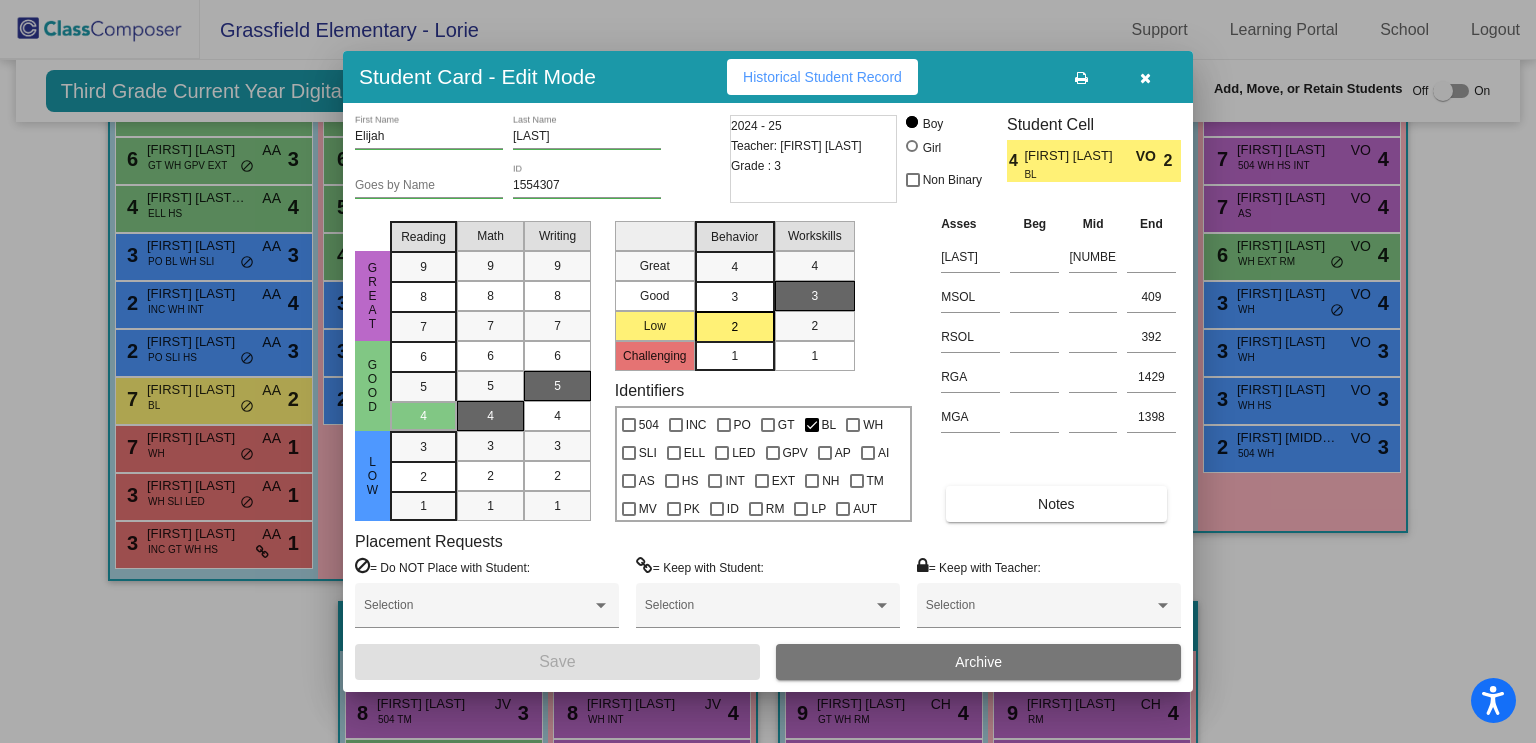 click at bounding box center [768, 371] 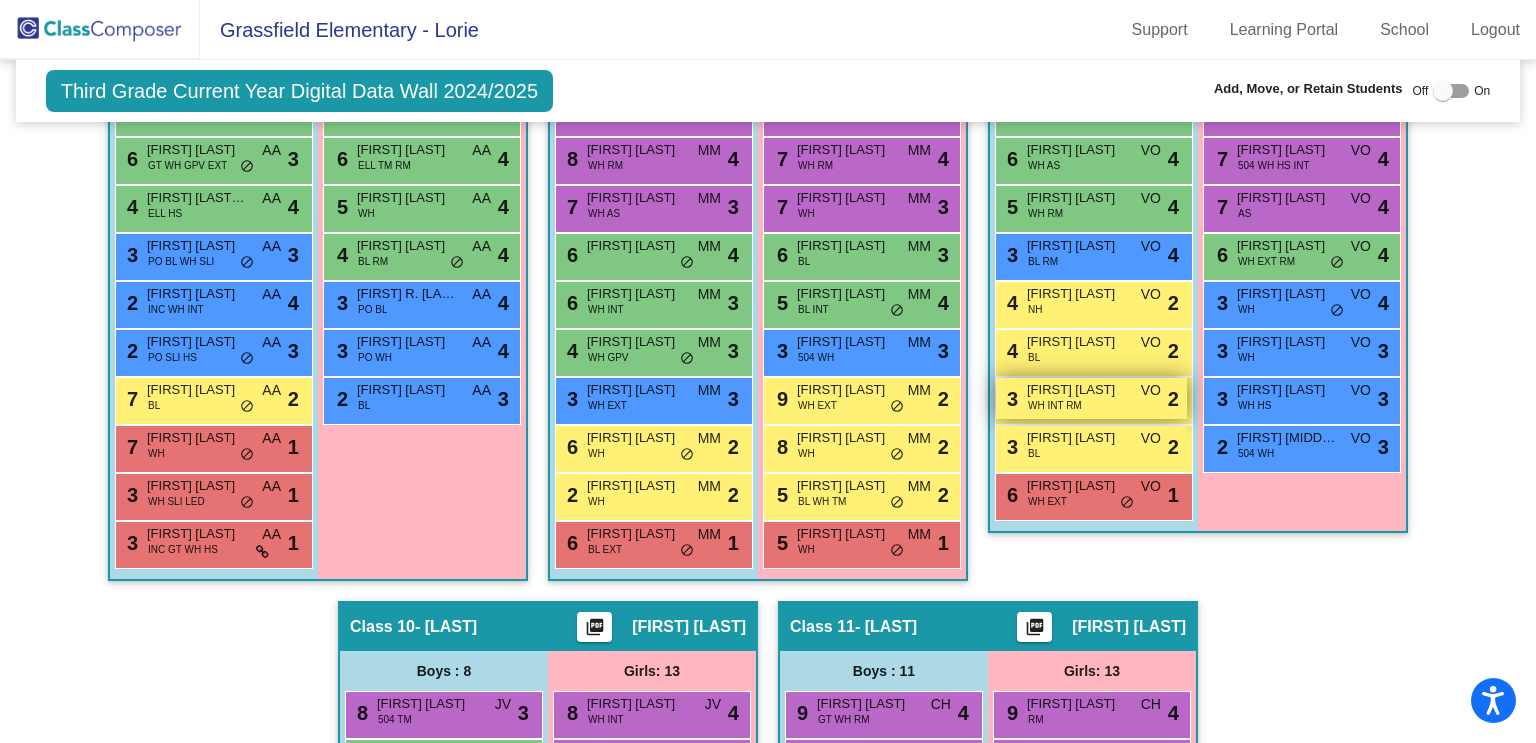 click on "[NUMBER] [FIRST] [LAST] WH INT RM VO lock do_not_disturb_alt [NUMBER]" at bounding box center [1091, 398] 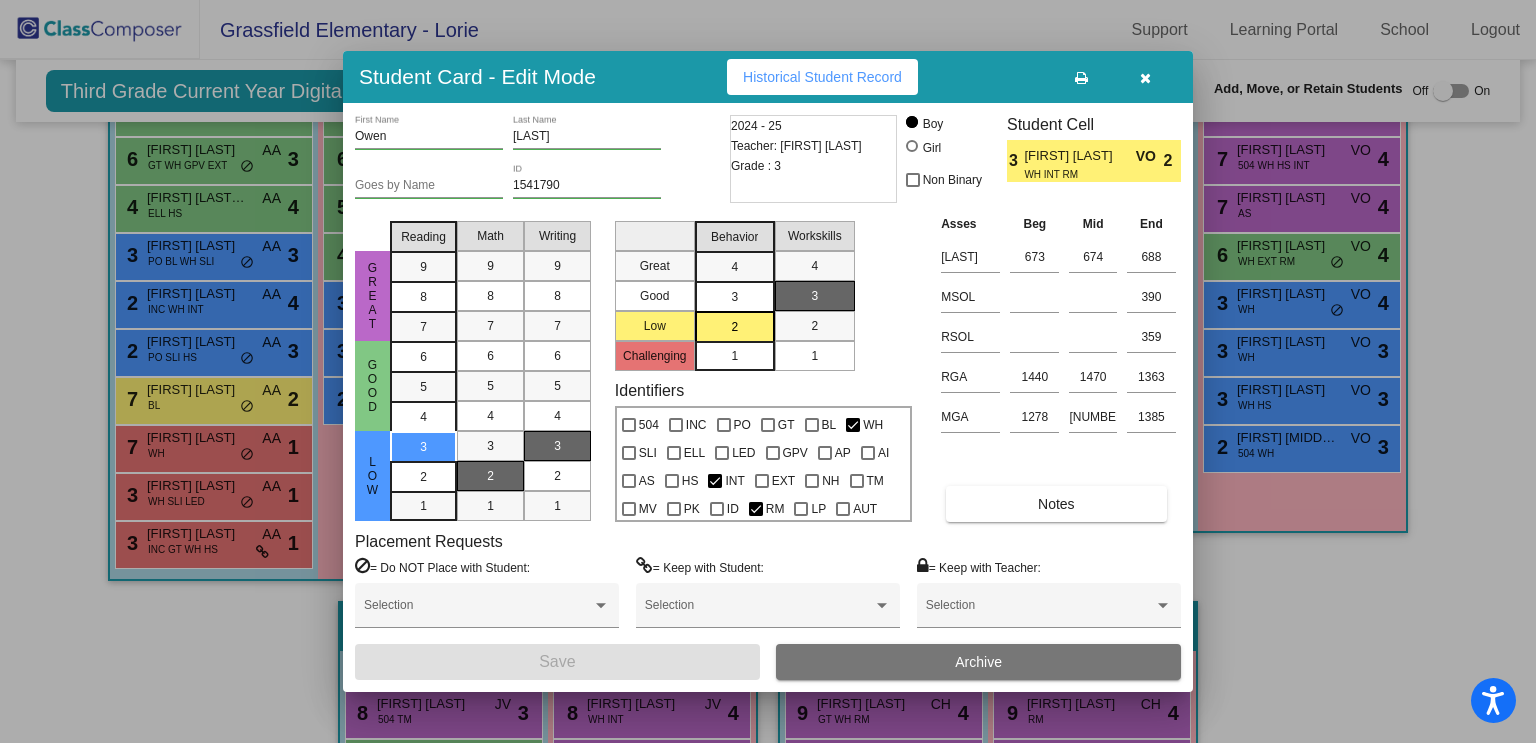 click at bounding box center (768, 371) 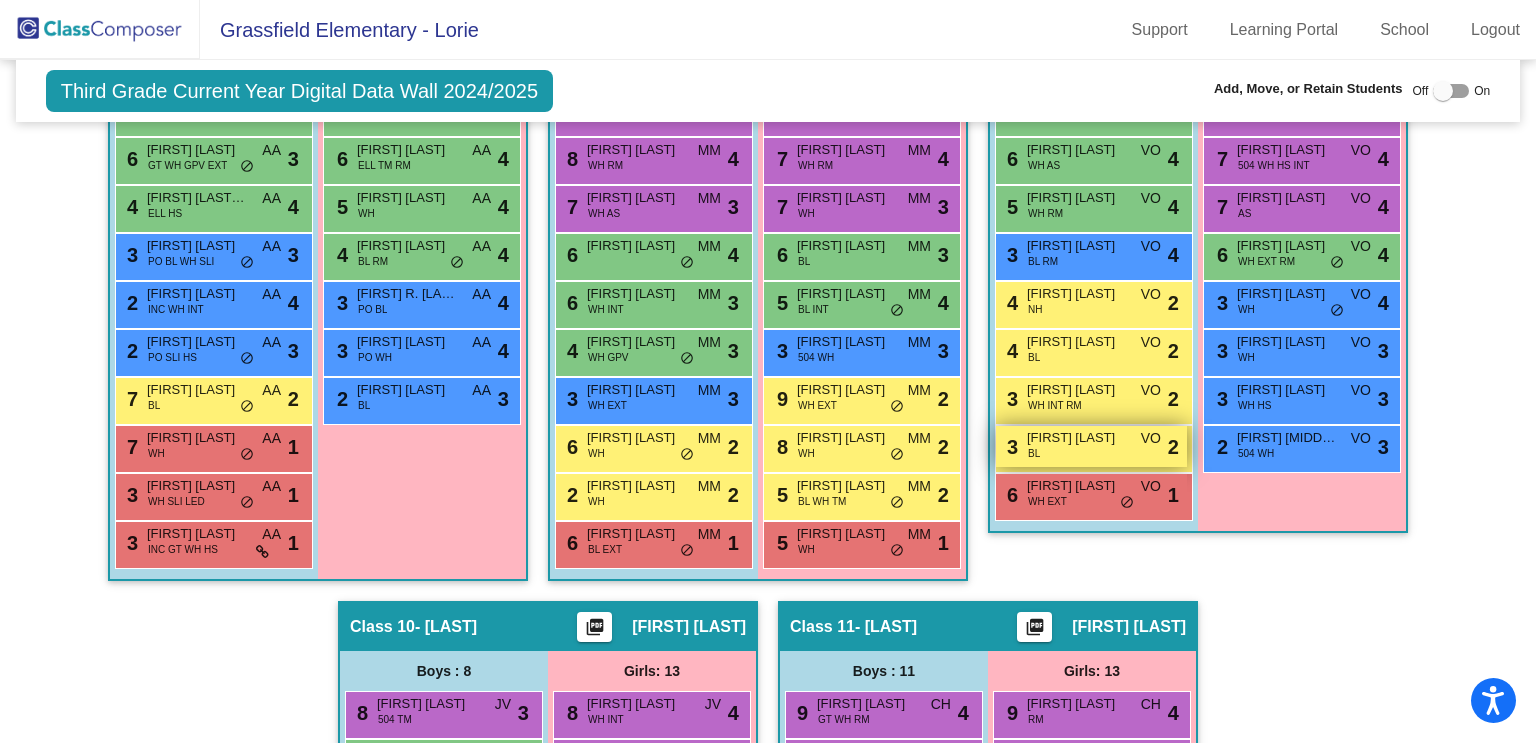 click on "[NUMBER] [FIRST] [LAST] BL VO lock do_not_disturb_alt [NUMBER]" at bounding box center (1091, 446) 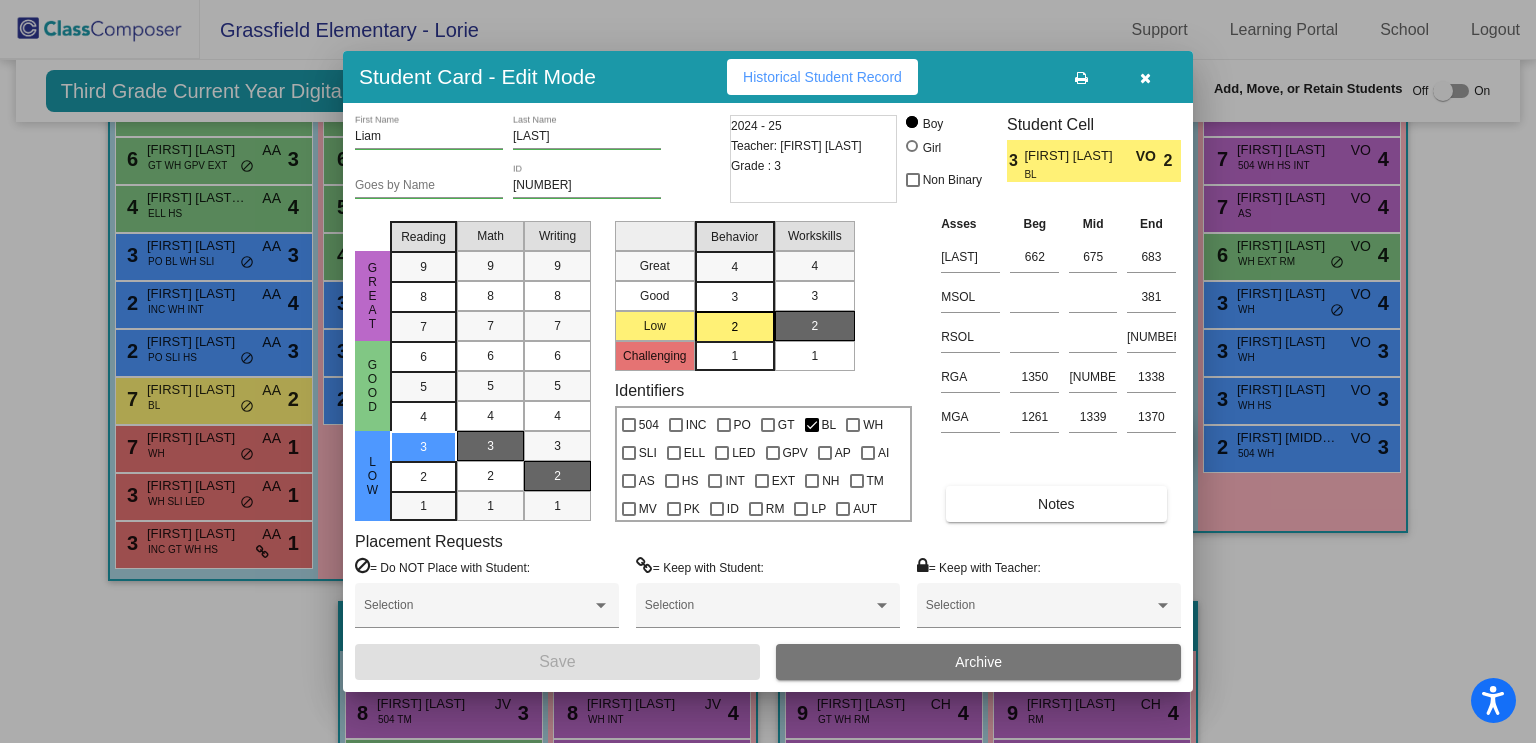 click at bounding box center (768, 371) 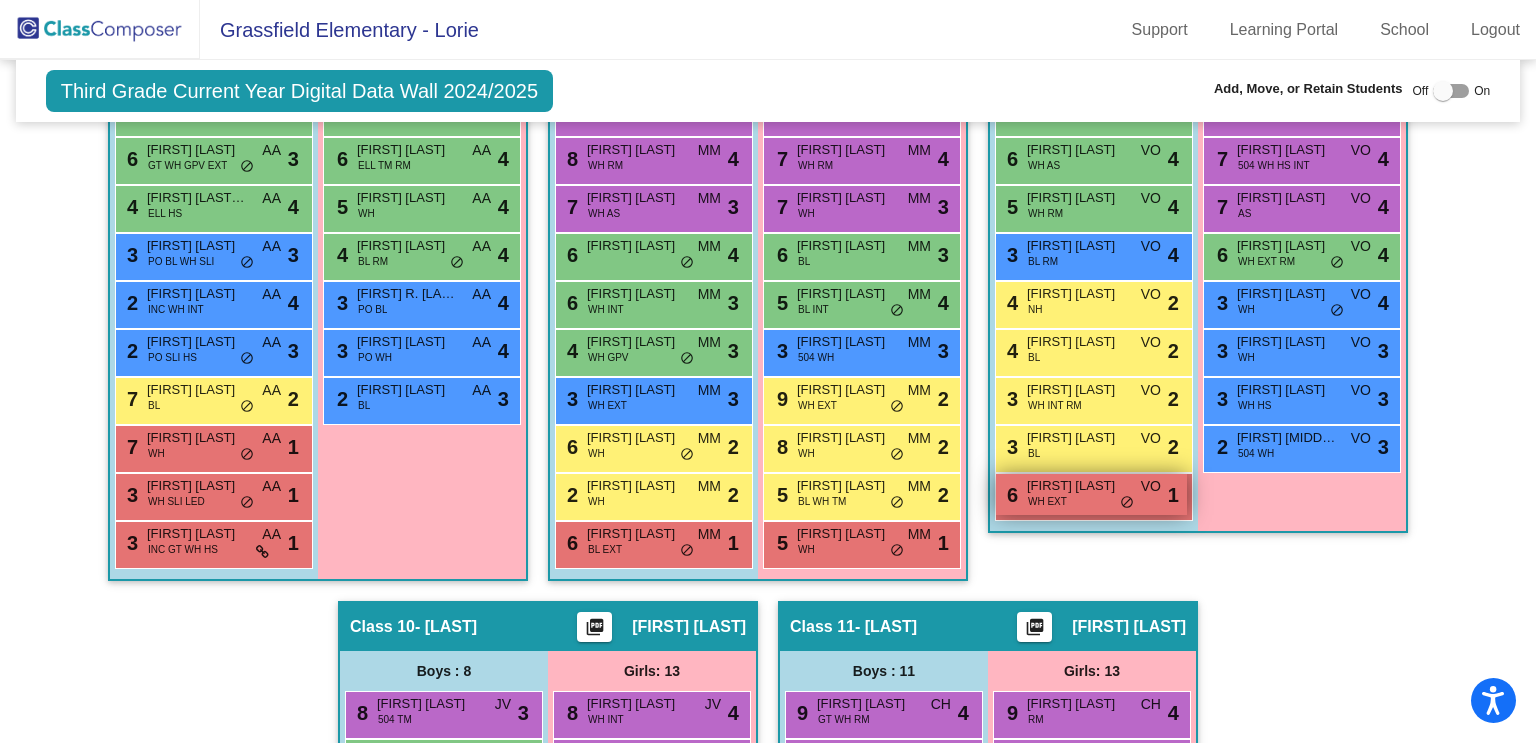 click on "6 [FIRST] [LAST] WH EXT VO lock do_not_disturb_alt 1" at bounding box center [1091, 494] 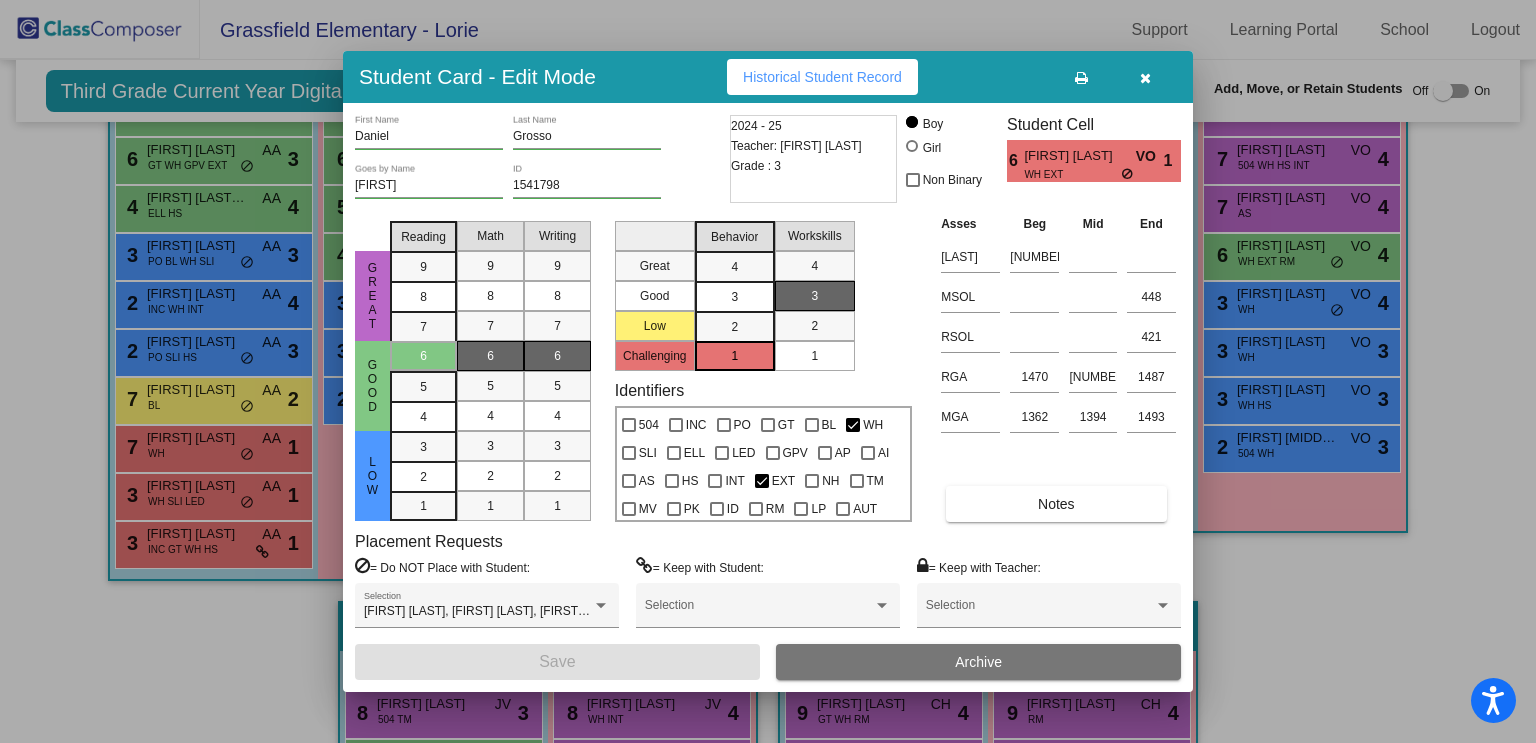 click at bounding box center [768, 371] 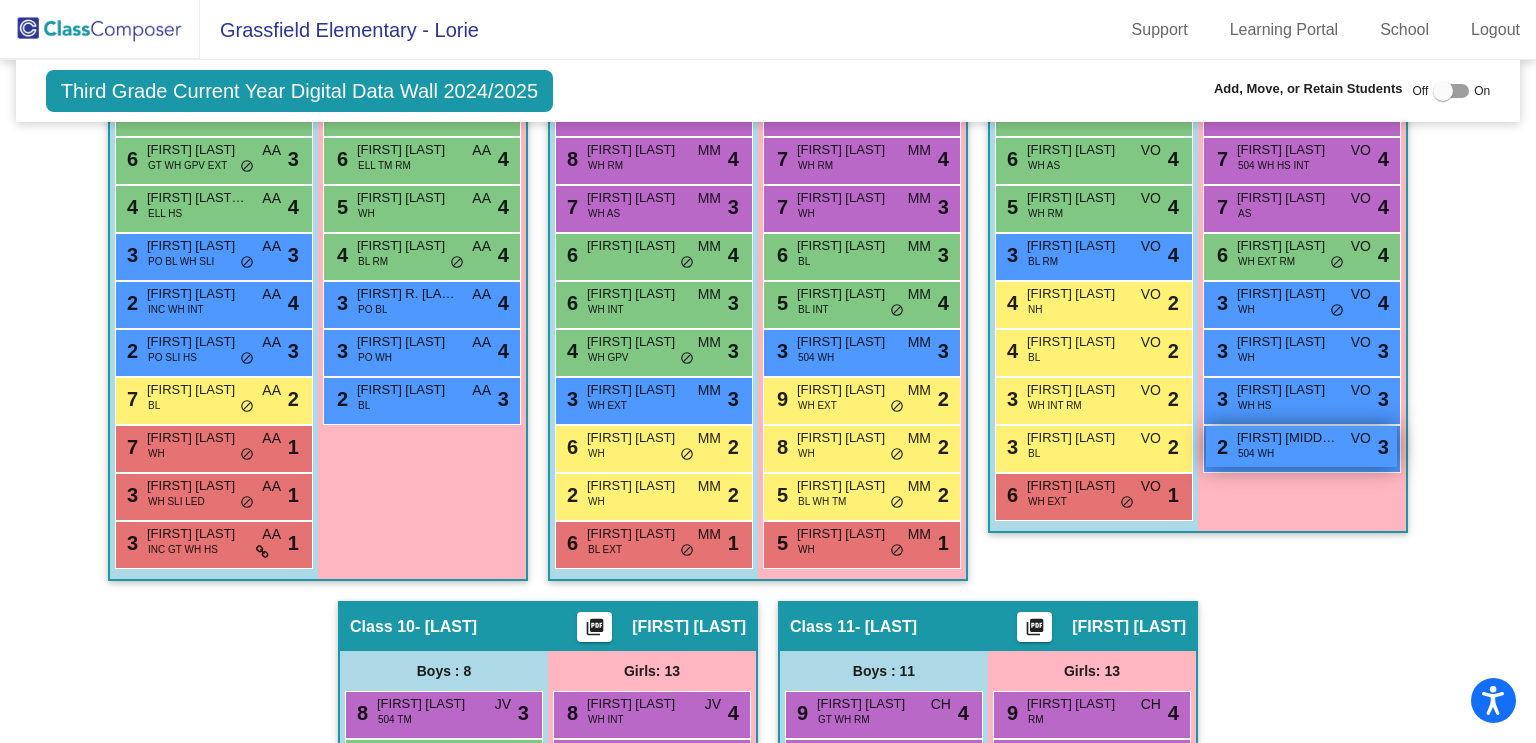 click on "2 [FIRST] [LAST] 504 WH VO lock do_not_disturb_alt 3" at bounding box center (1301, 446) 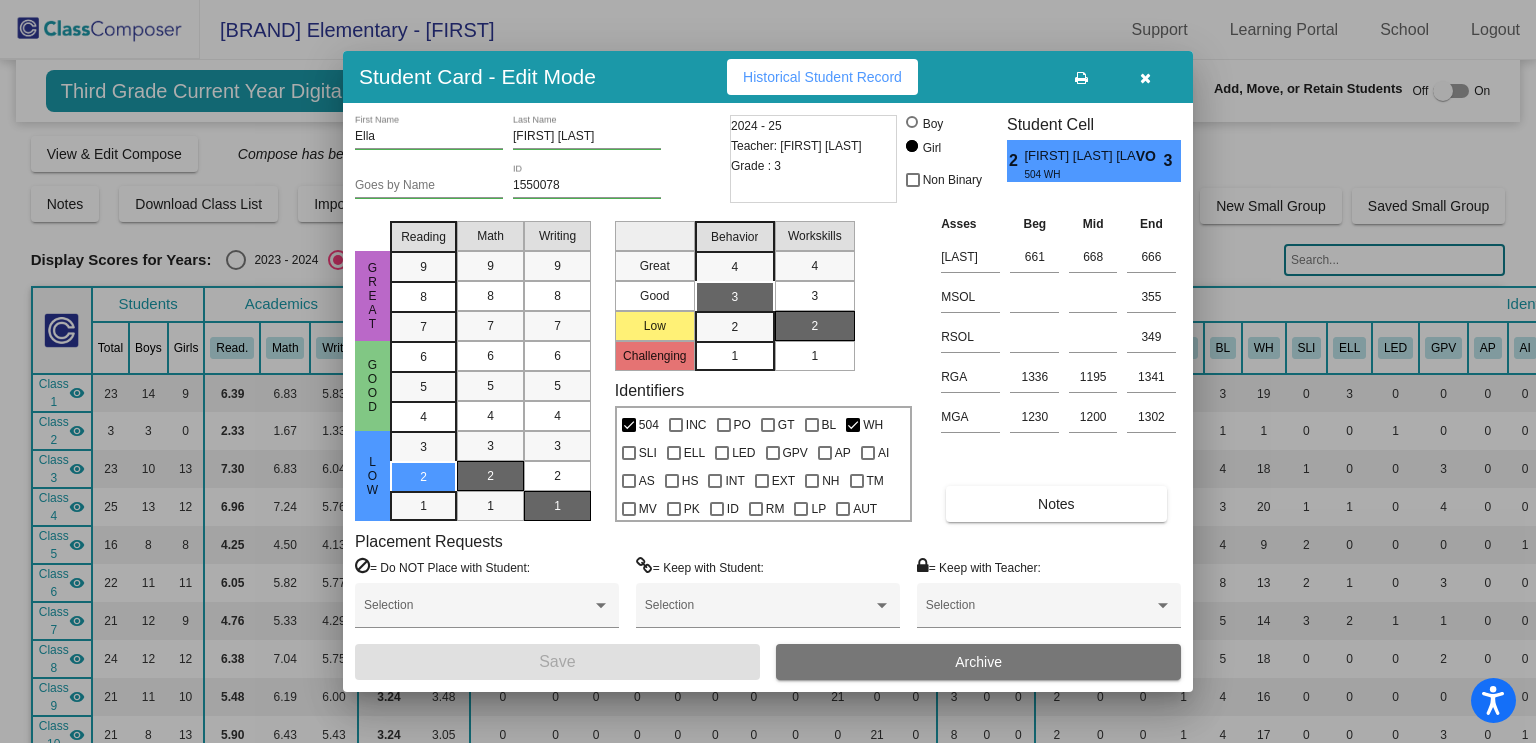 click at bounding box center (768, 371) 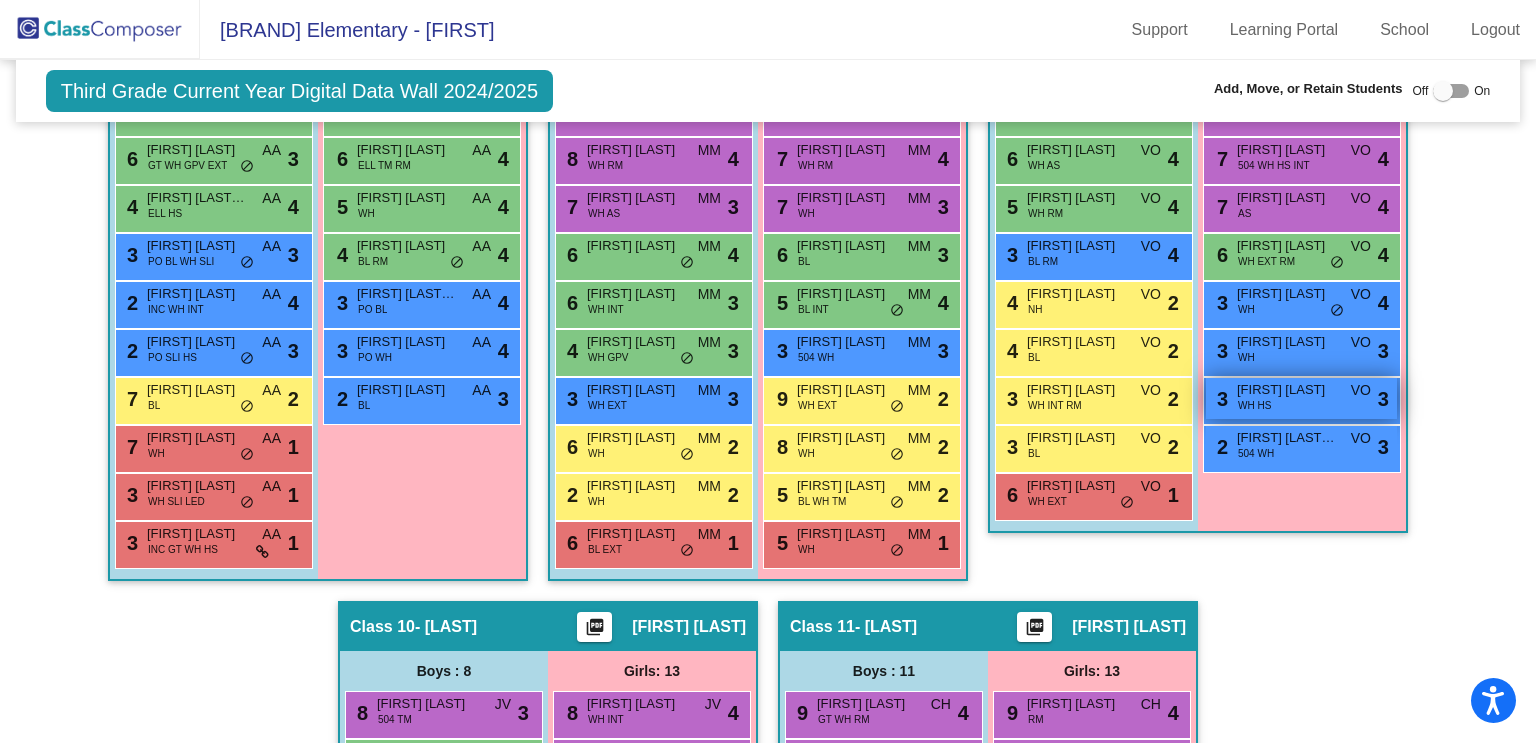 click on "3 Lily Gonzalez WH HS VO lock do_not_disturb_alt 3" at bounding box center [1301, 398] 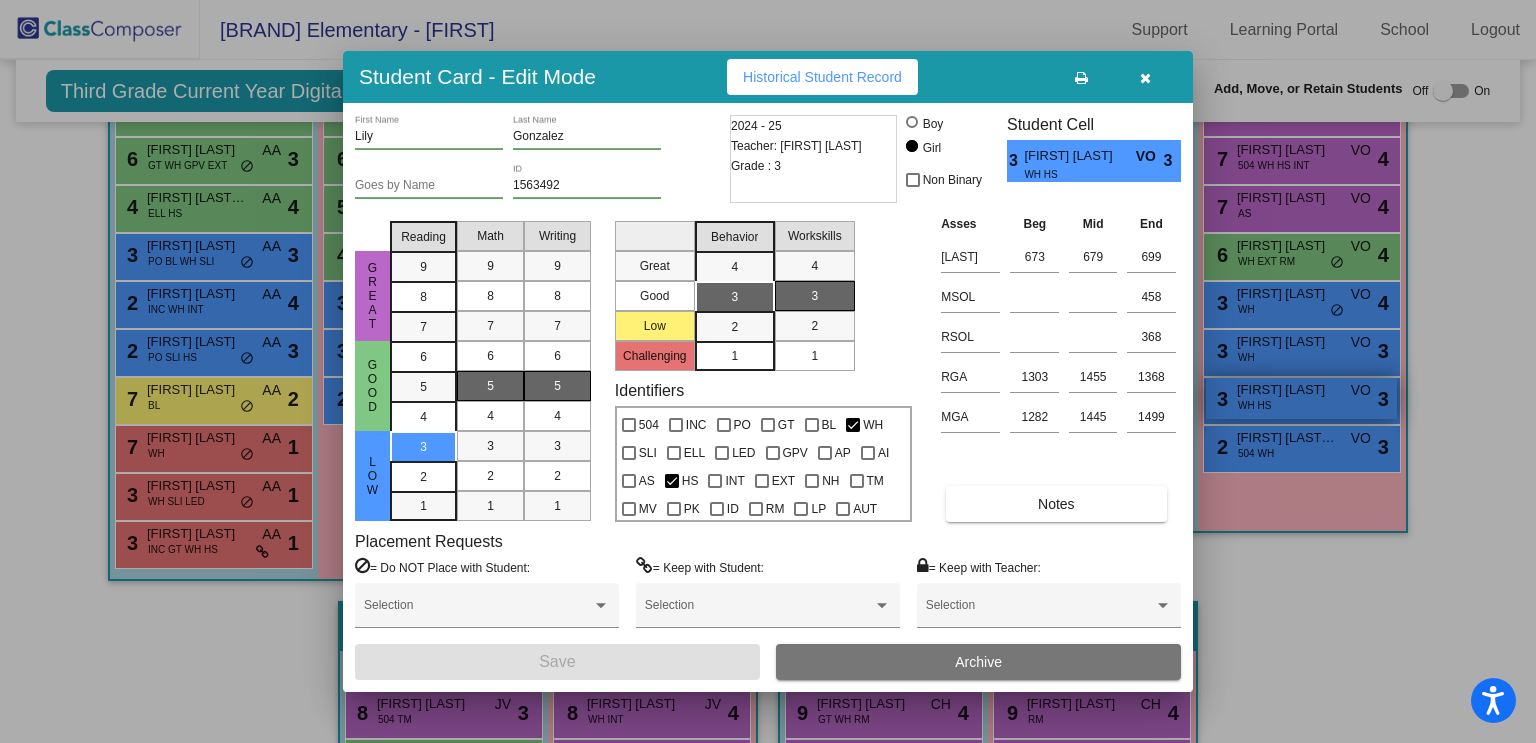 click at bounding box center [768, 371] 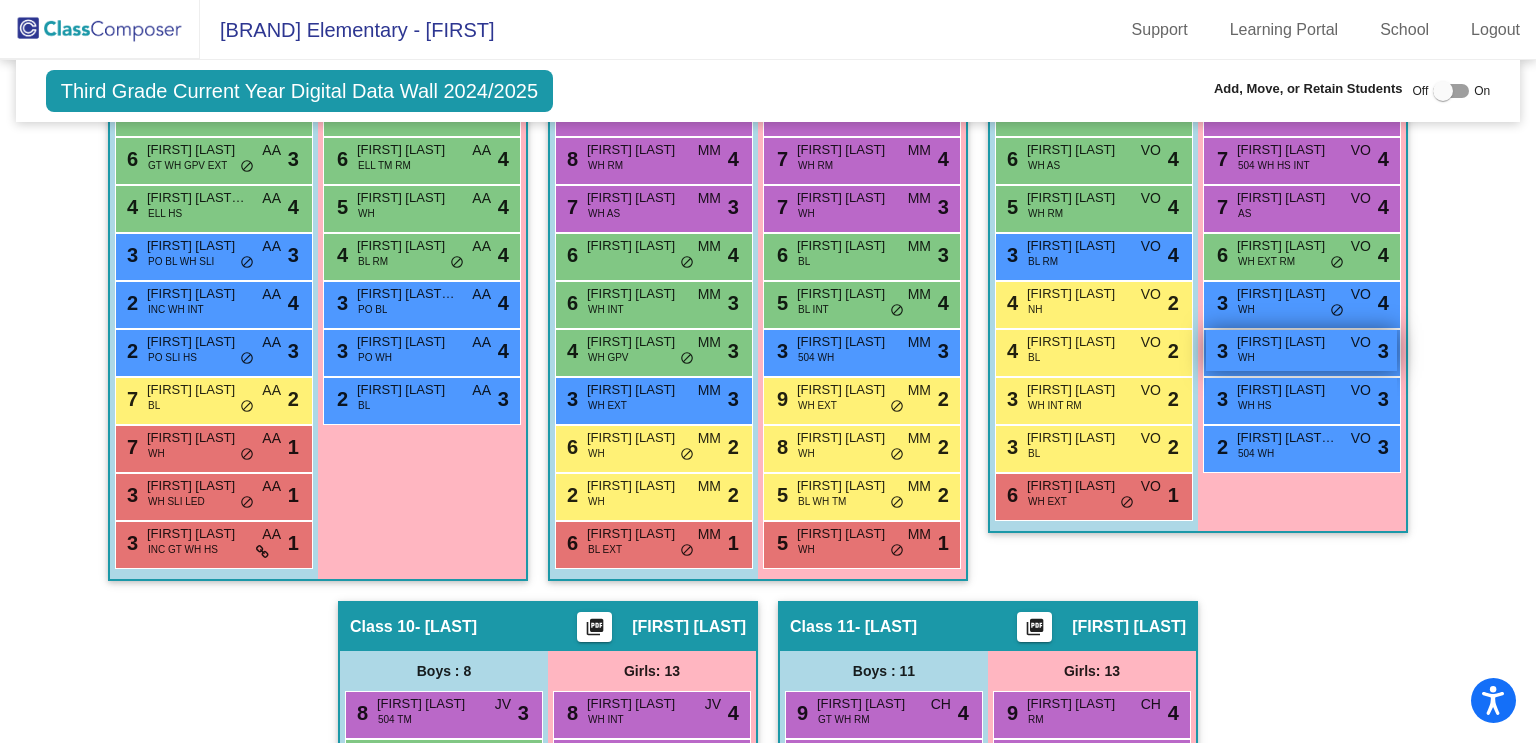 click on "3 Raelynn Bentz WH VO lock do_not_disturb_alt 3" at bounding box center [1301, 350] 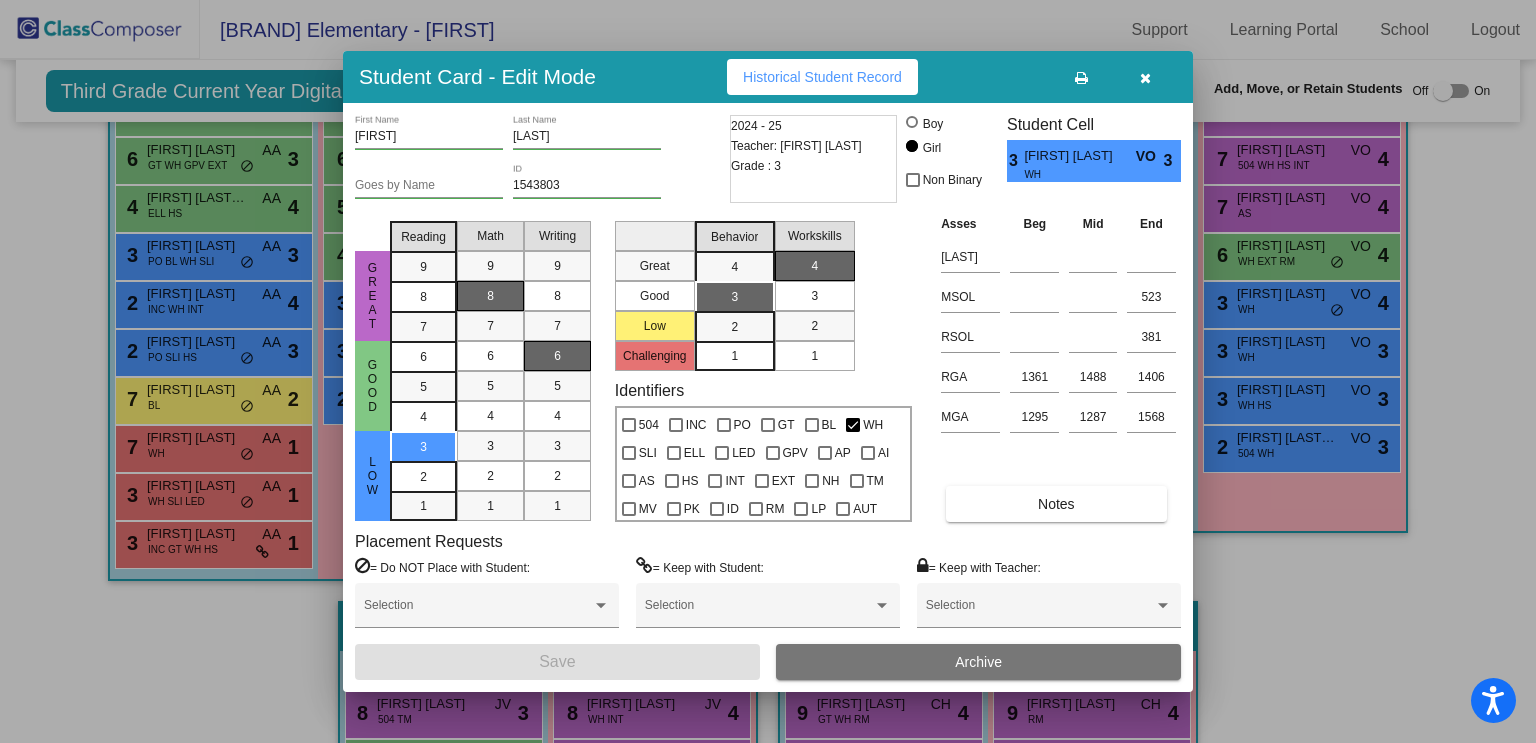 click at bounding box center (768, 371) 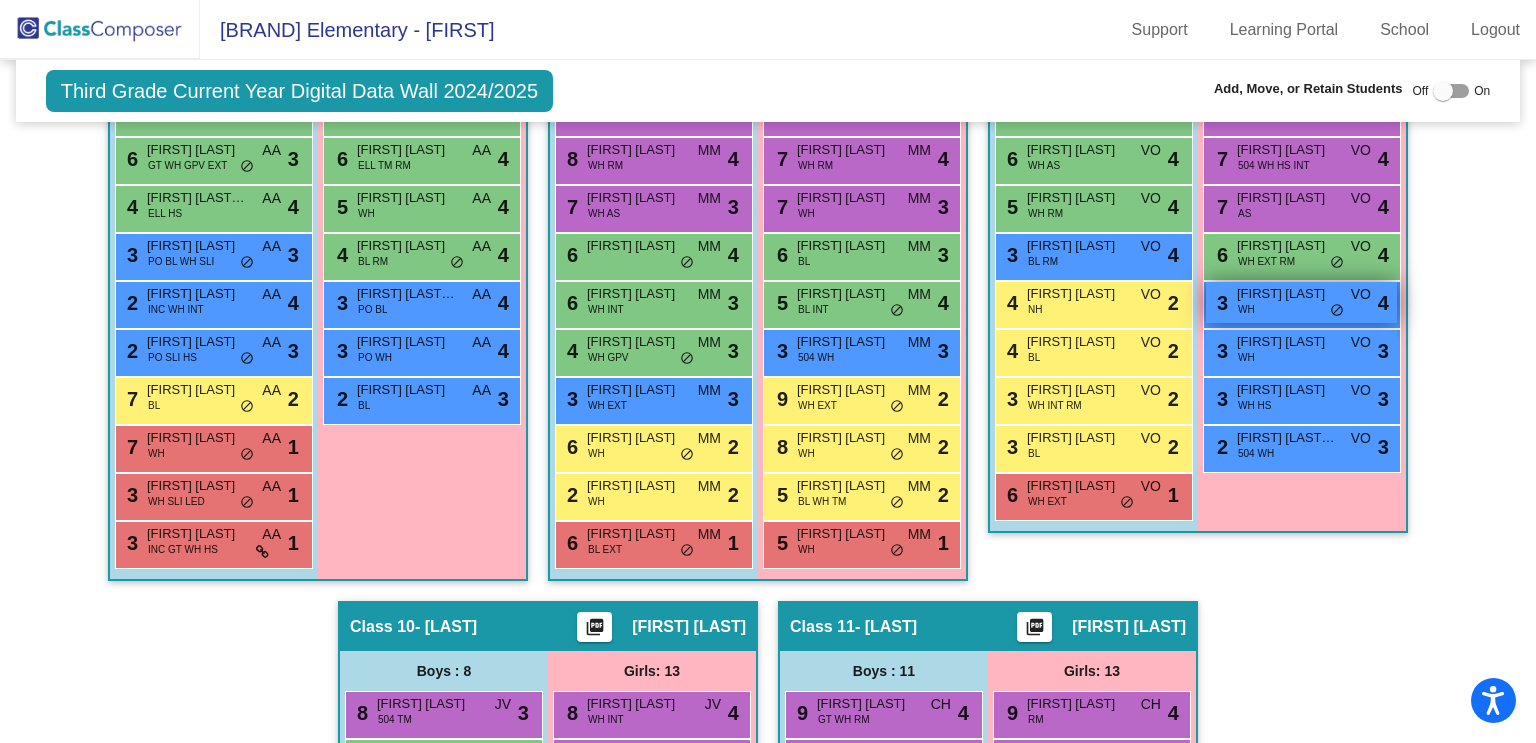 click on "3 London Tanner WH VO lock do_not_disturb_alt 4" at bounding box center [1301, 302] 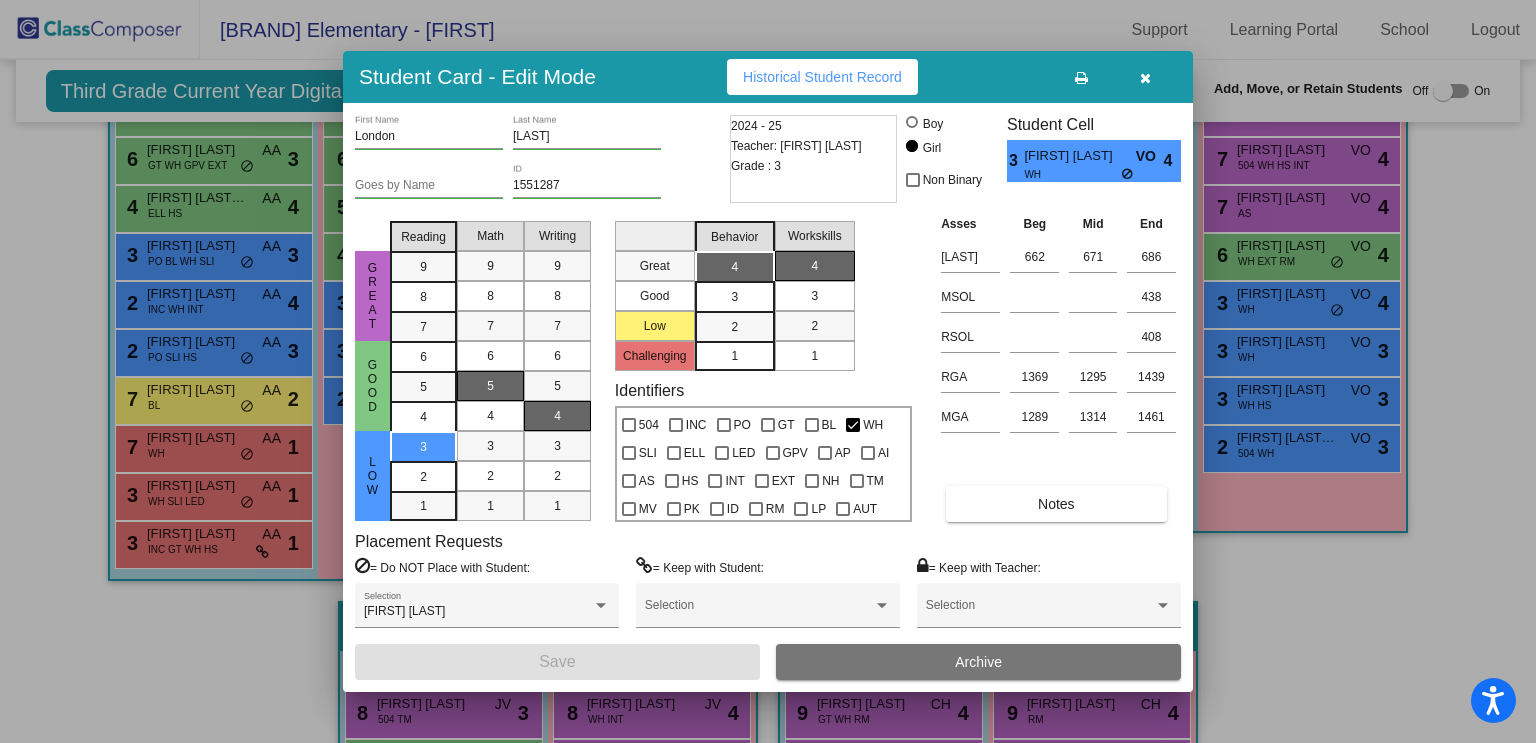 click at bounding box center [768, 371] 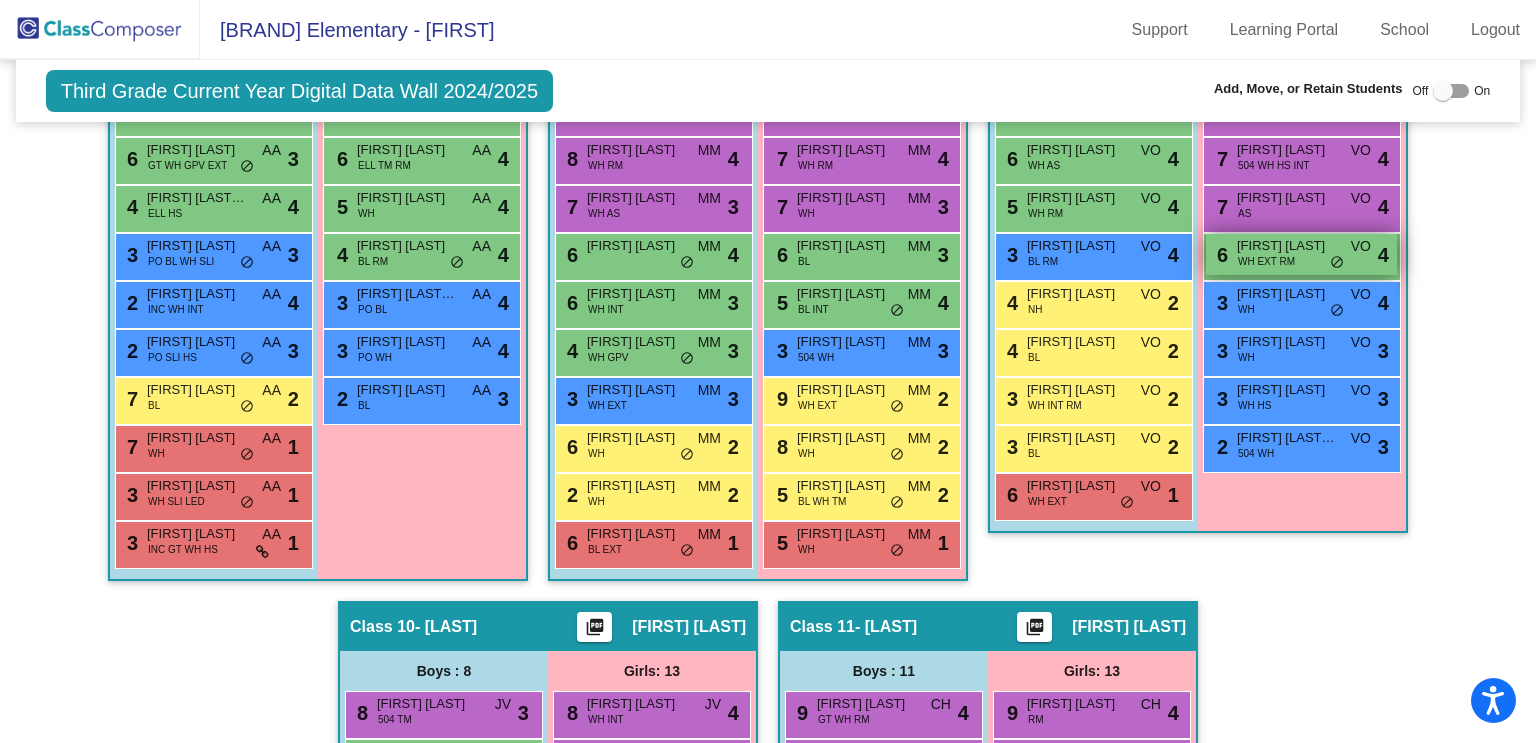 click on "WH EXT RM" at bounding box center [1266, 261] 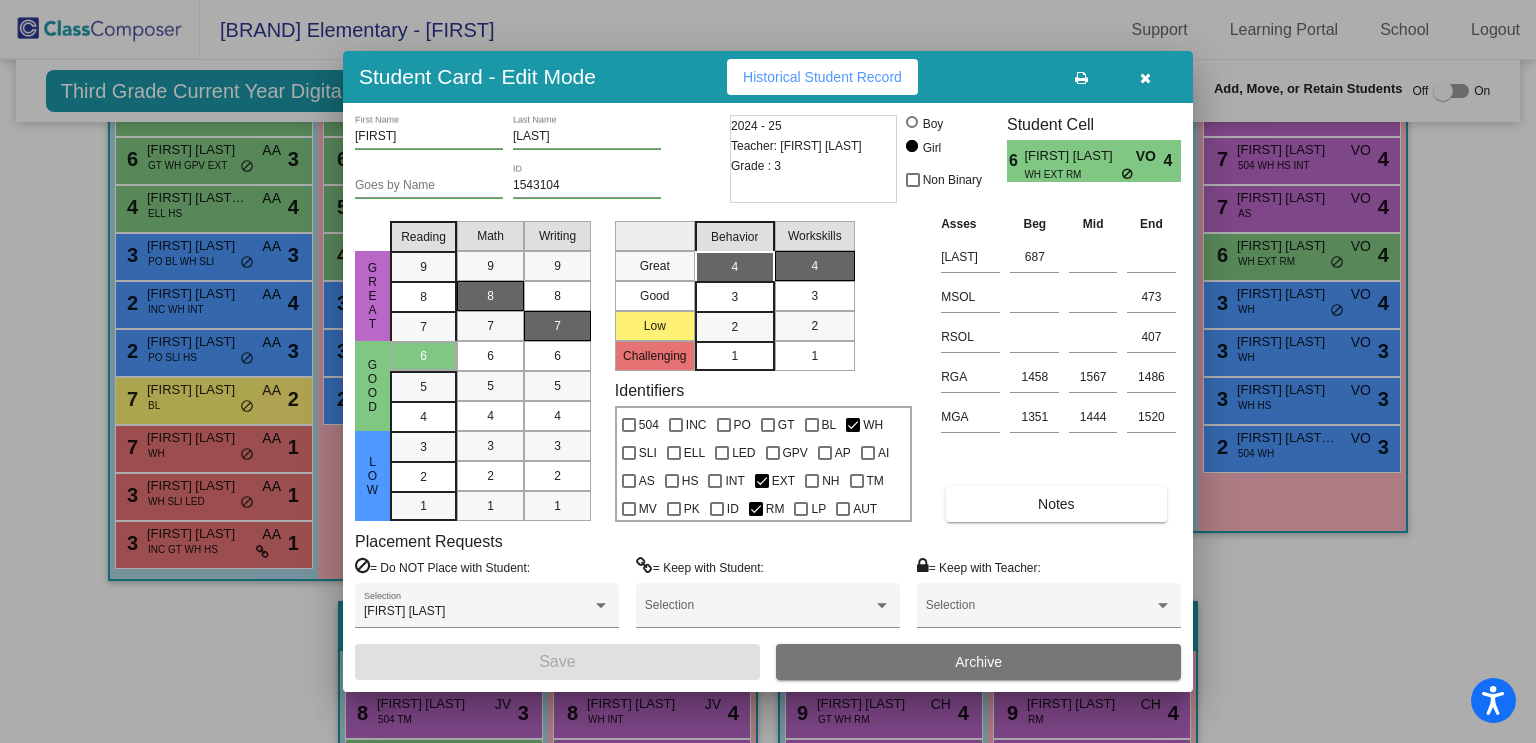 click at bounding box center [768, 371] 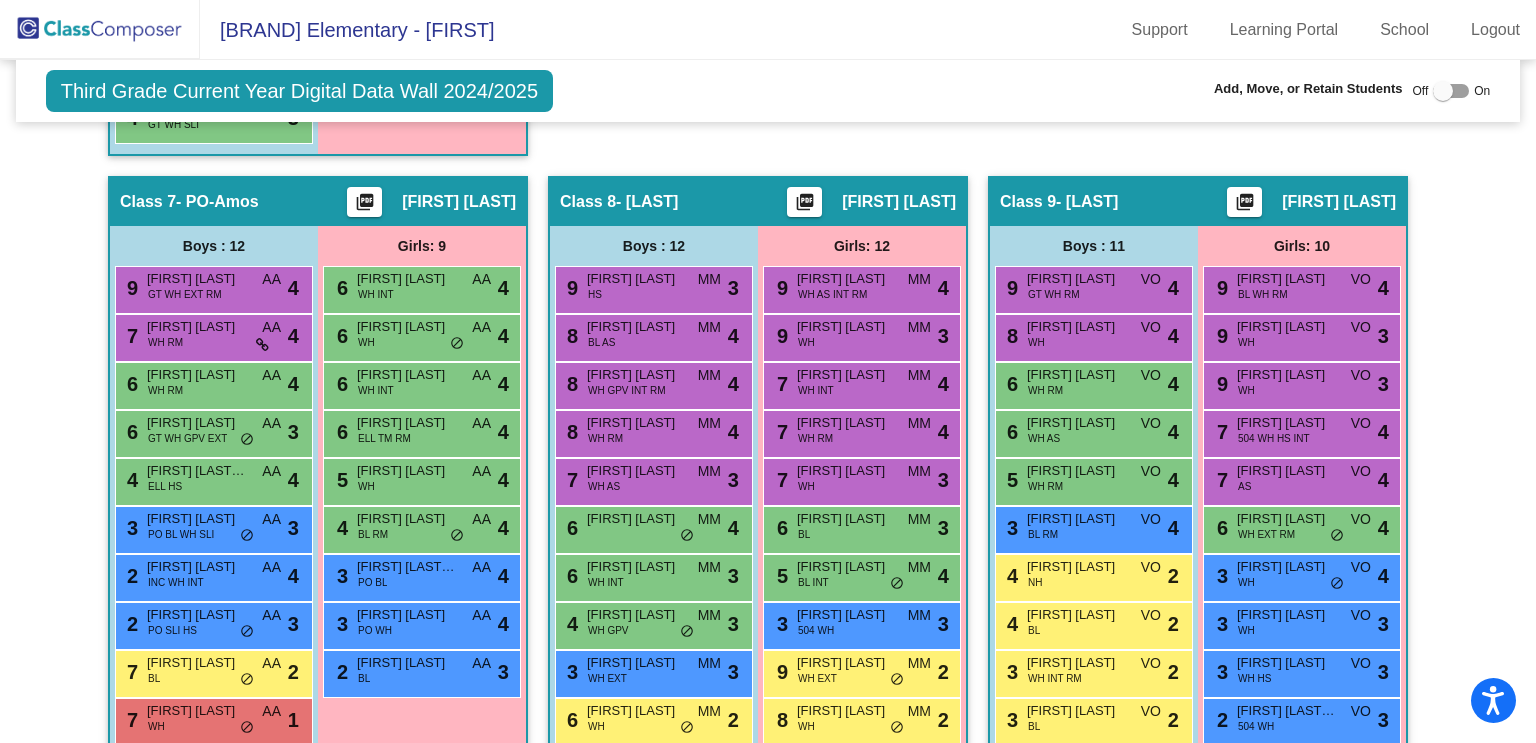 scroll, scrollTop: 2238, scrollLeft: 0, axis: vertical 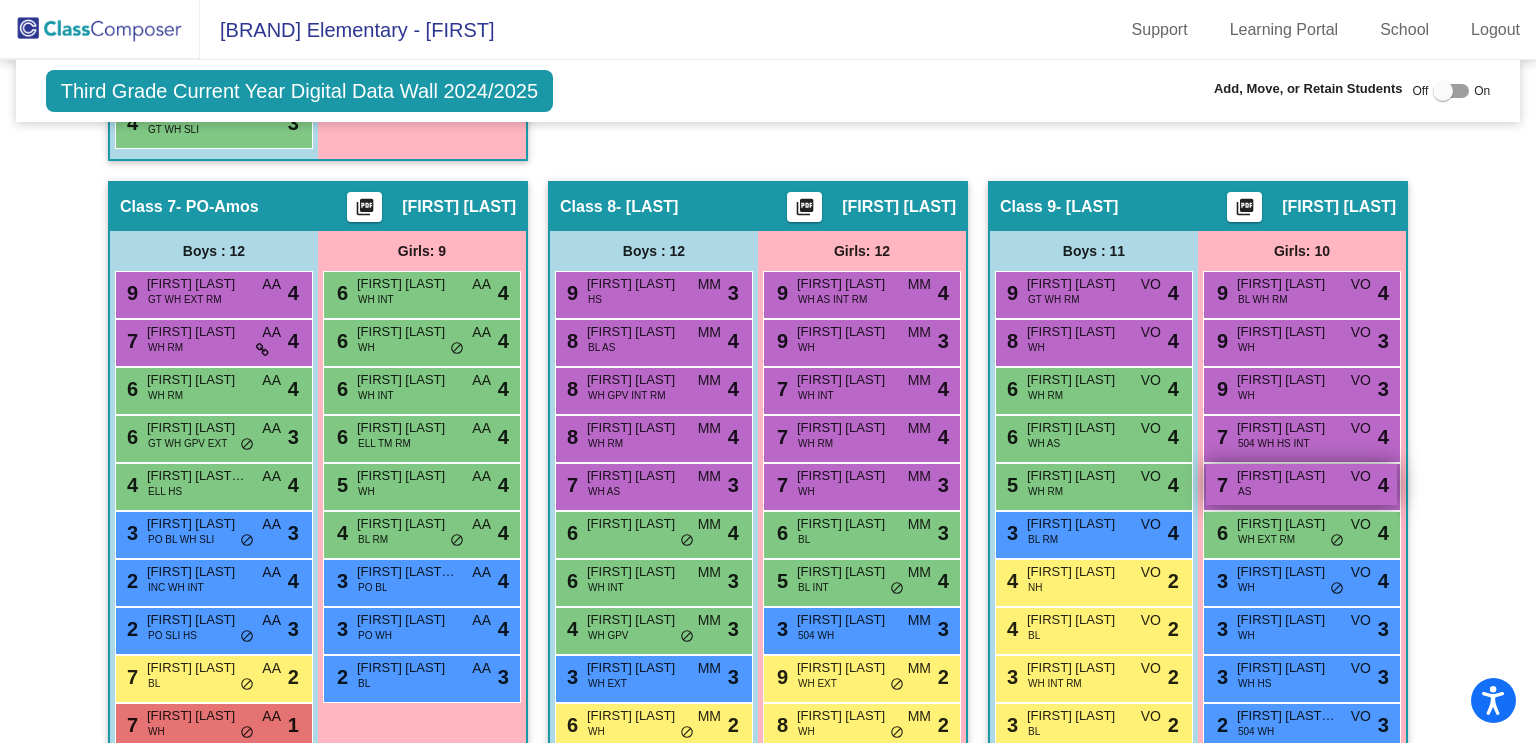 click on "7 Chloe Manongdo AS VO lock do_not_disturb_alt 4" at bounding box center (1301, 484) 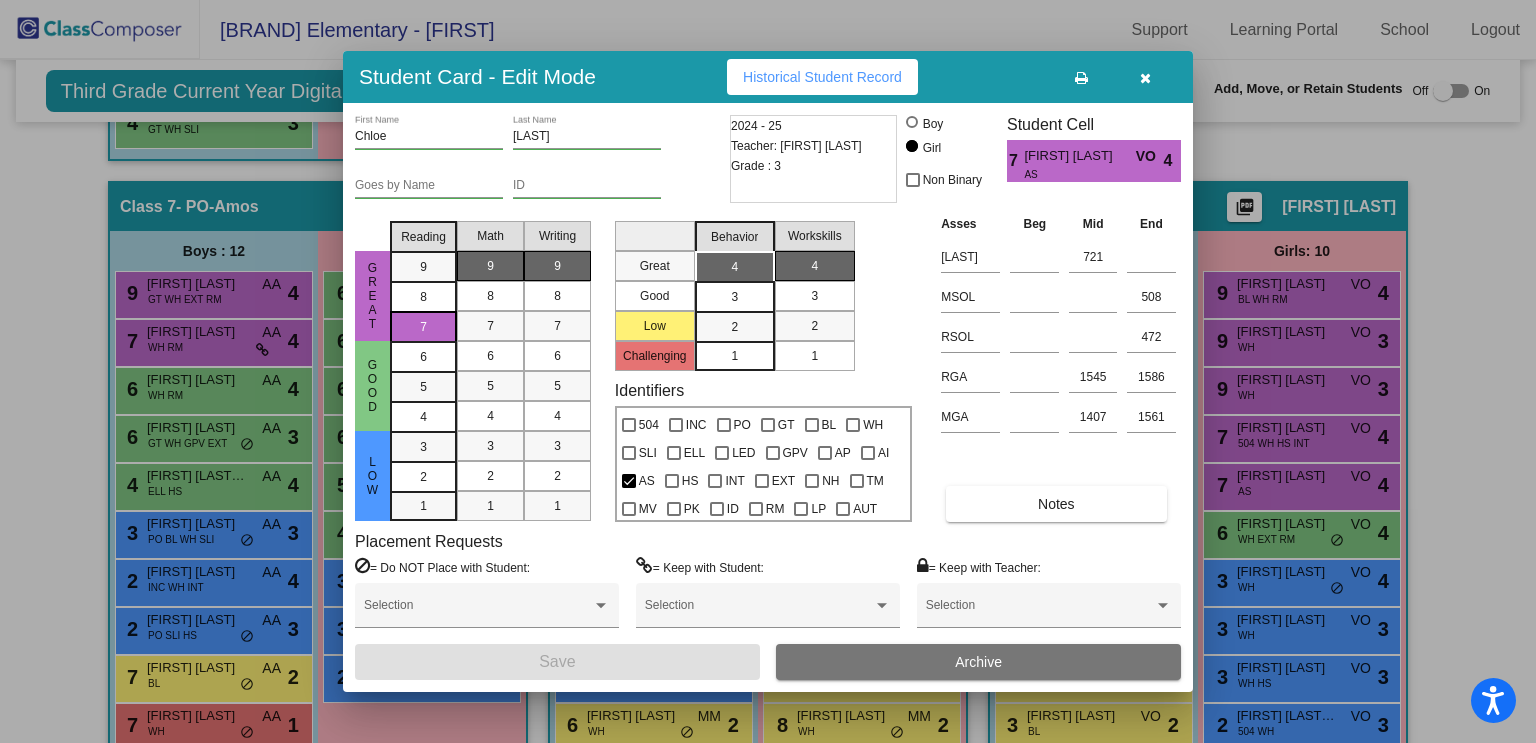 click at bounding box center [768, 371] 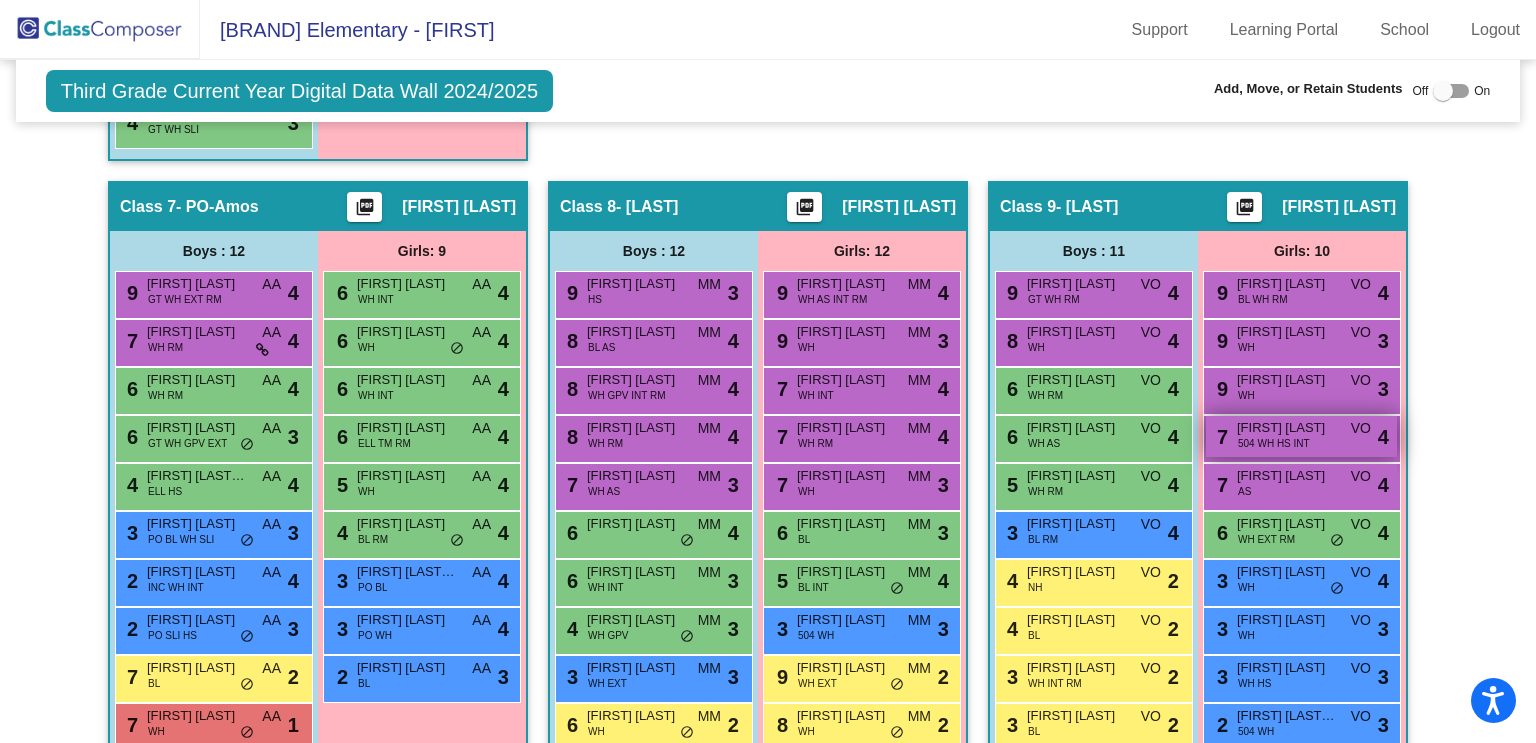 click on "504 WH HS INT" at bounding box center [1274, 443] 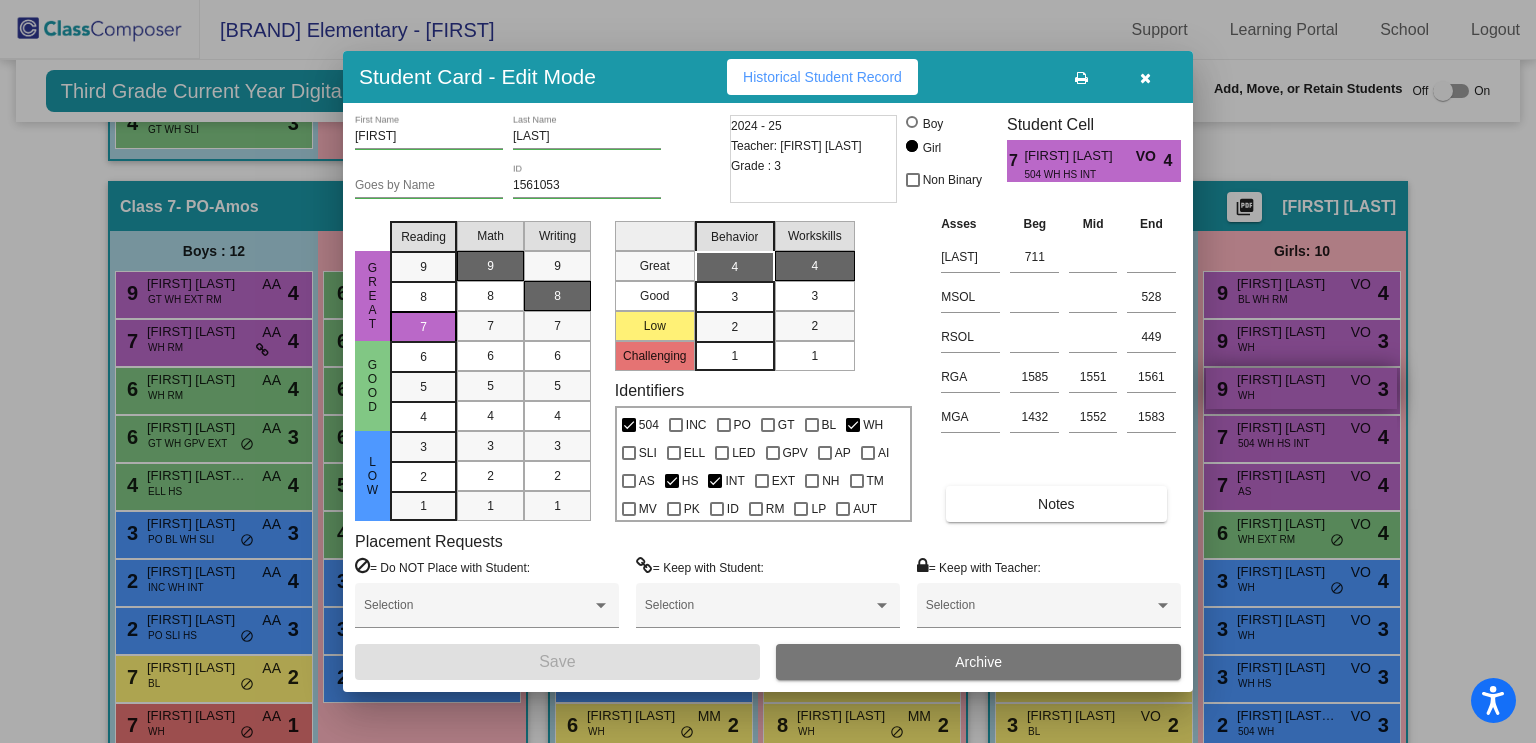 drag, startPoint x: 1295, startPoint y: 425, endPoint x: 1292, endPoint y: 379, distance: 46.09772 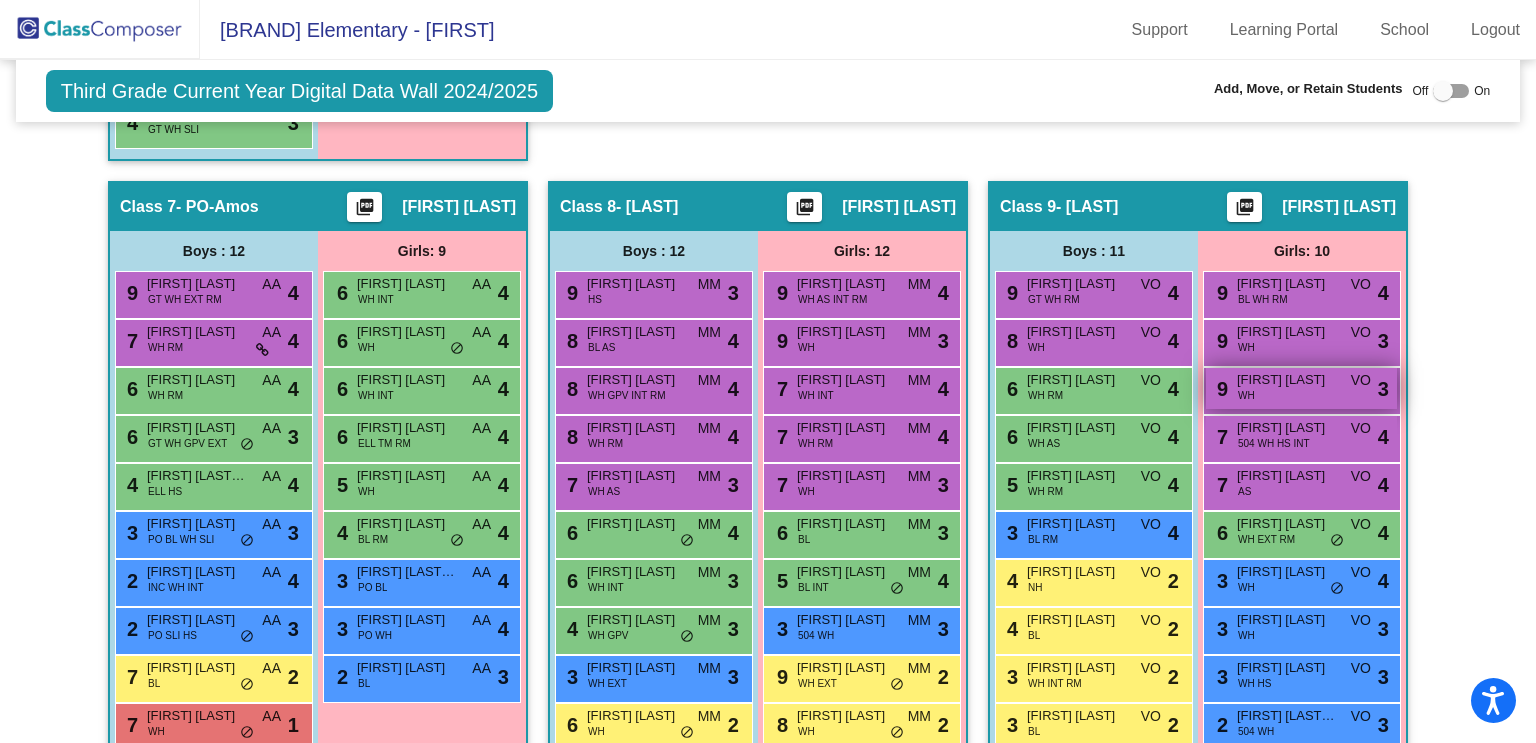 click on "[FIRST] [LAST]" at bounding box center (1287, 380) 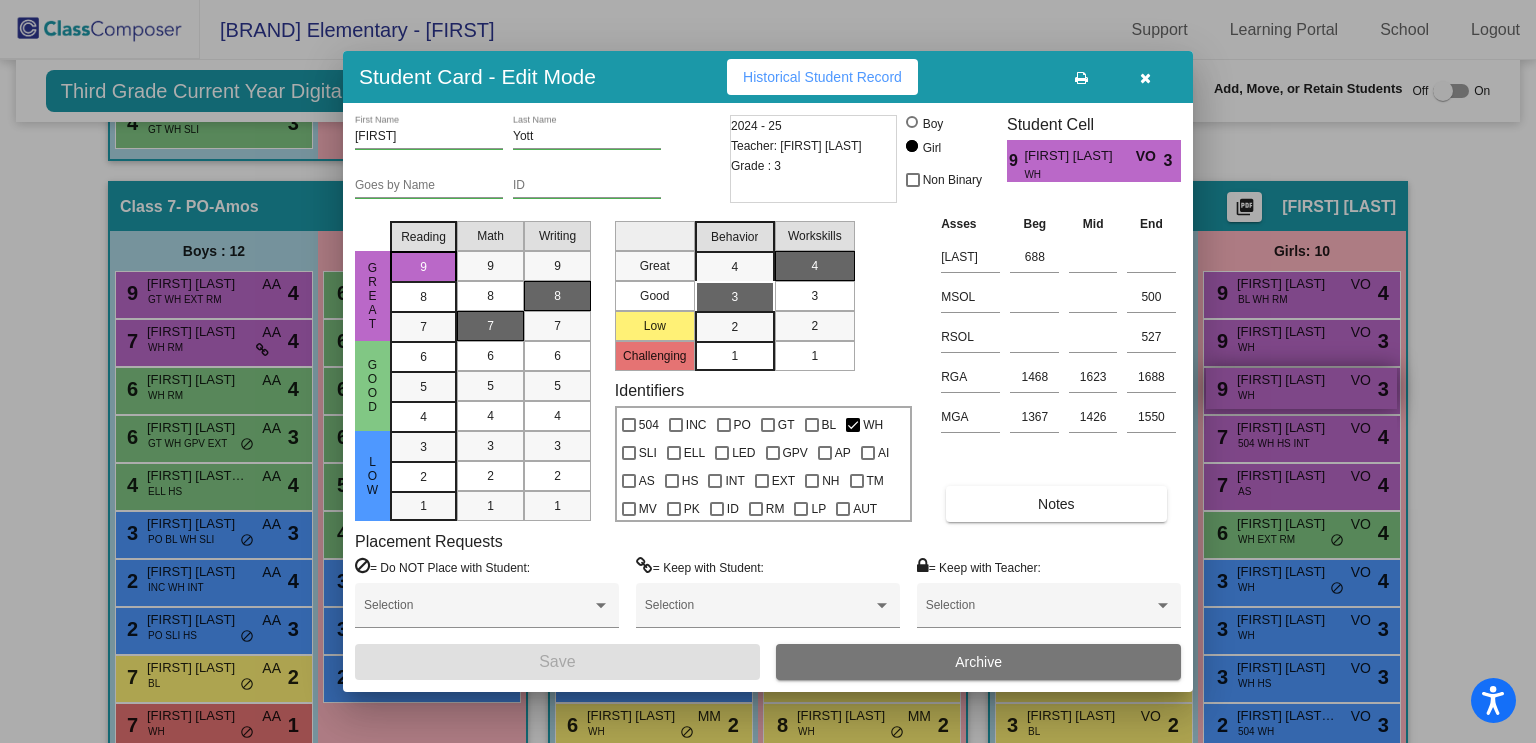 click at bounding box center (768, 371) 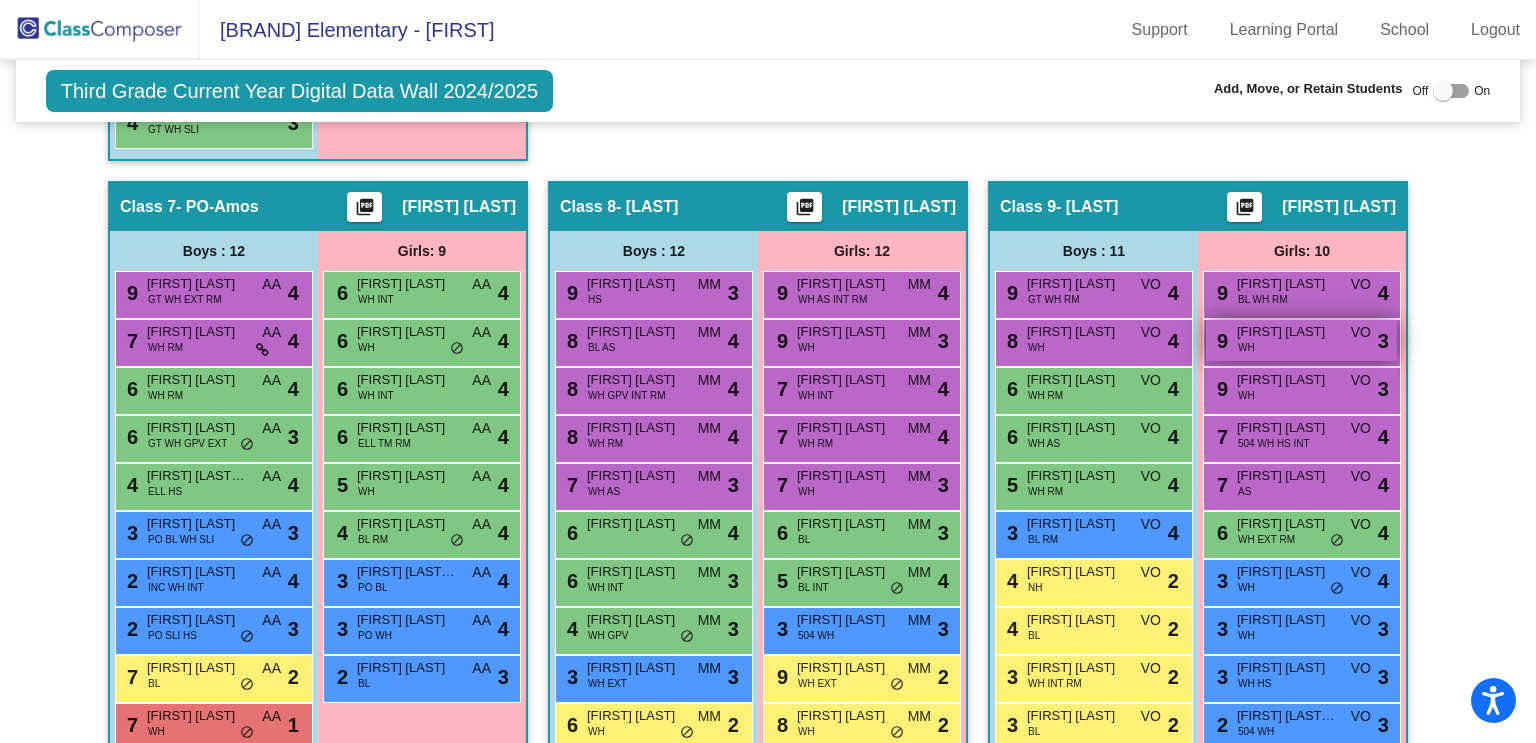 click on "9 Mia Lott WH VO lock do_not_disturb_alt 3" at bounding box center [1301, 340] 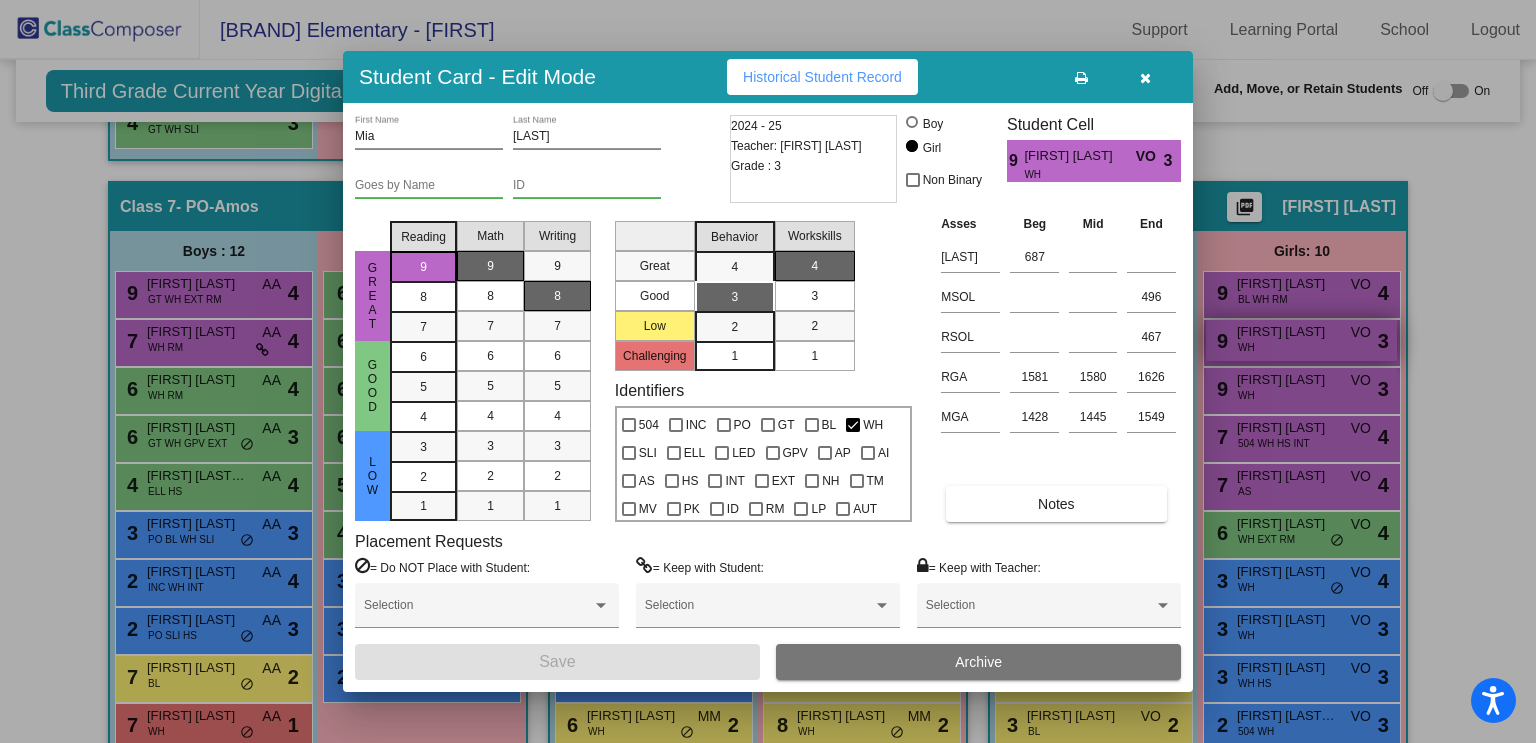 click at bounding box center (768, 371) 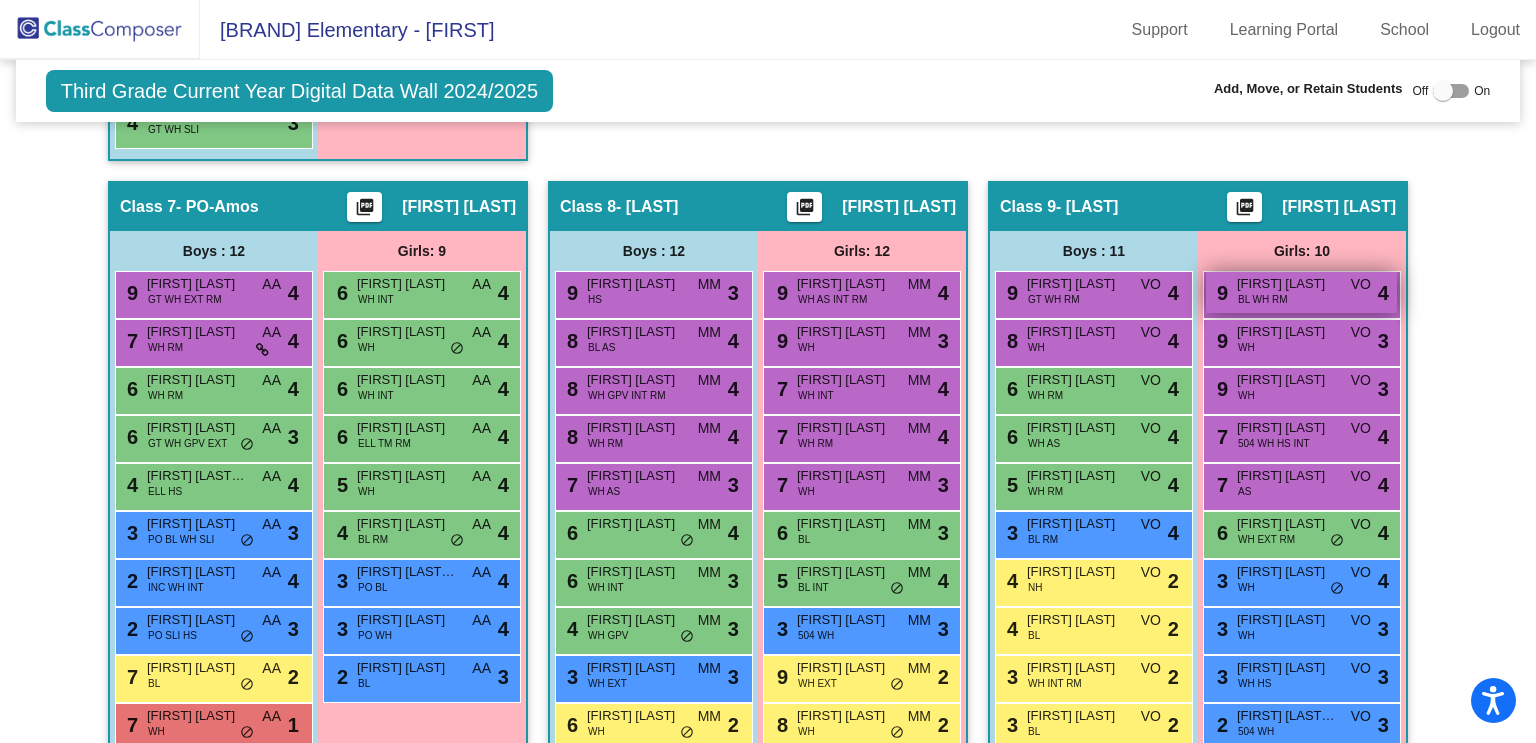 click on "9 Leia White BL WH RM VO lock do_not_disturb_alt 4" at bounding box center [1301, 292] 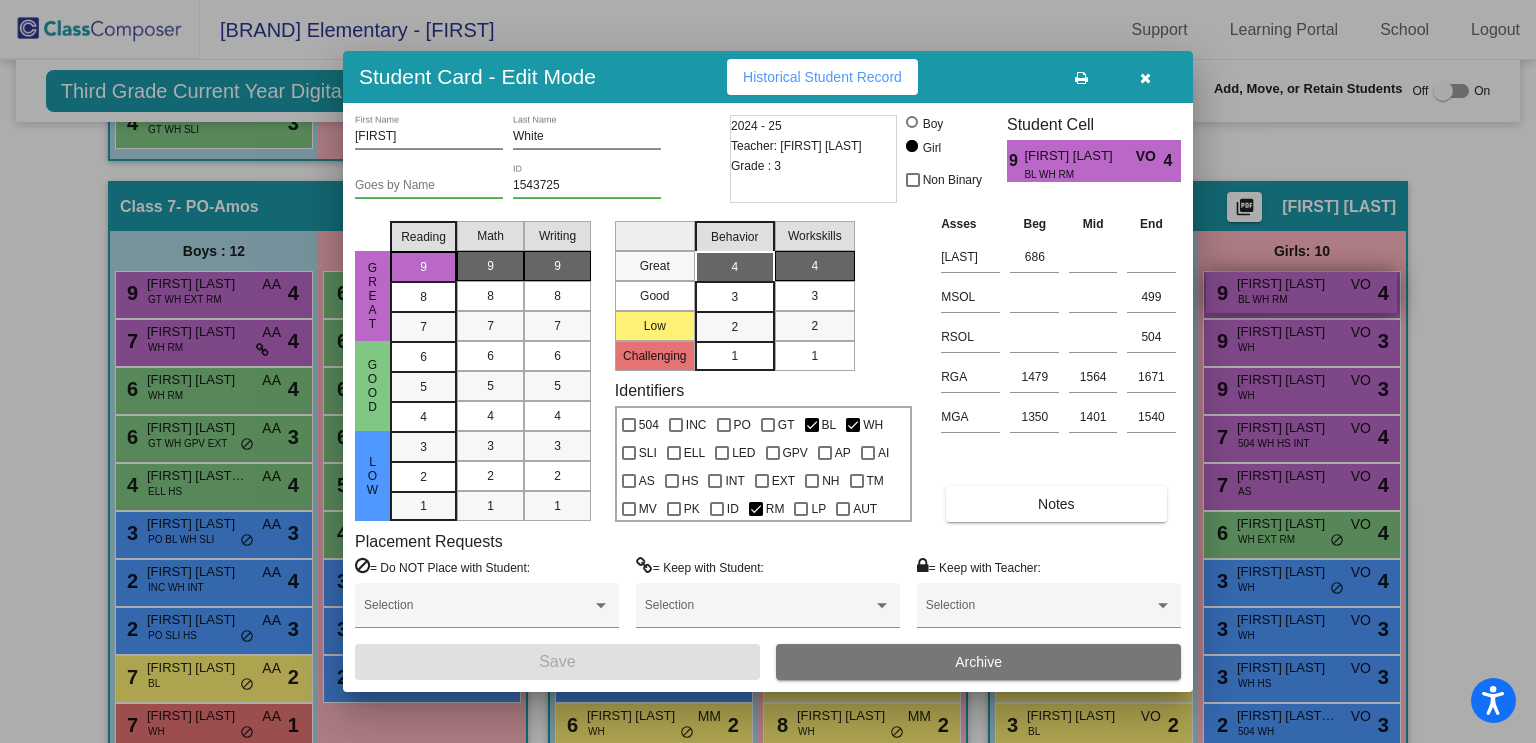 click at bounding box center [768, 371] 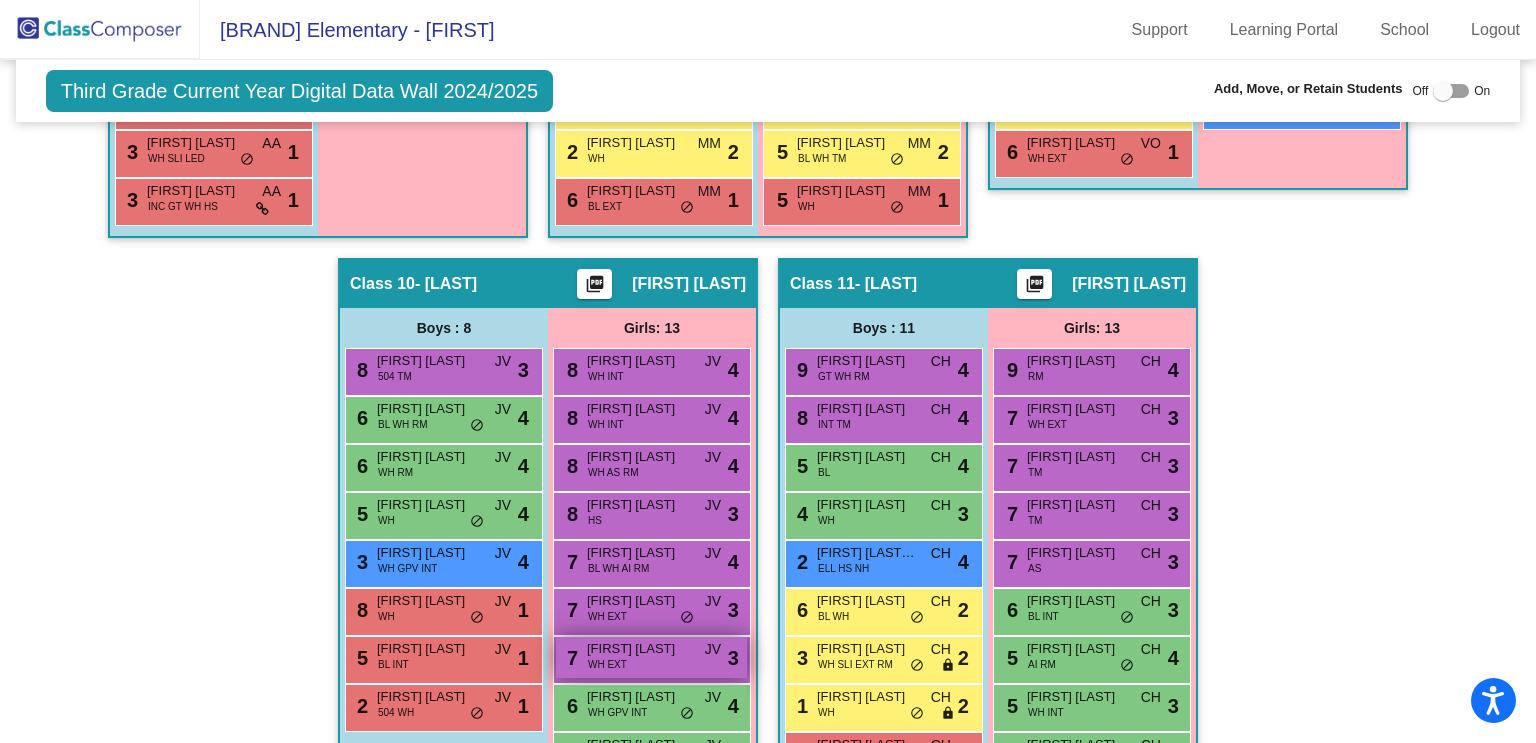 scroll, scrollTop: 3024, scrollLeft: 0, axis: vertical 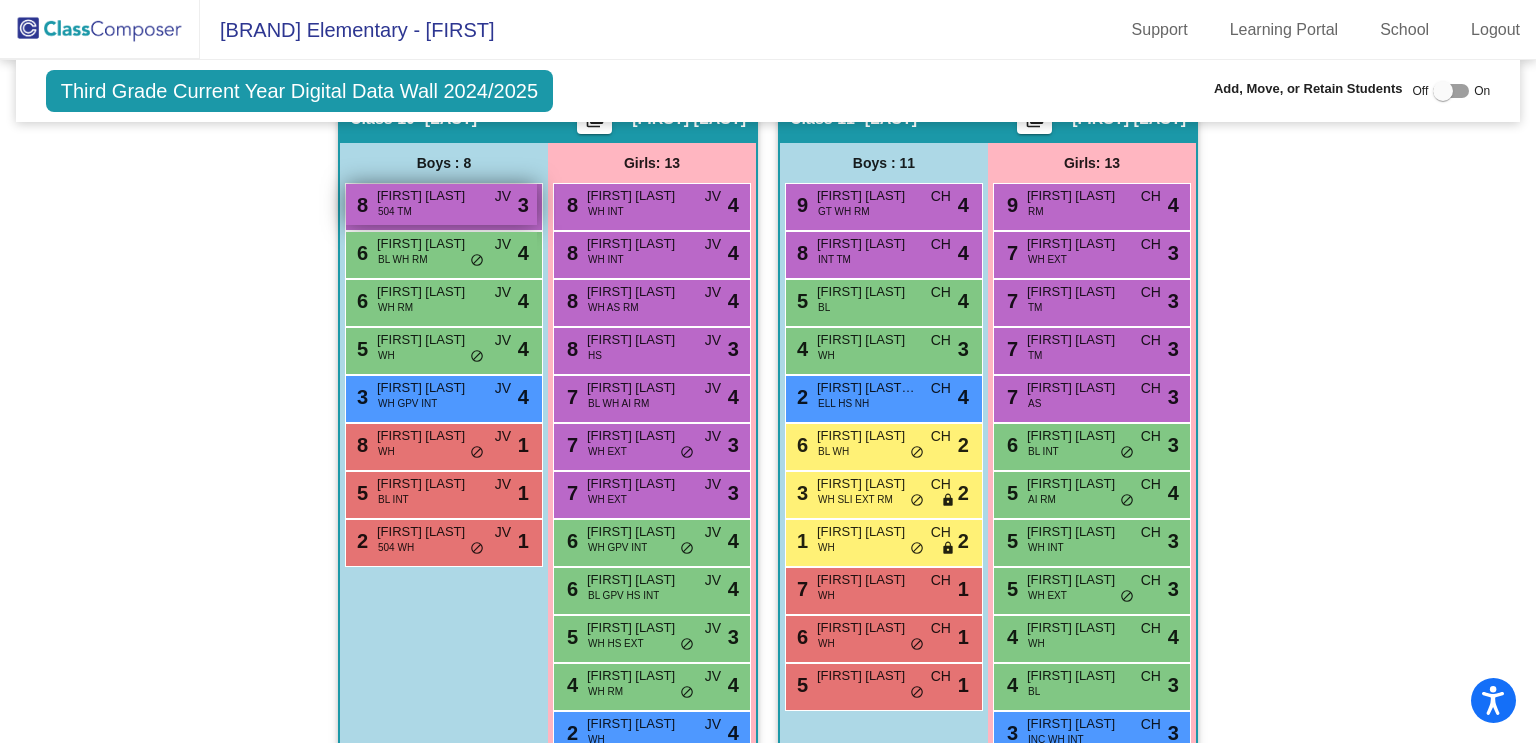click on "8 Hudson Terrell 504 TM JV lock do_not_disturb_alt 3" at bounding box center [441, 204] 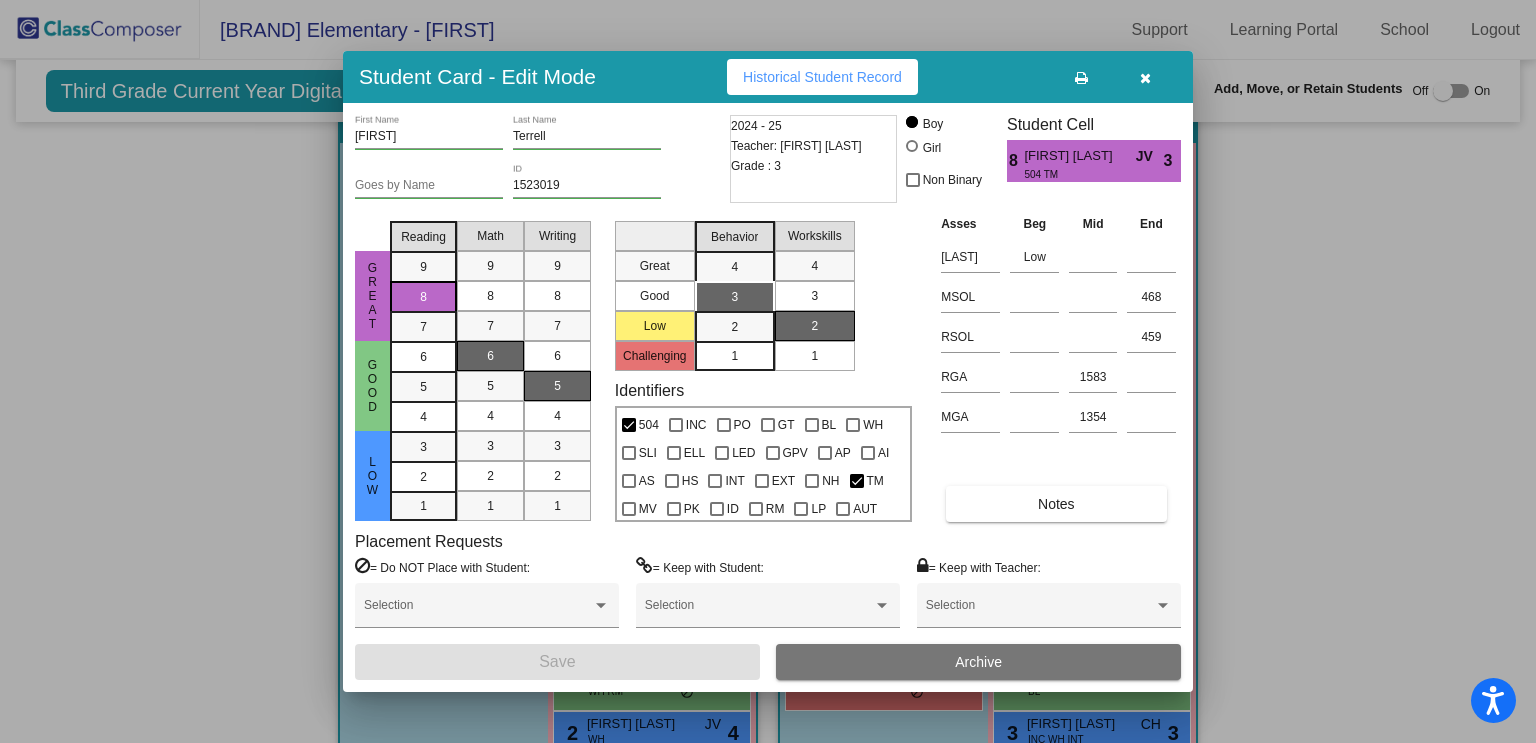 click at bounding box center [768, 371] 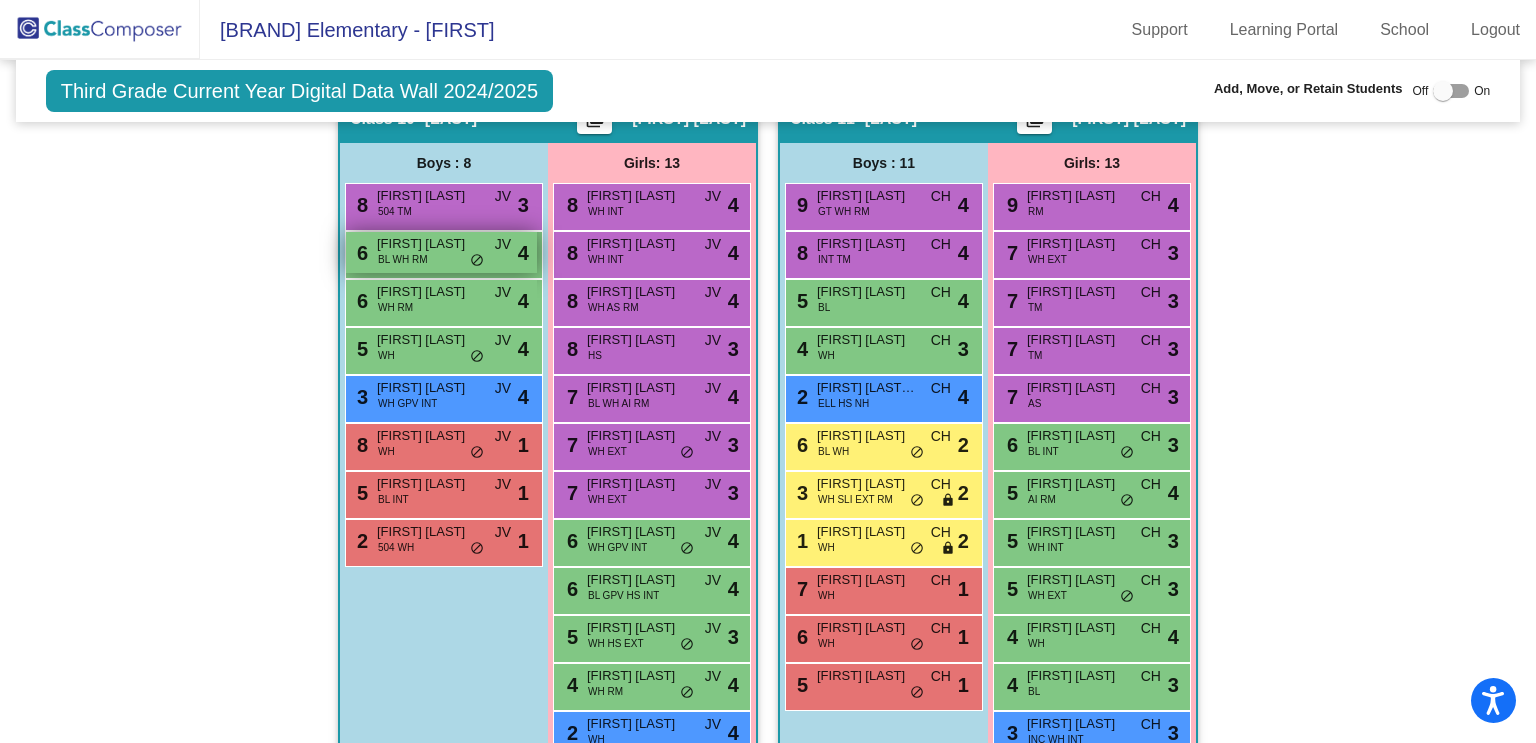 click on "6 Christopher Wyatt BL WH RM JV lock do_not_disturb_alt 4" at bounding box center (441, 252) 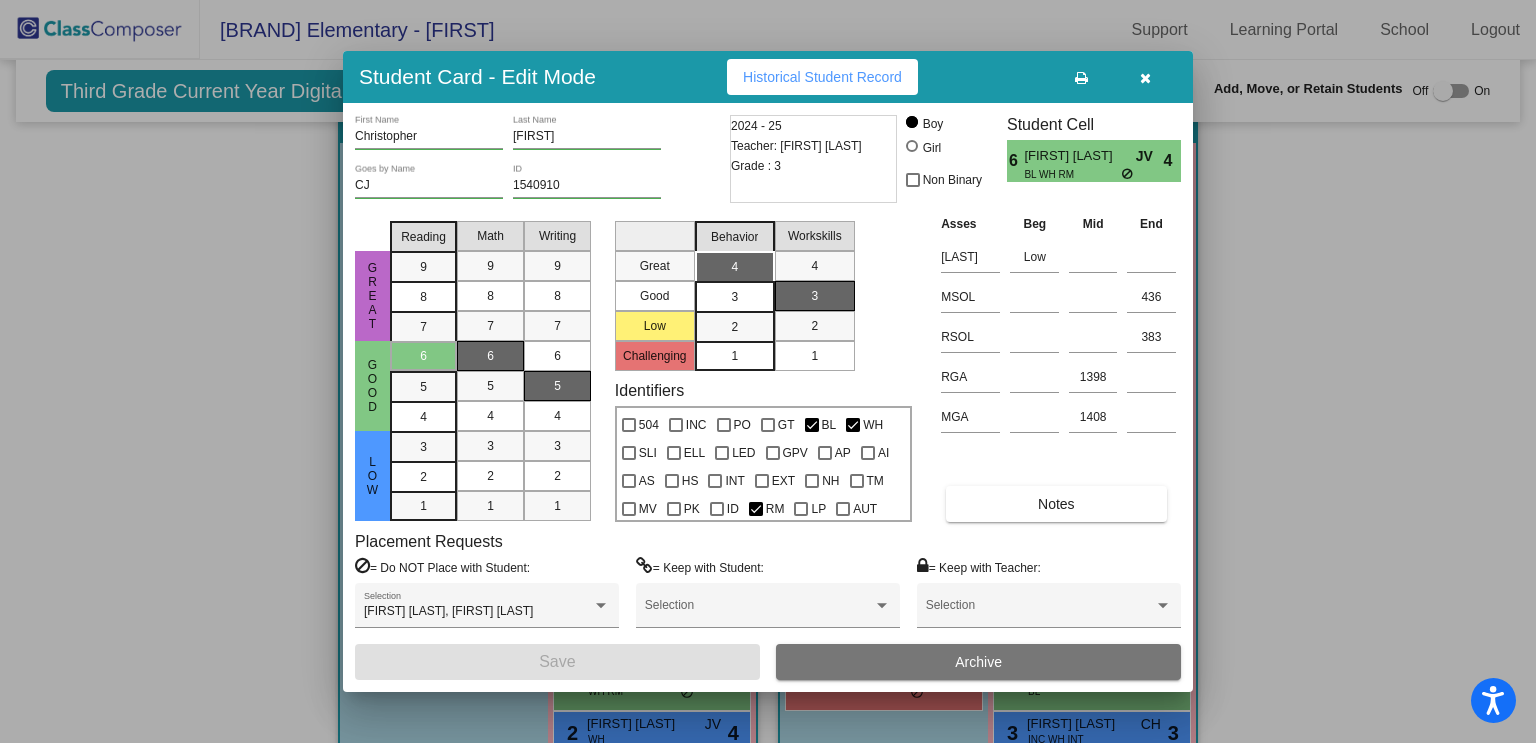 click at bounding box center (768, 371) 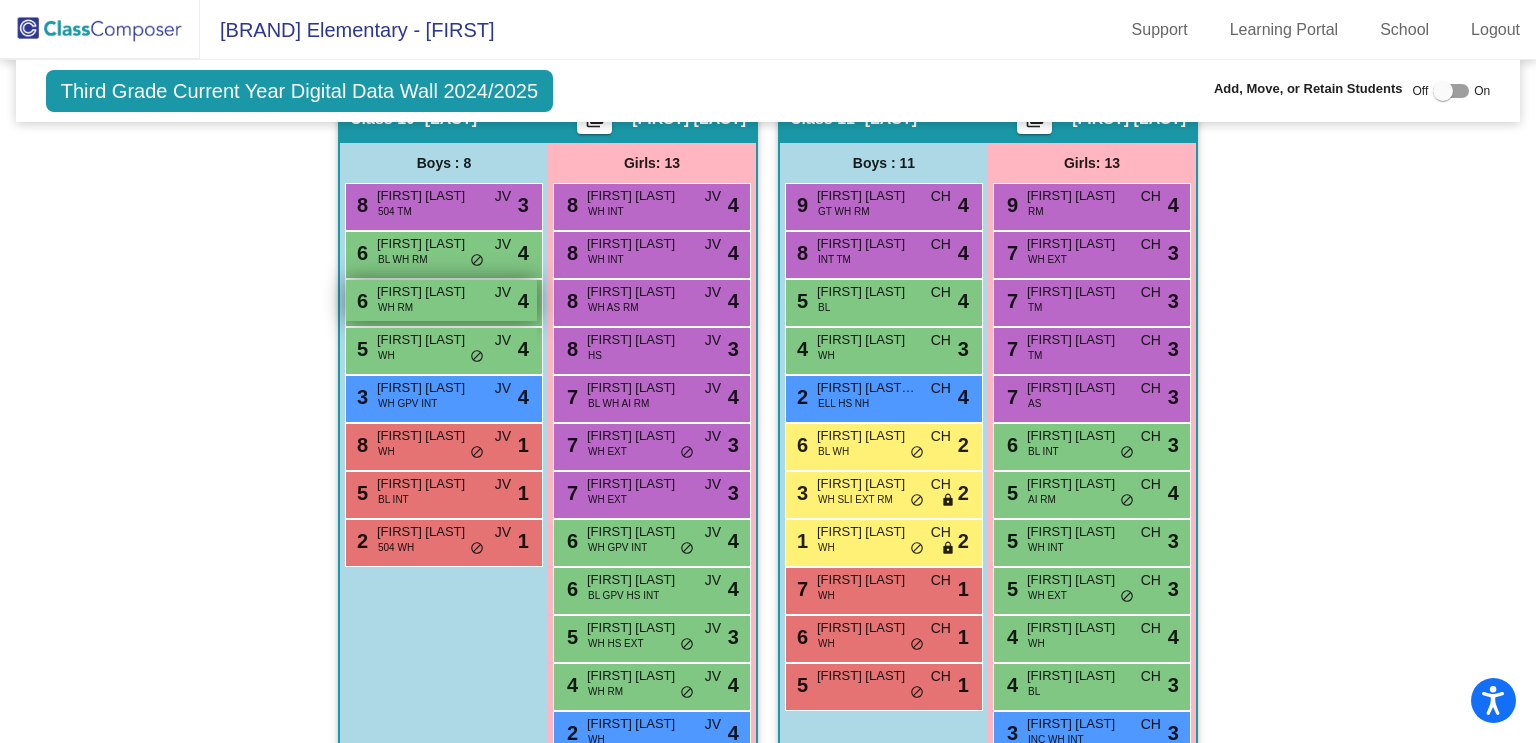 click on "WH RM" at bounding box center [395, 307] 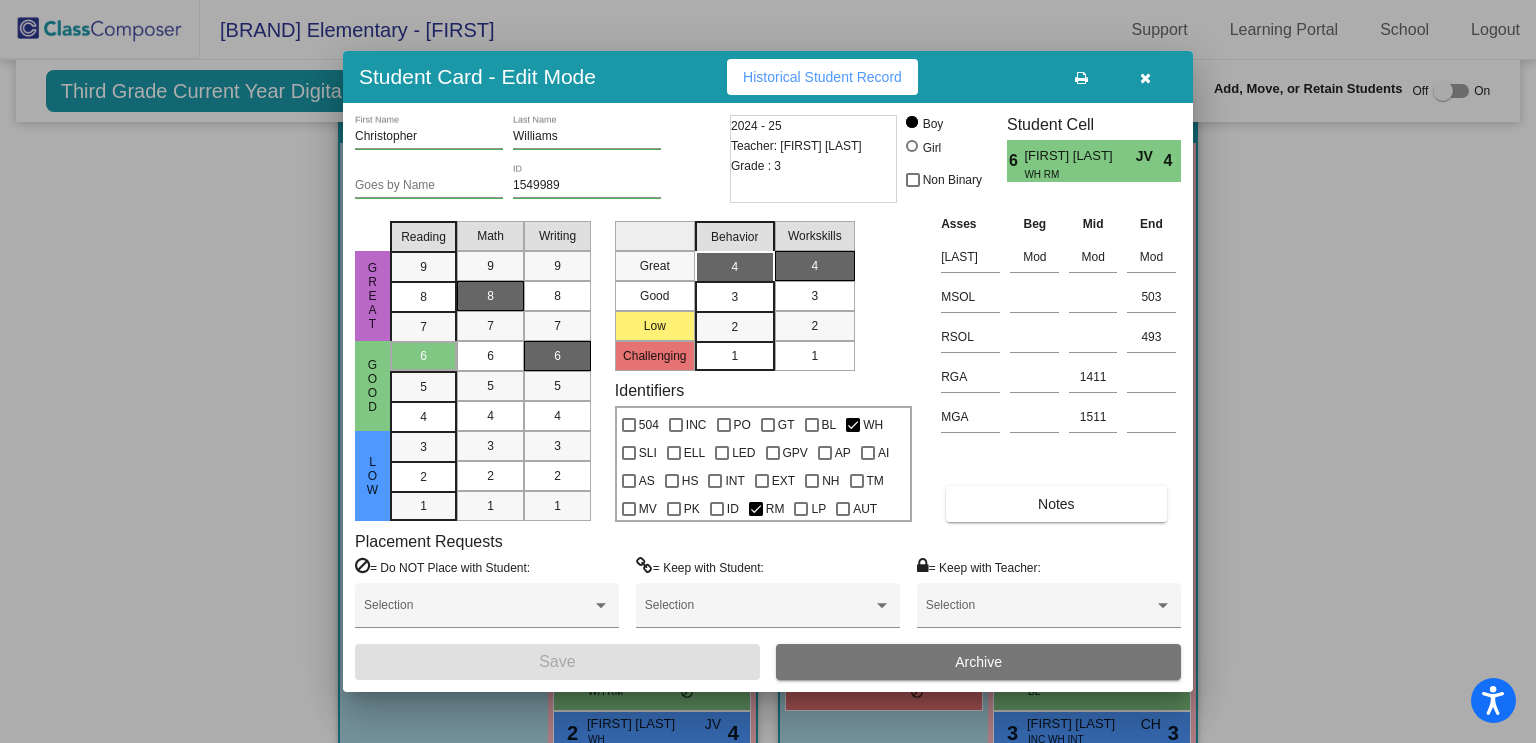 click at bounding box center (768, 371) 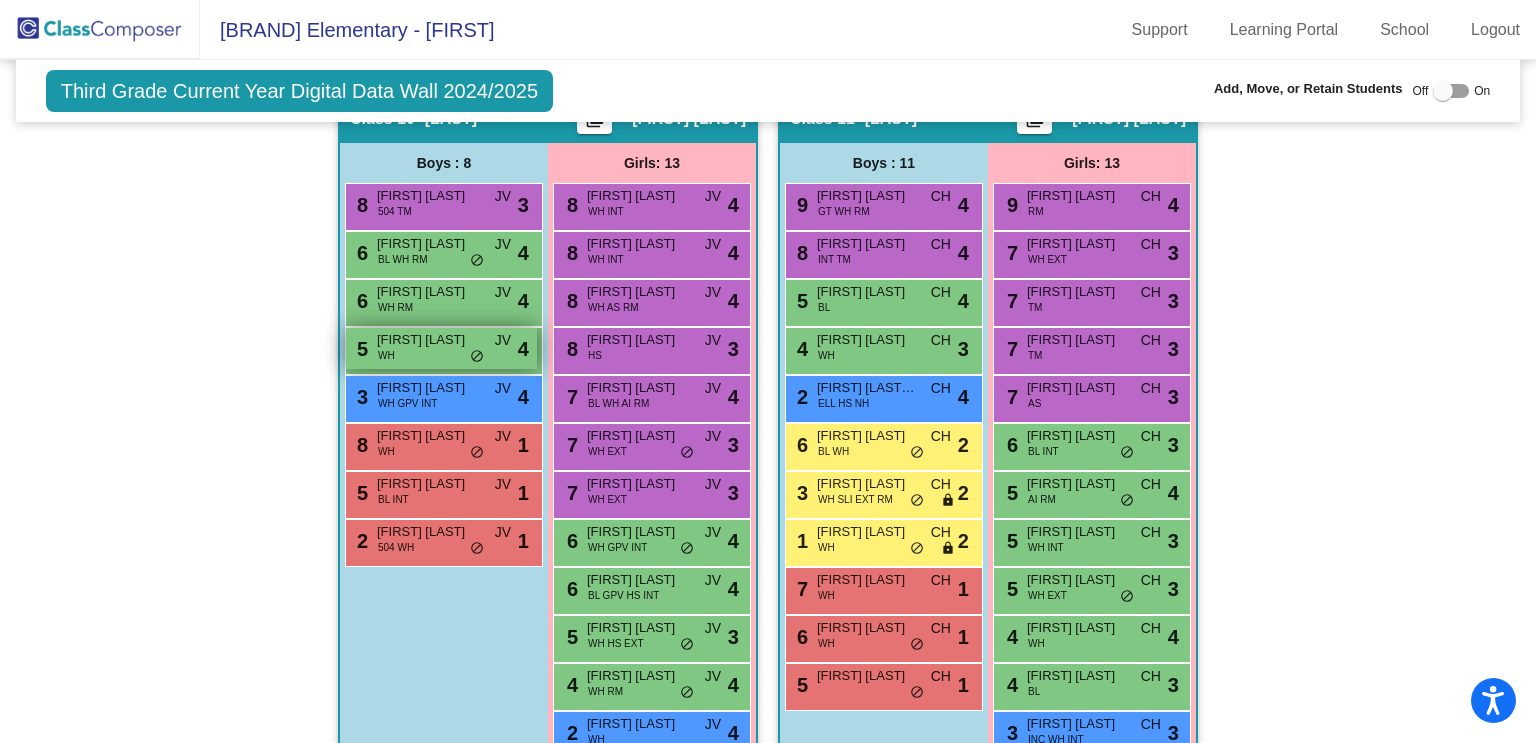 click on "5 Elliott Meyer WH JV lock do_not_disturb_alt 4" at bounding box center [441, 348] 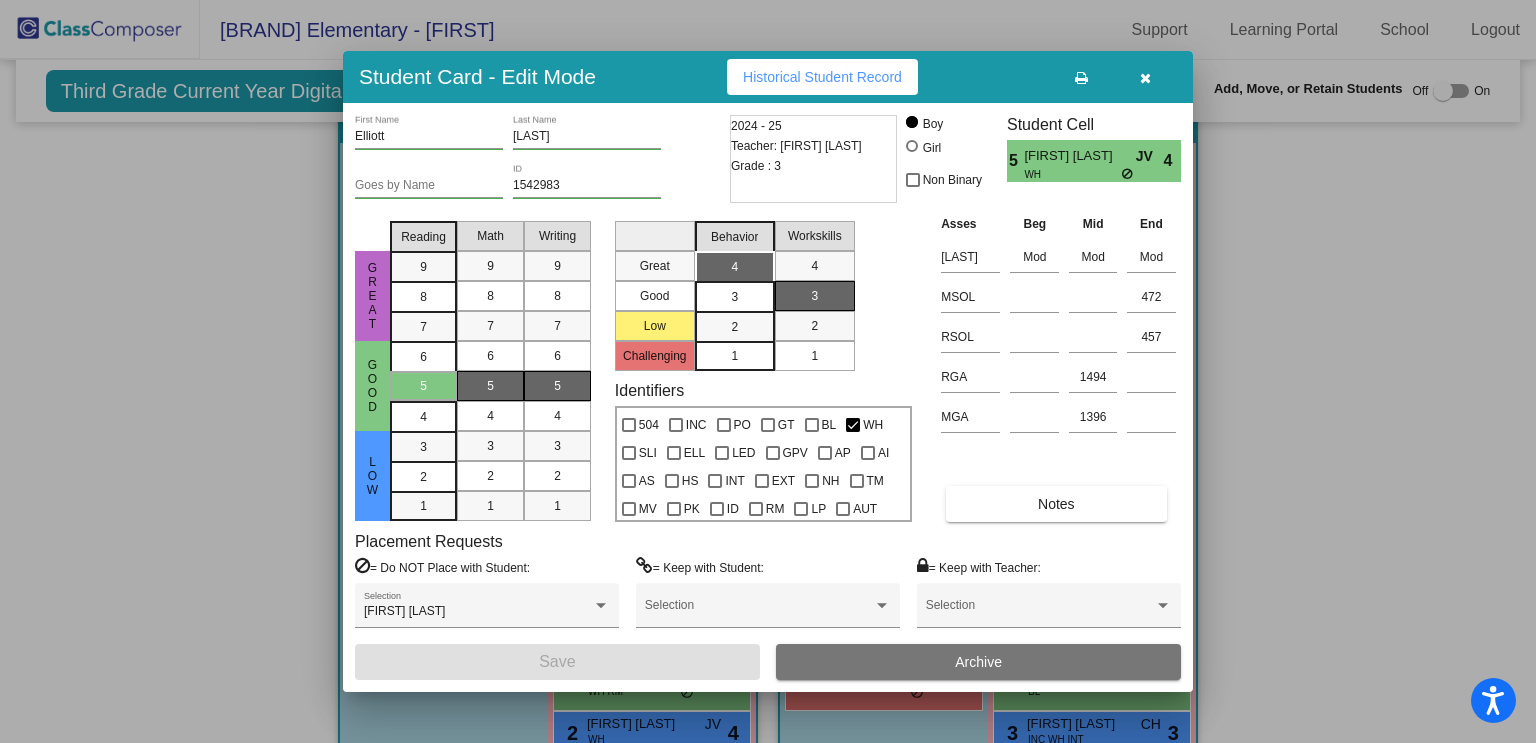 click at bounding box center [768, 371] 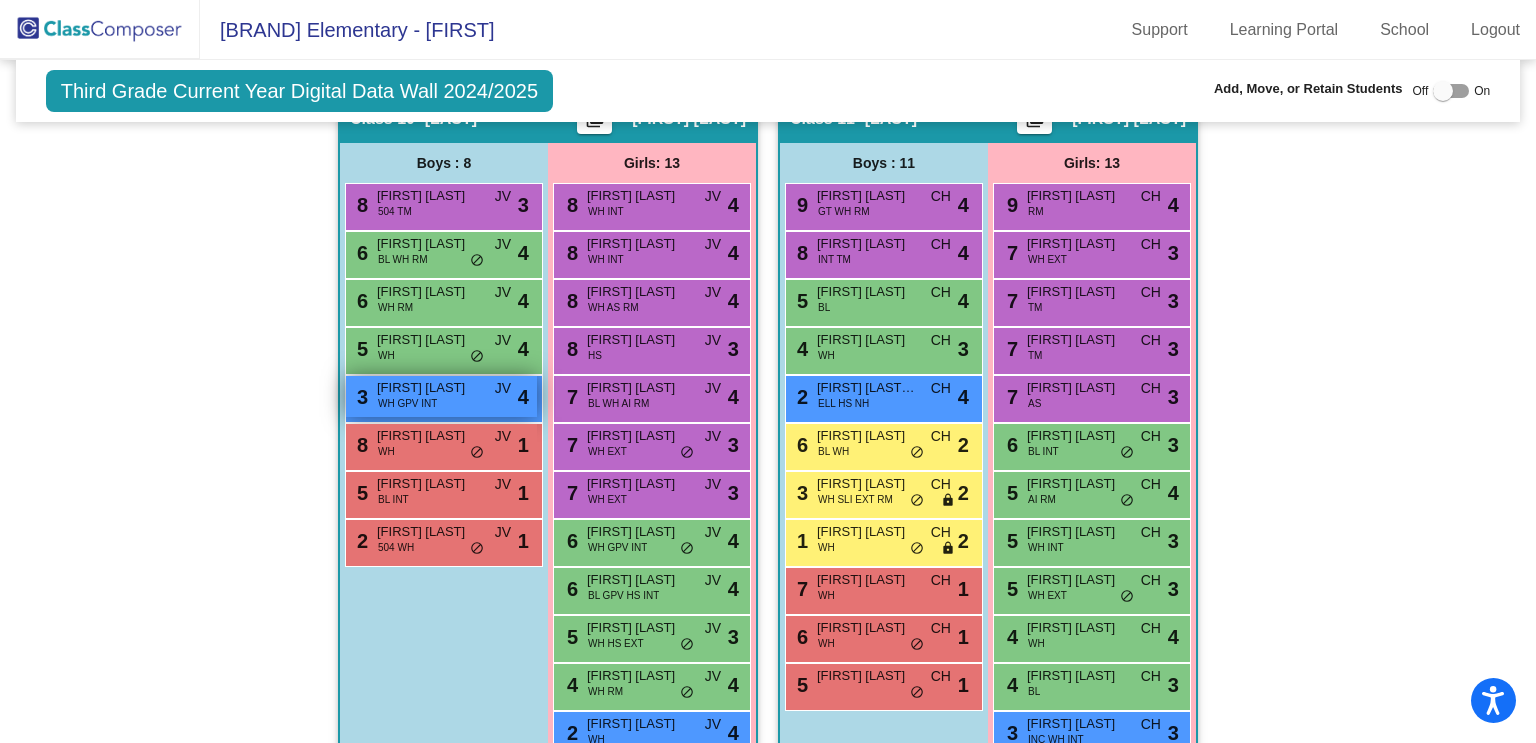 click on "[FIRST] [LAST]" at bounding box center [427, 388] 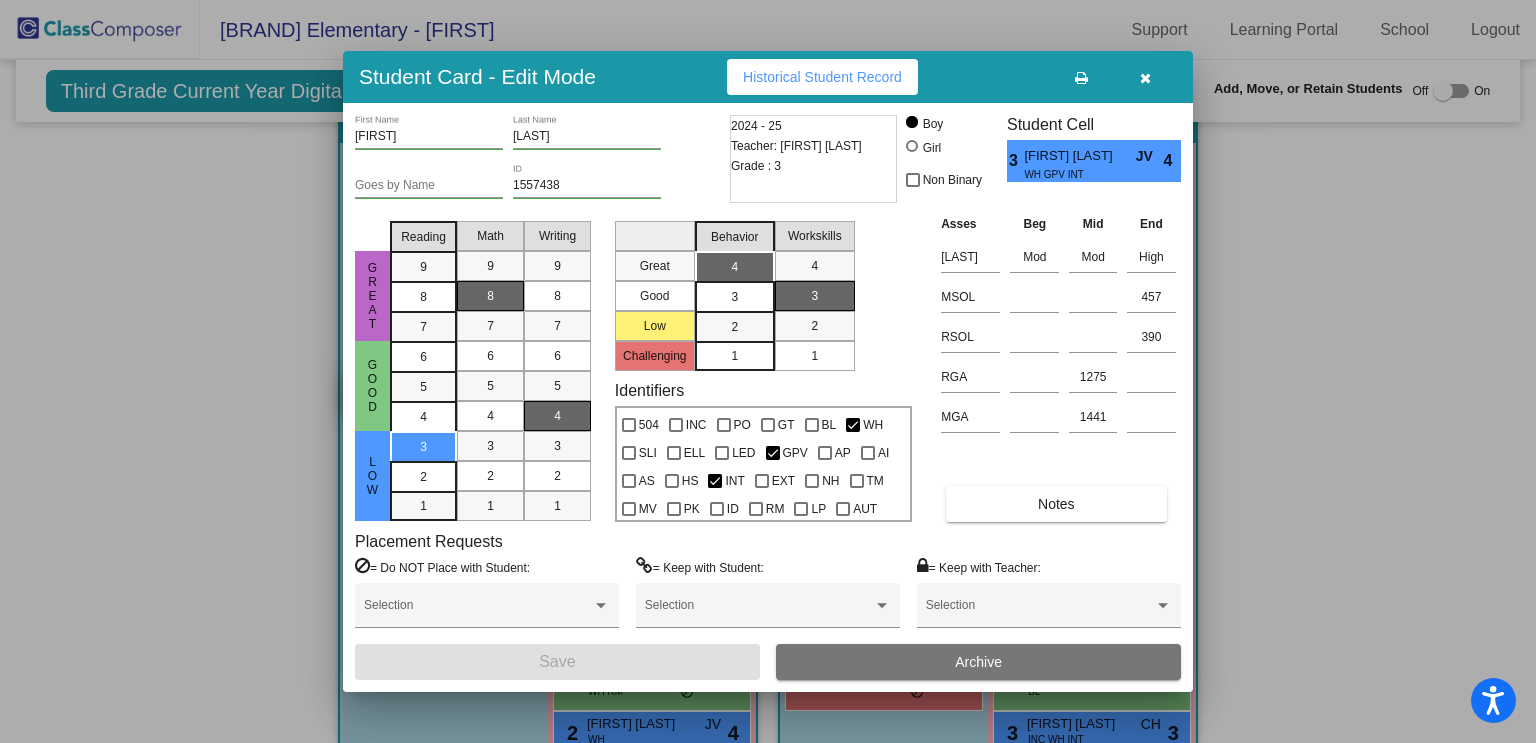 click at bounding box center (768, 371) 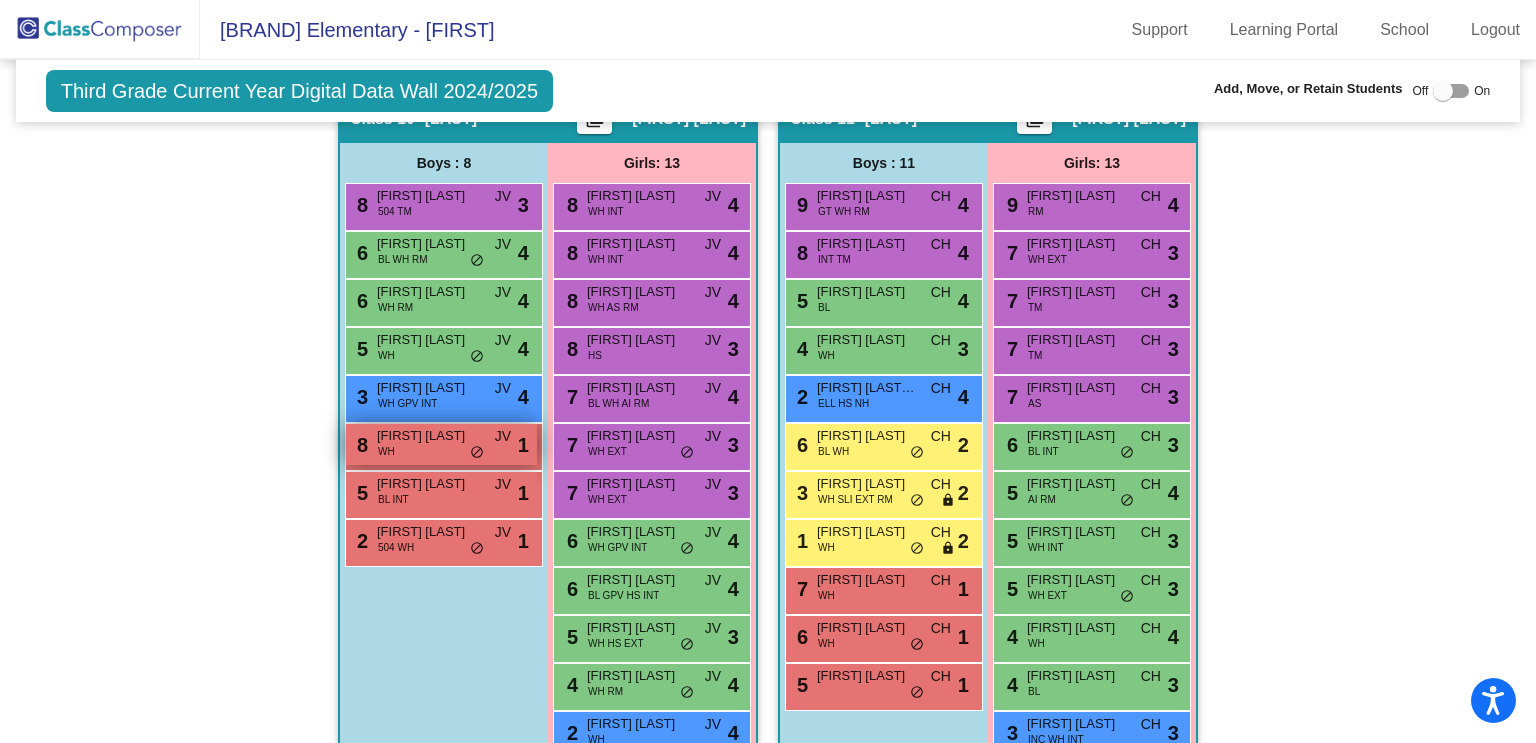 click on "8 Daniel Bricker WH JV lock do_not_disturb_alt 1" at bounding box center [441, 444] 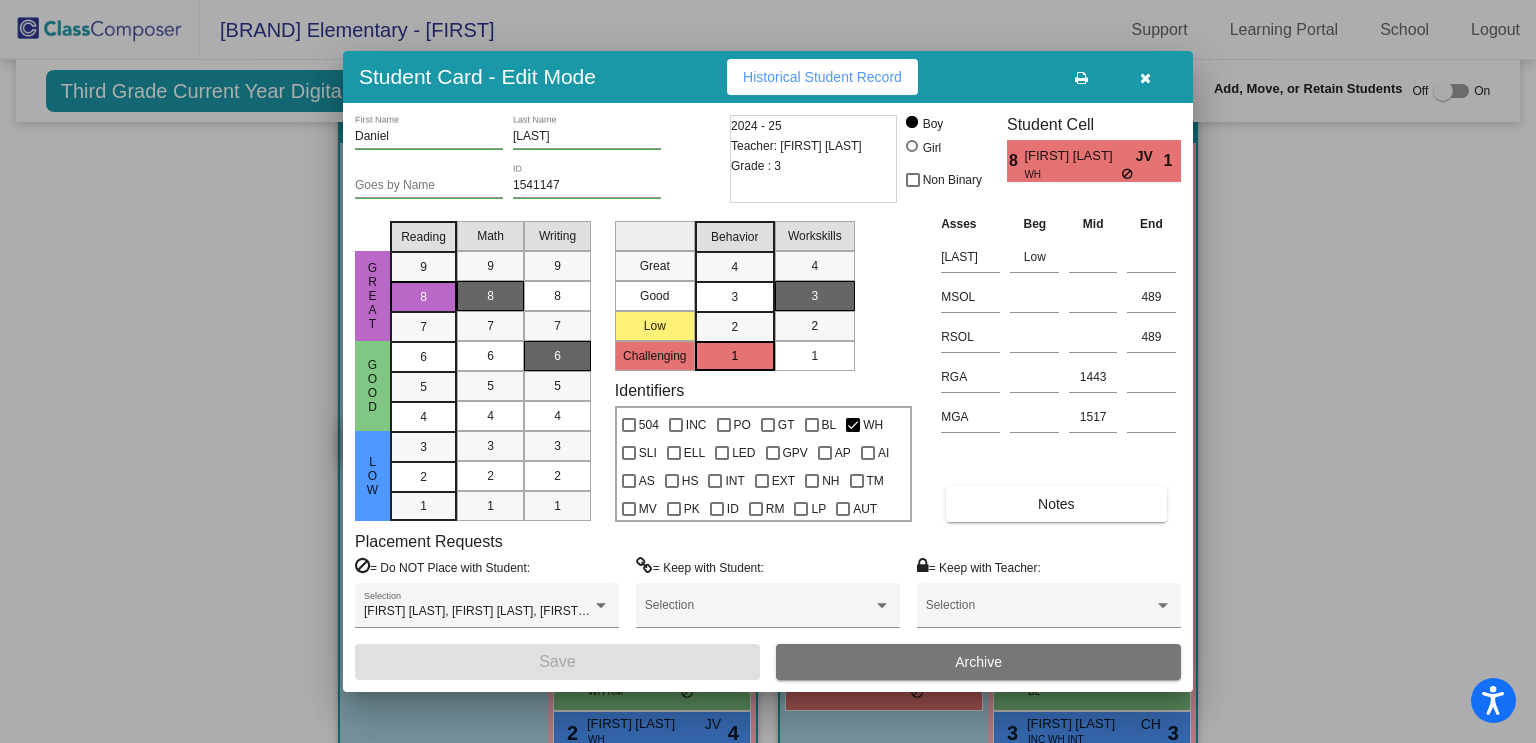 click at bounding box center [768, 371] 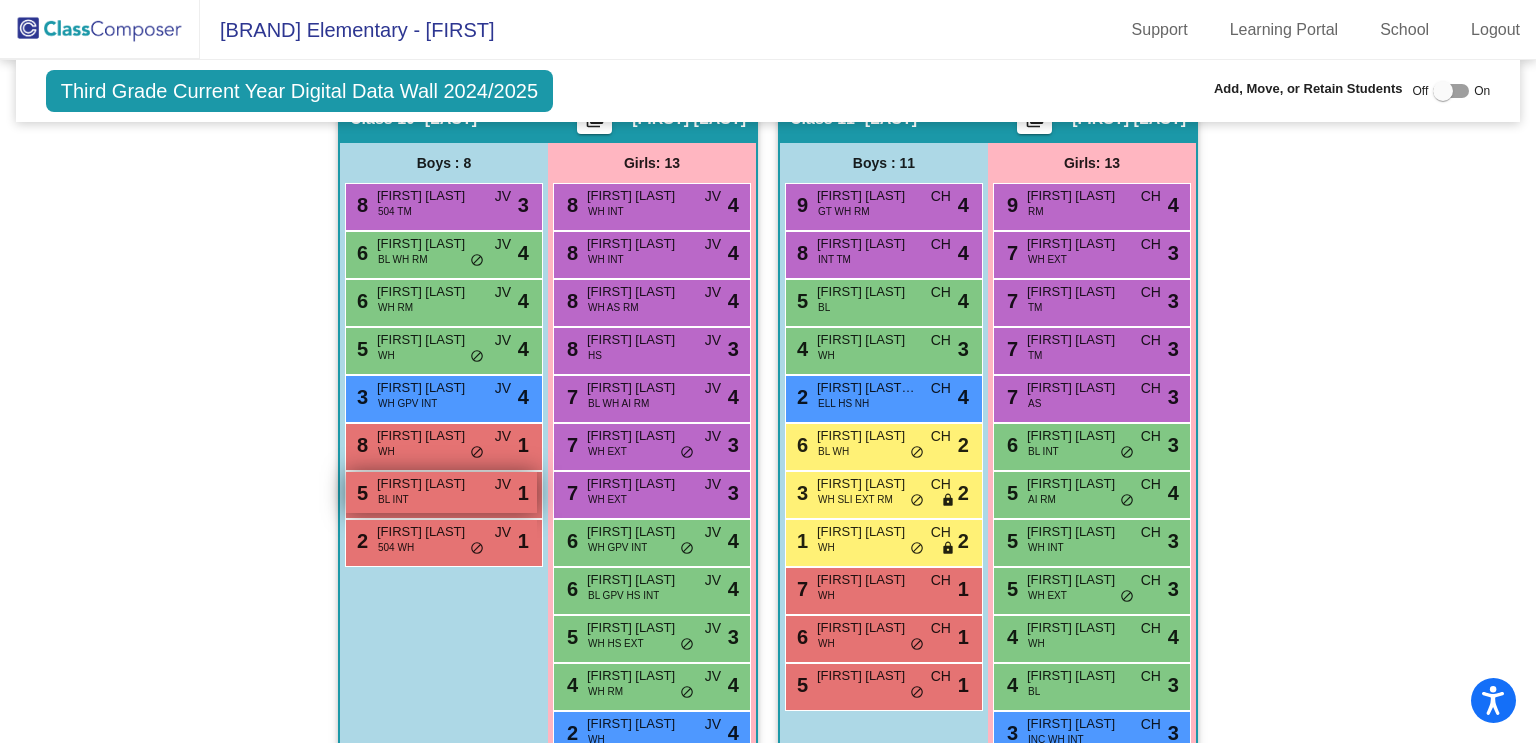 click on "[FIRST] [LAST]" at bounding box center (427, 484) 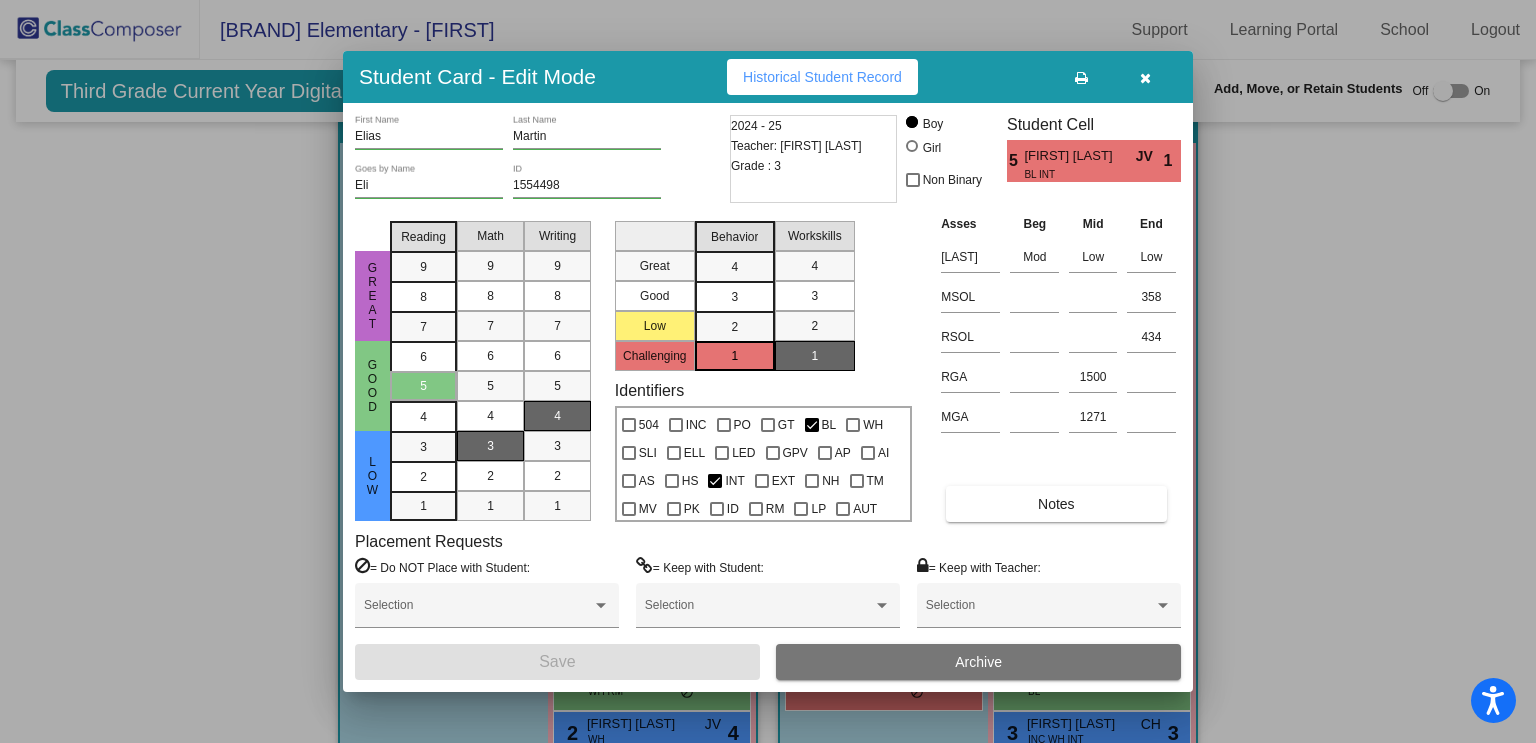 click at bounding box center [768, 371] 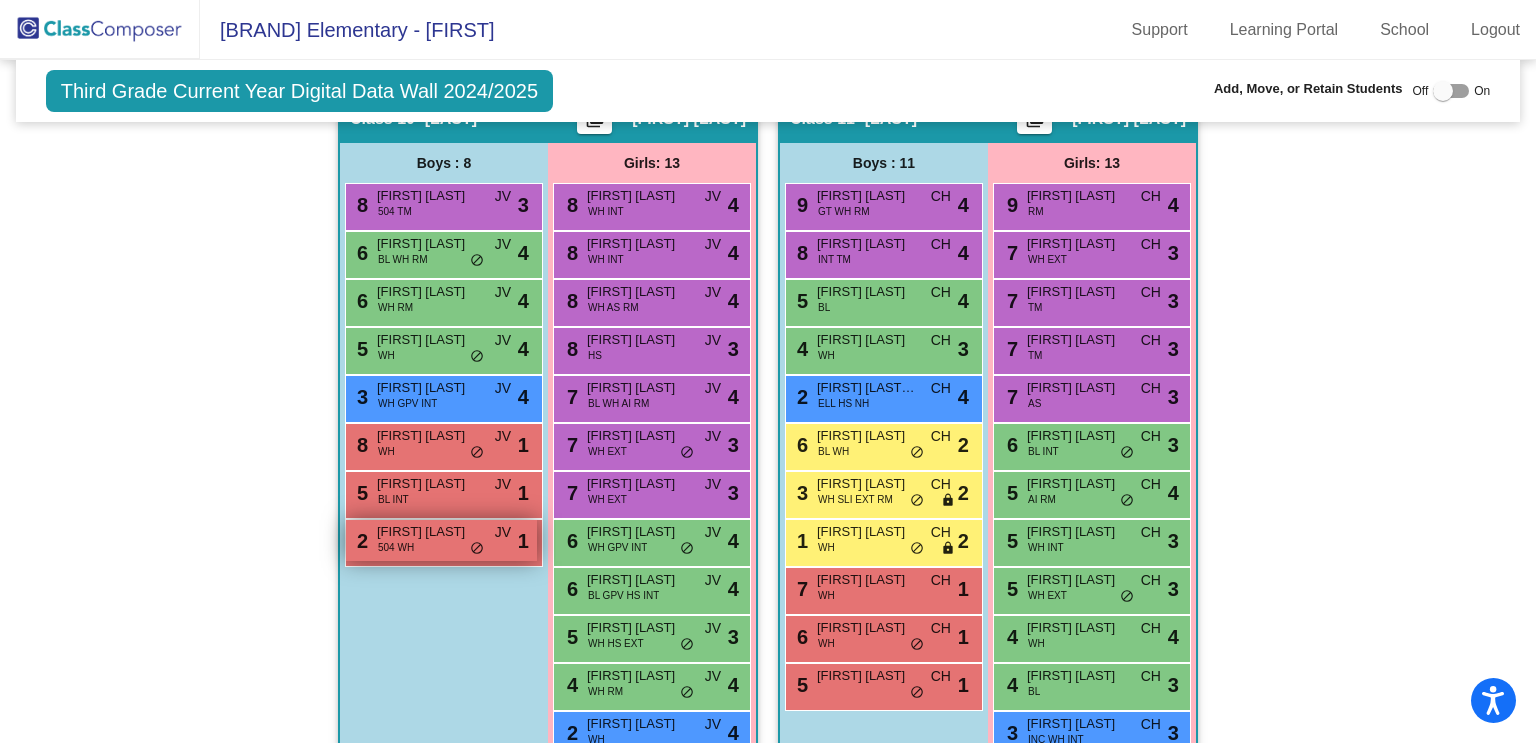 click on "[FIRST] [LAST]" at bounding box center [427, 532] 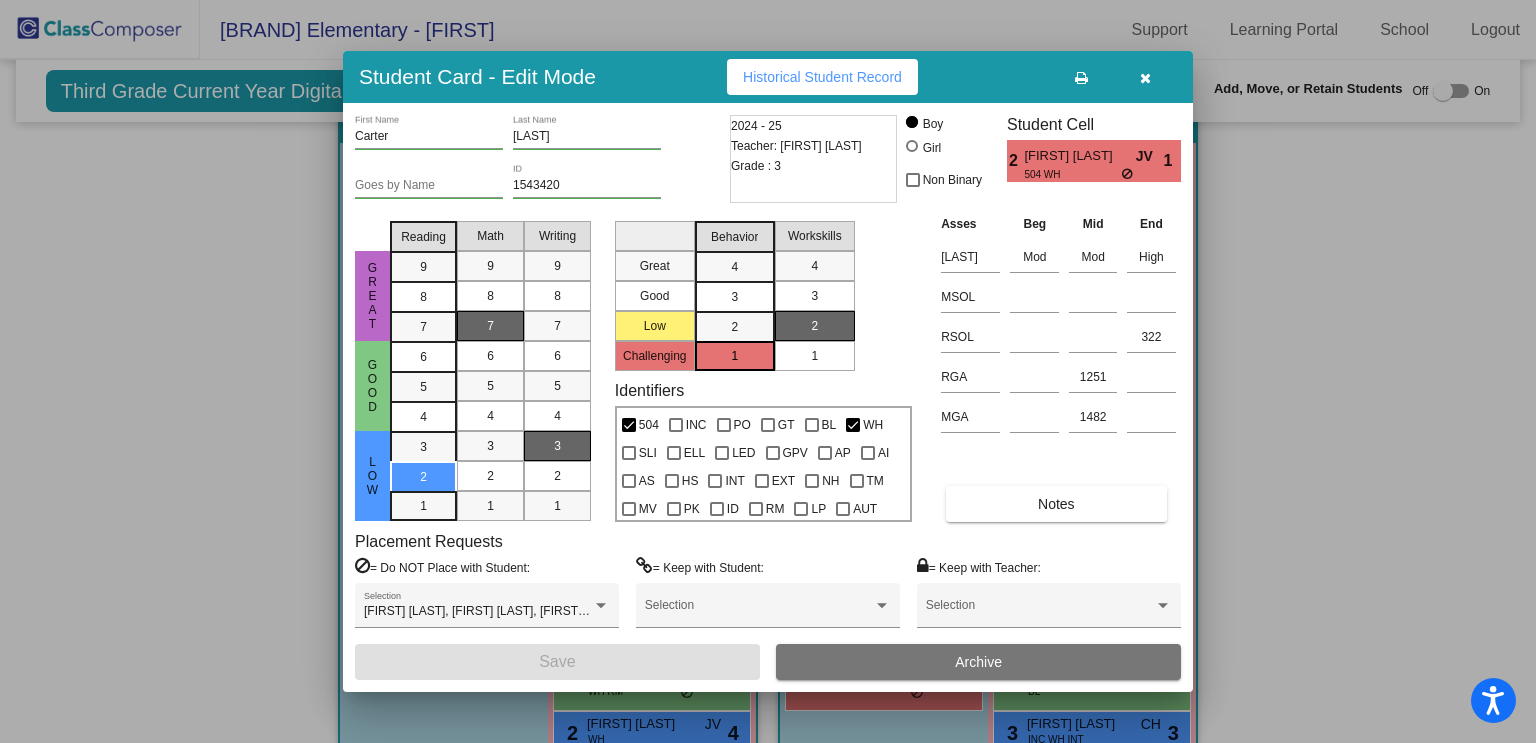 click at bounding box center (768, 371) 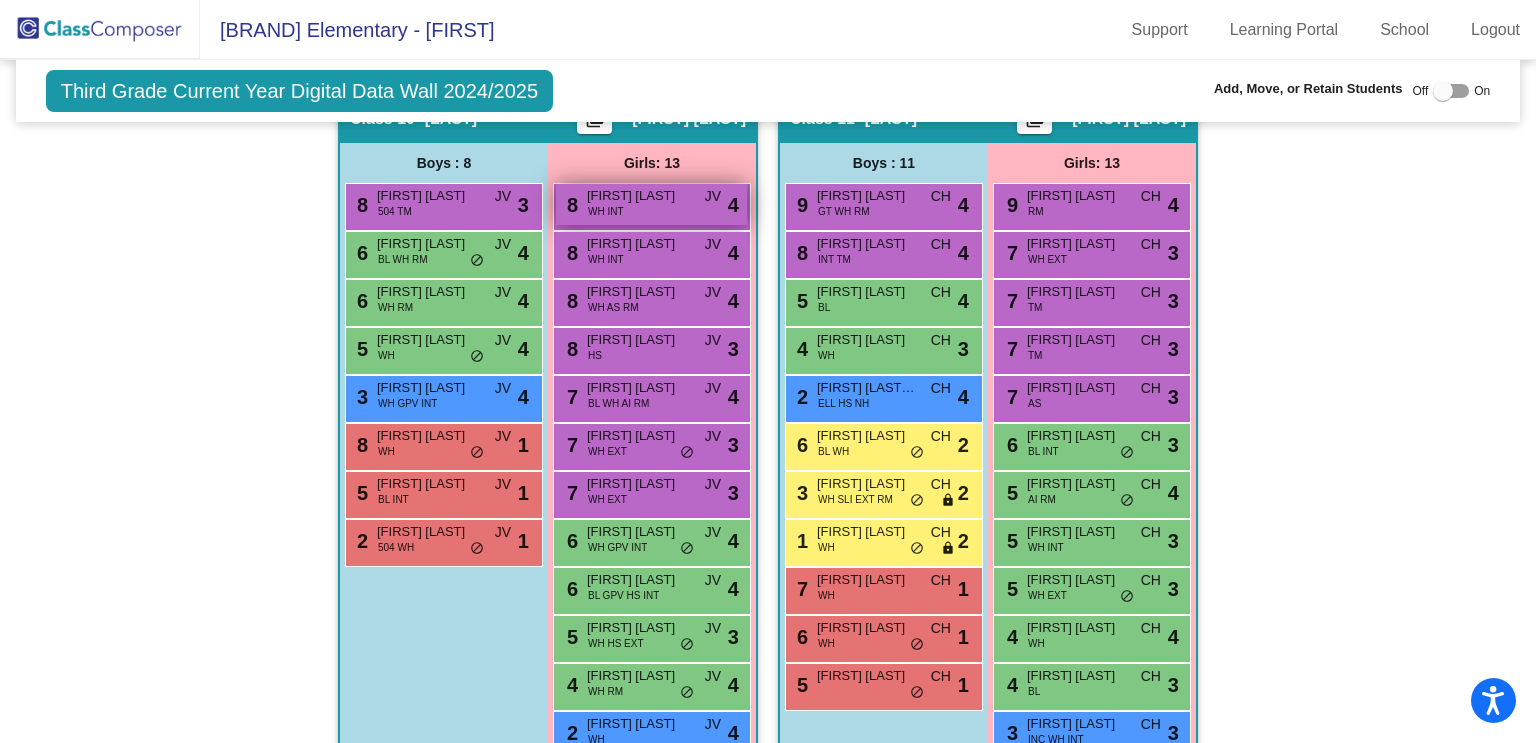 click on "[FIRST] [LAST]" at bounding box center (637, 196) 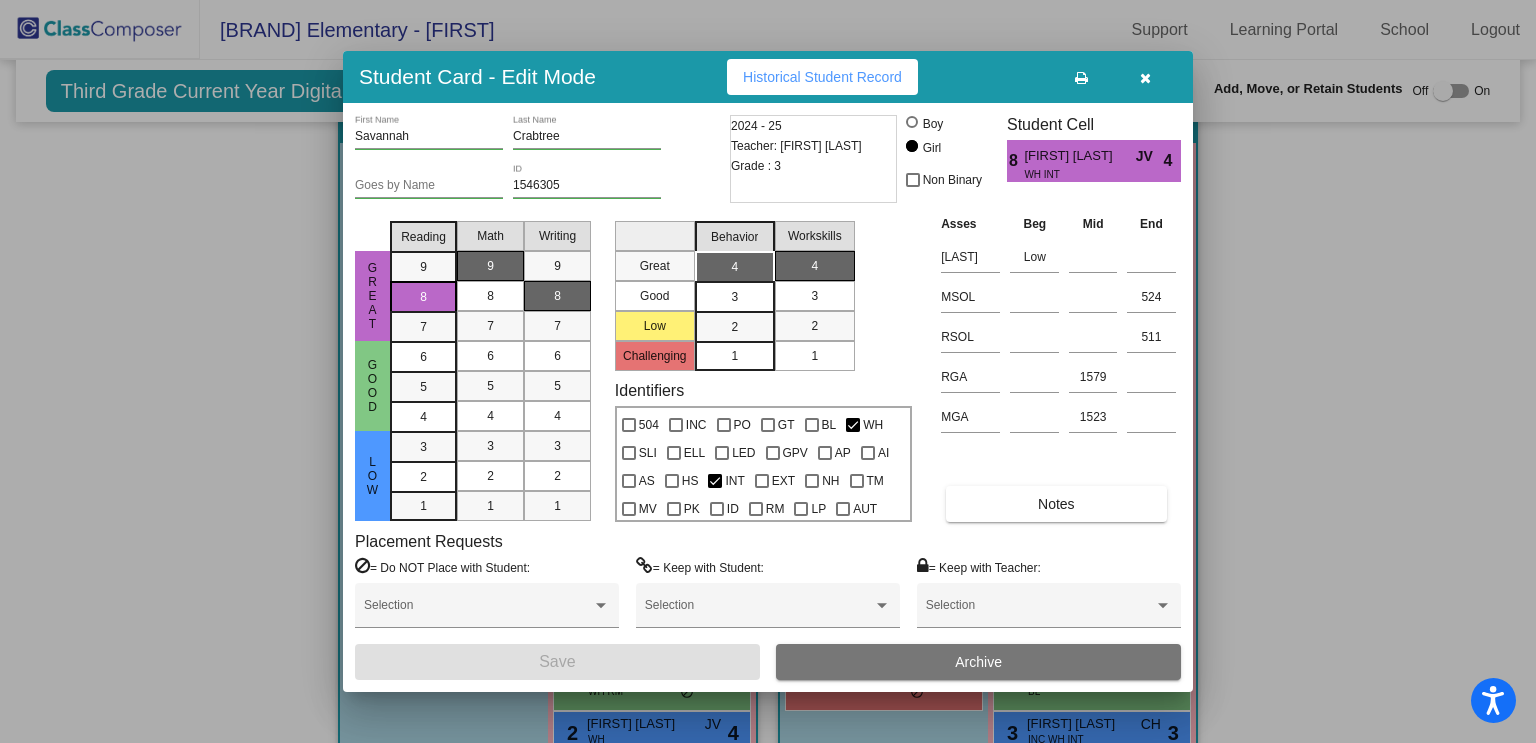 click at bounding box center [768, 371] 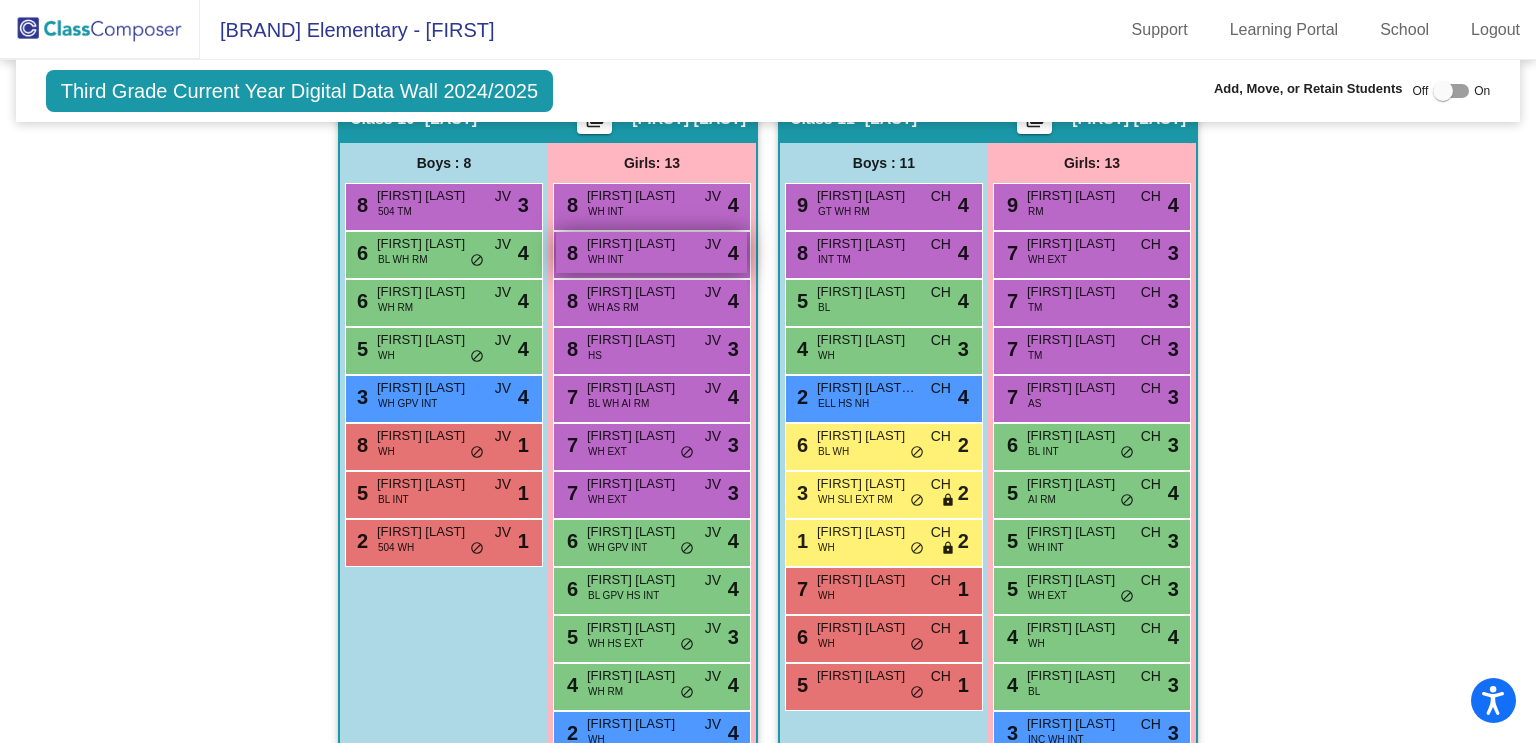click on "[FIRST] [LAST]" at bounding box center (637, 244) 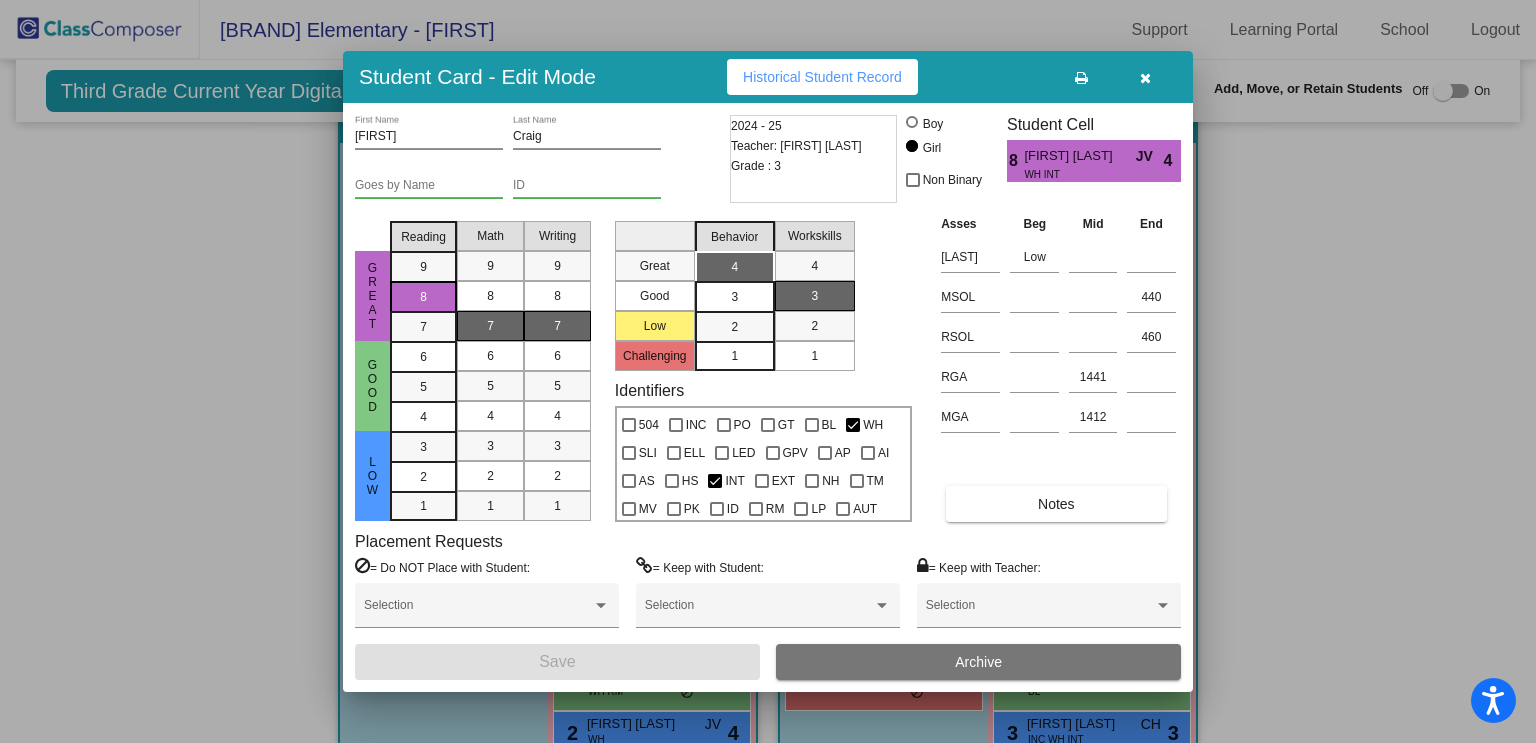 click at bounding box center [768, 371] 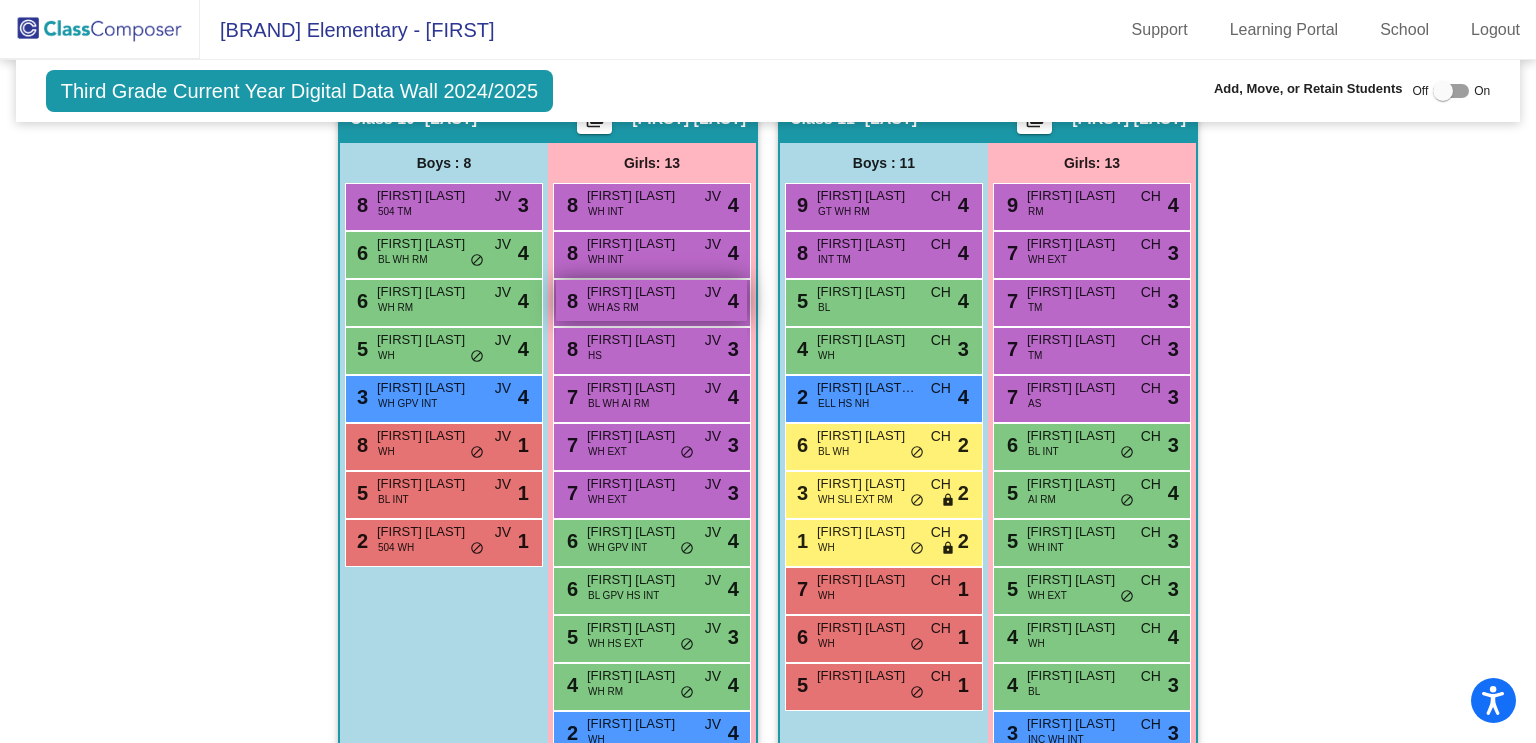 click on "8 Sonia Early WH AS RM JV lock do_not_disturb_alt 4" at bounding box center [651, 300] 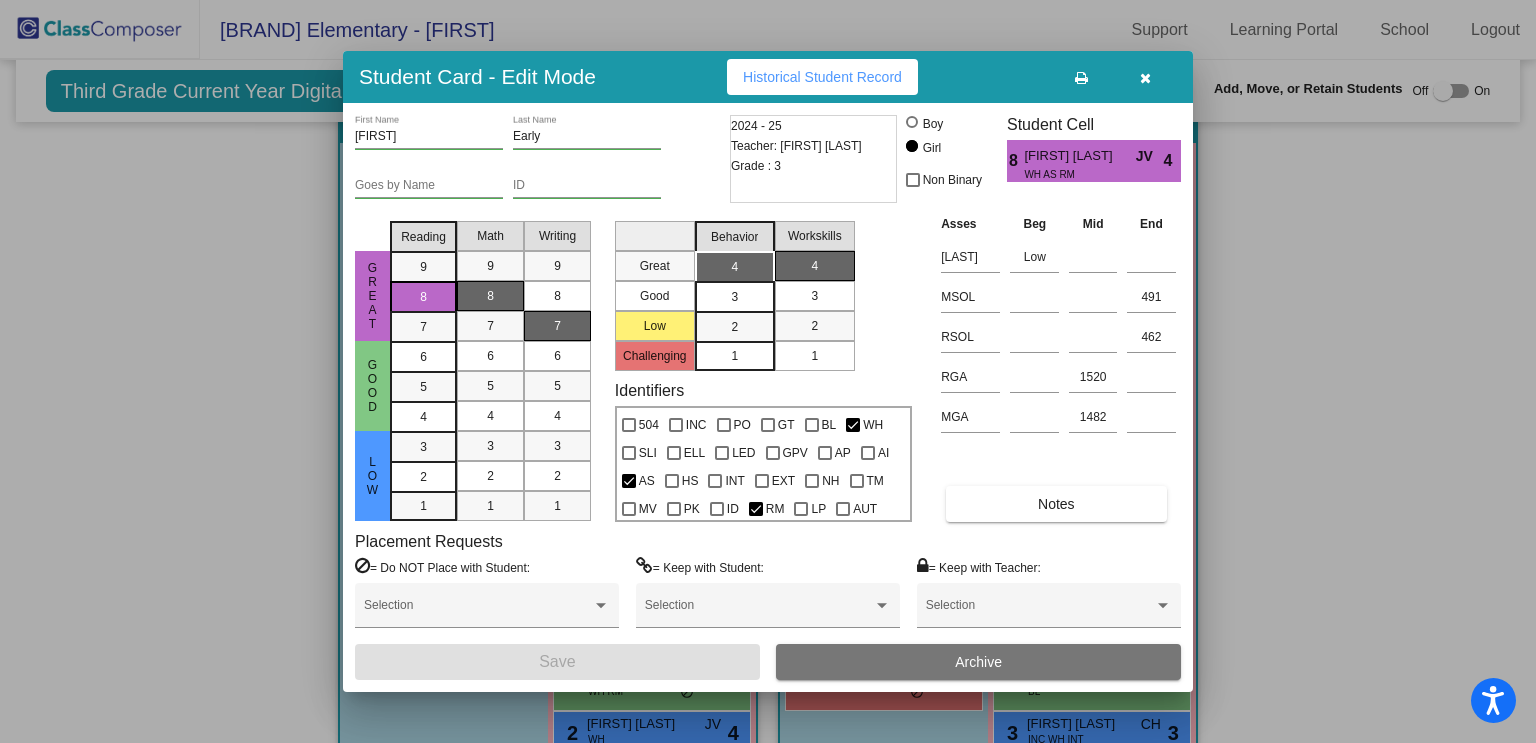 click at bounding box center [768, 371] 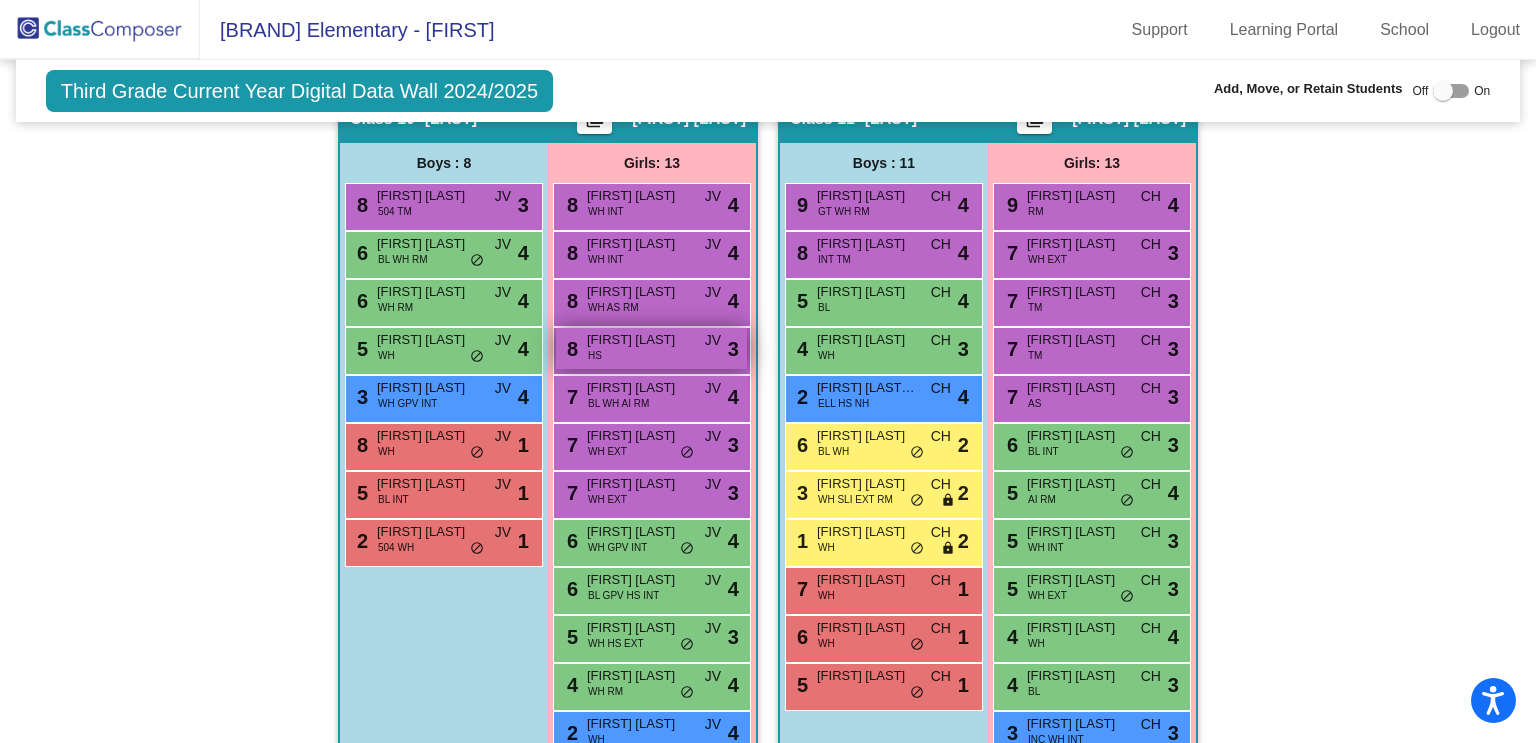 click on "[FIRST] [LAST]" at bounding box center (637, 340) 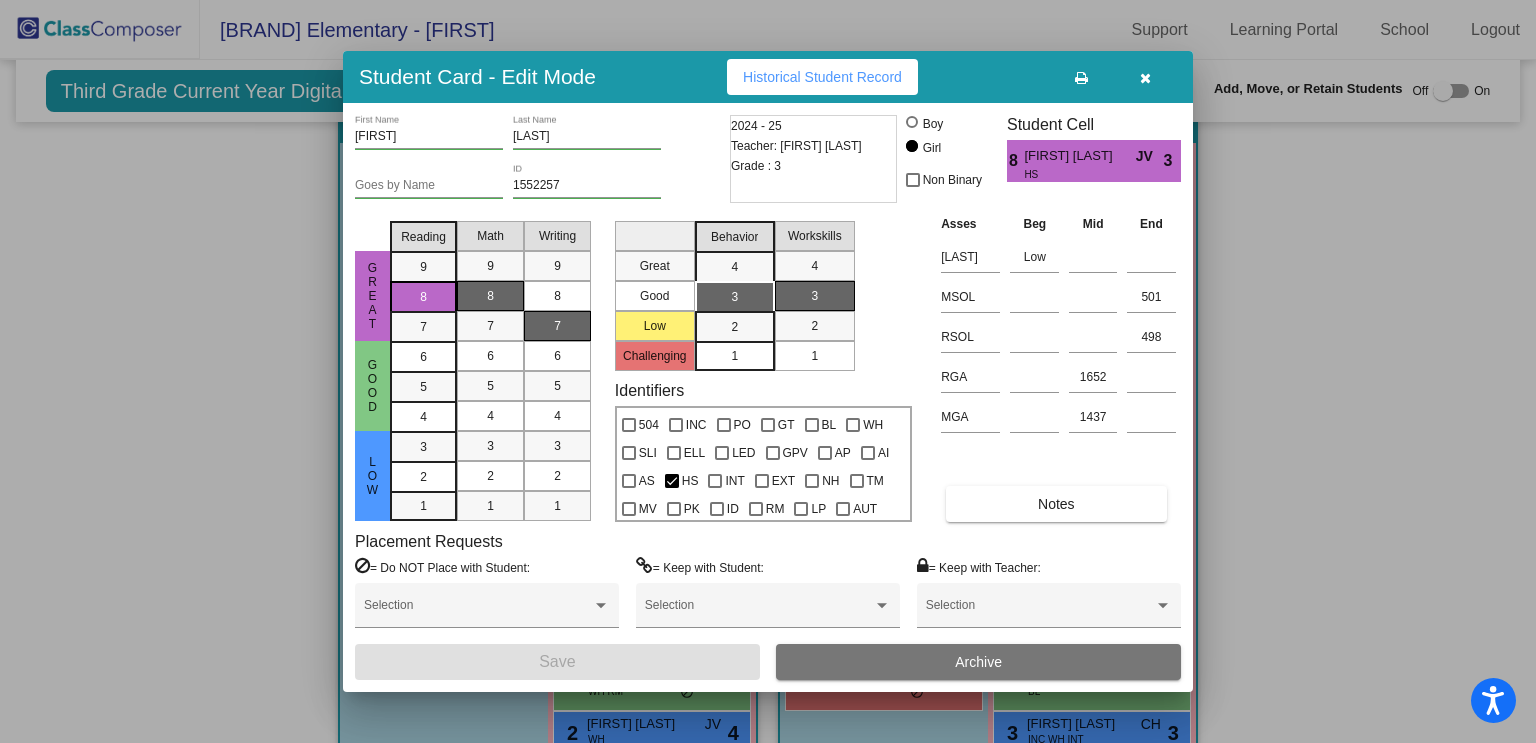 click at bounding box center (768, 371) 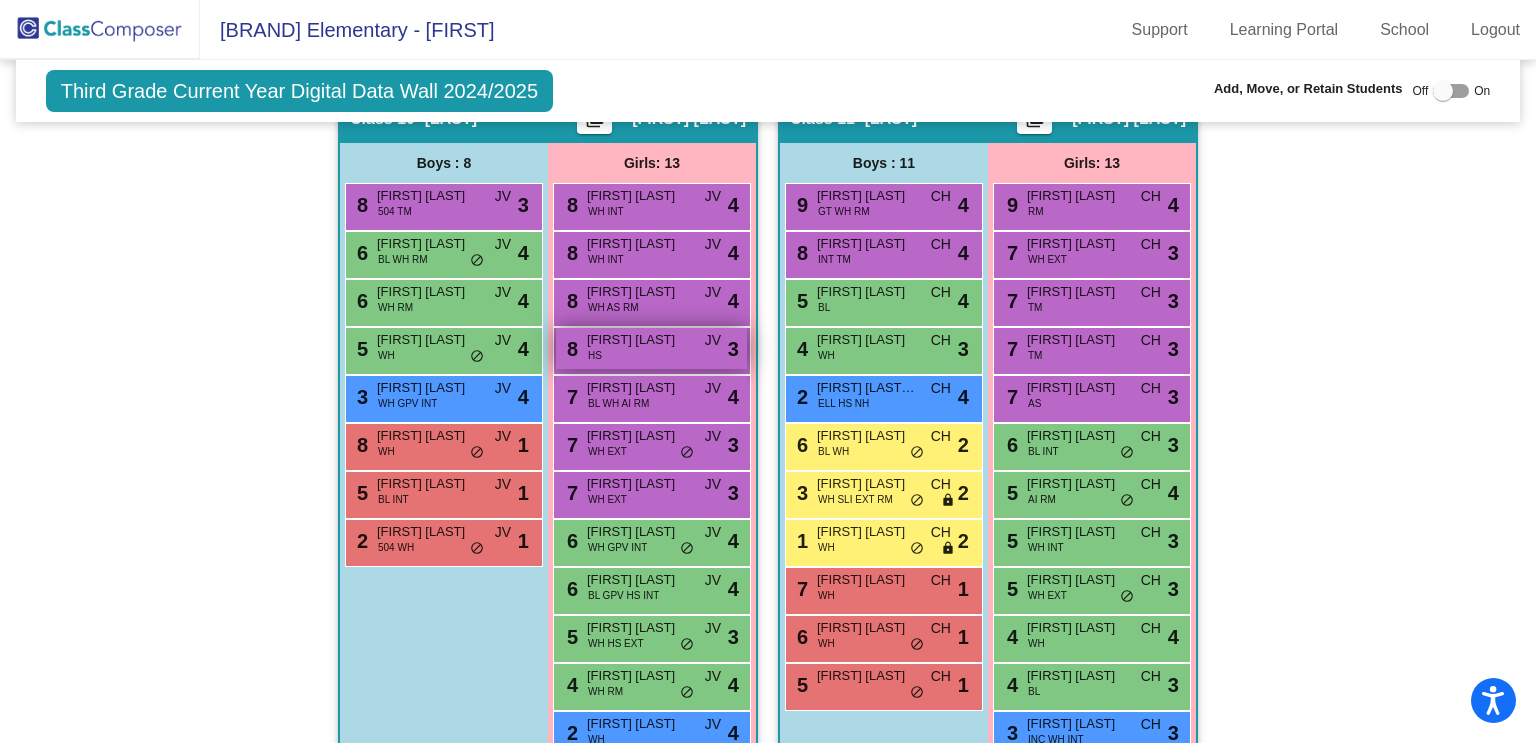 click on "8 Emilyn Rodriguez HS JV lock do_not_disturb_alt 3" at bounding box center [651, 348] 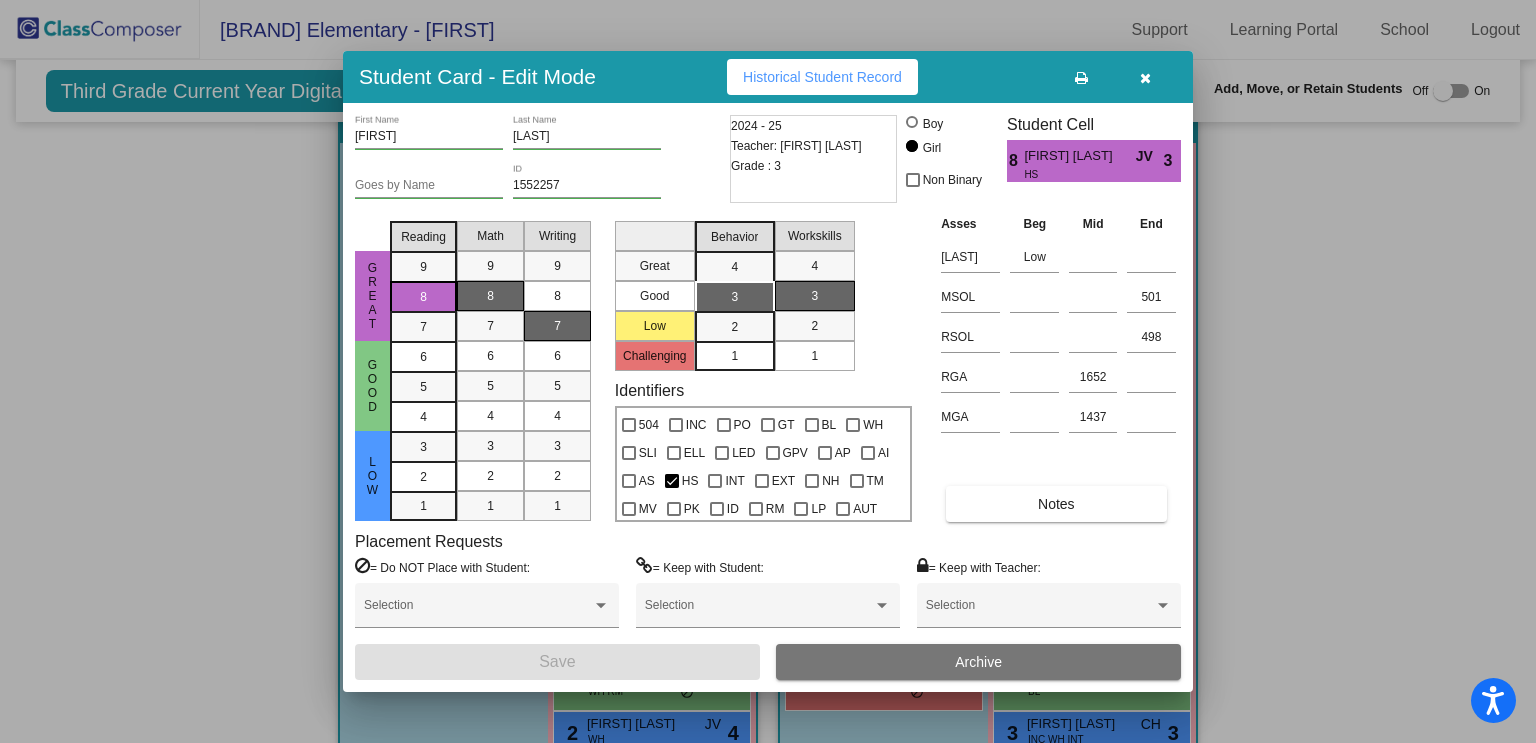 click at bounding box center (768, 371) 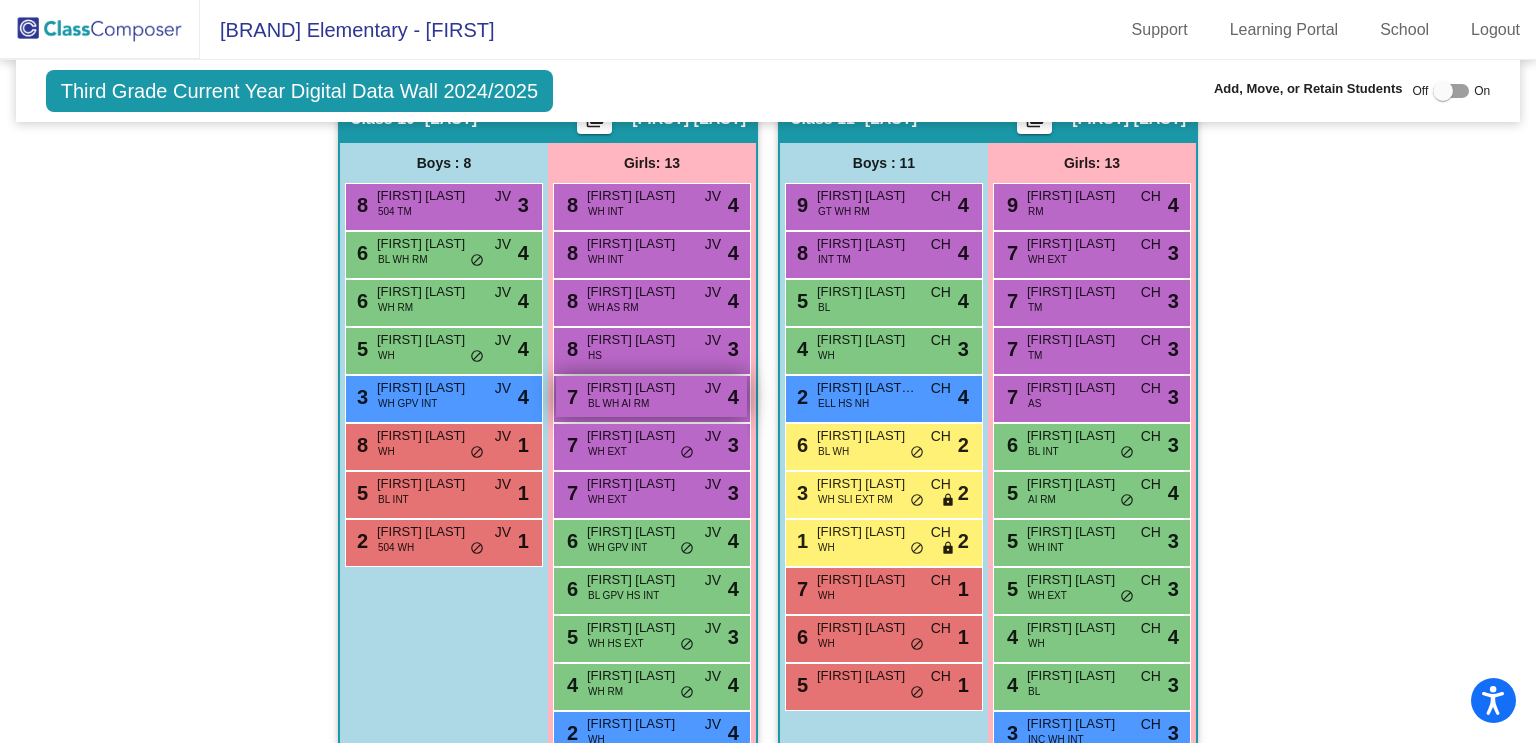 click on "[FIRST] [LAST]" at bounding box center [637, 388] 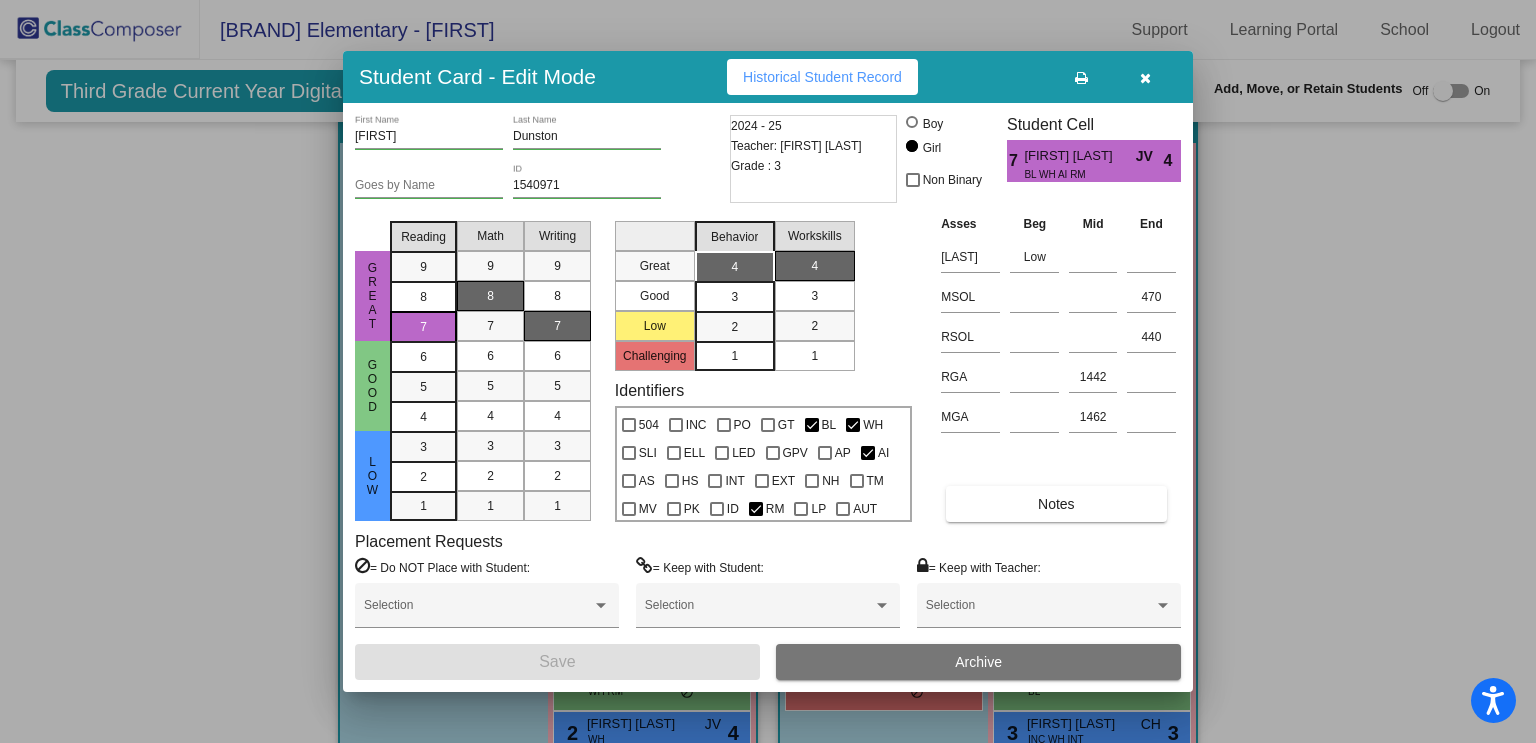 click at bounding box center [768, 371] 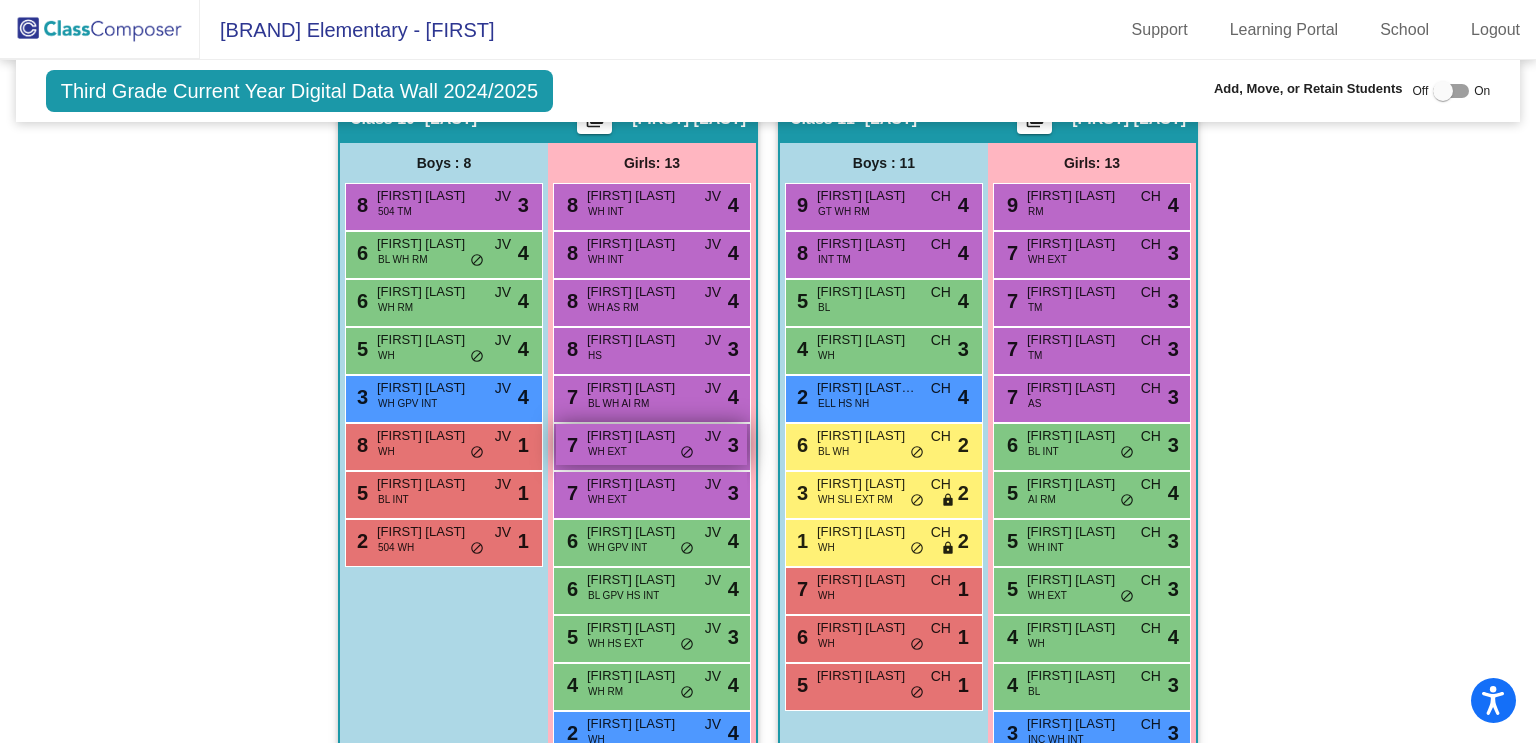 click on "7 Meredith Handy WH EXT JV lock do_not_disturb_alt 3" at bounding box center [651, 444] 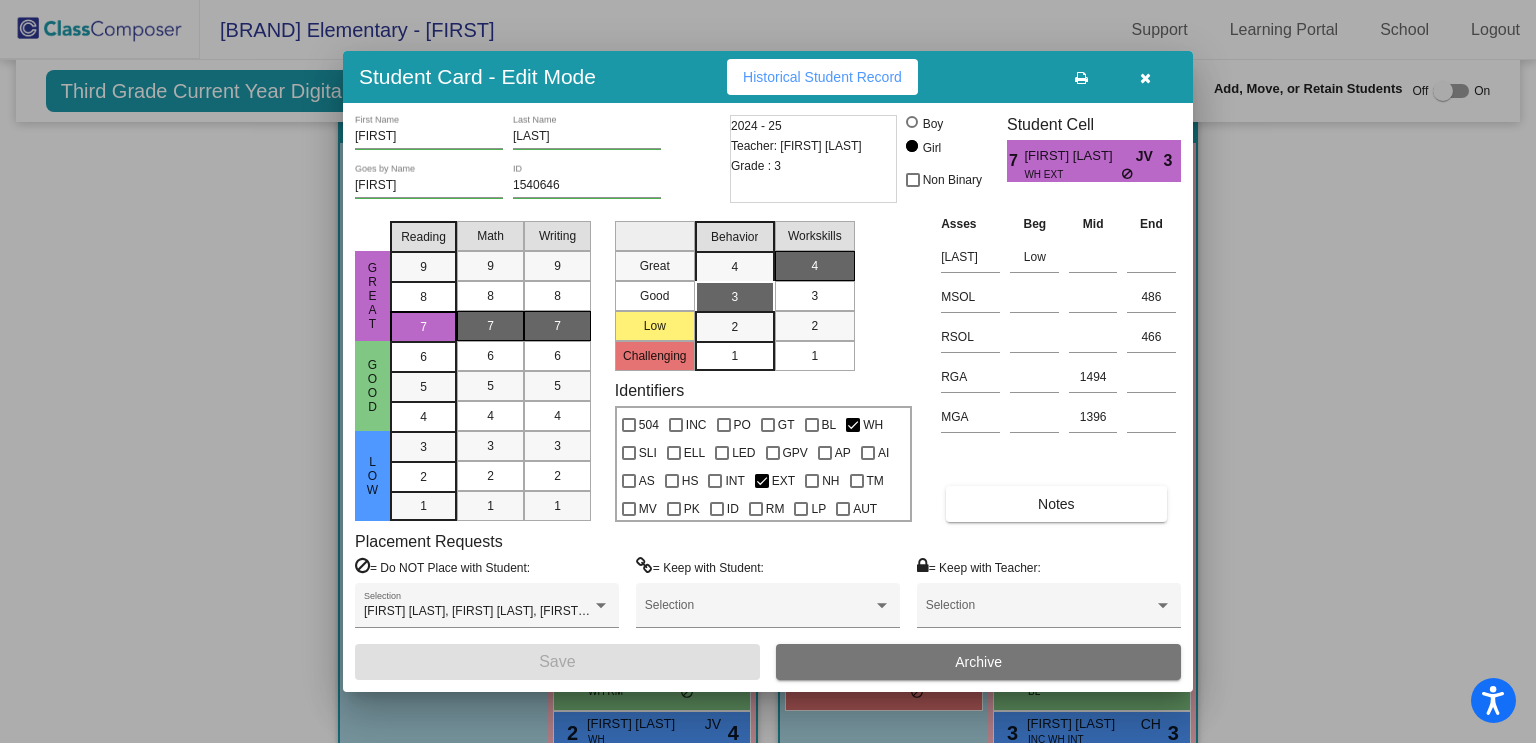 click at bounding box center [768, 371] 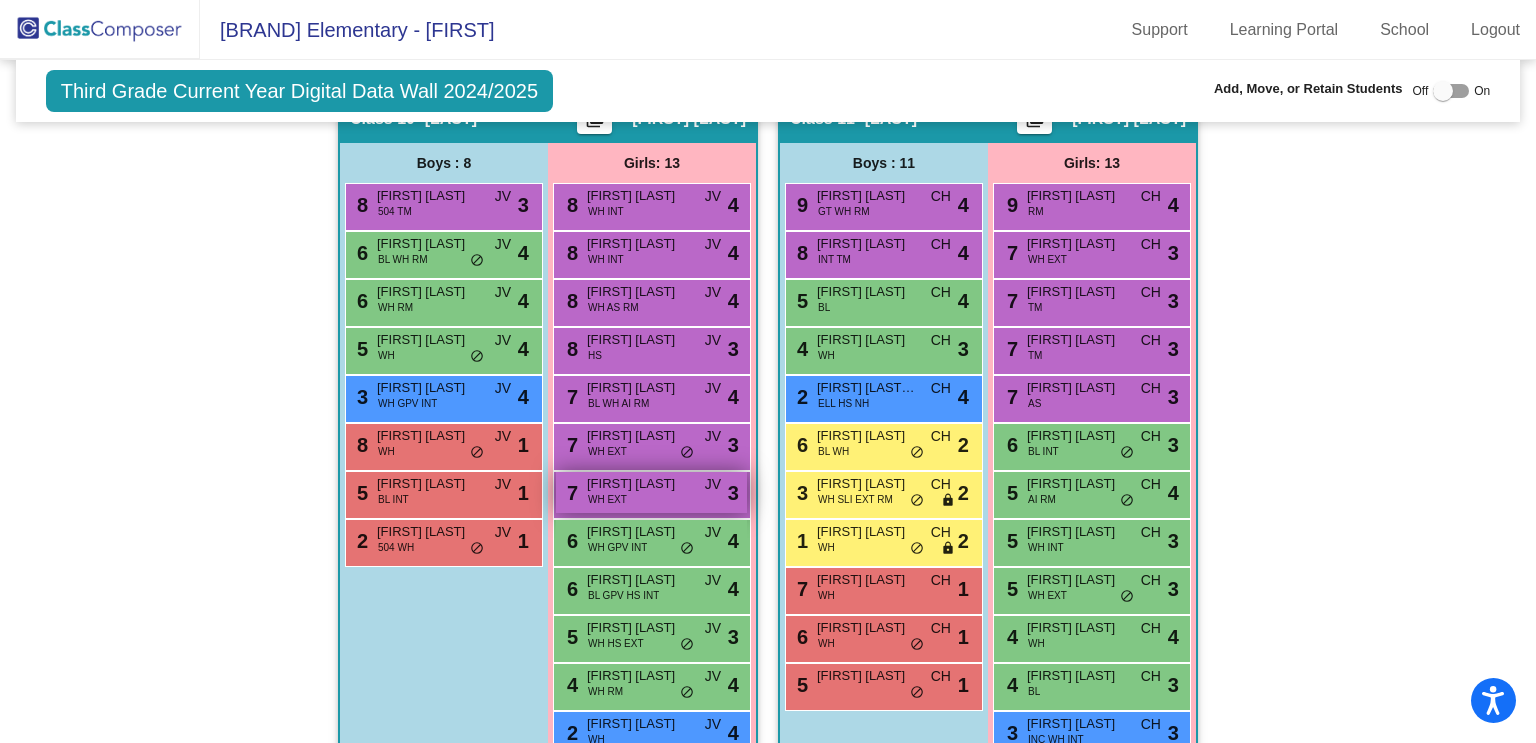 click on "WH EXT" at bounding box center [607, 499] 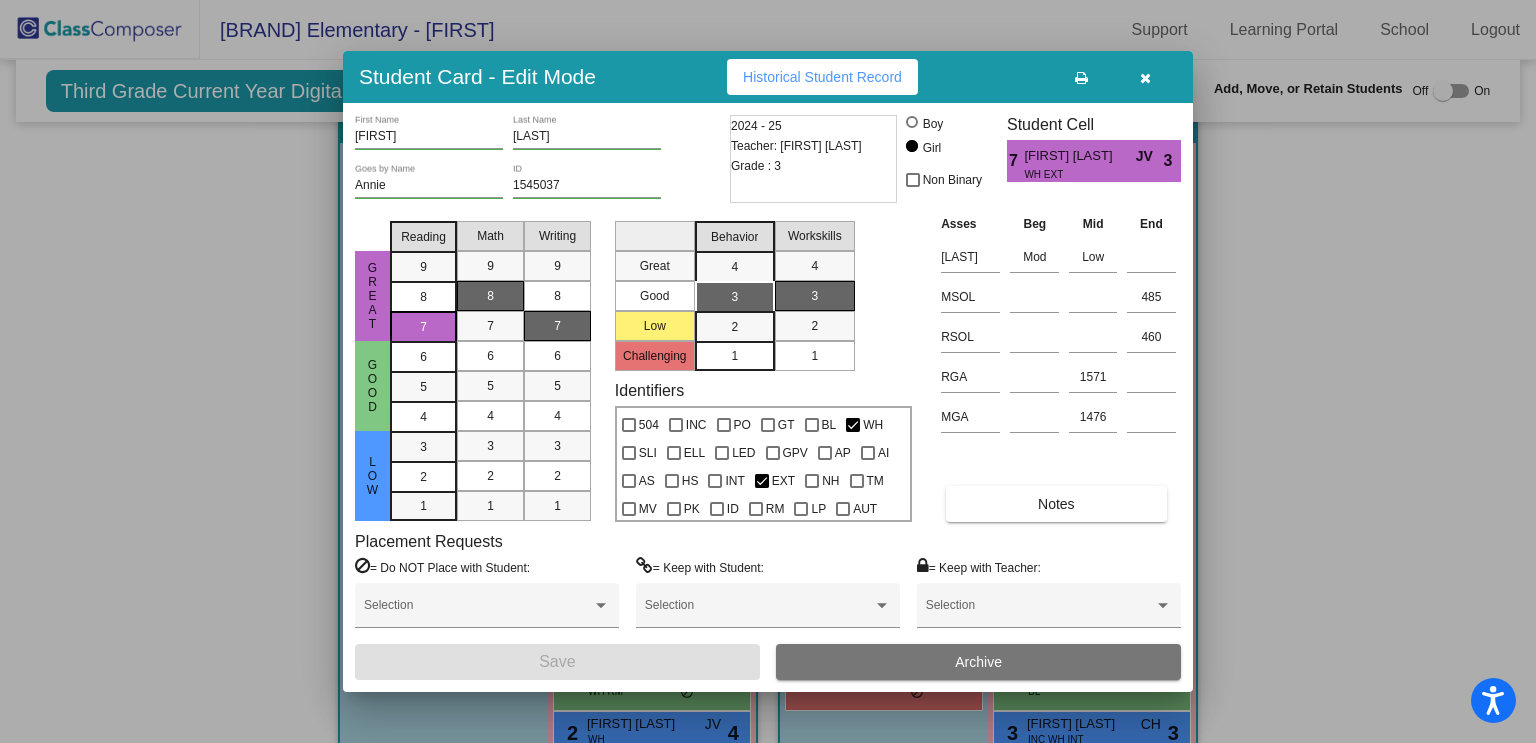click at bounding box center [768, 371] 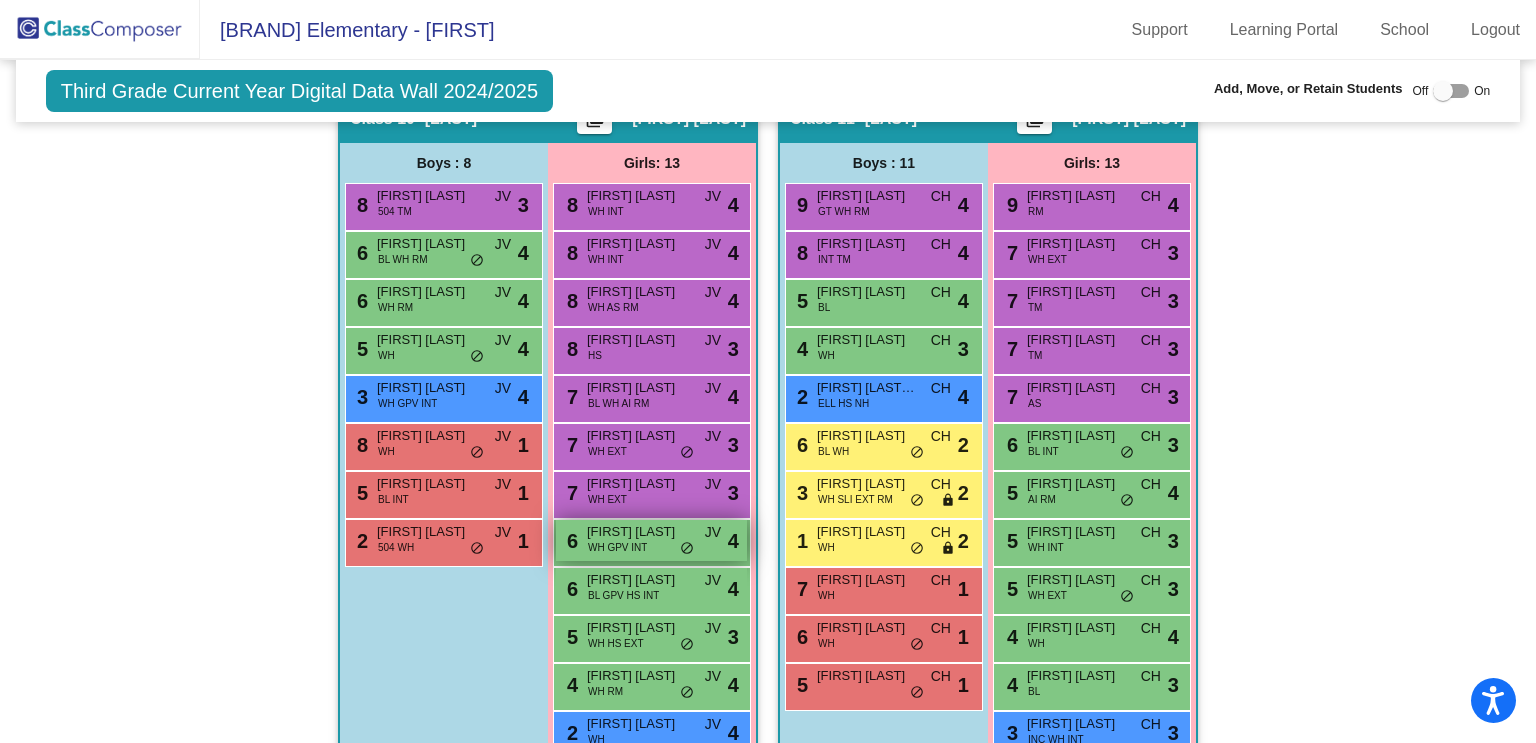 click on "[FIRST] [LAST]" at bounding box center [637, 532] 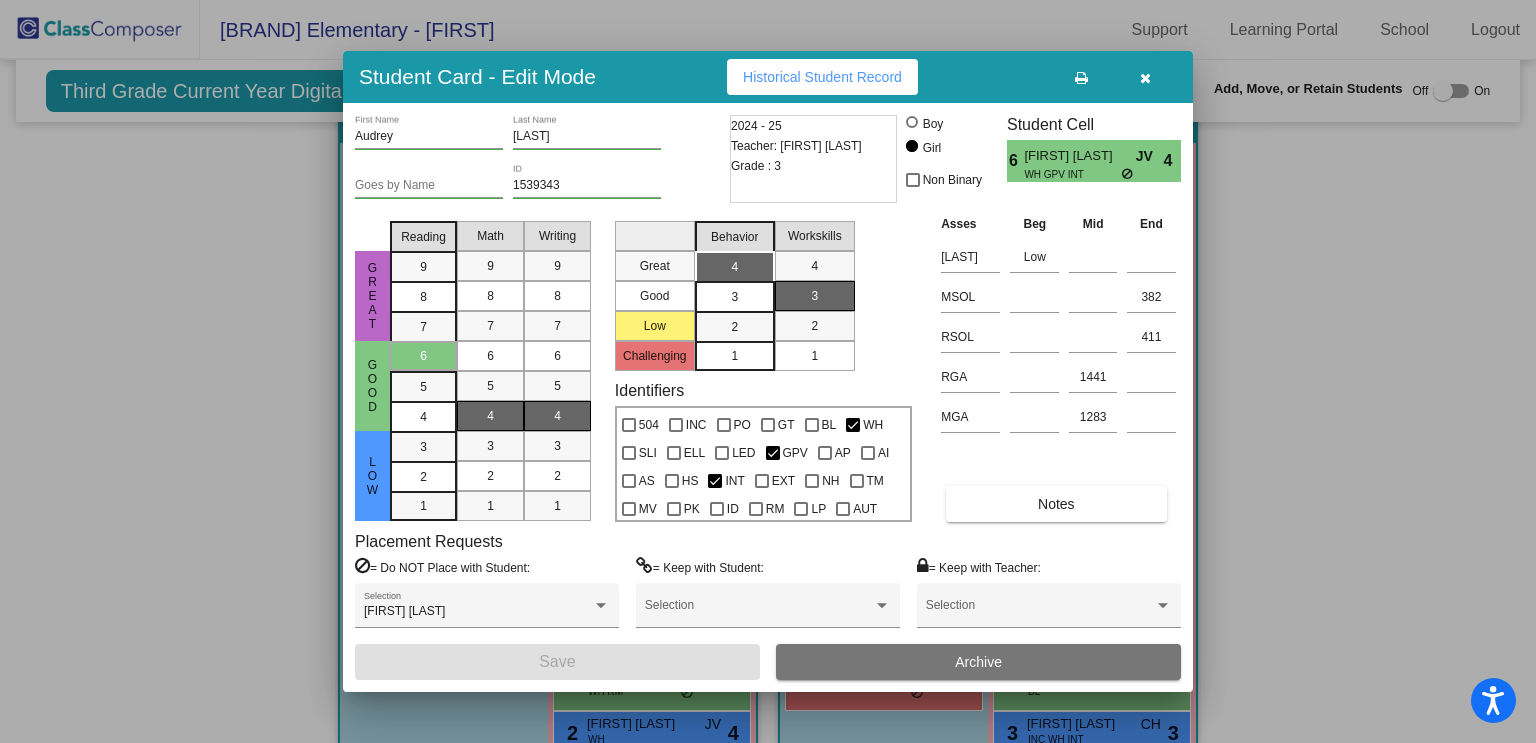 click at bounding box center [768, 371] 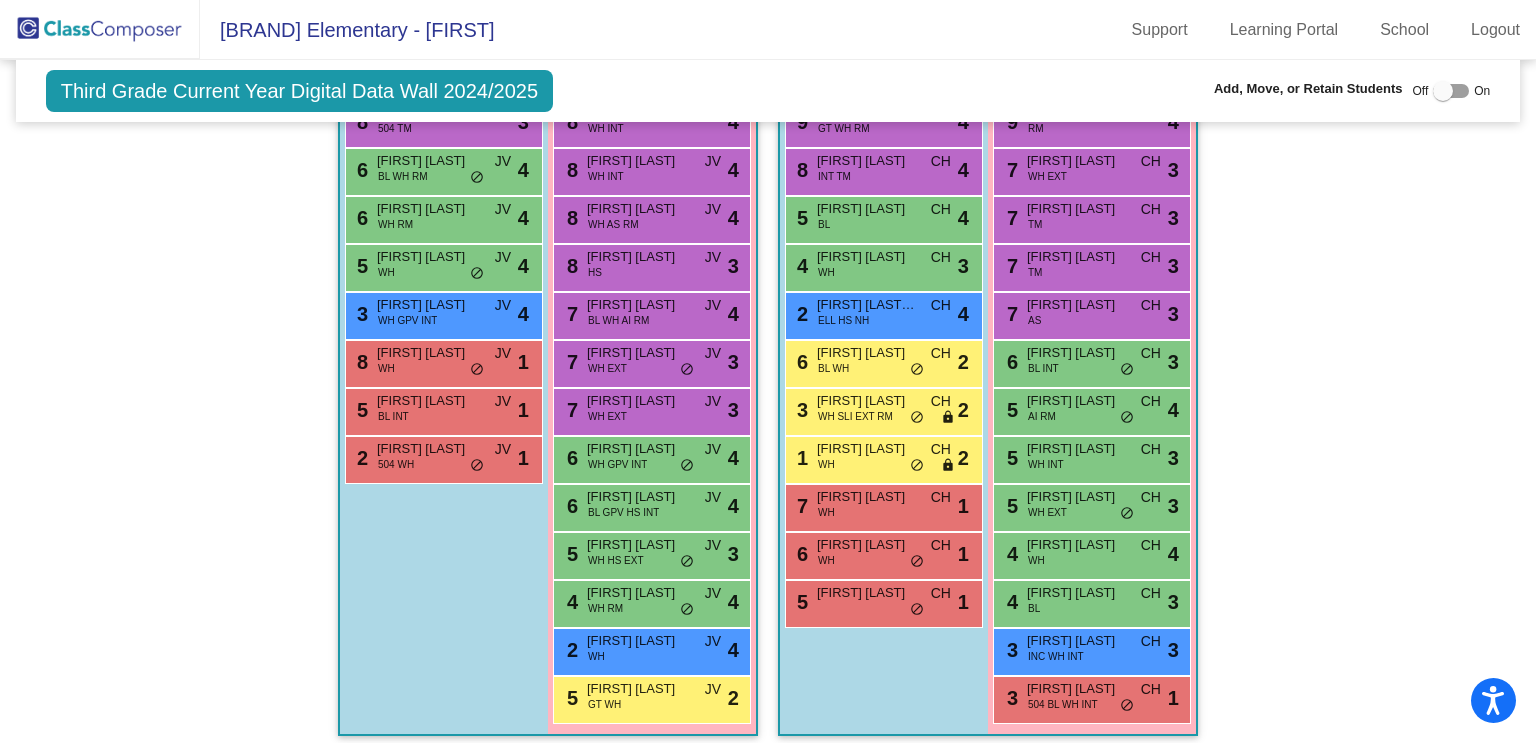scroll, scrollTop: 3120, scrollLeft: 0, axis: vertical 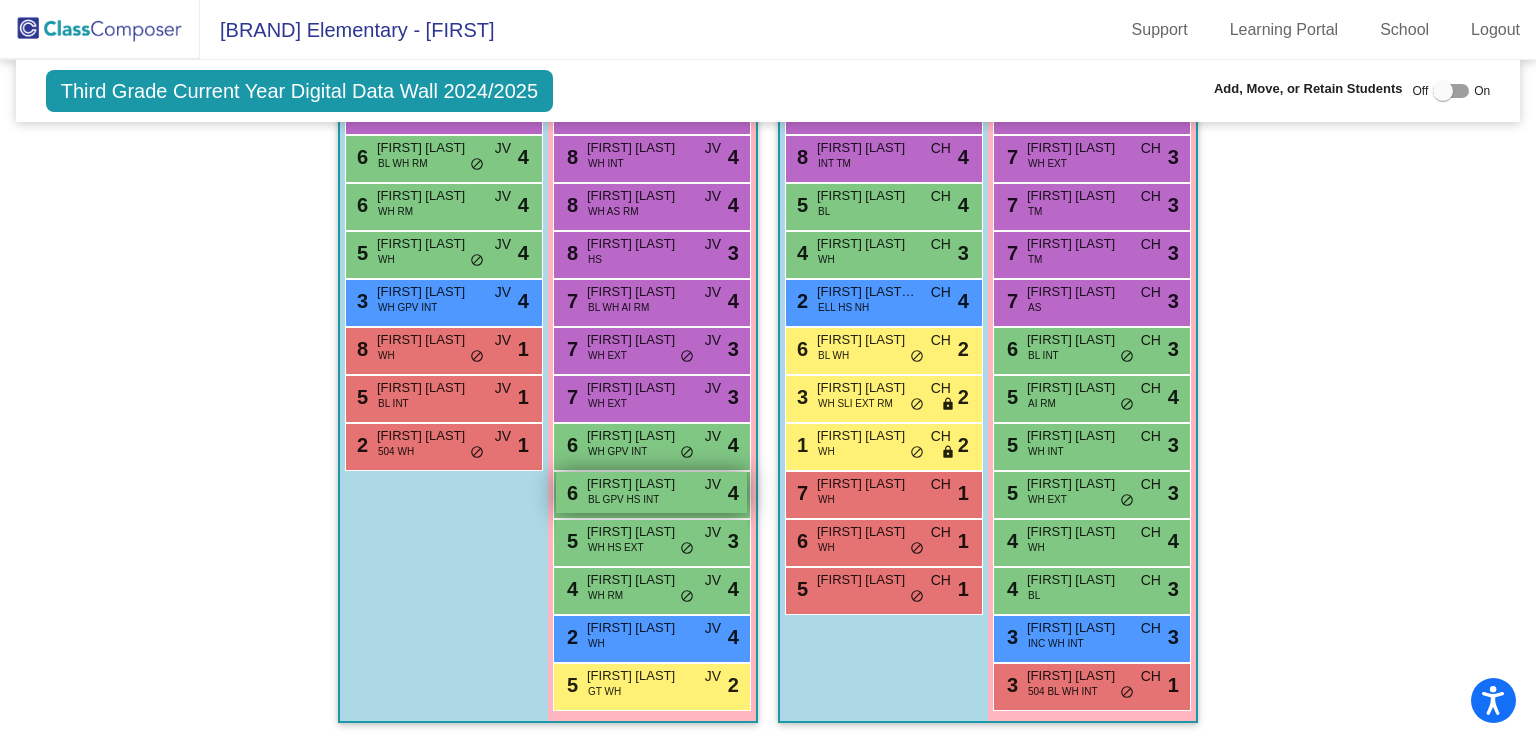 click on "6 Isabella Murphy BL GPV HS INT JV lock do_not_disturb_alt 4" at bounding box center (651, 492) 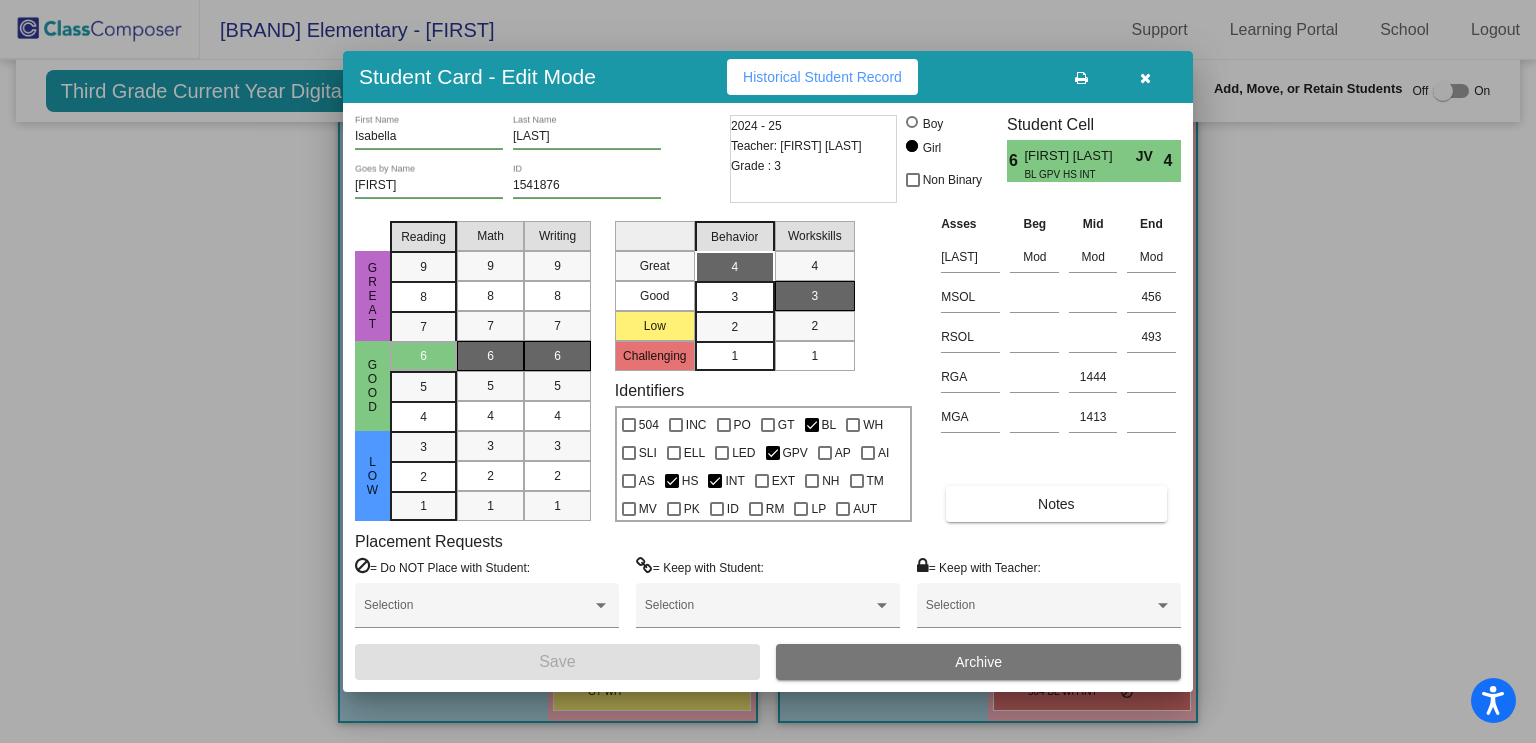 click at bounding box center (768, 371) 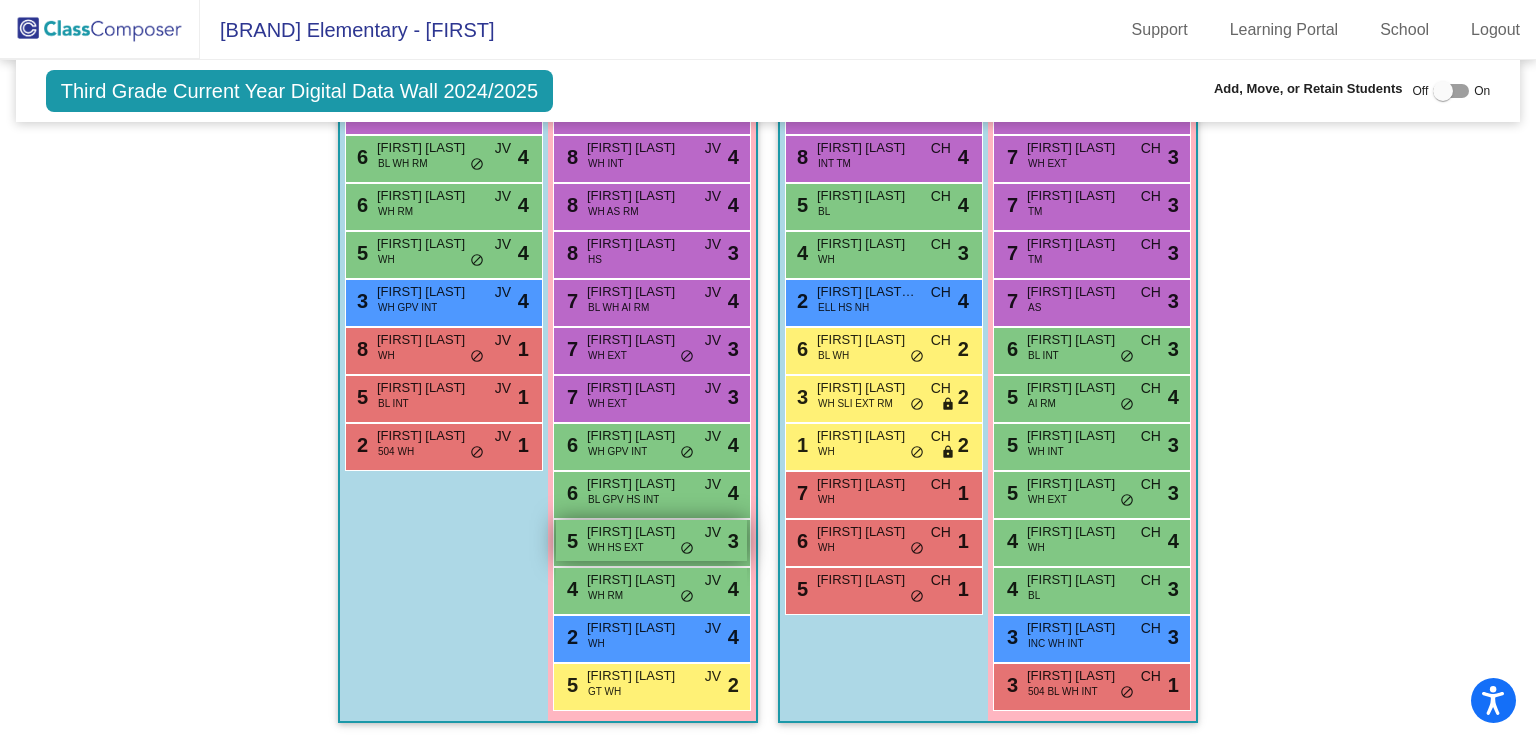 click on "5 Evalyn Siver WH HS EXT JV lock do_not_disturb_alt 3" at bounding box center [651, 540] 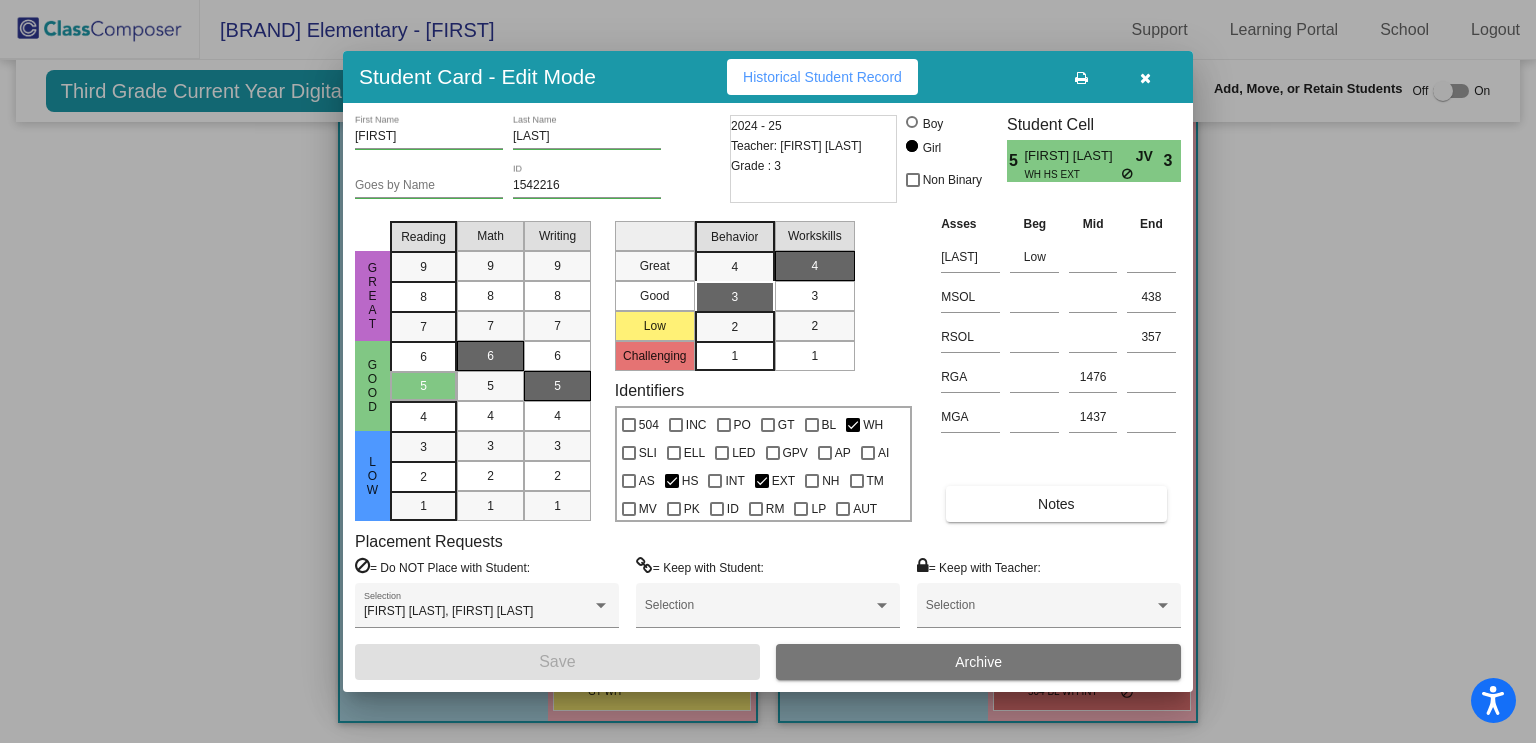 click at bounding box center (768, 371) 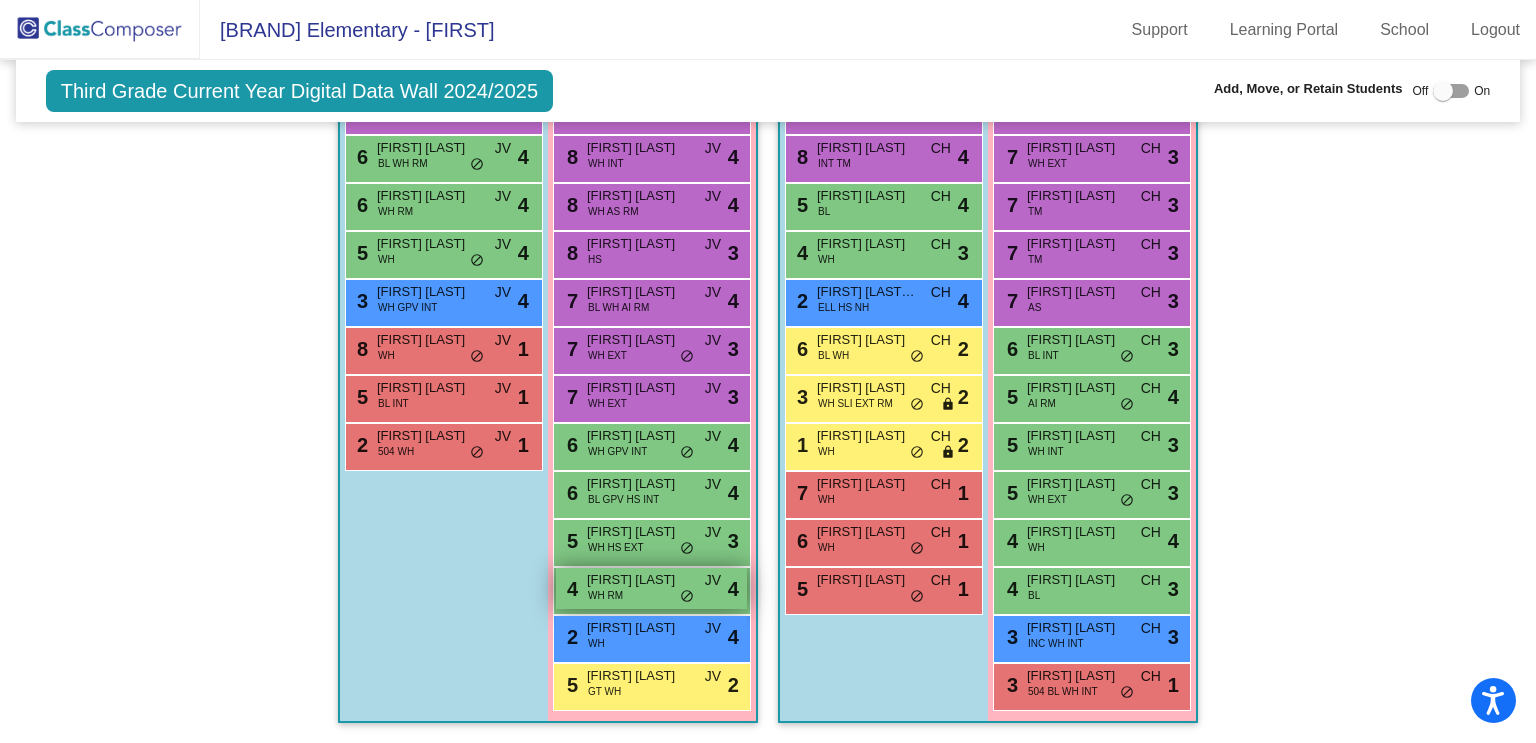 click on "4 Kelsea Wilkinson WH RM JV lock do_not_disturb_alt 4" at bounding box center (651, 588) 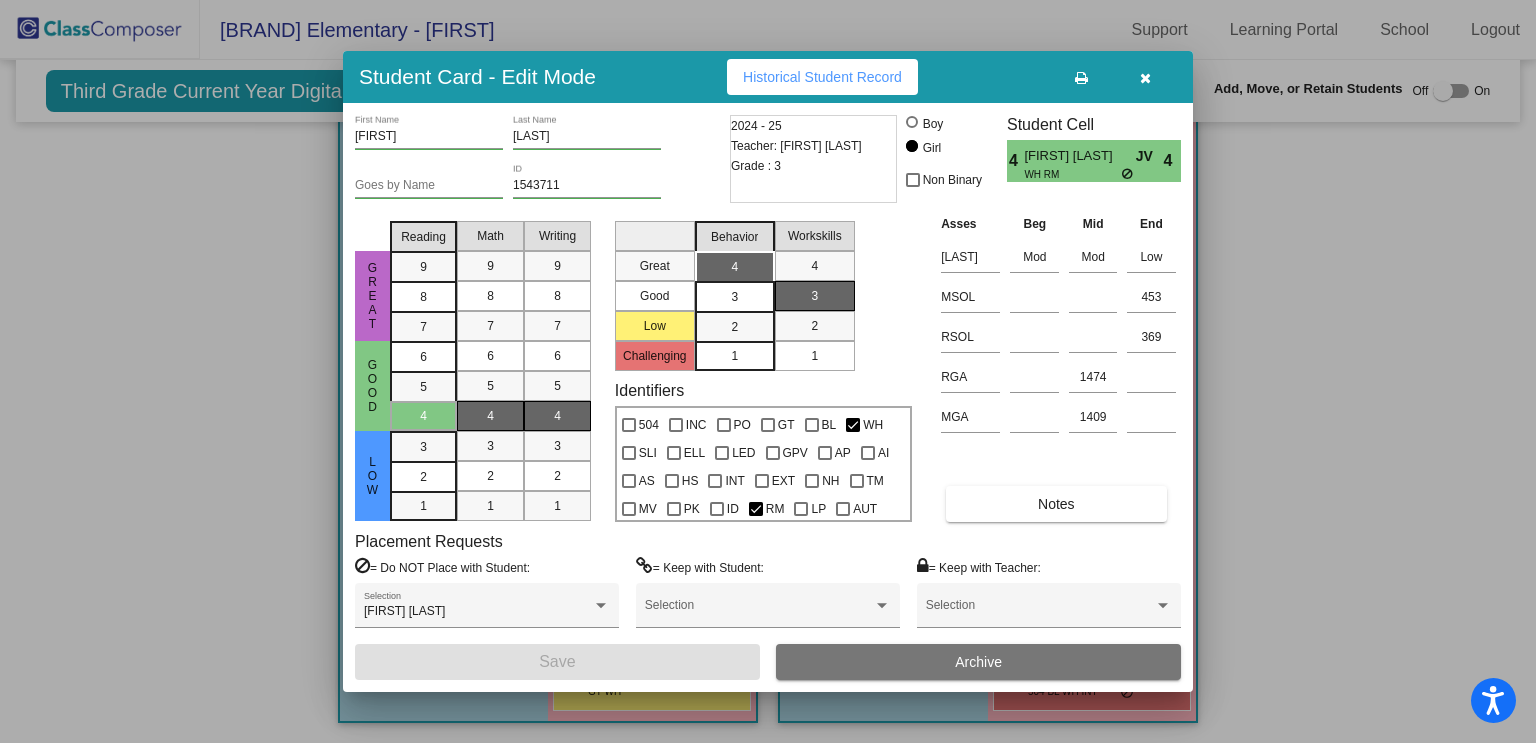 click at bounding box center [768, 371] 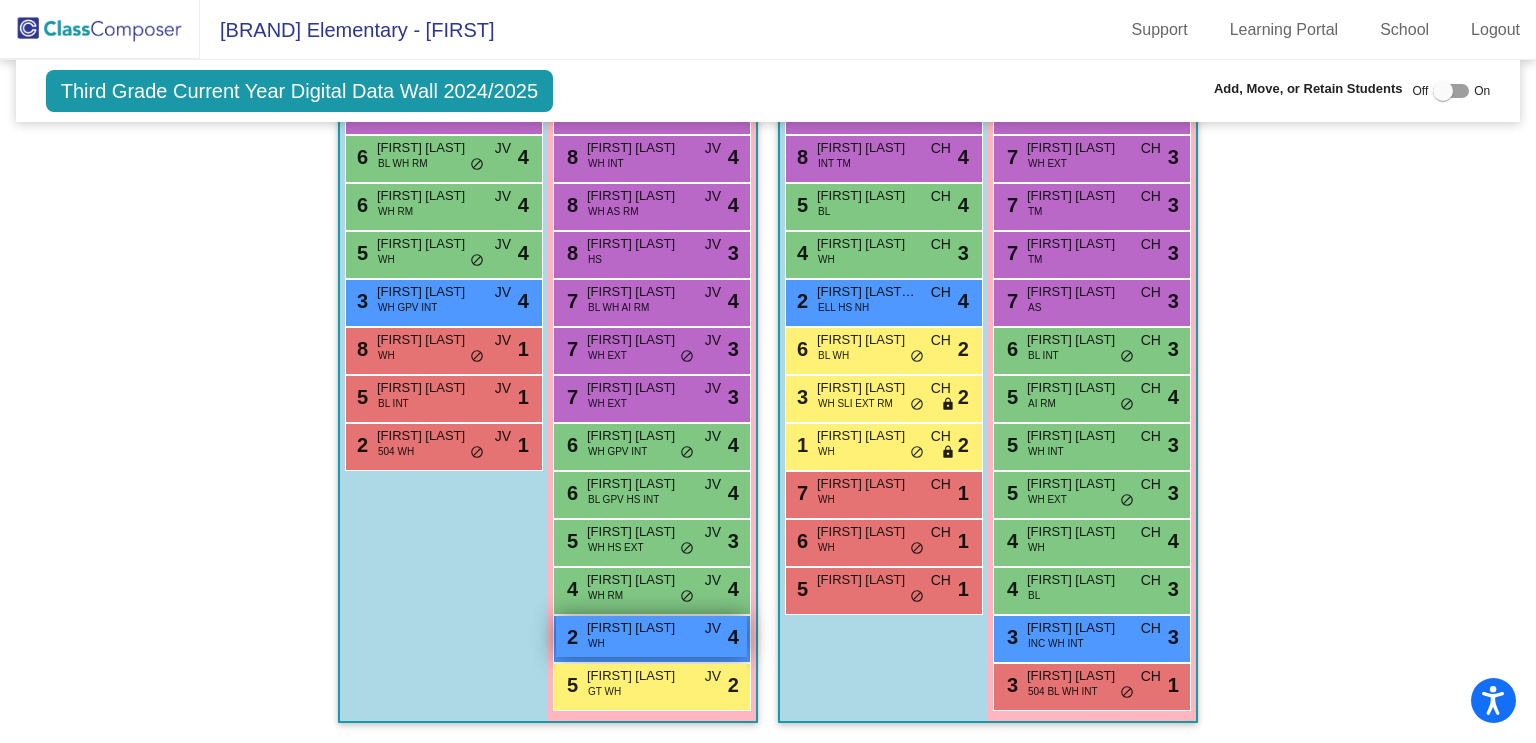 click on "[FIRST] [LAST]" at bounding box center (637, 628) 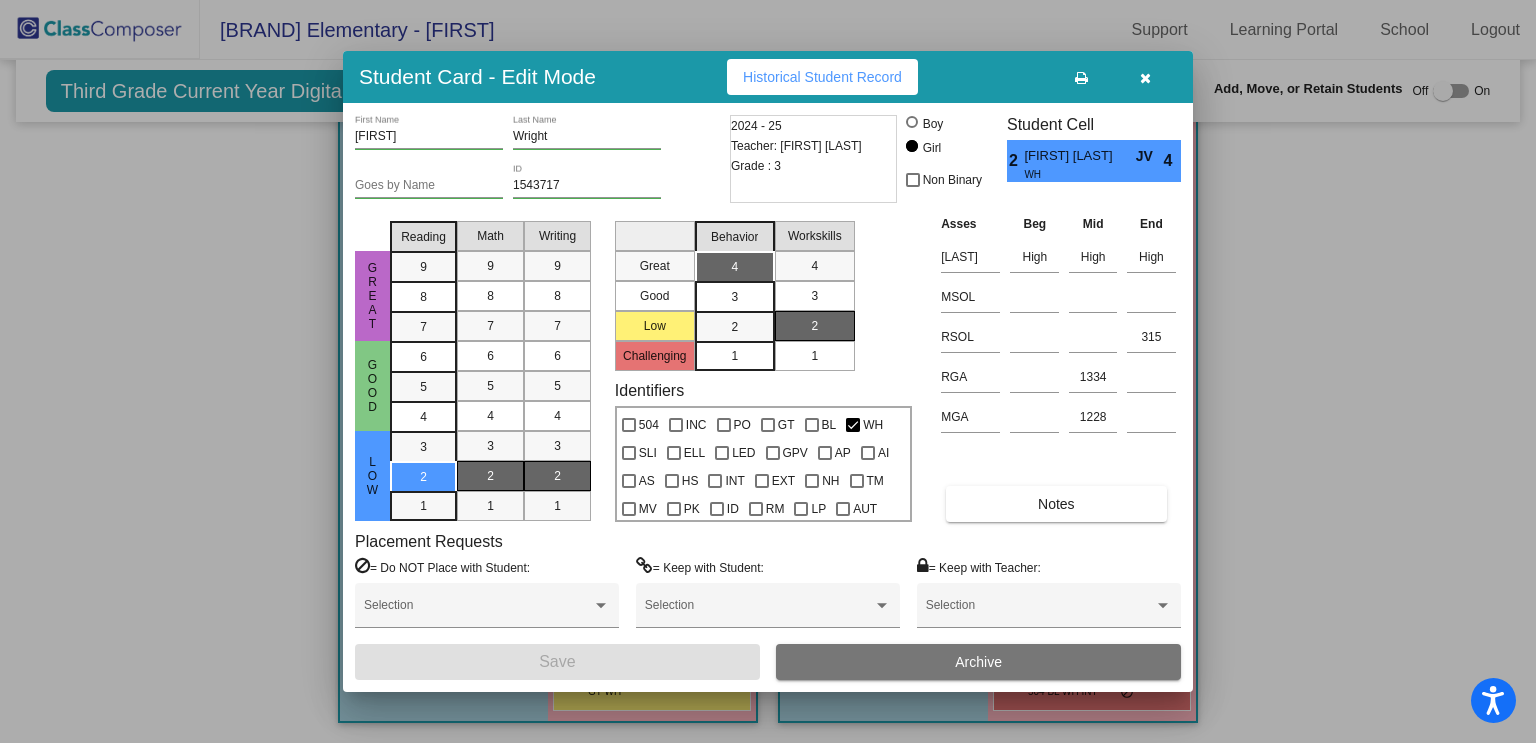 click at bounding box center (768, 371) 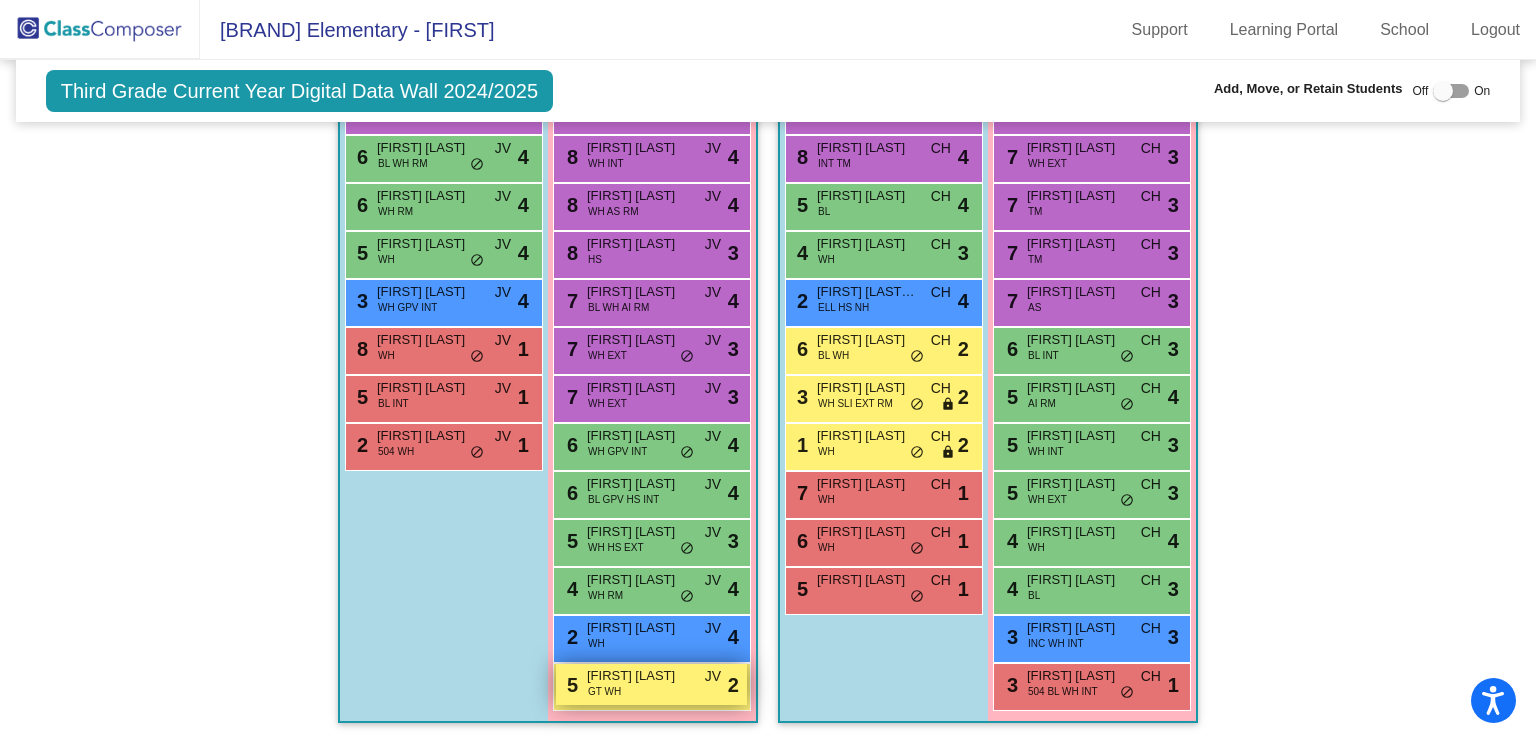 click on "5 Cora Boeder GT WH JV lock do_not_disturb_alt 2" at bounding box center [651, 684] 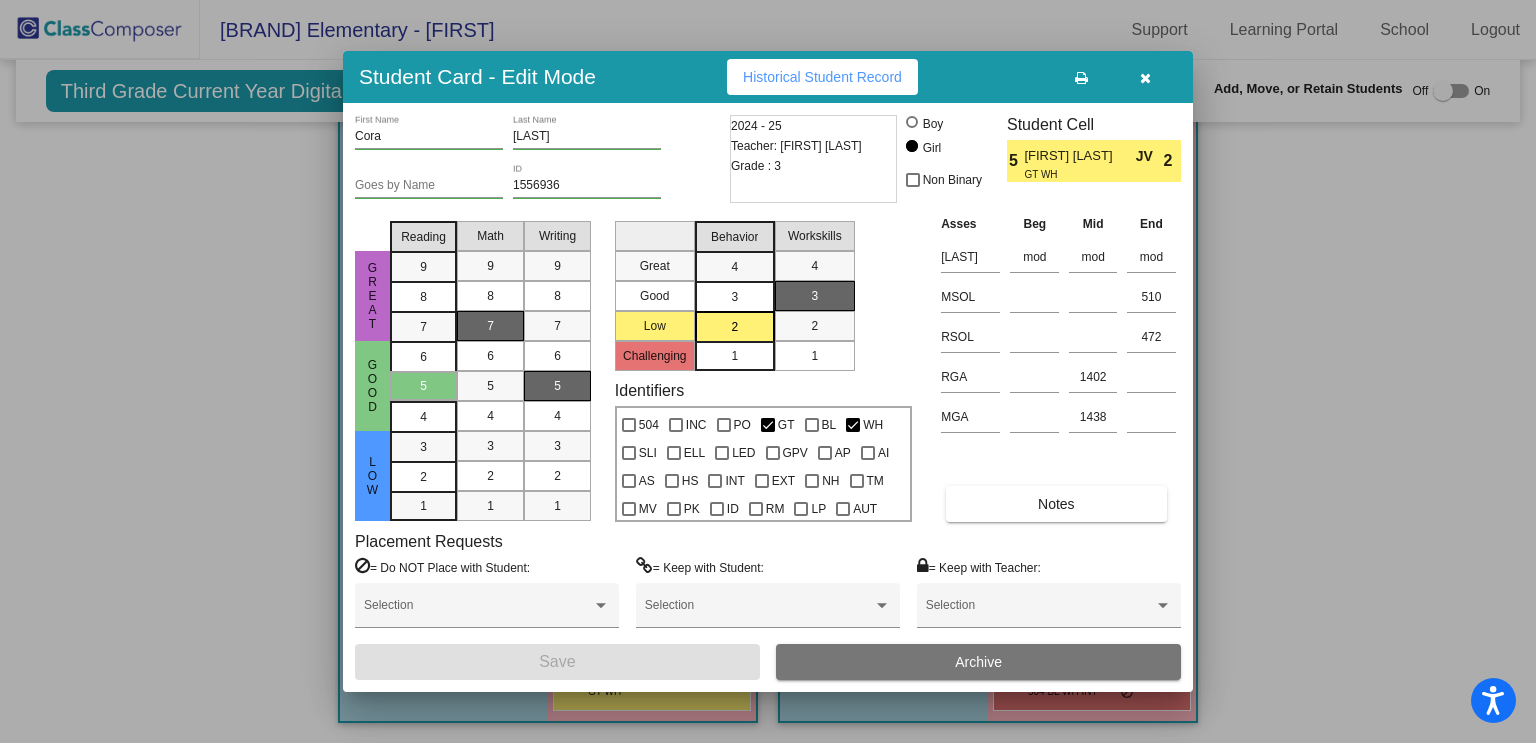 click at bounding box center (768, 371) 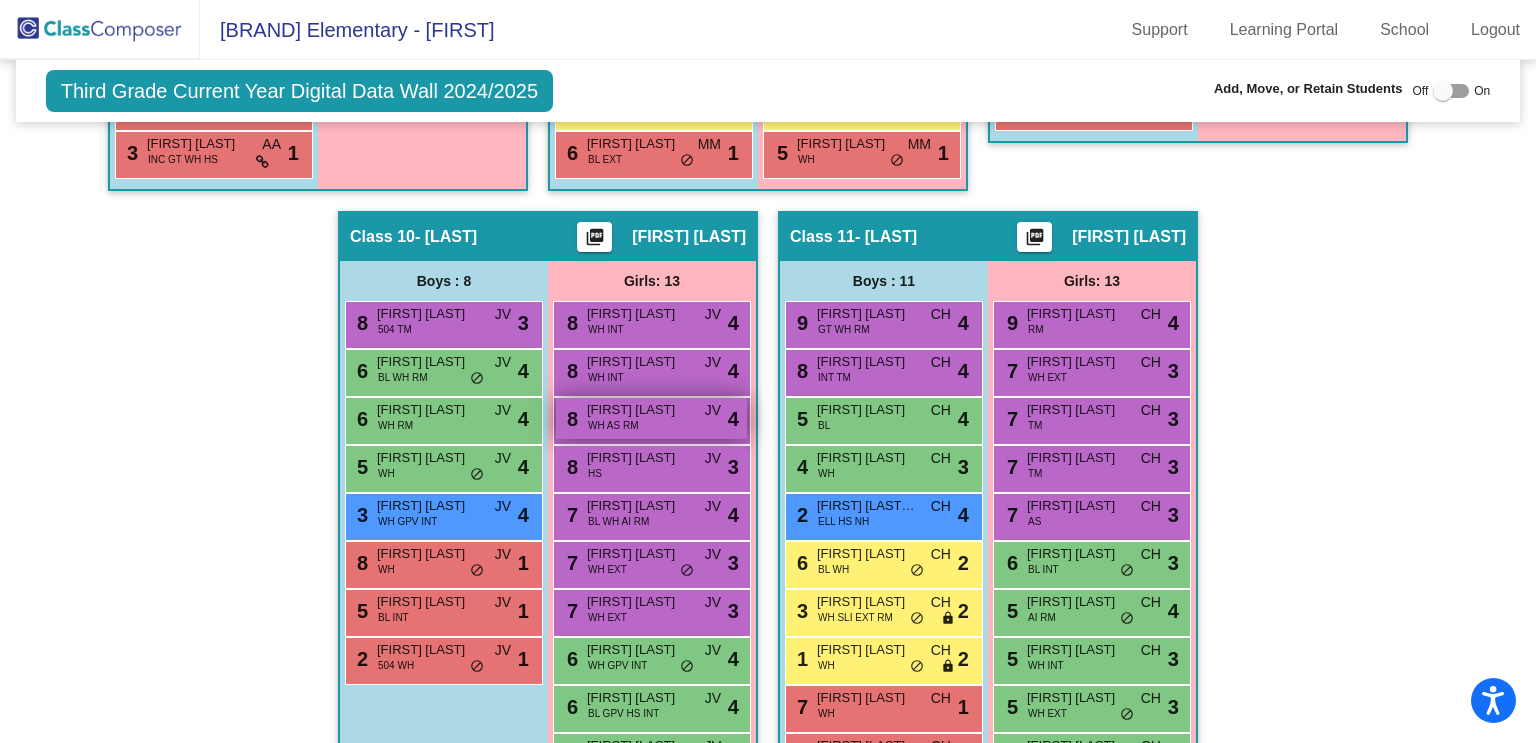 scroll, scrollTop: 2880, scrollLeft: 0, axis: vertical 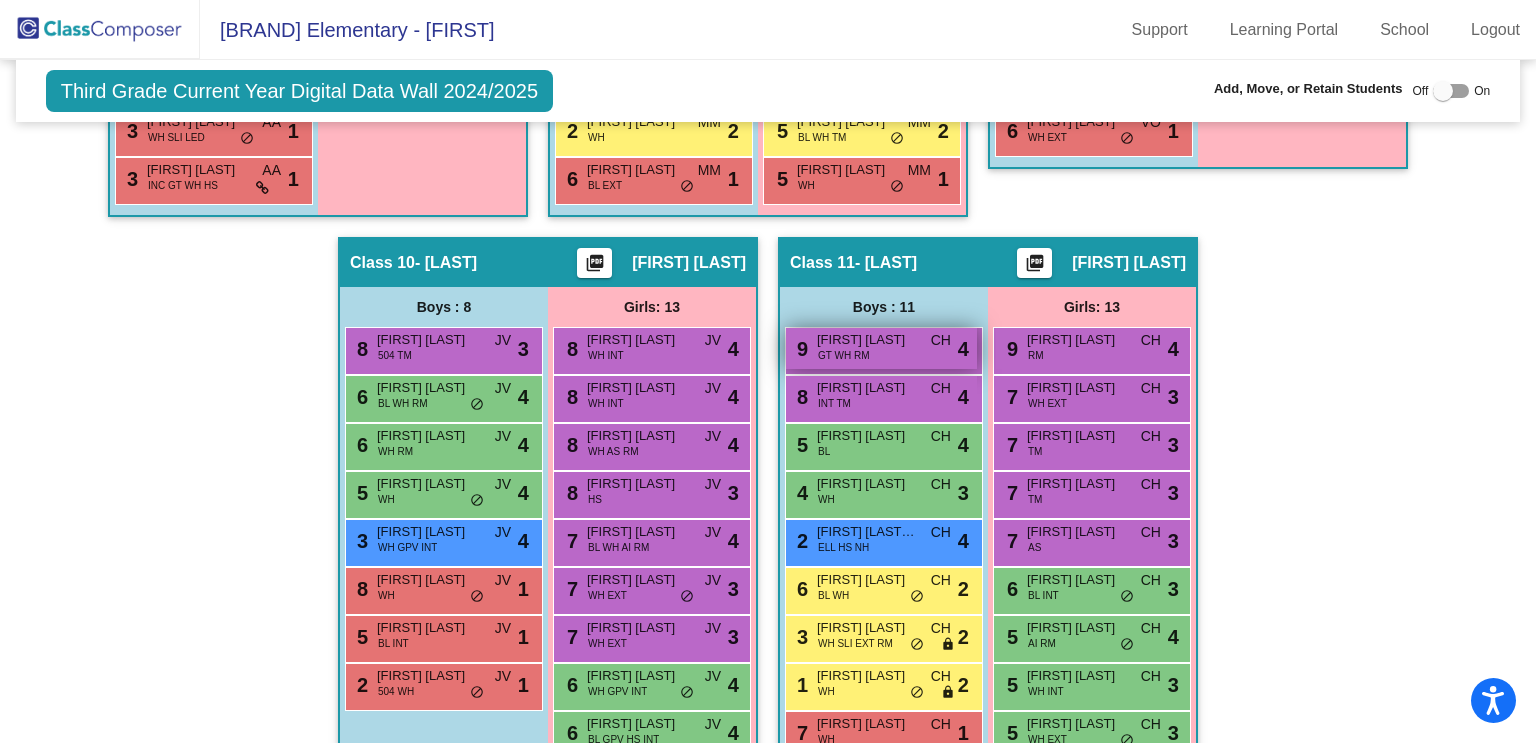click on "[FIRST] [LAST]" at bounding box center [867, 340] 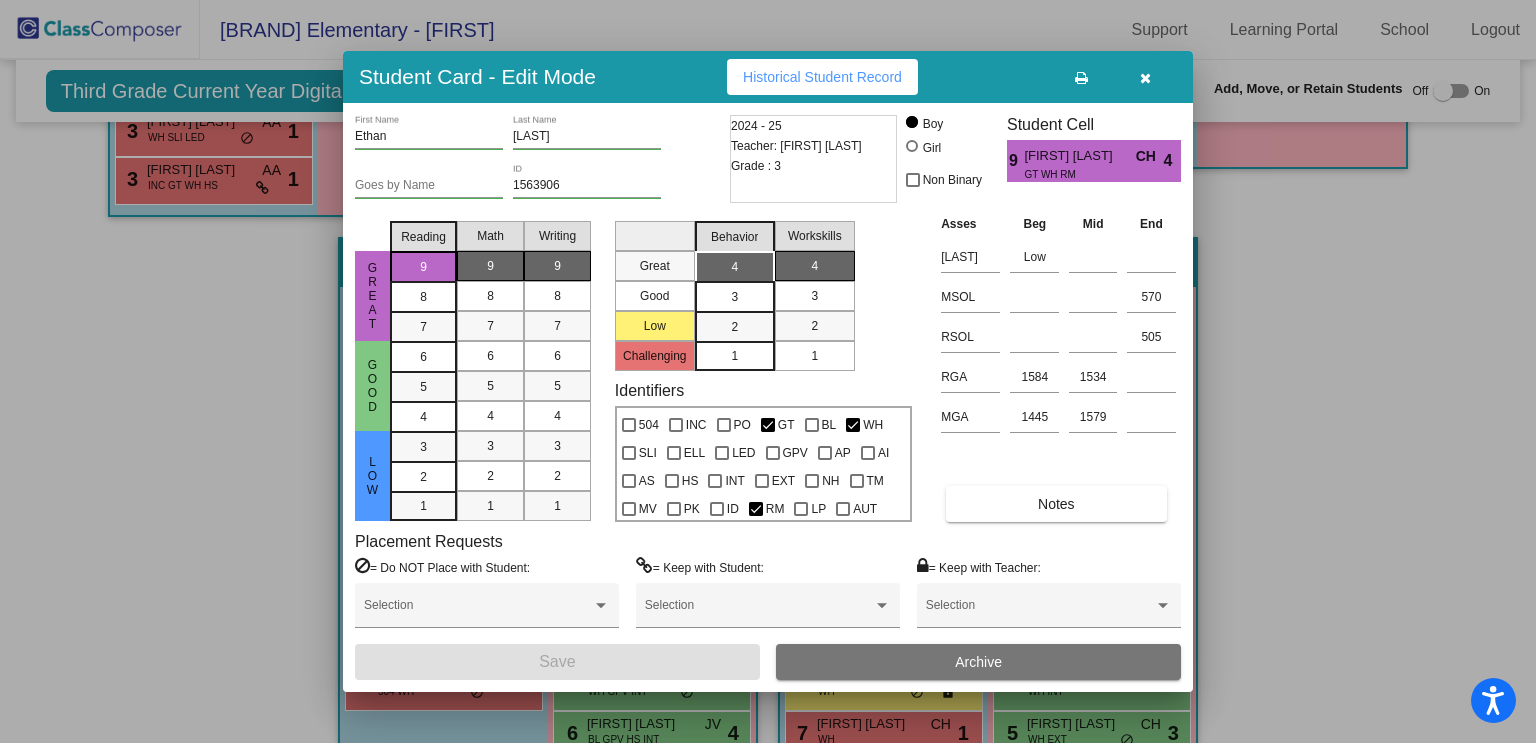 click at bounding box center (768, 371) 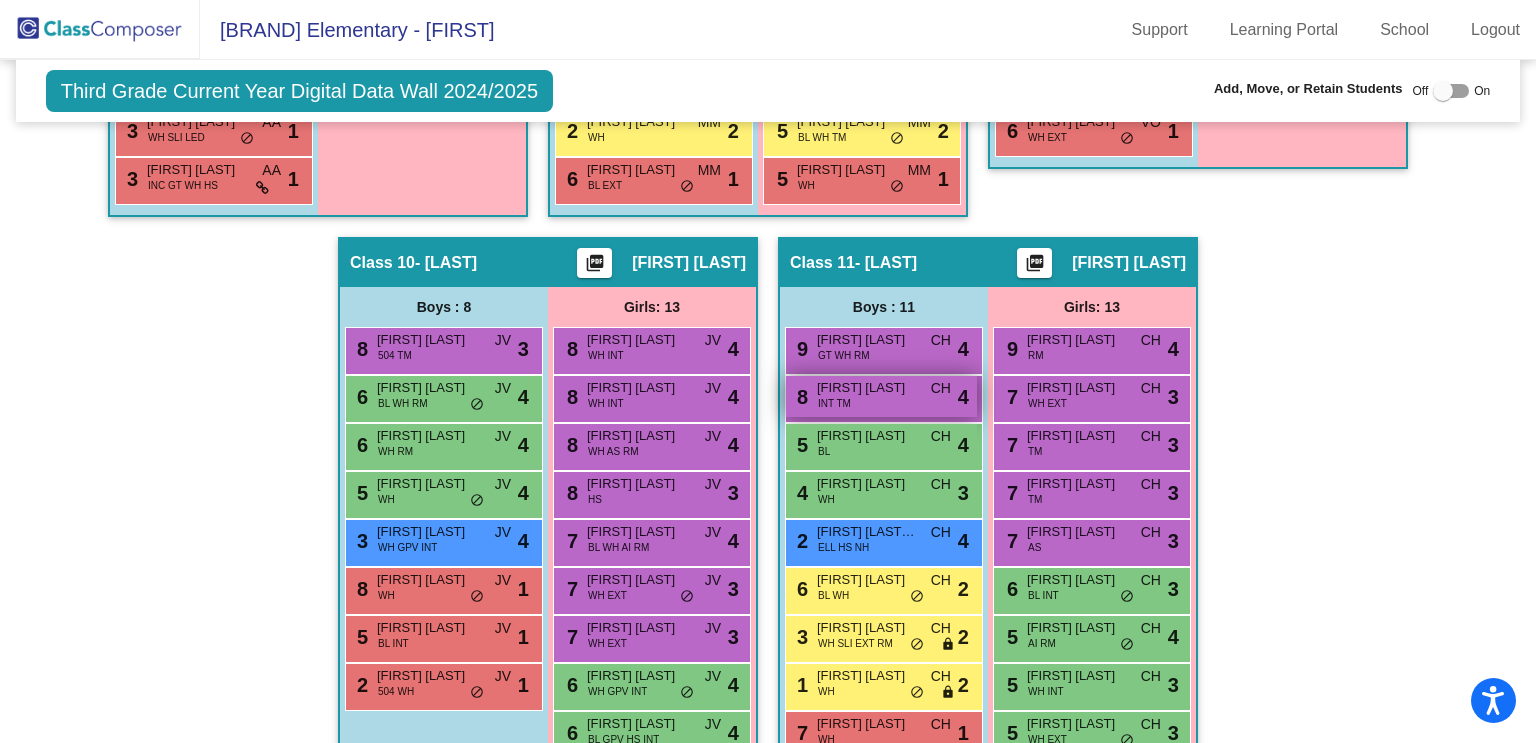 click on "8 Timothy Doss INT TM CH lock do_not_disturb_alt 4" at bounding box center (881, 396) 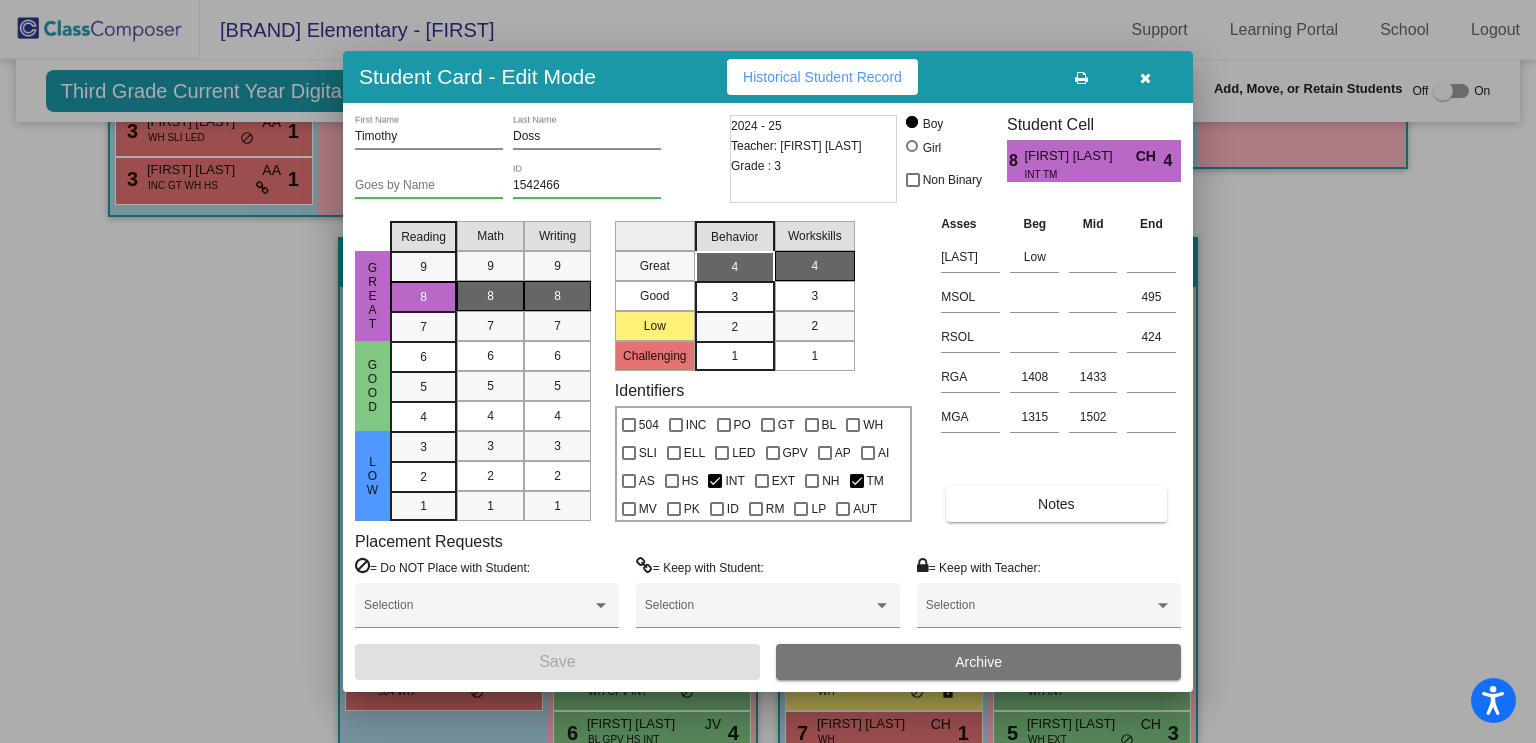 click at bounding box center [768, 371] 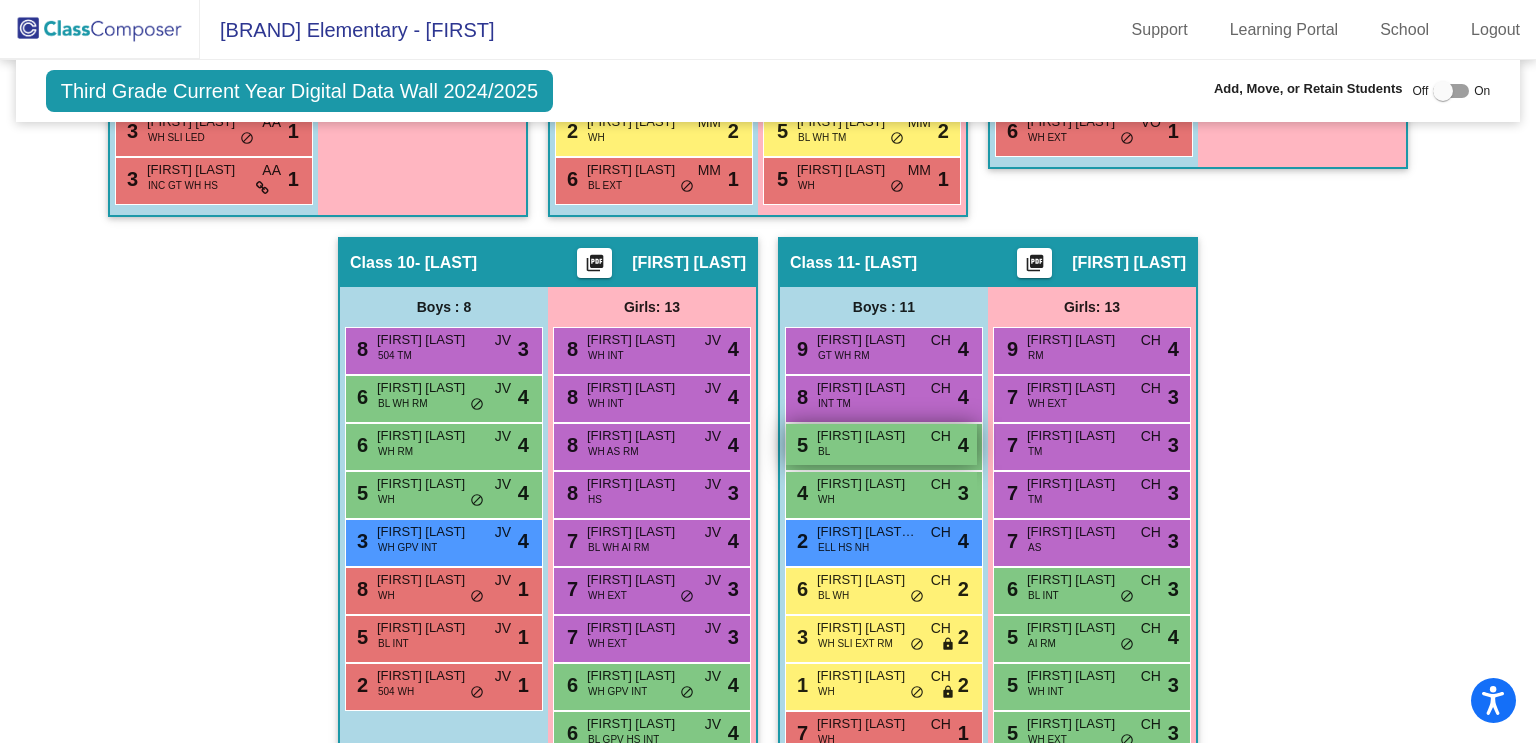 click on "5 Liam Nelson BL CH lock do_not_disturb_alt 4" at bounding box center [881, 444] 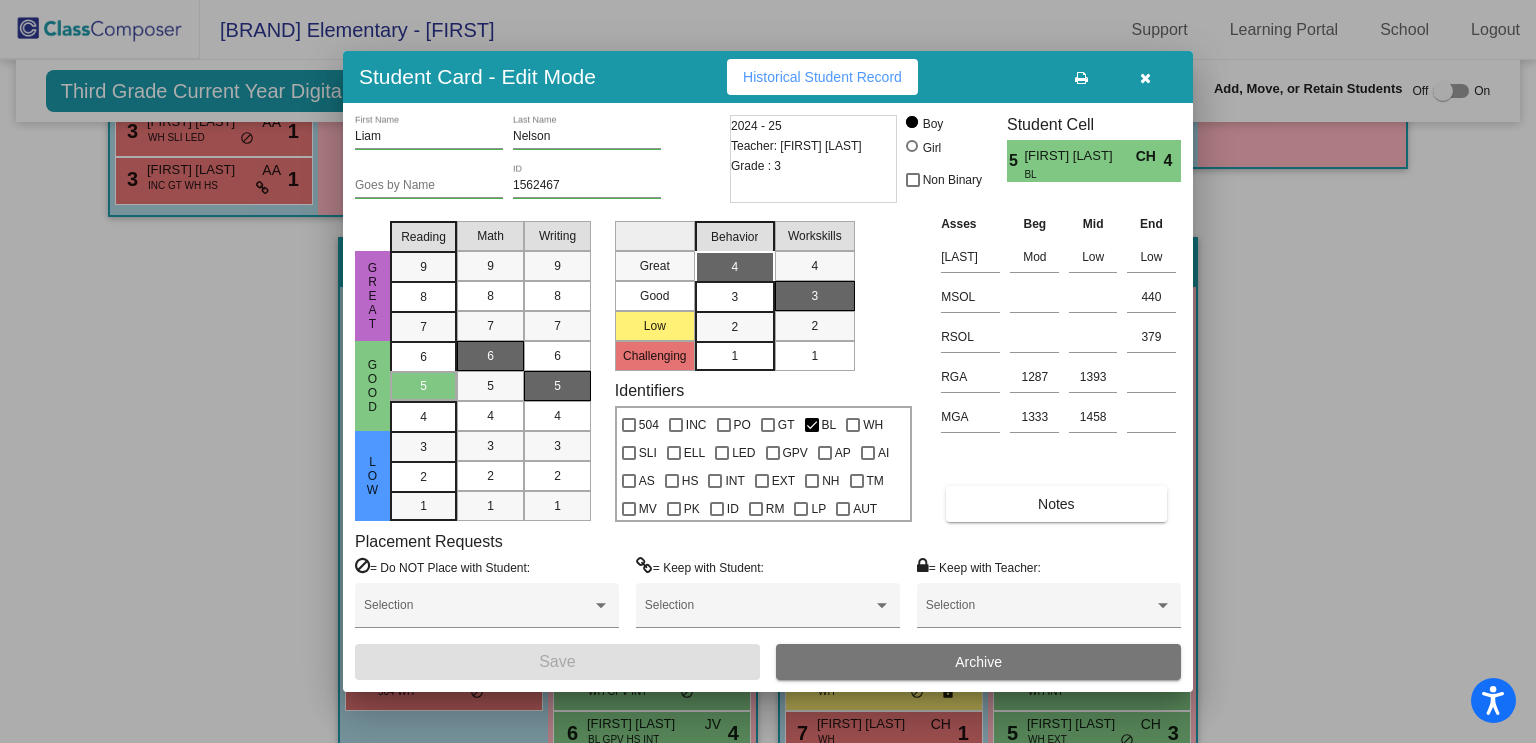 click at bounding box center (768, 371) 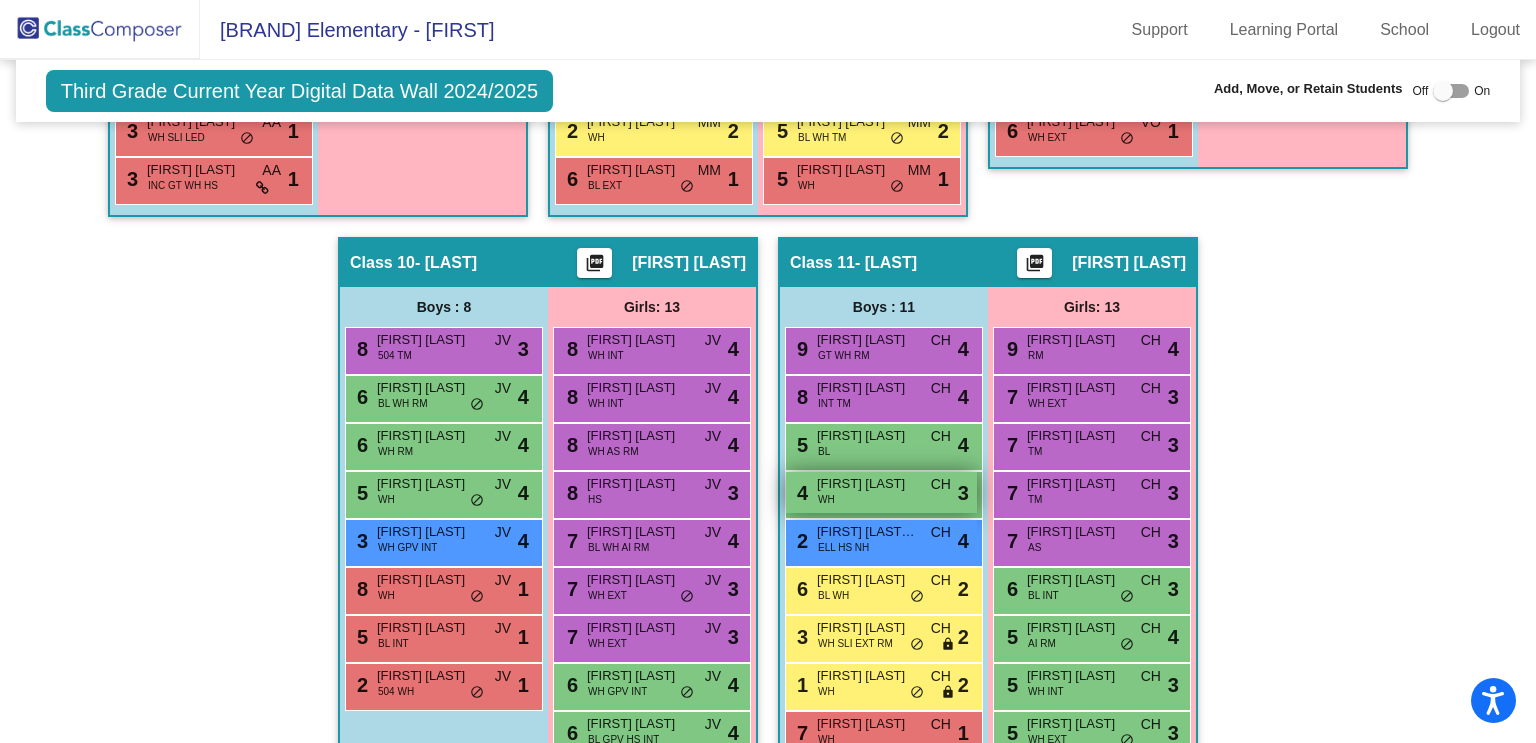 click on "[FIRST] [LAST]" at bounding box center (867, 484) 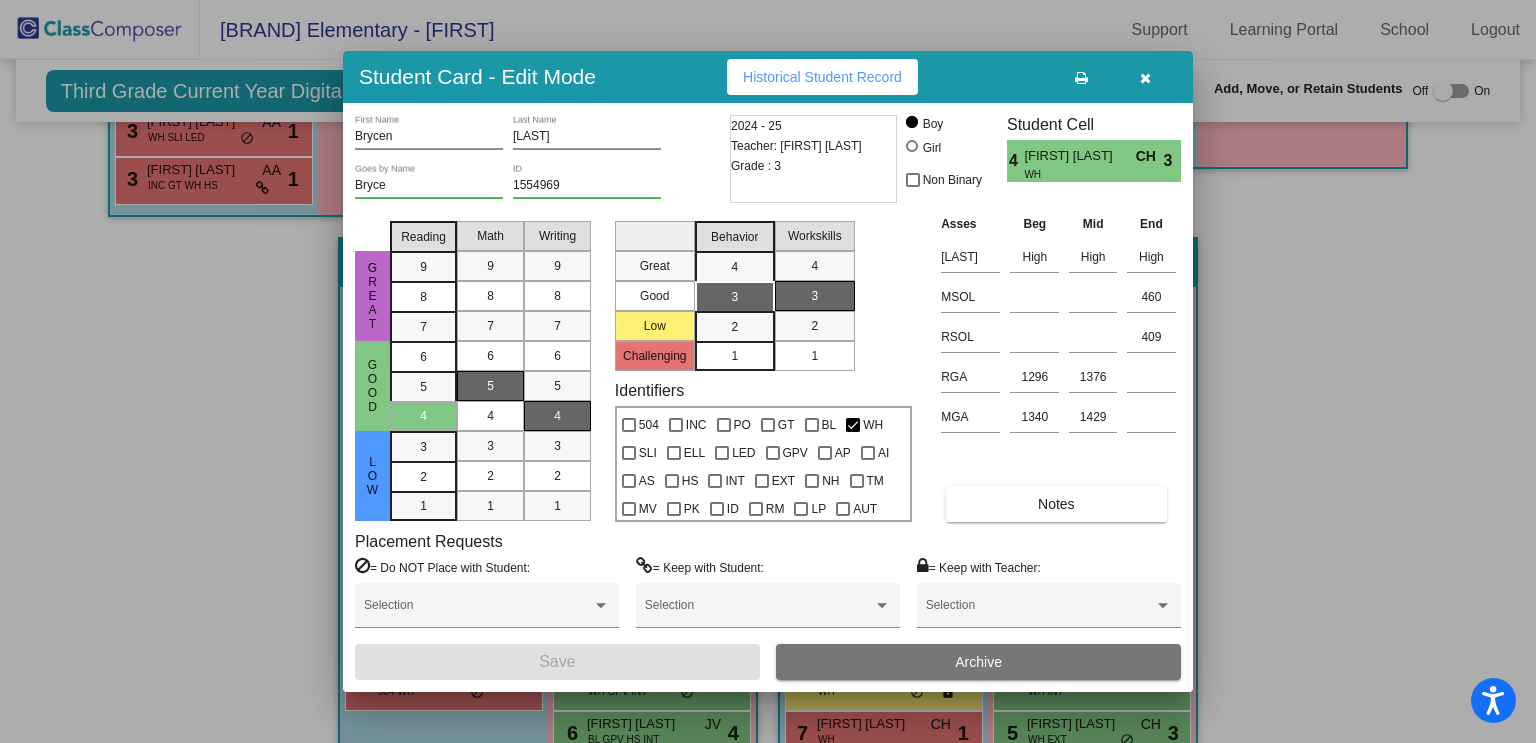 click at bounding box center [768, 371] 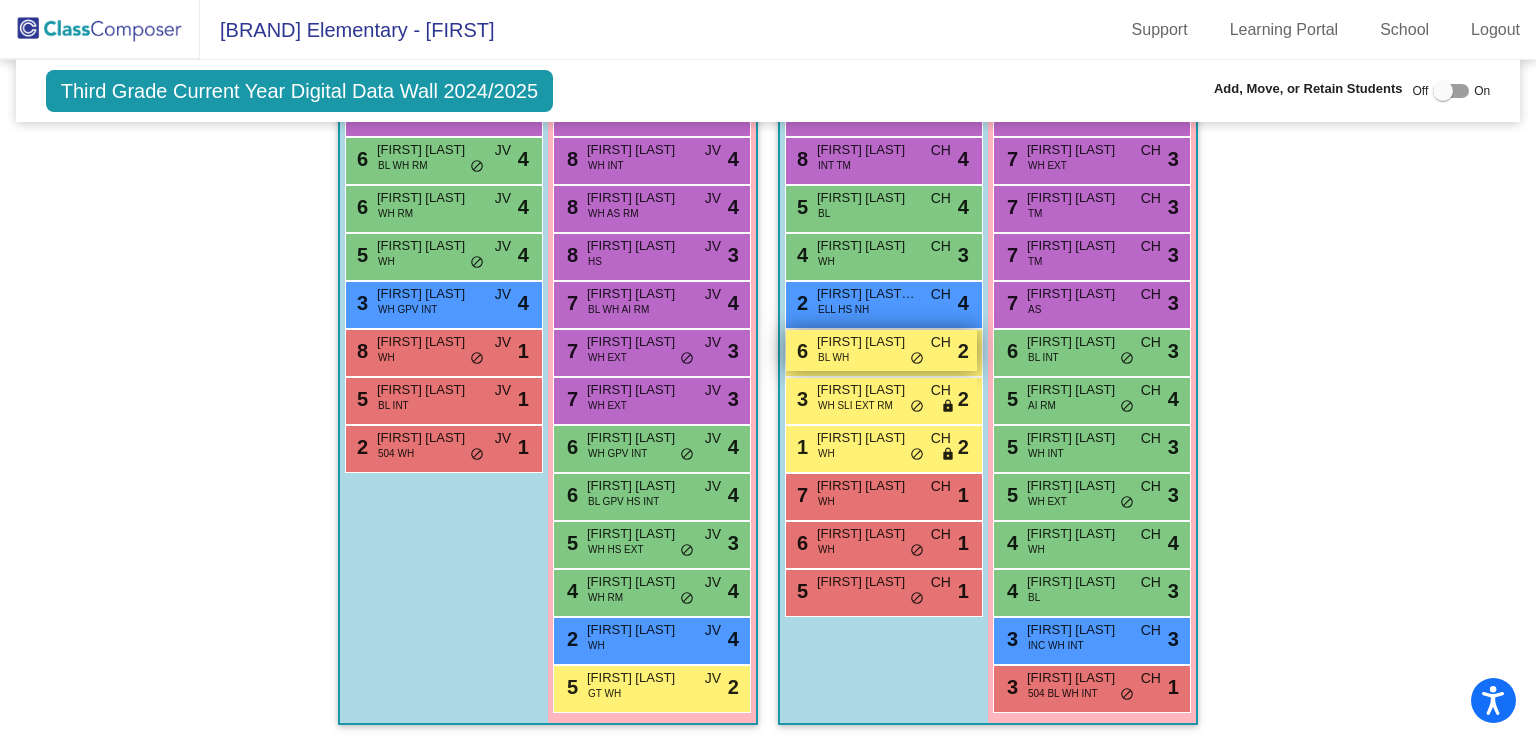 scroll, scrollTop: 3120, scrollLeft: 0, axis: vertical 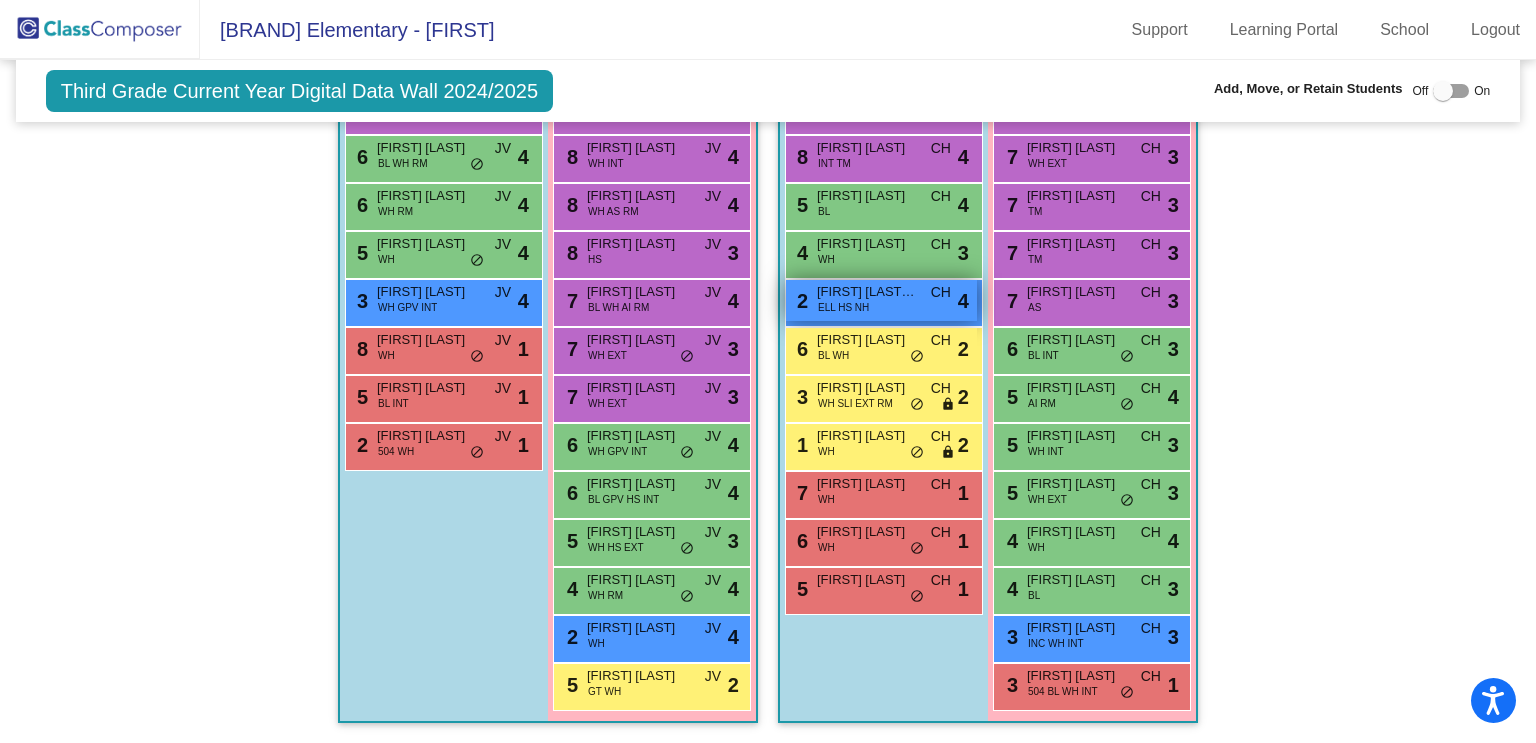 click on "2 Oscar Gavarrete Ramirez ELL HS NH CH lock do_not_disturb_alt 4" at bounding box center (881, 300) 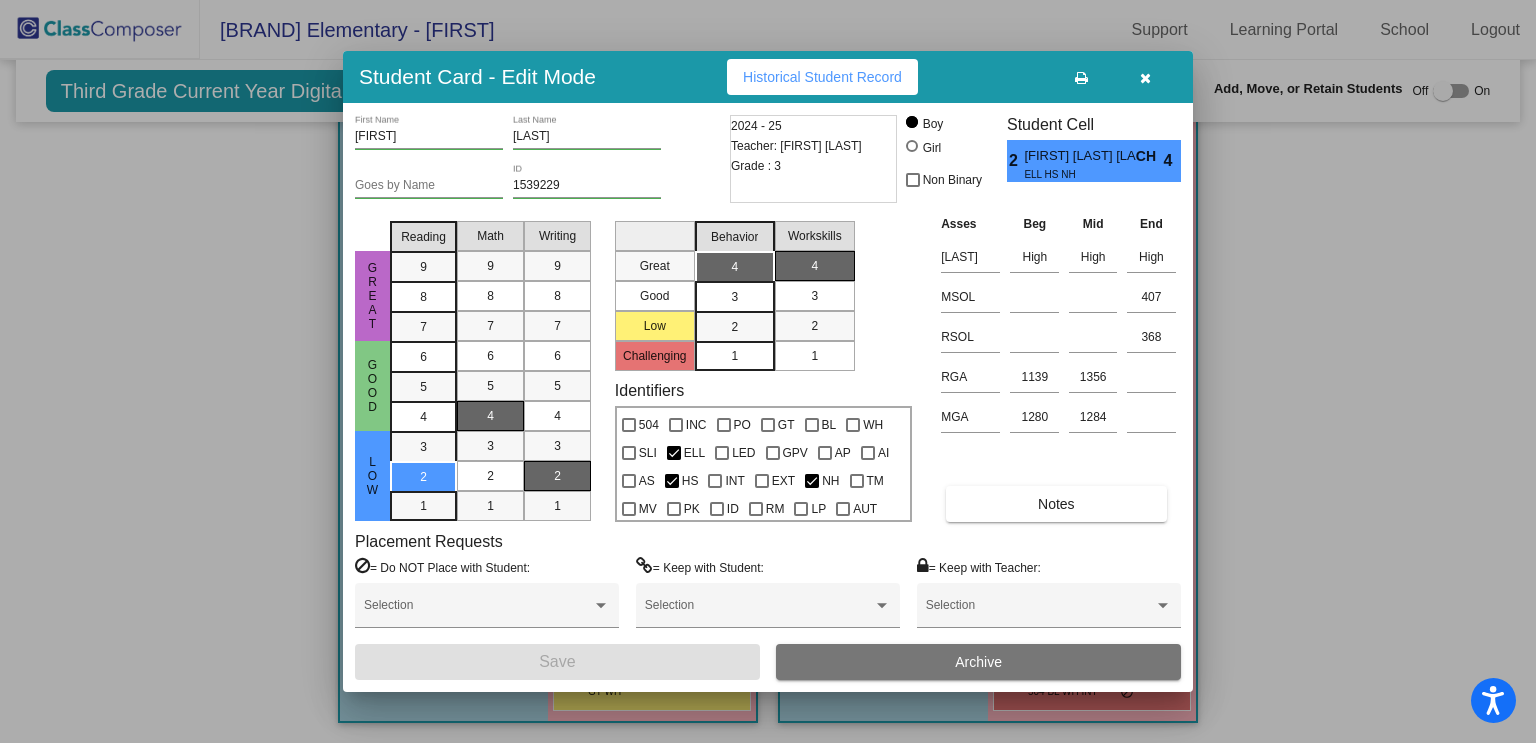 click at bounding box center [768, 371] 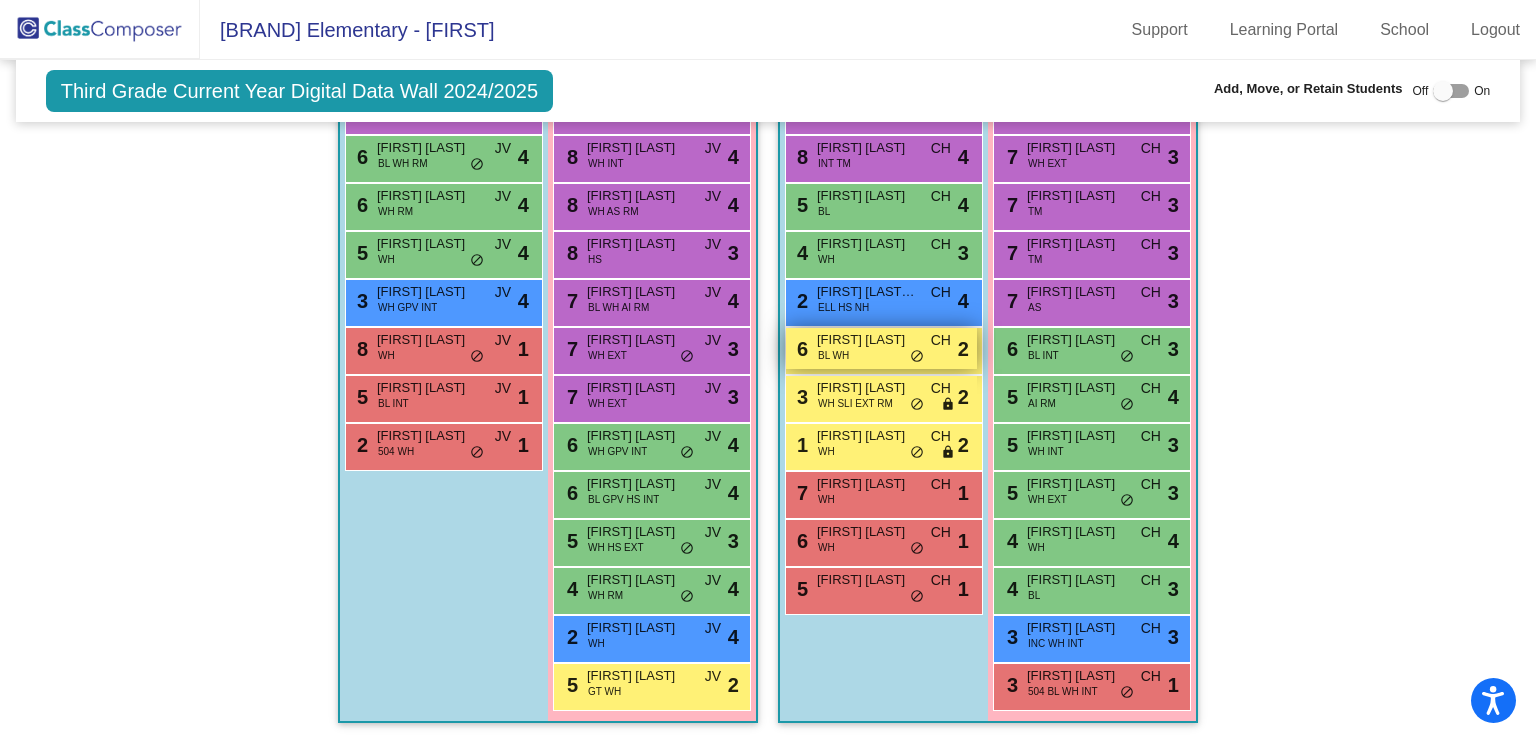 click on "6 Kyle Hacker BL WH CH lock do_not_disturb_alt 2" at bounding box center (881, 348) 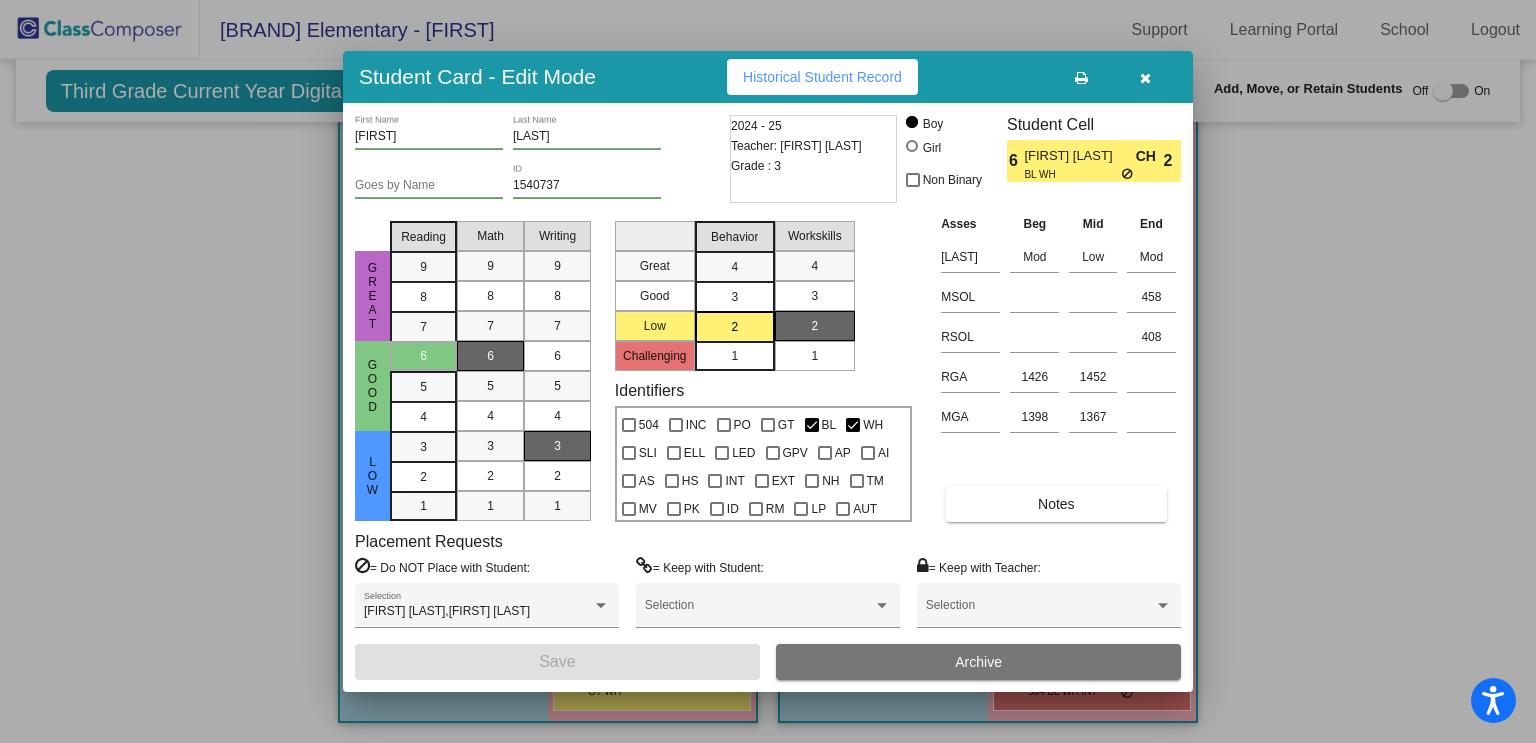 click at bounding box center [768, 371] 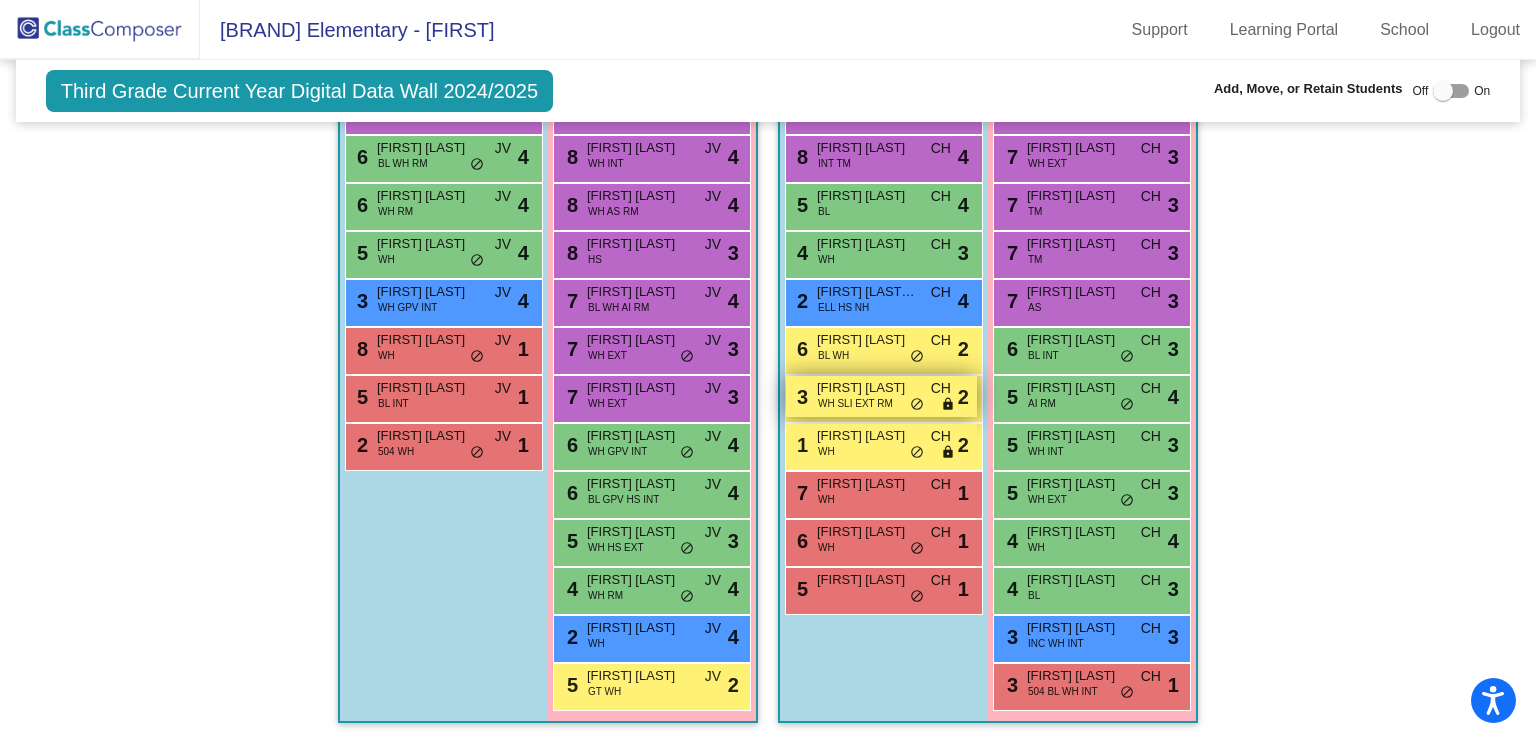 click on "WH SLI EXT RM" at bounding box center (855, 403) 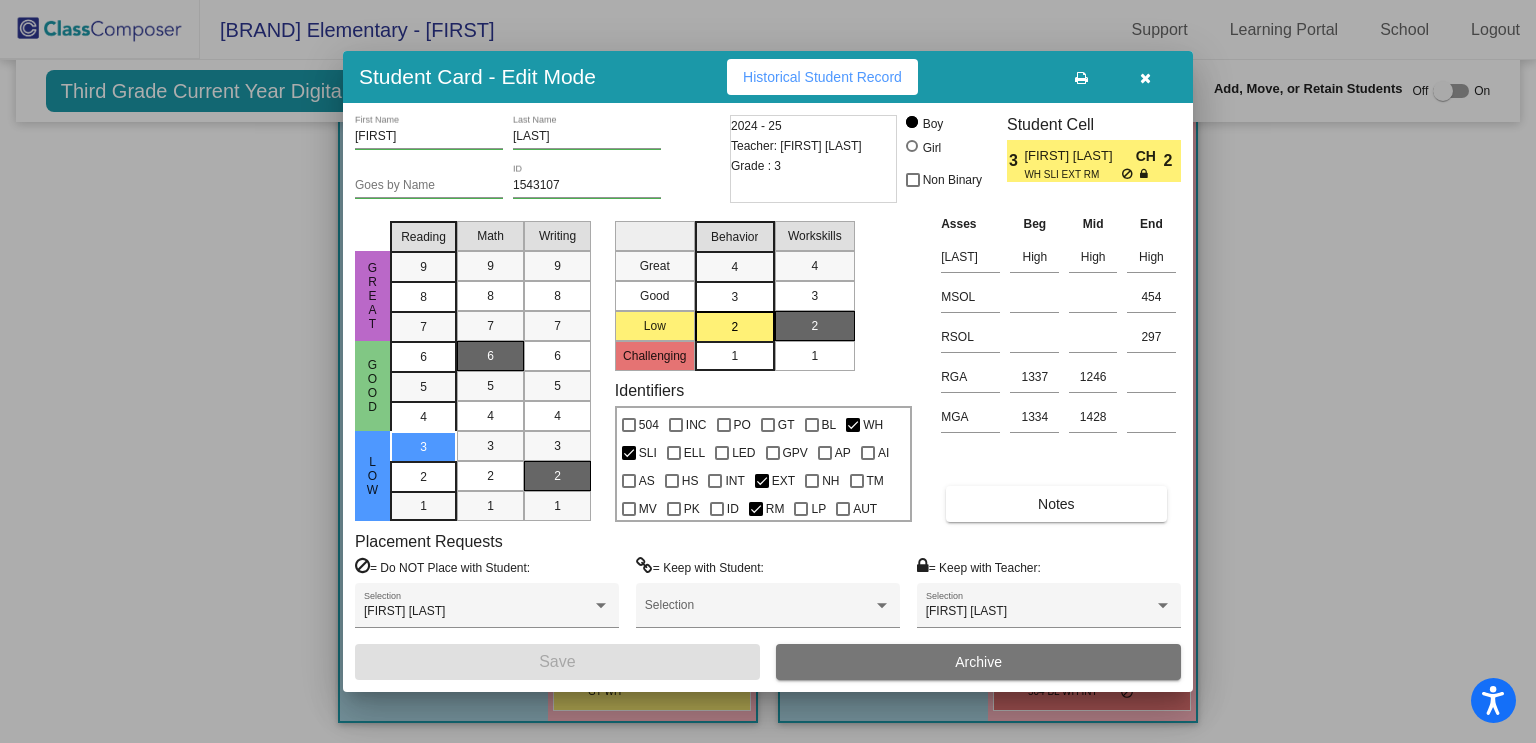 drag, startPoint x: 1432, startPoint y: 353, endPoint x: 1309, endPoint y: 410, distance: 135.56548 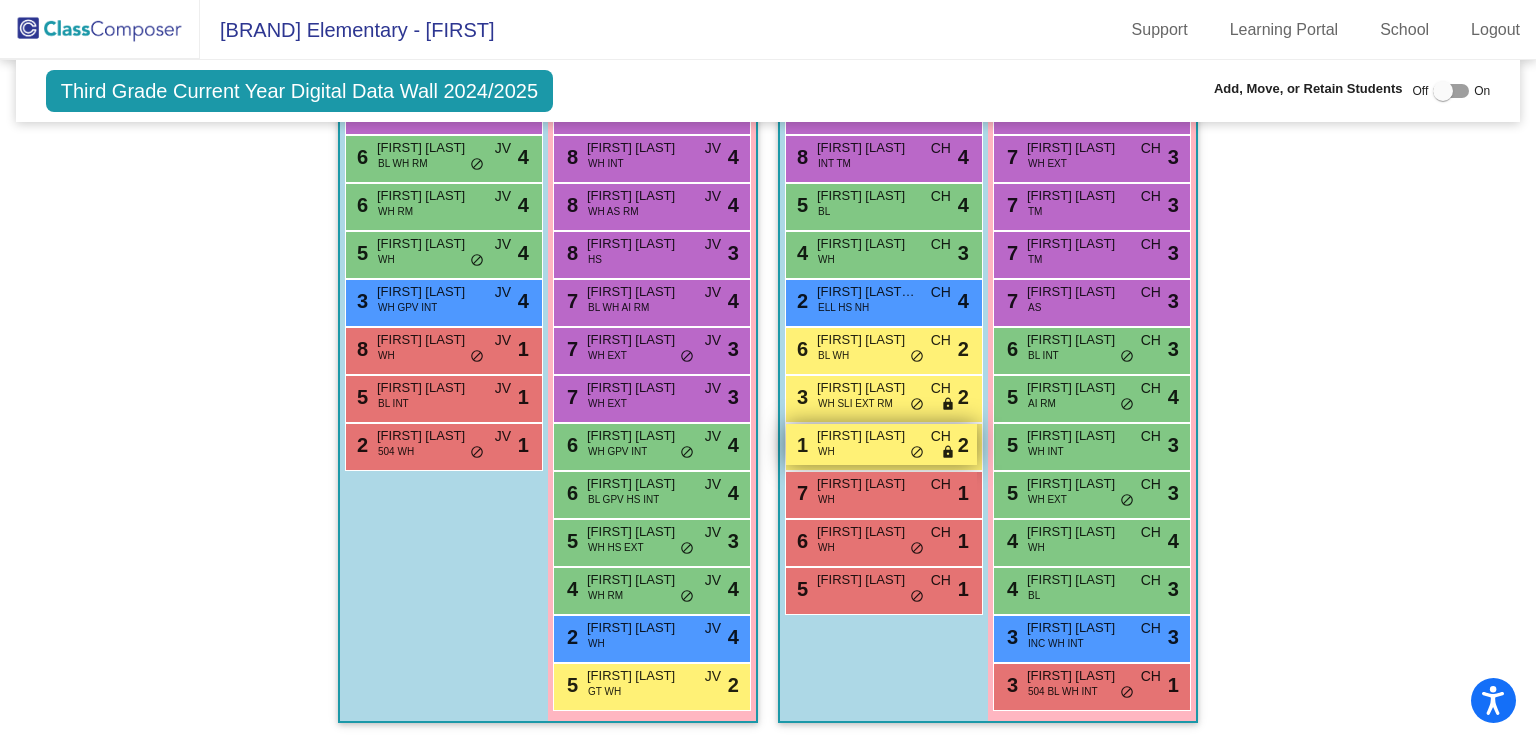 click on "[FIRST] [LAST]" at bounding box center (867, 436) 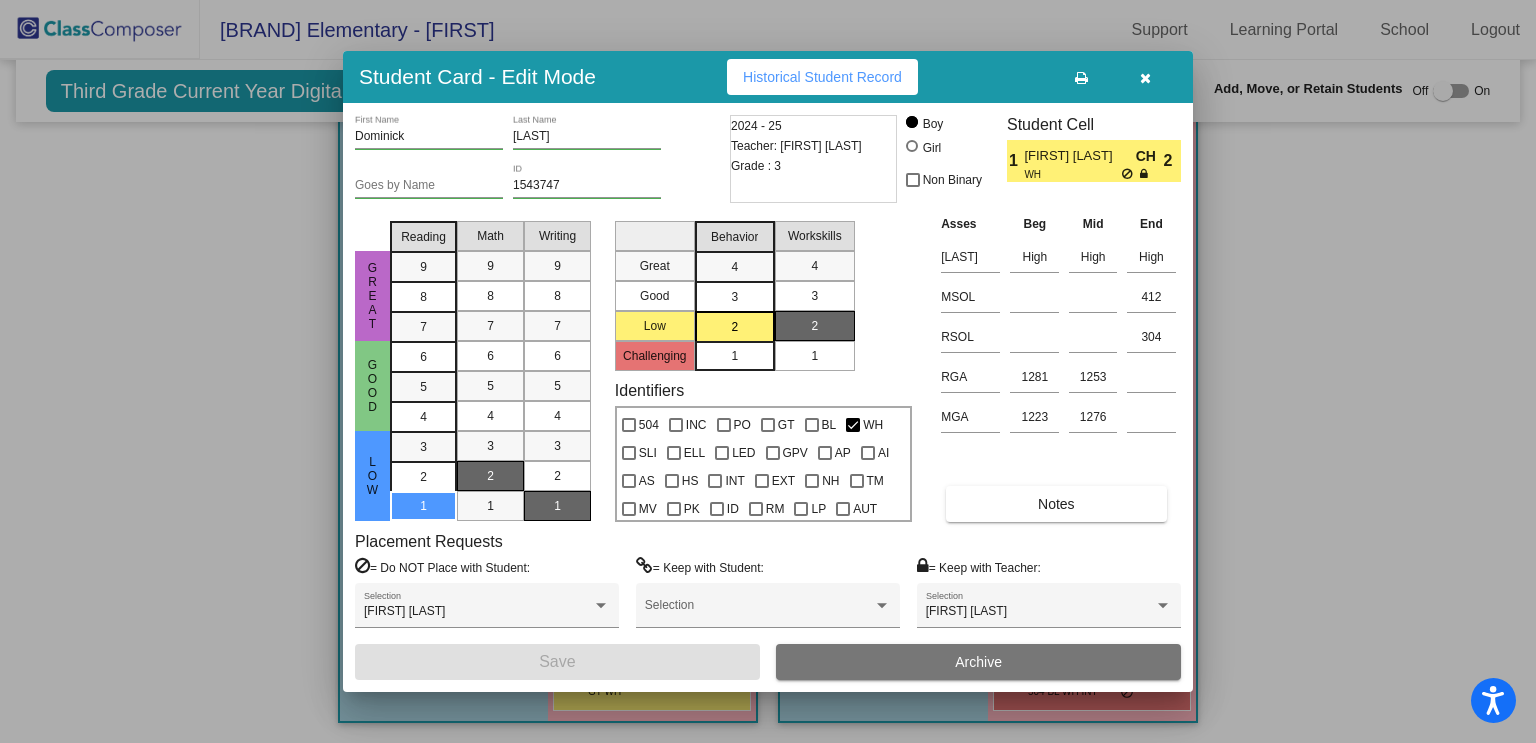 click at bounding box center [768, 371] 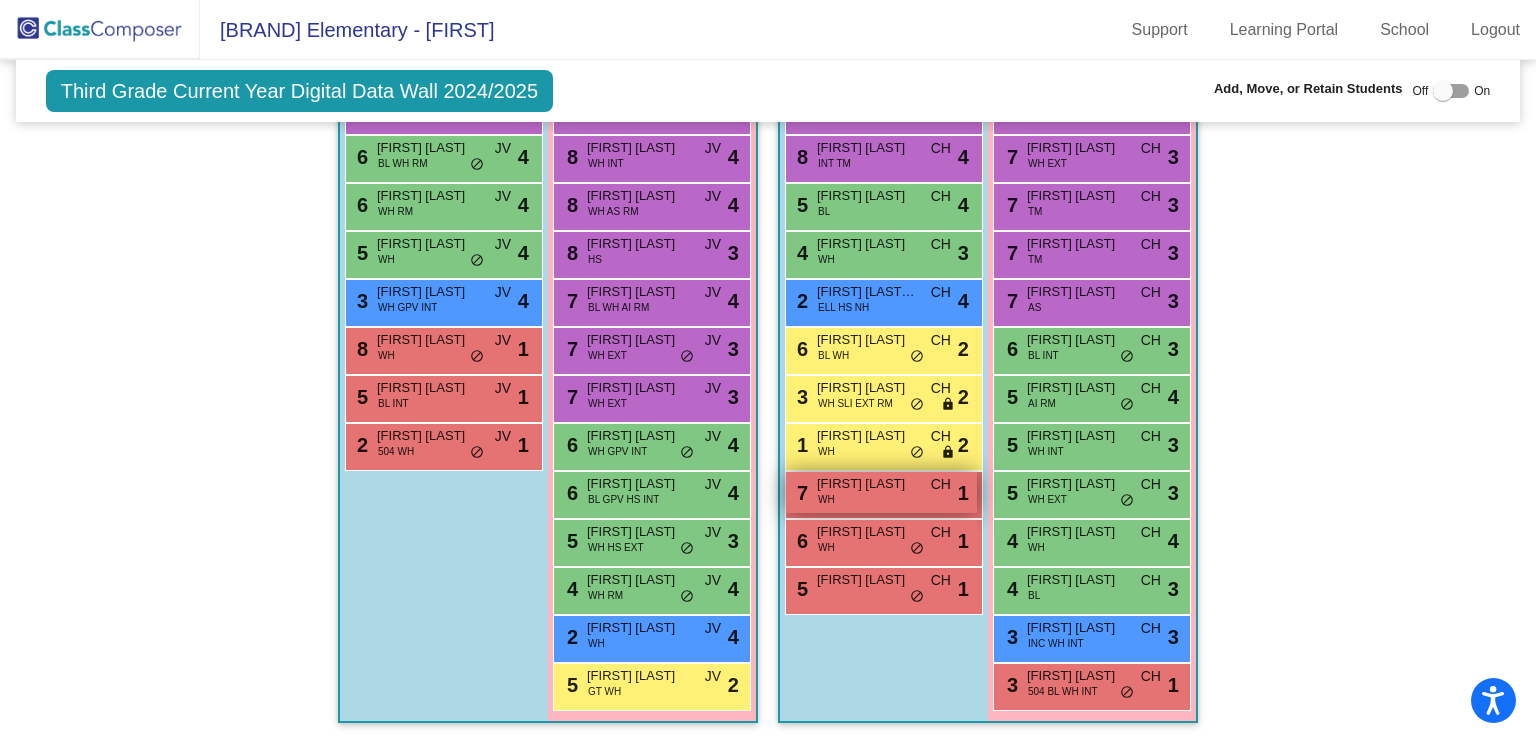 click on "7 Killian Schiefer WH CH lock do_not_disturb_alt 1" at bounding box center [881, 492] 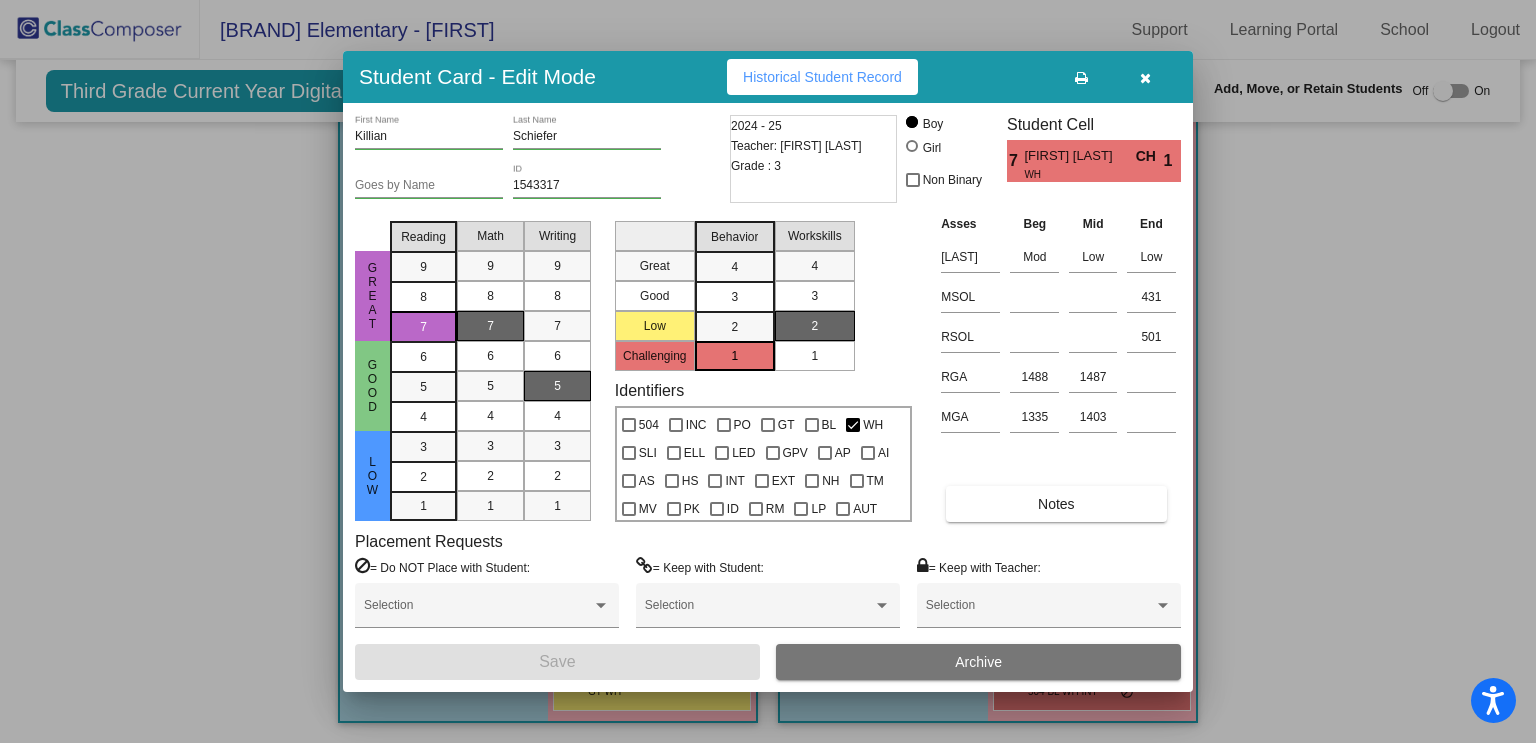 click at bounding box center (768, 371) 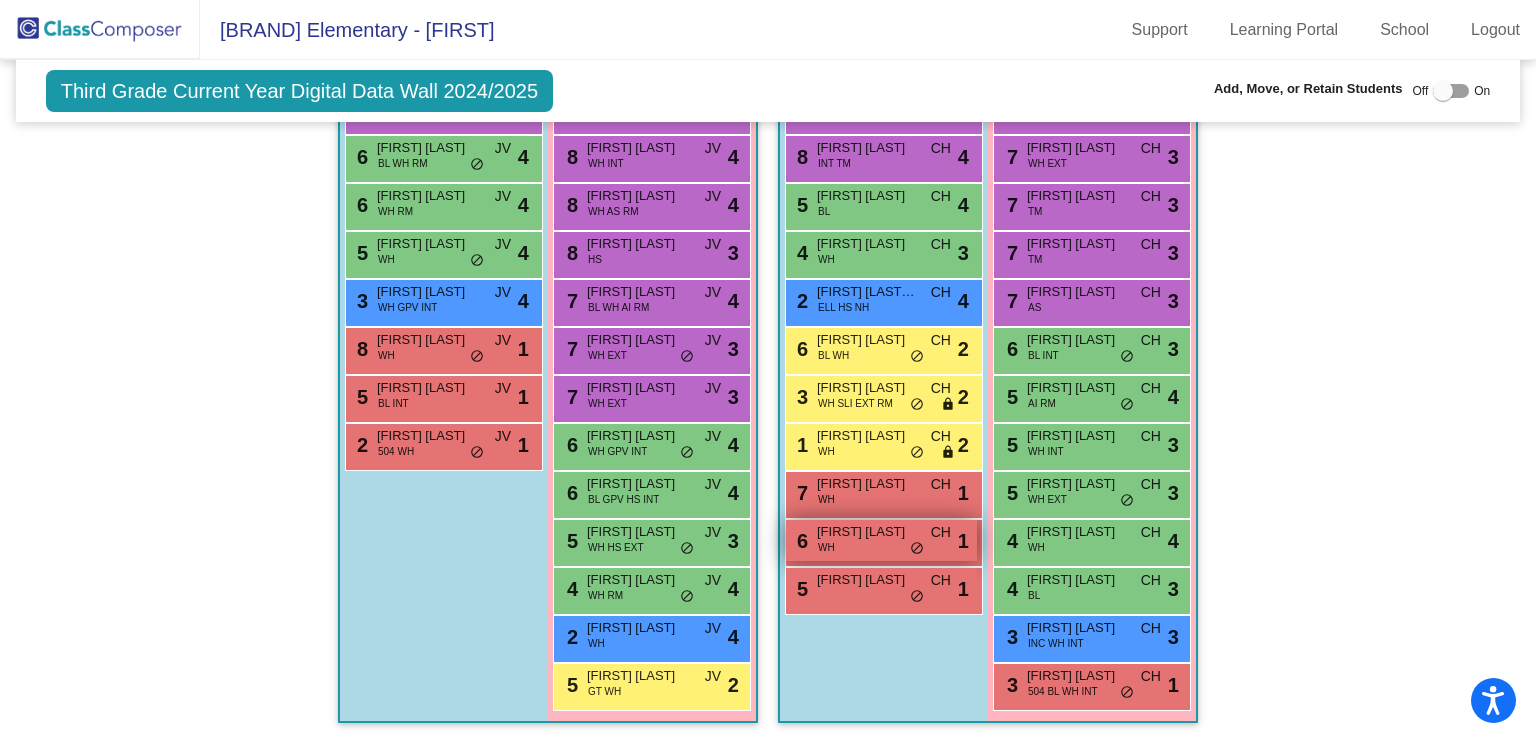 click on "6 Carter Shepheard WH CH lock do_not_disturb_alt 1" at bounding box center (881, 540) 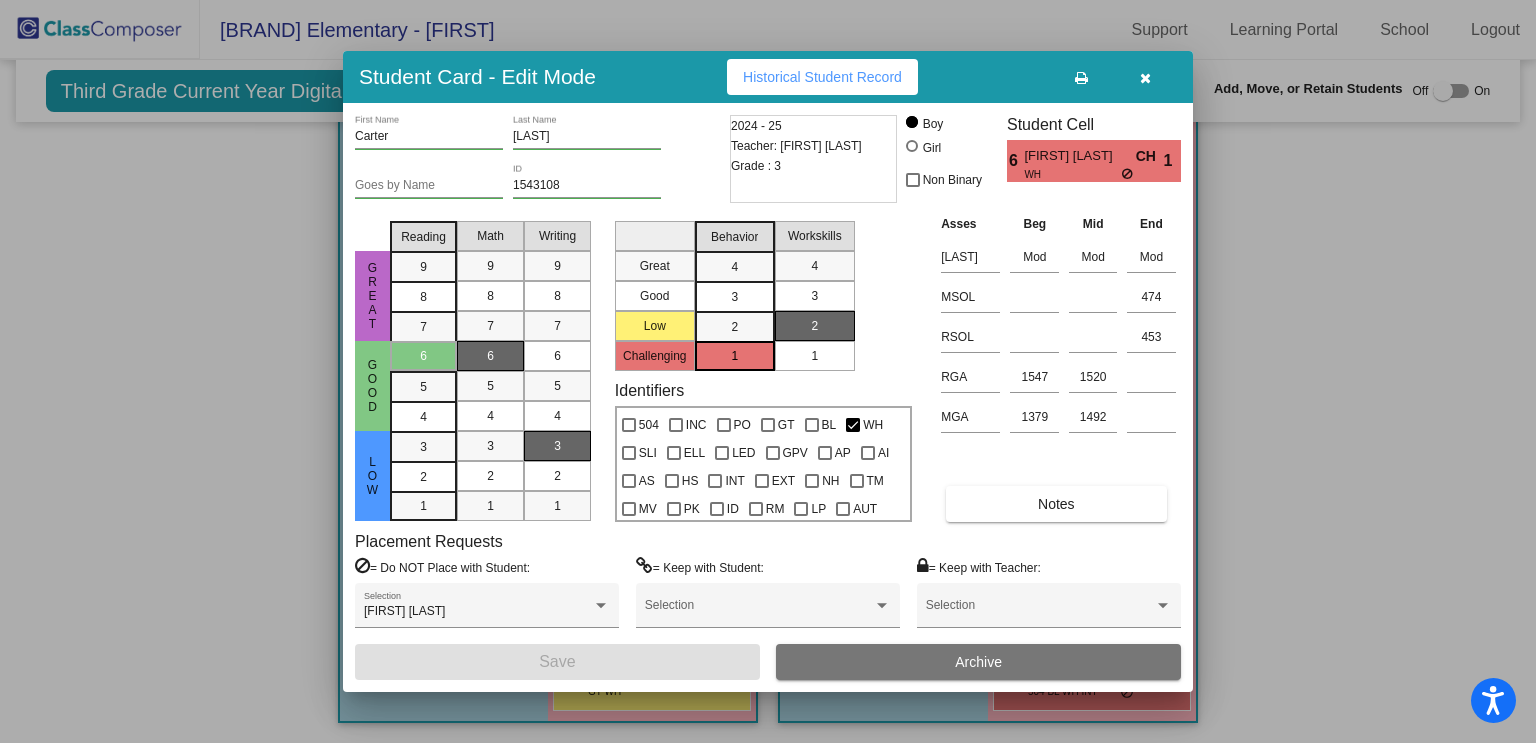 click at bounding box center (768, 371) 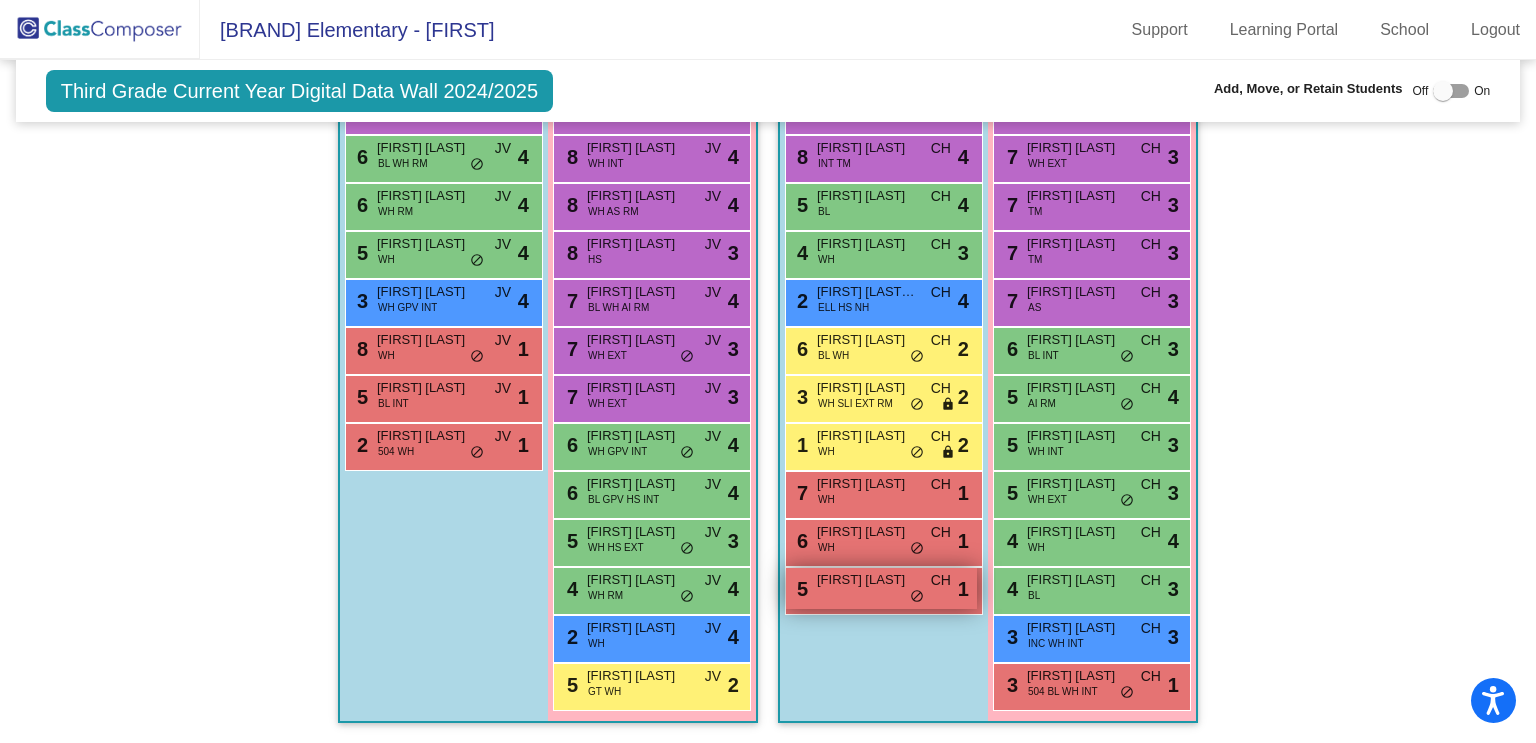 click on "5 Kason Olmstead CH lock do_not_disturb_alt 1" at bounding box center [881, 588] 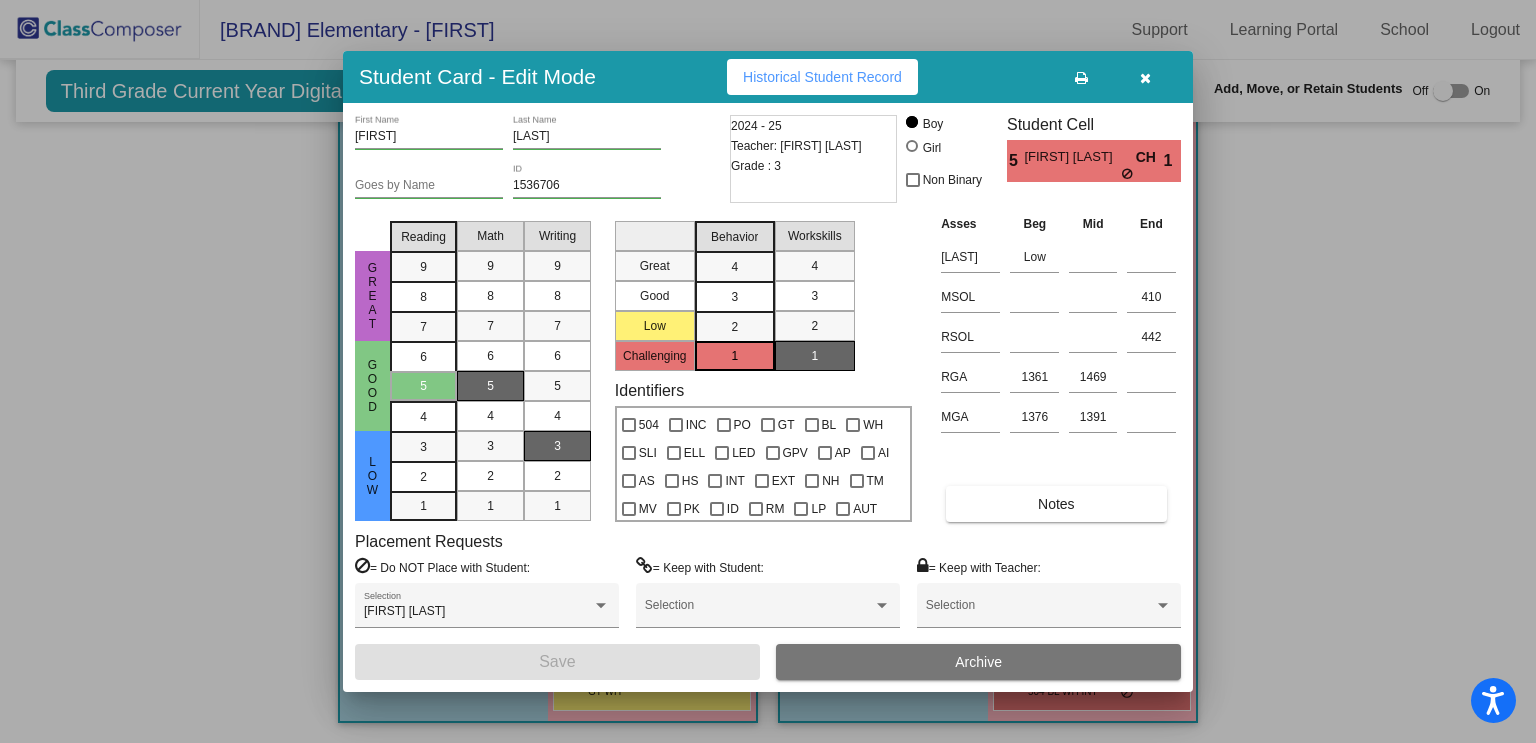 click at bounding box center [768, 371] 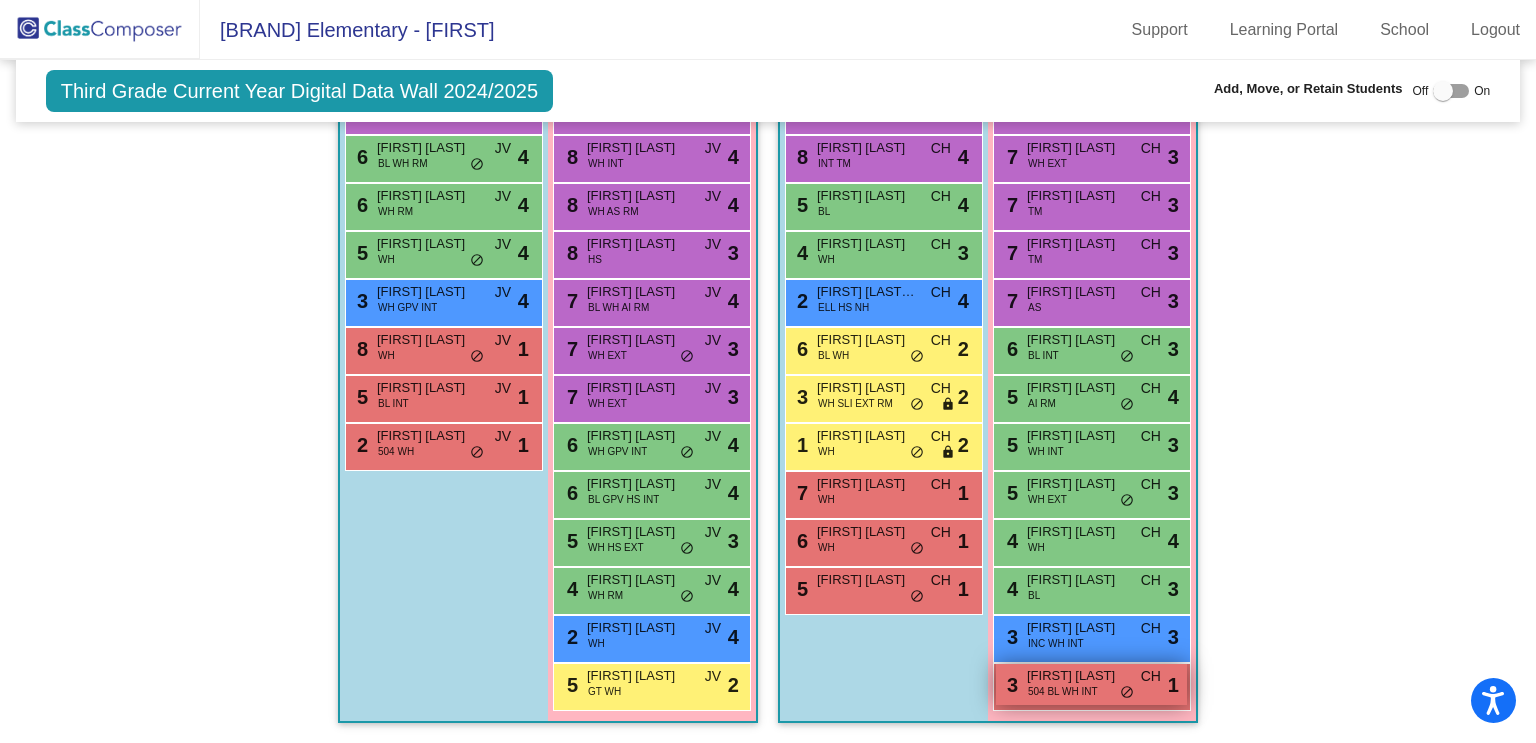 click on "504 BL WH INT" at bounding box center [1063, 691] 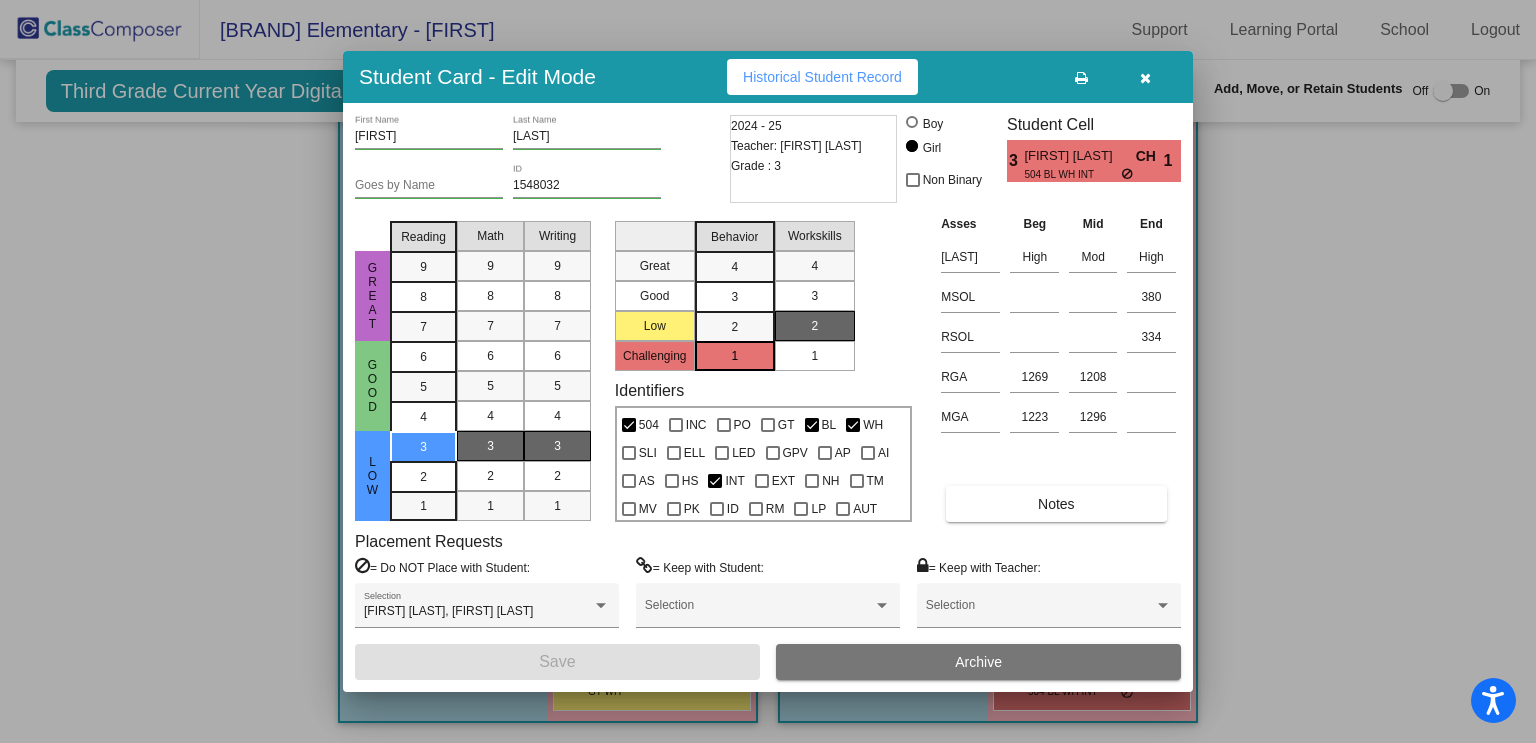 click at bounding box center [768, 371] 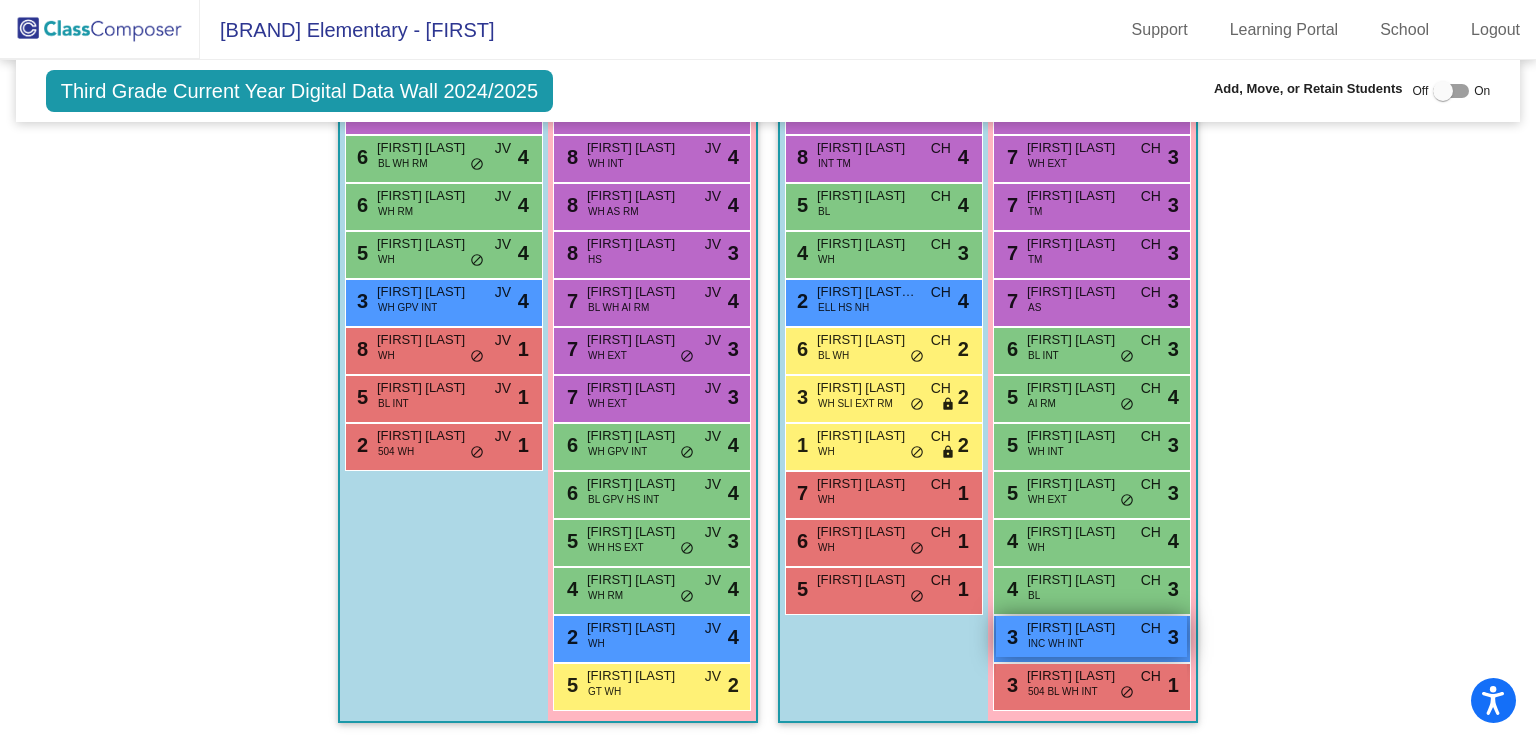 click on "3 Saylor Andrews INC WH INT CH lock do_not_disturb_alt 3" at bounding box center (1091, 636) 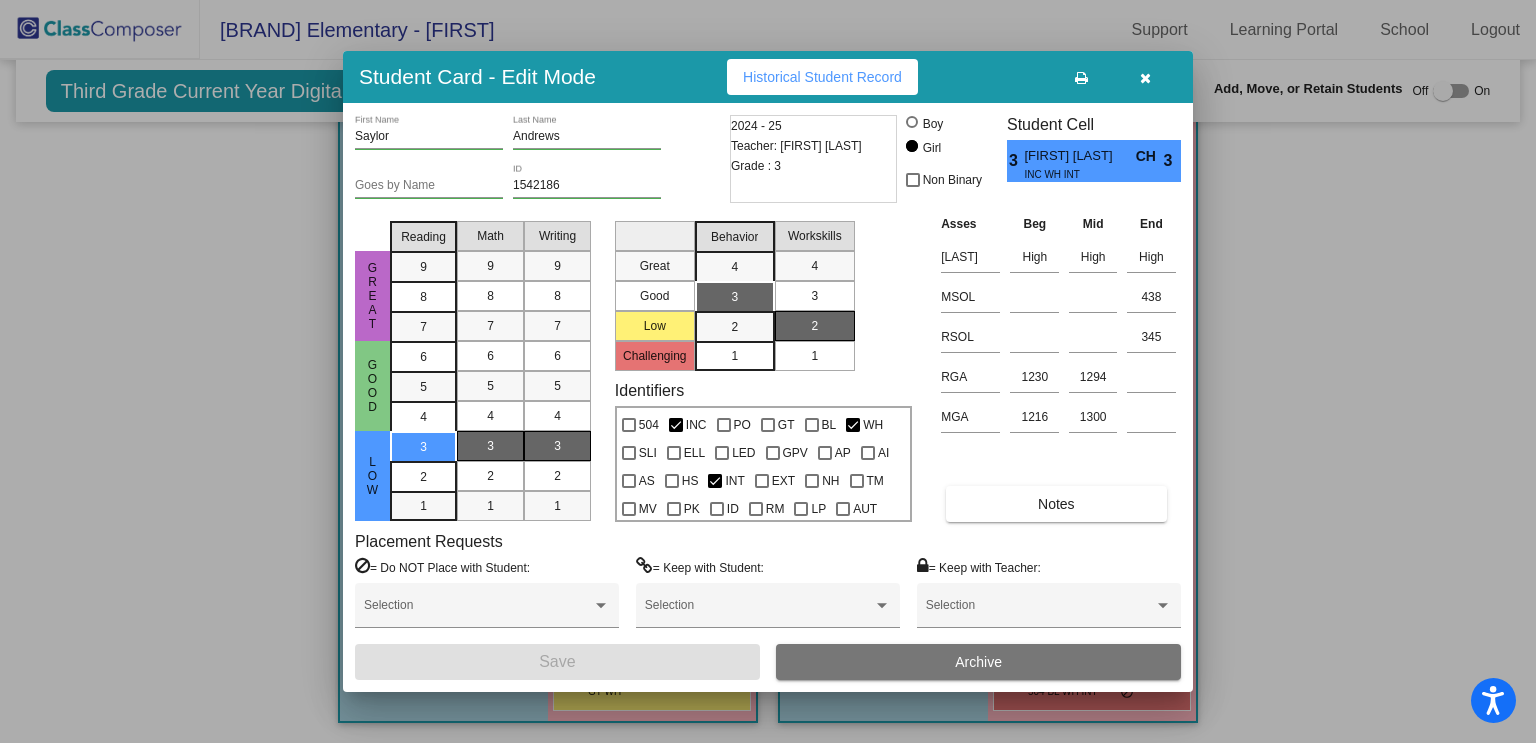 click at bounding box center [768, 371] 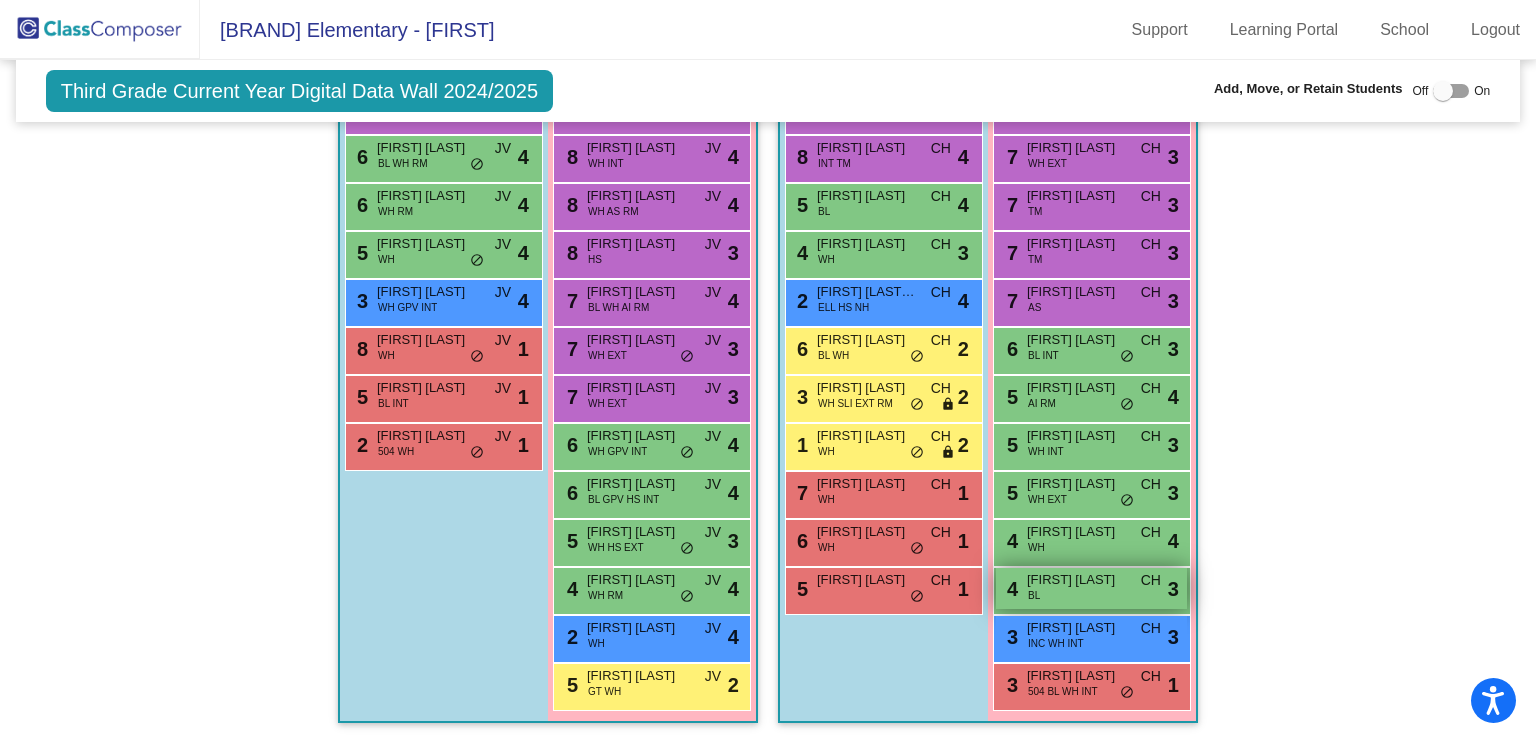 click on "[FIRST] [LAST]" at bounding box center [1077, 580] 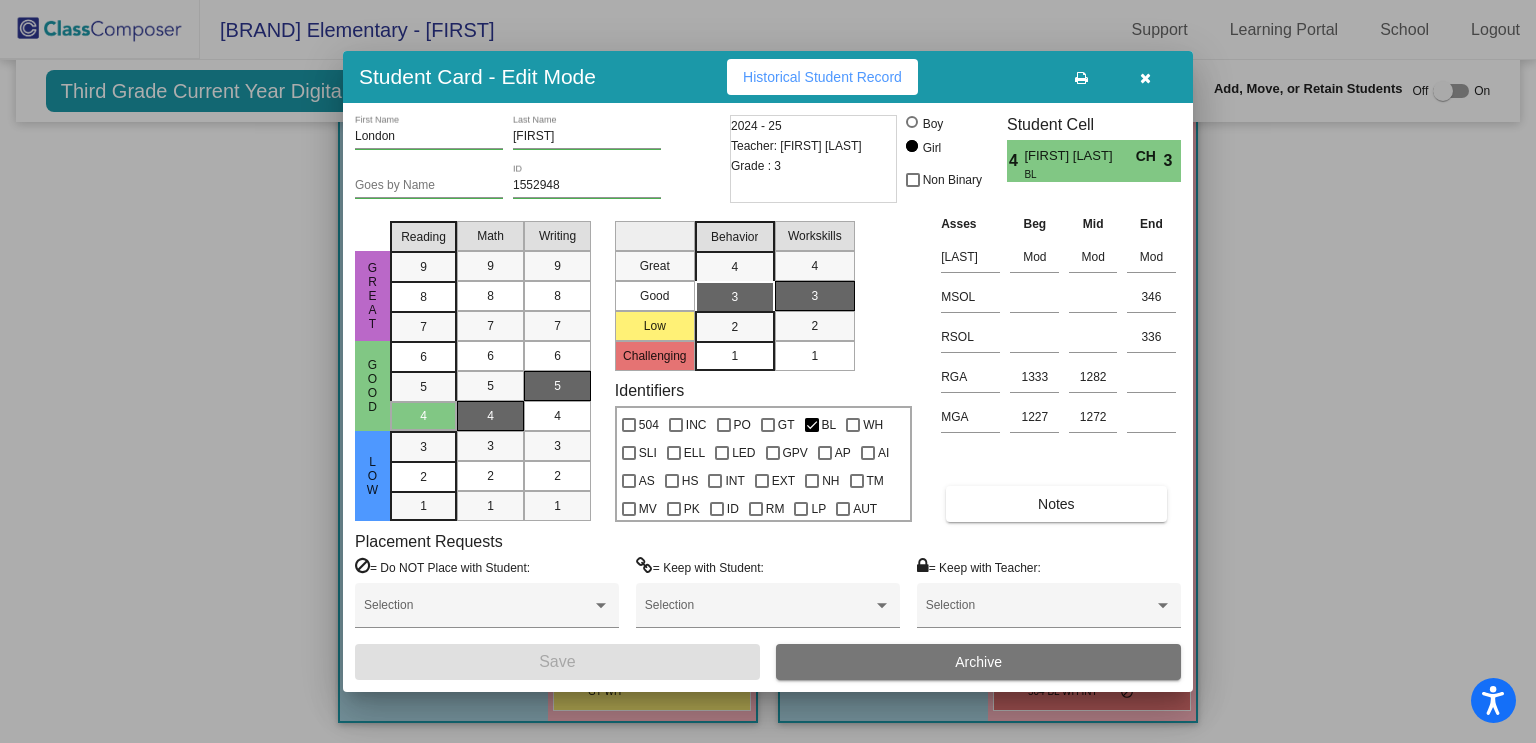 click at bounding box center [768, 371] 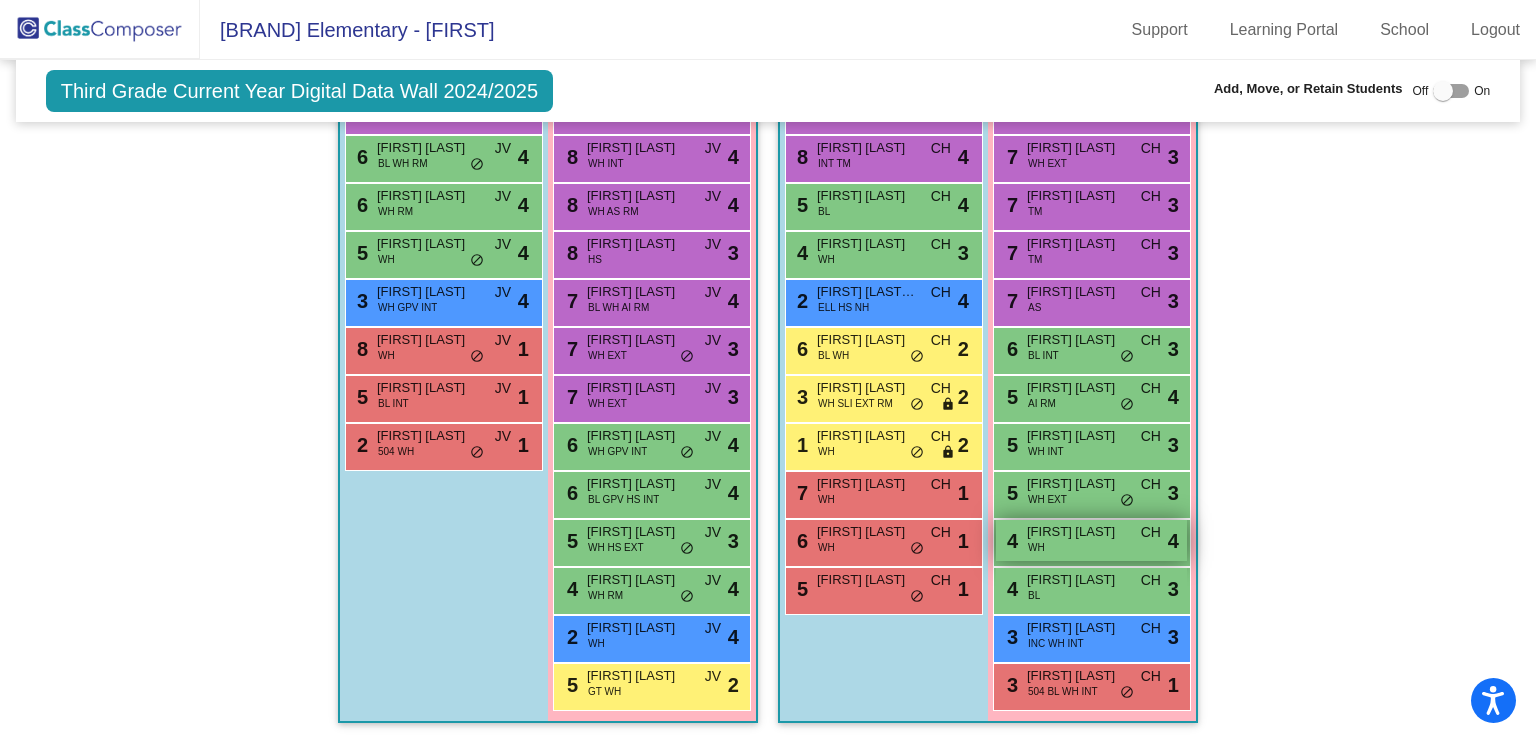 click on "4 Annie Robbins WH CH lock do_not_disturb_alt 4" at bounding box center (1091, 540) 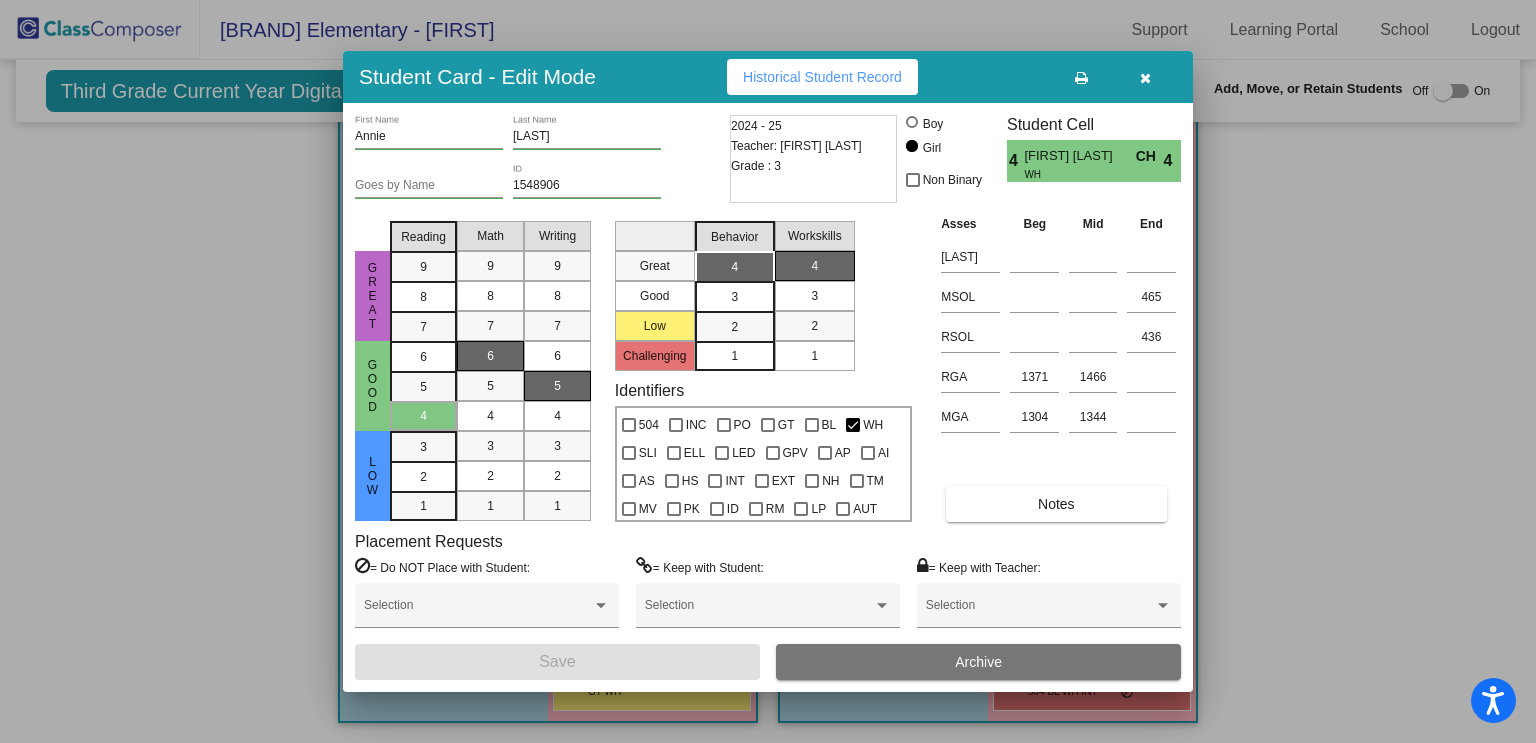 click at bounding box center [768, 371] 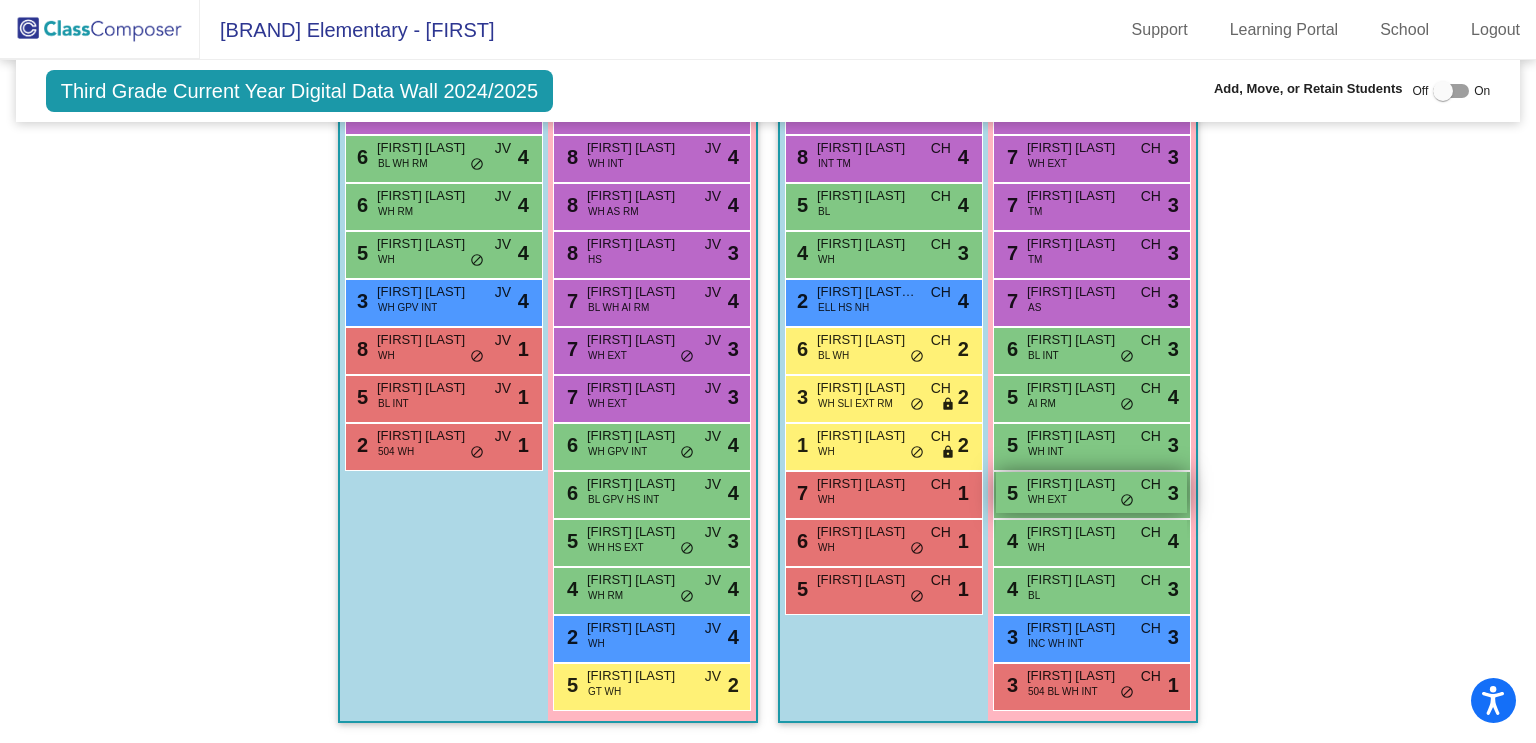 click on "5 Ellie Englund WH EXT CH lock do_not_disturb_alt 3" at bounding box center [1091, 492] 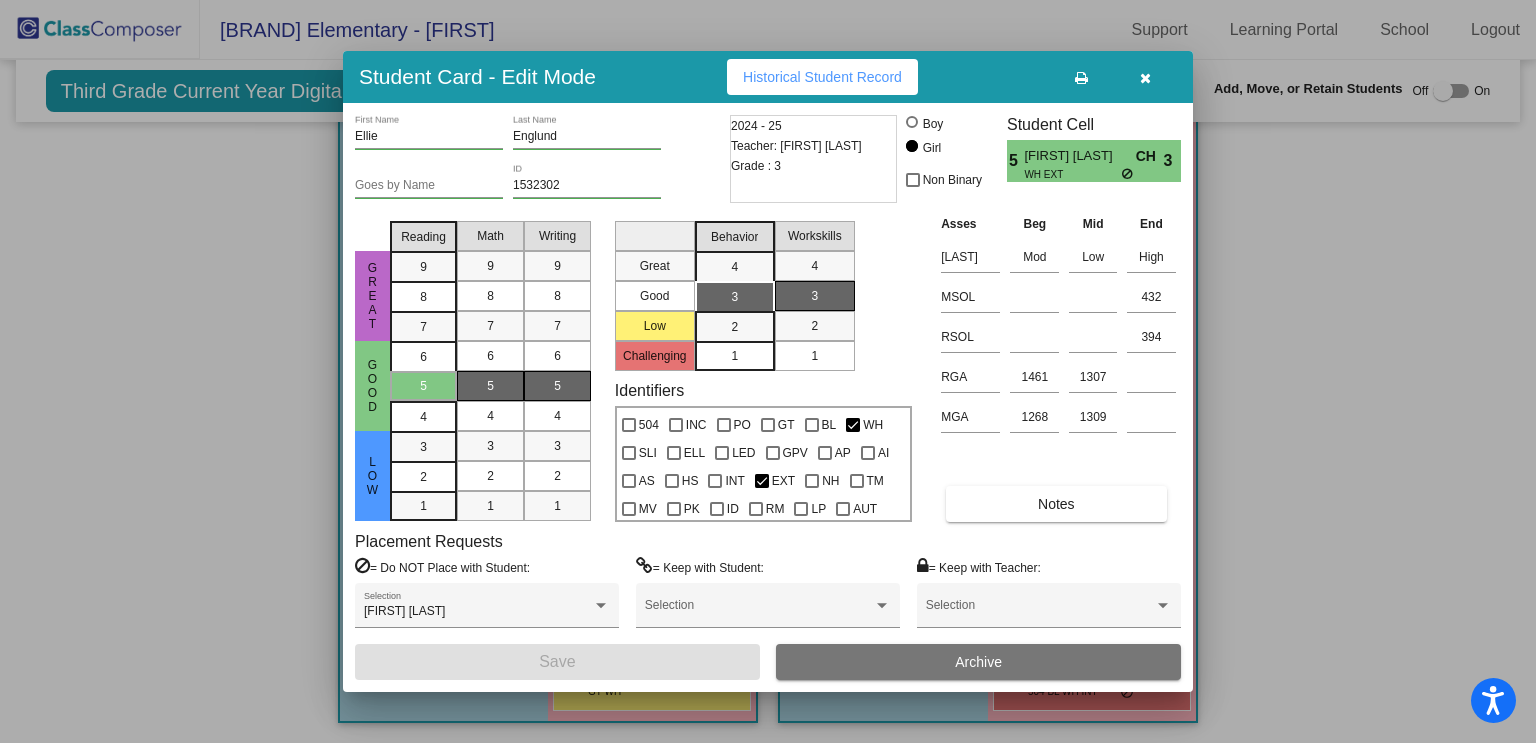 click at bounding box center (768, 371) 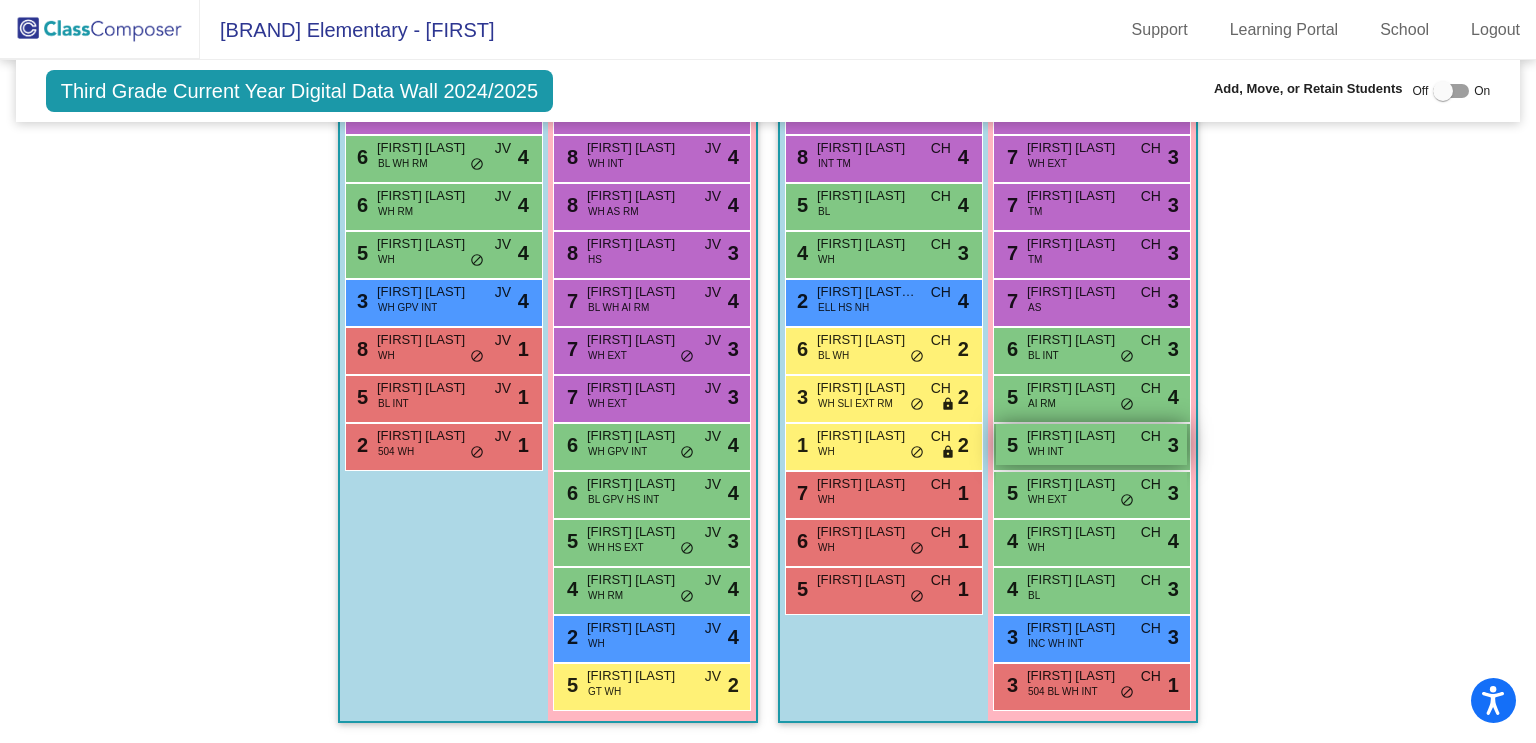 click on "5 Mackenzie Powers WH INT CH lock do_not_disturb_alt 3" at bounding box center [1091, 444] 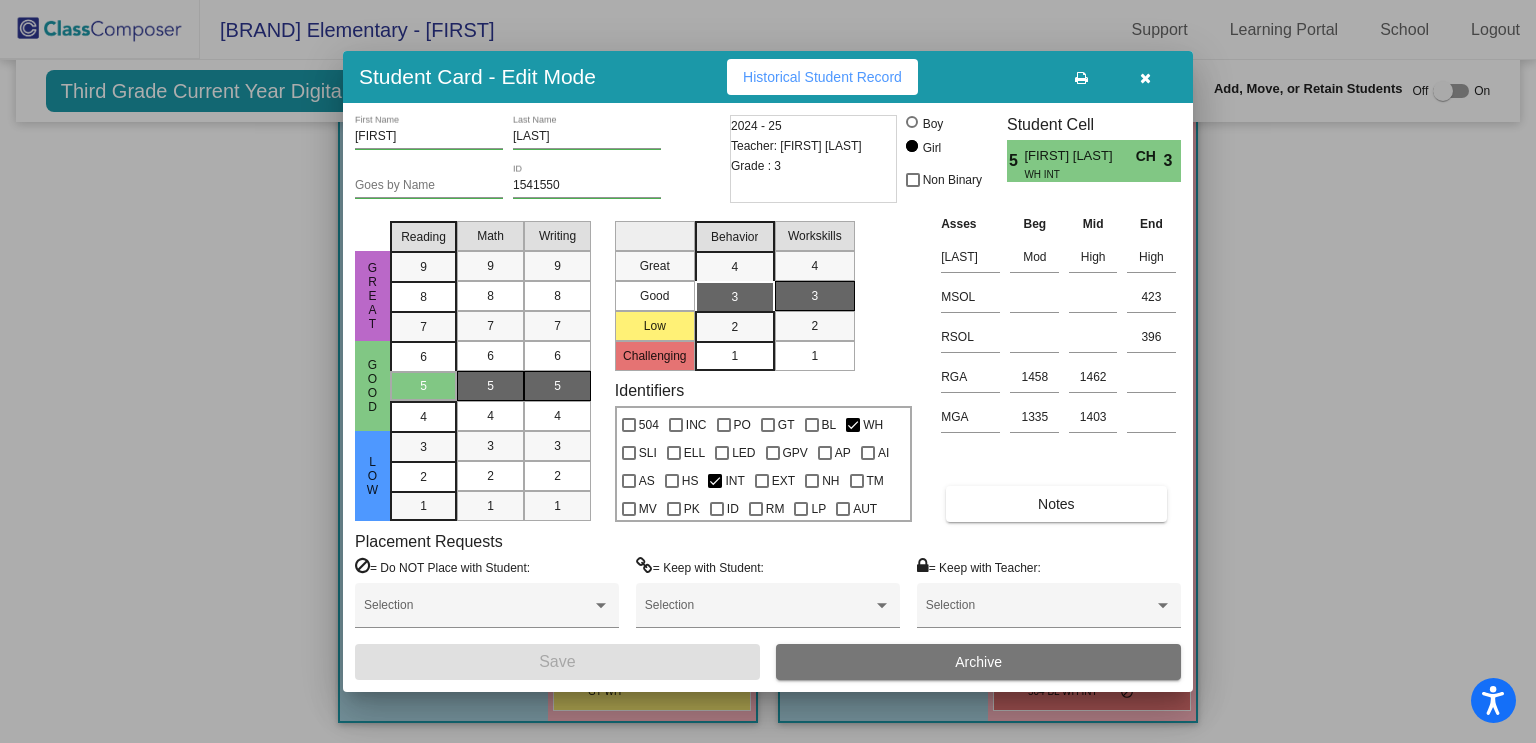 click at bounding box center (768, 371) 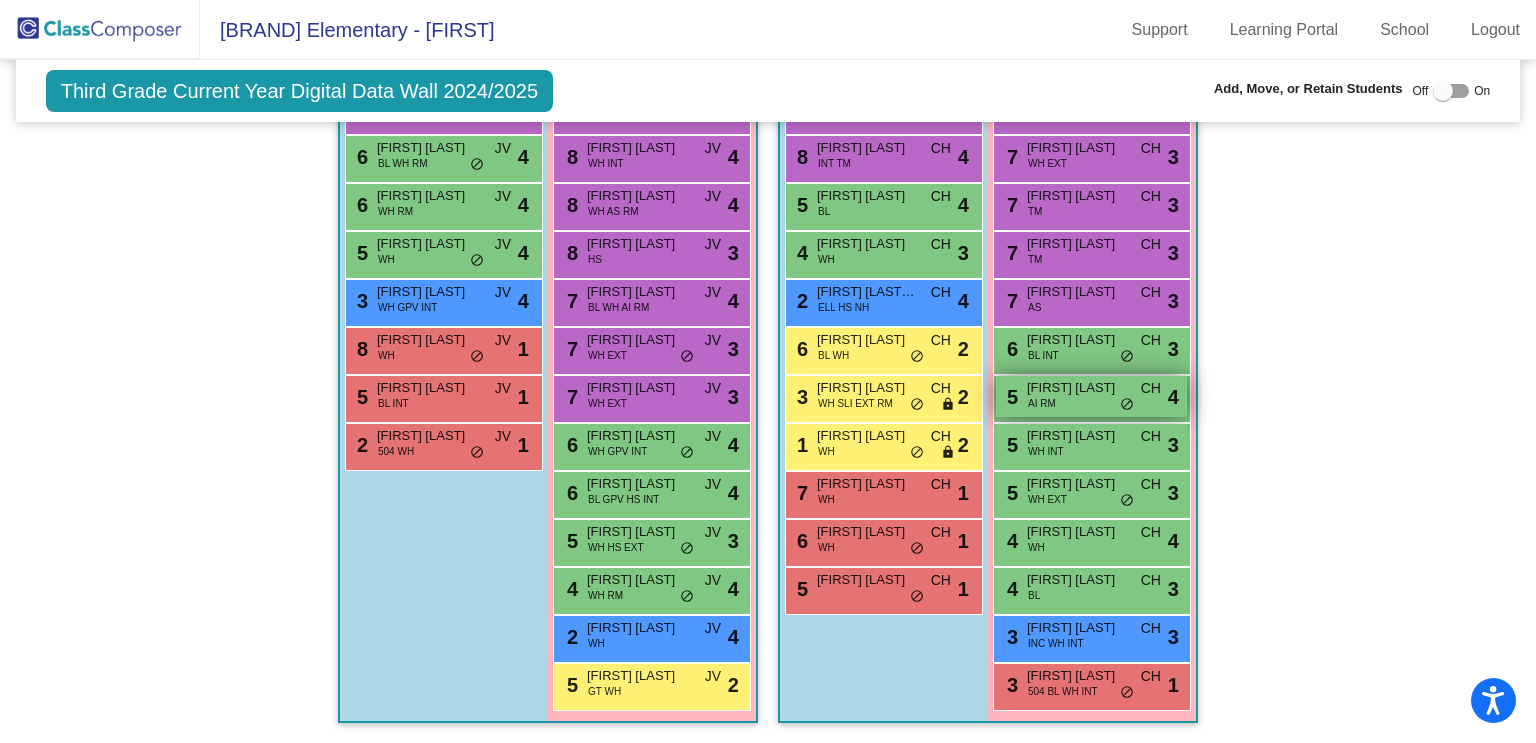 click on "5 Evelyn Barraza AI RM CH lock do_not_disturb_alt 4" at bounding box center [1091, 396] 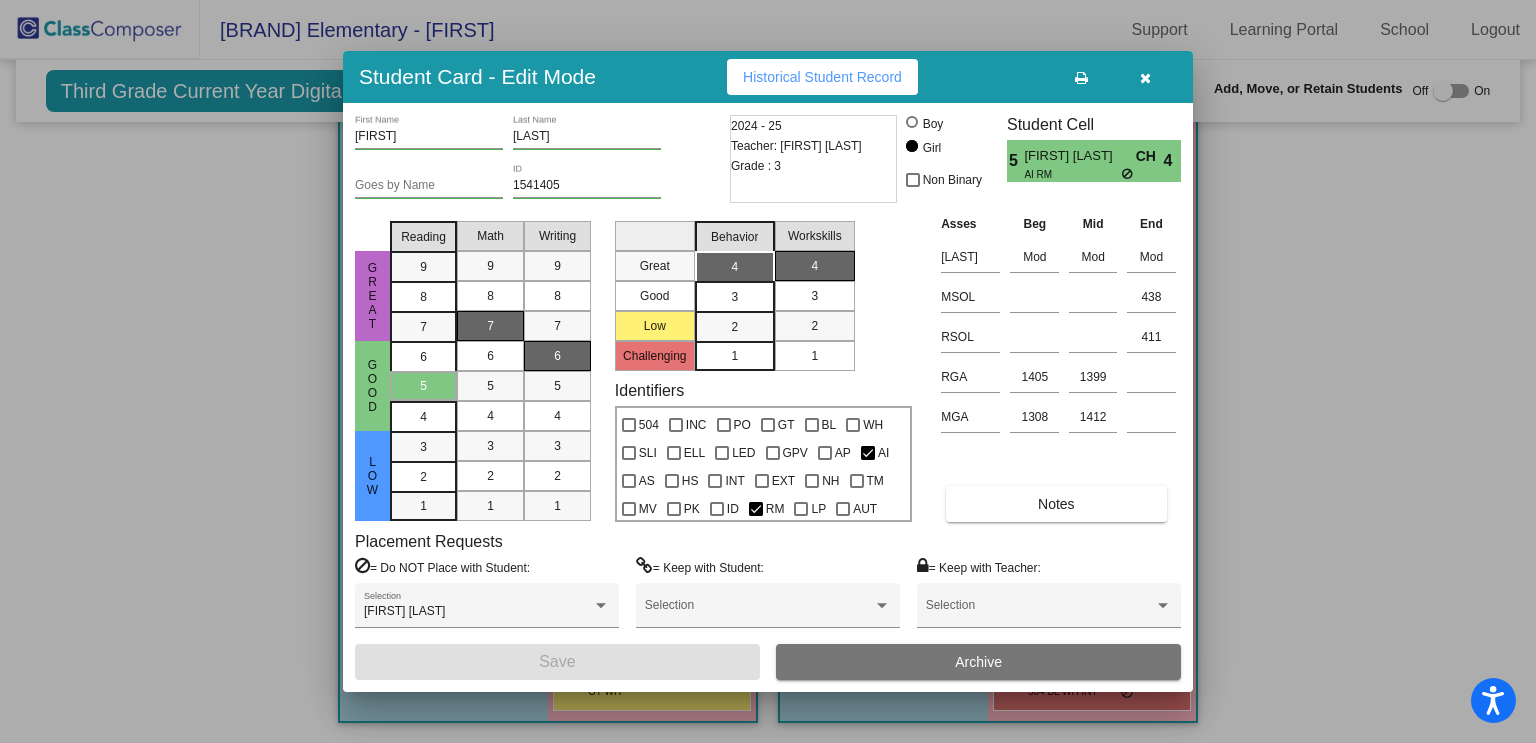 click at bounding box center (768, 371) 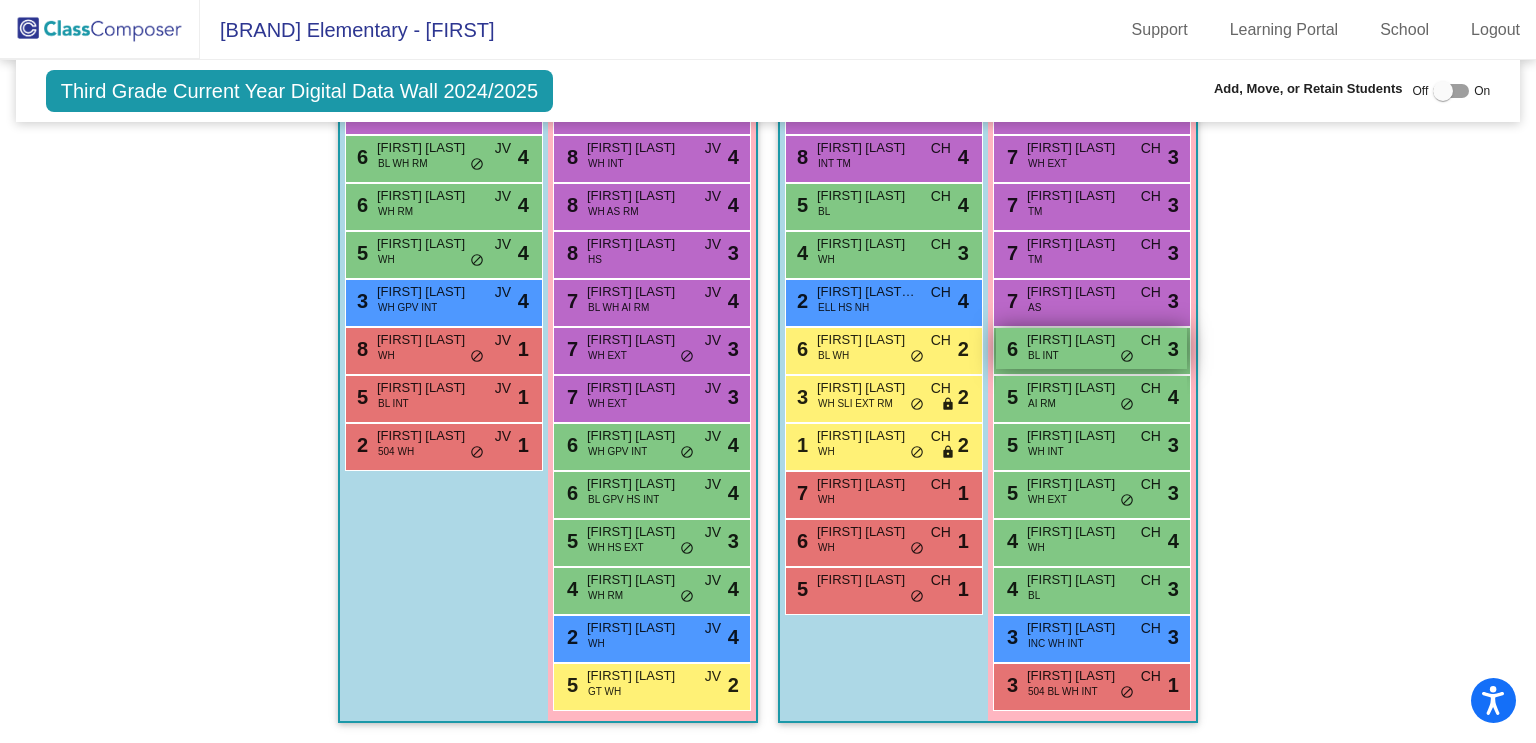 click on "6 Colette Swimpson BL INT CH lock do_not_disturb_alt 3" at bounding box center [1091, 348] 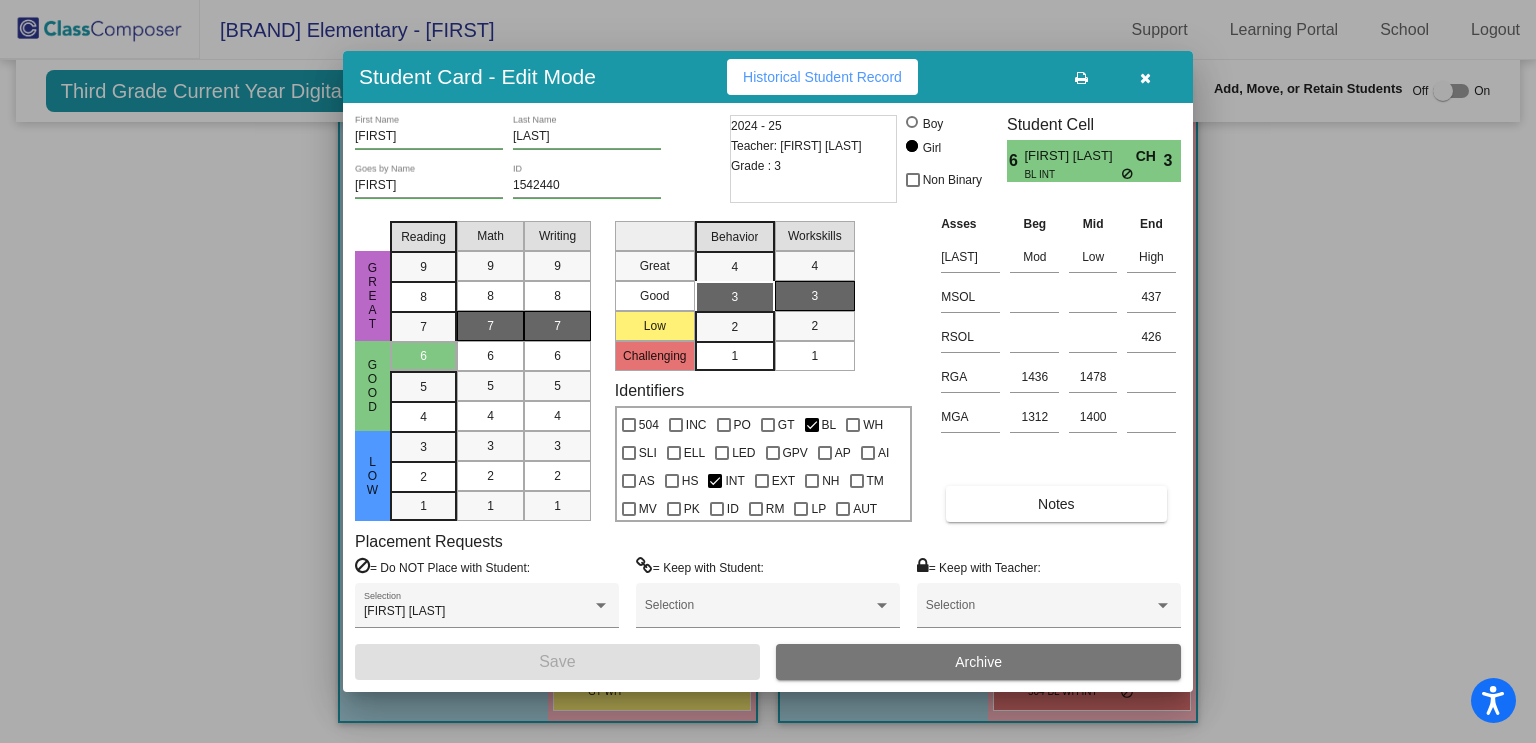 click at bounding box center [768, 371] 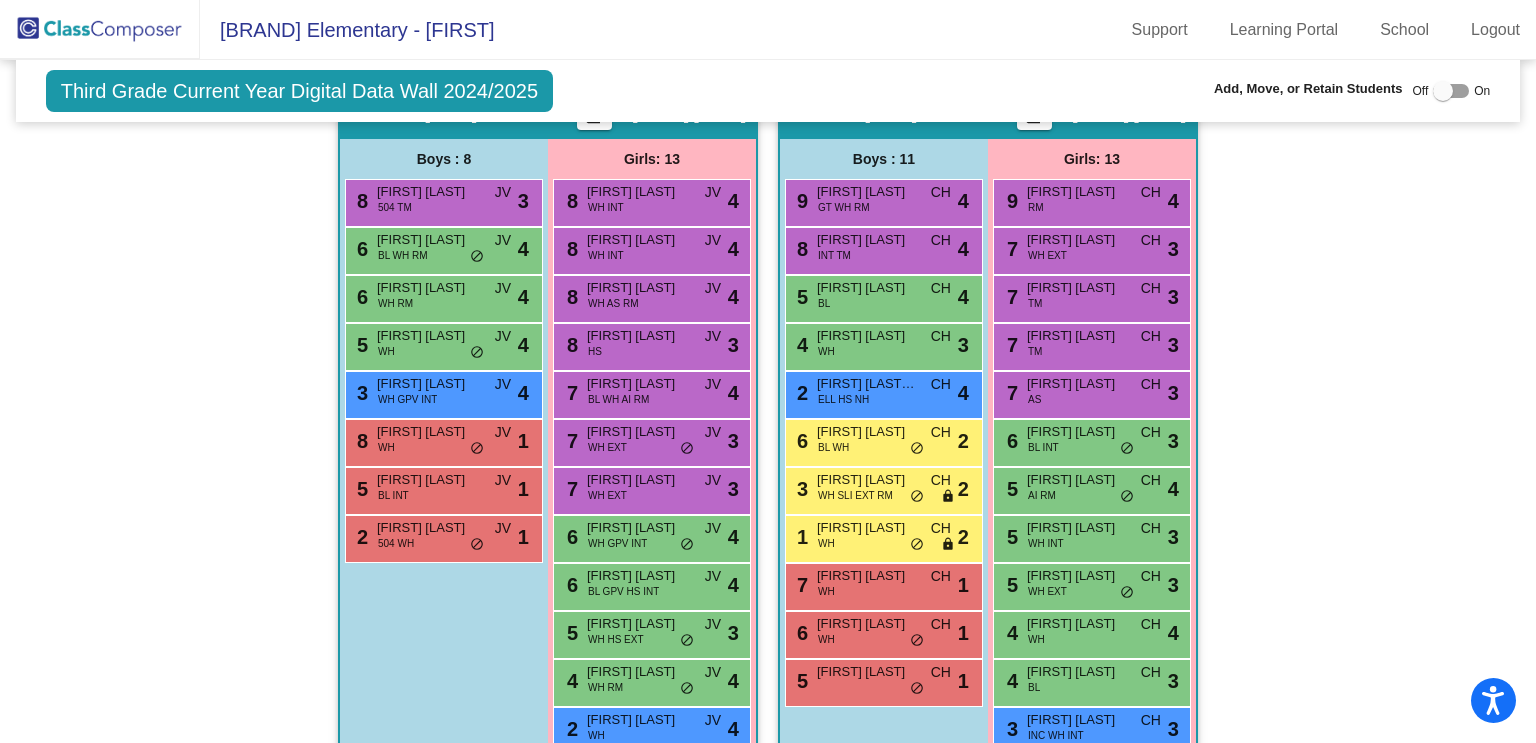 scroll, scrollTop: 3010, scrollLeft: 0, axis: vertical 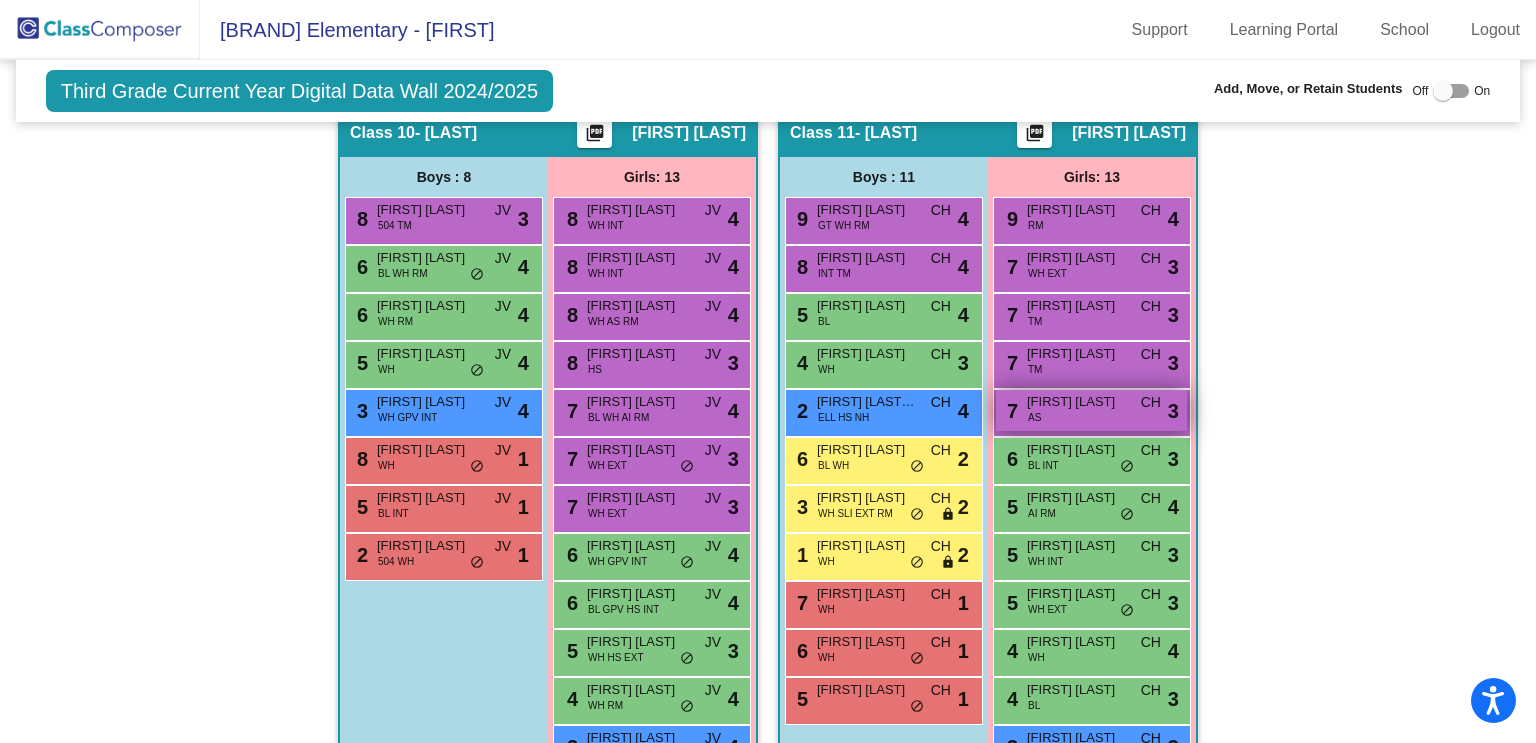 click on "7 Marissa Wang AS CH lock do_not_disturb_alt 3" at bounding box center [1091, 410] 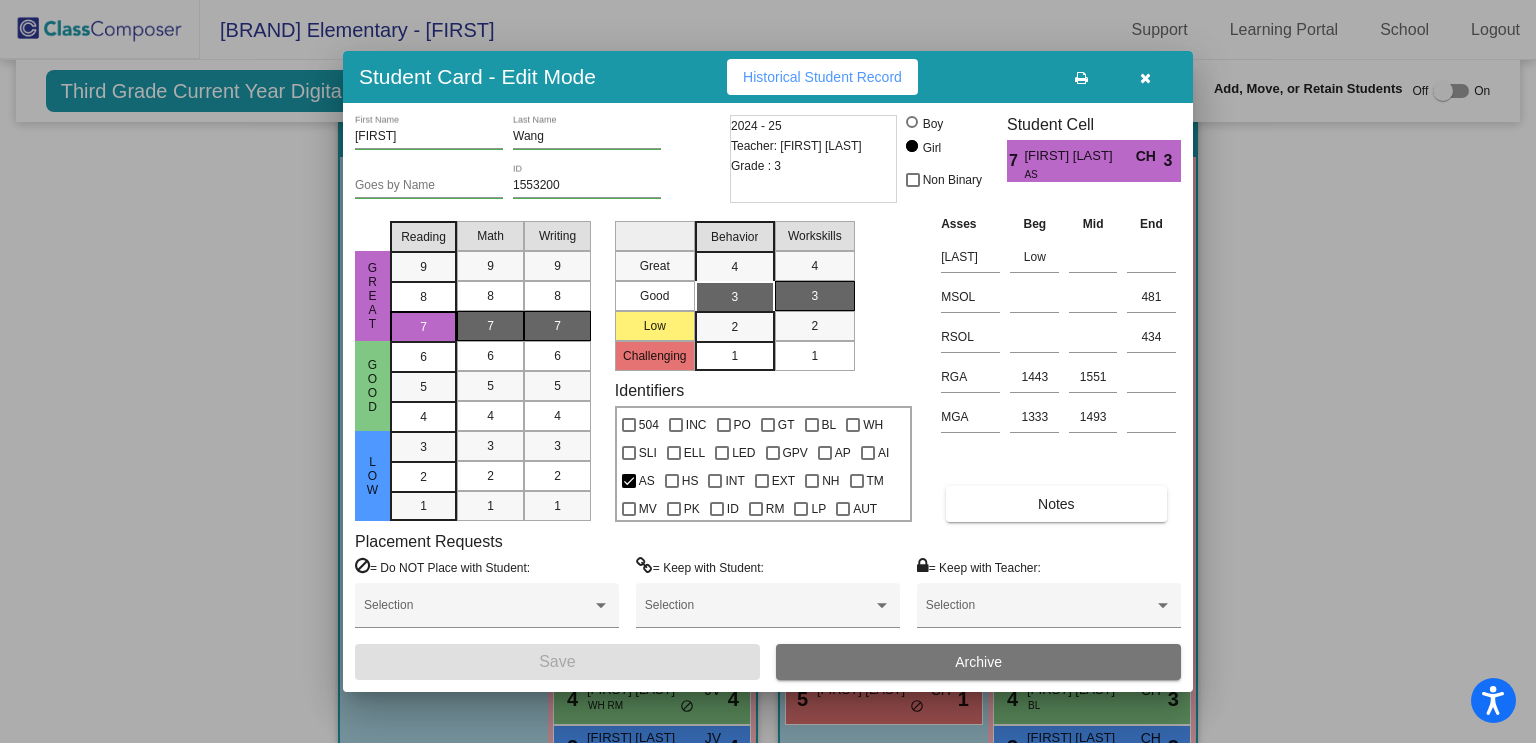 click at bounding box center [768, 371] 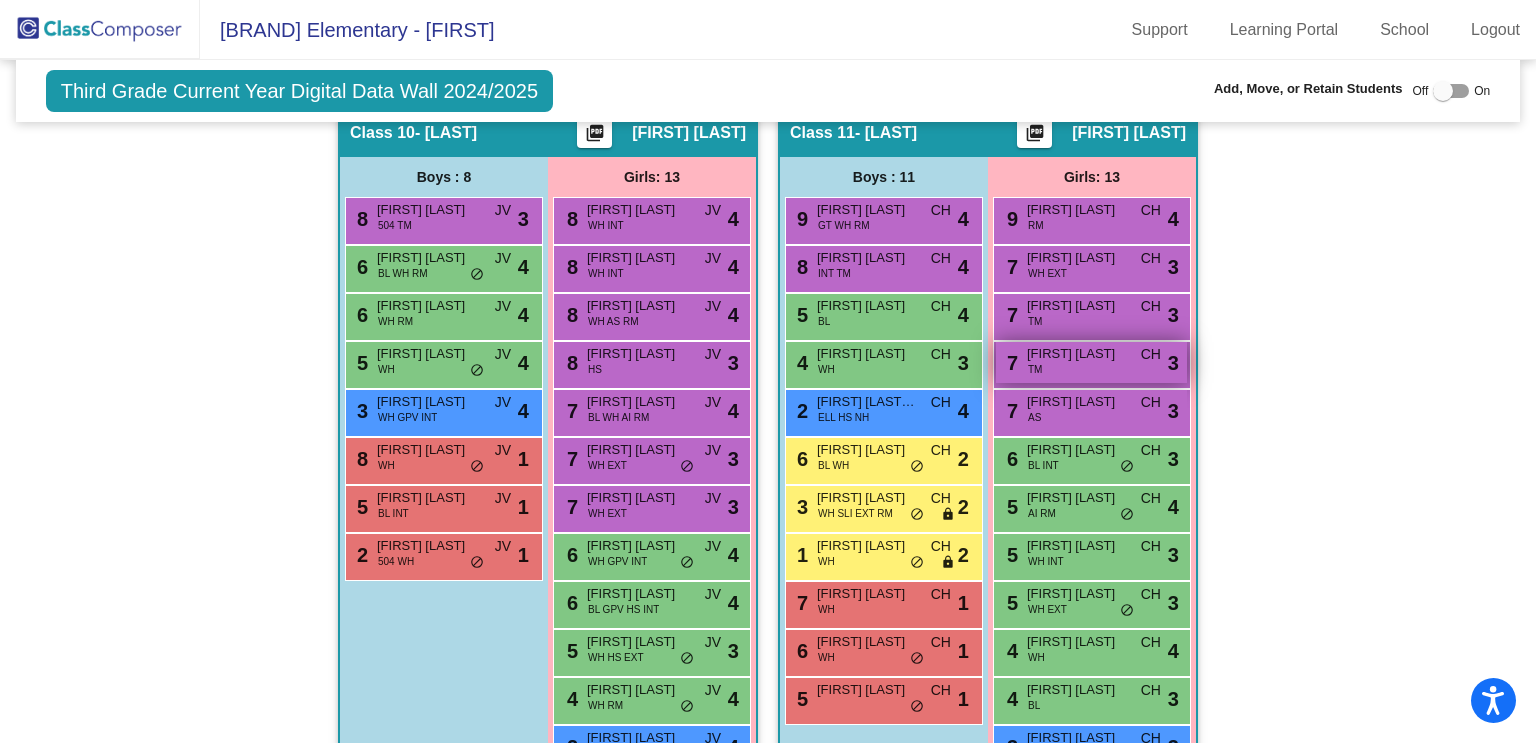 click on "7 Esther Mills TM CH lock do_not_disturb_alt 3" at bounding box center [1091, 362] 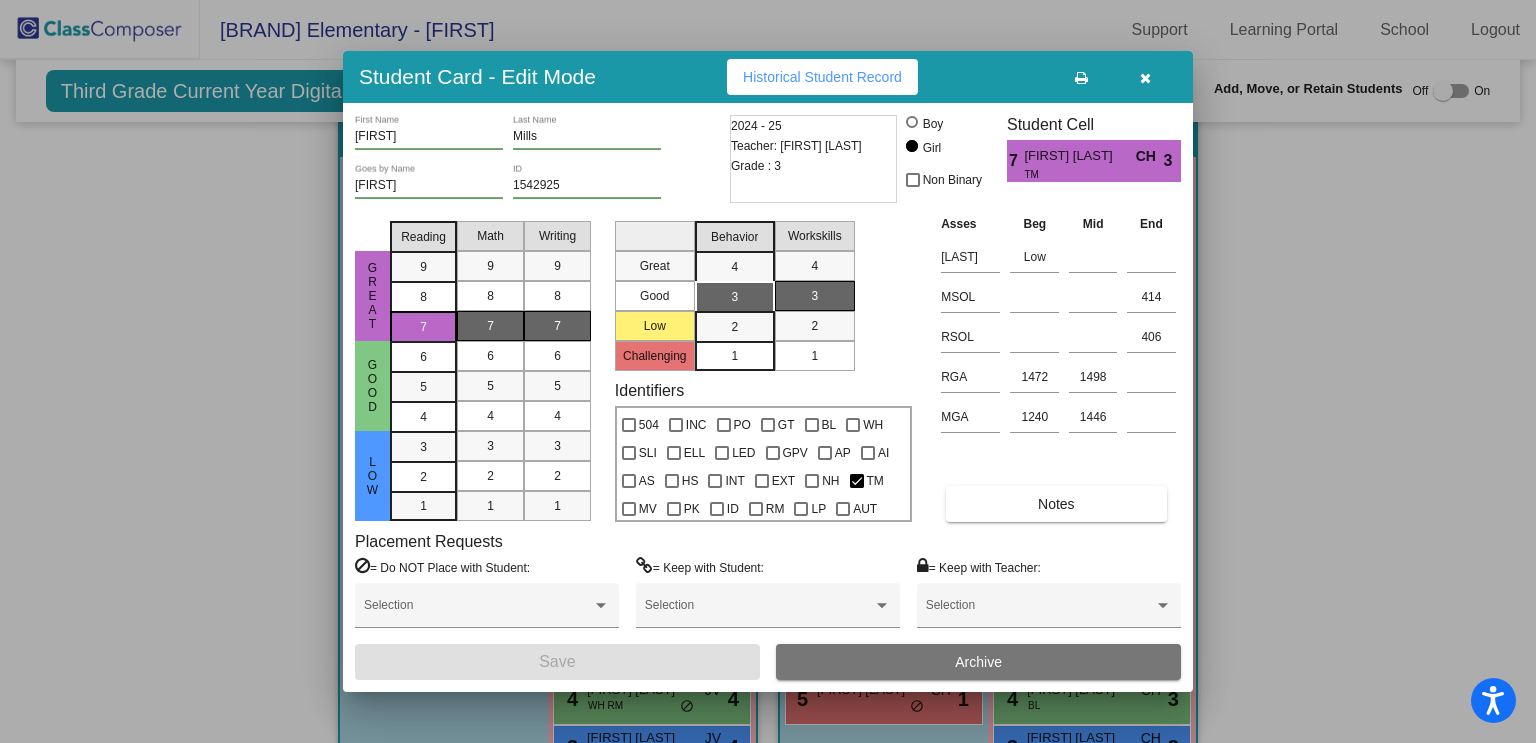 click at bounding box center (768, 371) 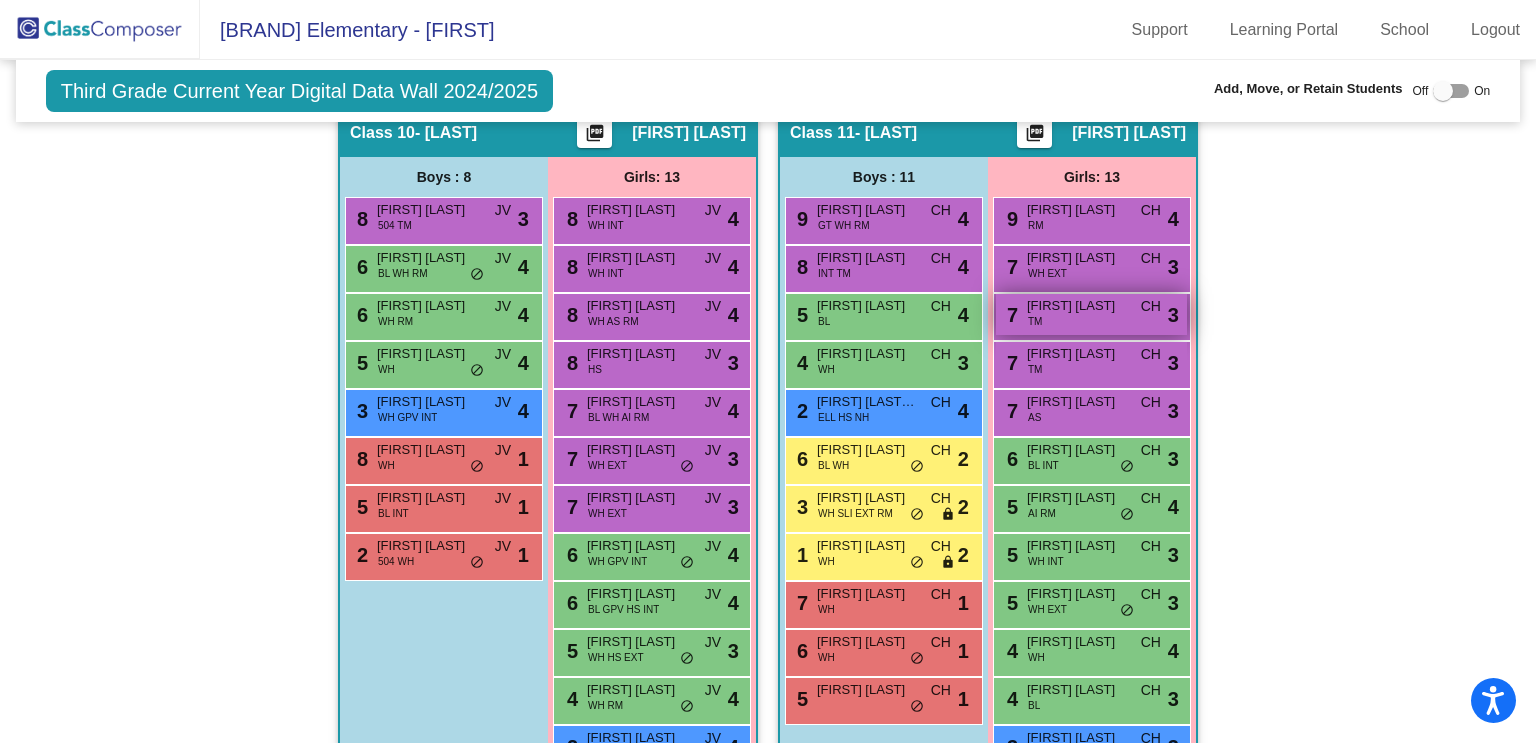 click on "7 Shelby Morgan TM CH lock do_not_disturb_alt 3" at bounding box center (1091, 314) 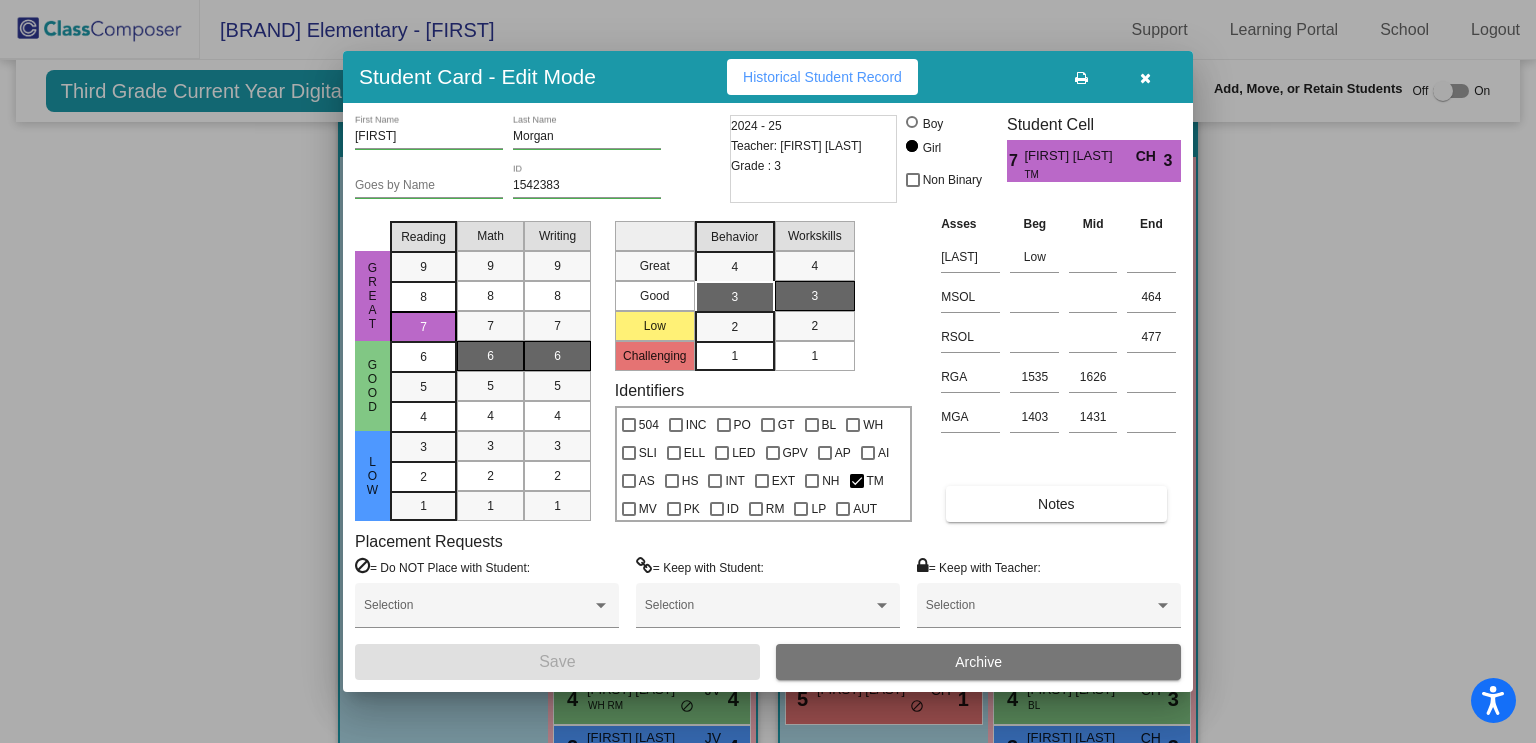 click at bounding box center (768, 371) 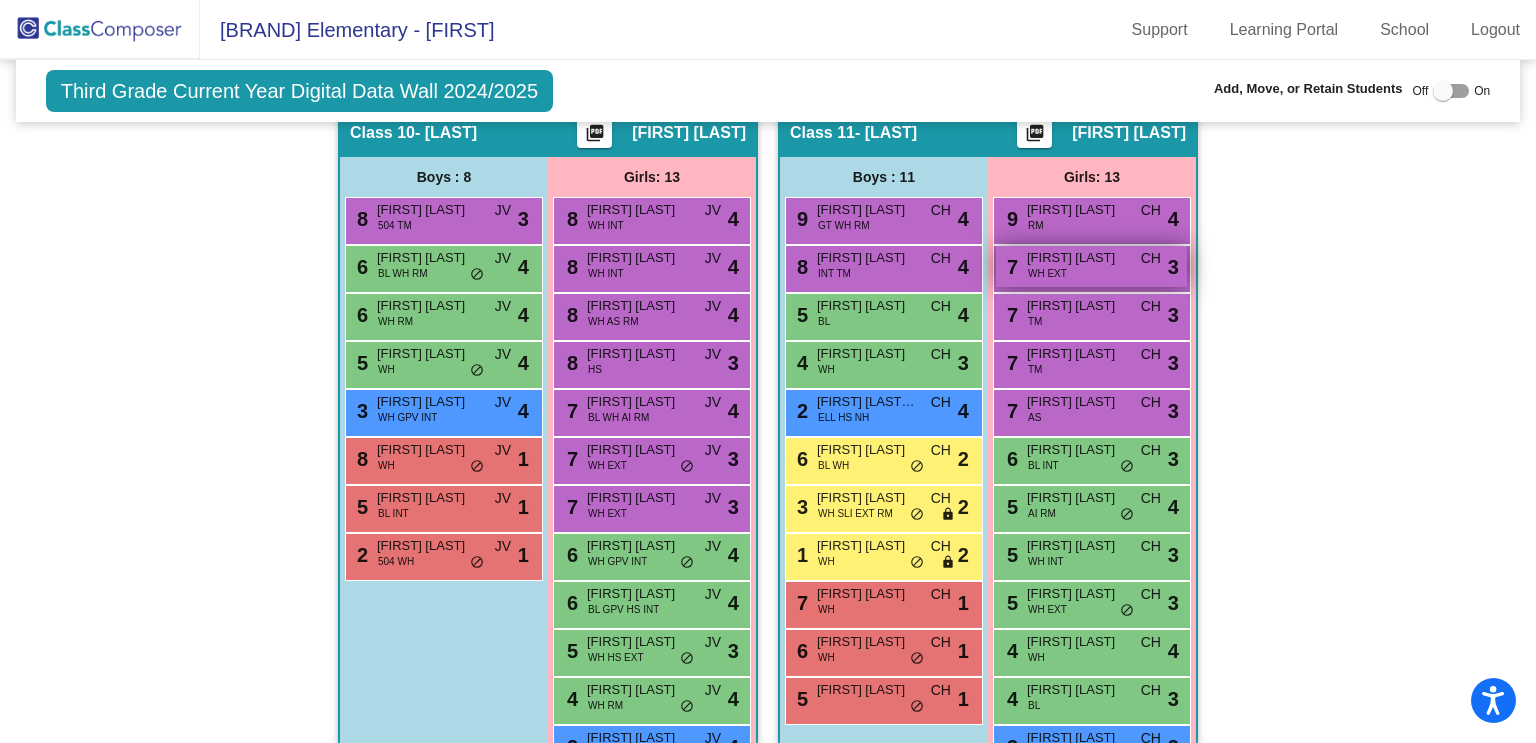 click on "7 Vivian Dettloff WH EXT CH lock do_not_disturb_alt 3" at bounding box center (1091, 266) 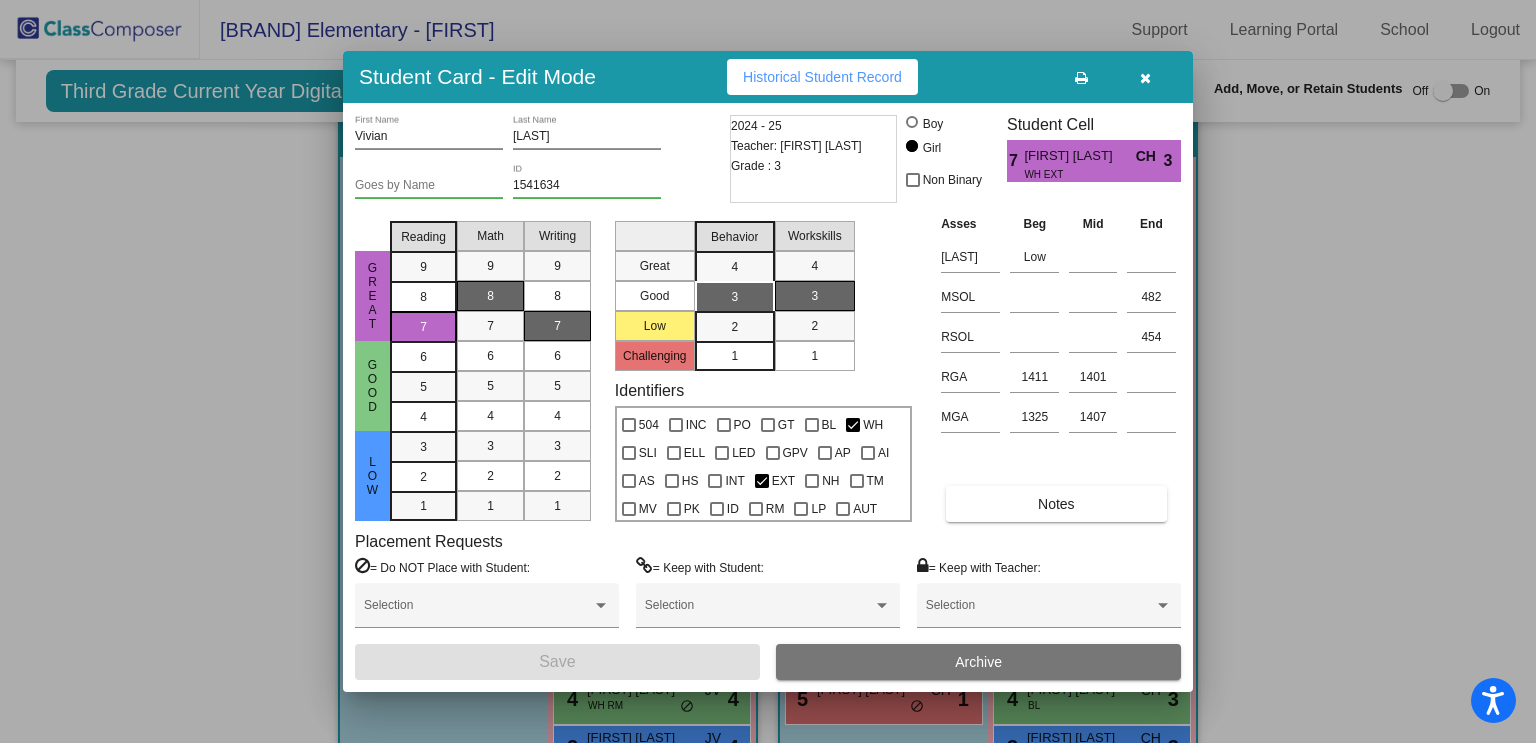 click at bounding box center (768, 371) 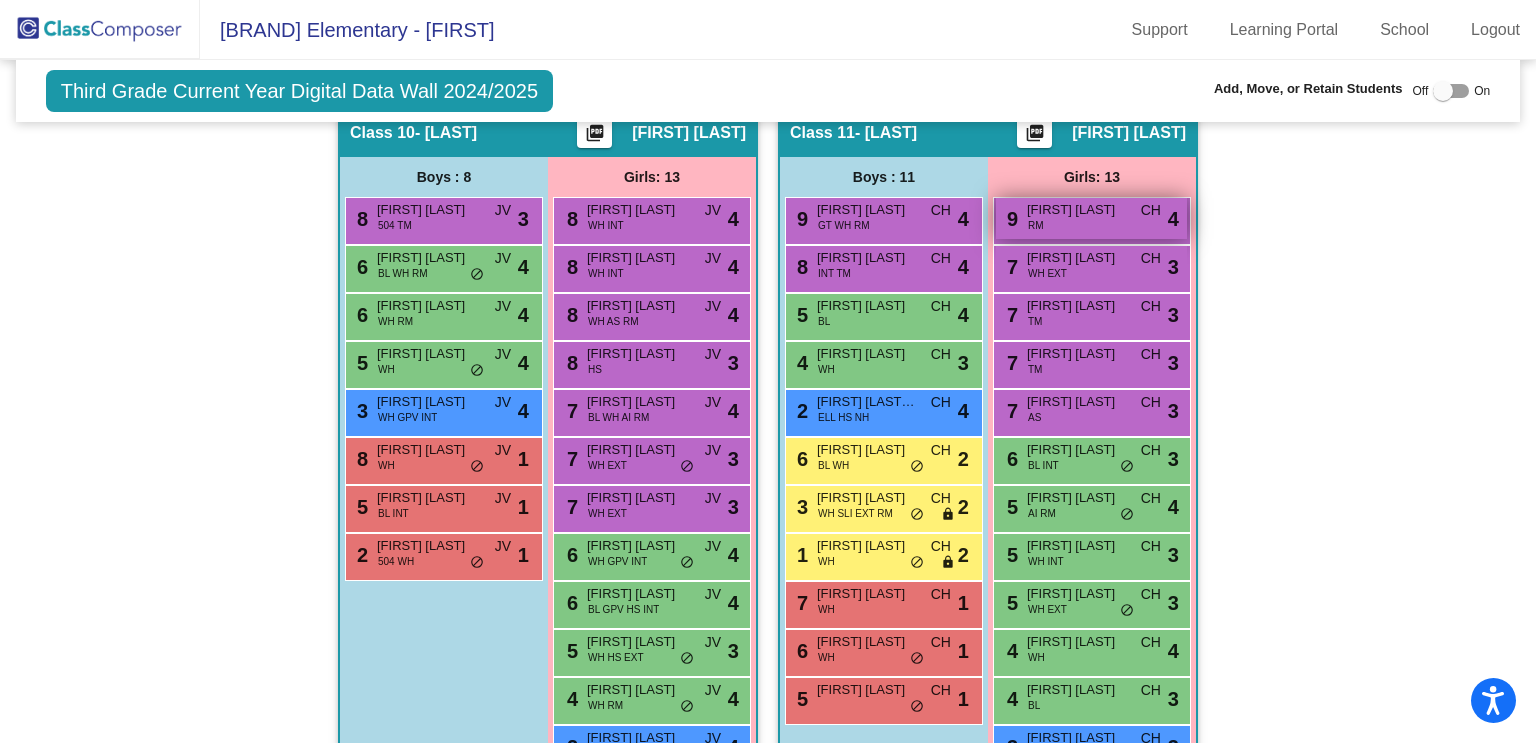 click on "9 Rosamund McDonnell RM CH lock do_not_disturb_alt 4" at bounding box center [1091, 218] 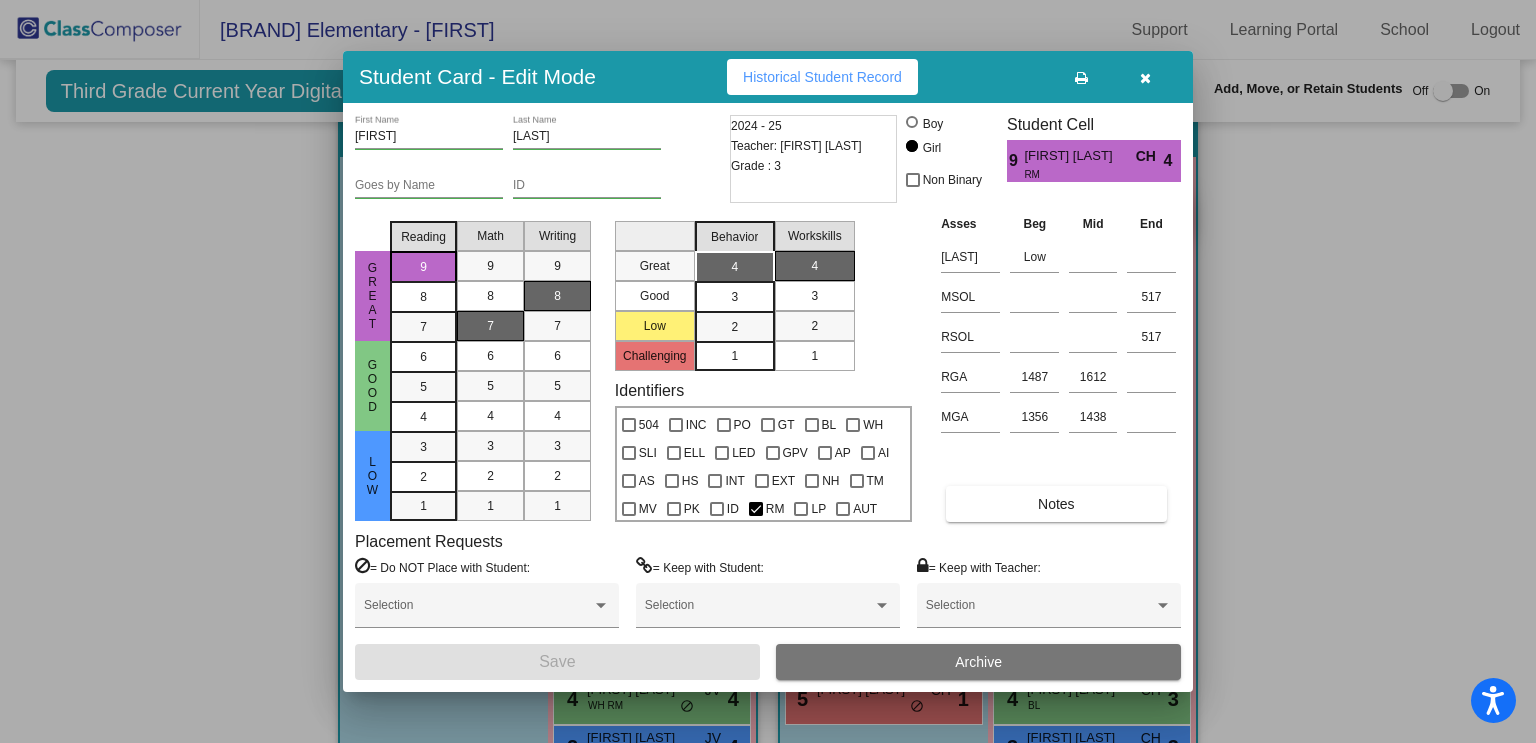 click at bounding box center [768, 371] 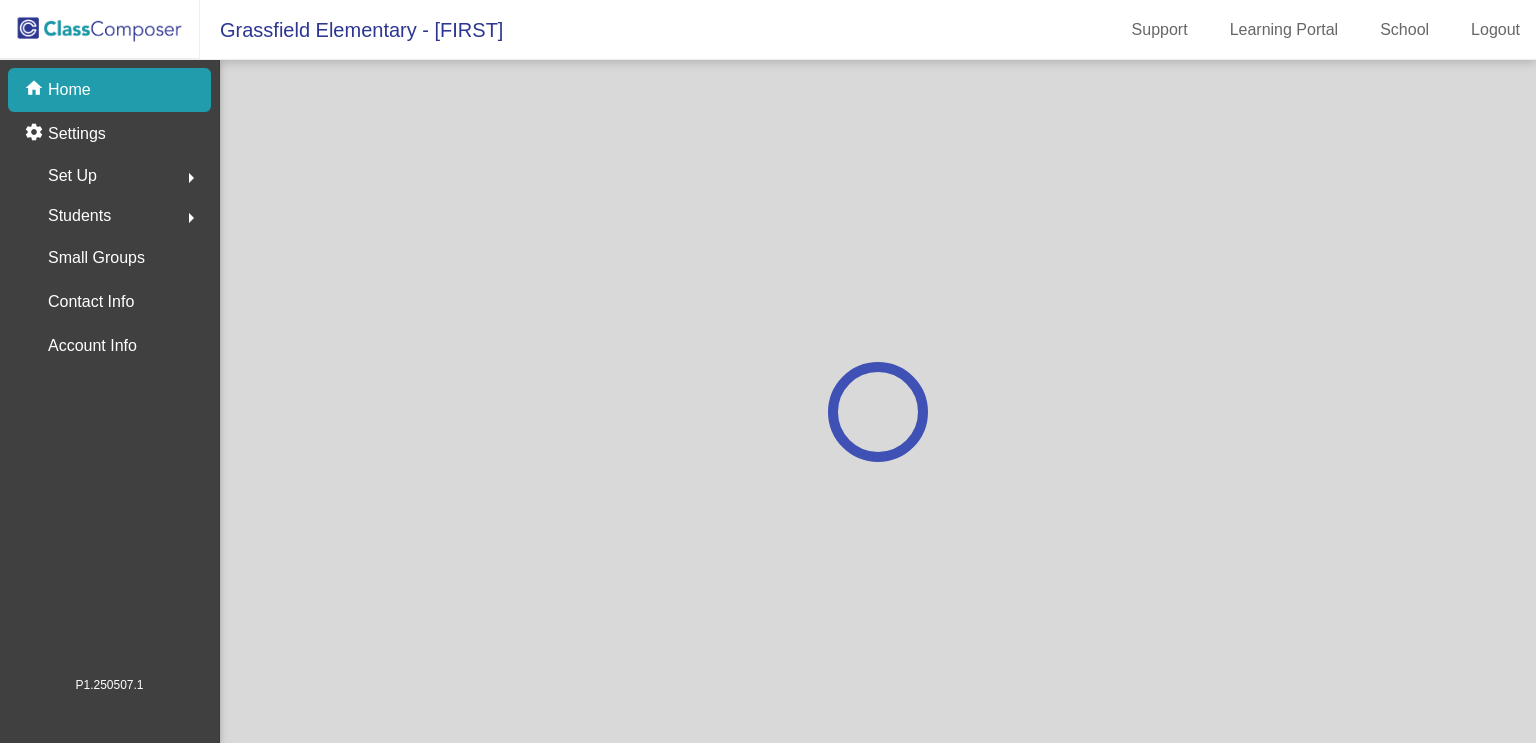 scroll, scrollTop: 0, scrollLeft: 0, axis: both 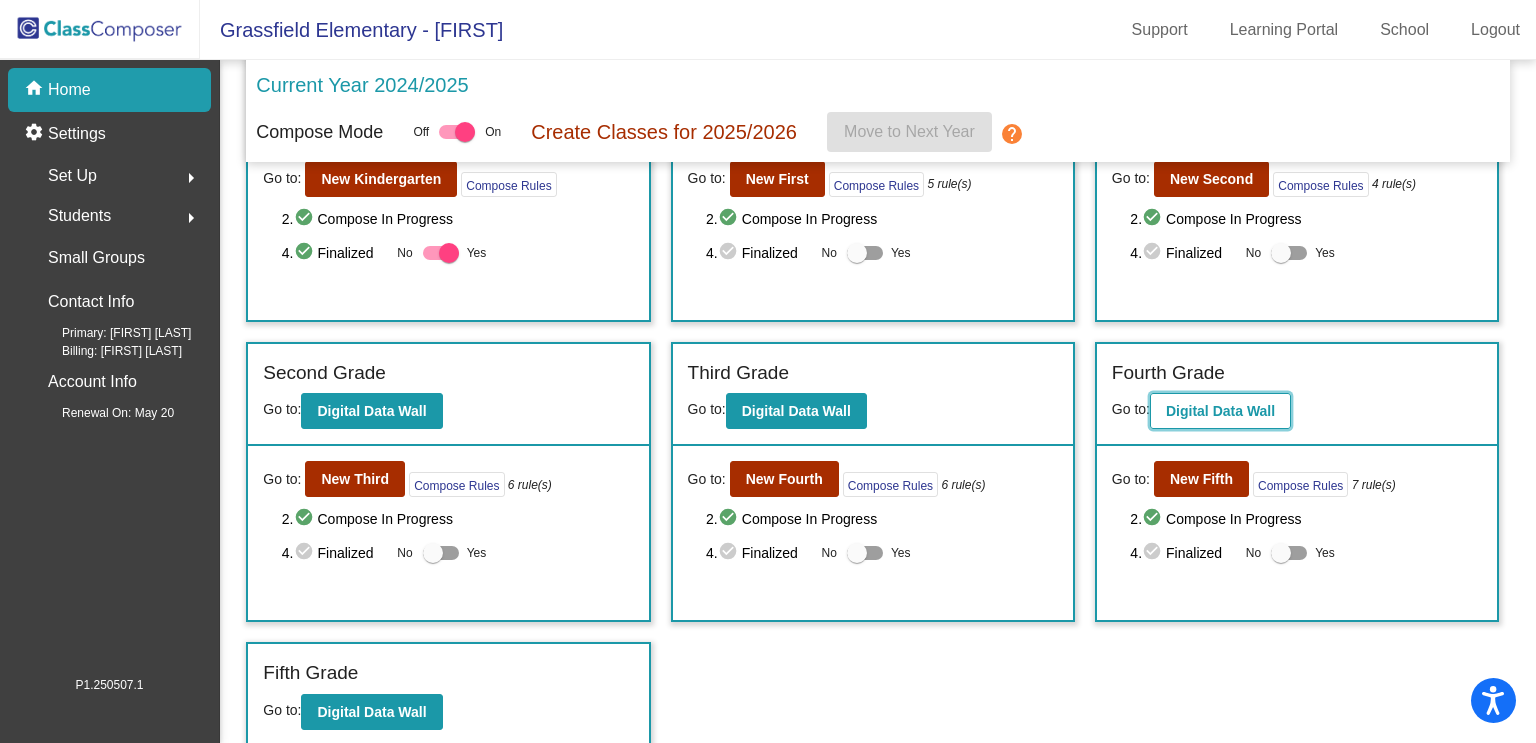 click on "Digital Data Wall" 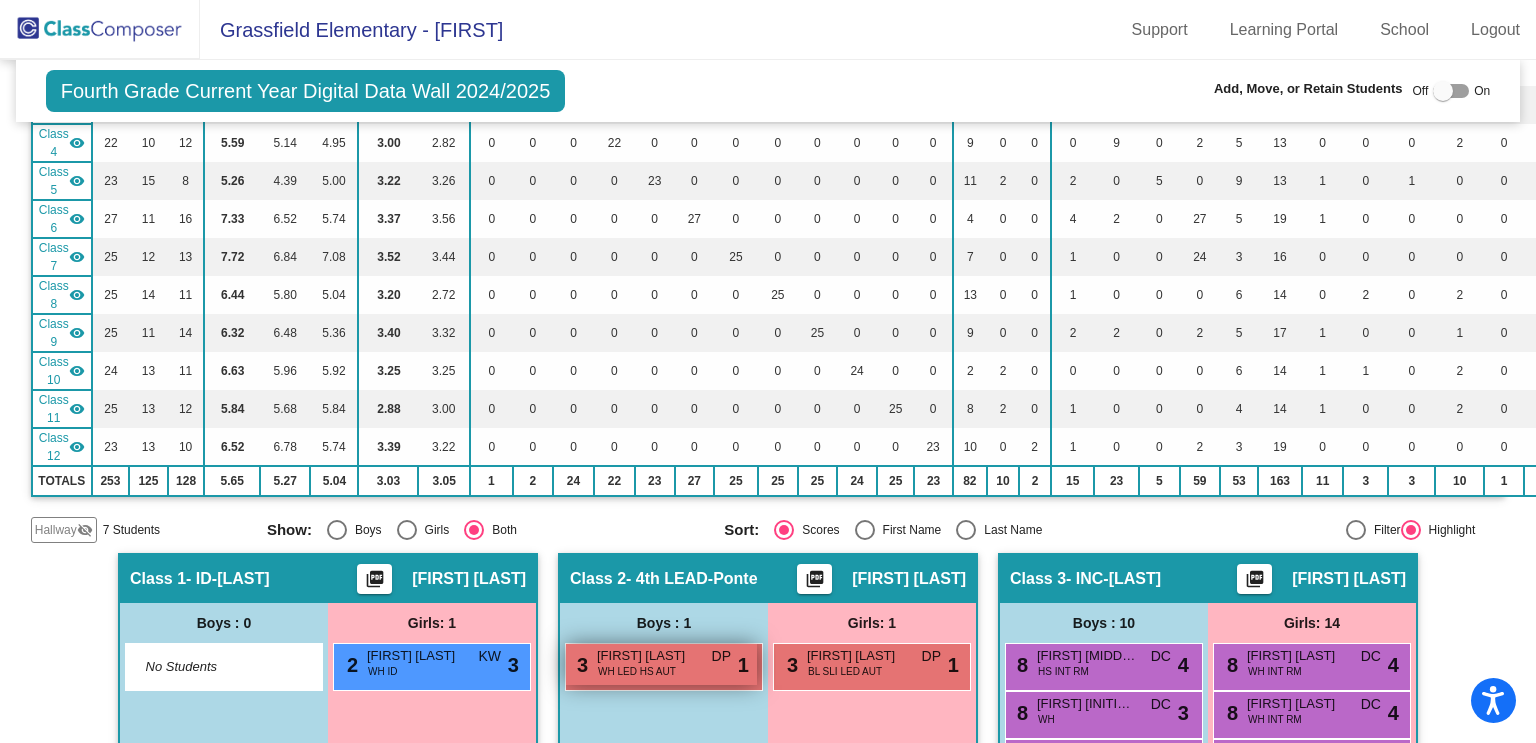 scroll, scrollTop: 532, scrollLeft: 0, axis: vertical 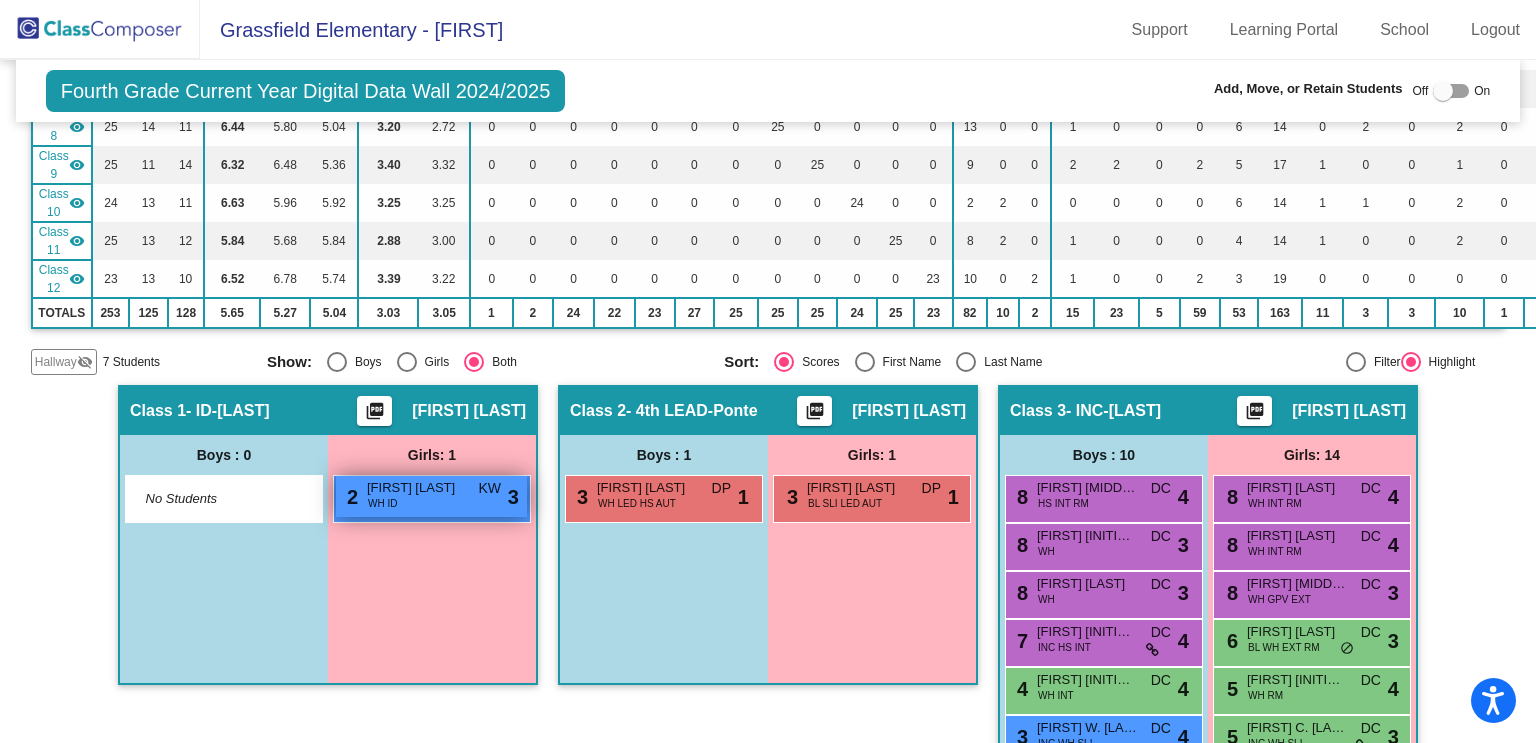click on "Olivia Stanton" at bounding box center (417, 488) 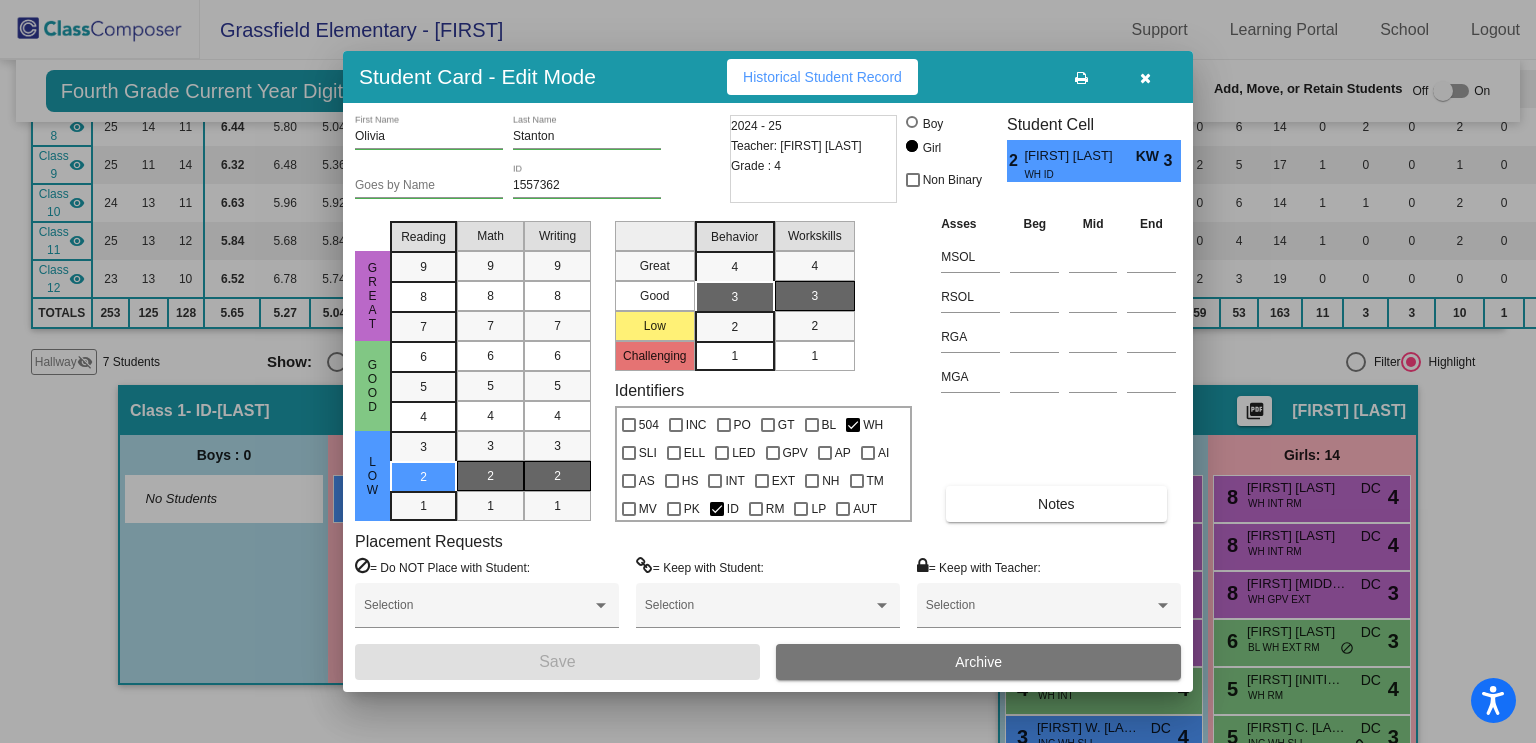 click at bounding box center [768, 371] 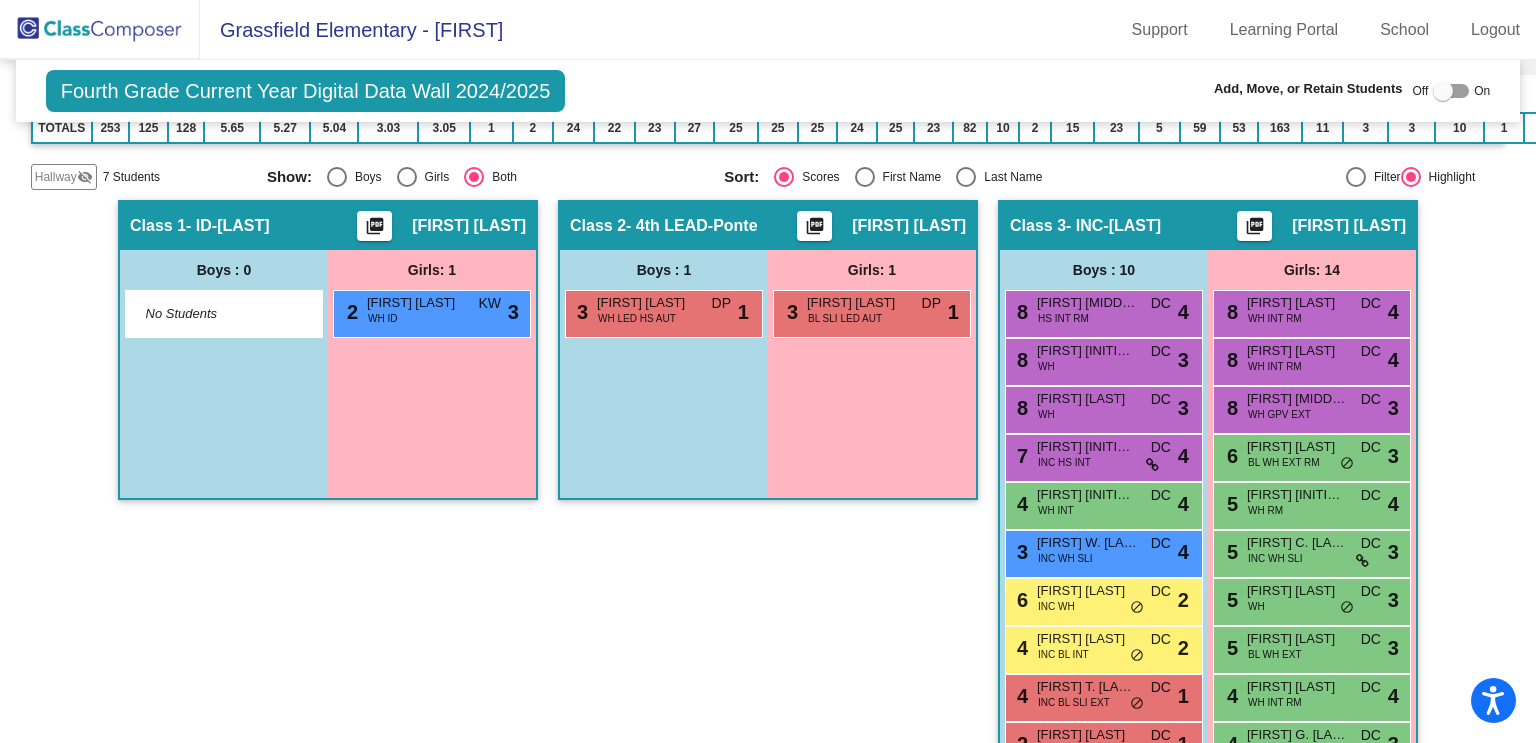 scroll, scrollTop: 718, scrollLeft: 0, axis: vertical 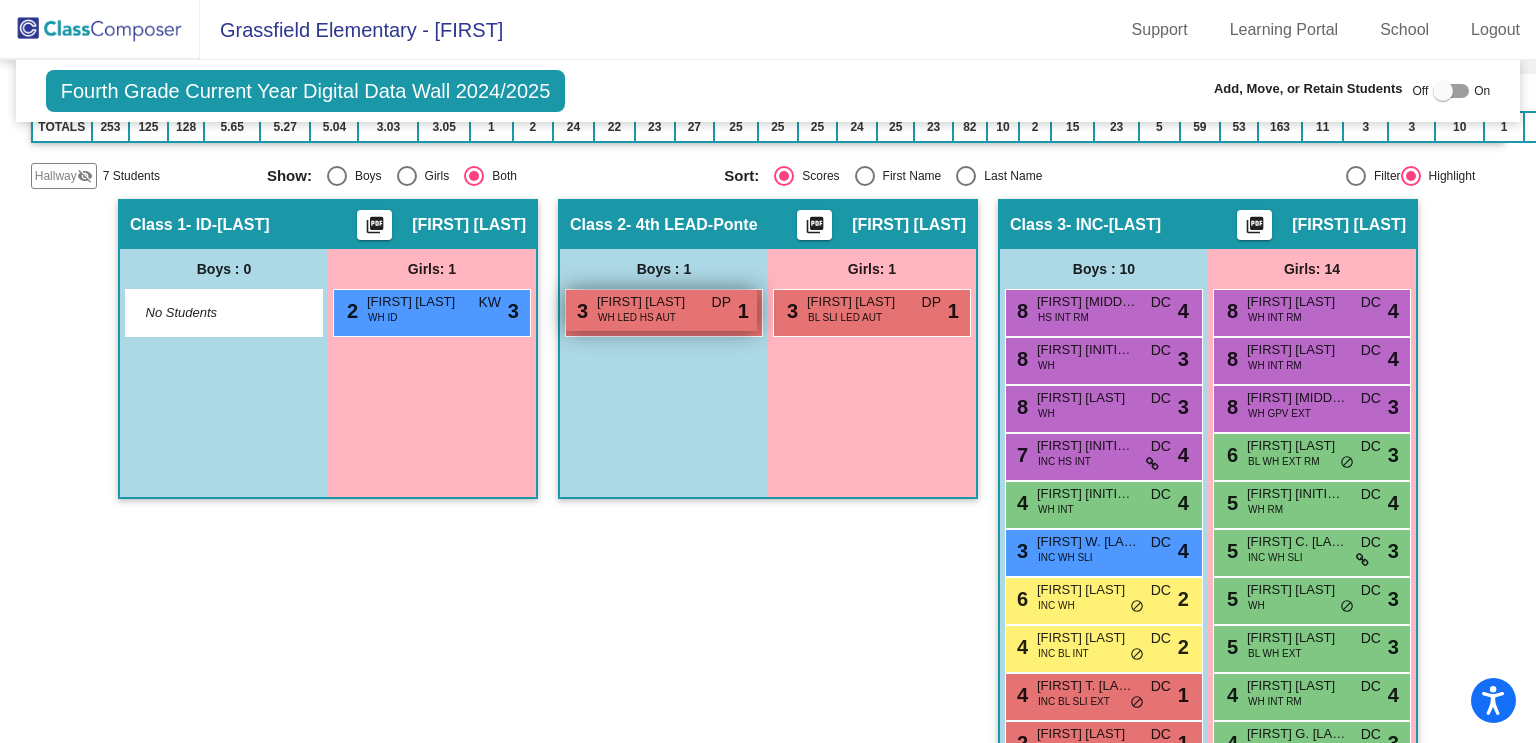 click on "3 Matteo Davena WH LED HS AUT DP lock do_not_disturb_alt 1" at bounding box center [661, 310] 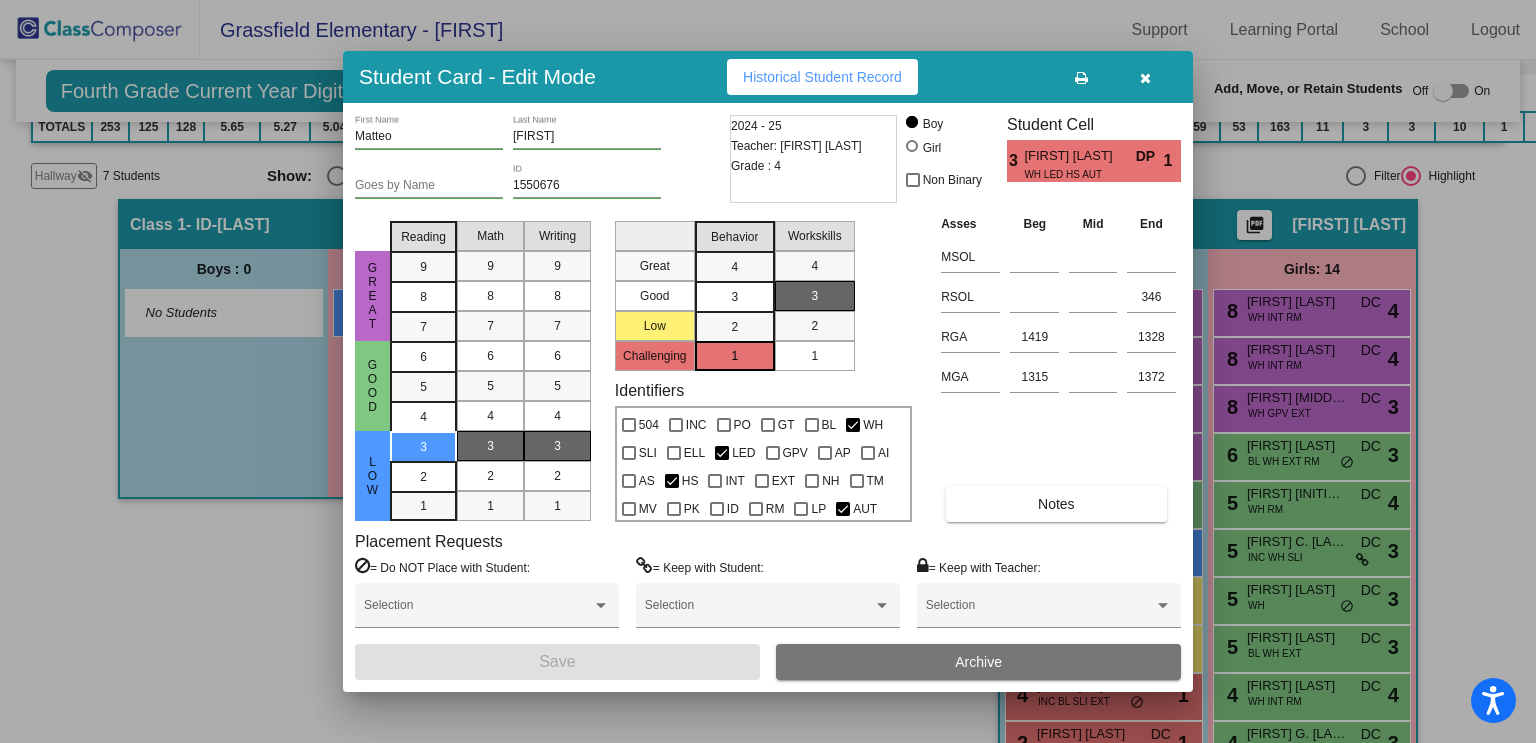 click at bounding box center [768, 371] 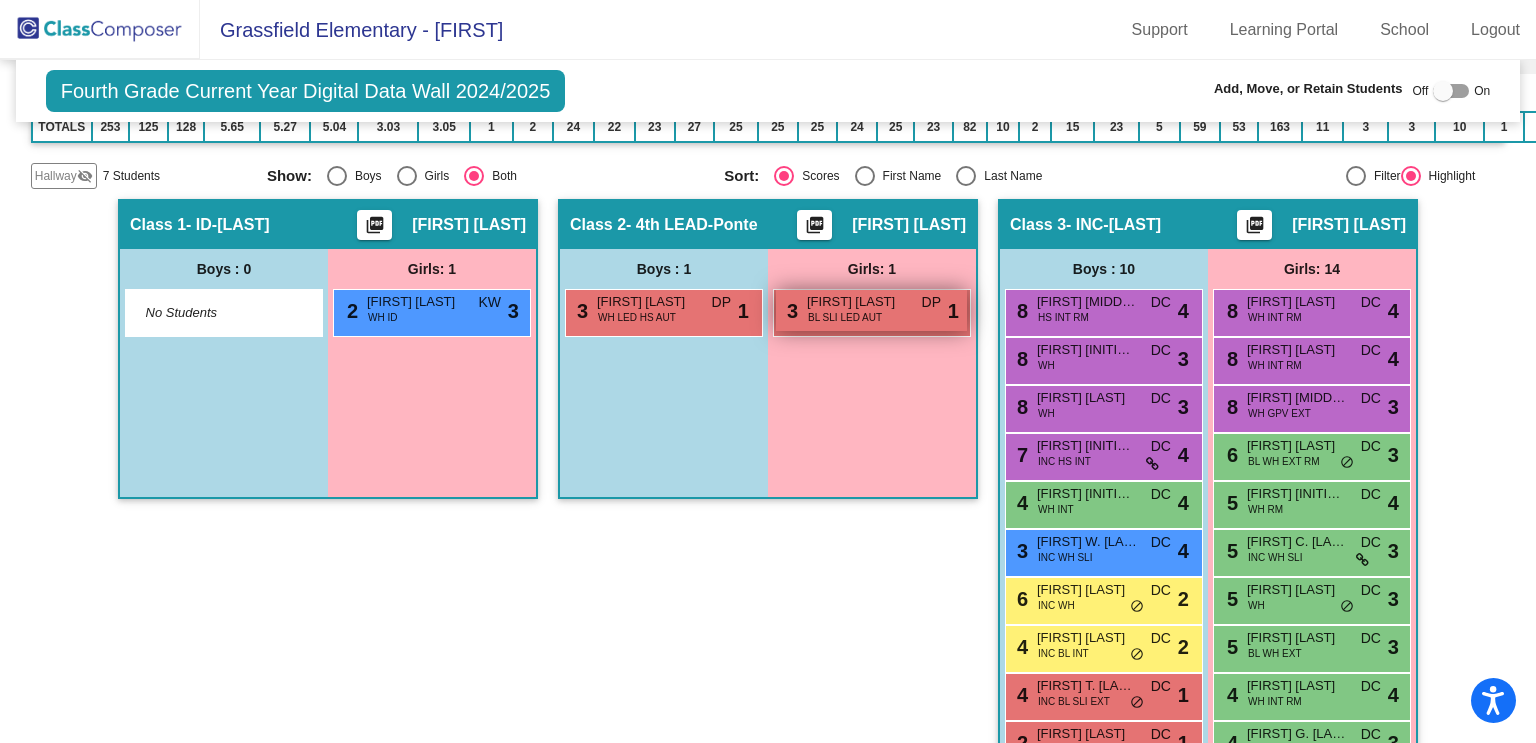 click on "BL SLI LED AUT" at bounding box center [845, 317] 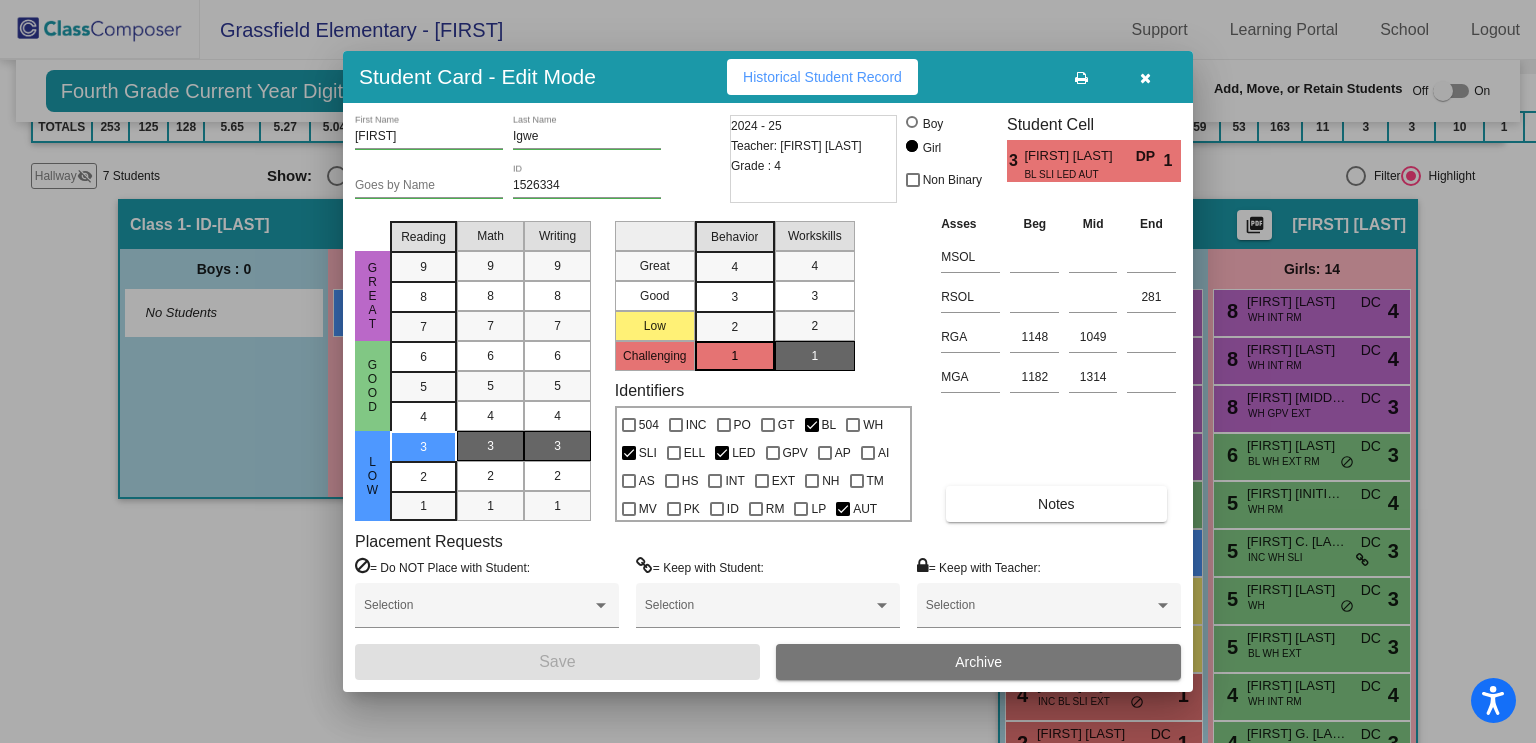 drag, startPoint x: 61, startPoint y: 497, endPoint x: 81, endPoint y: 495, distance: 20.09975 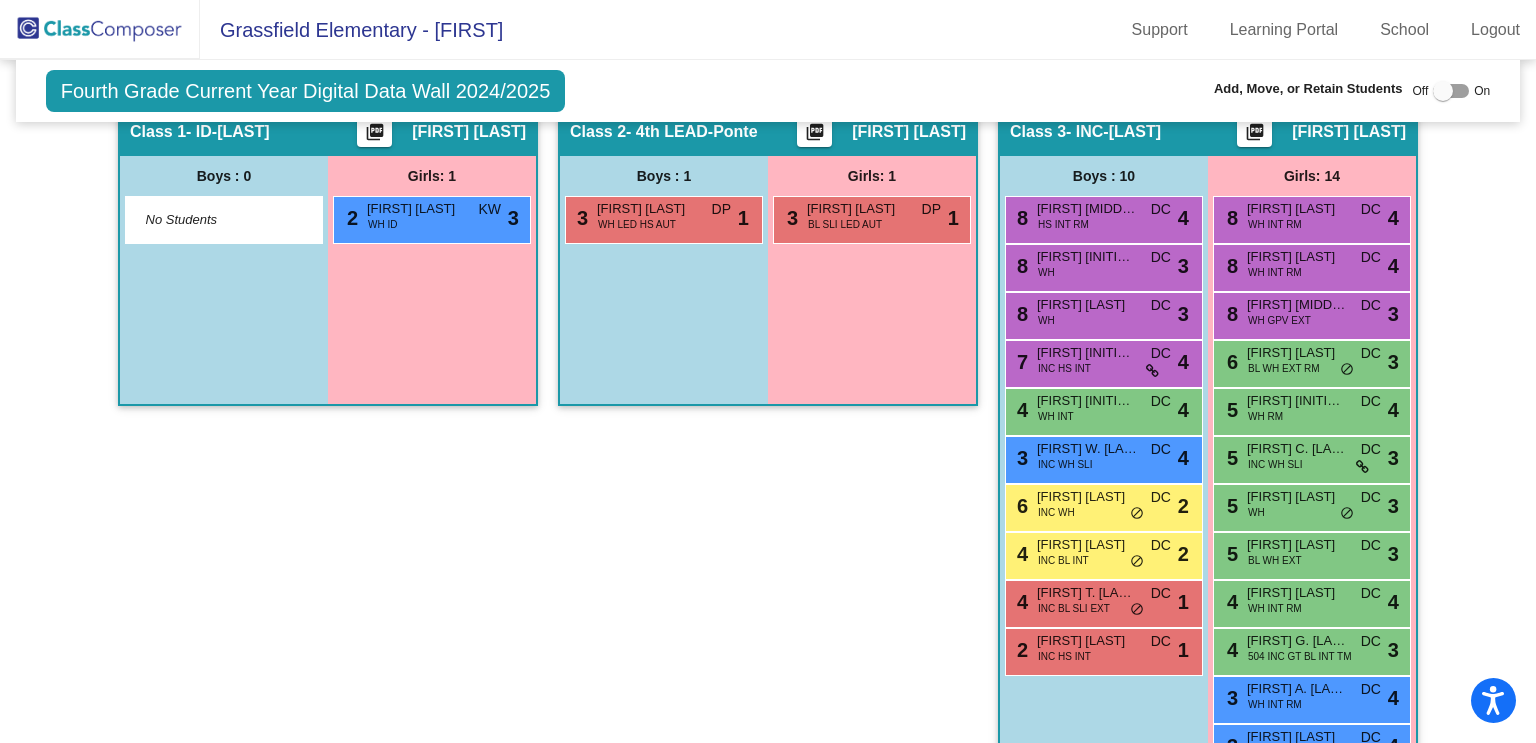 scroll, scrollTop: 824, scrollLeft: 0, axis: vertical 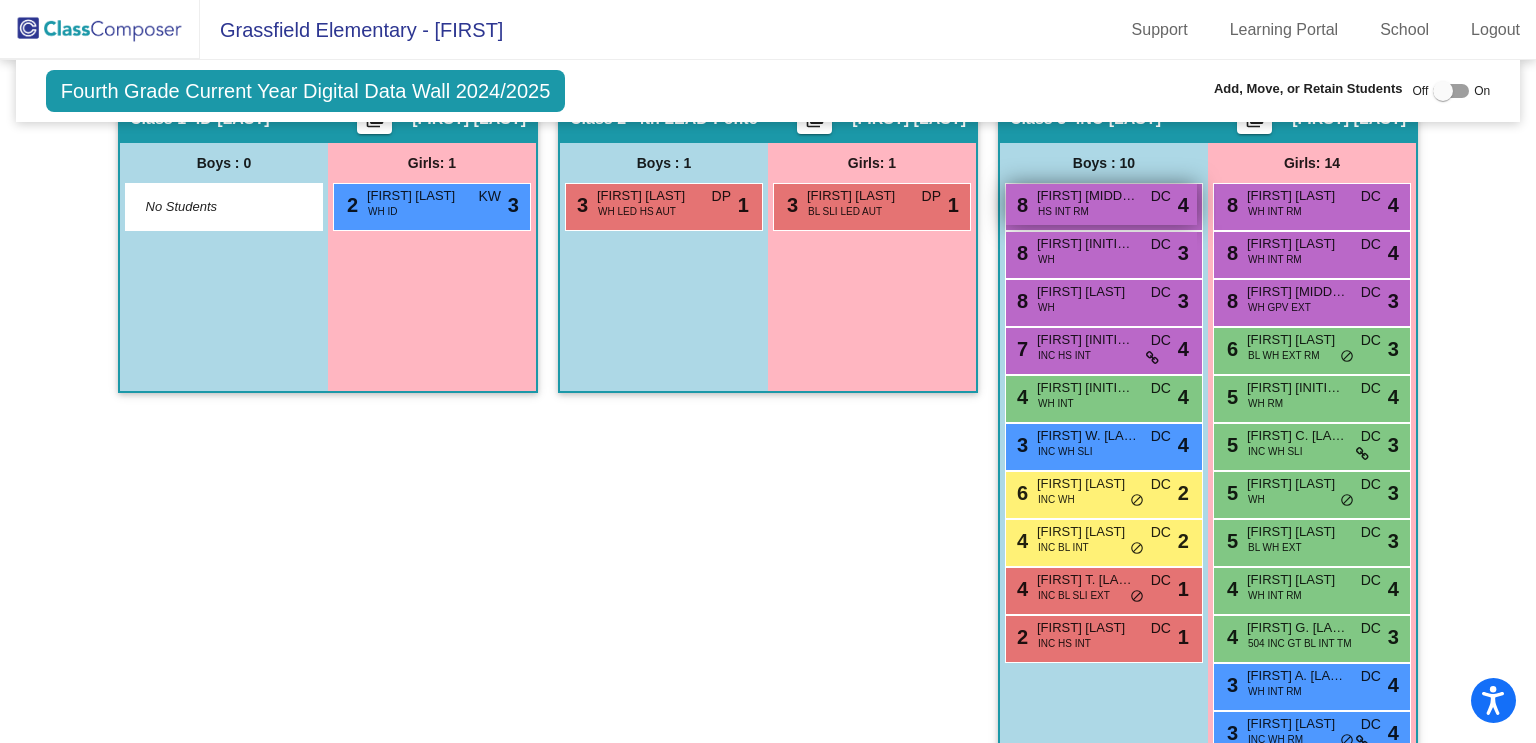 click on "Joaquin M. Fernandez" at bounding box center [1087, 196] 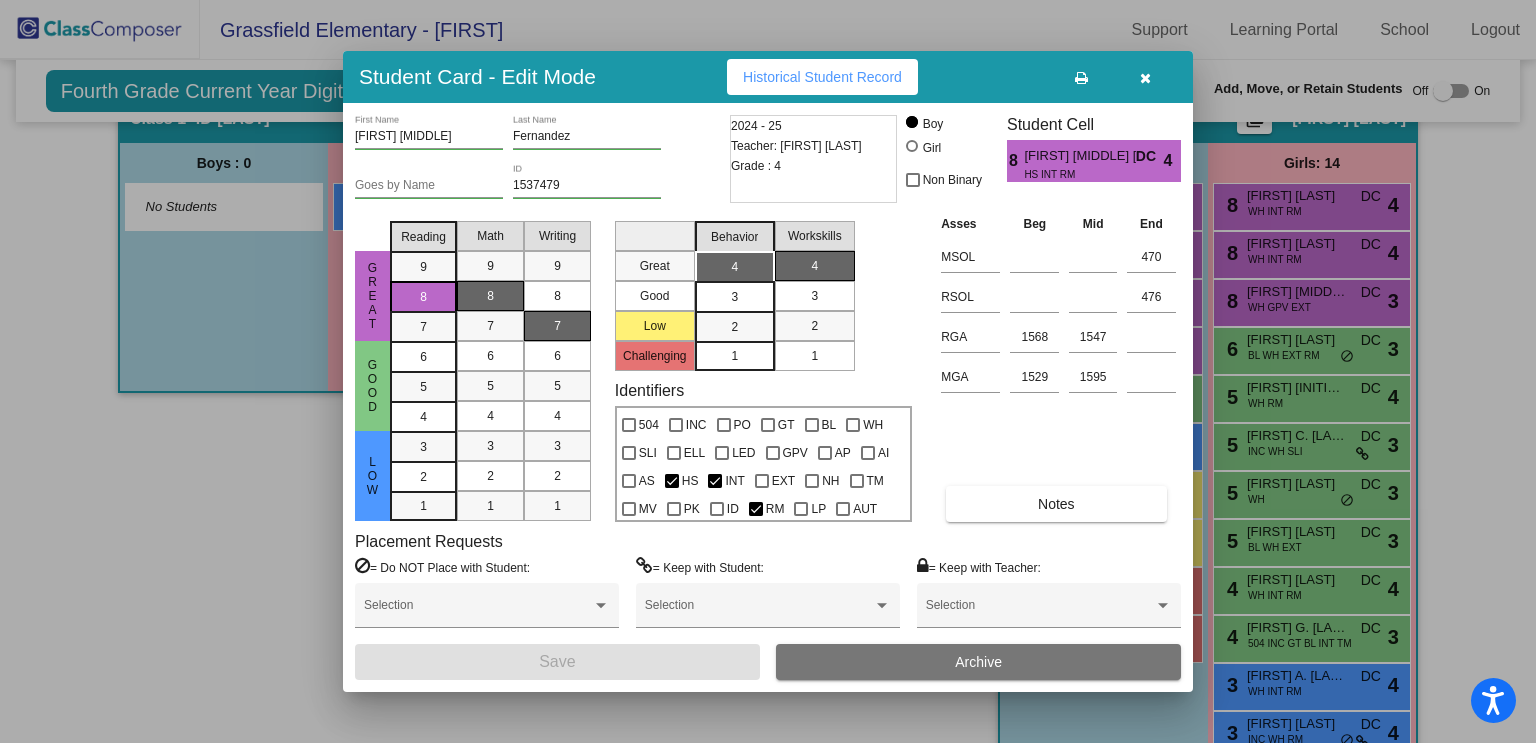 click at bounding box center (768, 371) 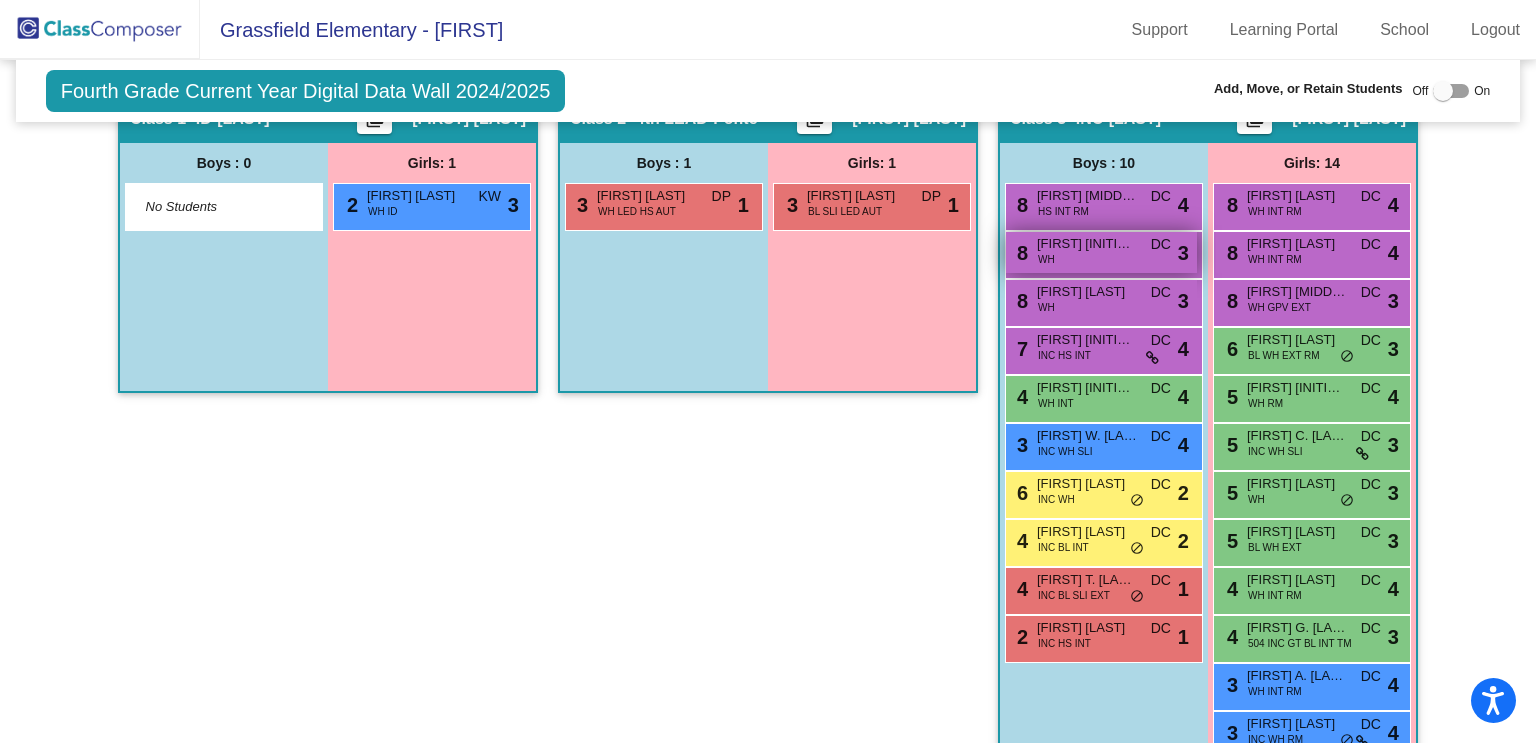 click on "8 Decklyn J. Young WH DC lock do_not_disturb_alt 3" at bounding box center (1101, 252) 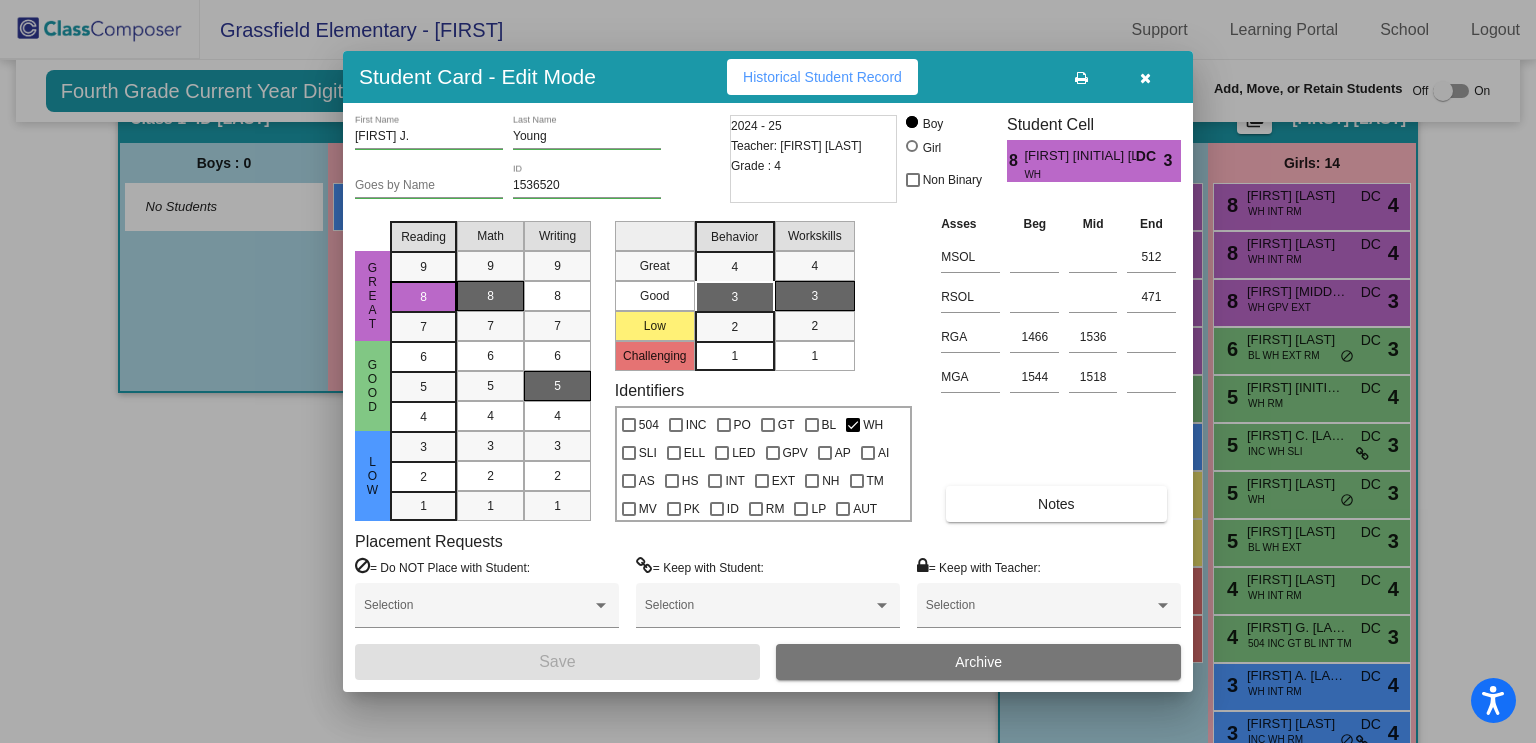 click at bounding box center (768, 371) 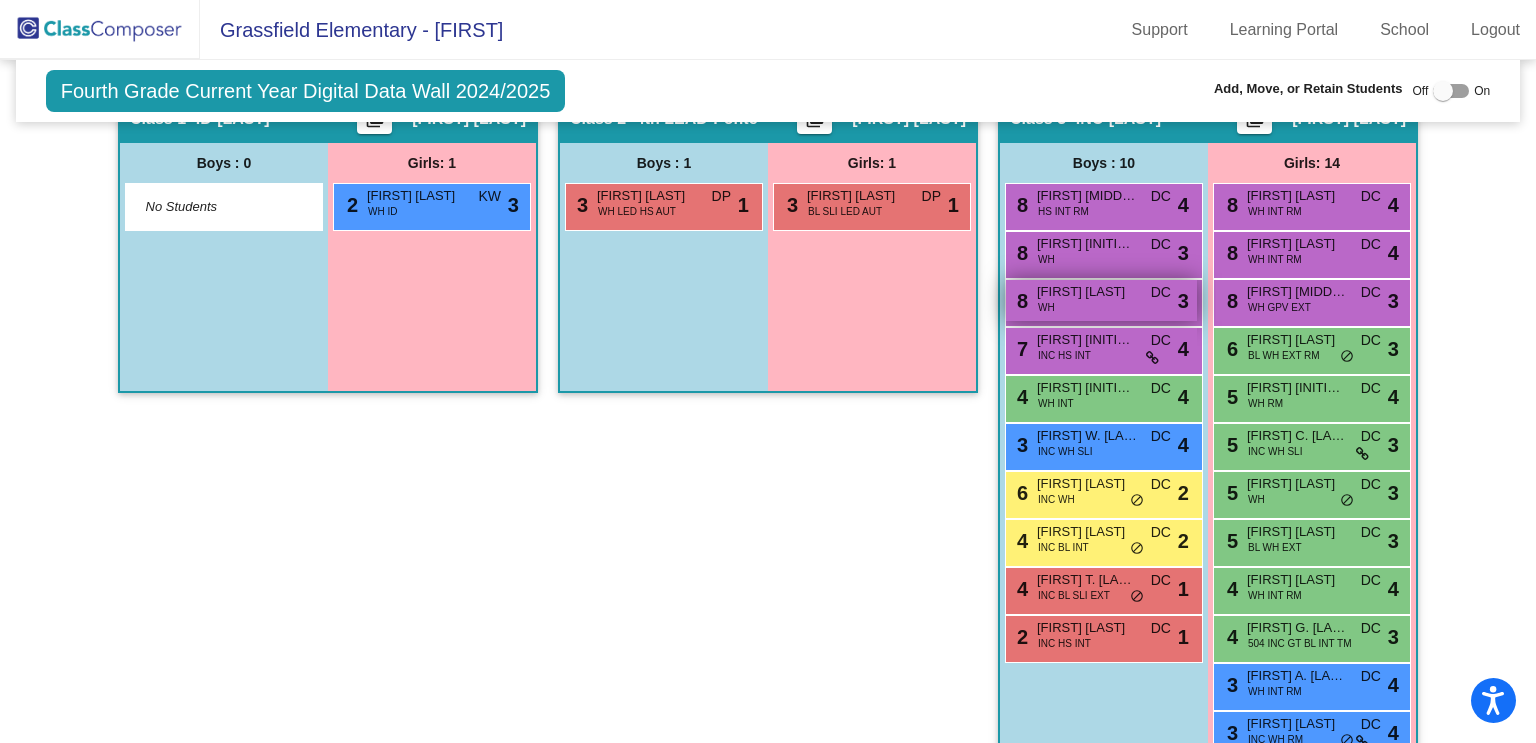 click on "8 James Weaver WH DC lock do_not_disturb_alt 3" at bounding box center (1101, 300) 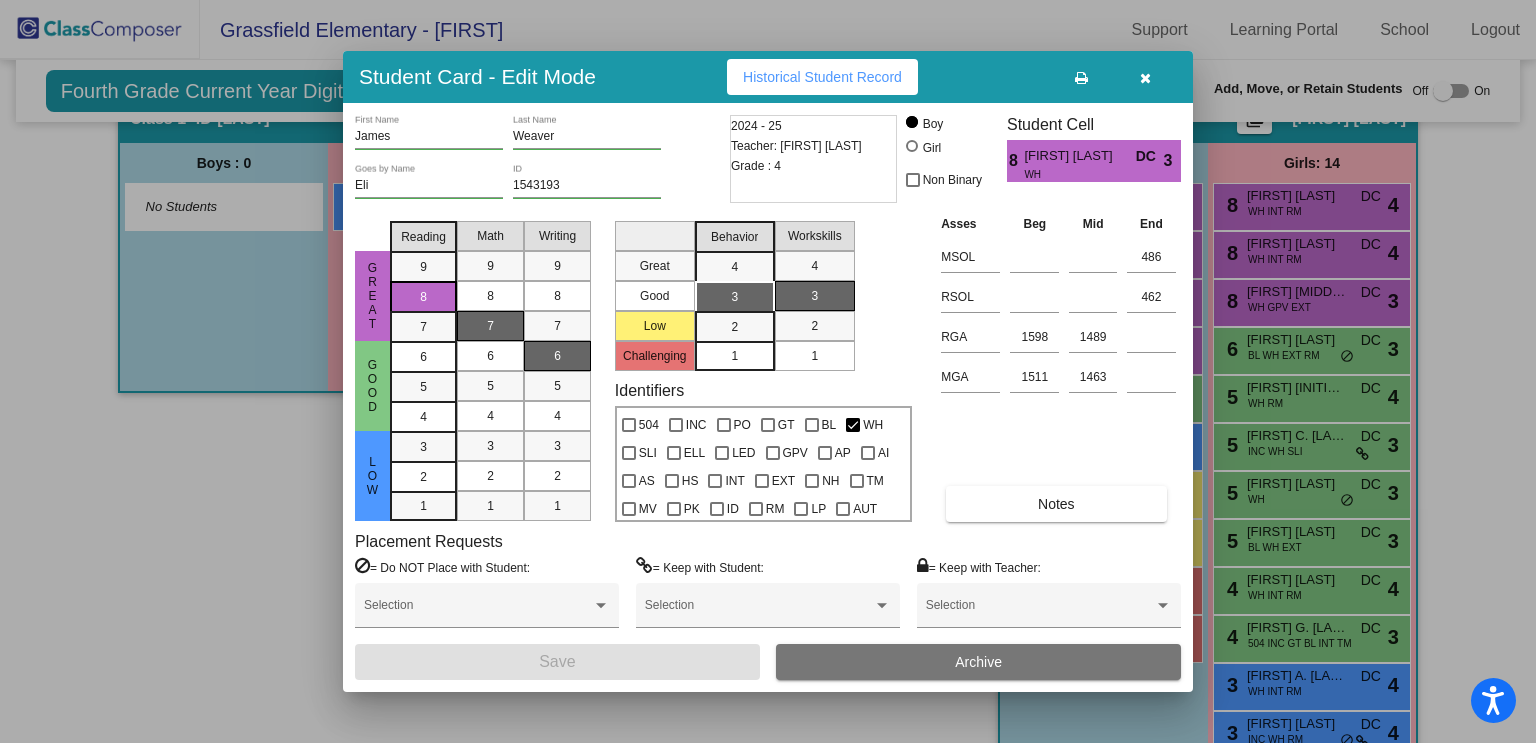 click at bounding box center [768, 371] 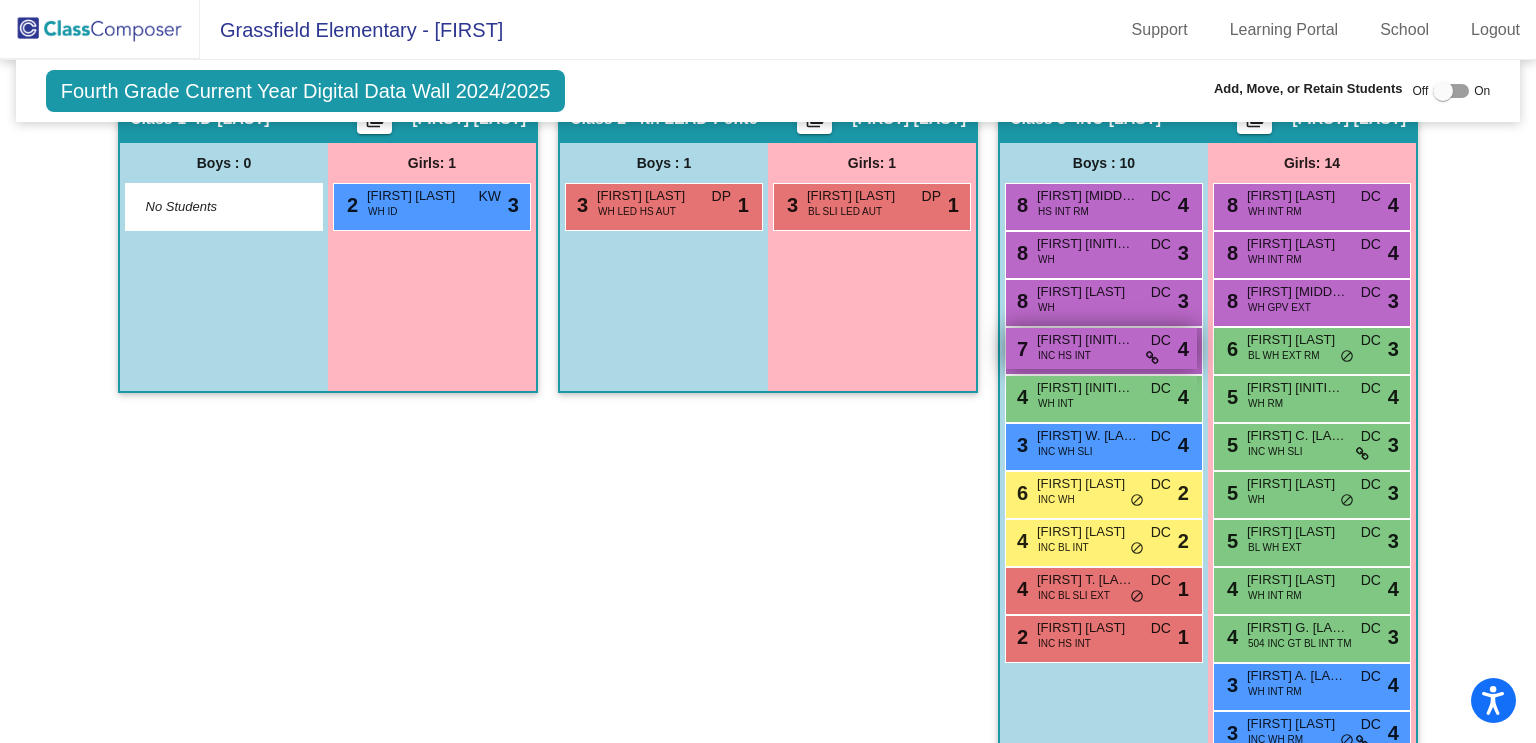 click on "7 Daniel E. Davis INC HS INT DC lock do_not_disturb_alt 4" at bounding box center [1101, 348] 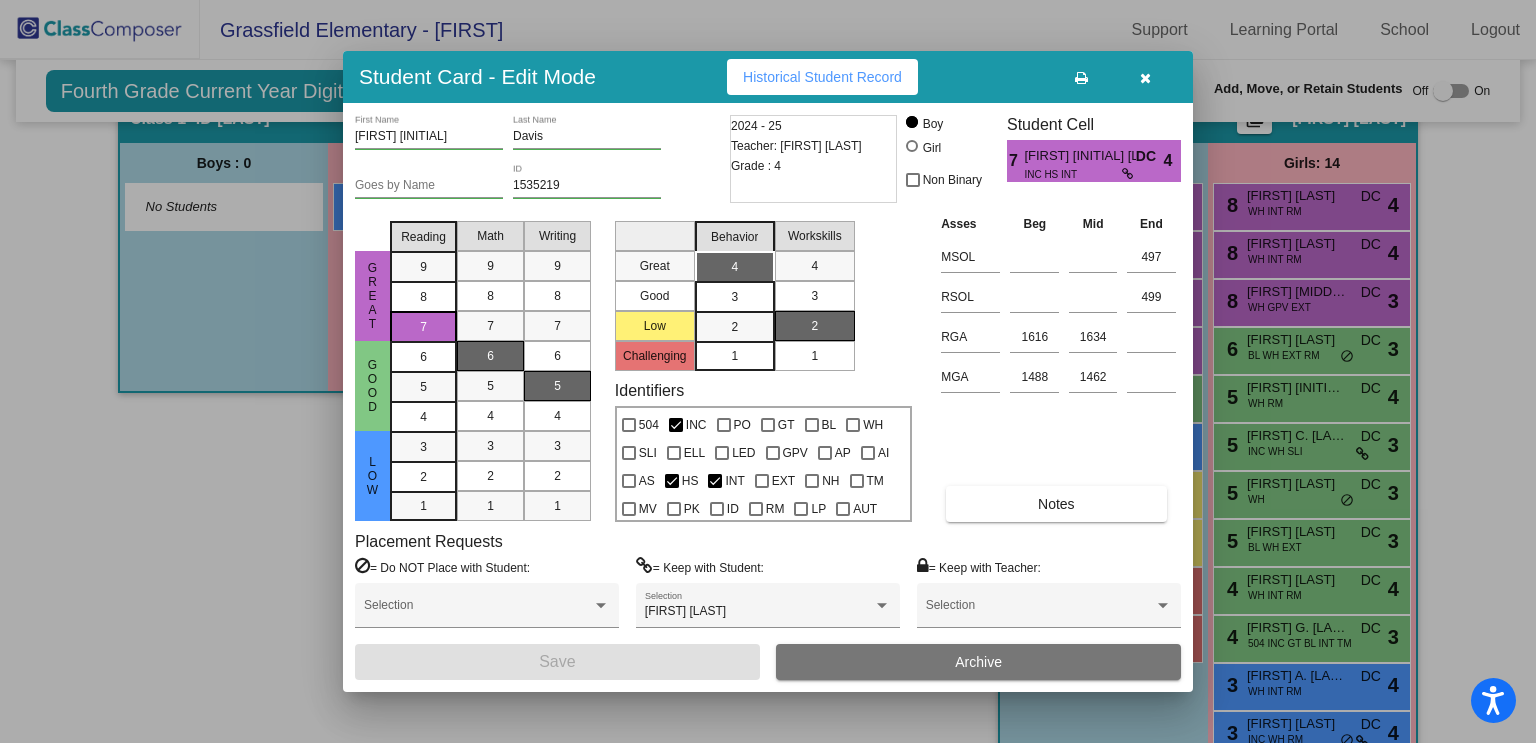 click at bounding box center [768, 371] 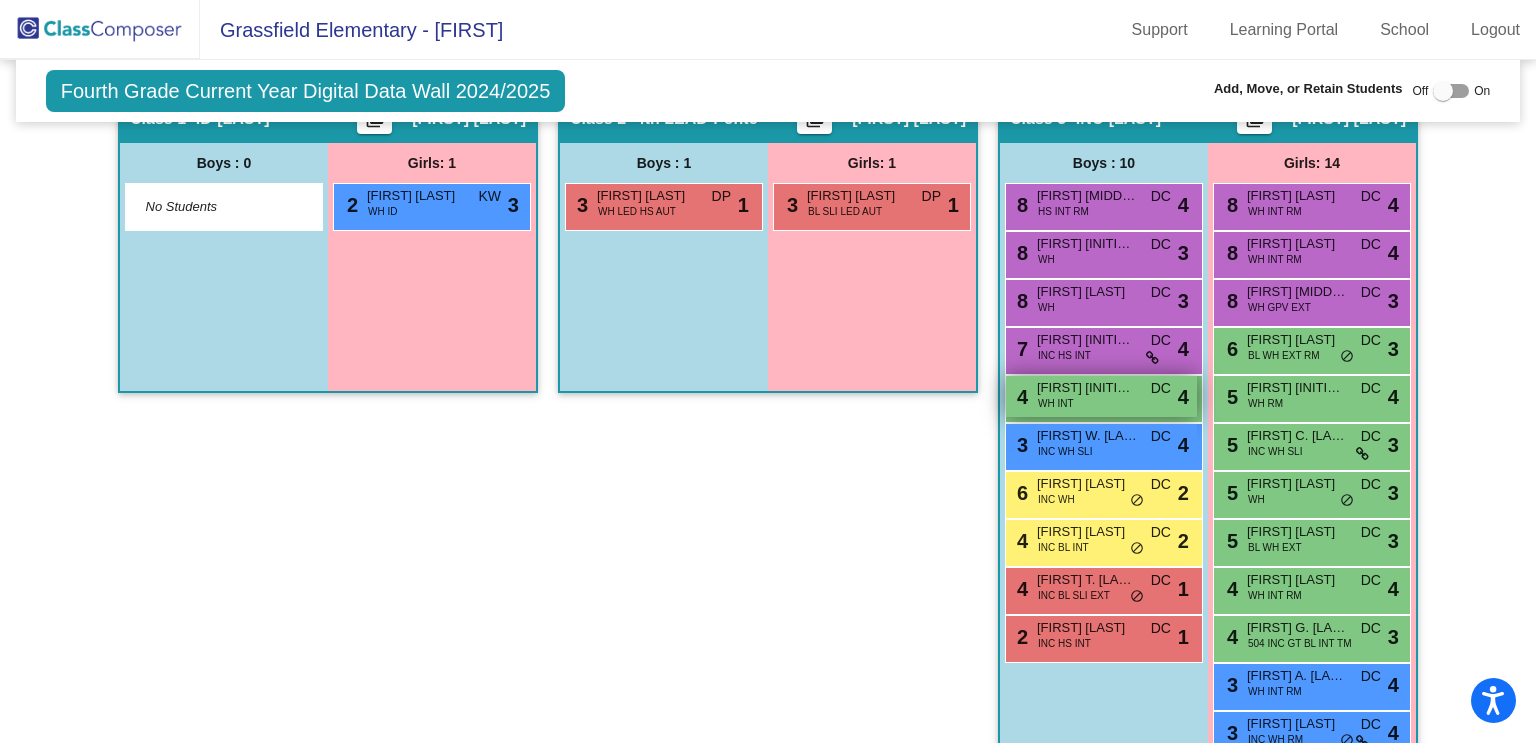 click on "4 James P. Wang WH INT DC lock do_not_disturb_alt 4" at bounding box center [1101, 396] 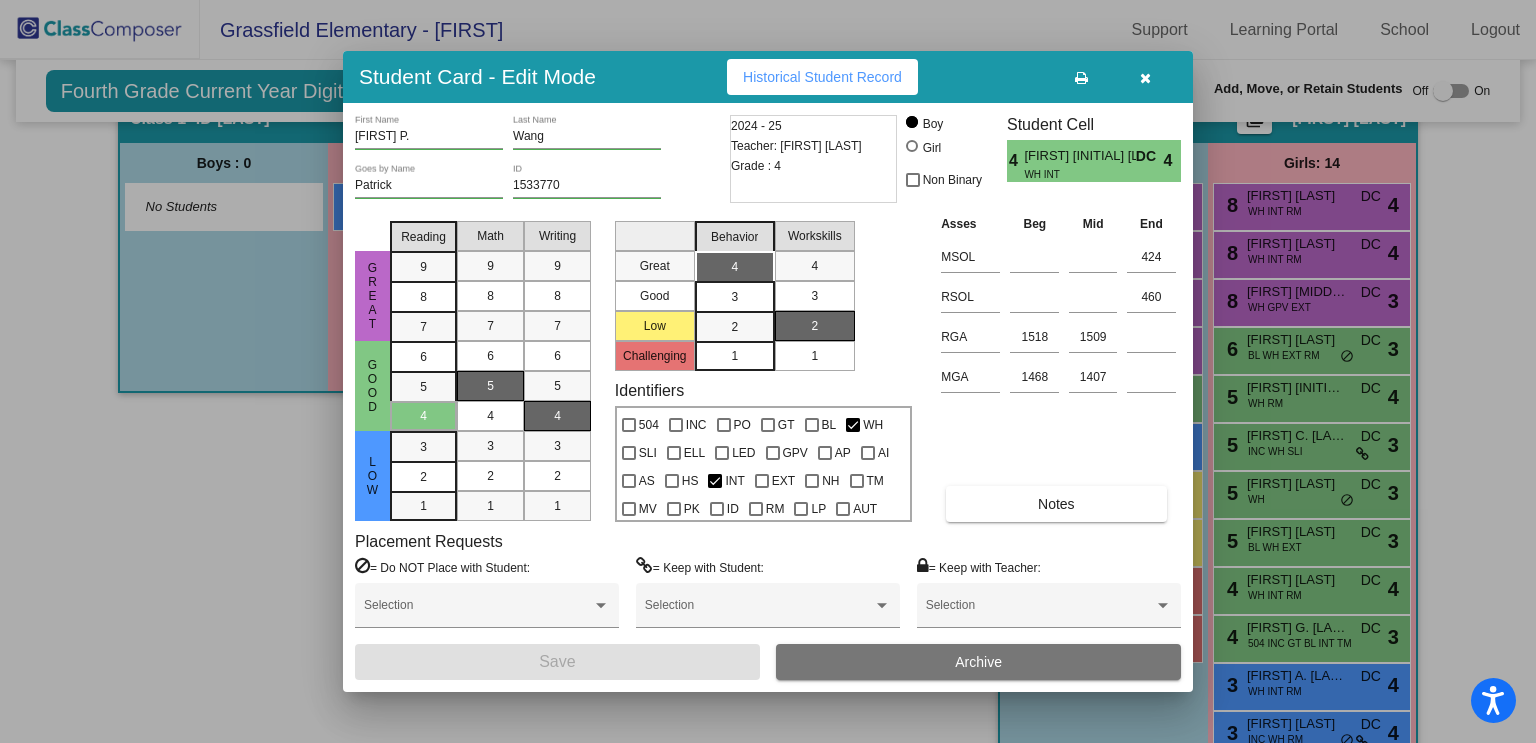 click at bounding box center (768, 371) 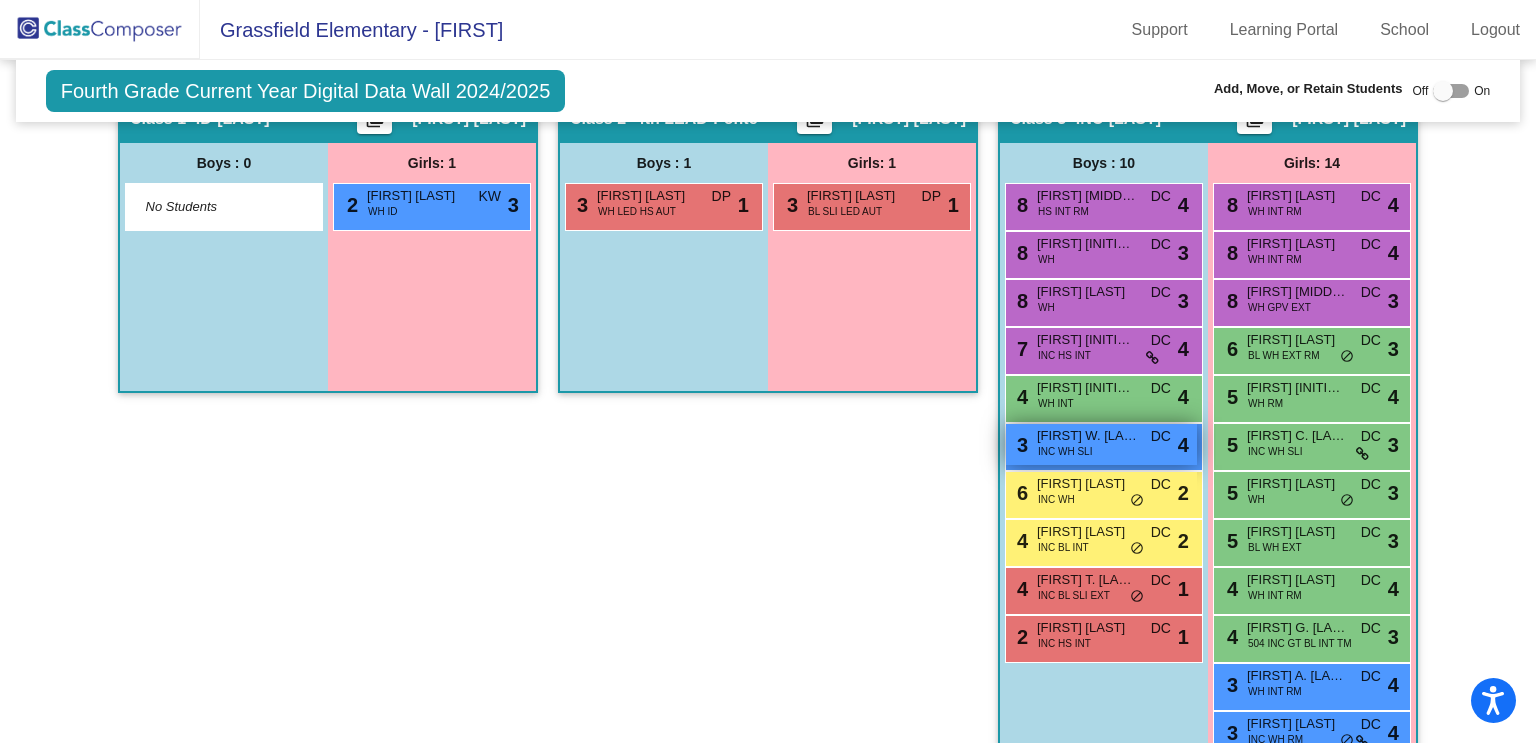click on "3 Oliver W. Bruce-Ross INC WH SLI DC lock do_not_disturb_alt 4" at bounding box center (1101, 444) 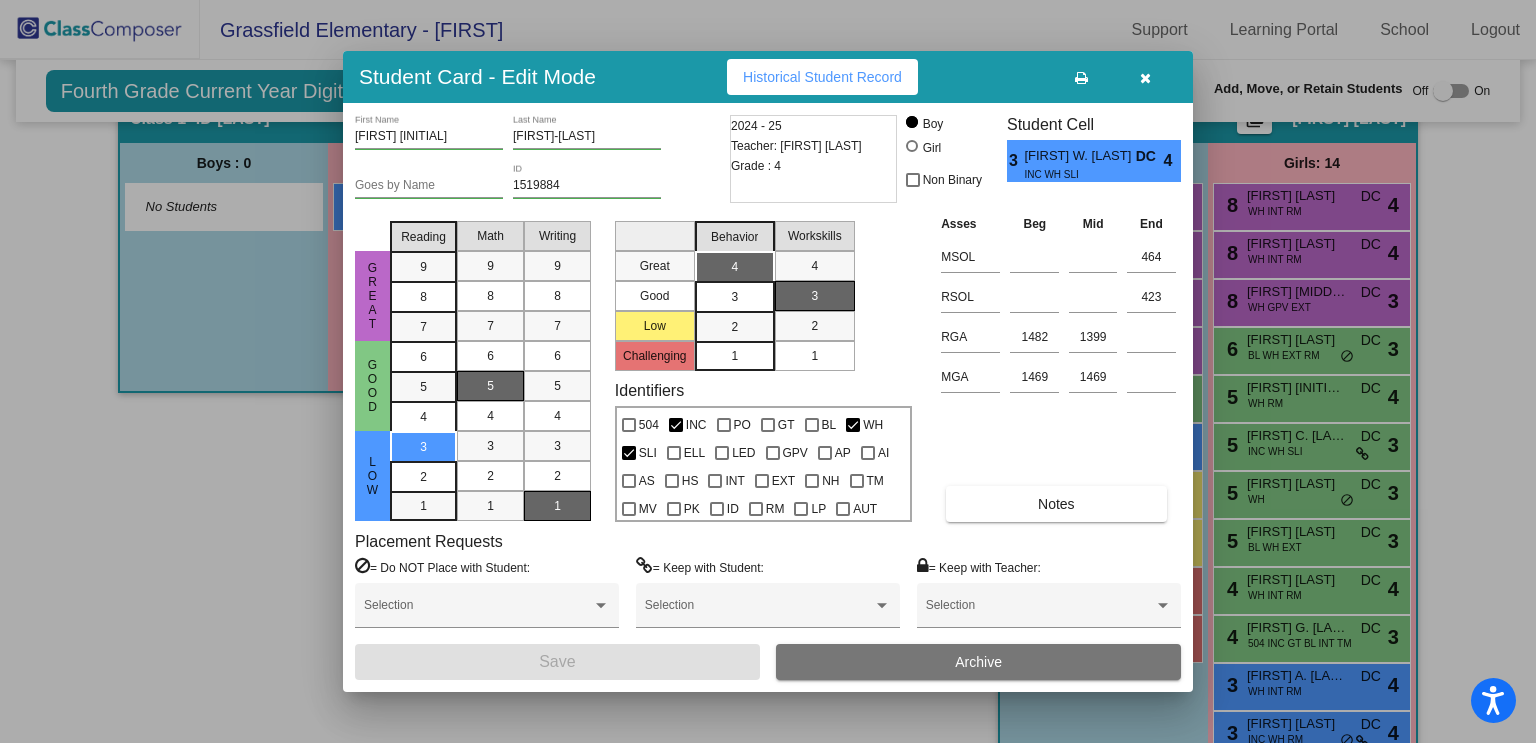 click at bounding box center (768, 371) 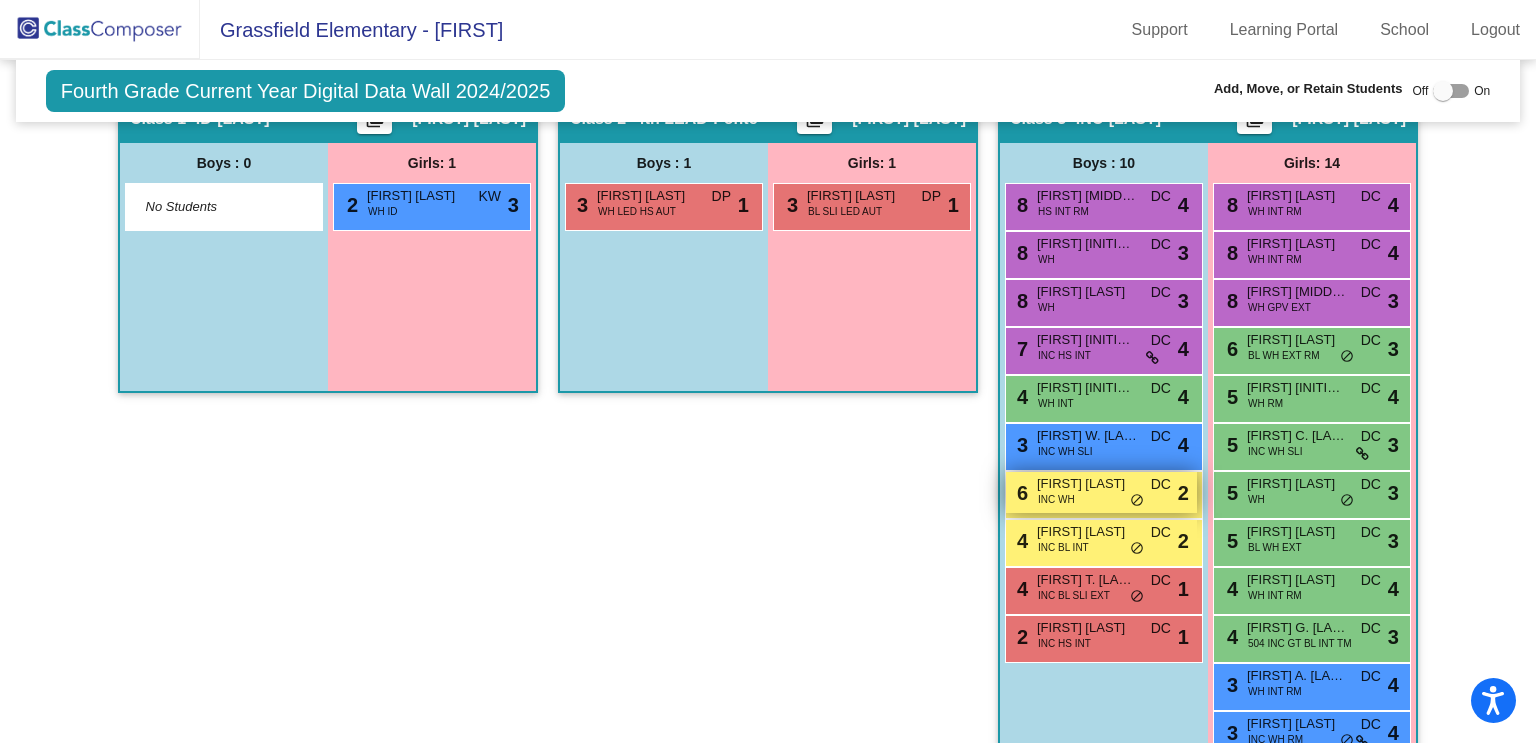 click on "Canaan Adams" at bounding box center (1087, 484) 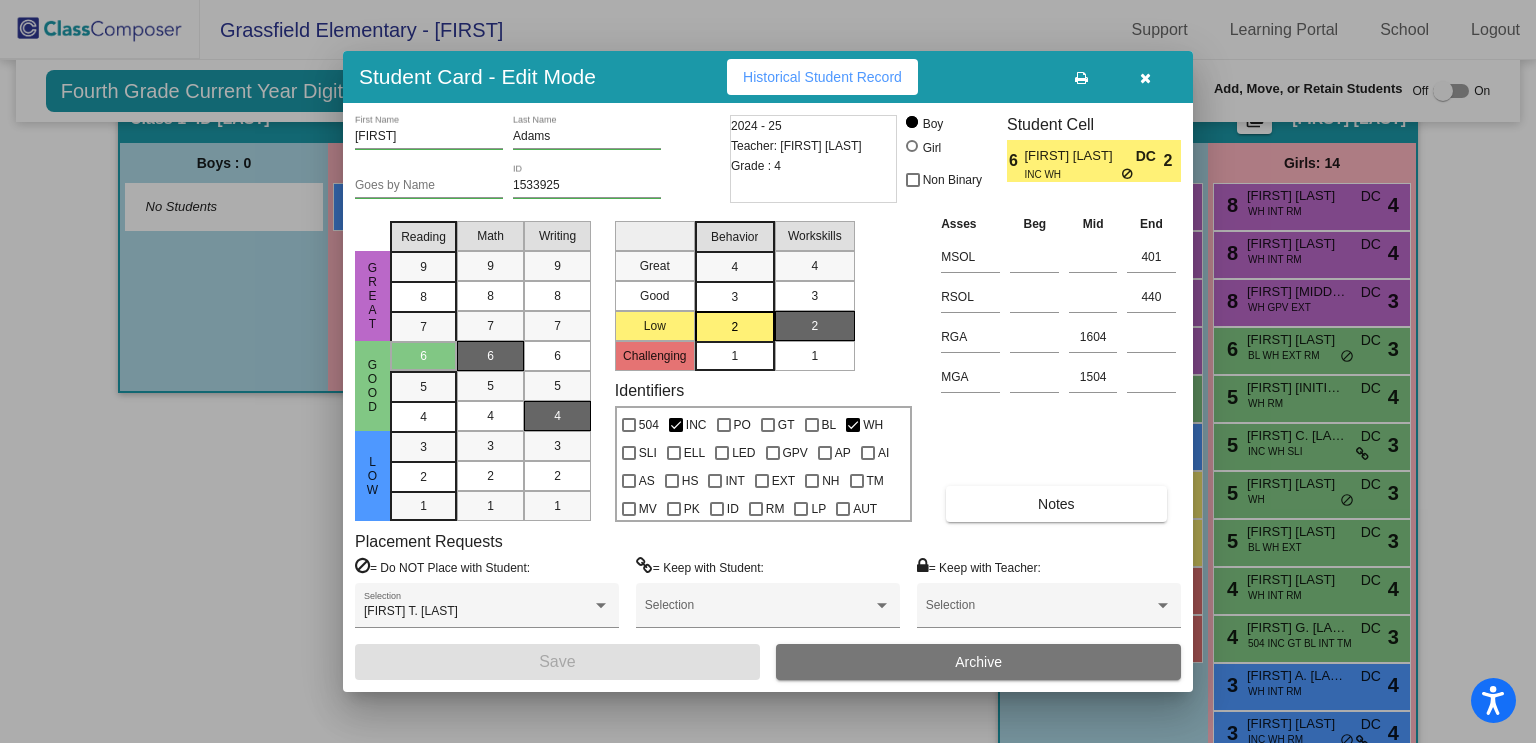 click at bounding box center [768, 371] 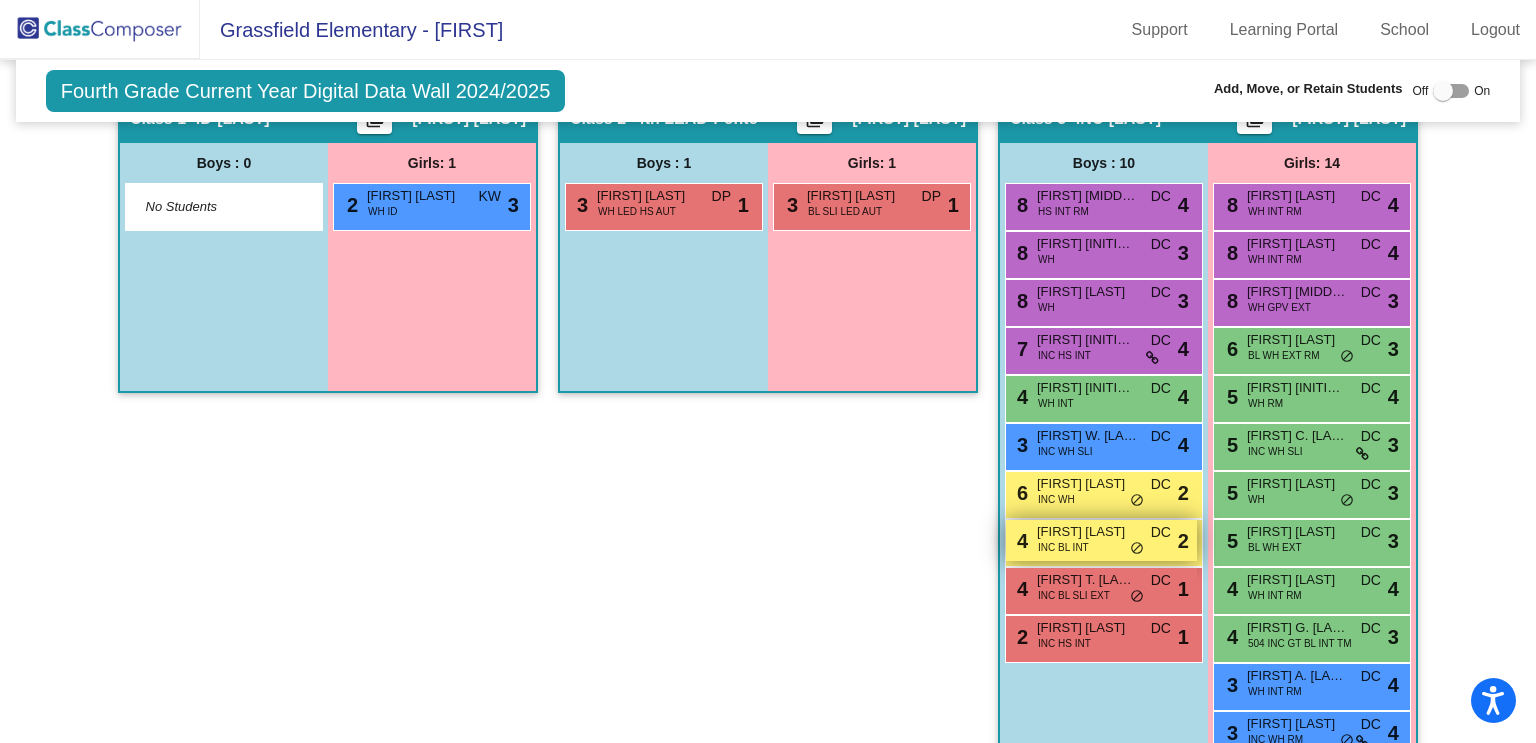 click on "do_not_disturb_alt" at bounding box center (1137, 549) 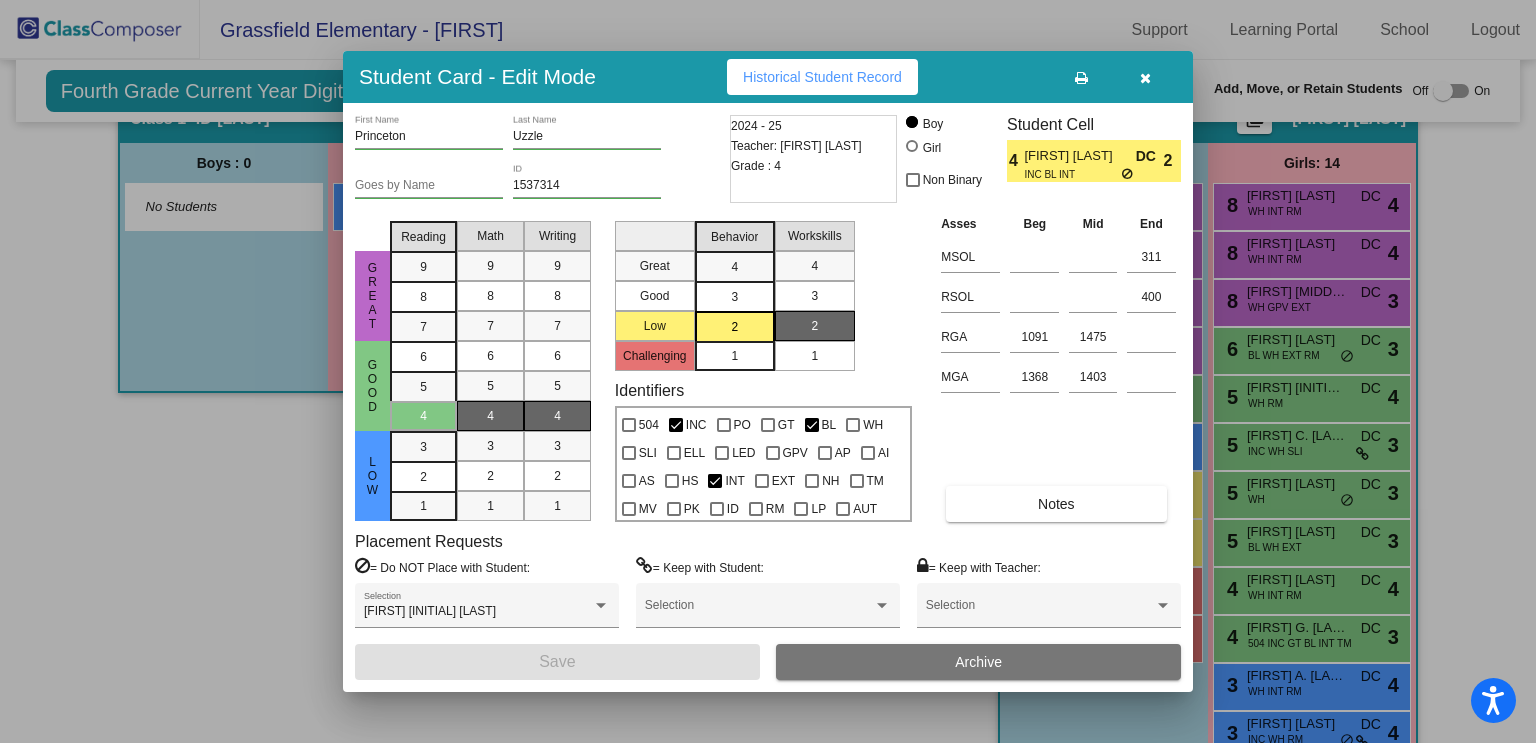 click at bounding box center [768, 371] 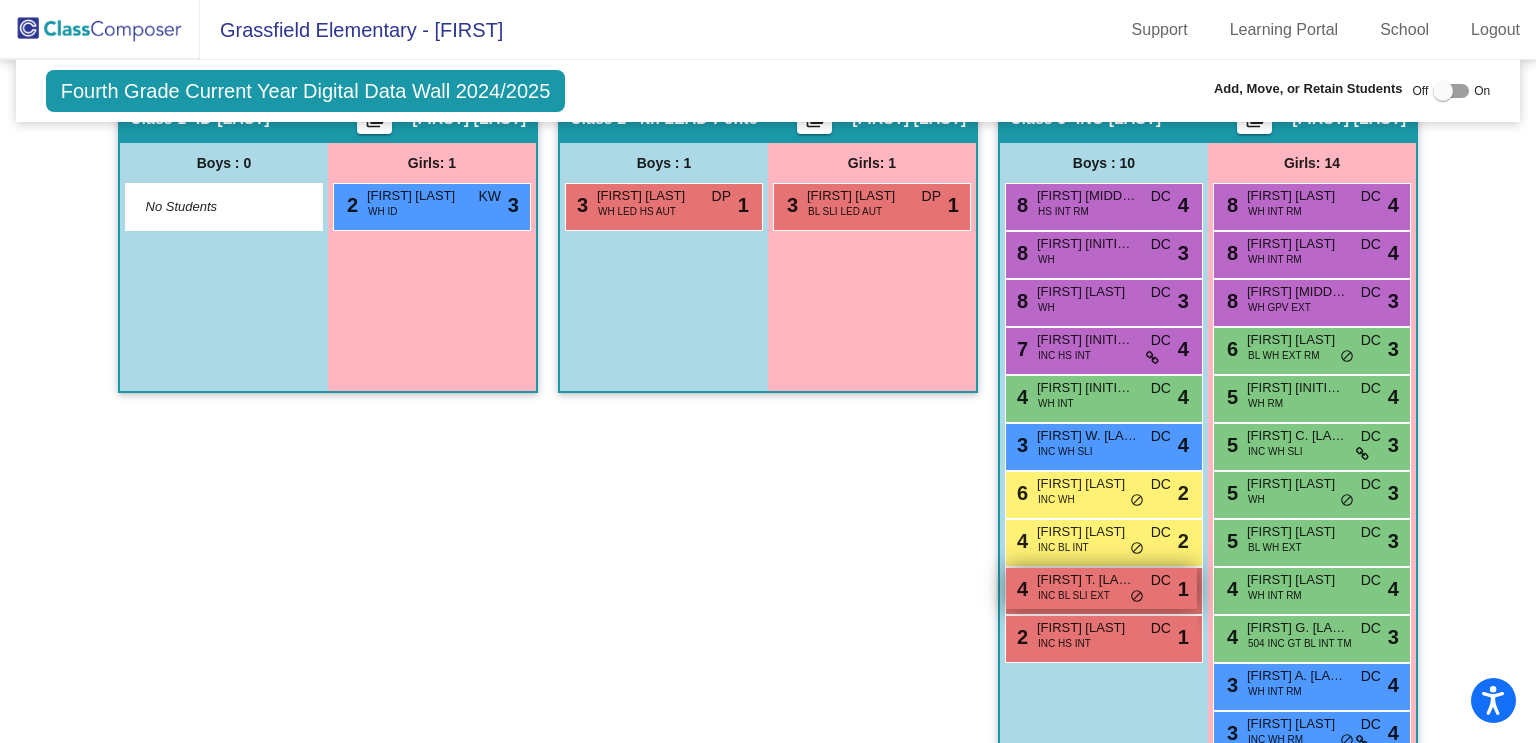 click on "4 John T. Stallings INC BL SLI EXT DC lock do_not_disturb_alt 1" at bounding box center [1101, 588] 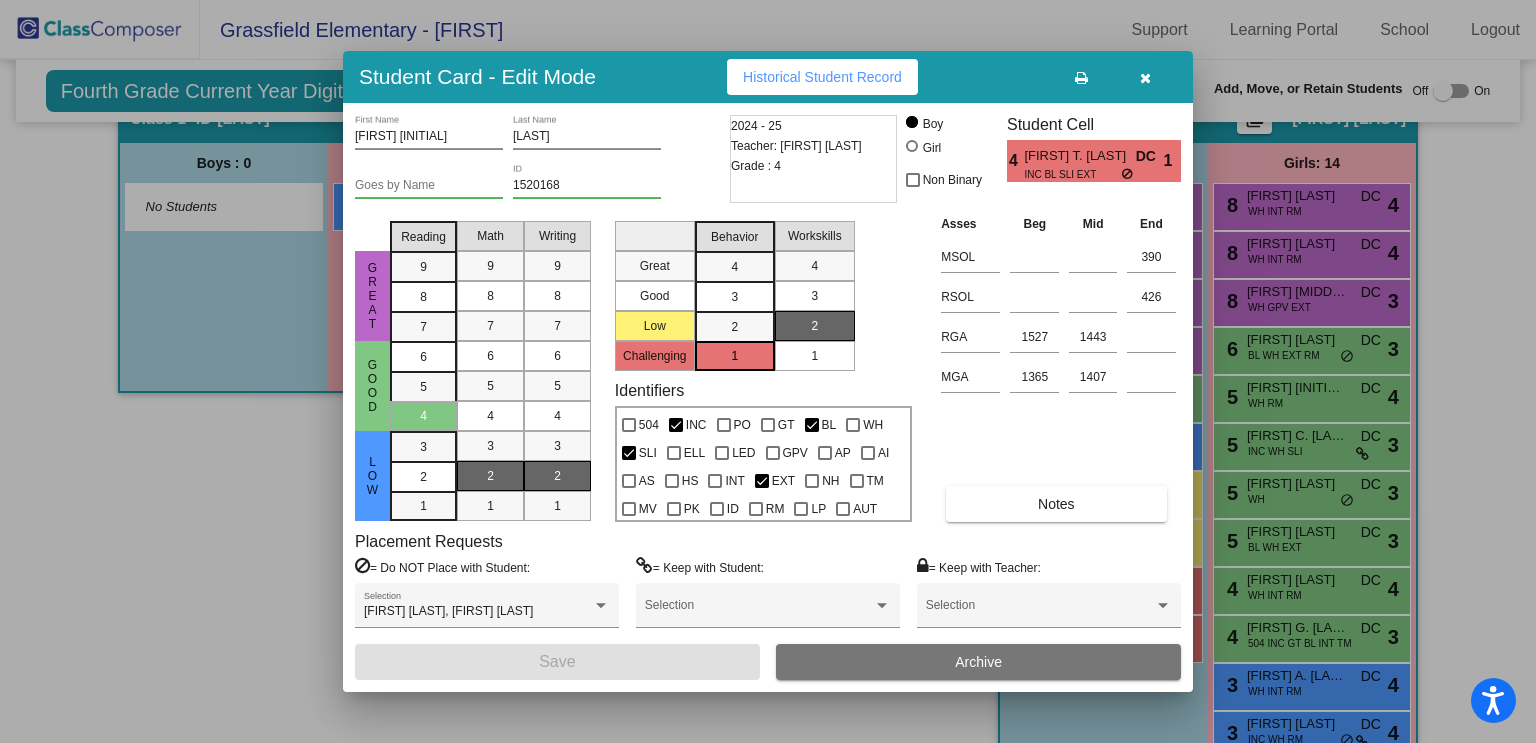 click at bounding box center (768, 371) 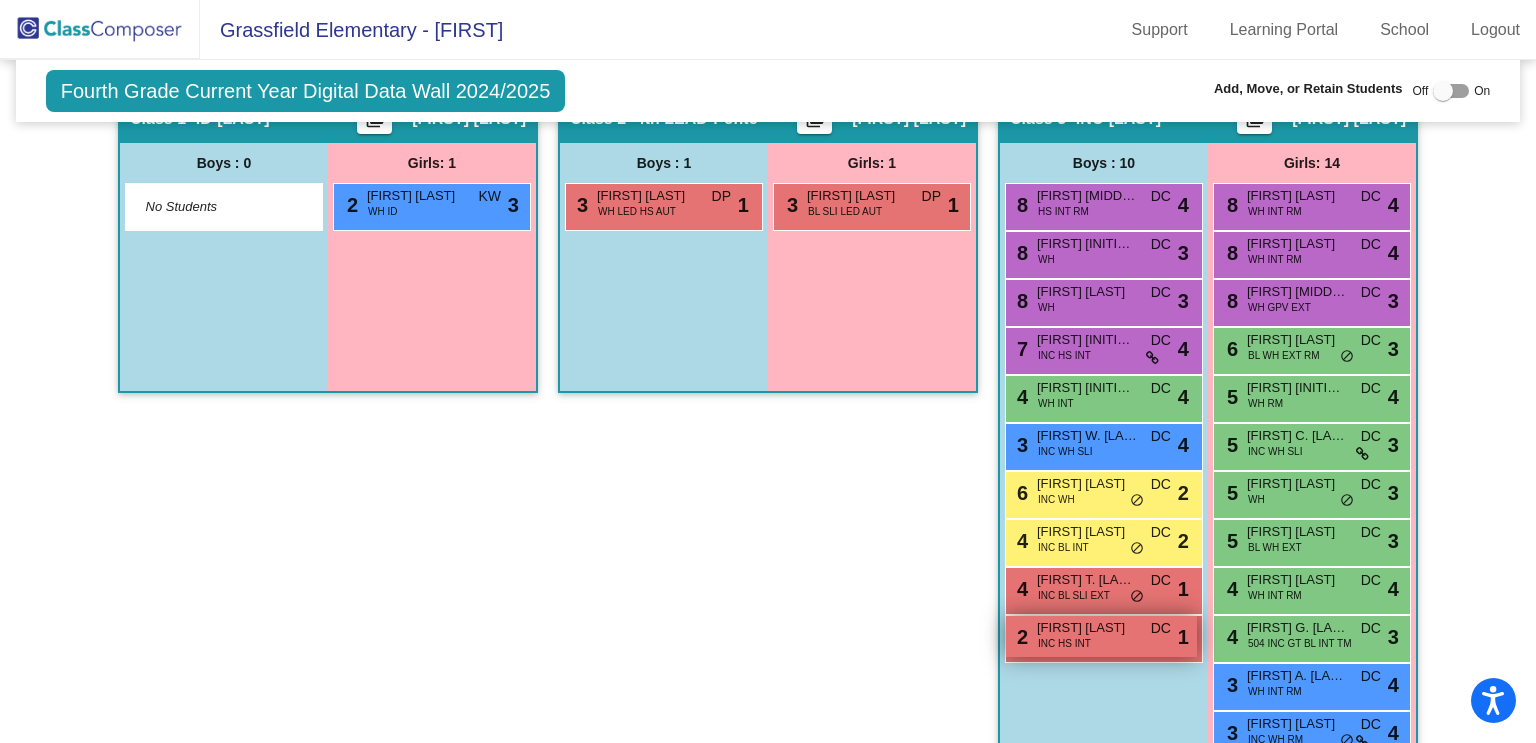 click on "2 Eric Brown INC HS INT DC lock do_not_disturb_alt 1" at bounding box center [1101, 636] 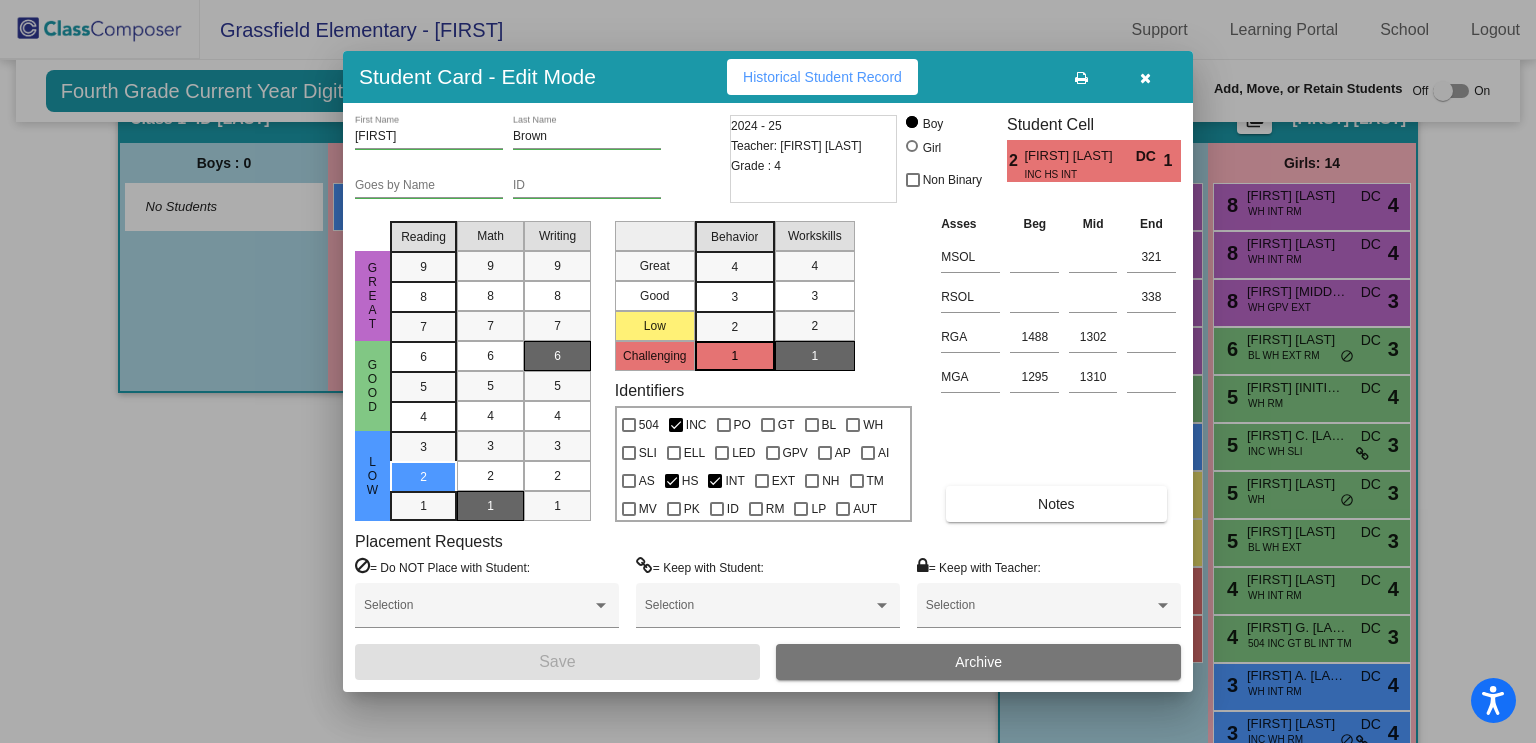 click at bounding box center [768, 371] 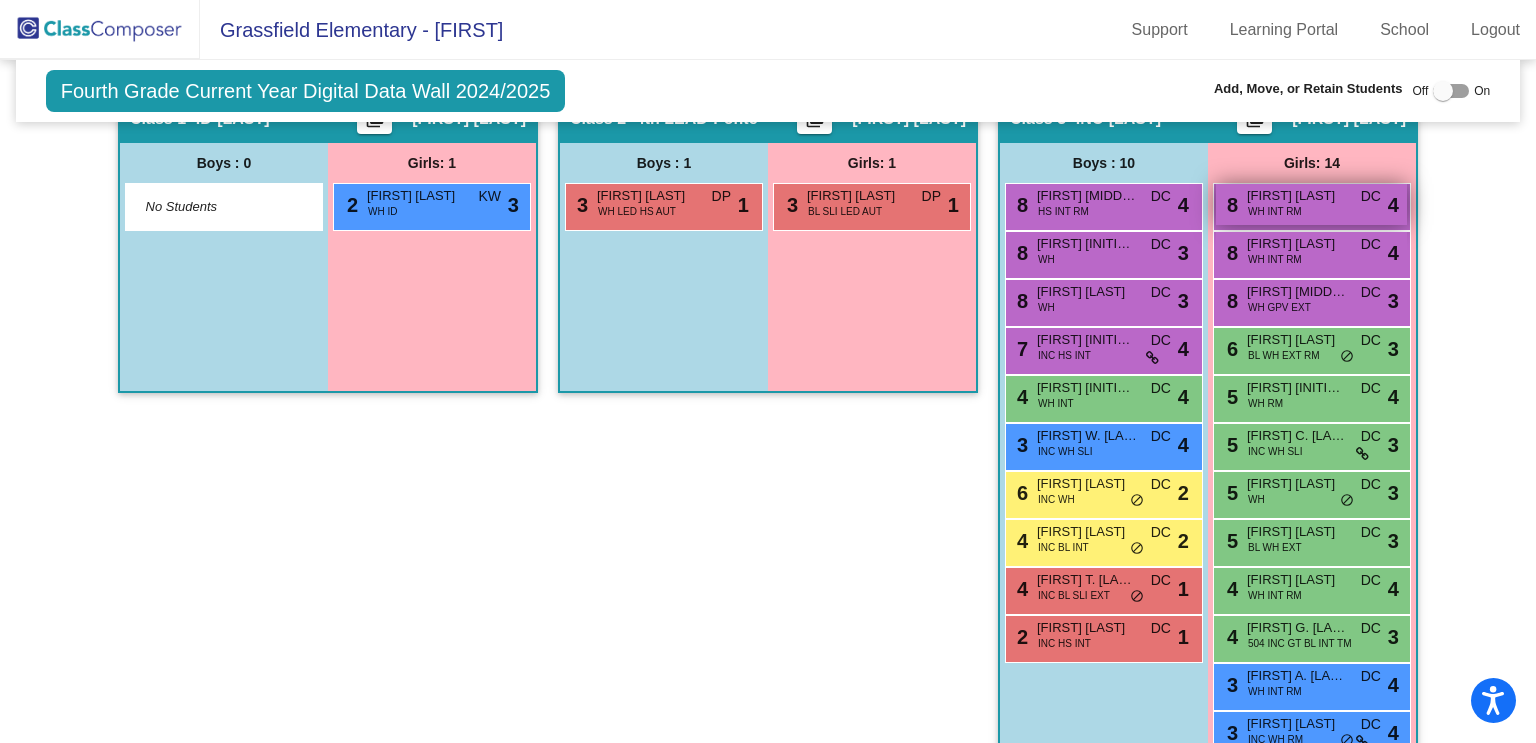 click on "Makenna R. Hansen" at bounding box center (1297, 196) 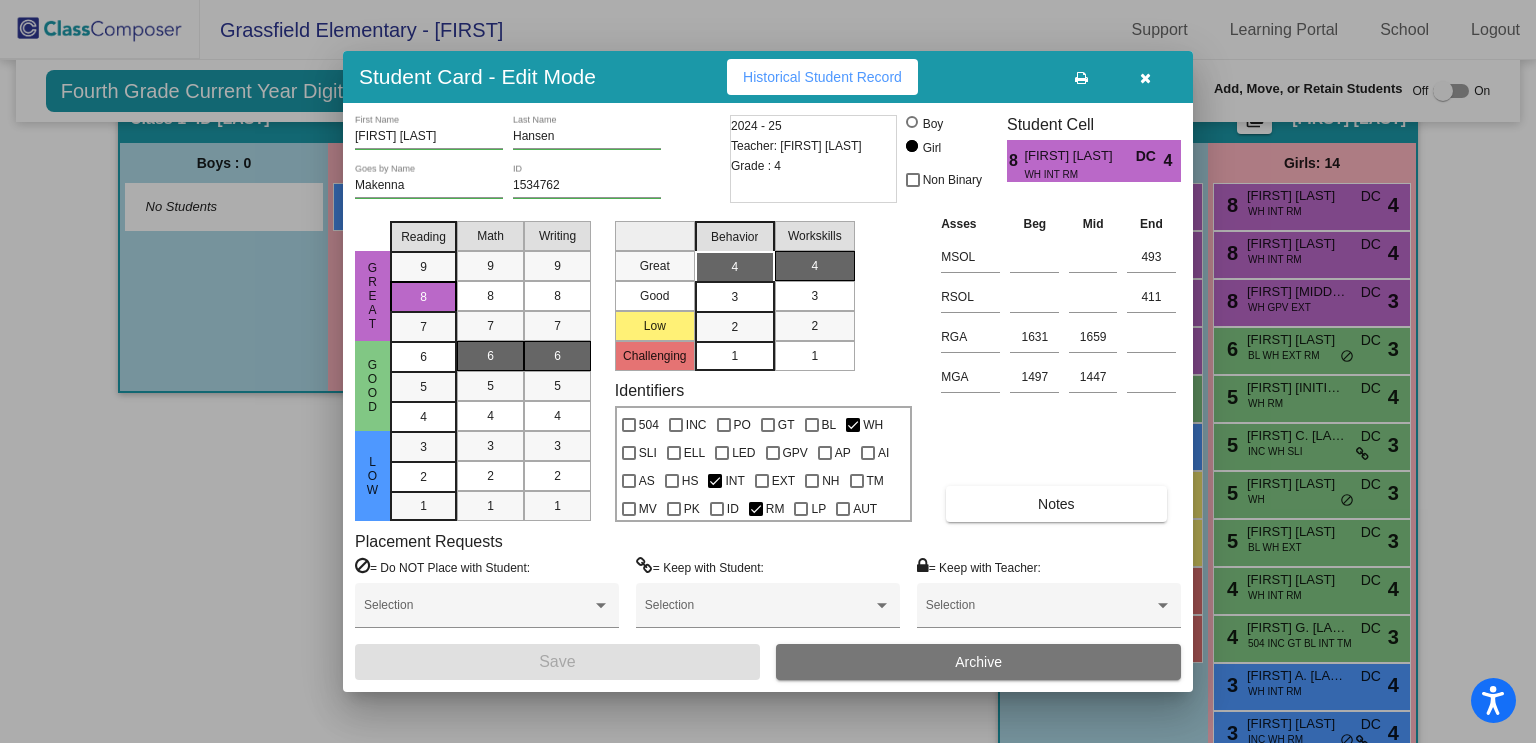 click at bounding box center (768, 371) 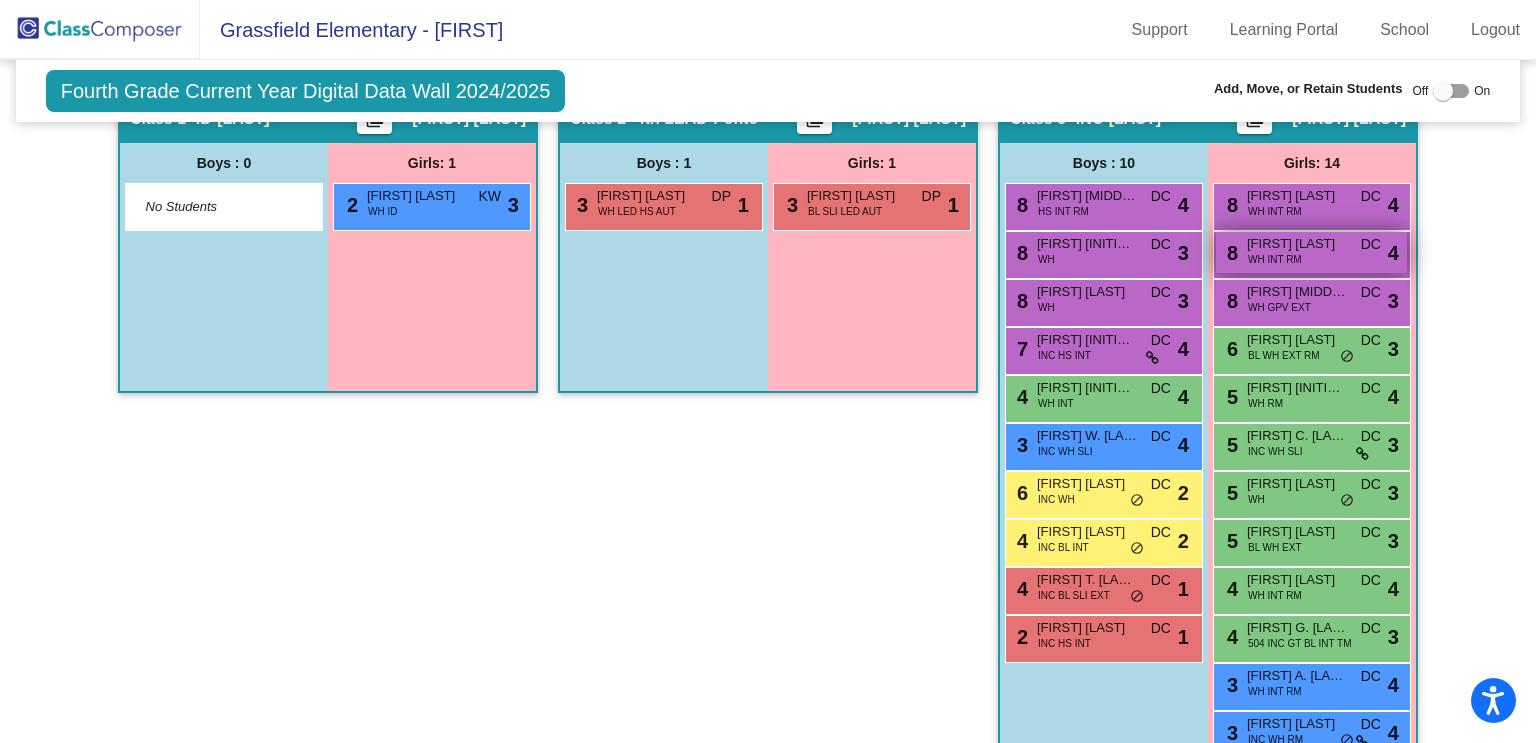 click on "WH INT RM" at bounding box center (1275, 259) 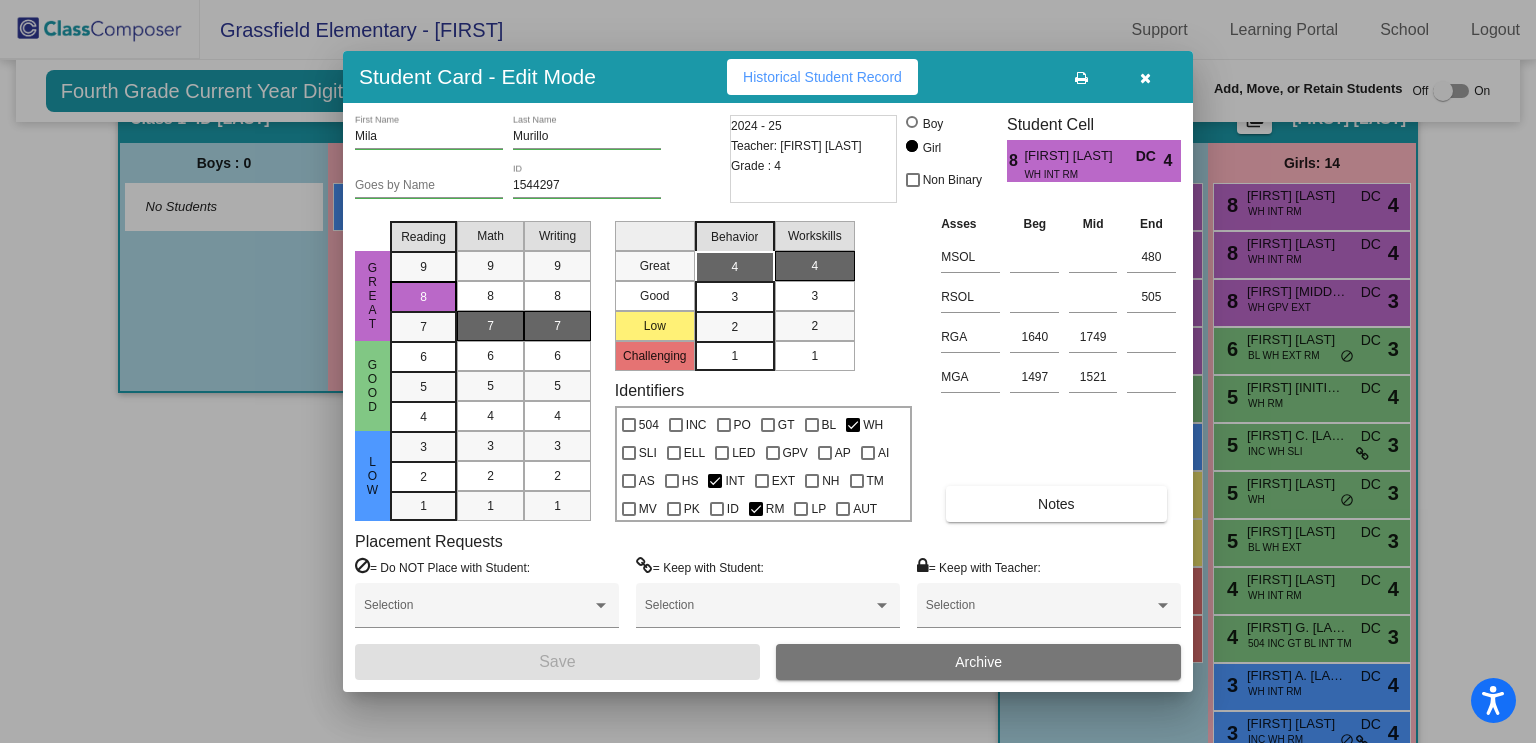 click at bounding box center (768, 371) 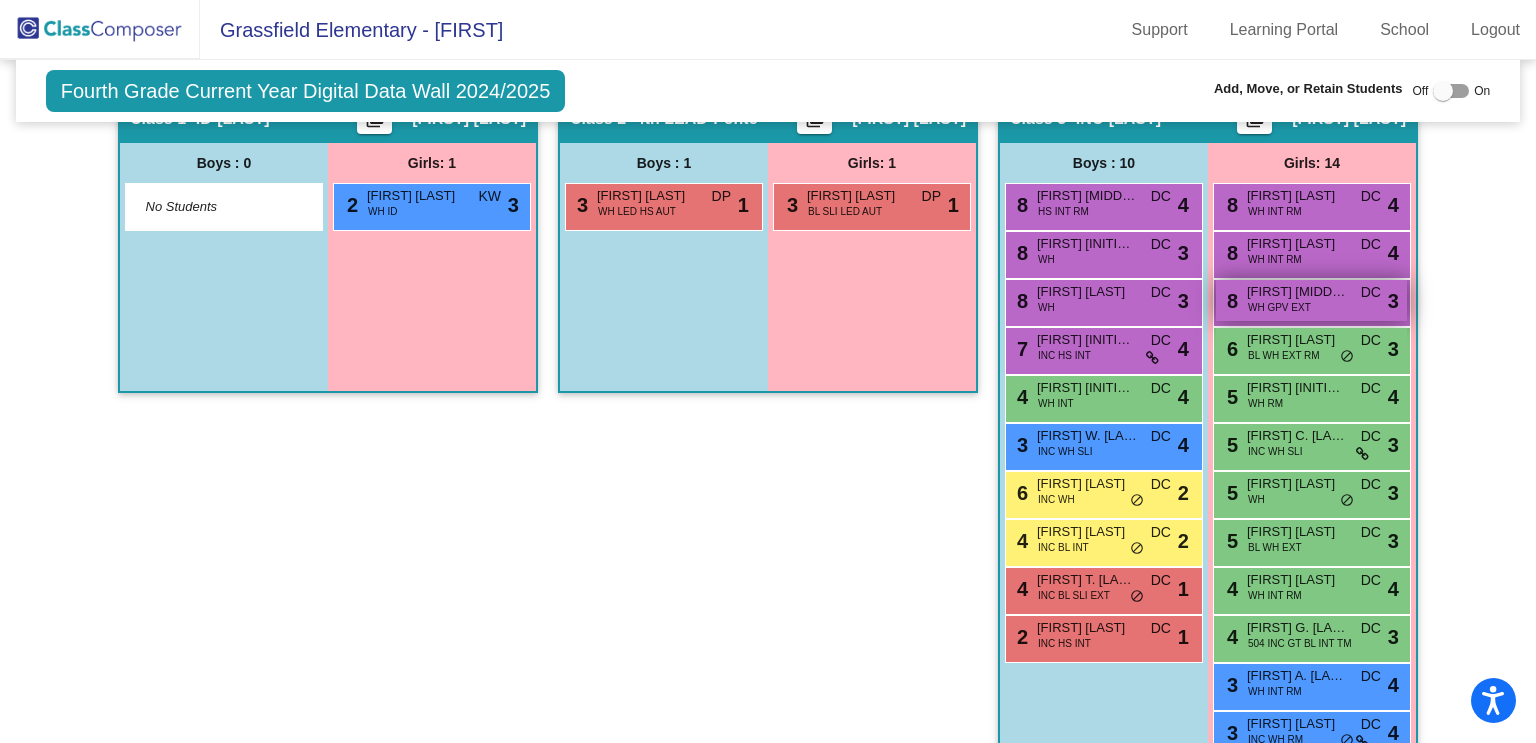 click on "WH GPV EXT" at bounding box center [1279, 307] 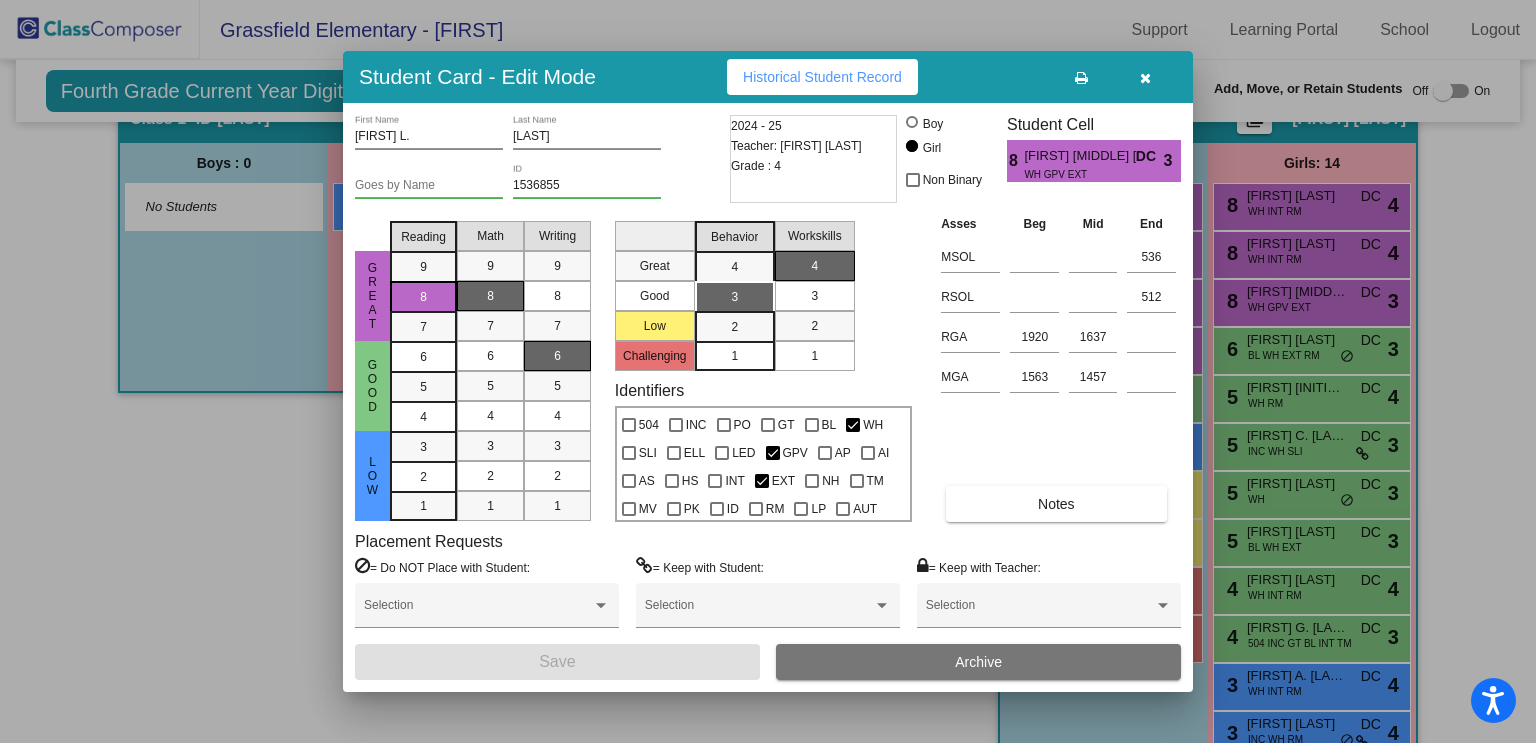 click at bounding box center [768, 371] 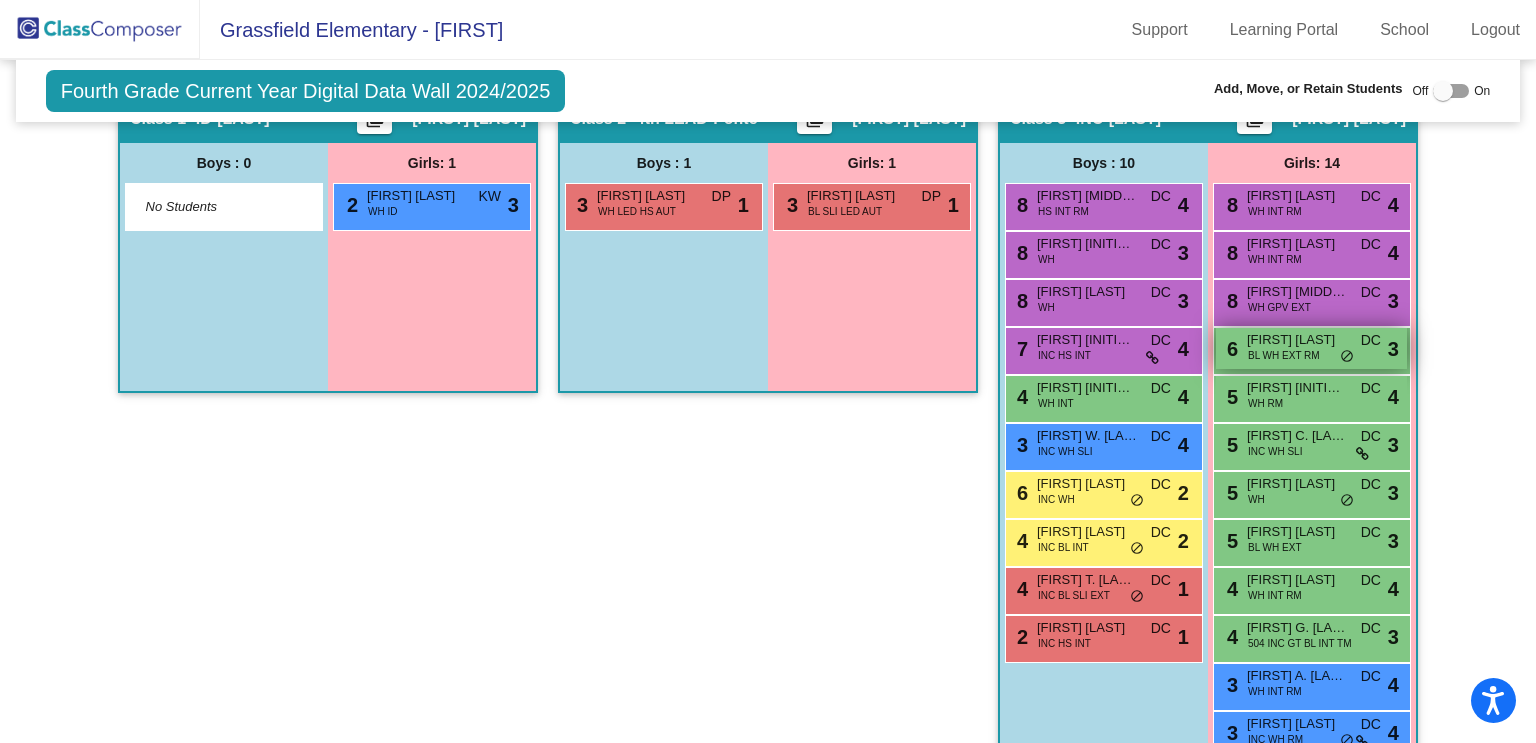click on "BL WH EXT RM" at bounding box center [1284, 355] 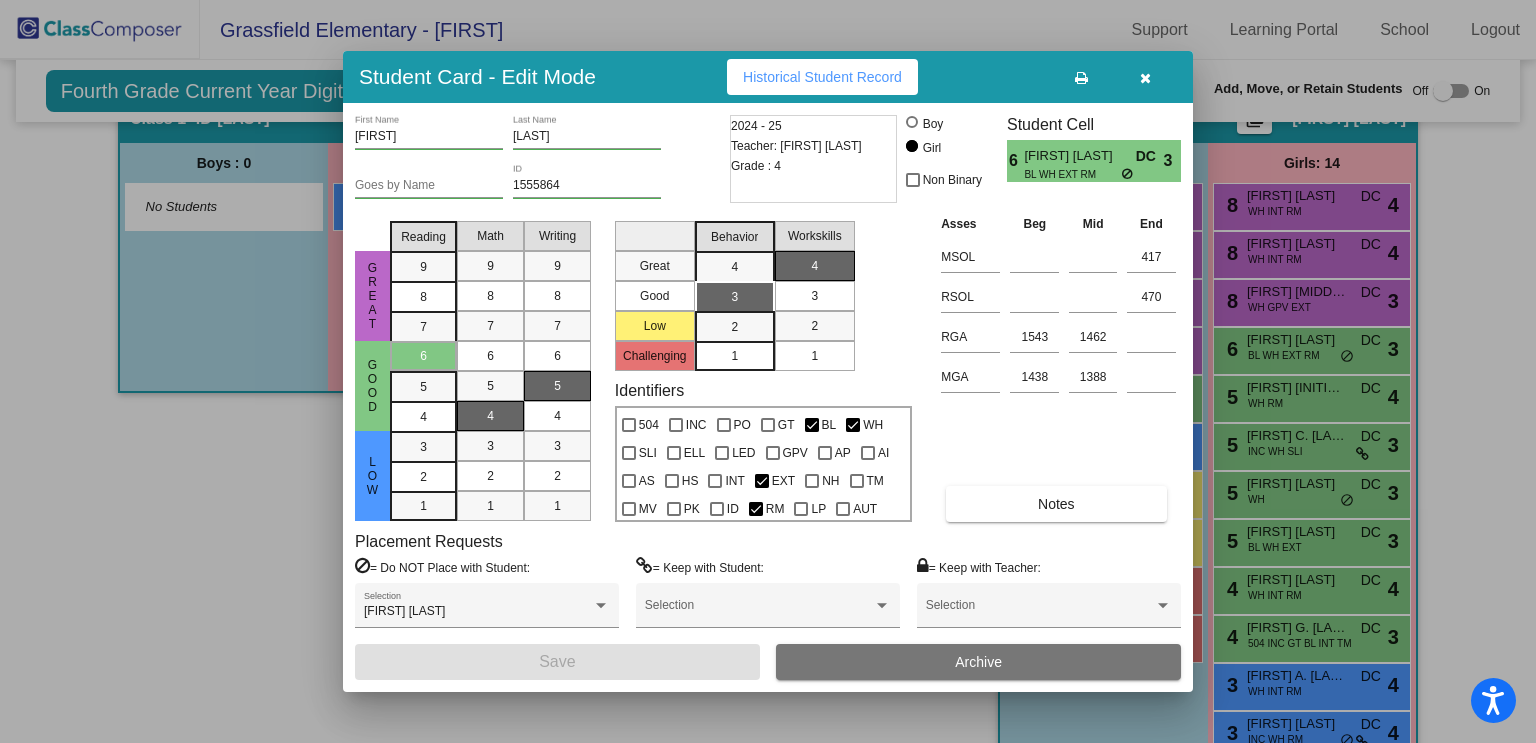 click at bounding box center [768, 371] 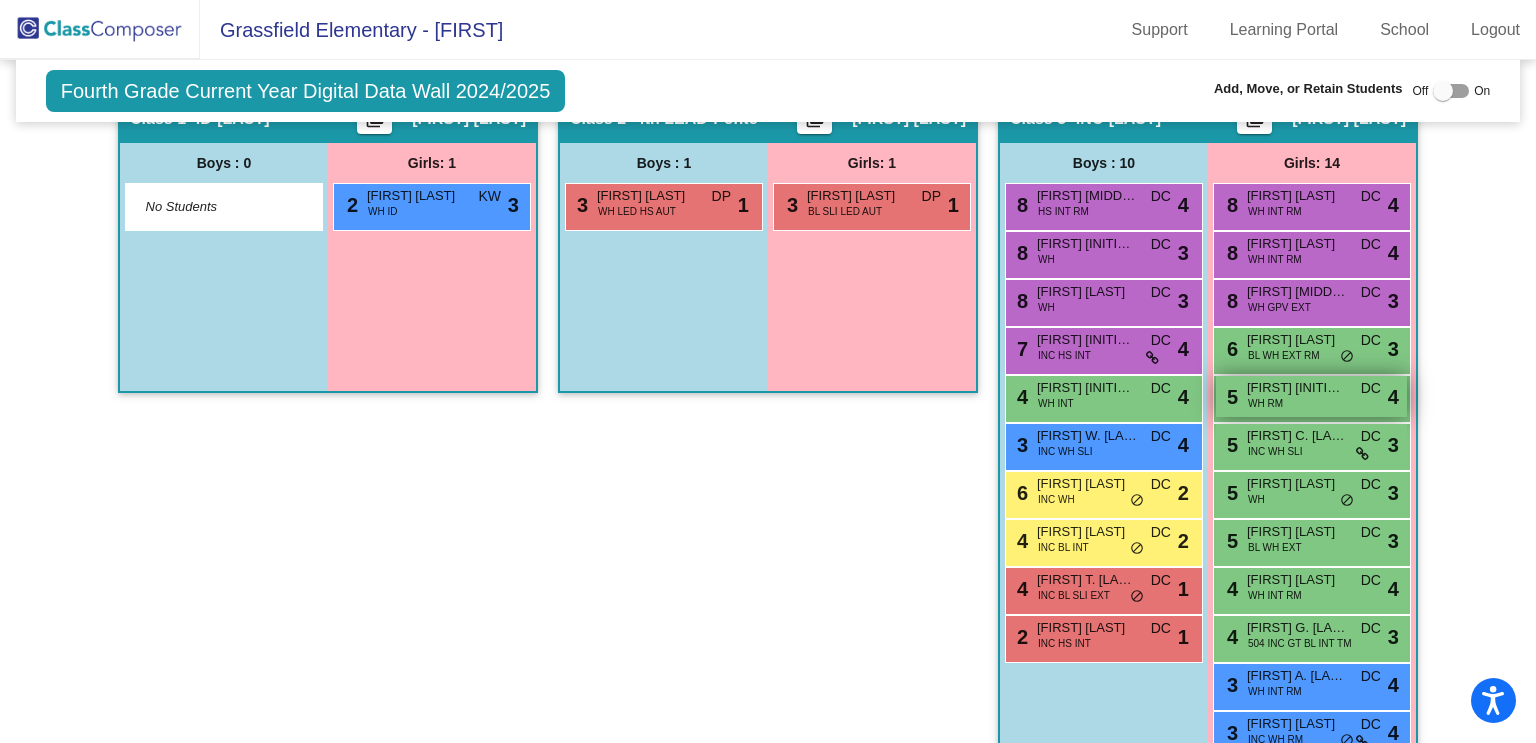 click on "5 McKenna M. Winters WH RM DC lock do_not_disturb_alt 4" at bounding box center (1311, 396) 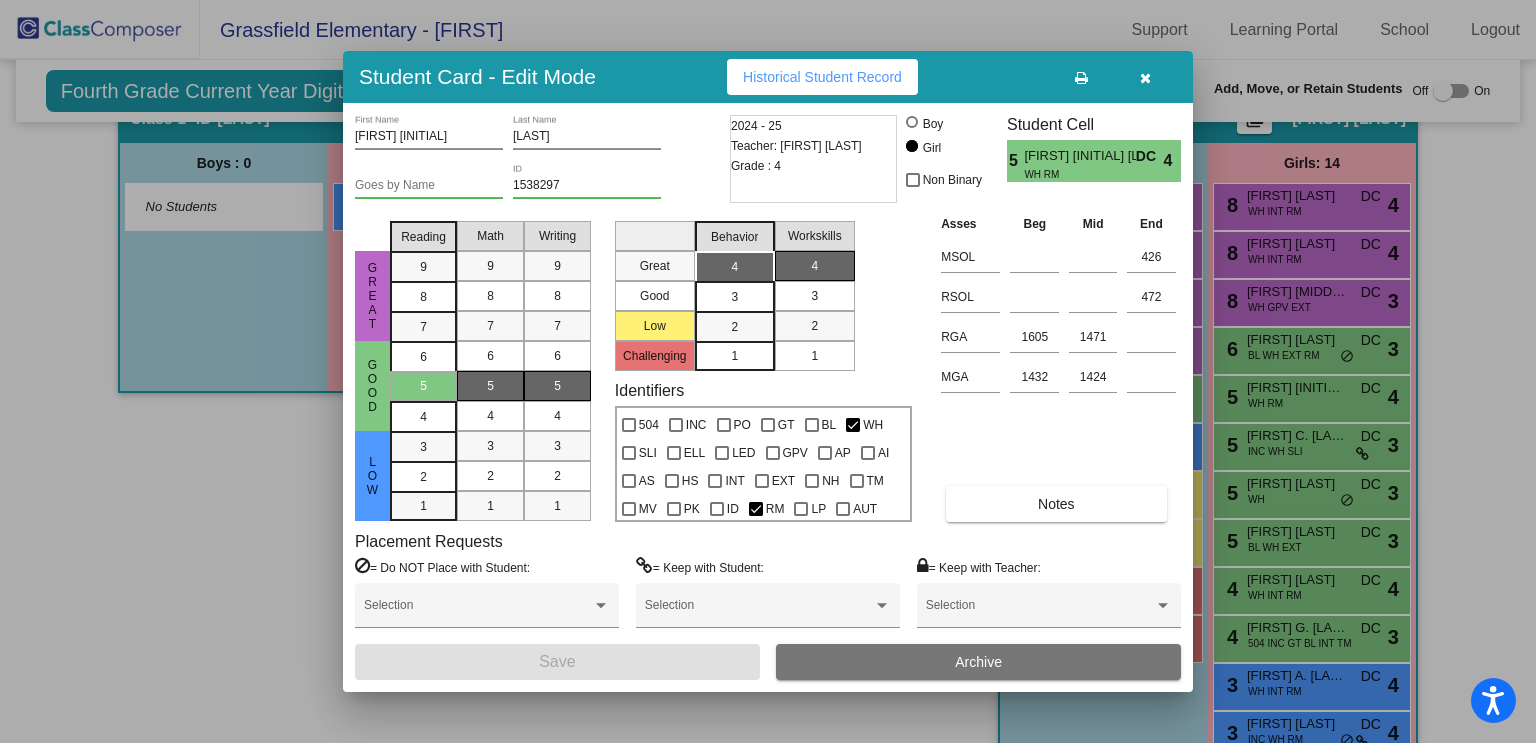 click at bounding box center [768, 371] 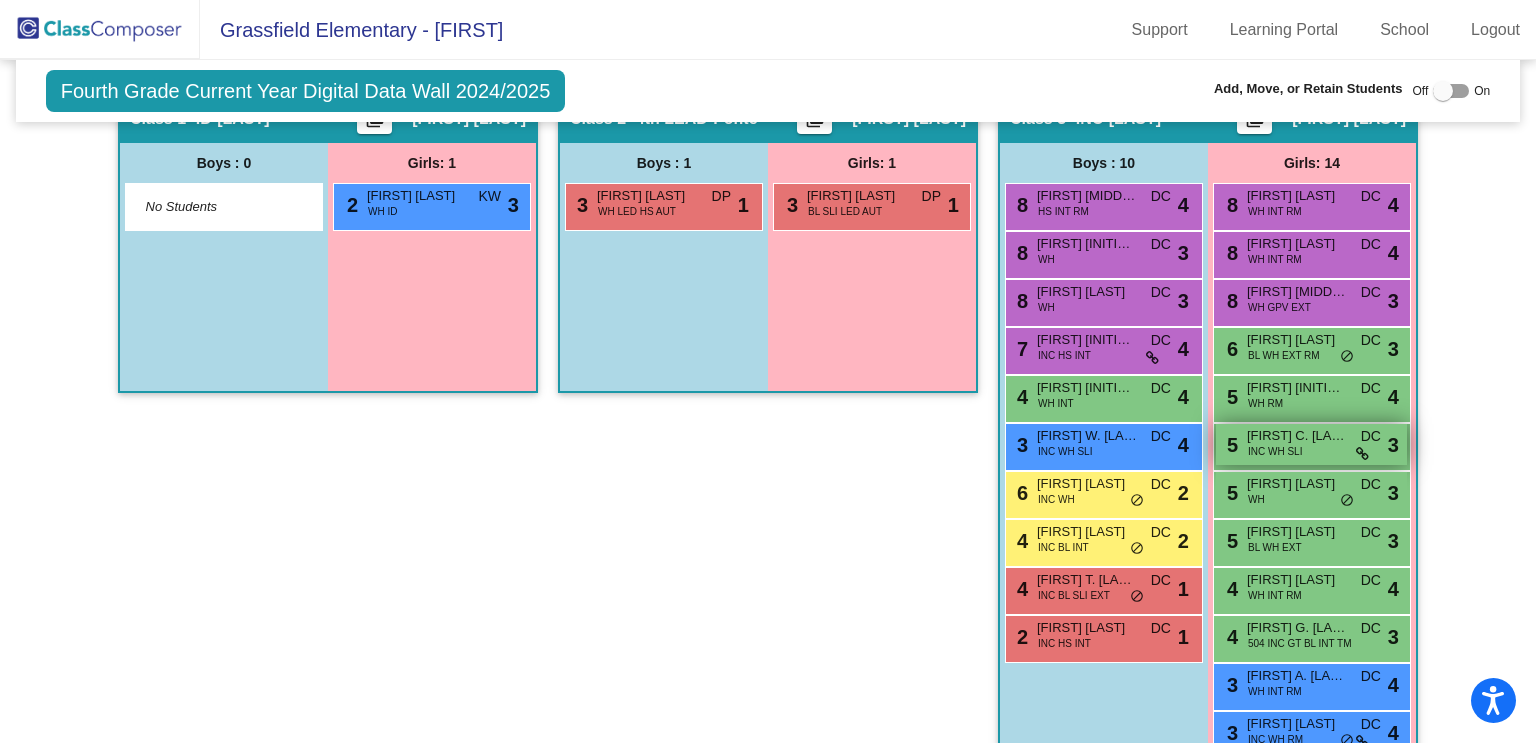 click on "INC WH SLI" at bounding box center [1275, 451] 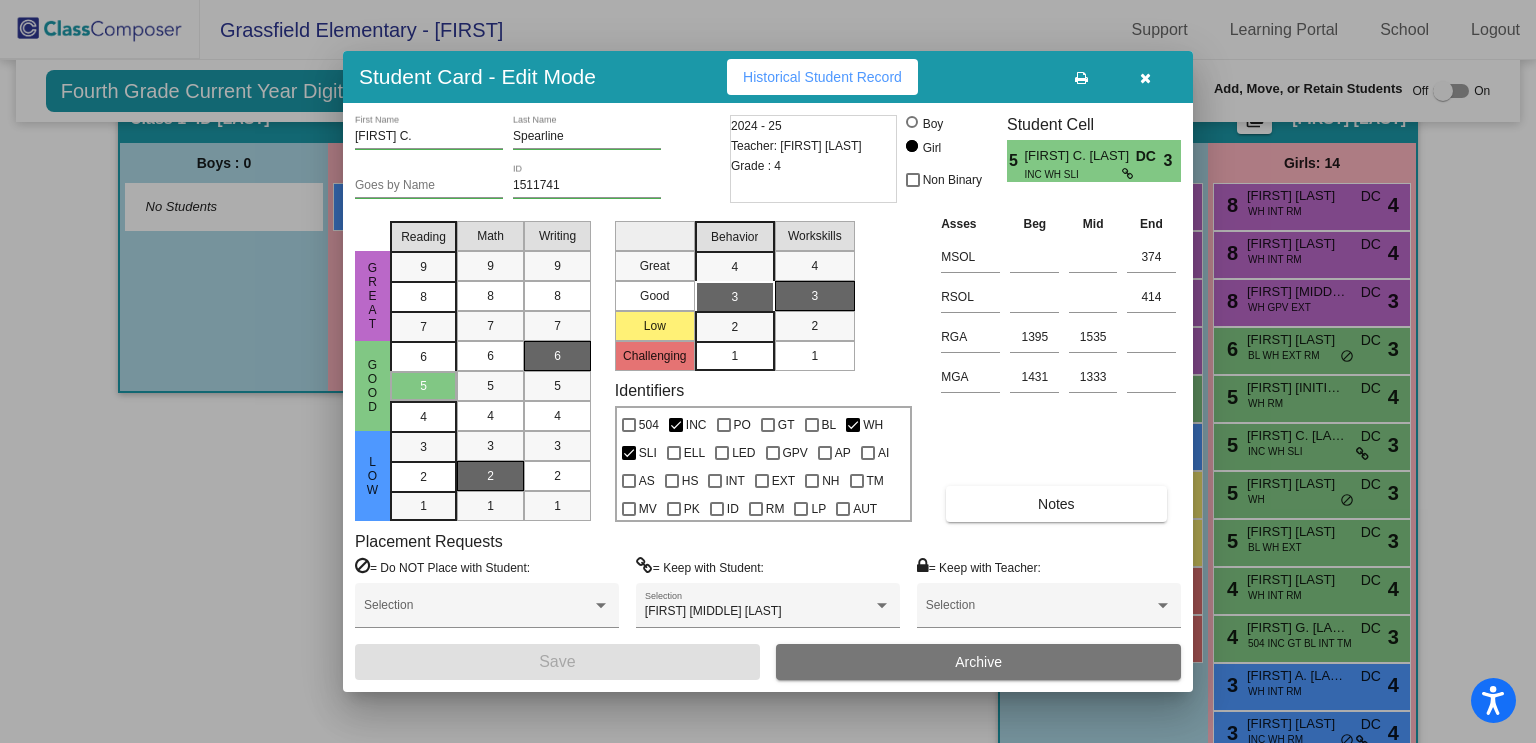 click at bounding box center (768, 371) 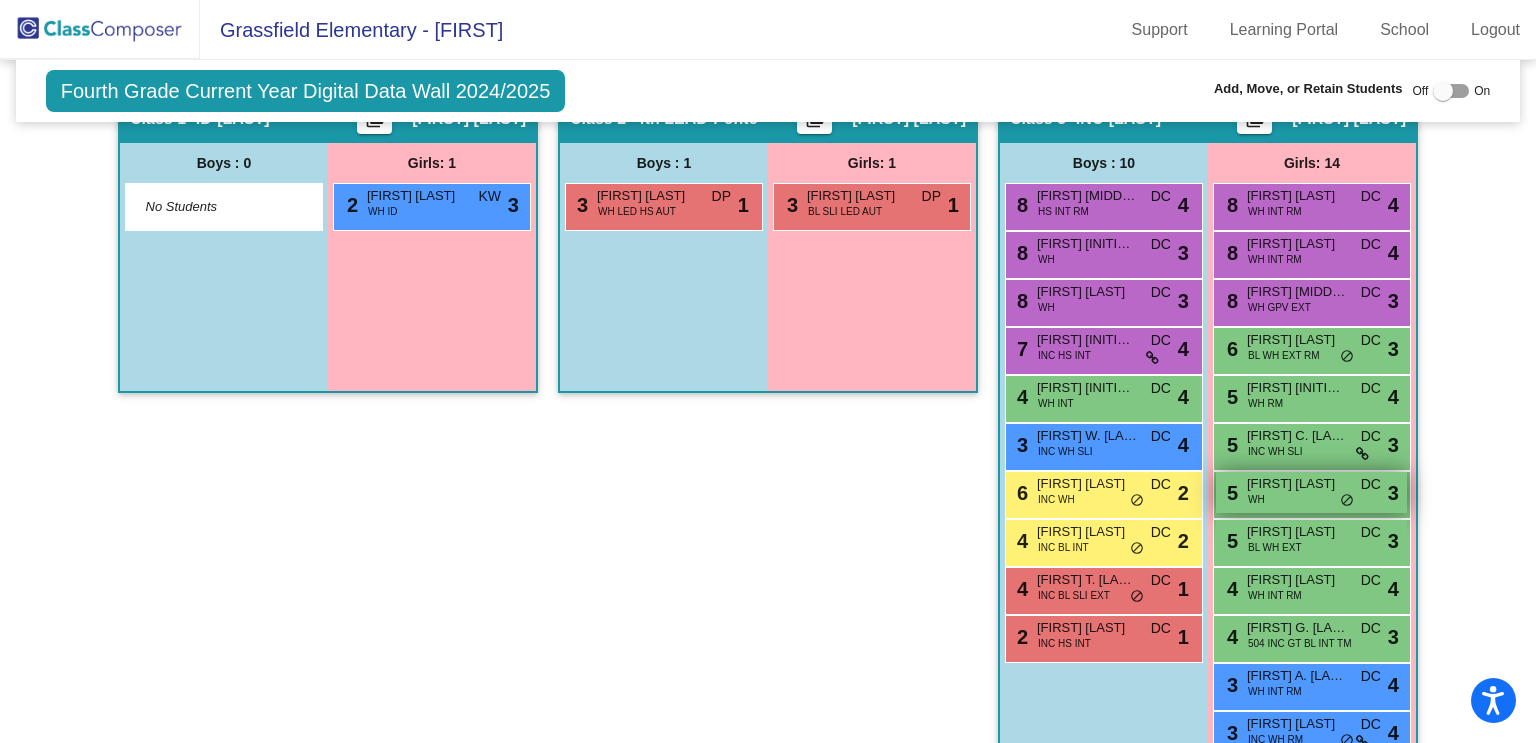click on "5 Abigail Rushing WH DC lock do_not_disturb_alt 3" at bounding box center (1311, 492) 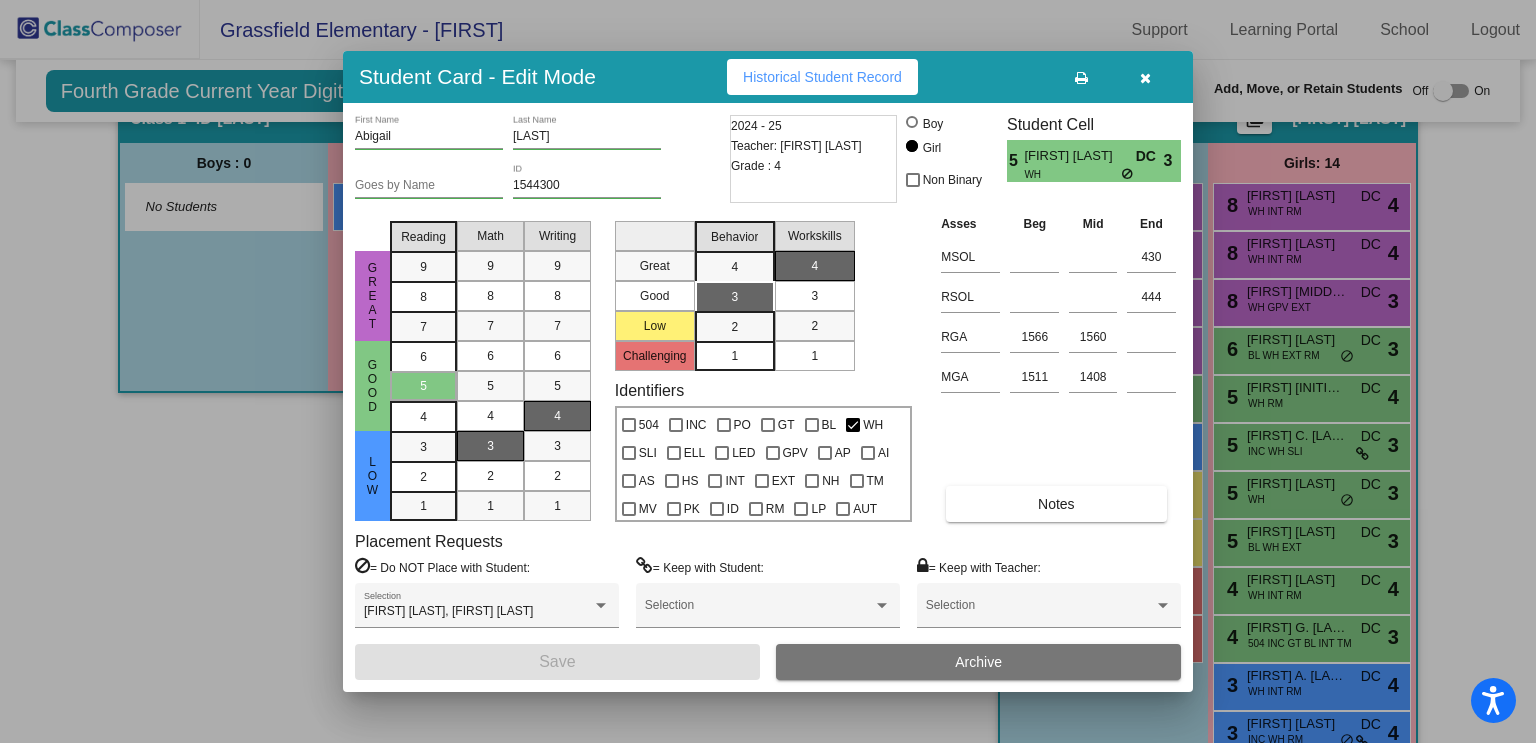click at bounding box center [768, 371] 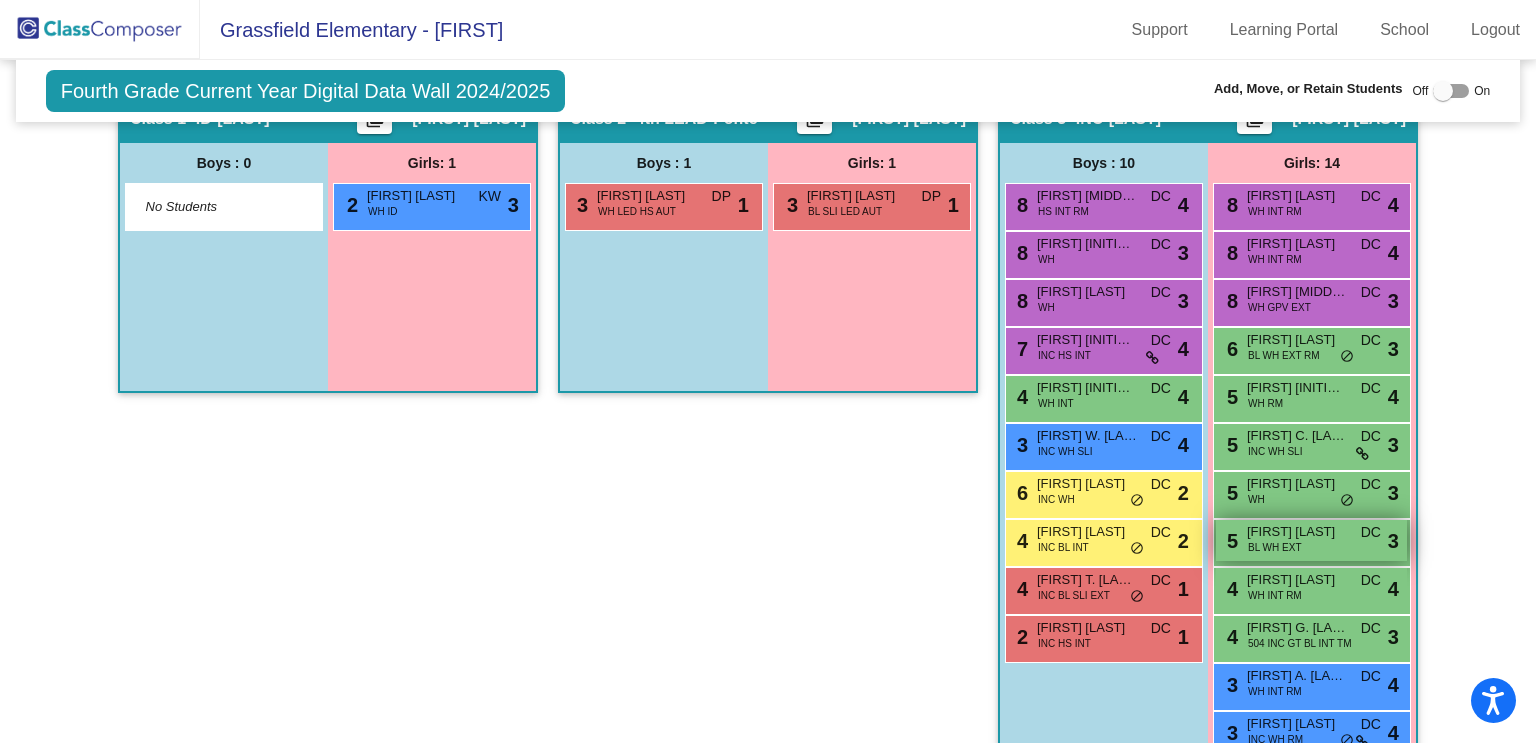 click on "5 Elaina Patton BL WH EXT DC lock do_not_disturb_alt 3" at bounding box center (1311, 540) 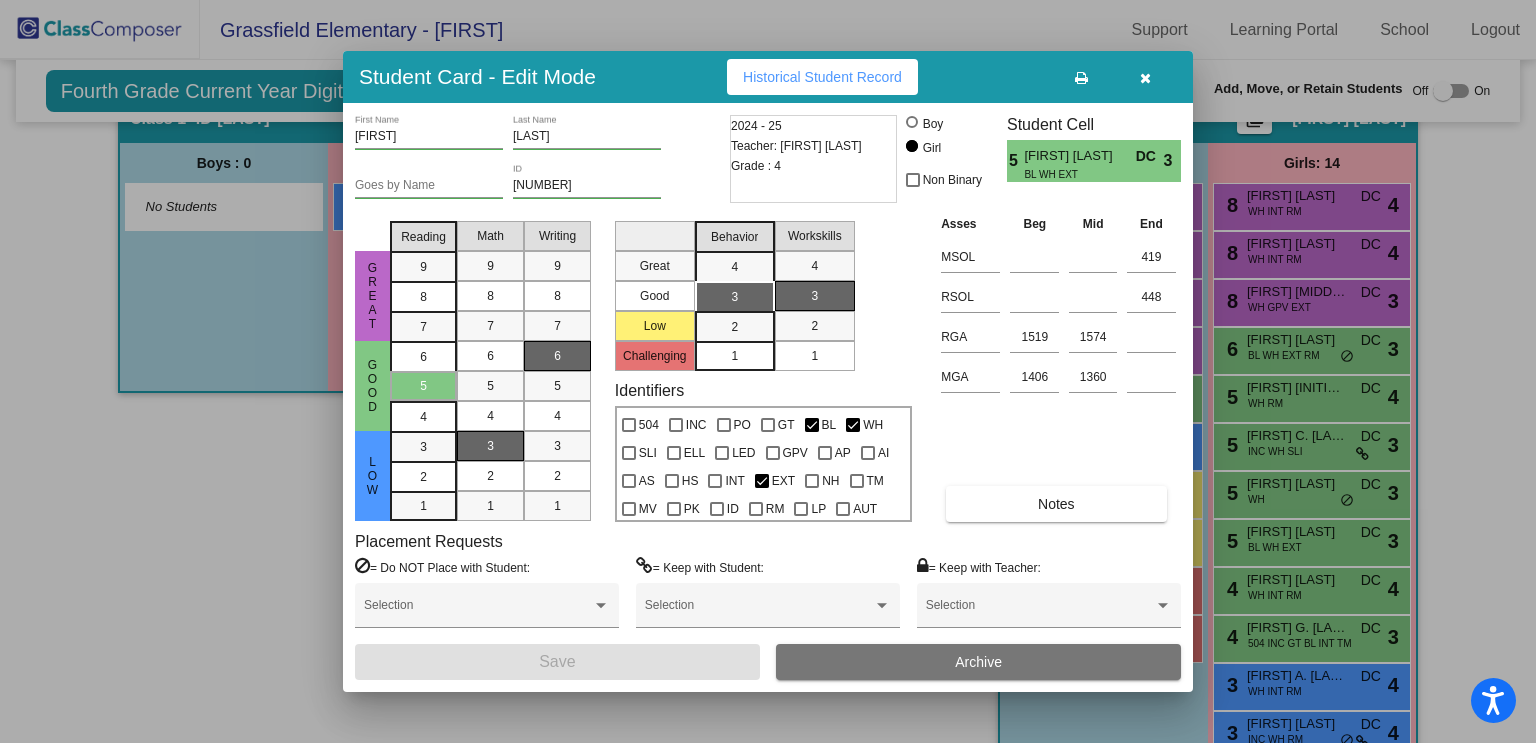 click at bounding box center (768, 371) 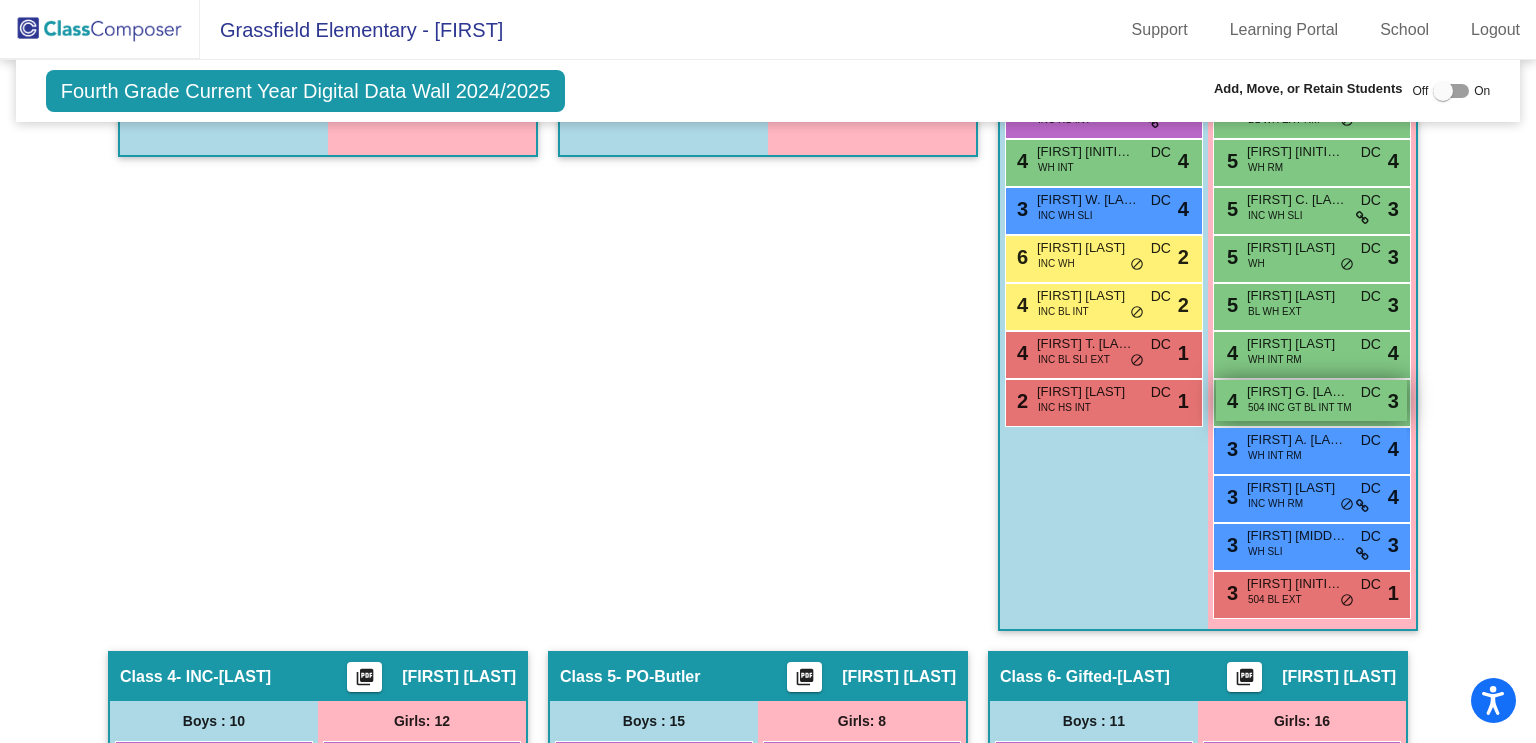 scroll, scrollTop: 1072, scrollLeft: 0, axis: vertical 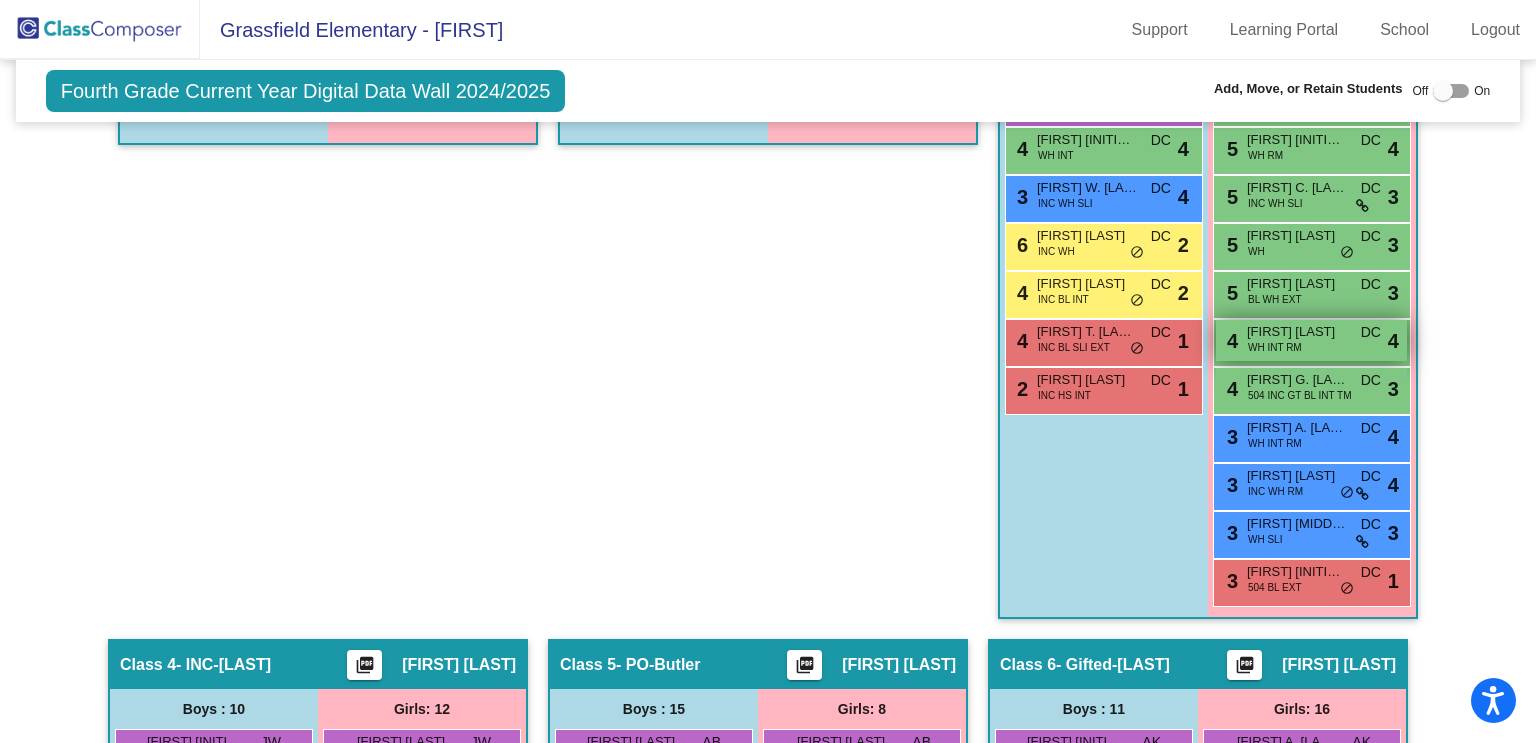 click on "4 Hailey Edwards WH INT RM DC lock do_not_disturb_alt 4" at bounding box center [1311, 340] 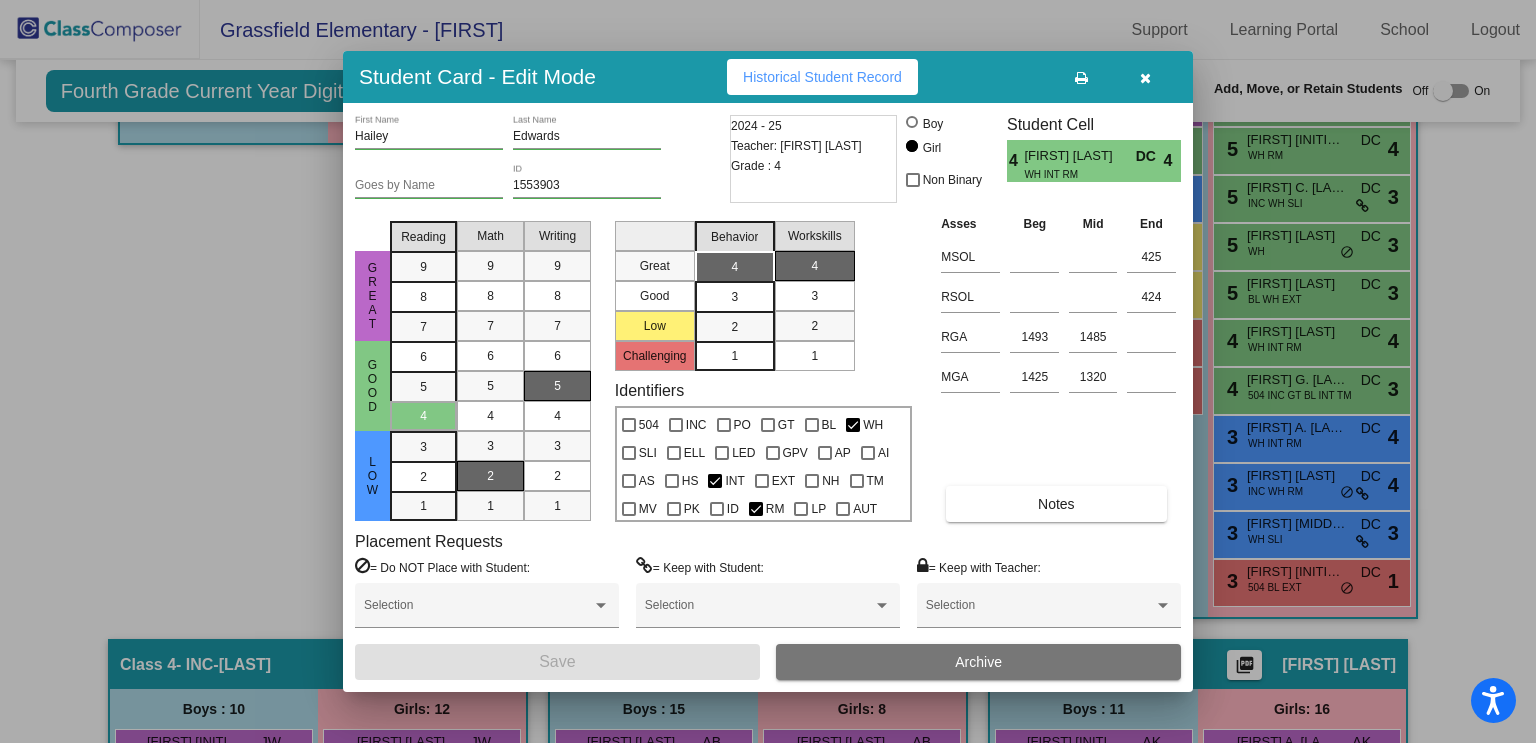 click at bounding box center (768, 371) 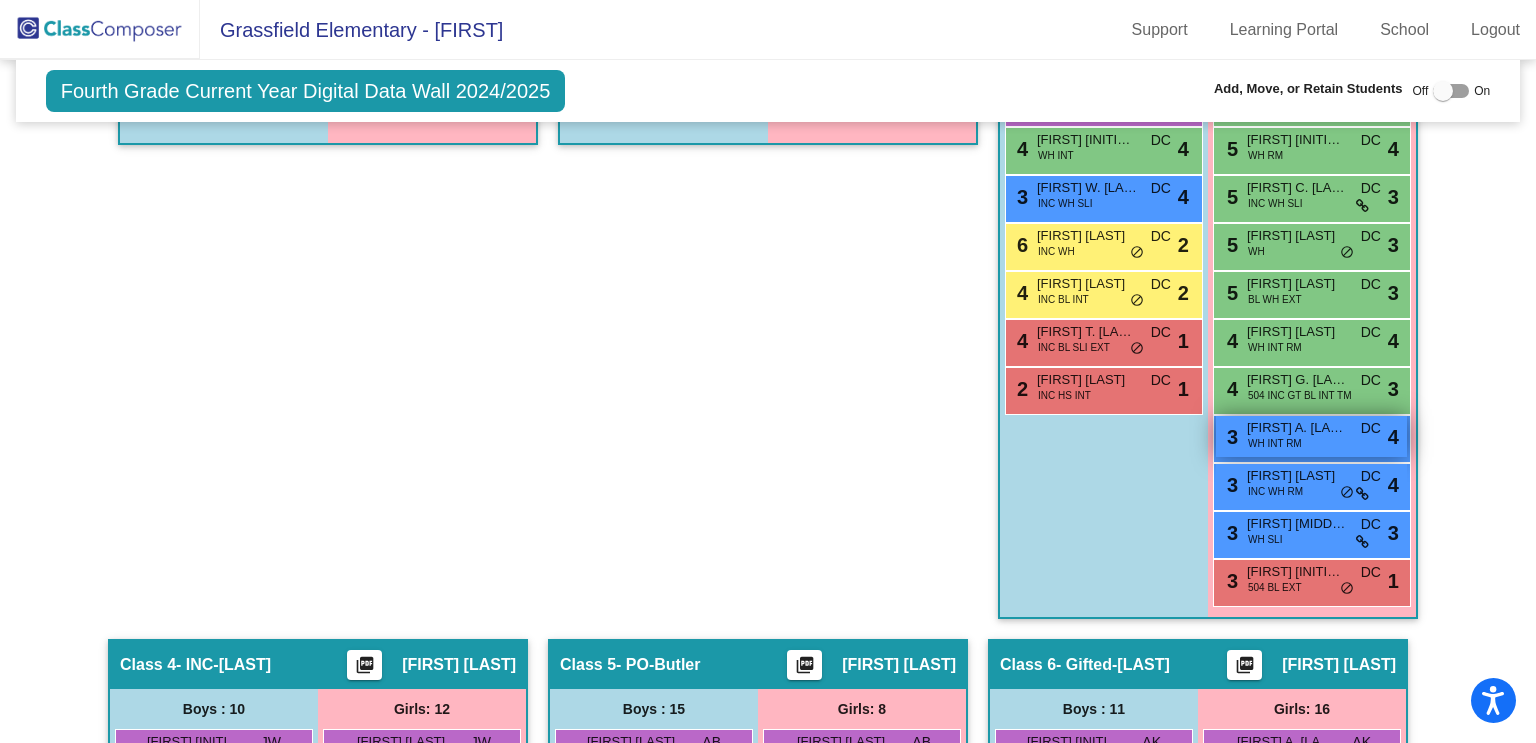click on "WH INT RM" at bounding box center (1275, 443) 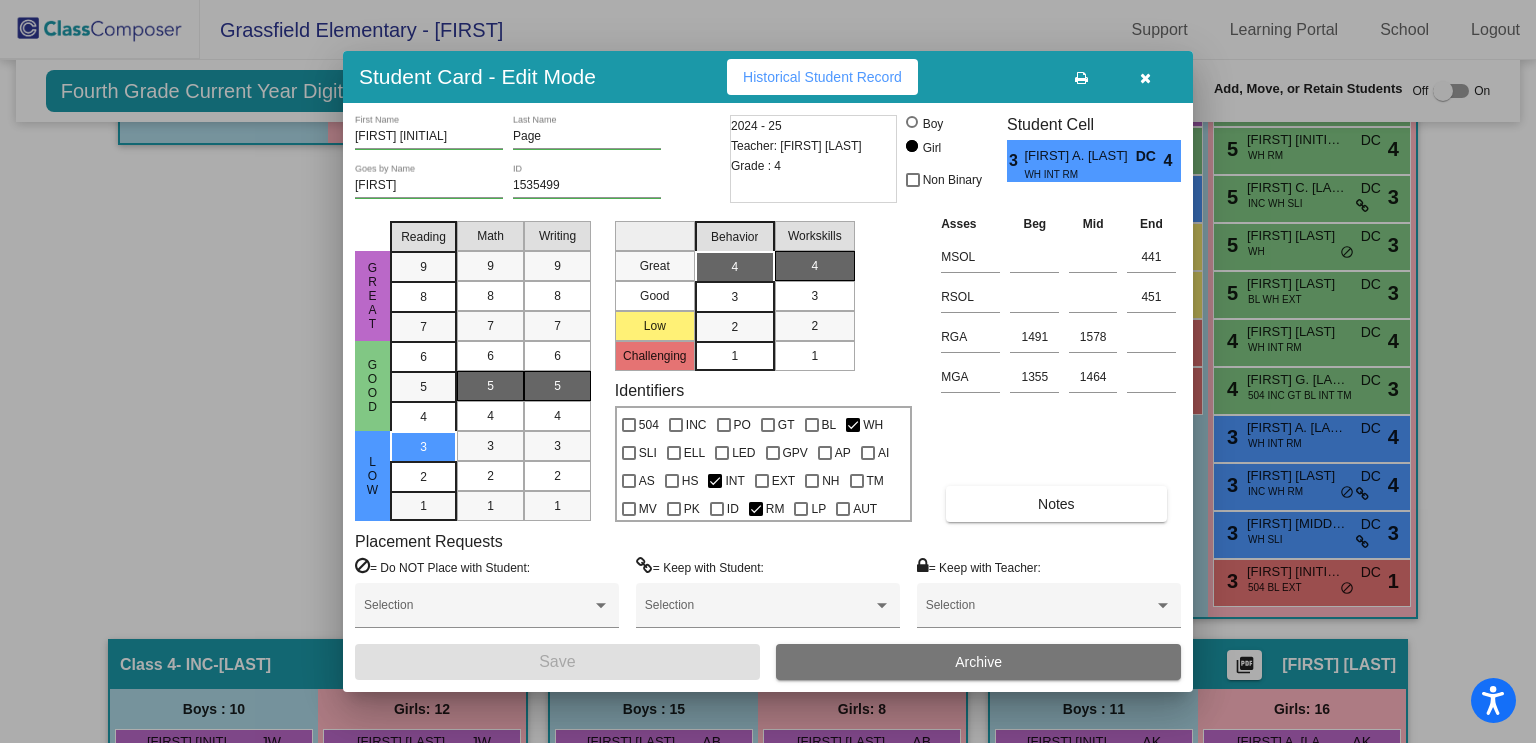click at bounding box center (768, 371) 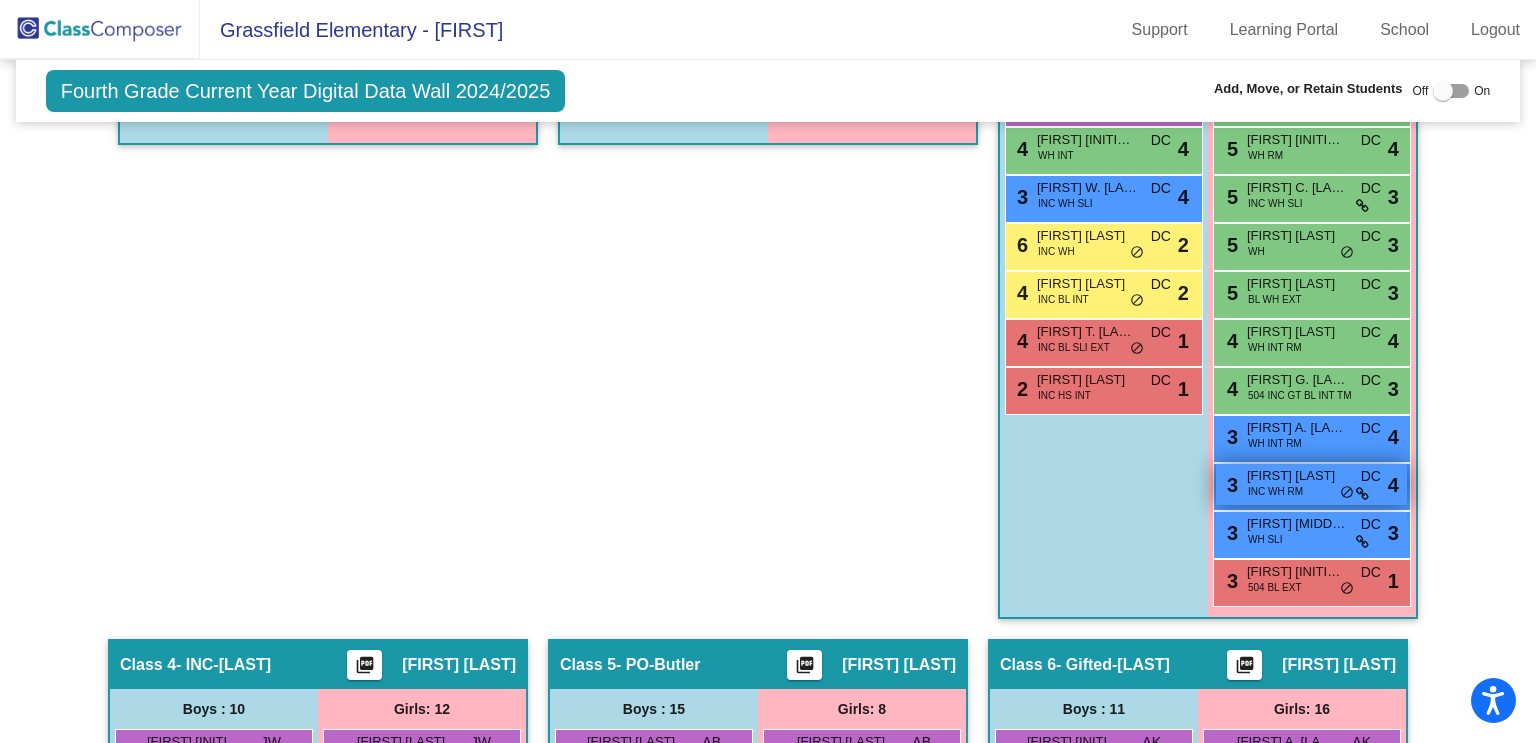 click on "3 Seren Monaghan INC WH RM DC lock do_not_disturb_alt 4" at bounding box center [1311, 484] 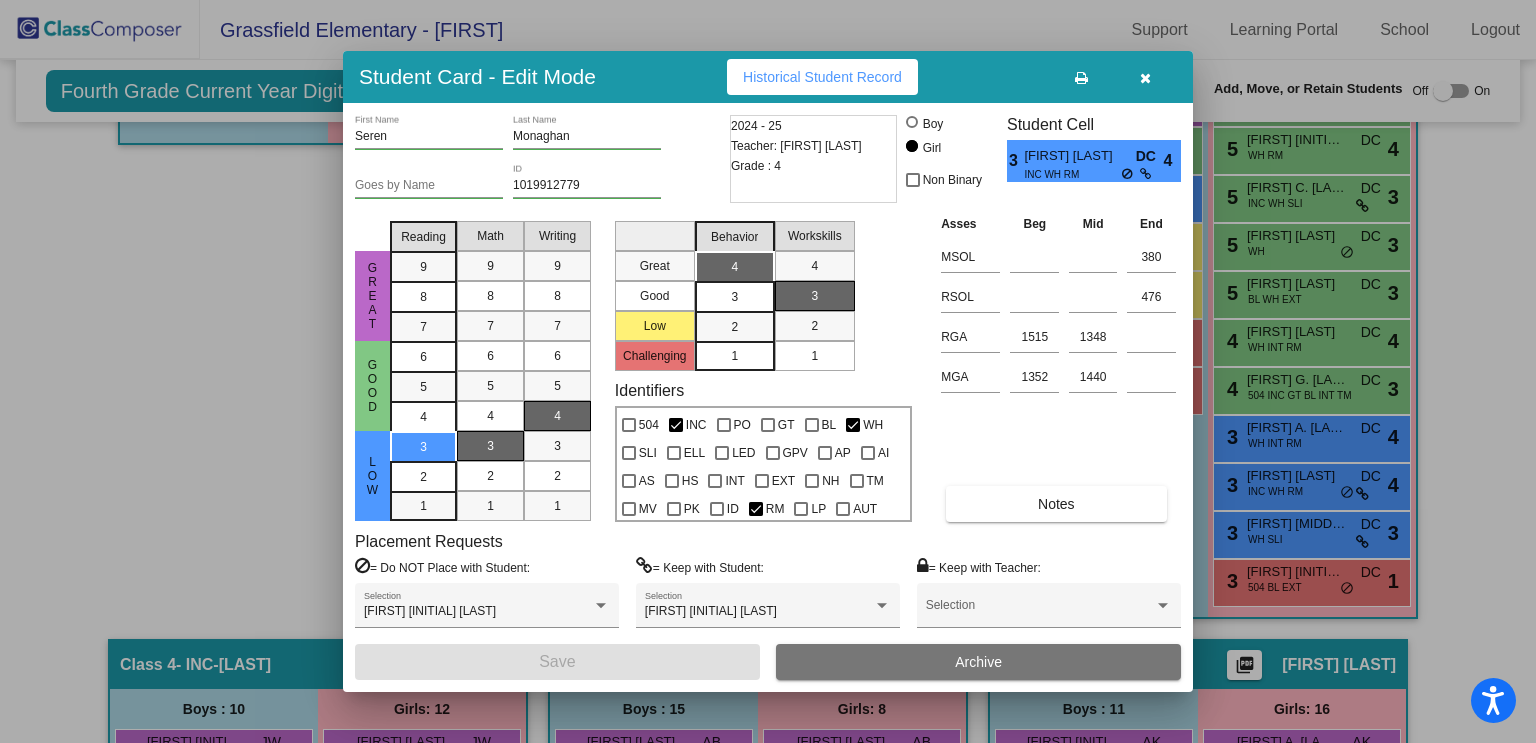 click at bounding box center (768, 371) 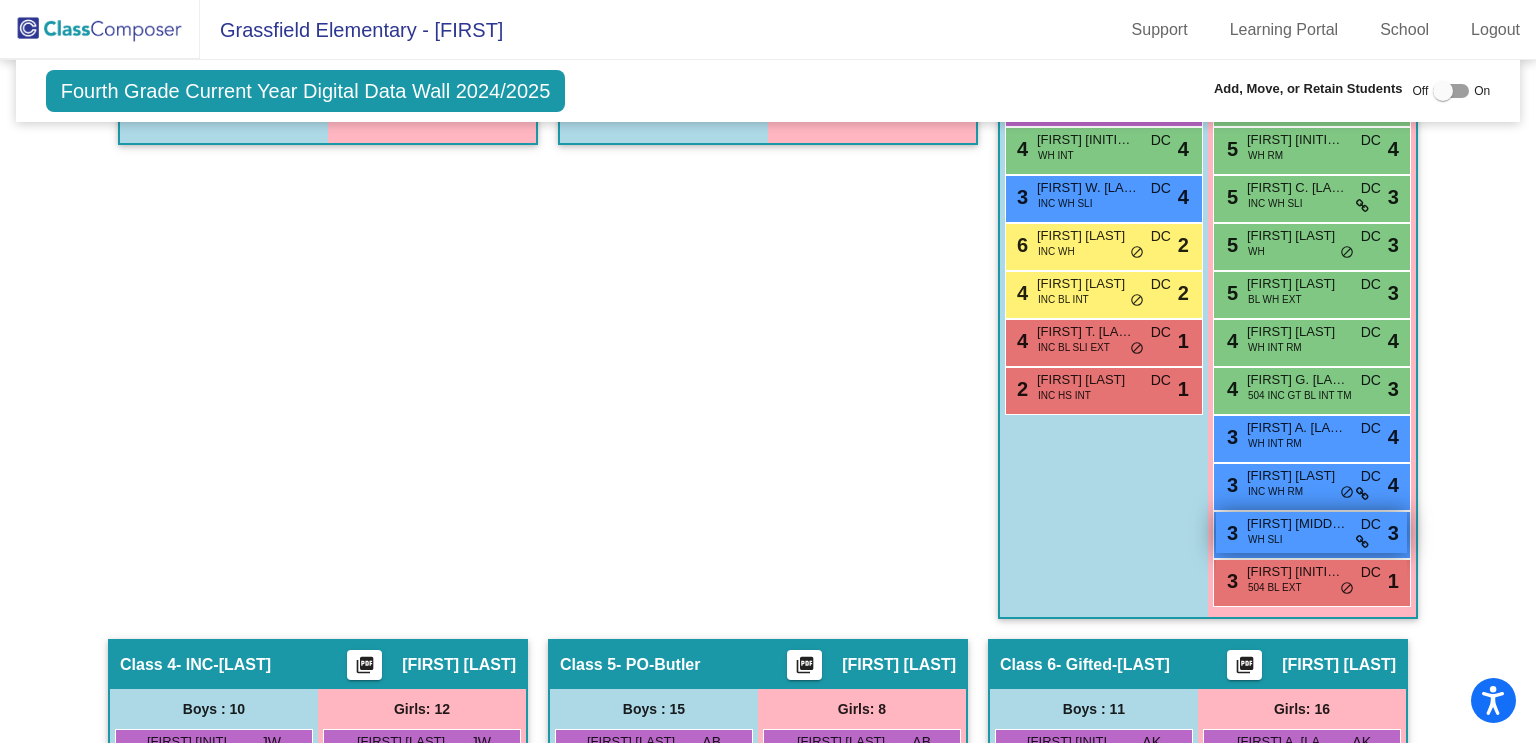 click on "3 Paisley A. Spearline WH SLI DC lock do_not_disturb_alt 3" at bounding box center (1311, 532) 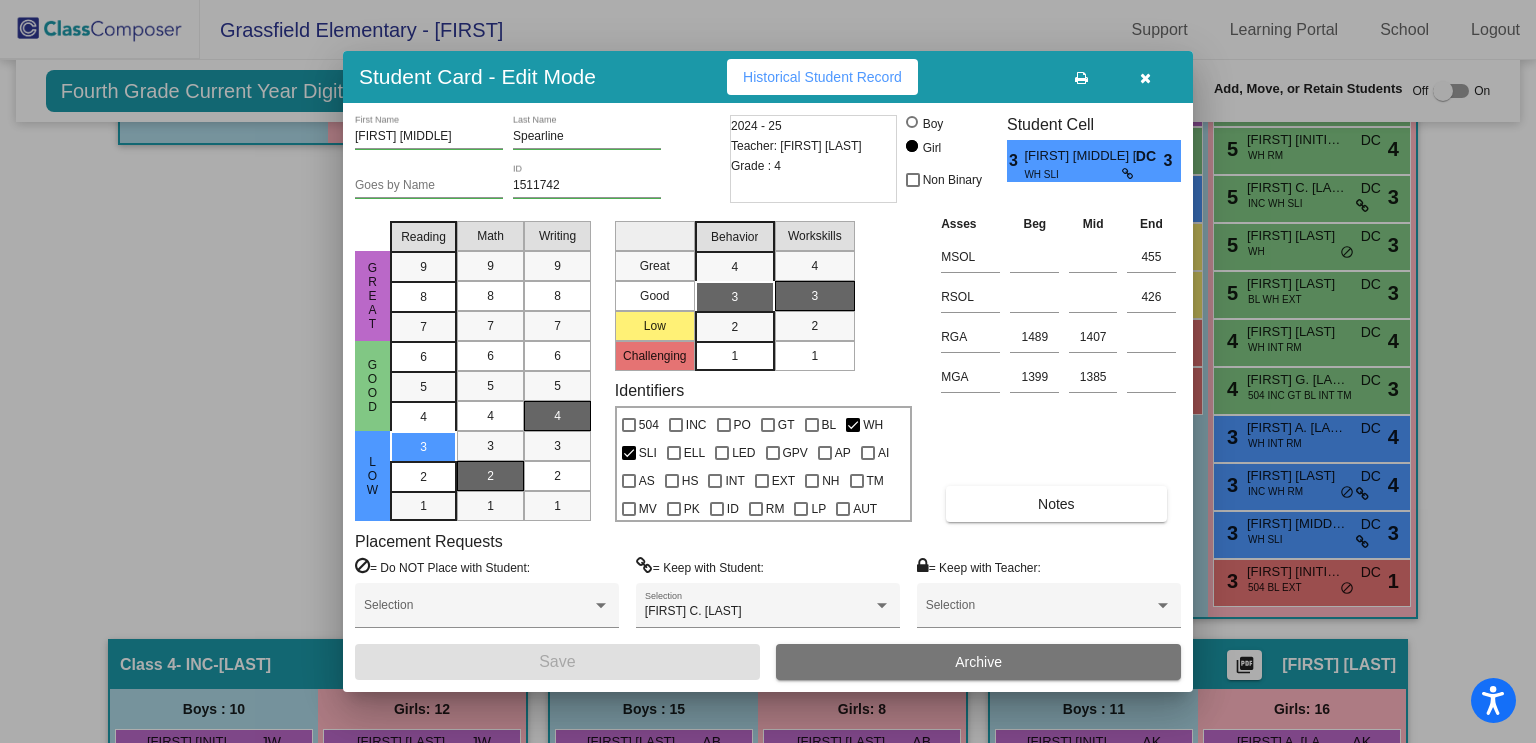 click at bounding box center [768, 371] 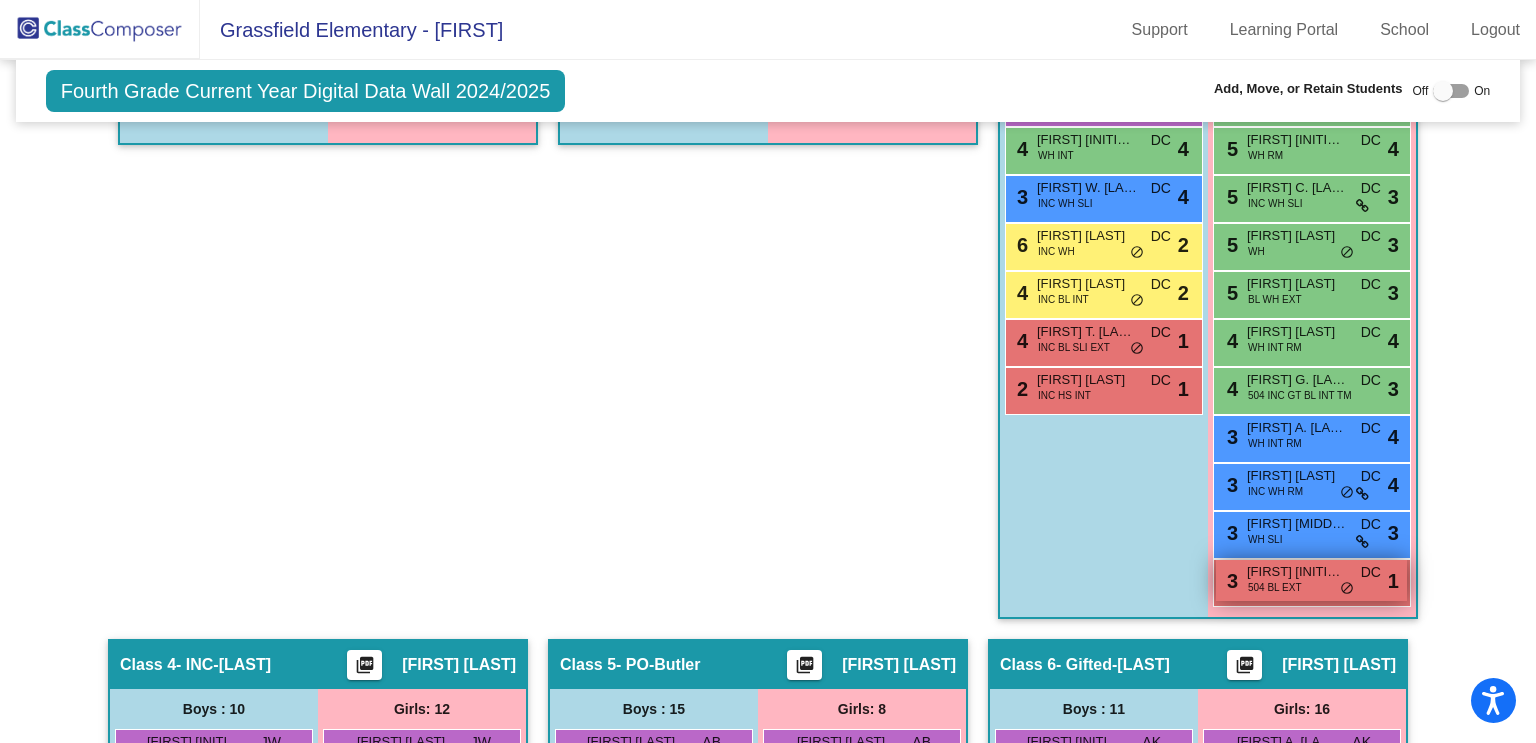 click on "504 BL EXT" at bounding box center [1275, 587] 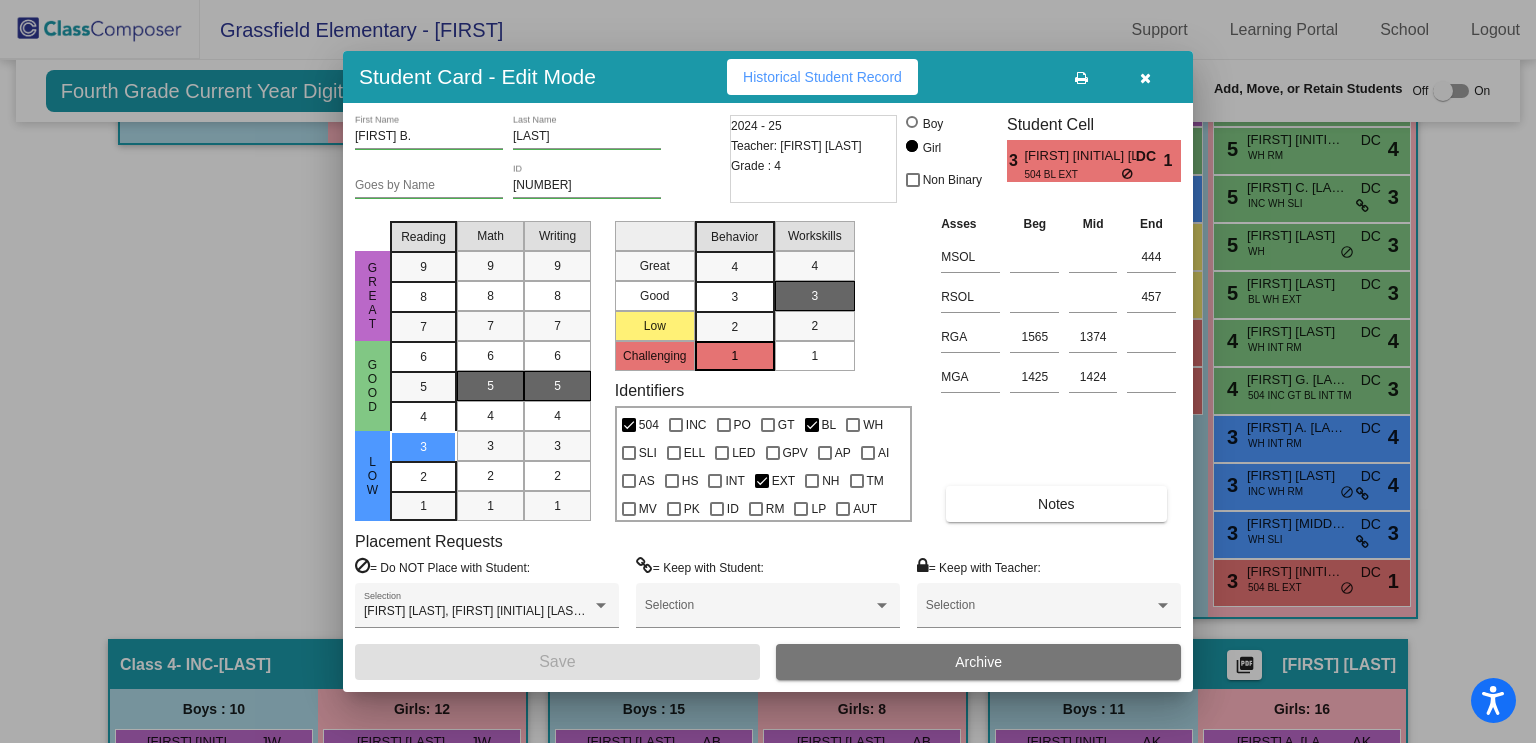 click at bounding box center [768, 371] 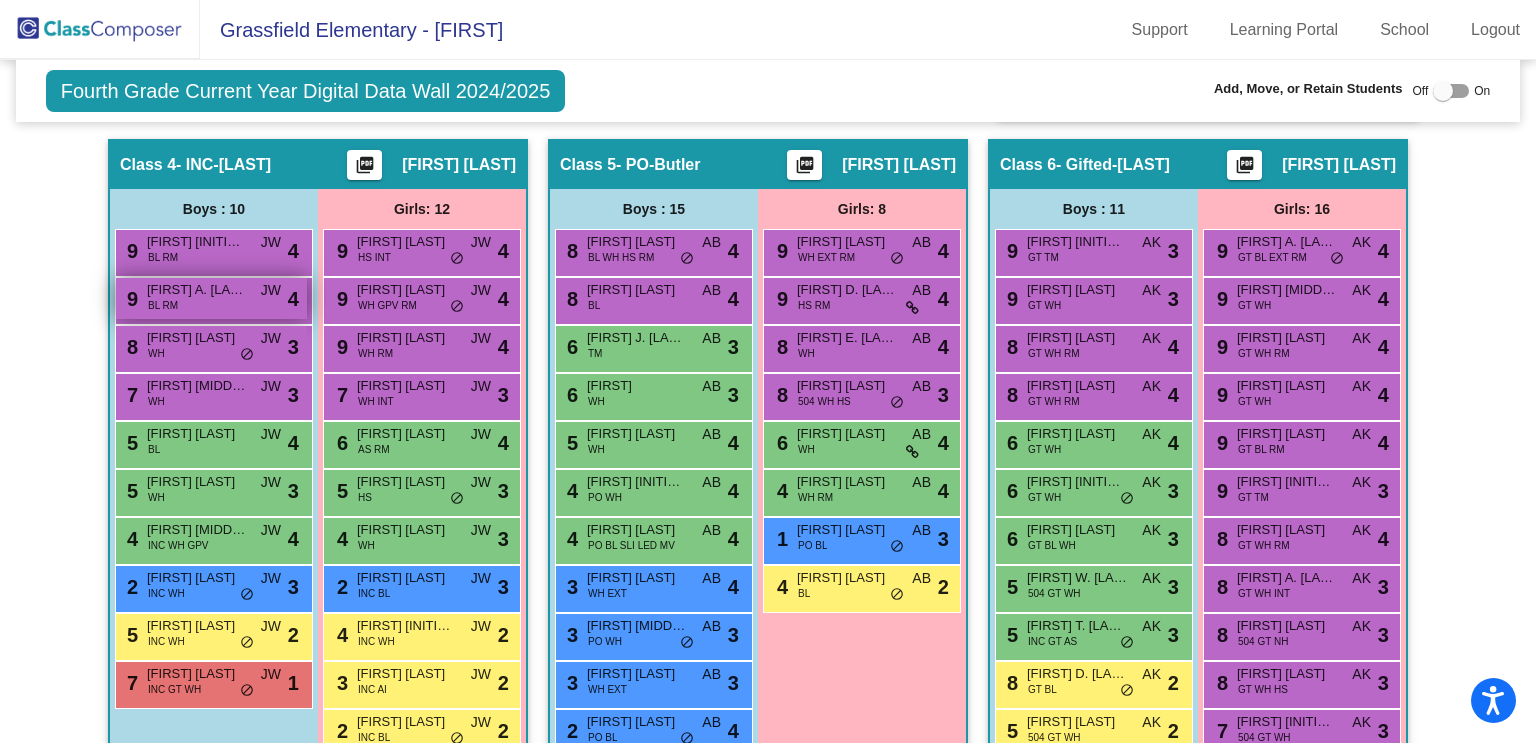 scroll, scrollTop: 1584, scrollLeft: 0, axis: vertical 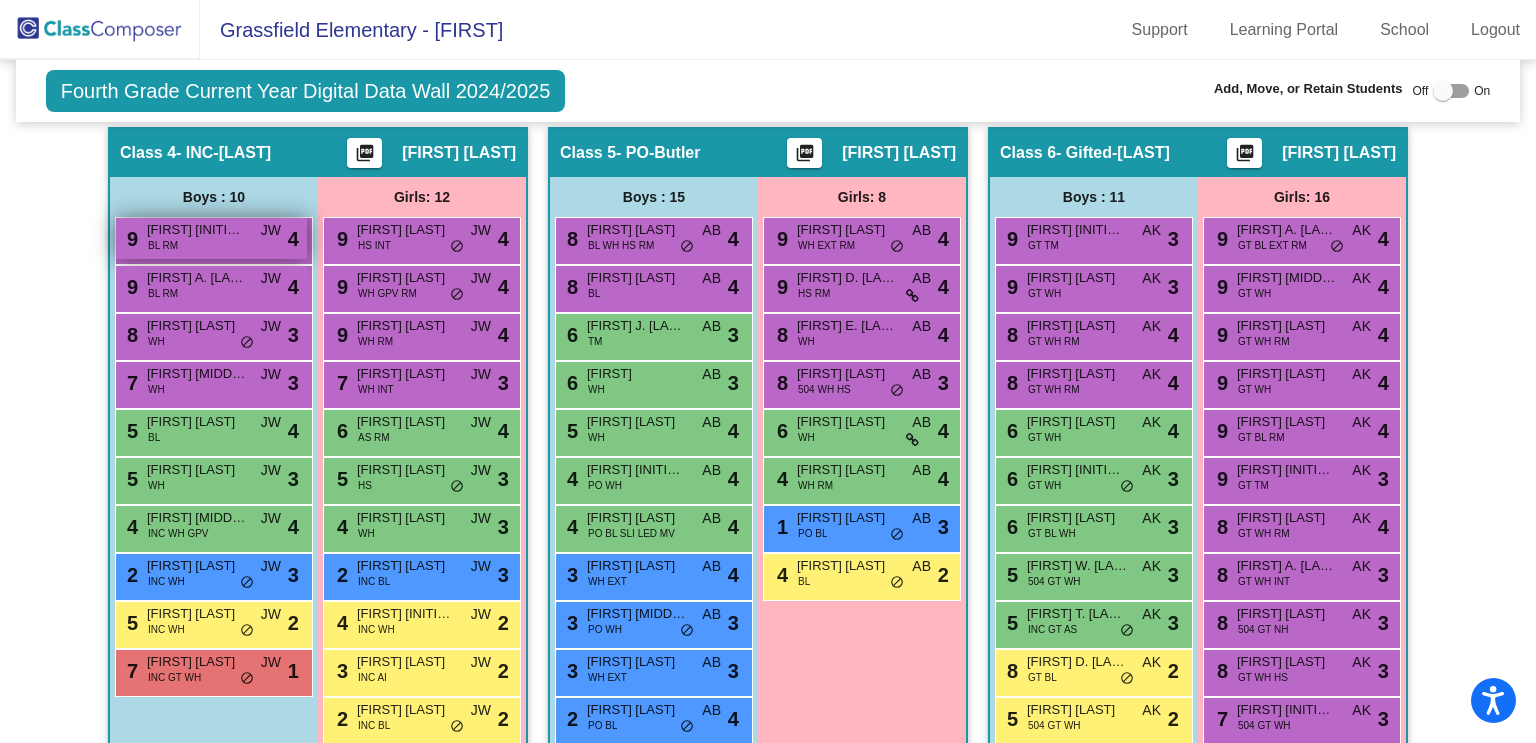 click on "9 Donovan R. Gallop BL RM JW lock do_not_disturb_alt 4" at bounding box center [211, 238] 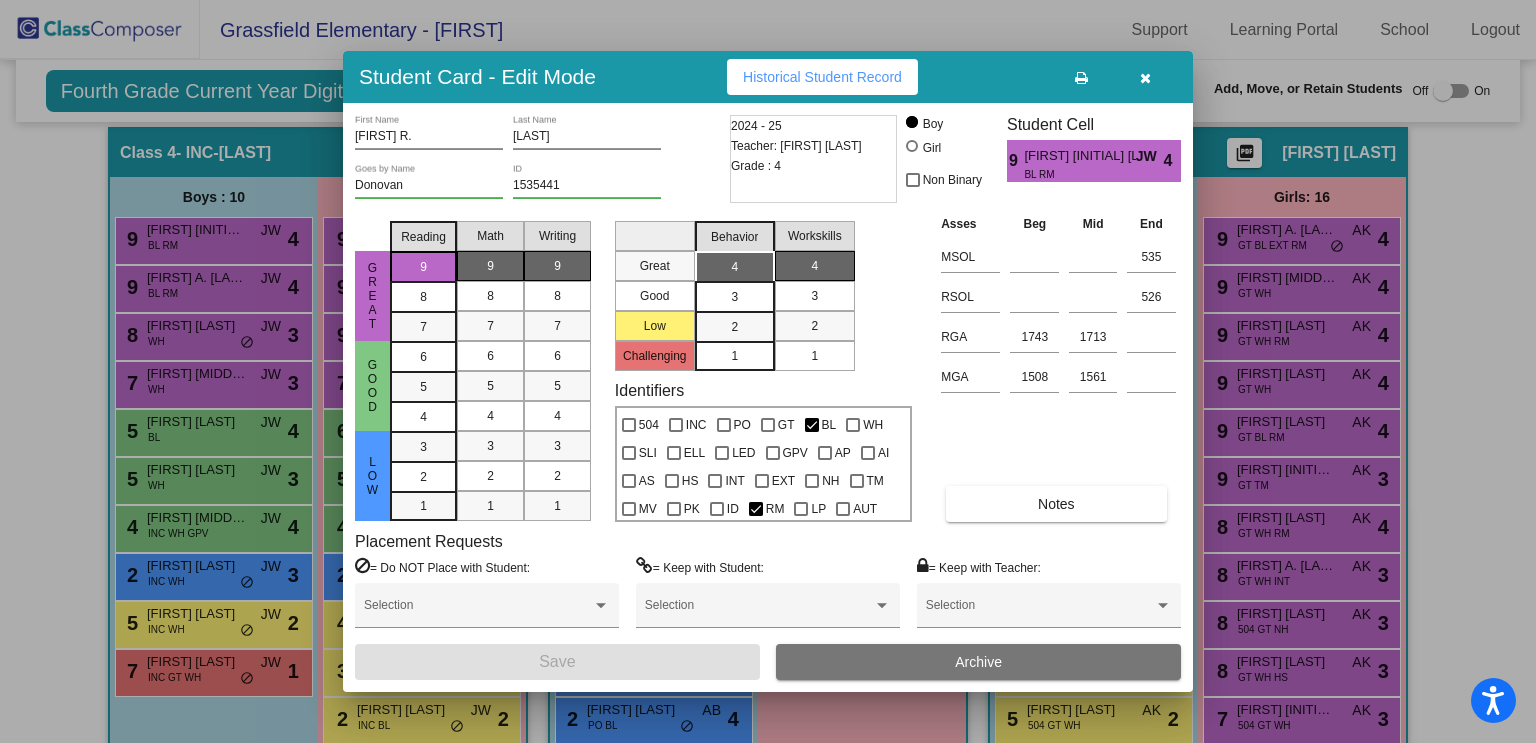 click at bounding box center (768, 371) 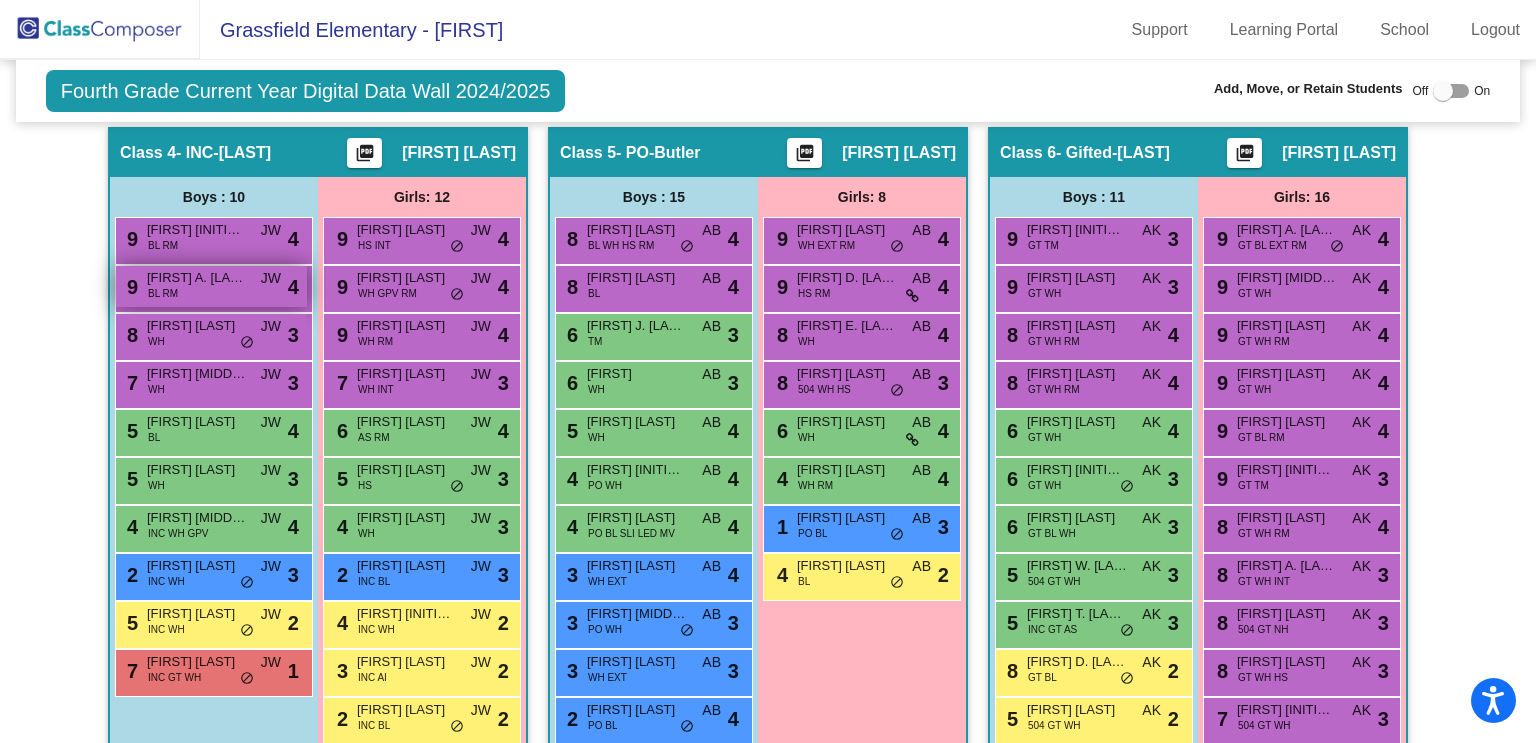 click on "Nathan A. Osei" at bounding box center (197, 278) 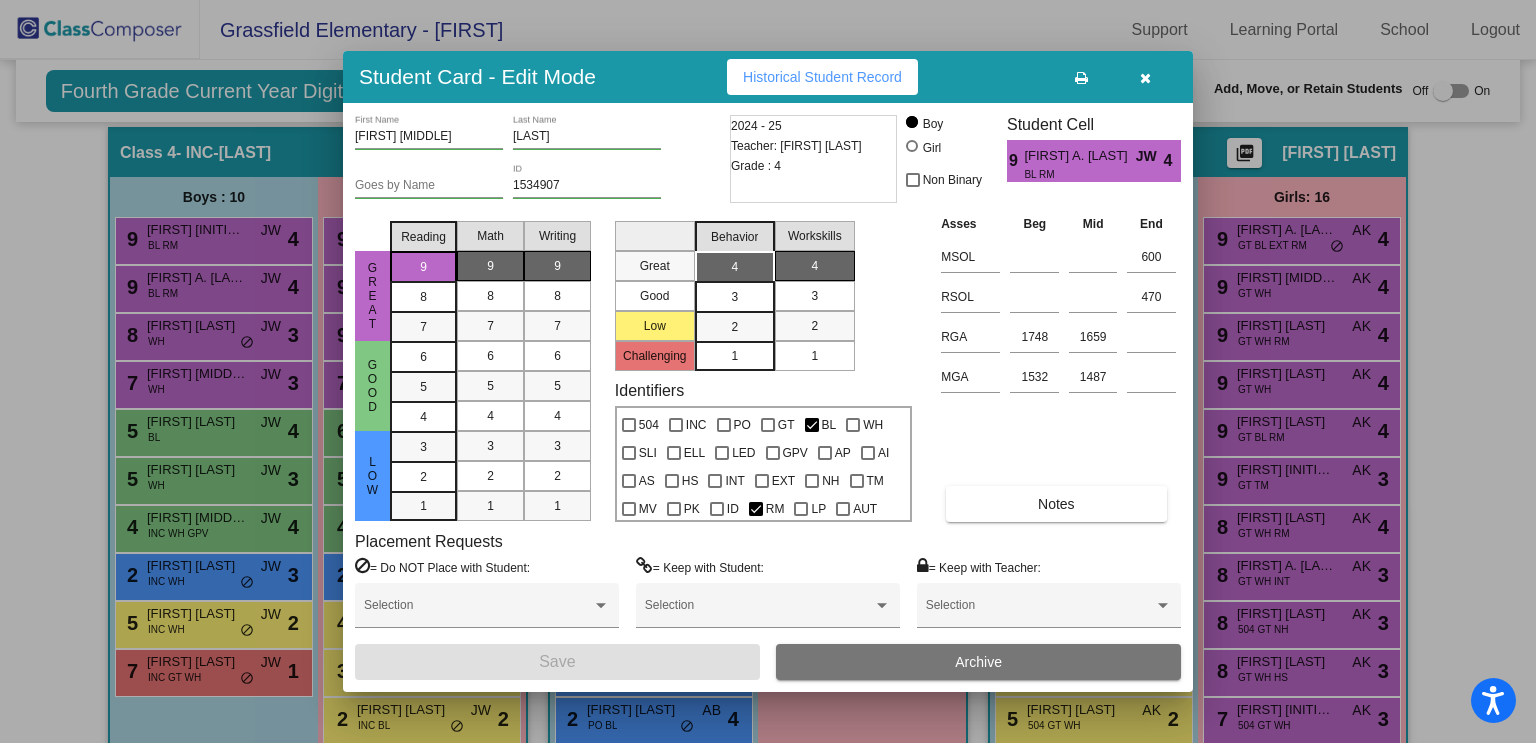 click at bounding box center [768, 371] 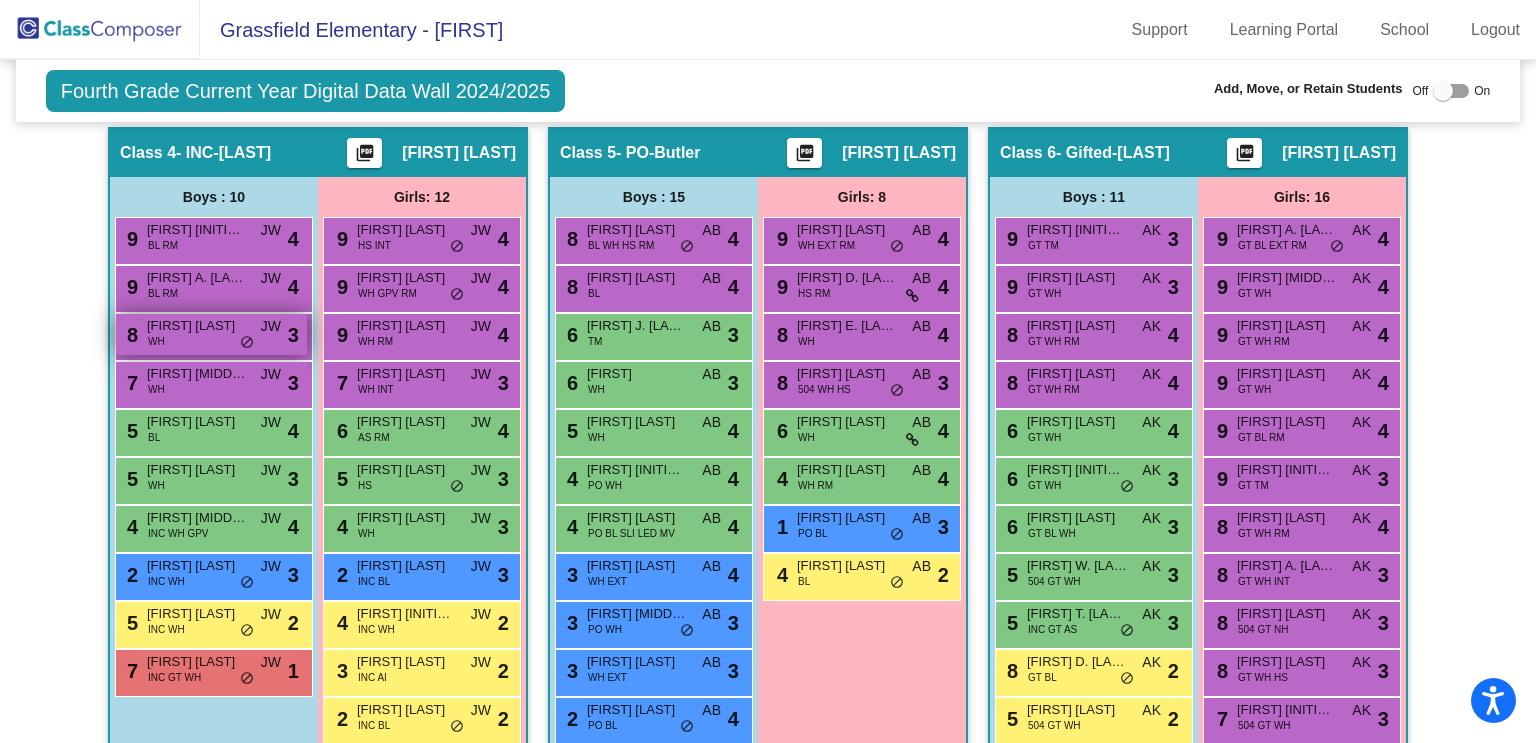 click on "8 Kaleb Johnson WH JW lock do_not_disturb_alt 3" at bounding box center (211, 334) 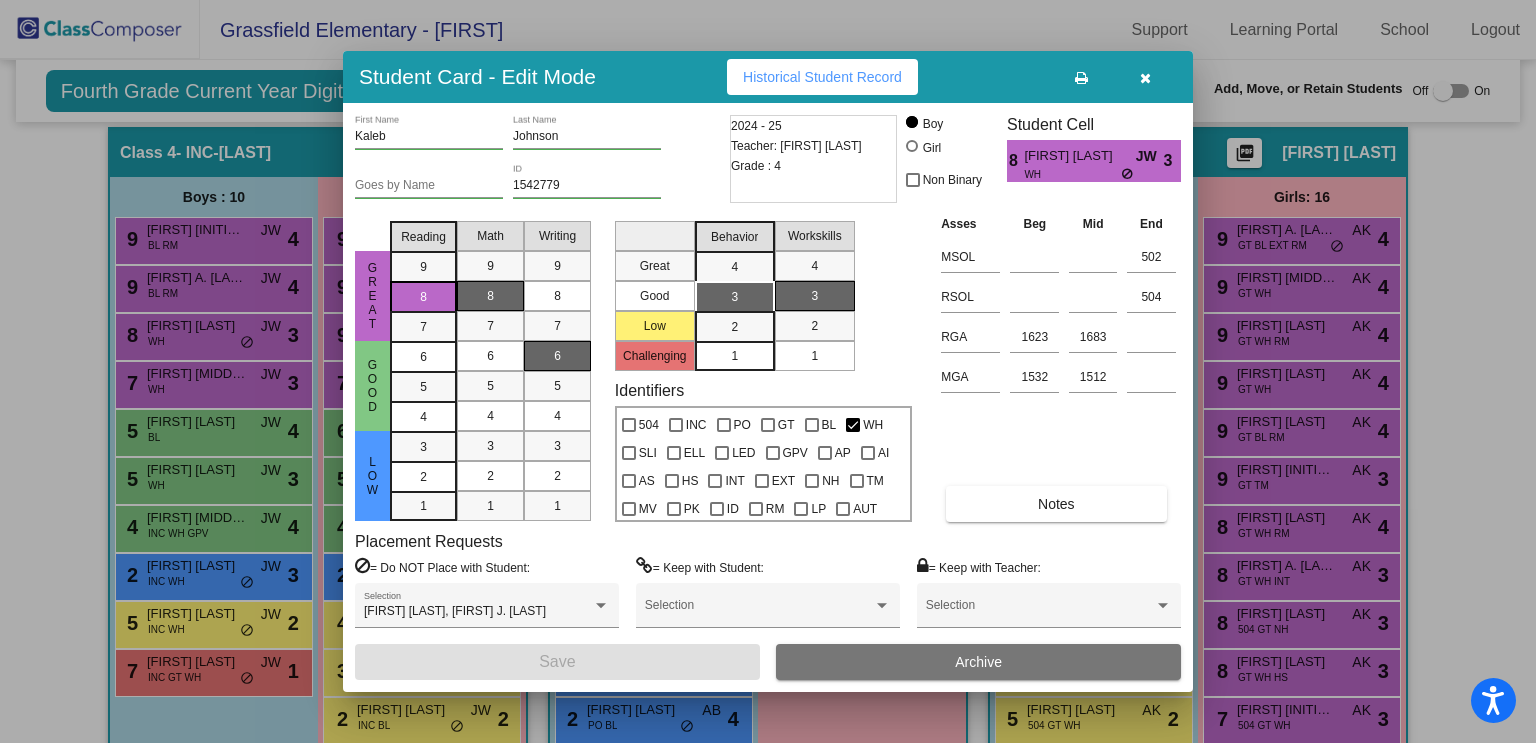 drag, startPoint x: 59, startPoint y: 314, endPoint x: 70, endPoint y: 326, distance: 16.27882 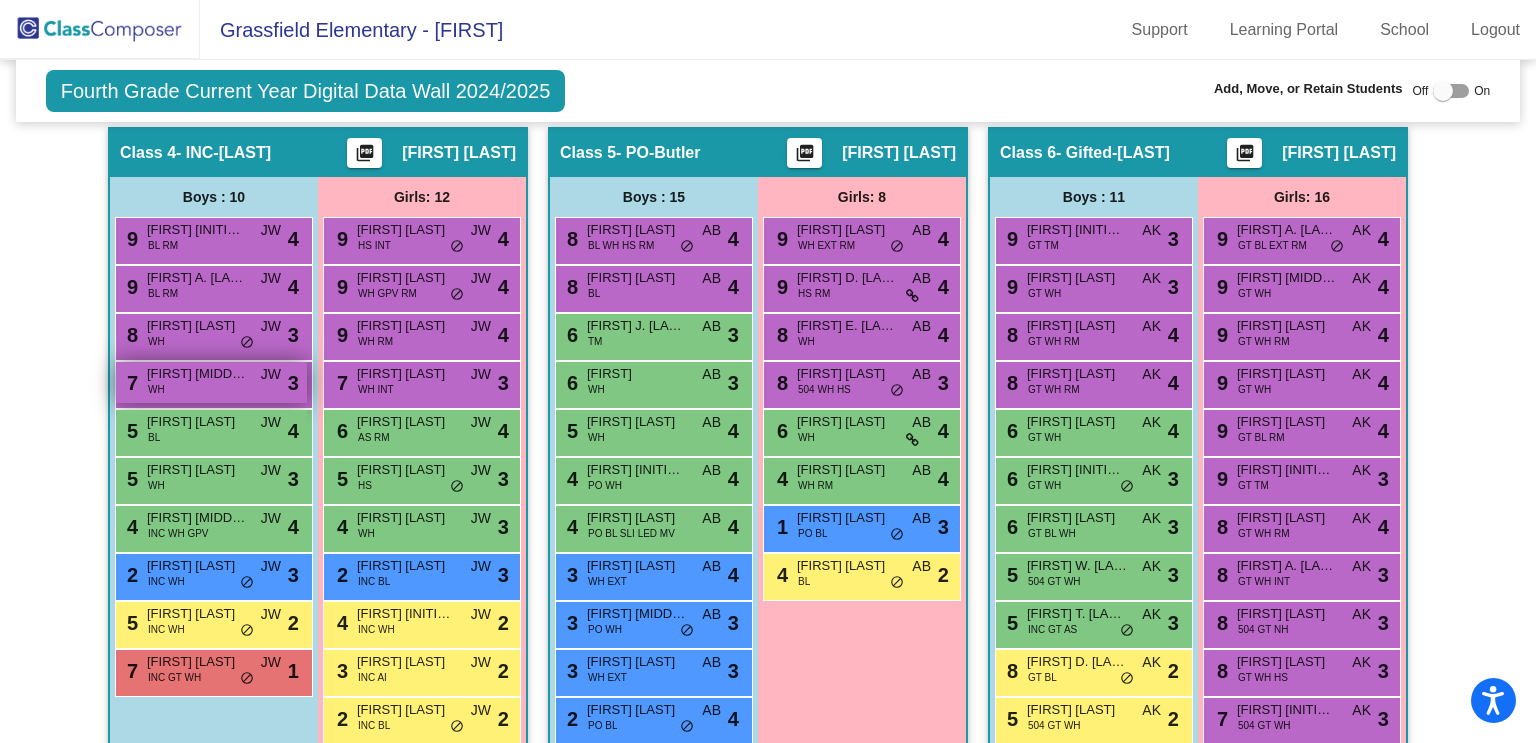 click on "Mason O. Bradley" at bounding box center [197, 374] 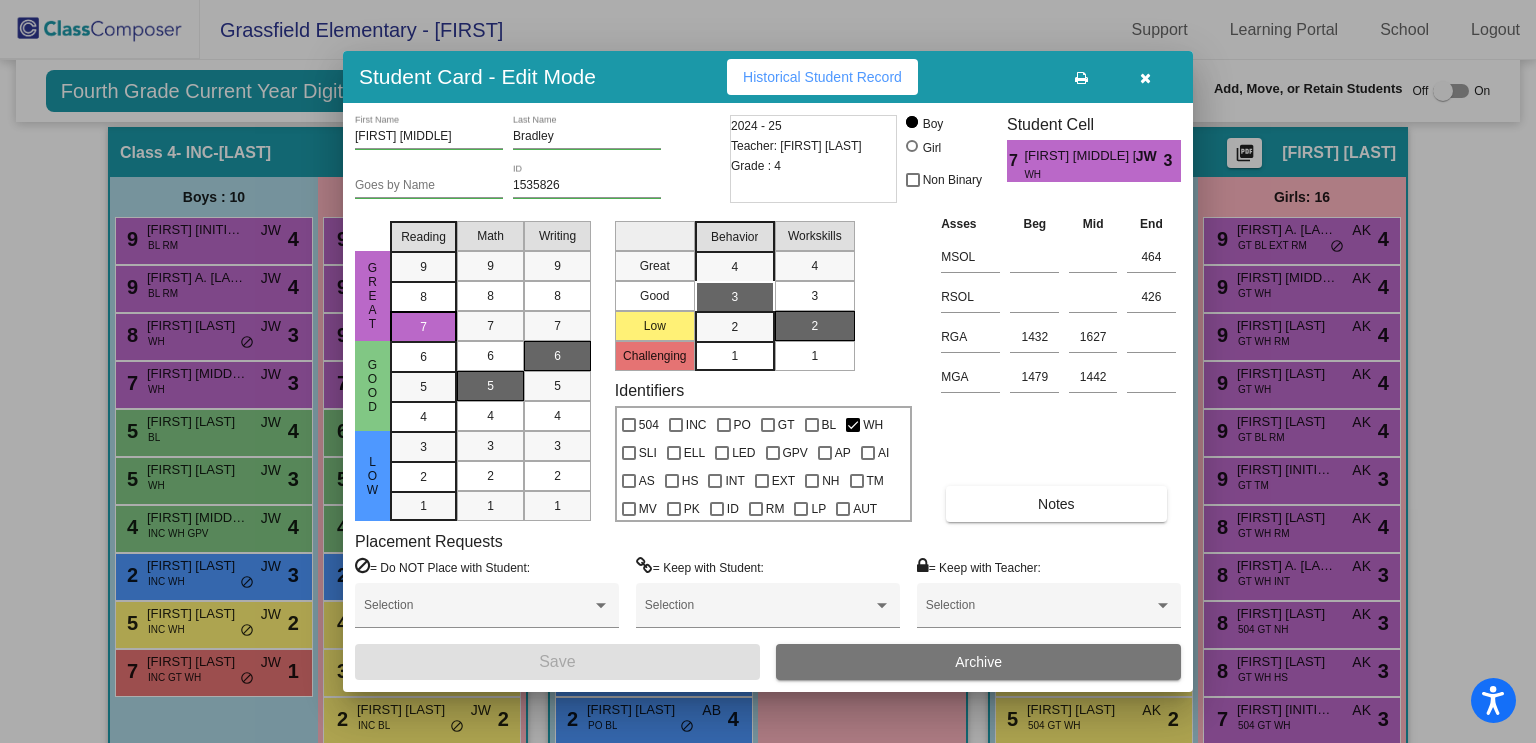 click at bounding box center [768, 371] 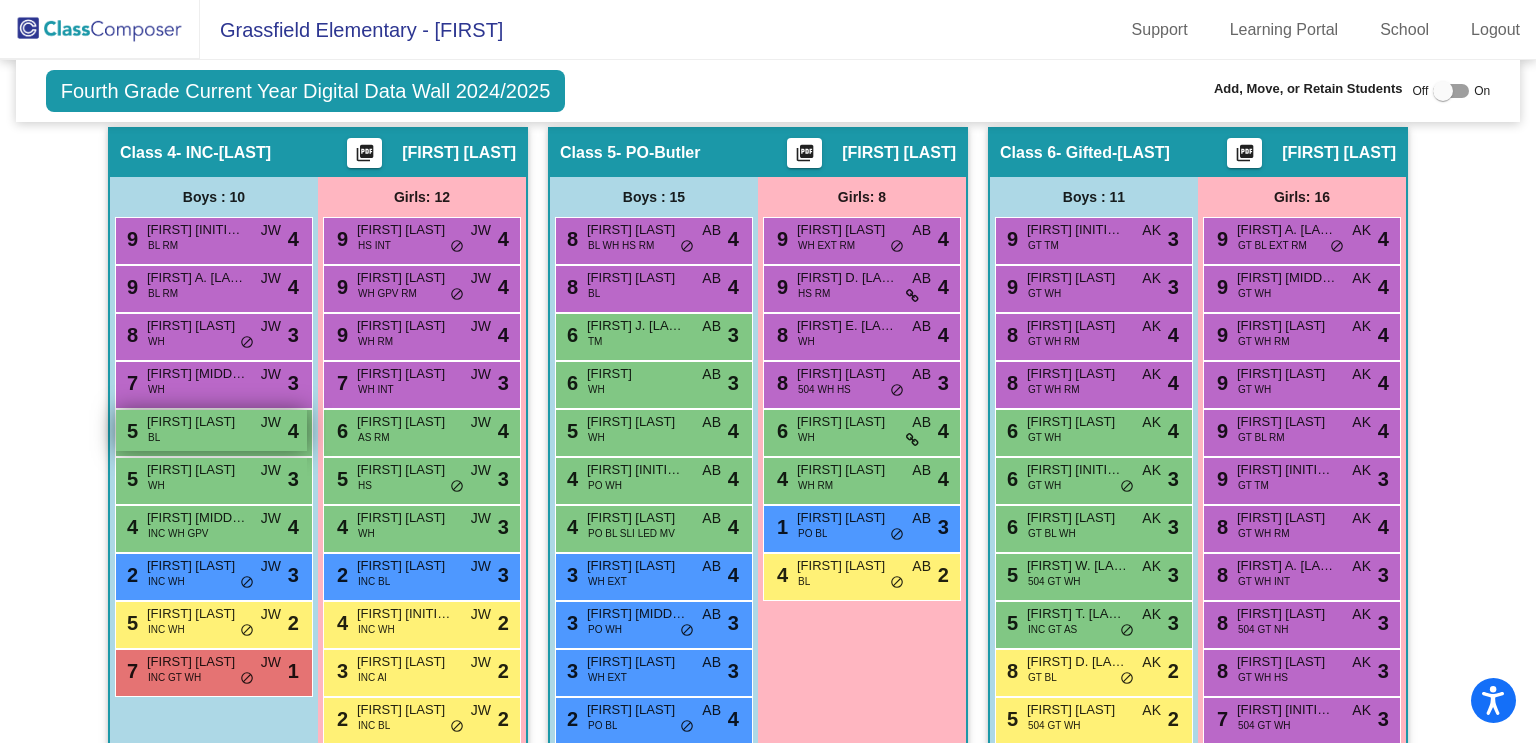 click on "5 Kyrian Ashu Egbe BL JW lock do_not_disturb_alt 4" at bounding box center [211, 430] 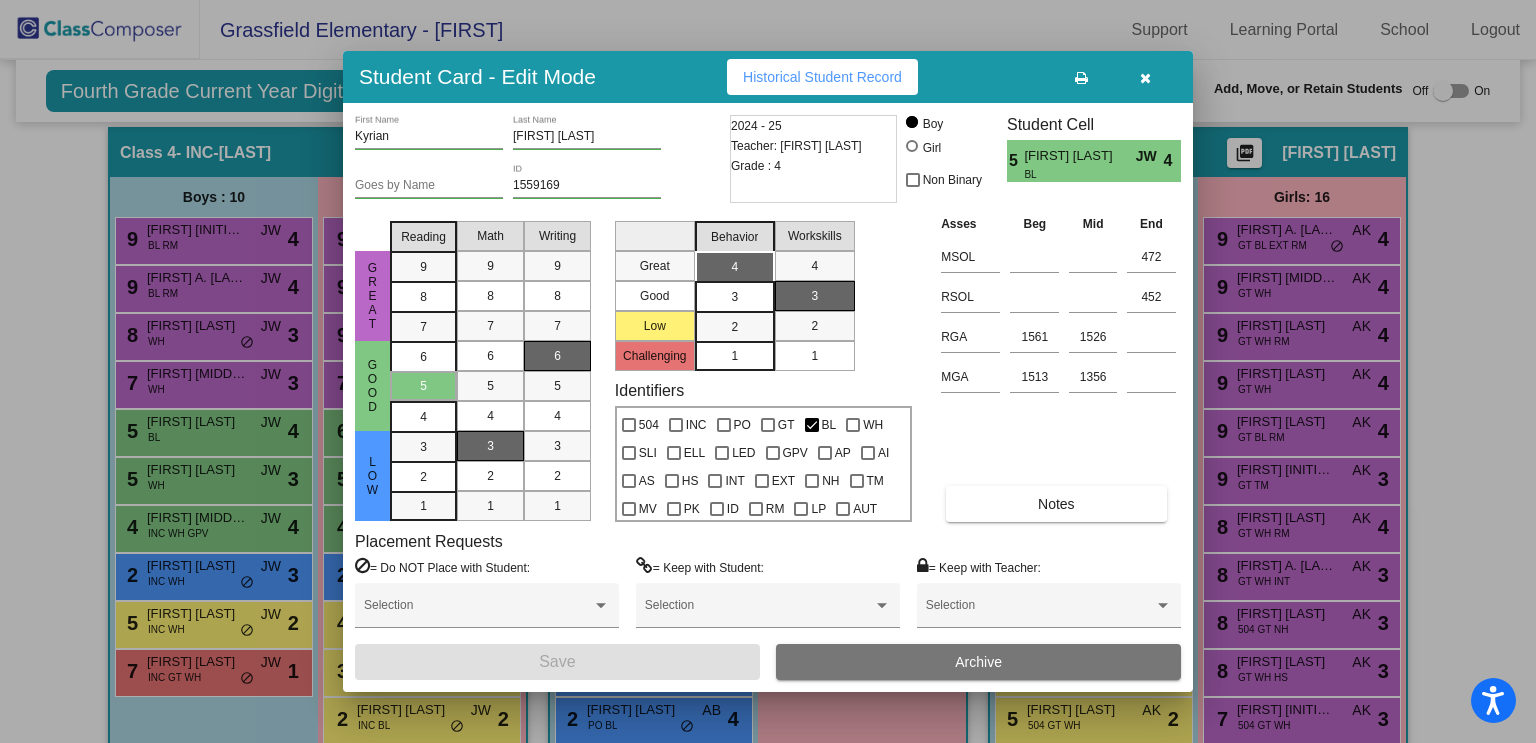 click at bounding box center [768, 371] 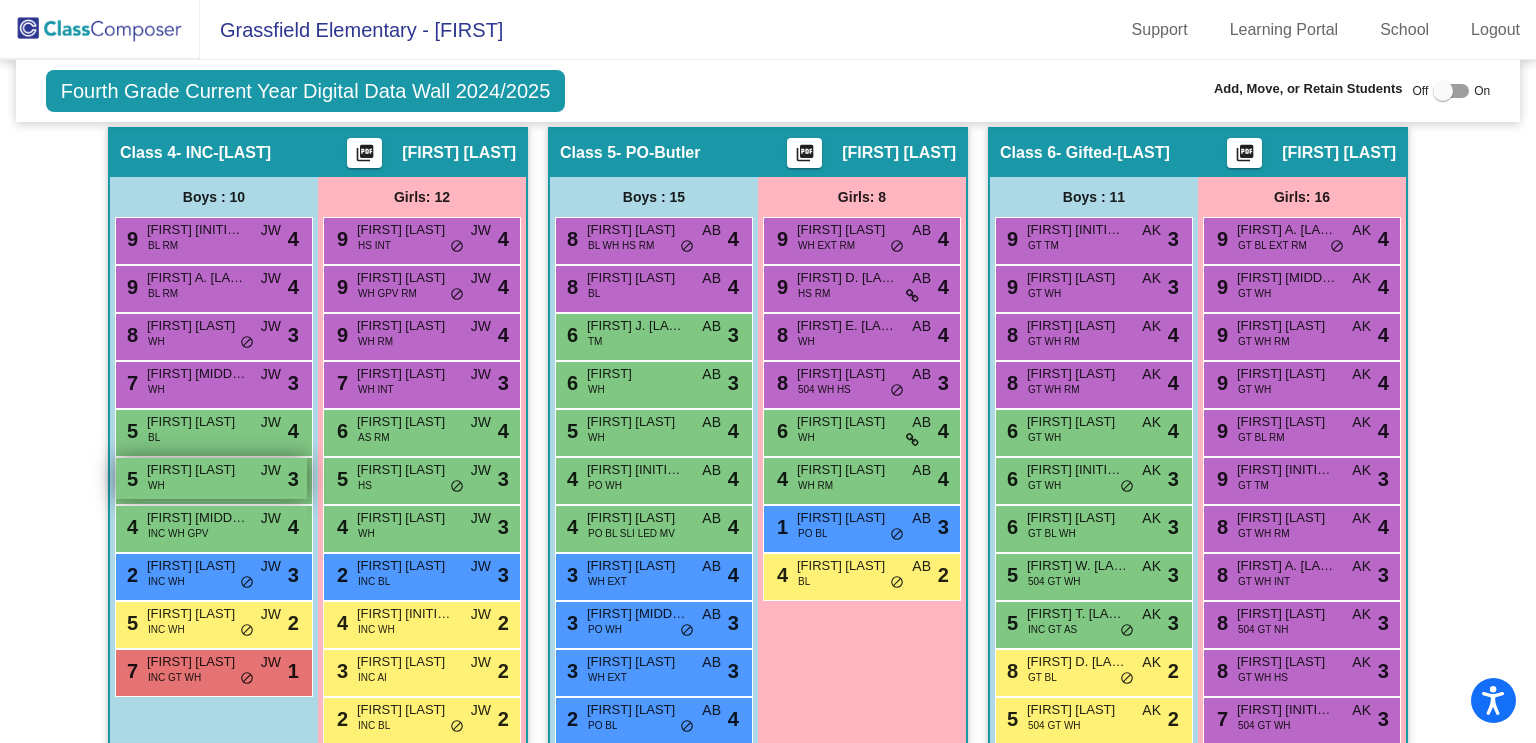 click on "5 Addison Wethington WH JW lock do_not_disturb_alt 3" at bounding box center [211, 478] 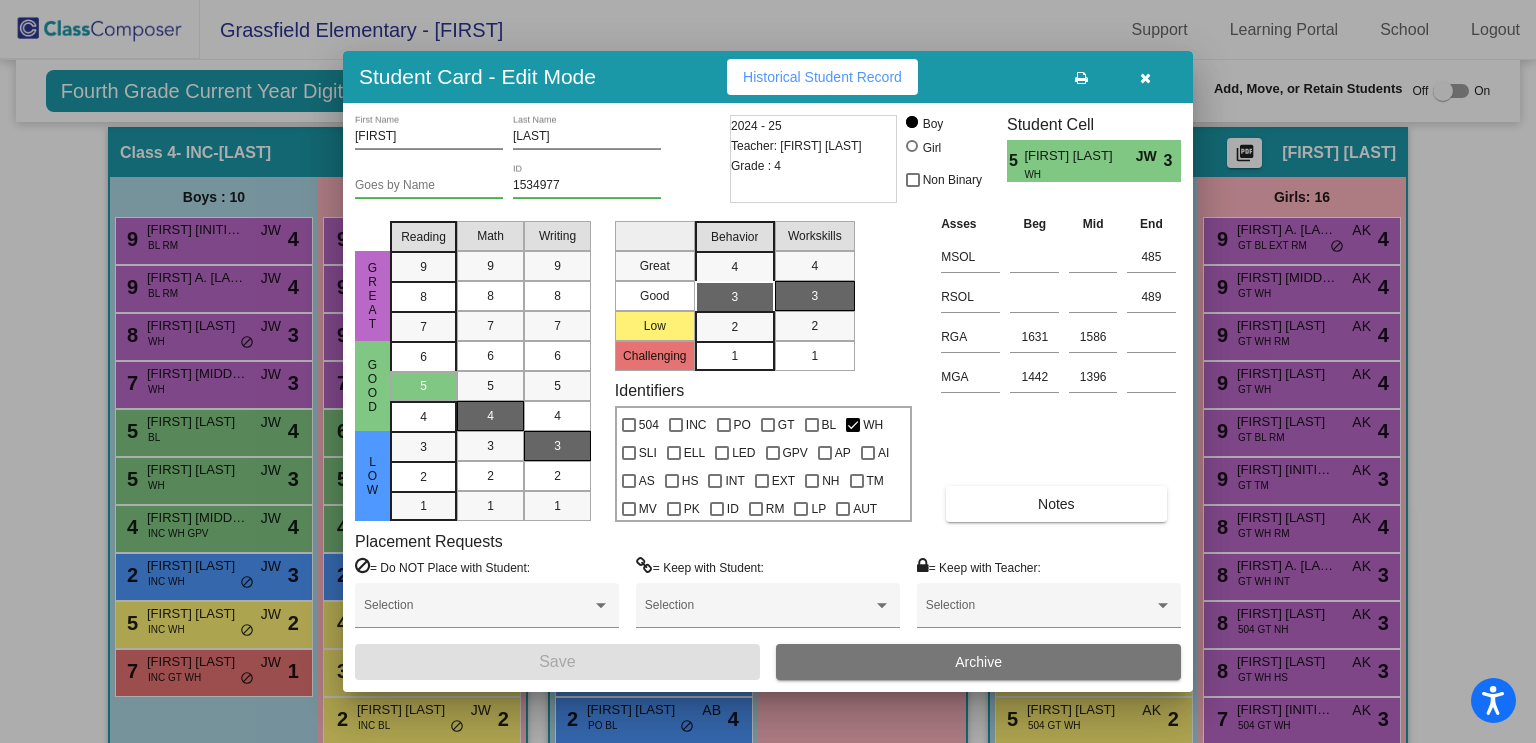 drag, startPoint x: 42, startPoint y: 424, endPoint x: 57, endPoint y: 453, distance: 32.649654 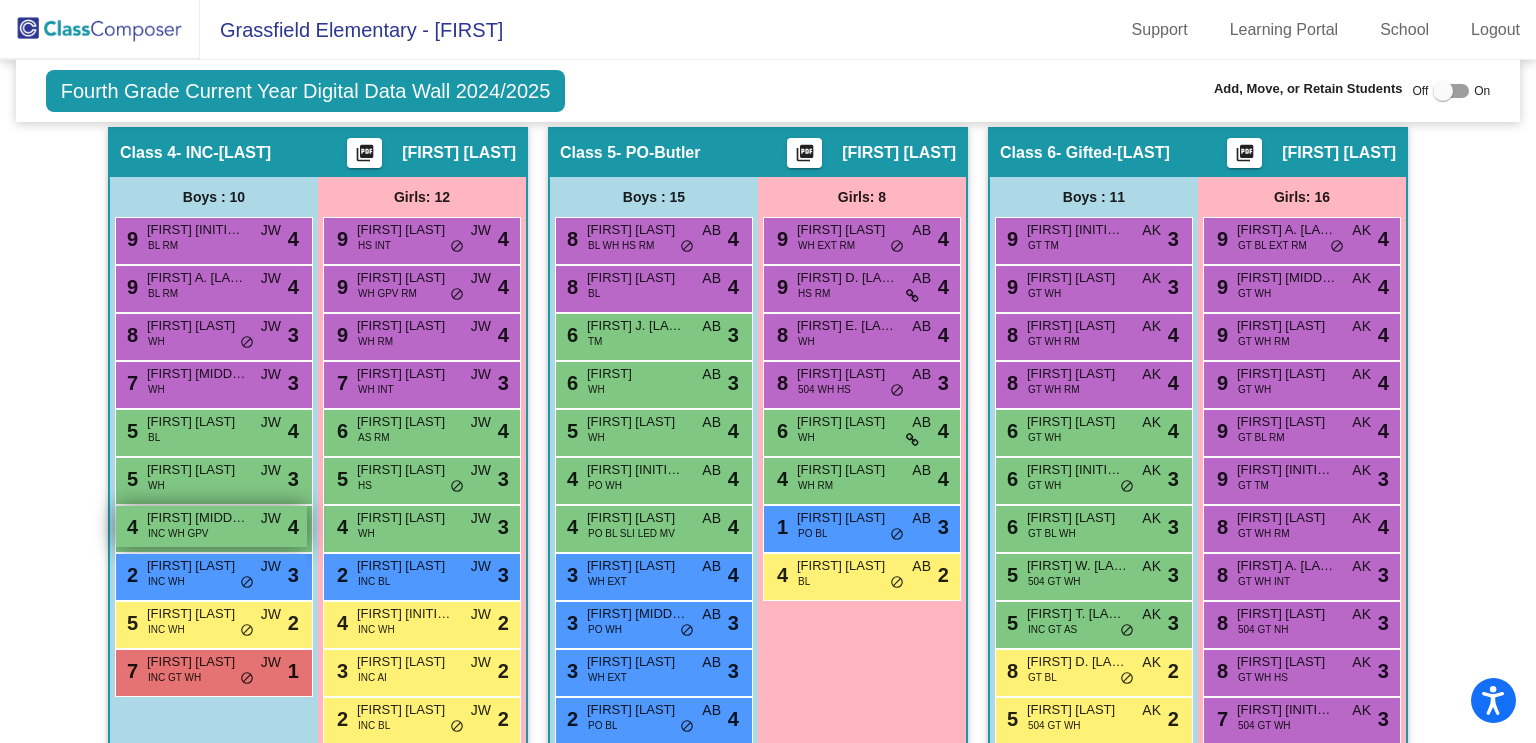 click on "INC WH GPV" at bounding box center (178, 533) 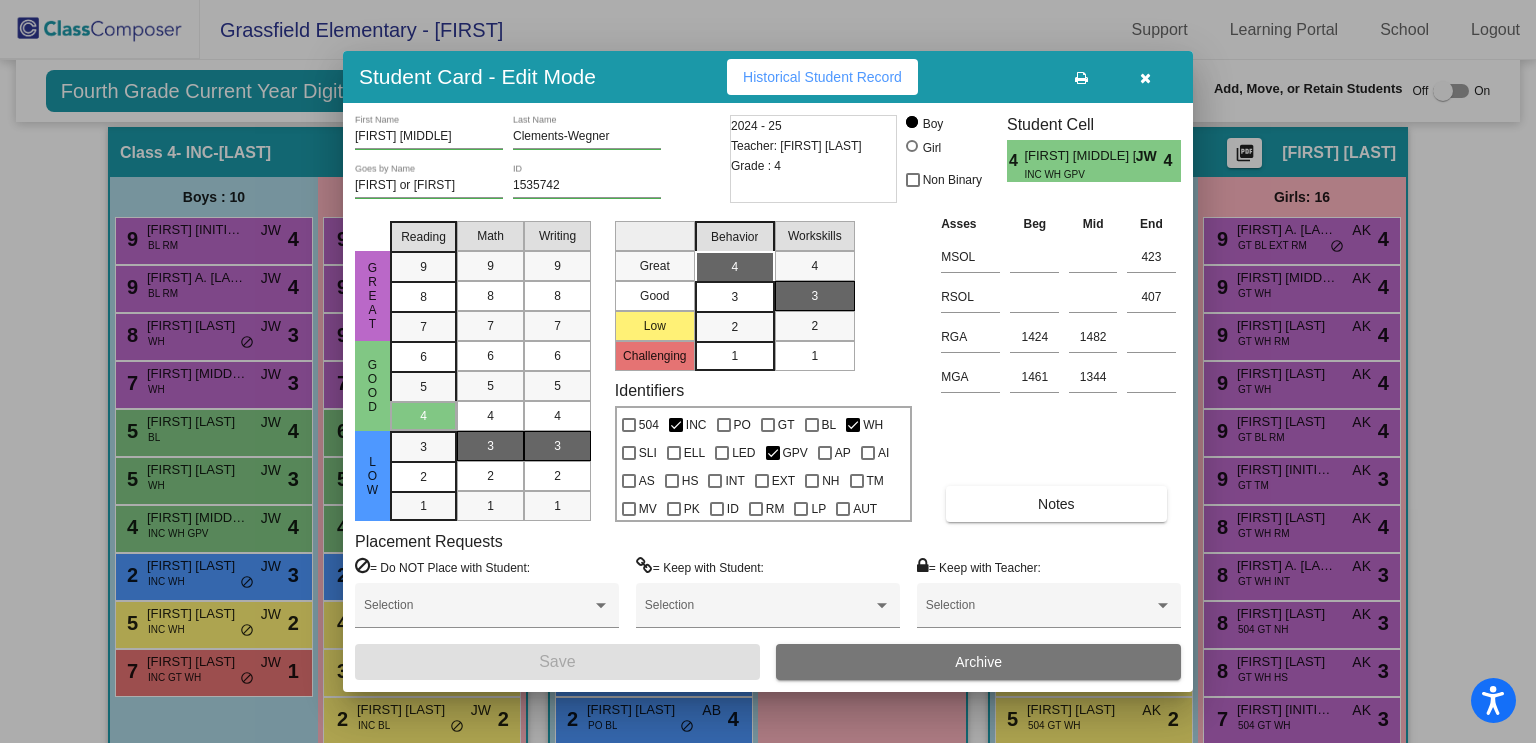 click at bounding box center (768, 371) 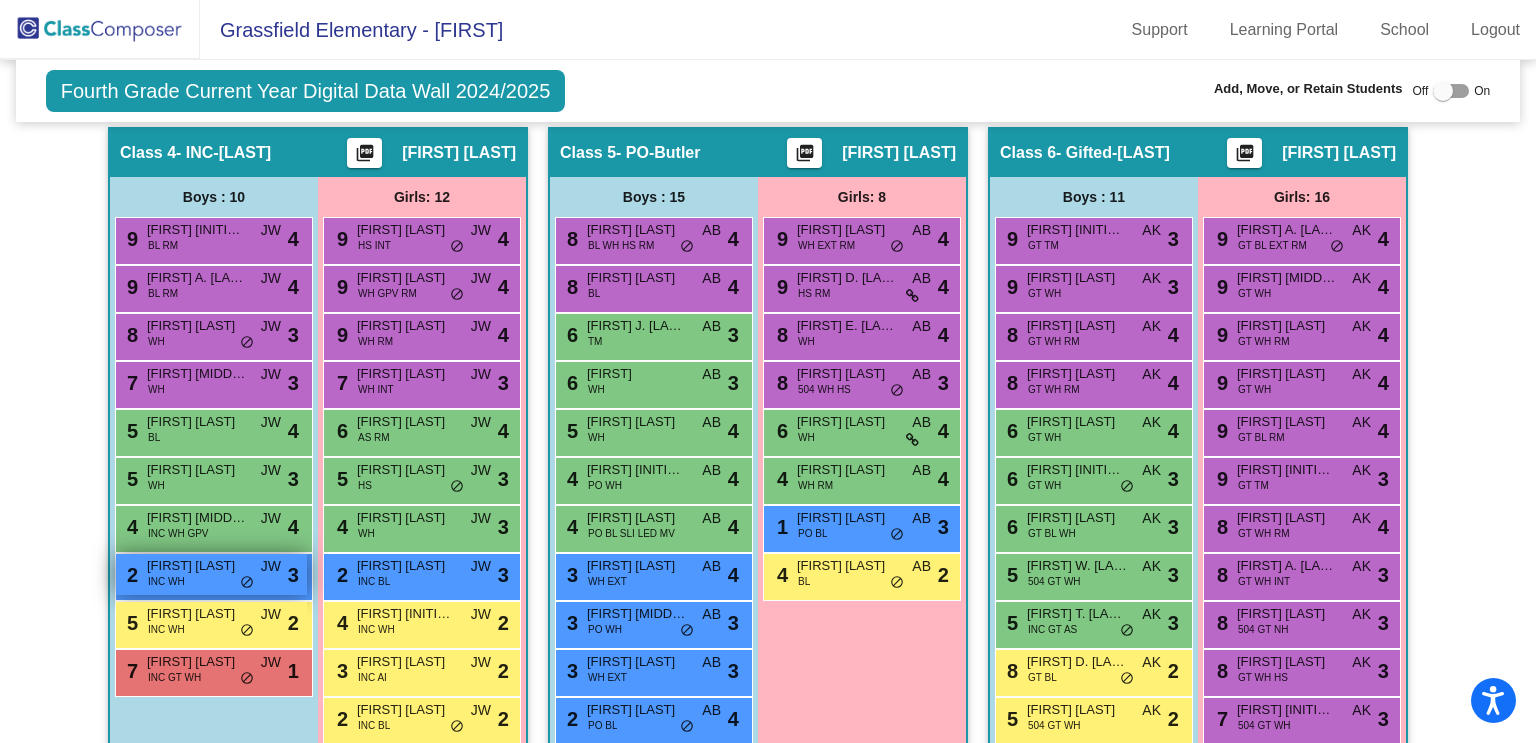 click on "Landon Robinette" at bounding box center (197, 566) 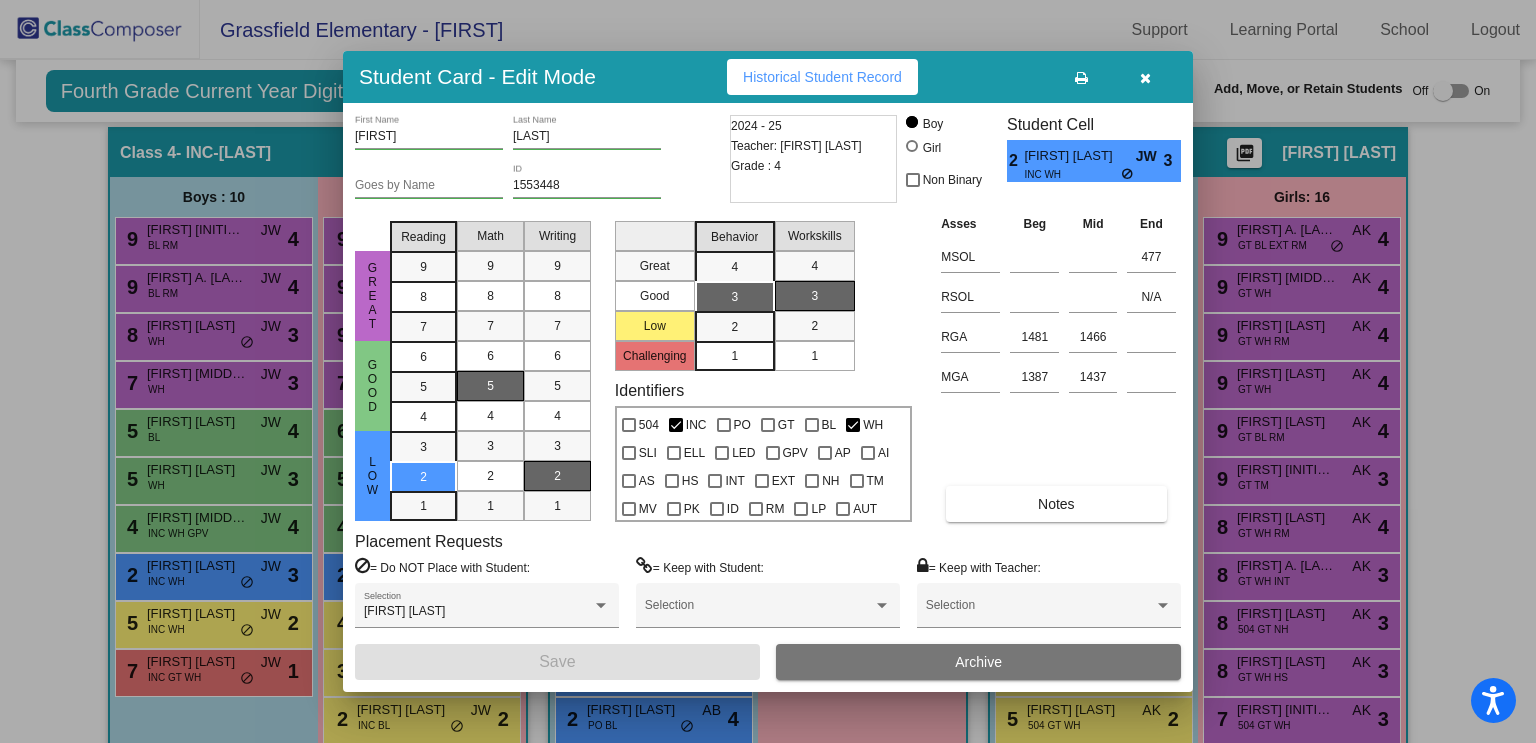 click at bounding box center (768, 371) 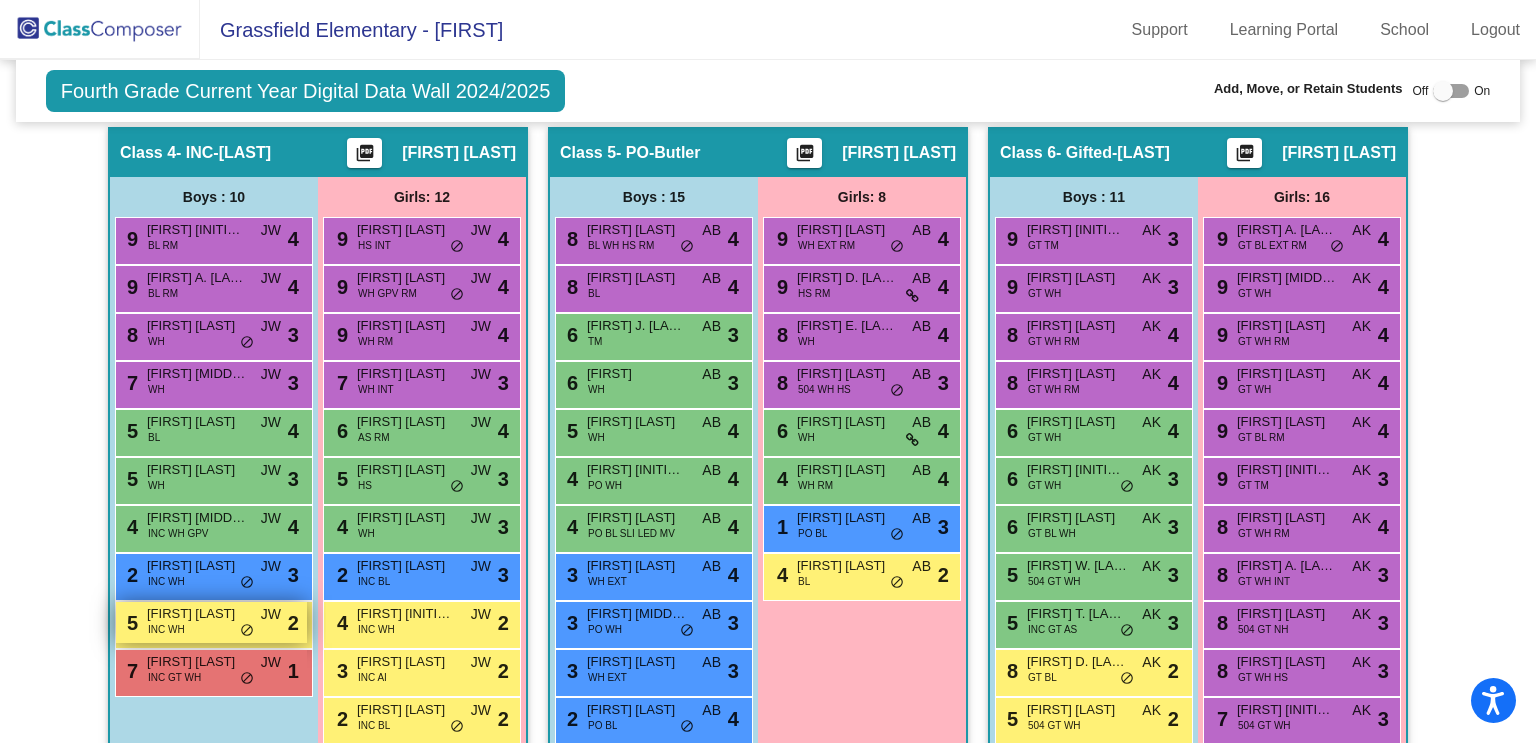 click on "5 Nolan Osborne INC WH JW lock do_not_disturb_alt 2" at bounding box center [211, 622] 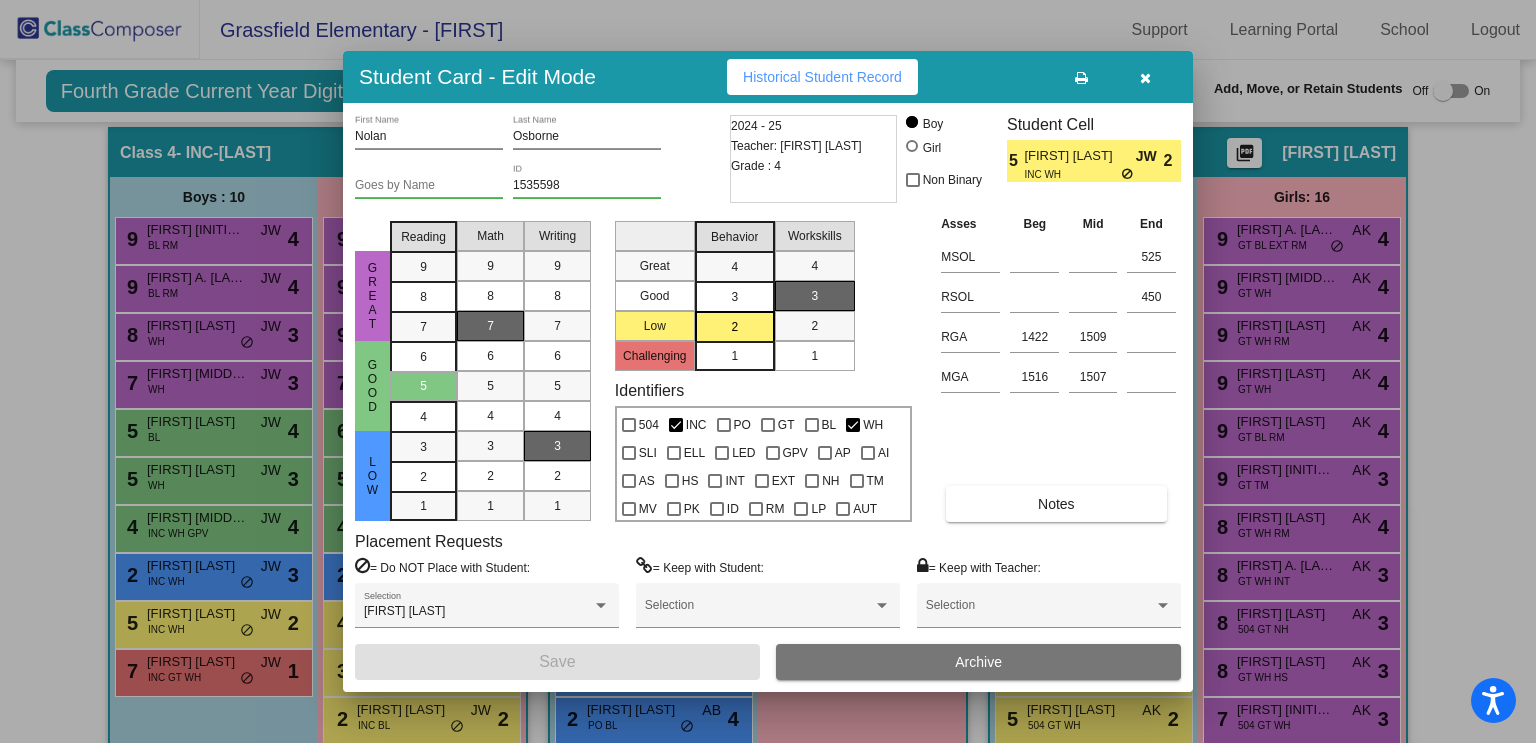 click at bounding box center (768, 371) 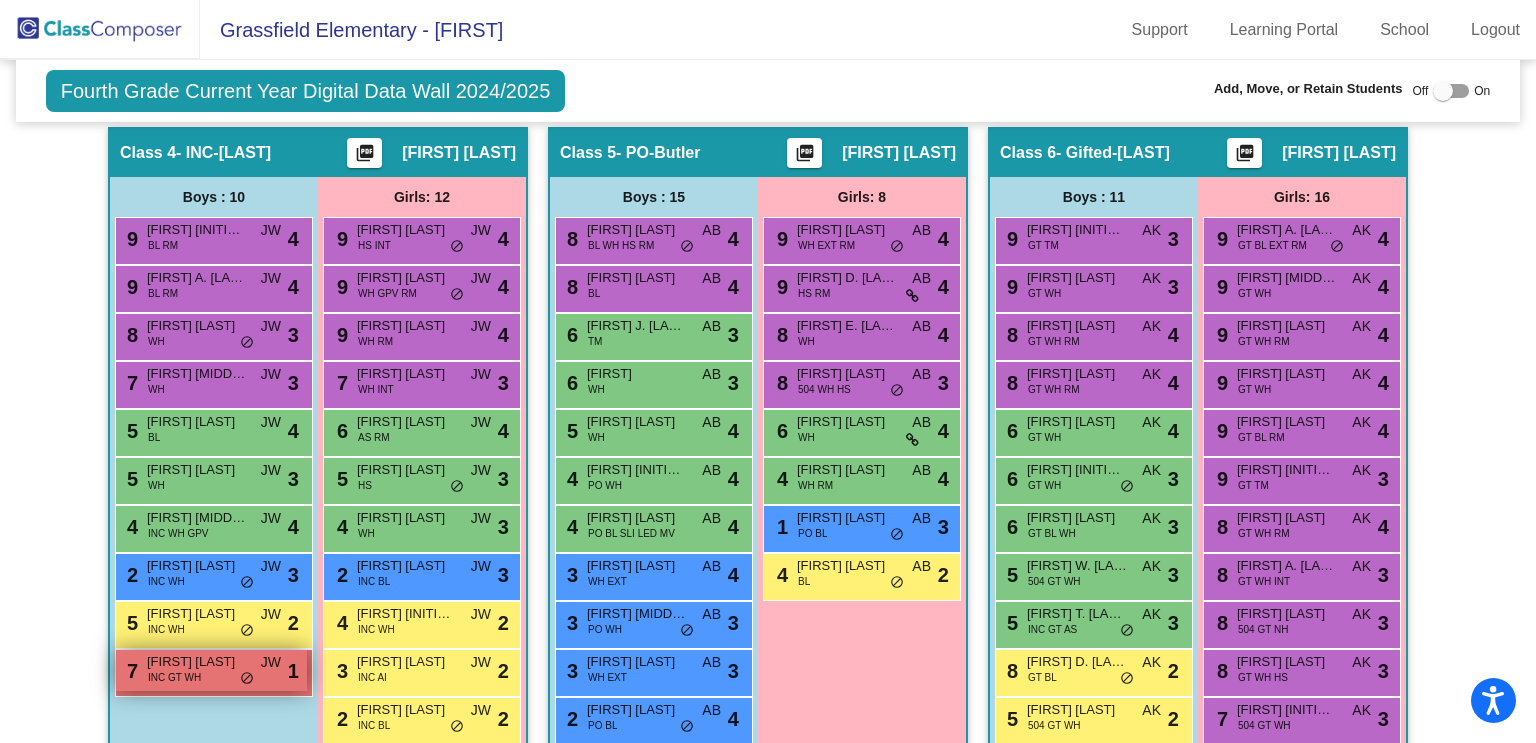 click on "Hyland Scaggs" at bounding box center [197, 662] 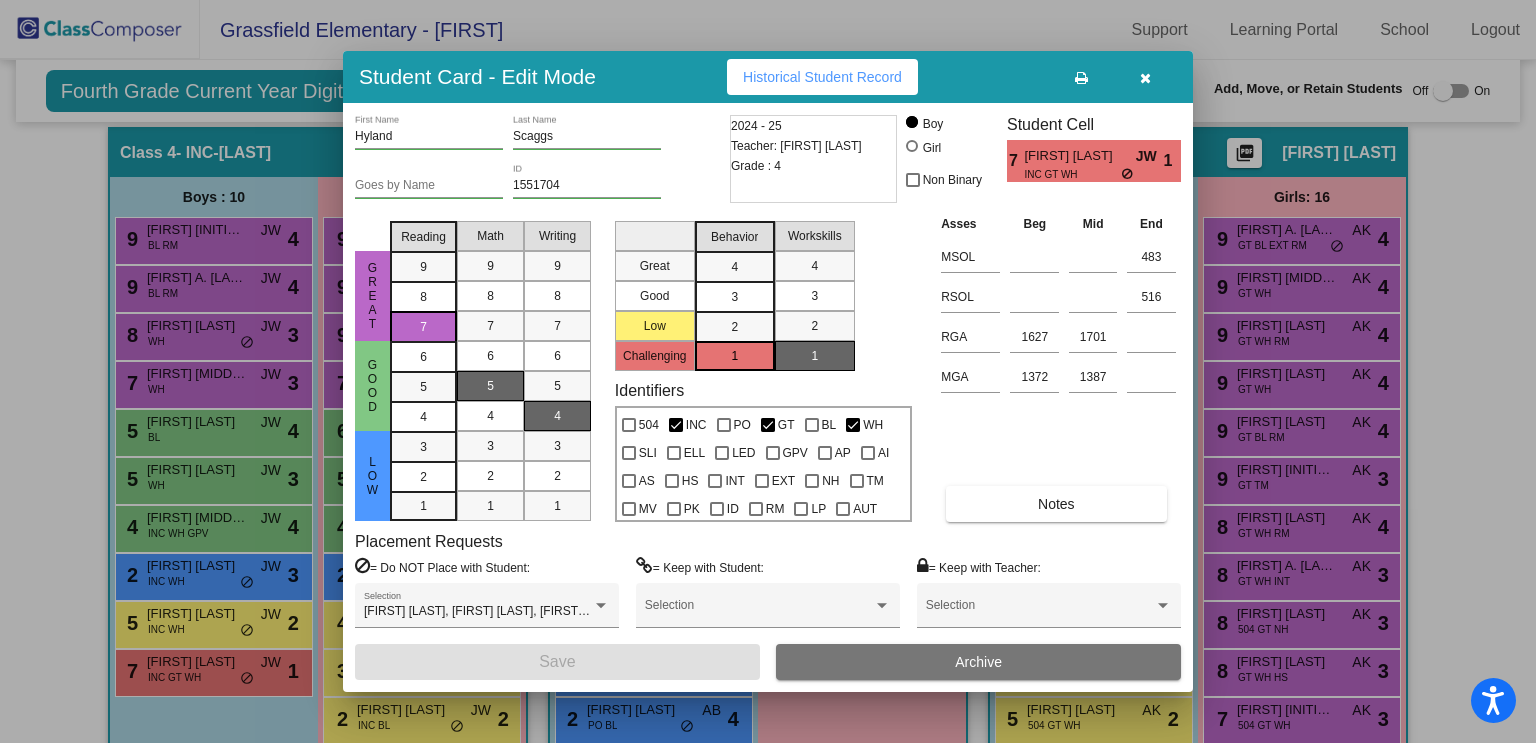 click at bounding box center [768, 371] 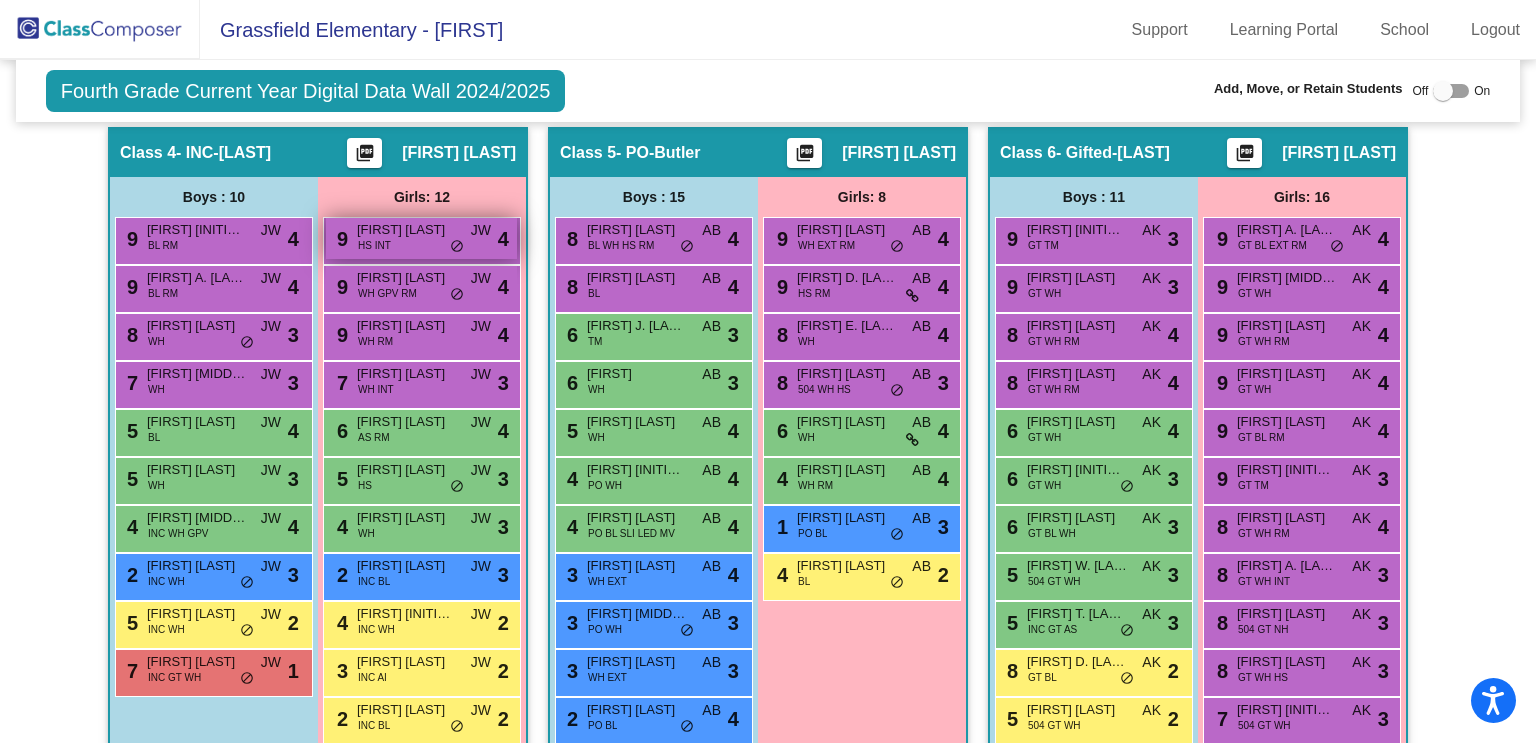 click on "9 Ella Bovee HS INT JW lock do_not_disturb_alt 4" at bounding box center (421, 238) 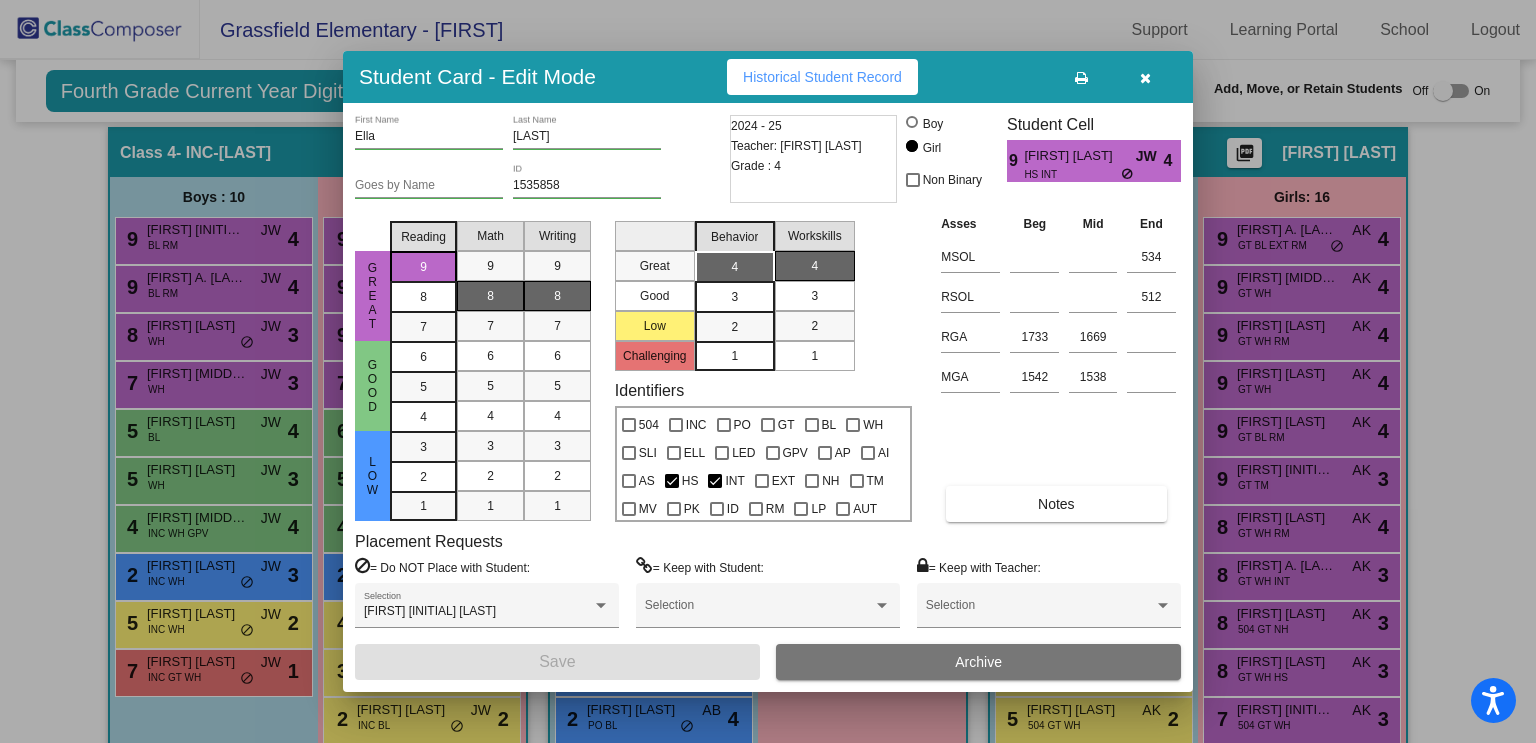 click at bounding box center [768, 371] 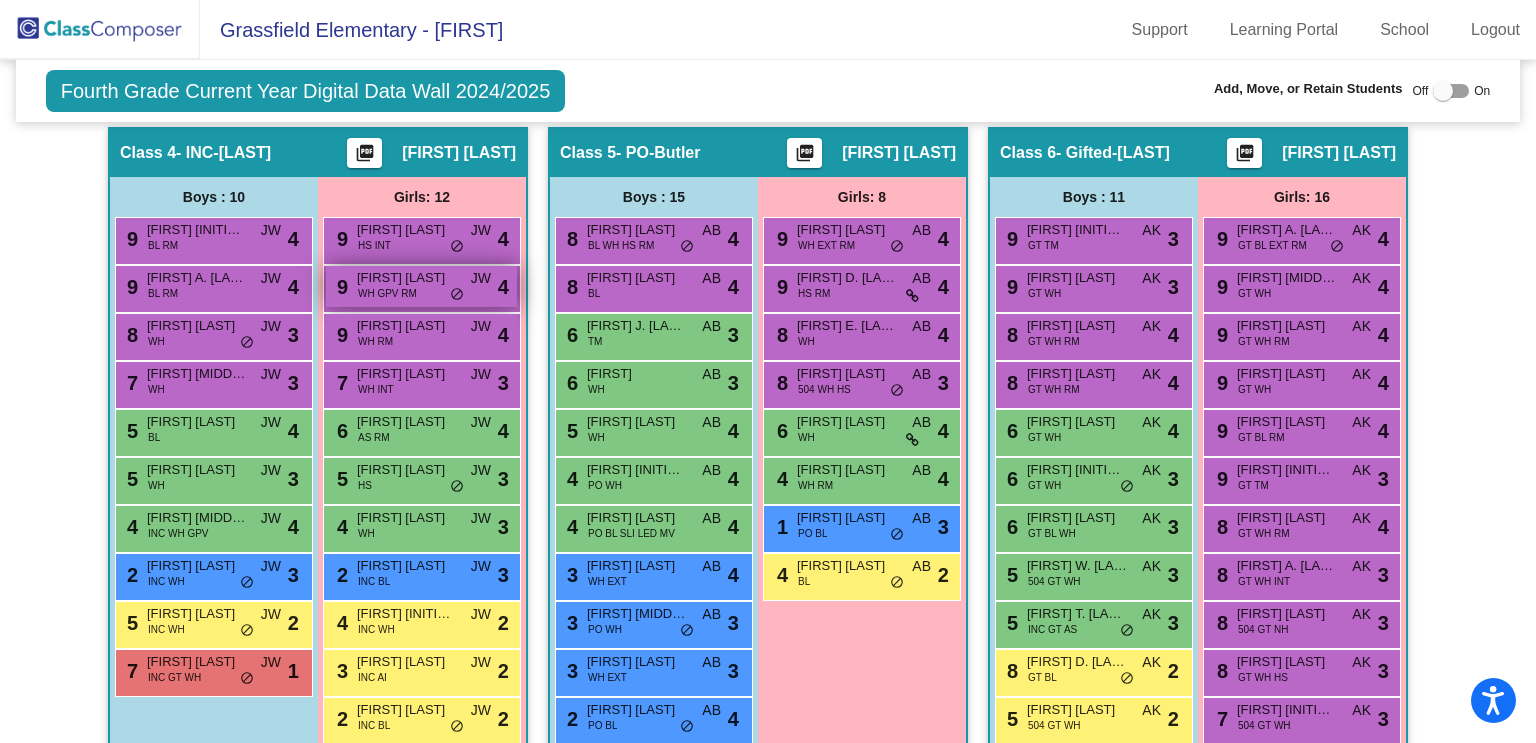 click on "WH GPV RM" at bounding box center [387, 293] 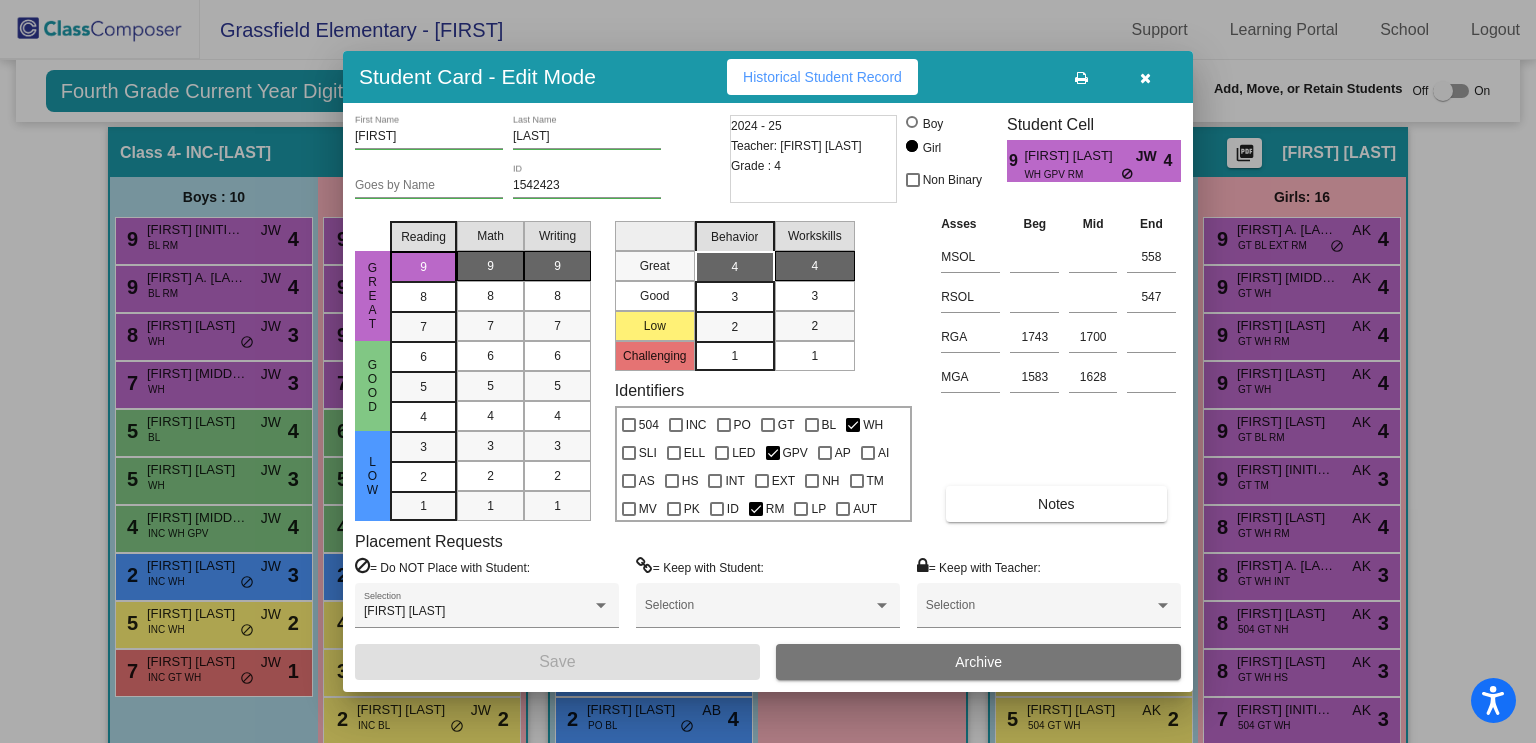 click at bounding box center (768, 371) 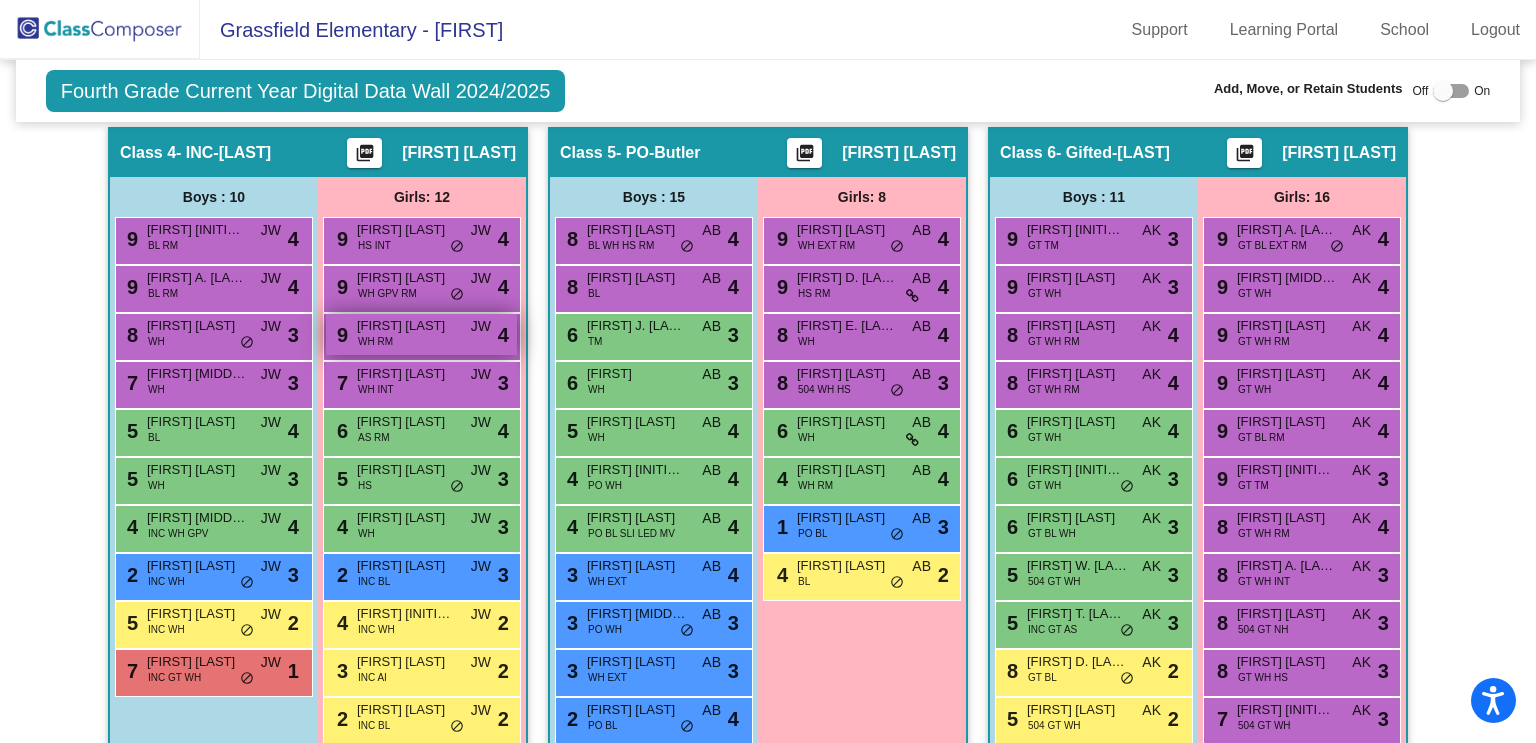 click on "WH RM" at bounding box center (375, 341) 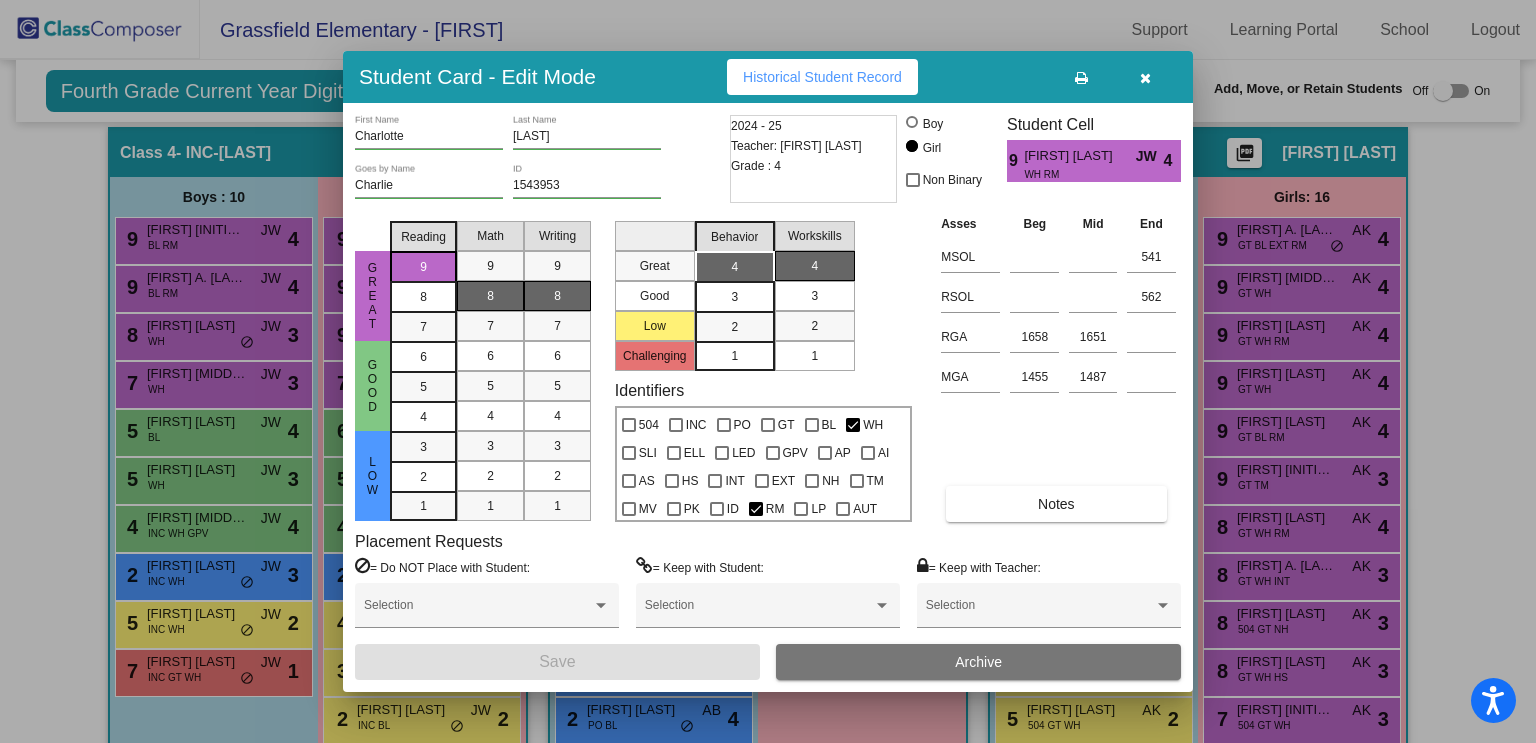click at bounding box center (768, 371) 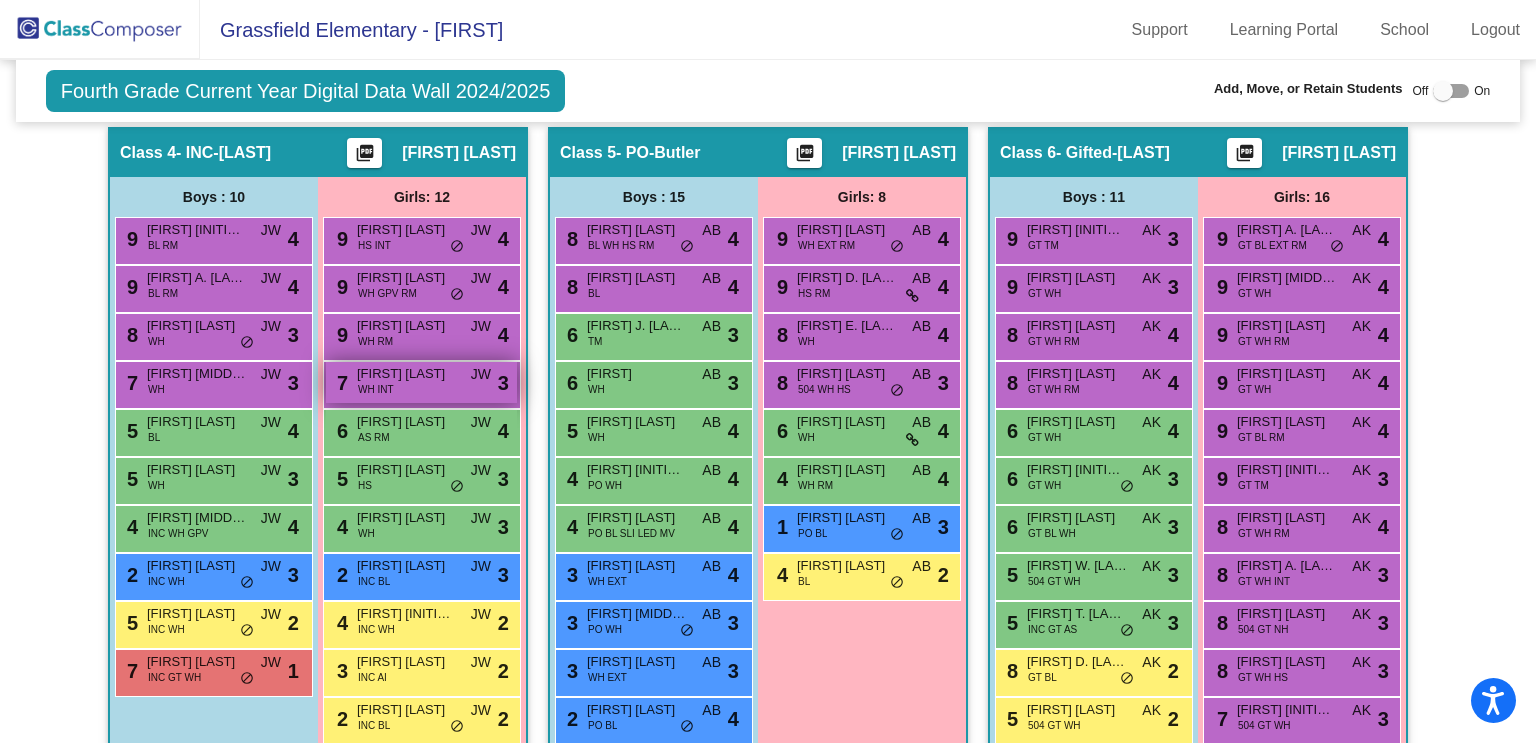 click on "WH INT" at bounding box center [376, 389] 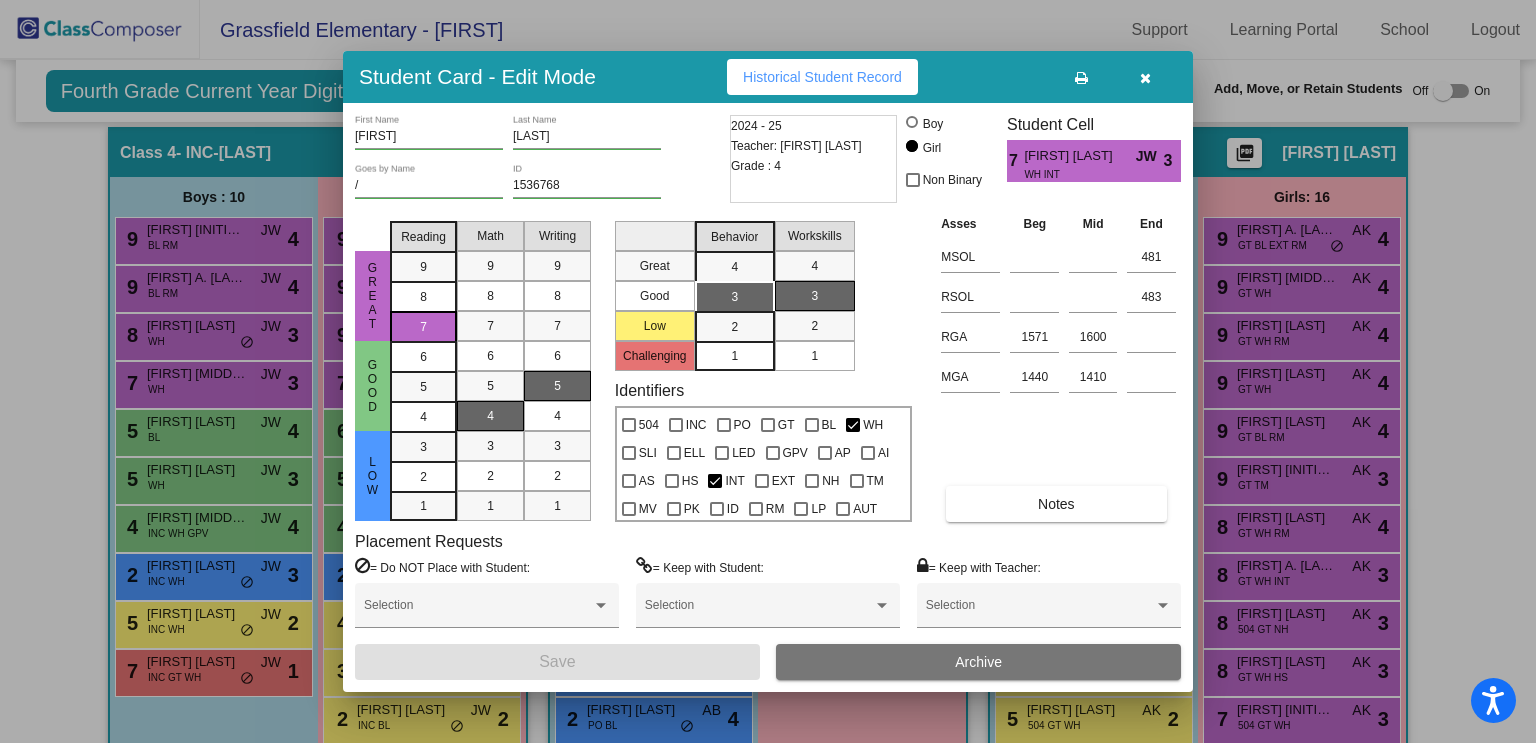 click at bounding box center (768, 371) 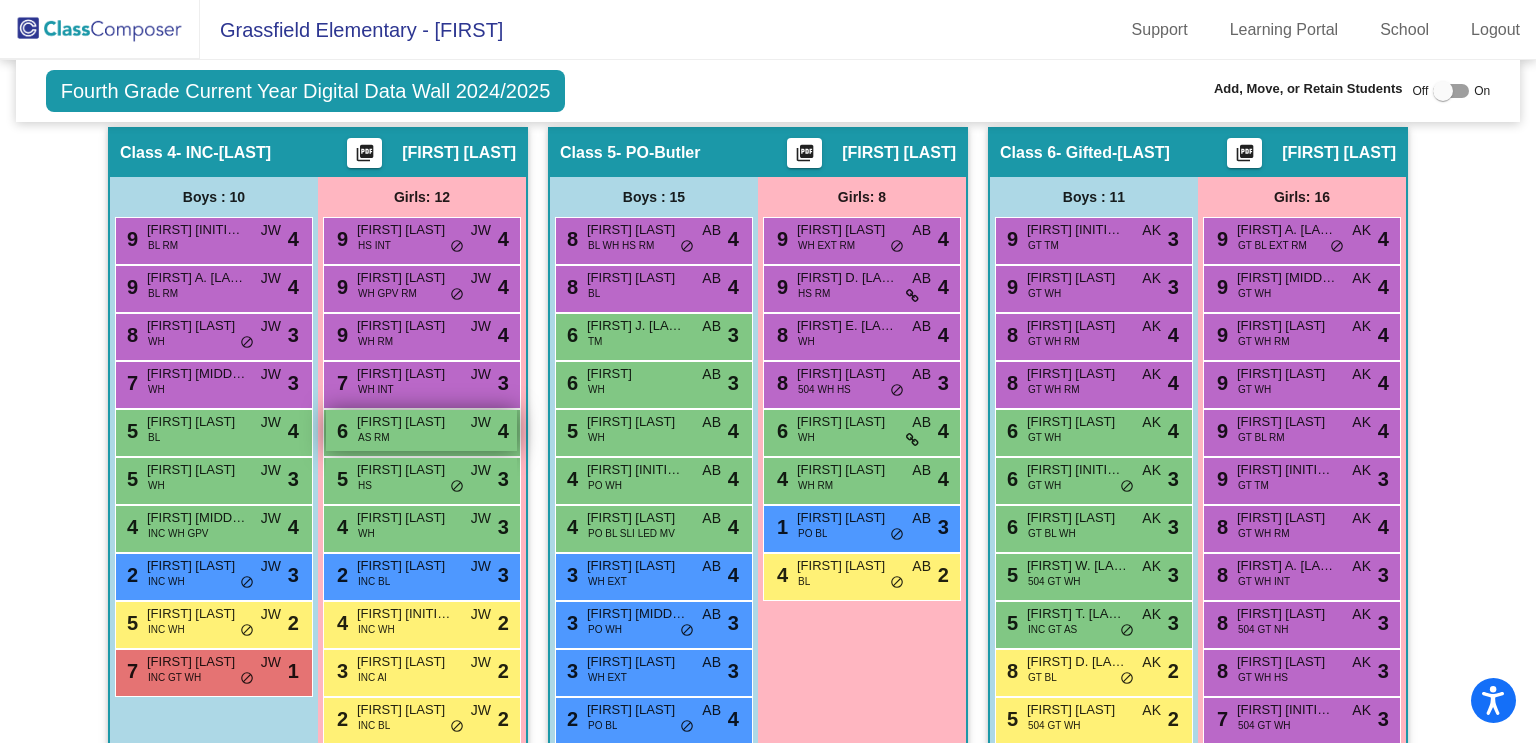 click on "6 Natalie Shrestha AS RM JW lock do_not_disturb_alt 4" at bounding box center [421, 430] 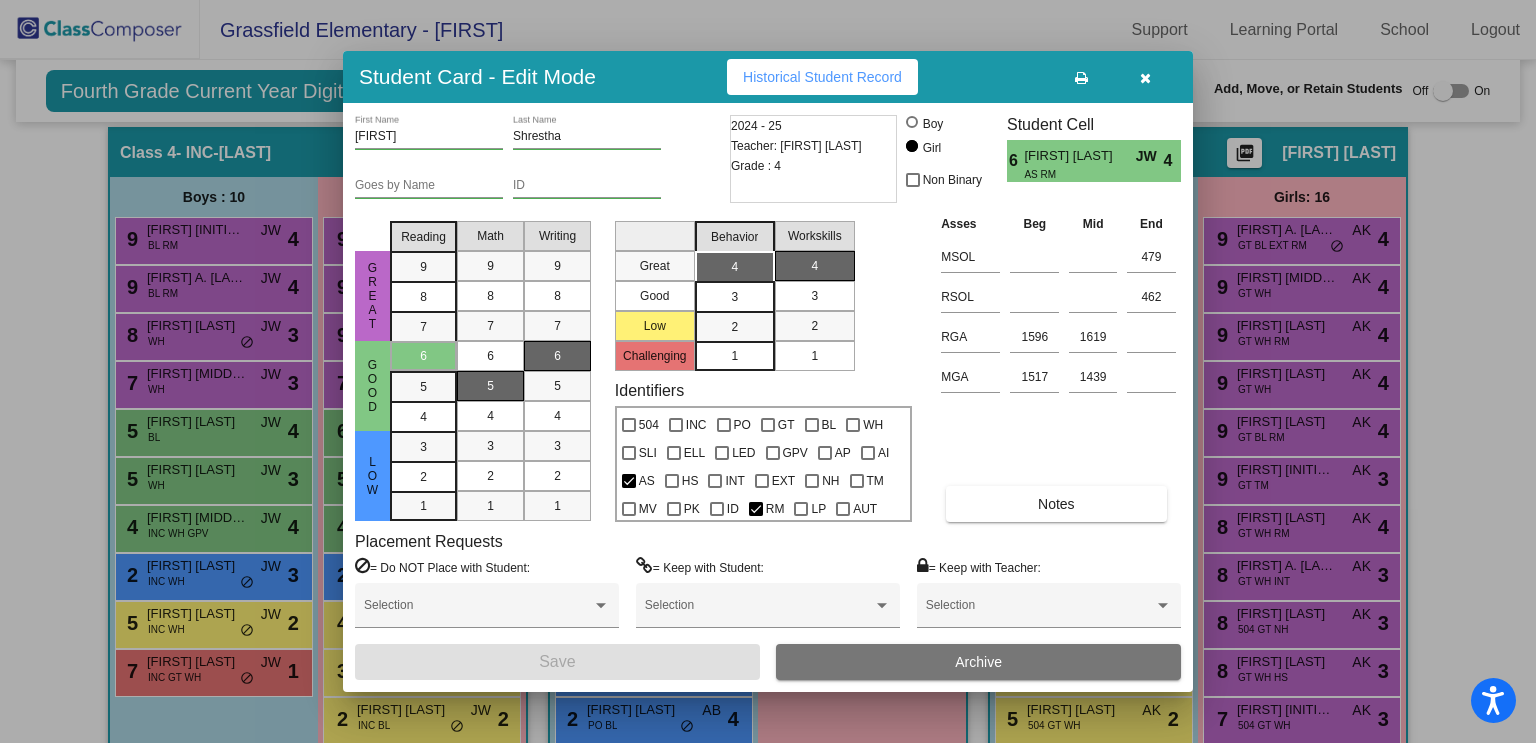 click at bounding box center [768, 371] 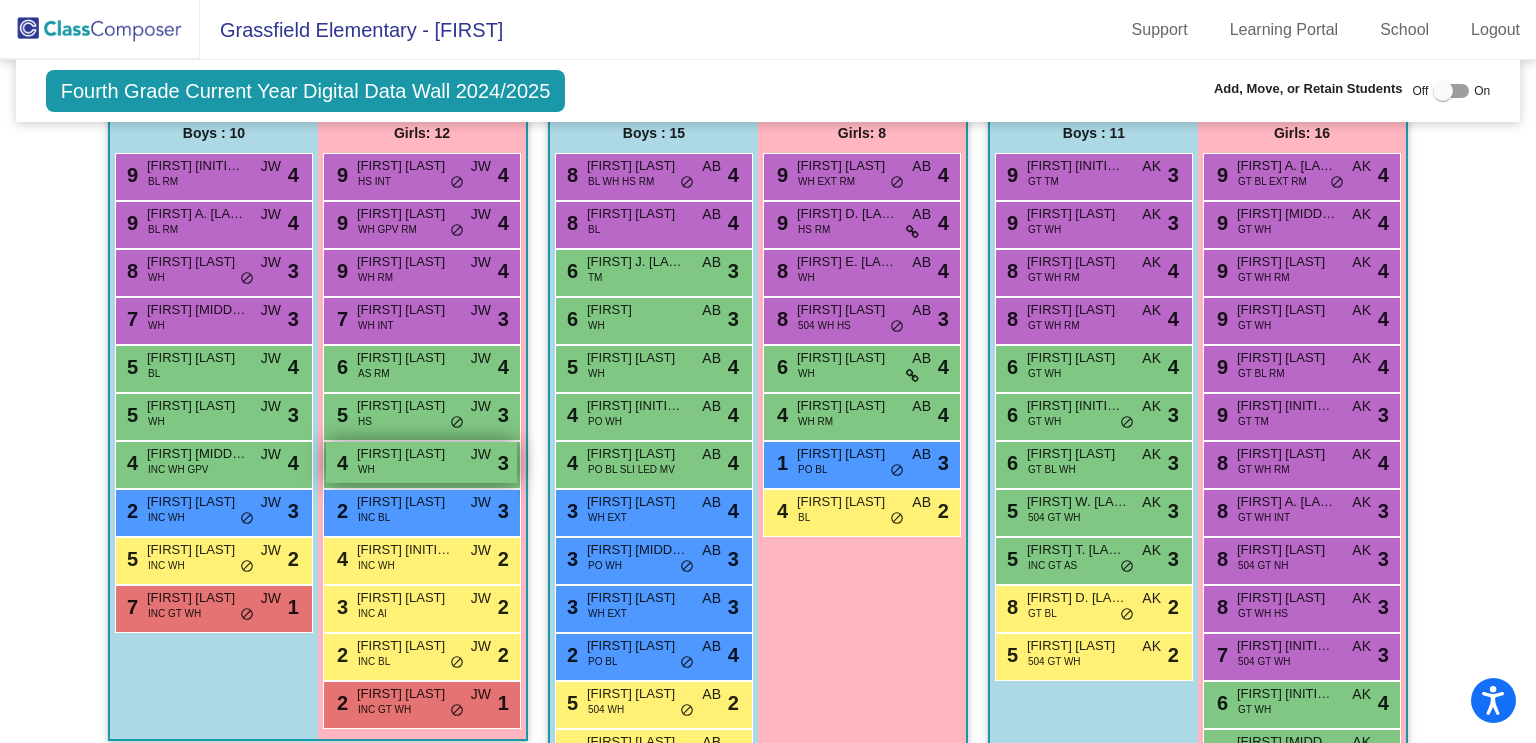 scroll, scrollTop: 1698, scrollLeft: 0, axis: vertical 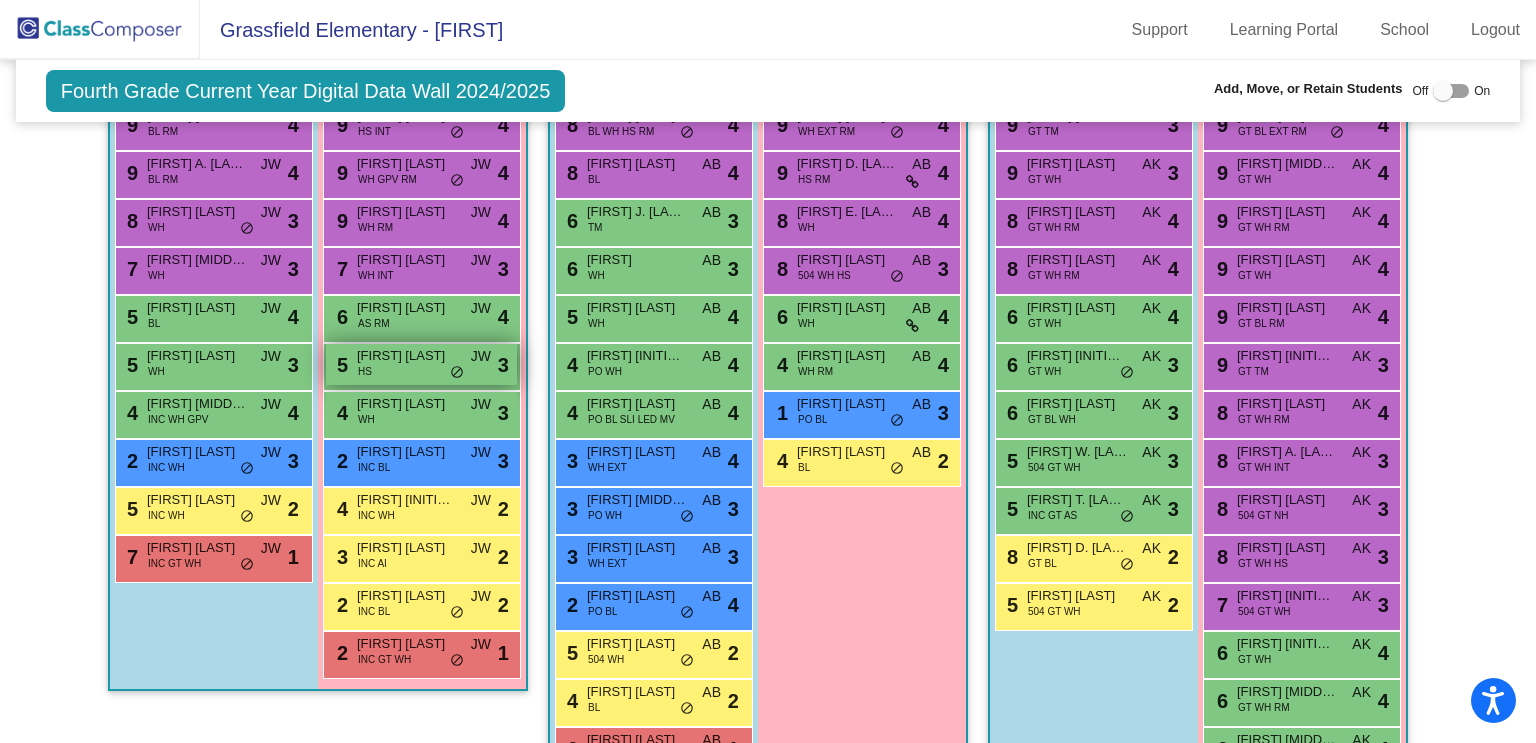 click on "5 Sophia Fuentes HS JW lock do_not_disturb_alt 3" at bounding box center (421, 364) 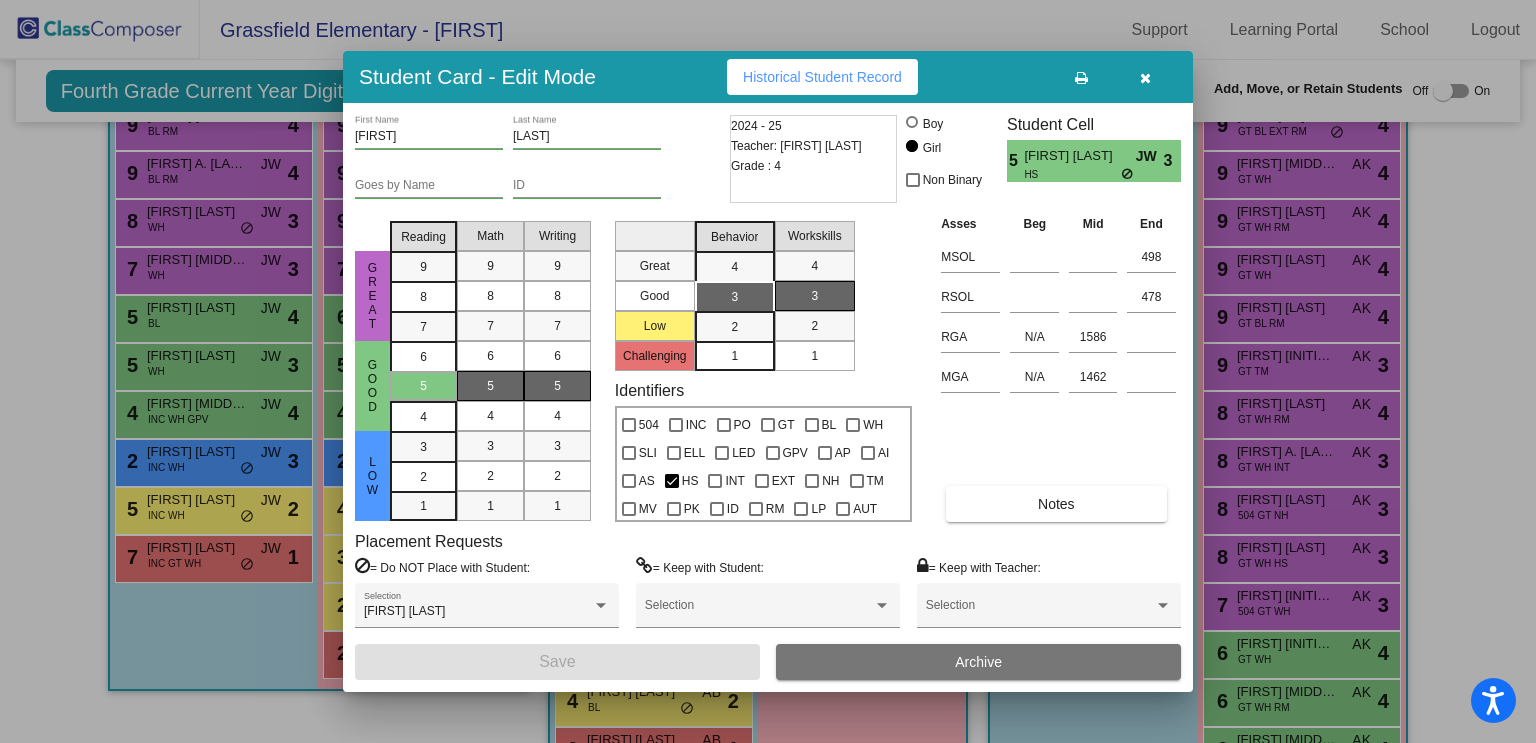 click at bounding box center [768, 371] 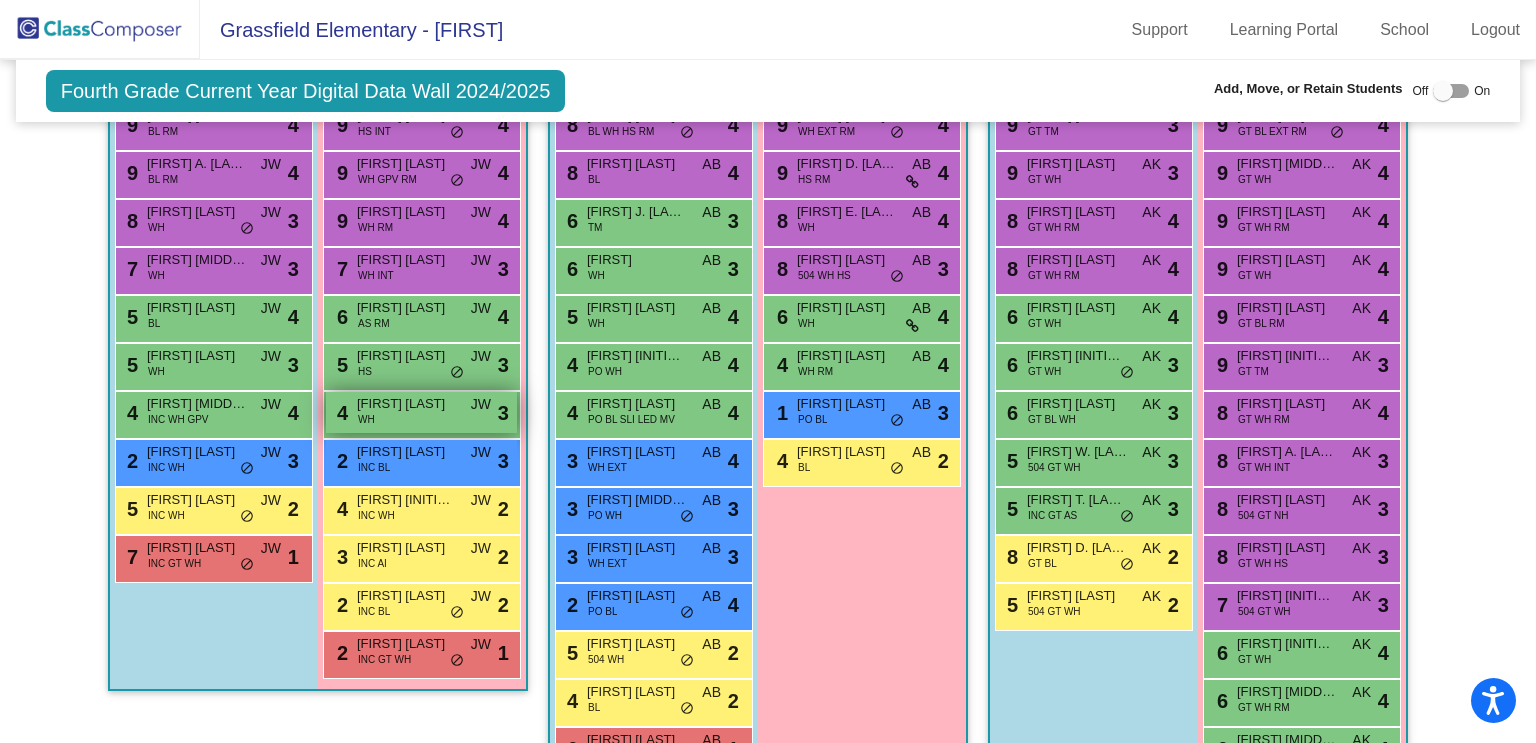 click on "Leila Lawless" at bounding box center [407, 404] 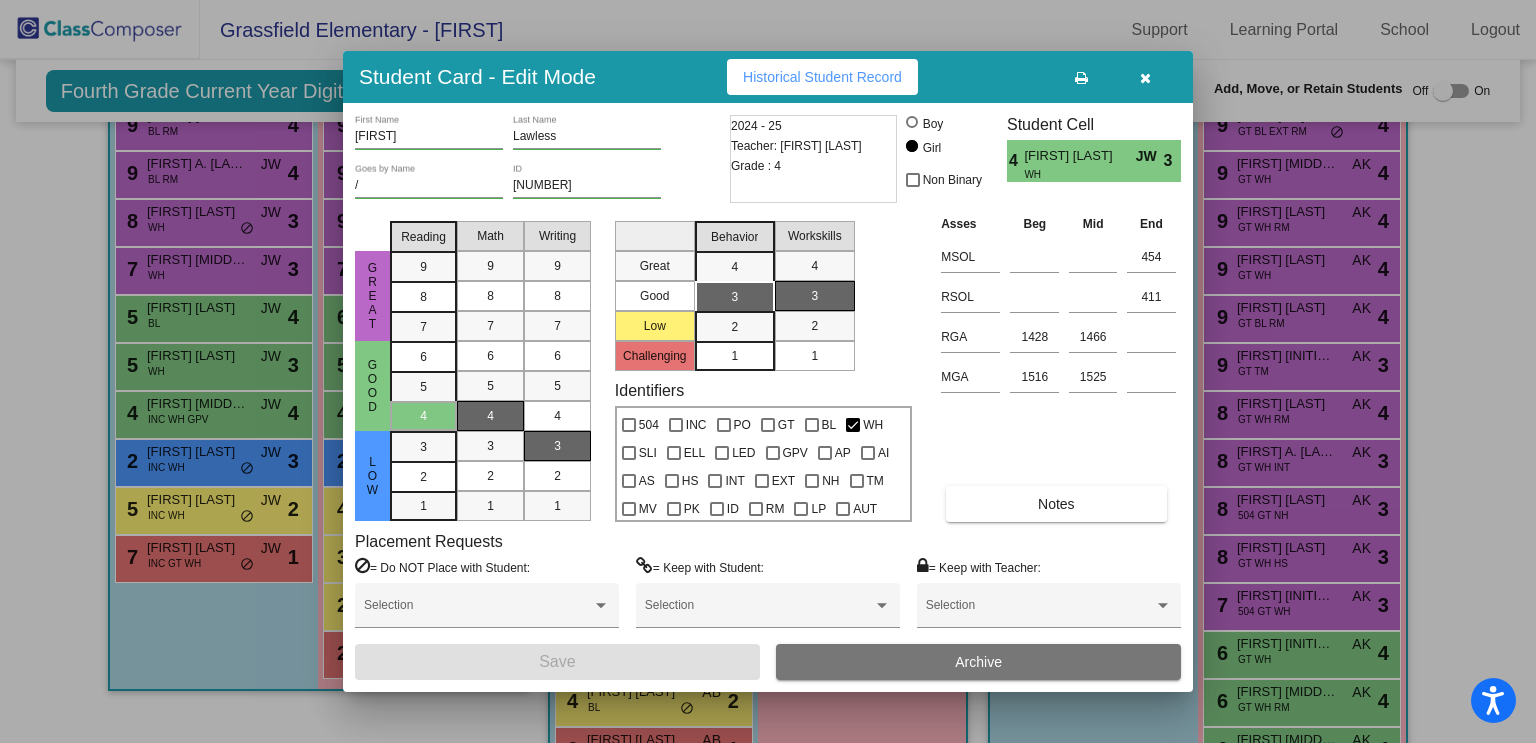click at bounding box center (768, 371) 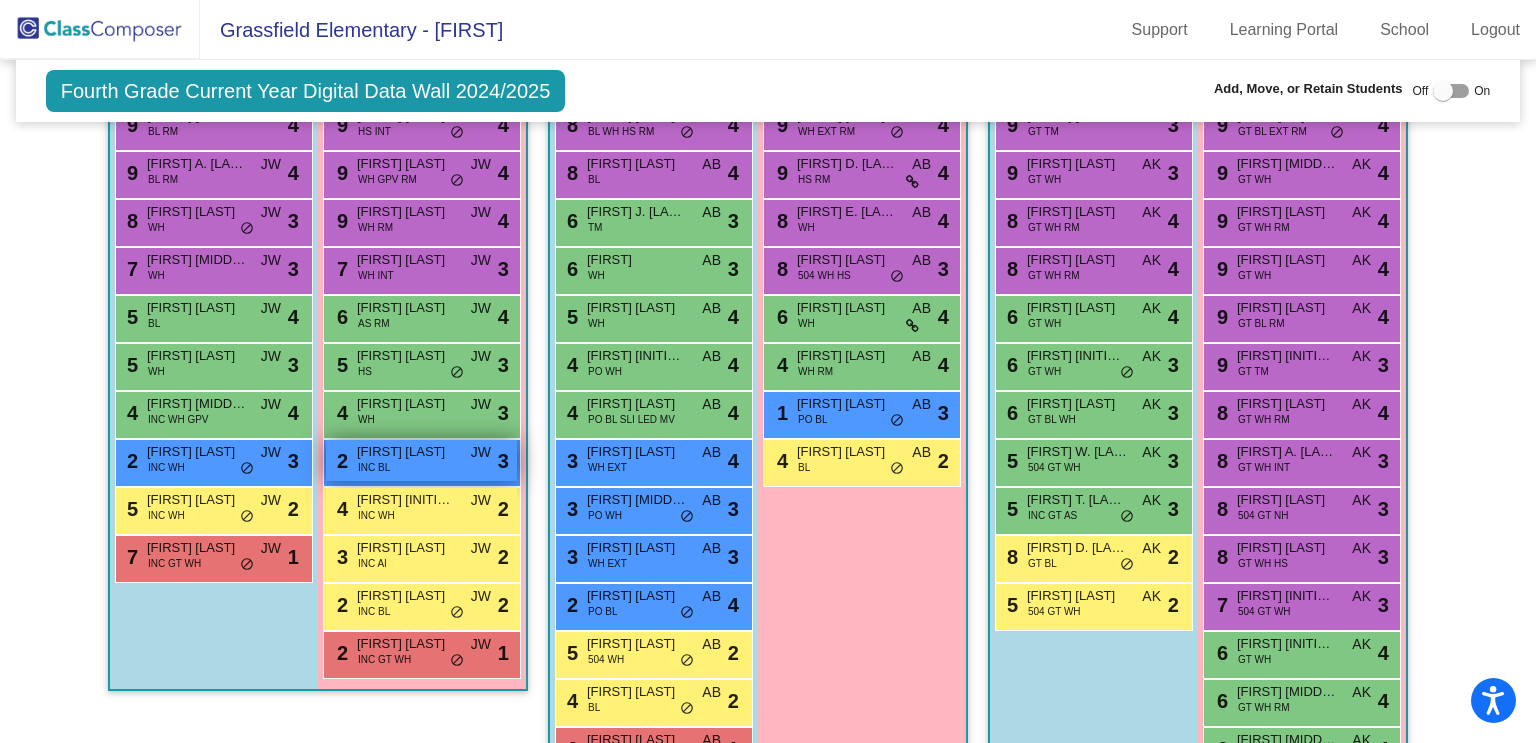 click on "[FIRST] [LAST]" at bounding box center (407, 452) 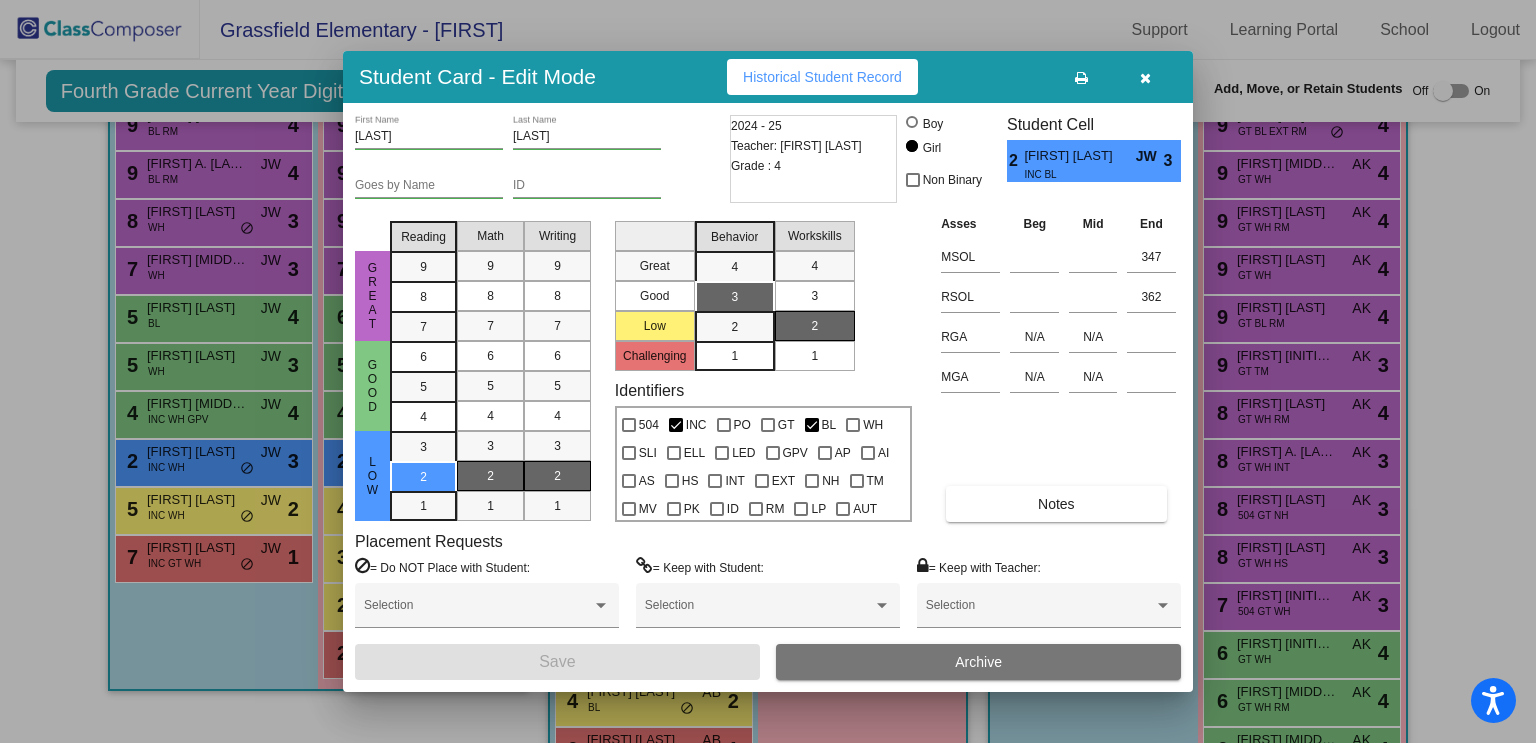click at bounding box center (768, 371) 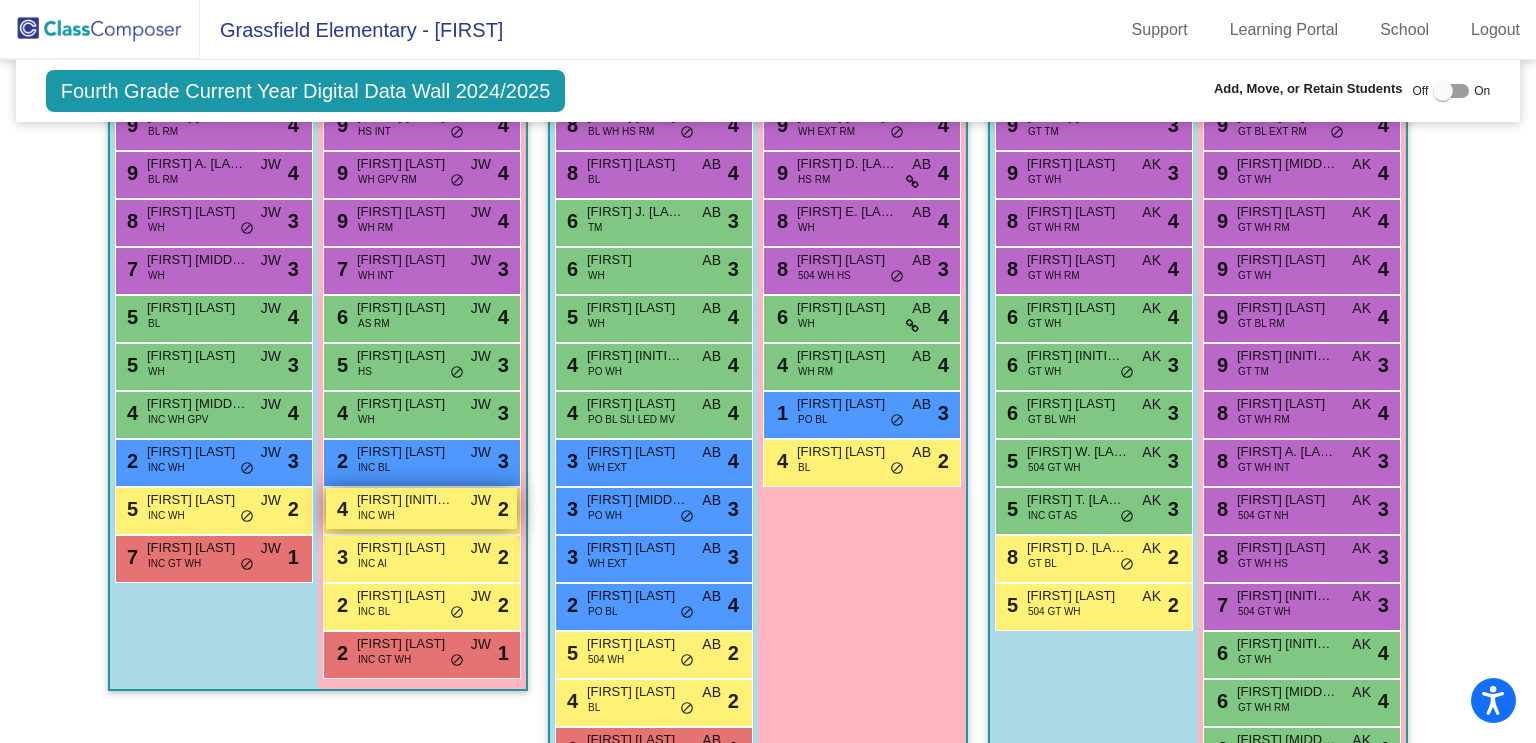 click on "4 Emileigh A. Swafford INC WH JW lock do_not_disturb_alt 2" at bounding box center (421, 508) 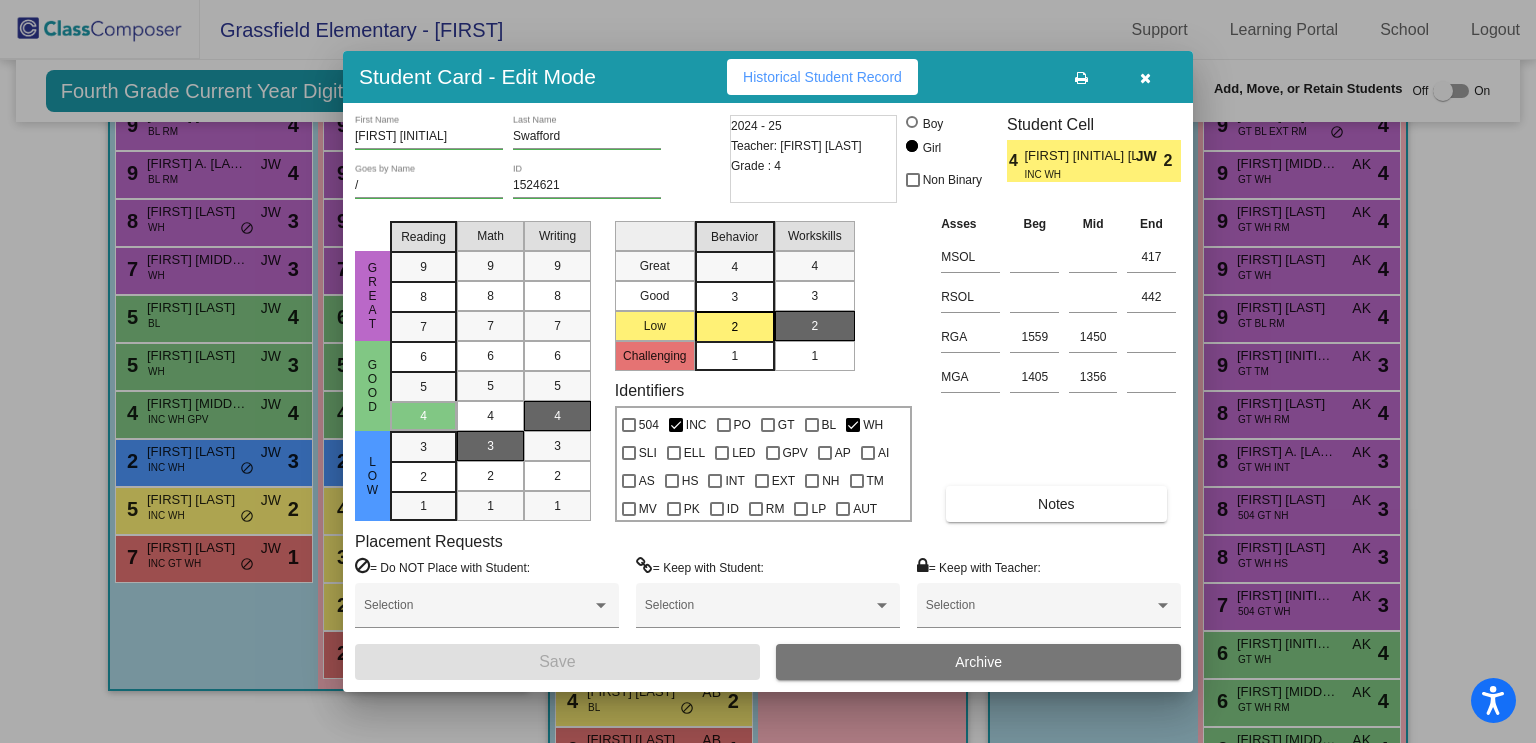 click at bounding box center (768, 371) 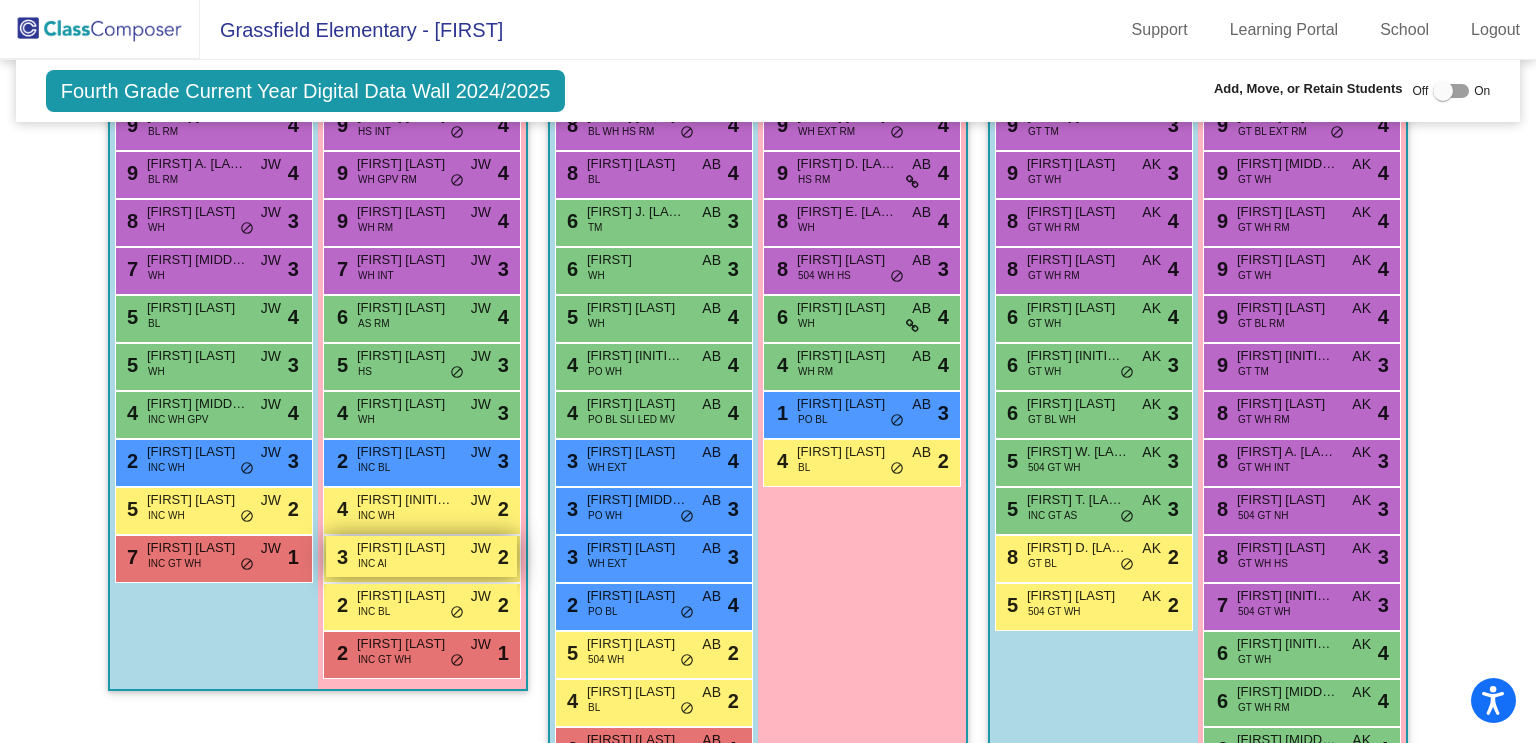 click on "Elaine S. Pique" at bounding box center [407, 548] 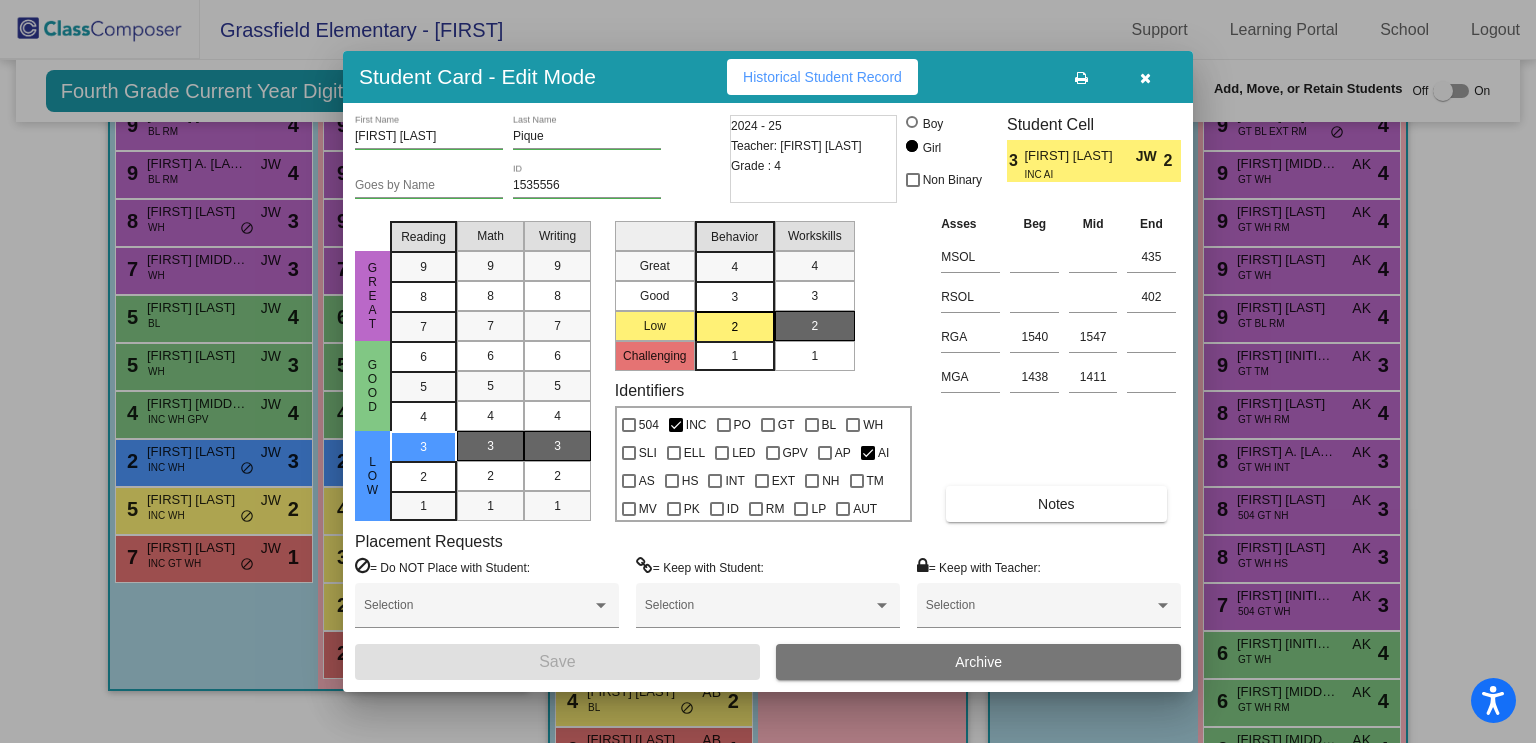 click at bounding box center (768, 371) 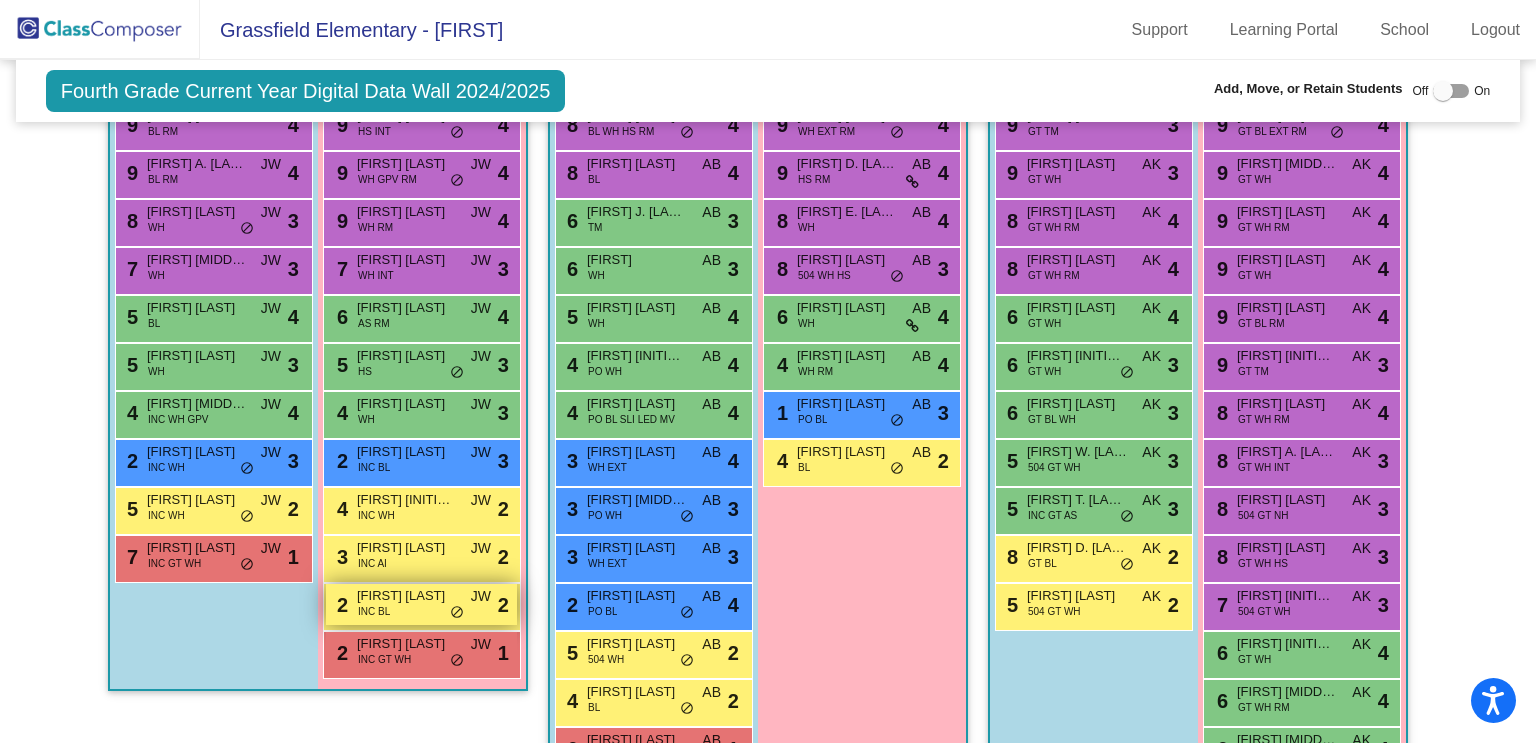 click on "Dalia Girardeau" at bounding box center [407, 596] 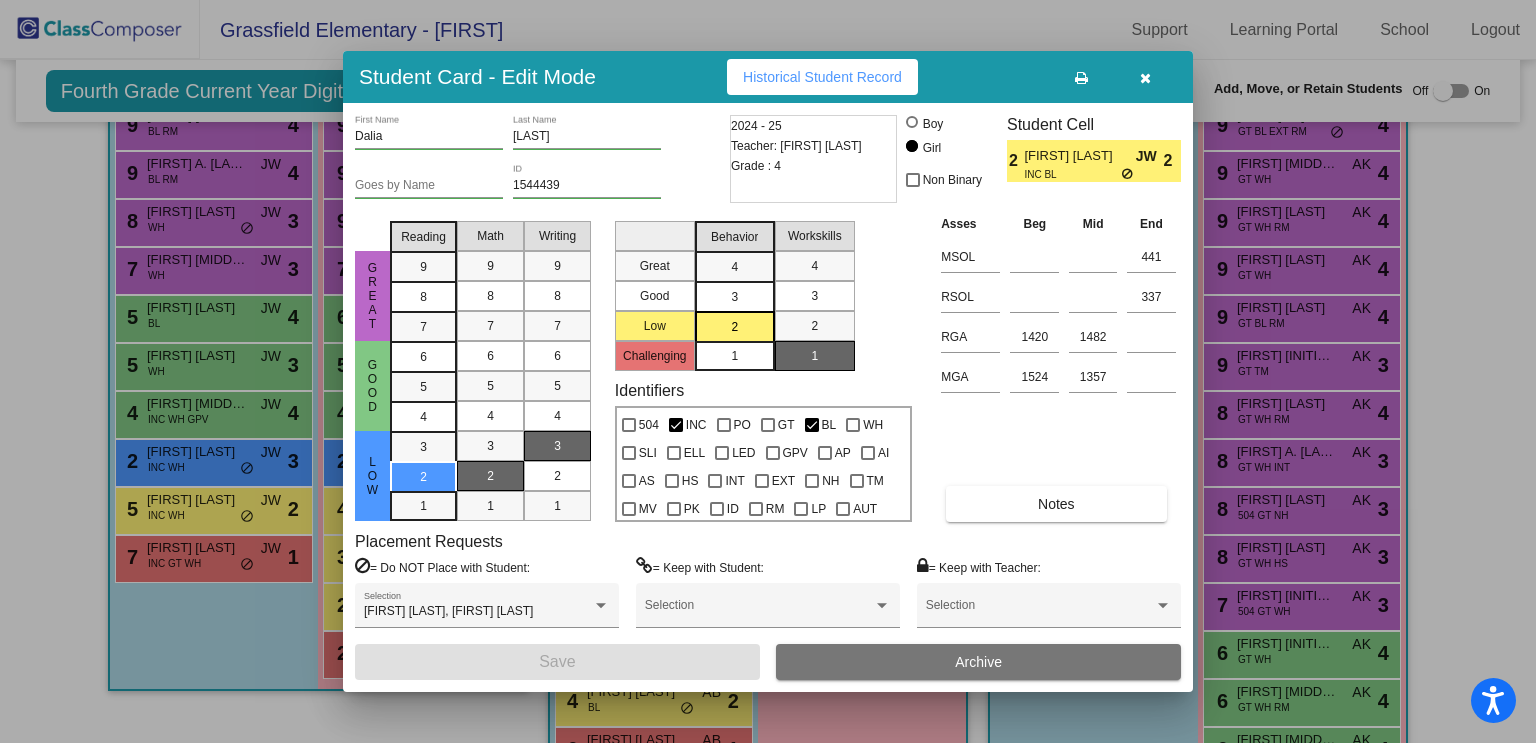 click at bounding box center [768, 371] 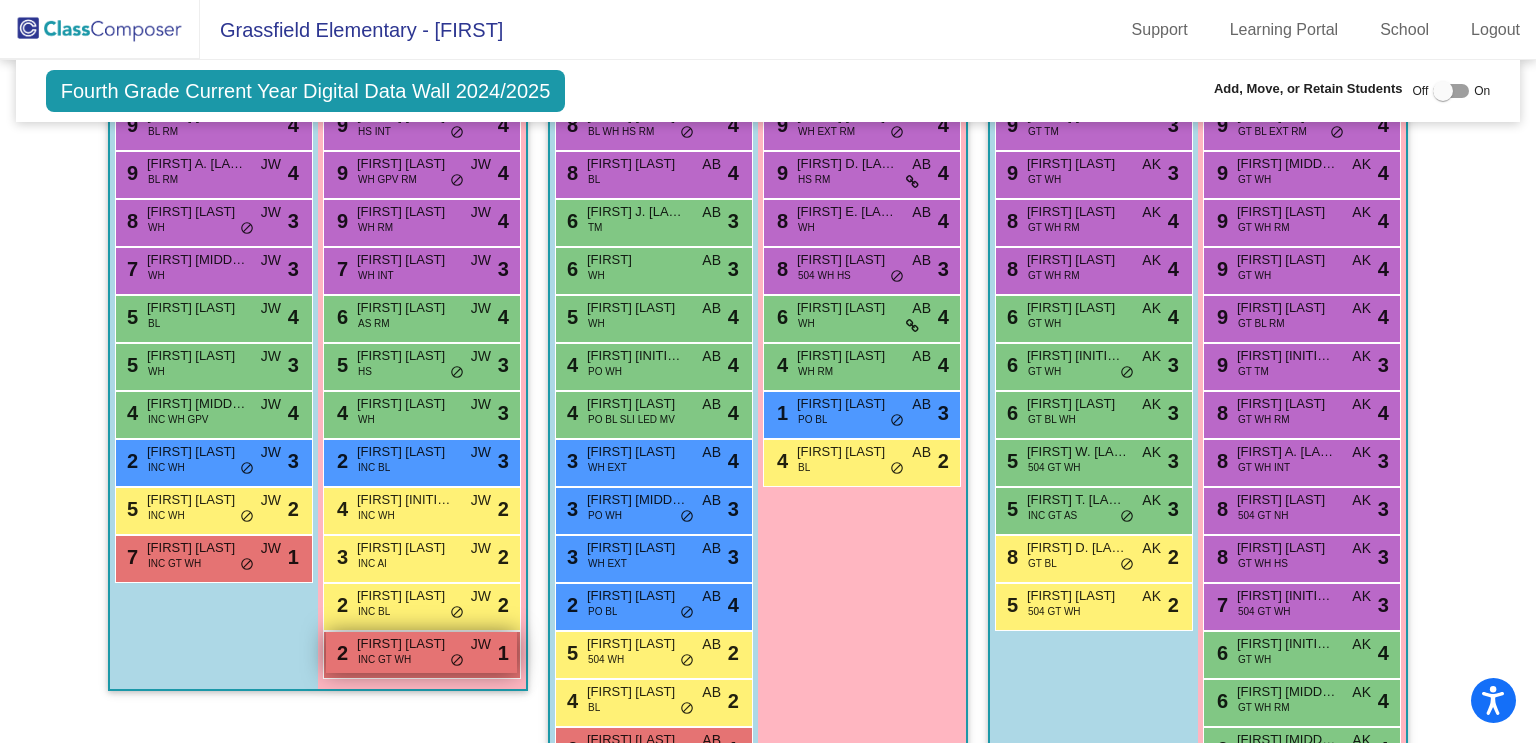click on "Kynleigh M. Reed" at bounding box center (407, 644) 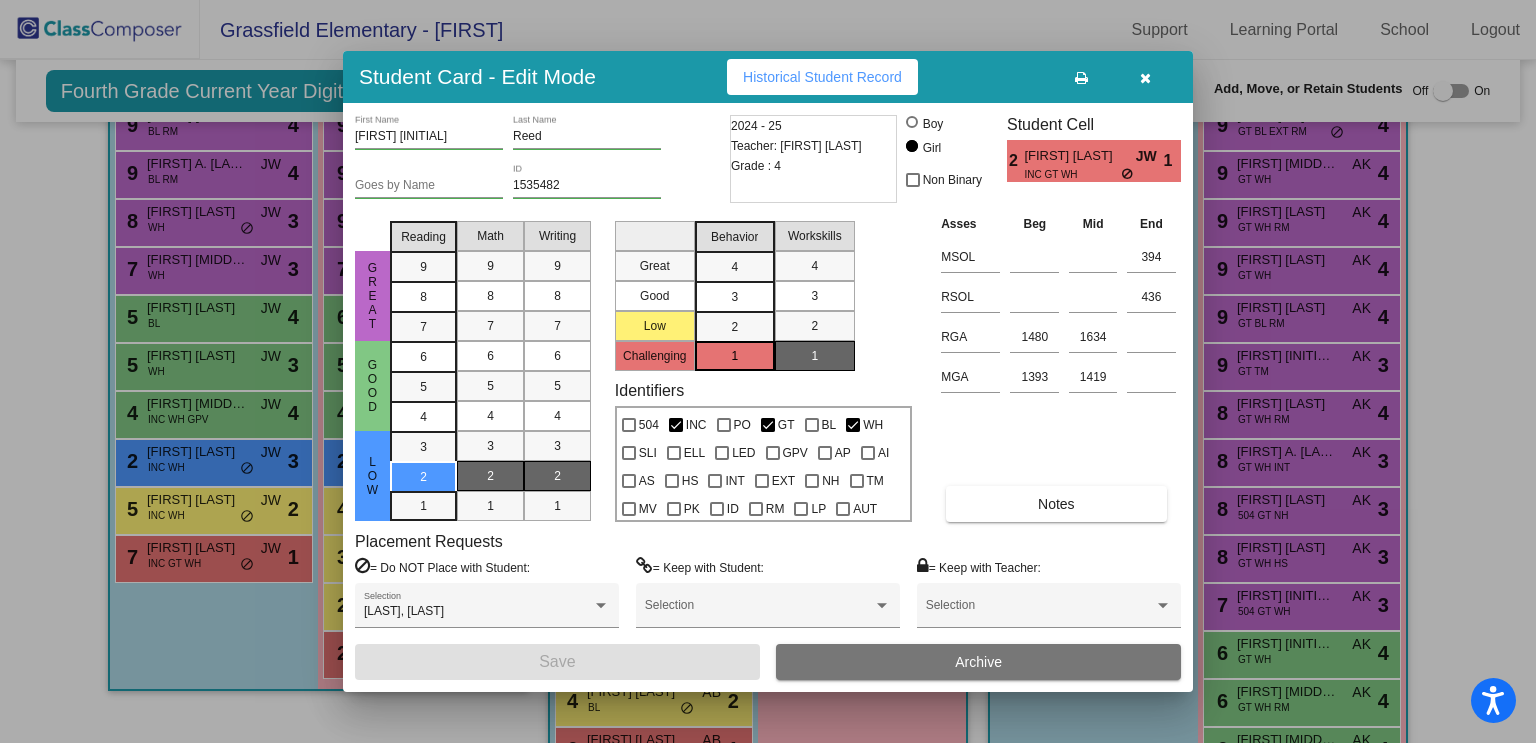 click at bounding box center (768, 371) 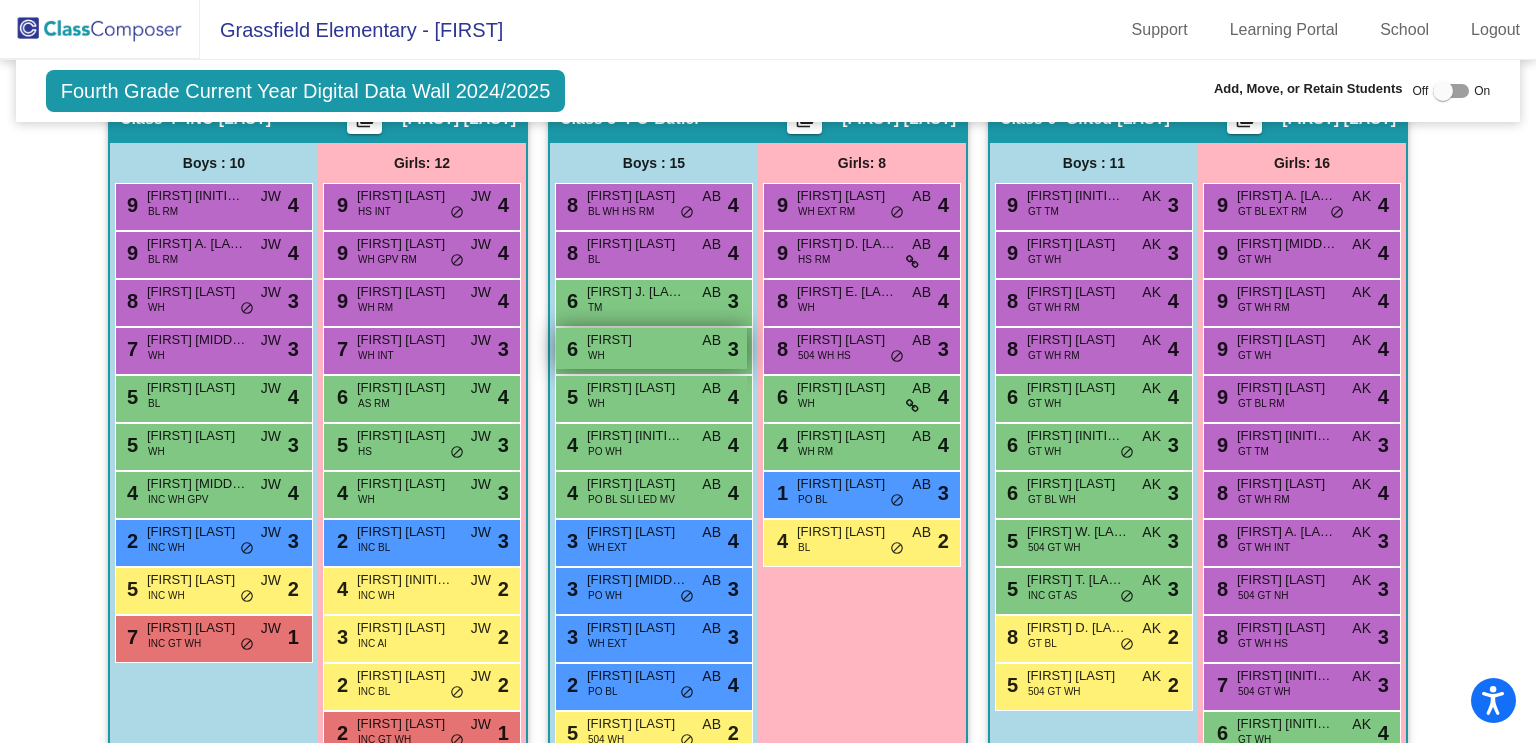 scroll, scrollTop: 1548, scrollLeft: 0, axis: vertical 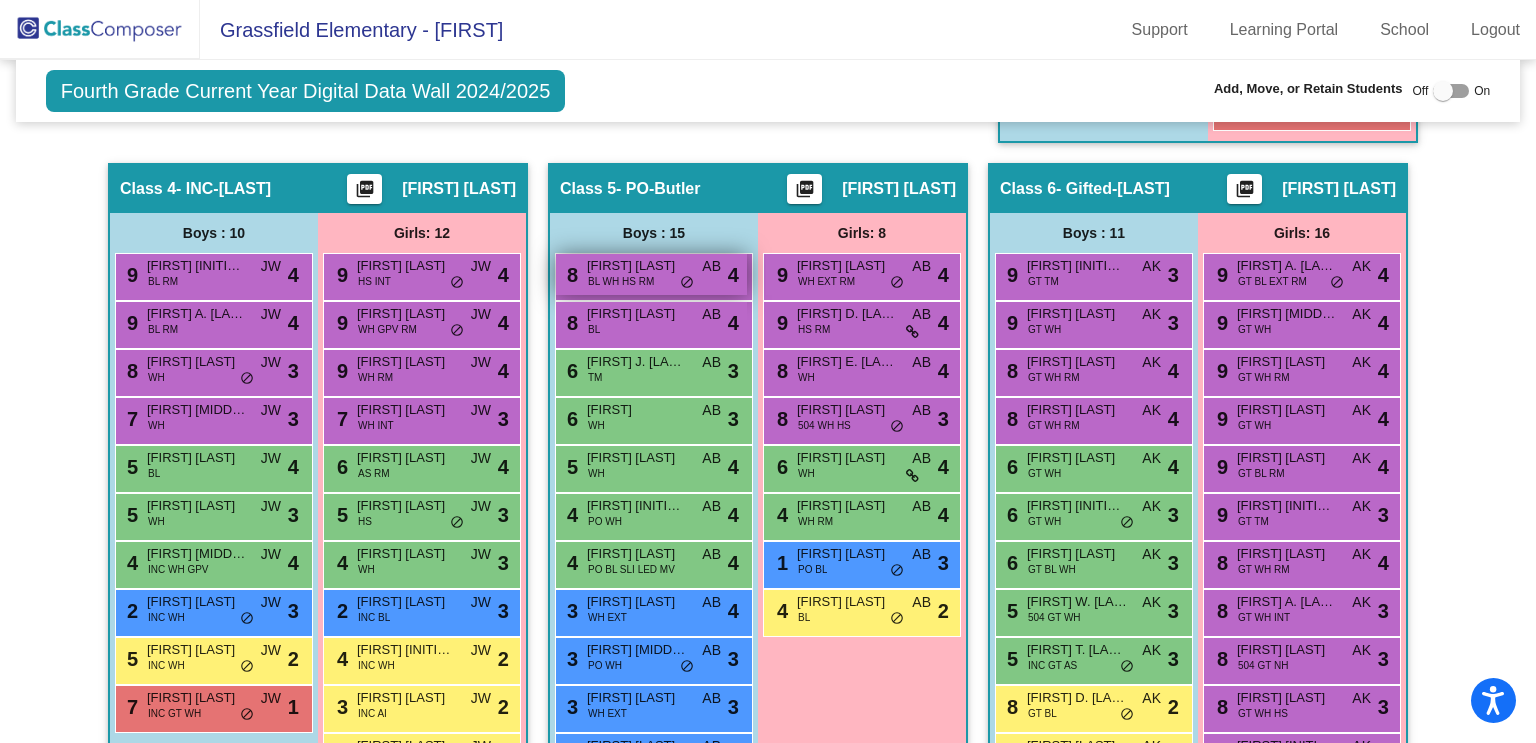 click on "8 Troy Cunningham BL WH HS RM AB lock do_not_disturb_alt 4" at bounding box center (651, 274) 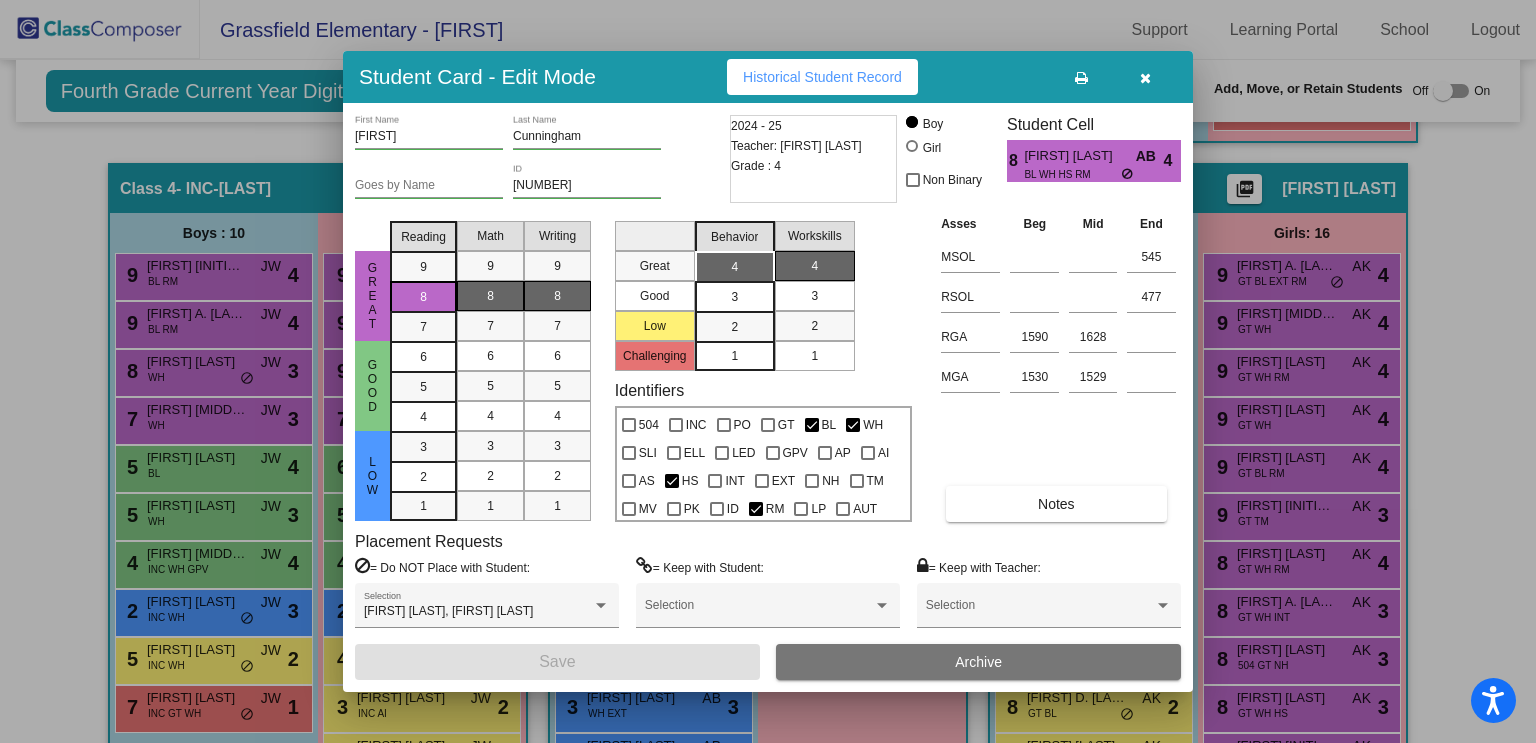 drag, startPoint x: 1434, startPoint y: 374, endPoint x: 849, endPoint y: 366, distance: 585.0547 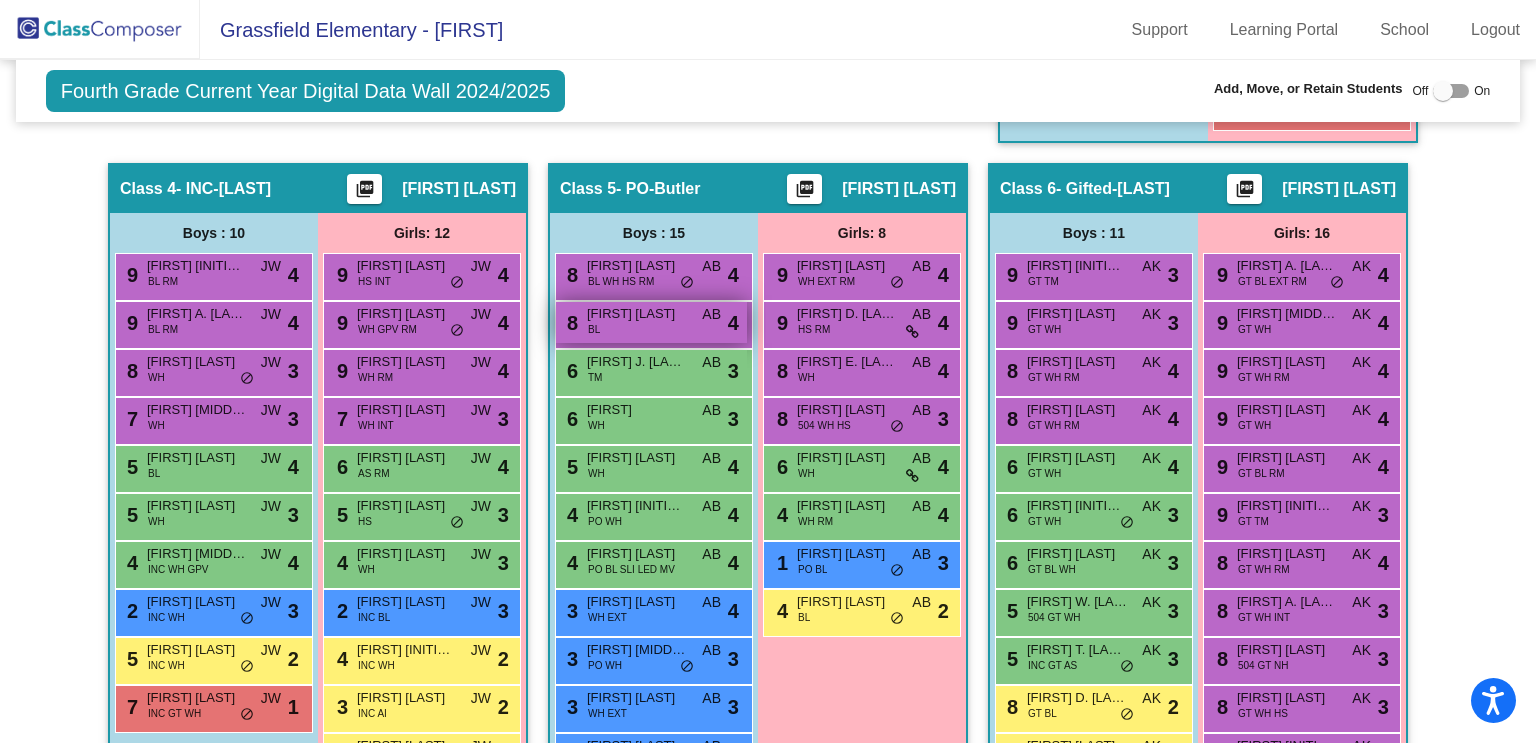 click on "8 Aiden Thames BL AB lock do_not_disturb_alt 4" at bounding box center [651, 322] 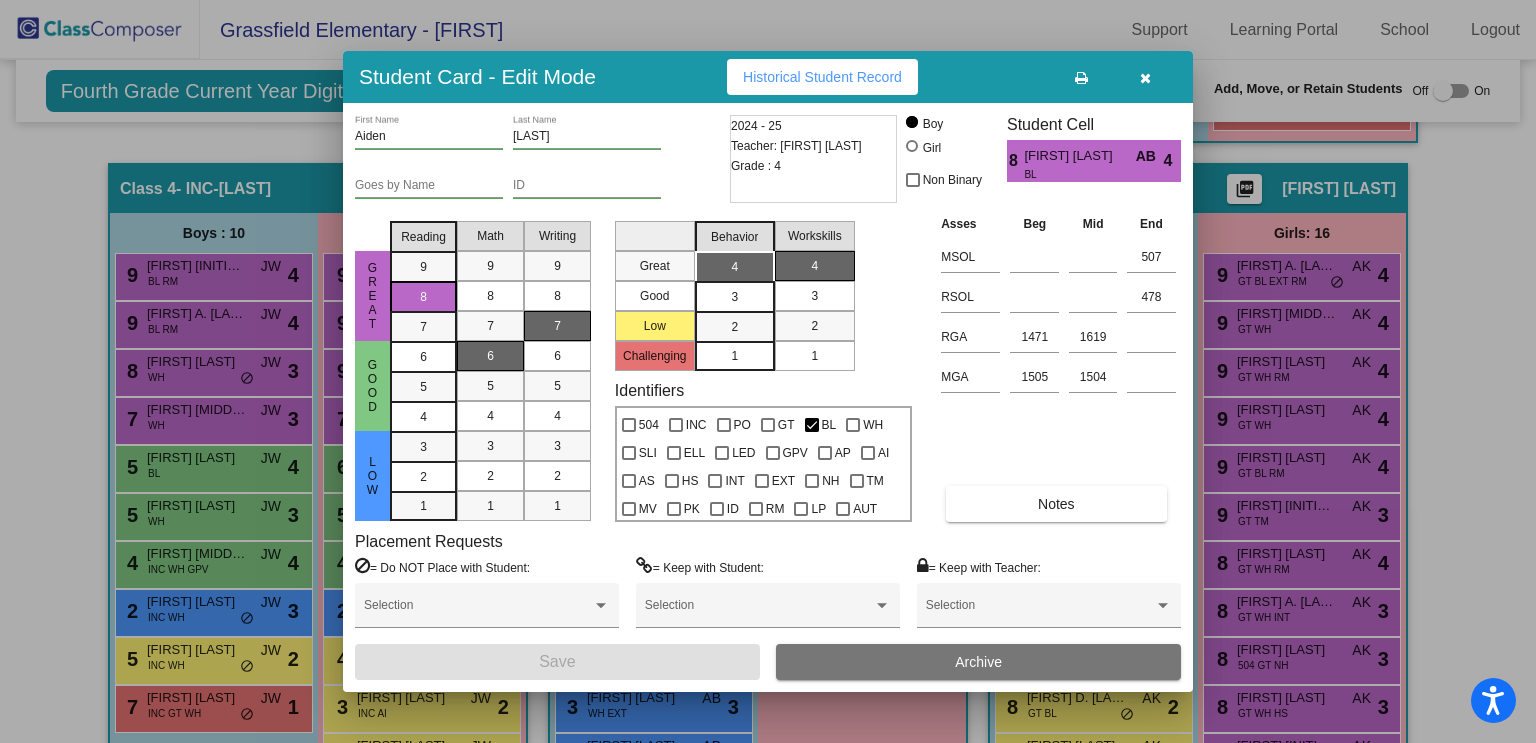 click at bounding box center [768, 371] 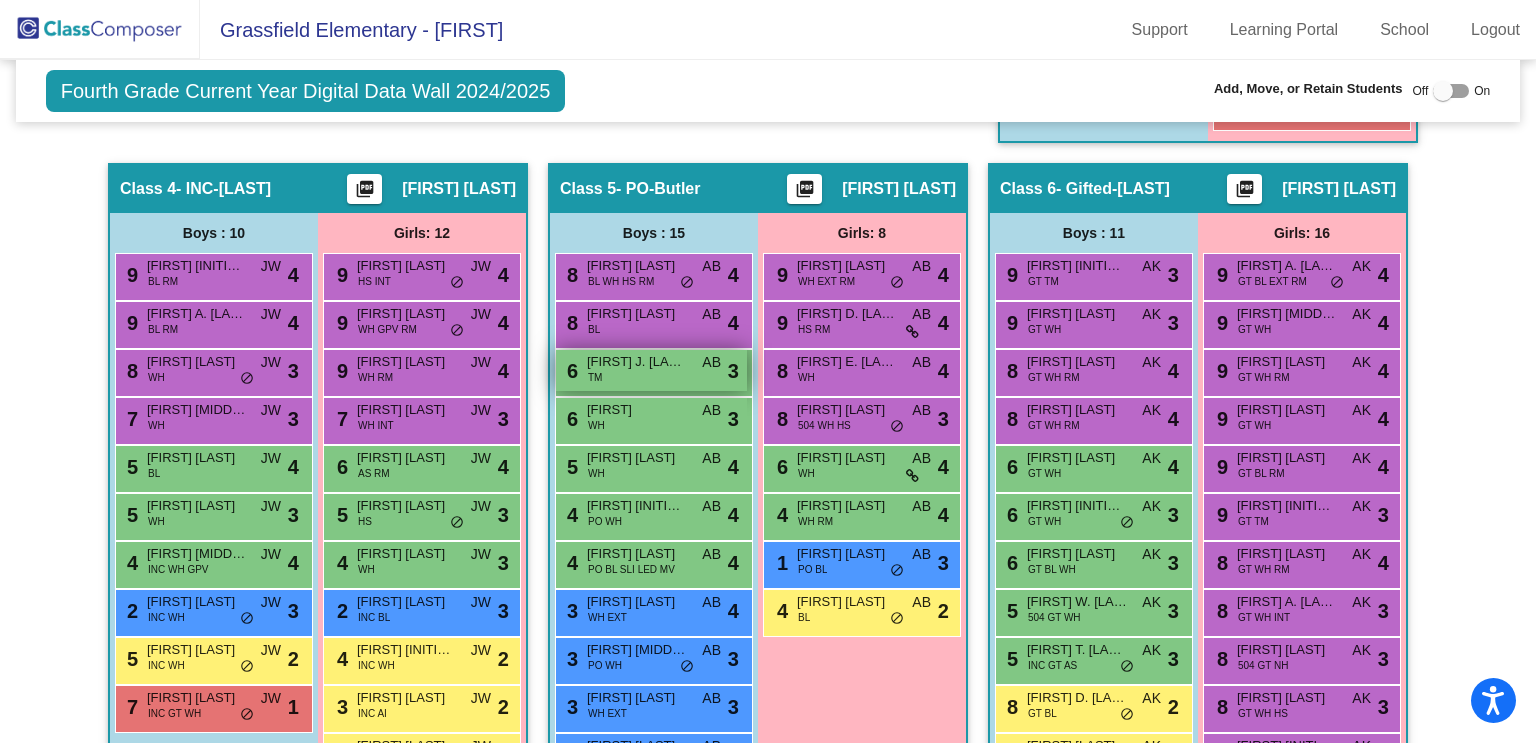 click on "6 Cole J. Goodrich TM AB lock do_not_disturb_alt 3" at bounding box center (651, 370) 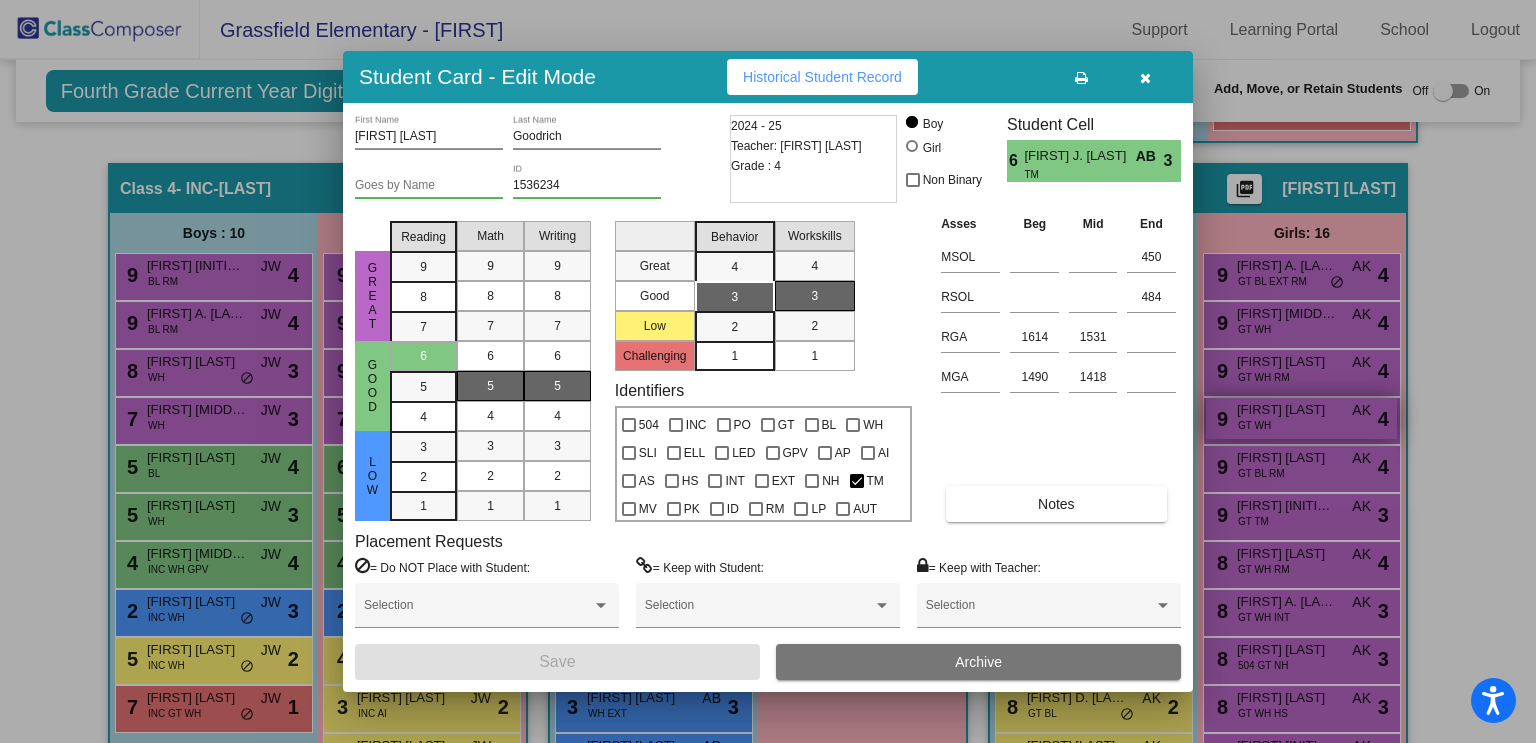 drag, startPoint x: 1431, startPoint y: 379, endPoint x: 1365, endPoint y: 407, distance: 71.693794 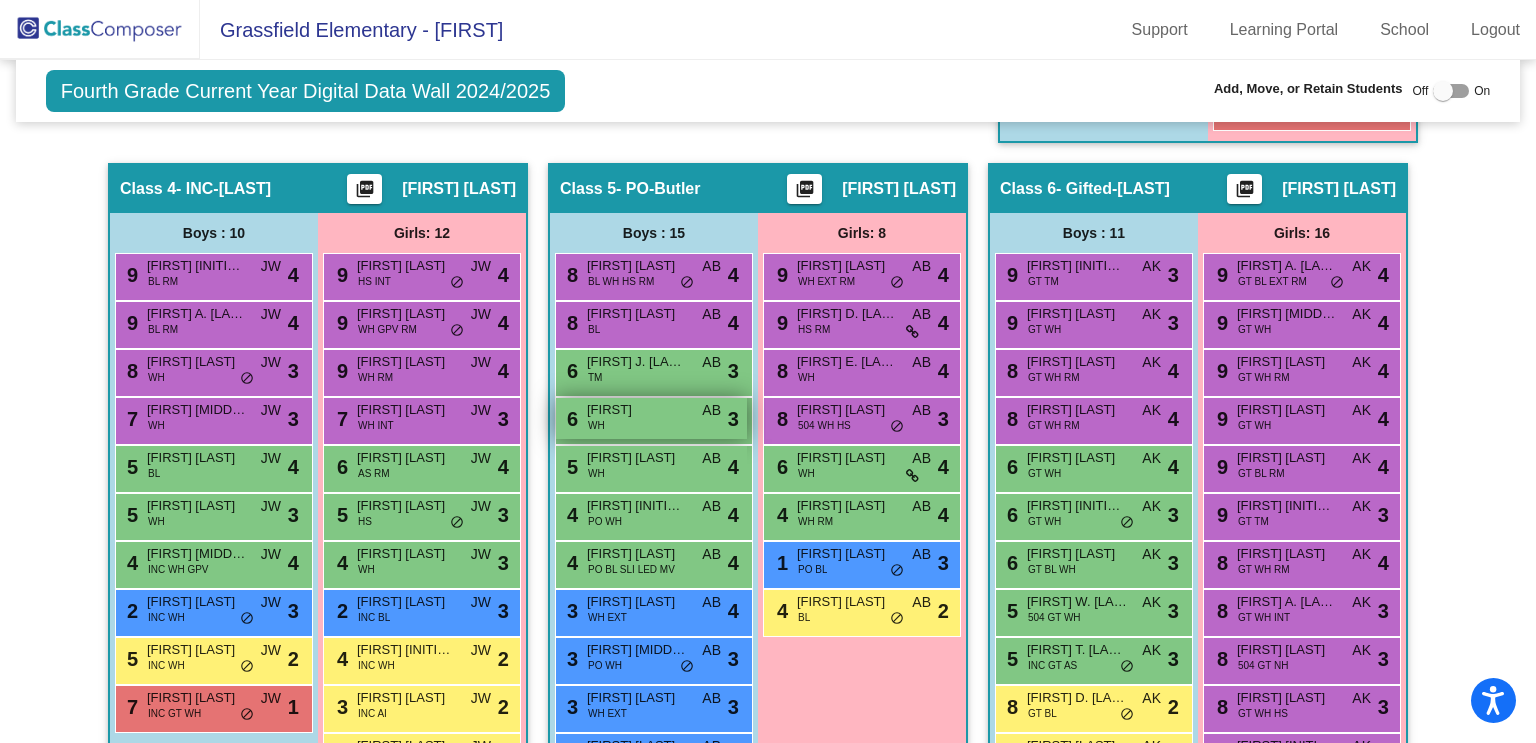 click on "Brycen Conner" at bounding box center (637, 410) 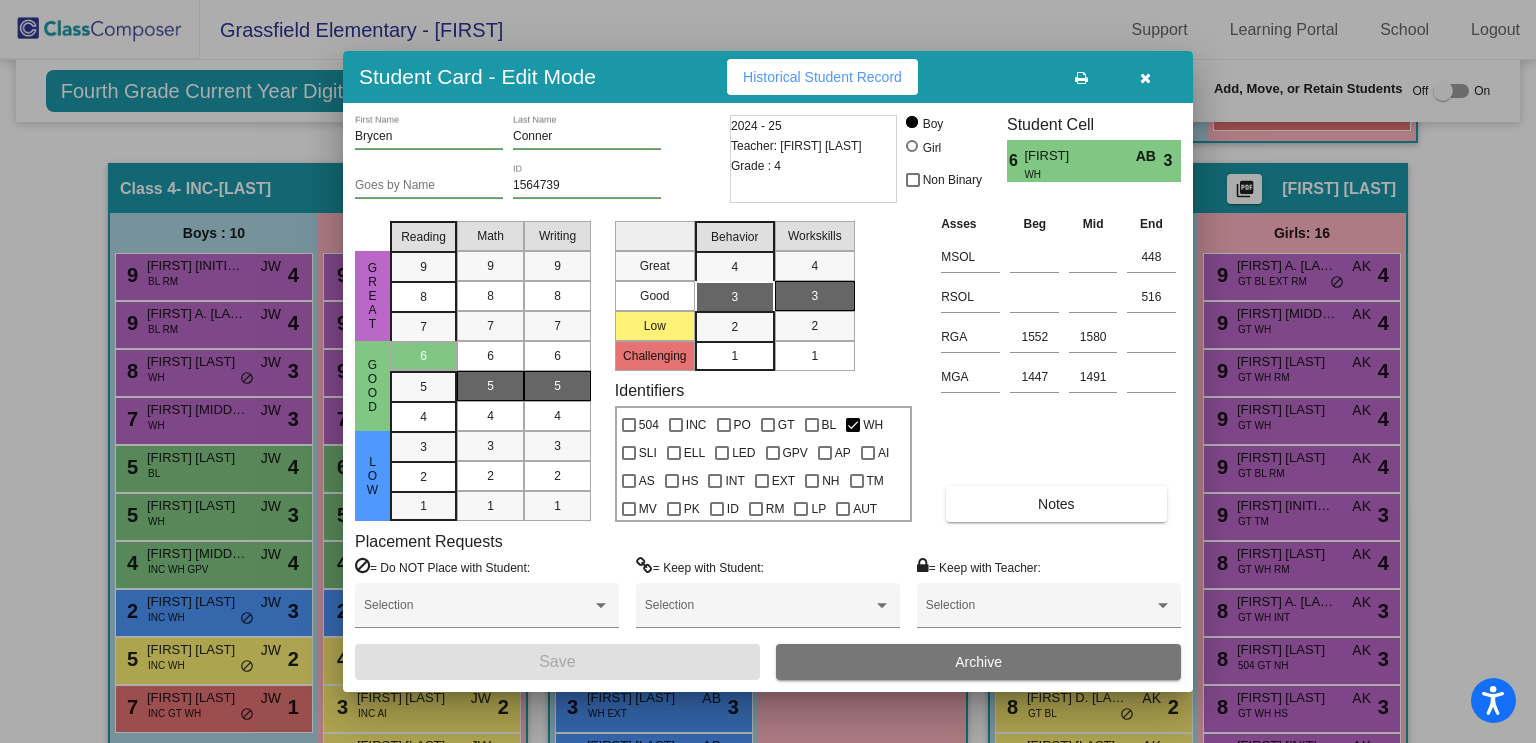 click at bounding box center (768, 371) 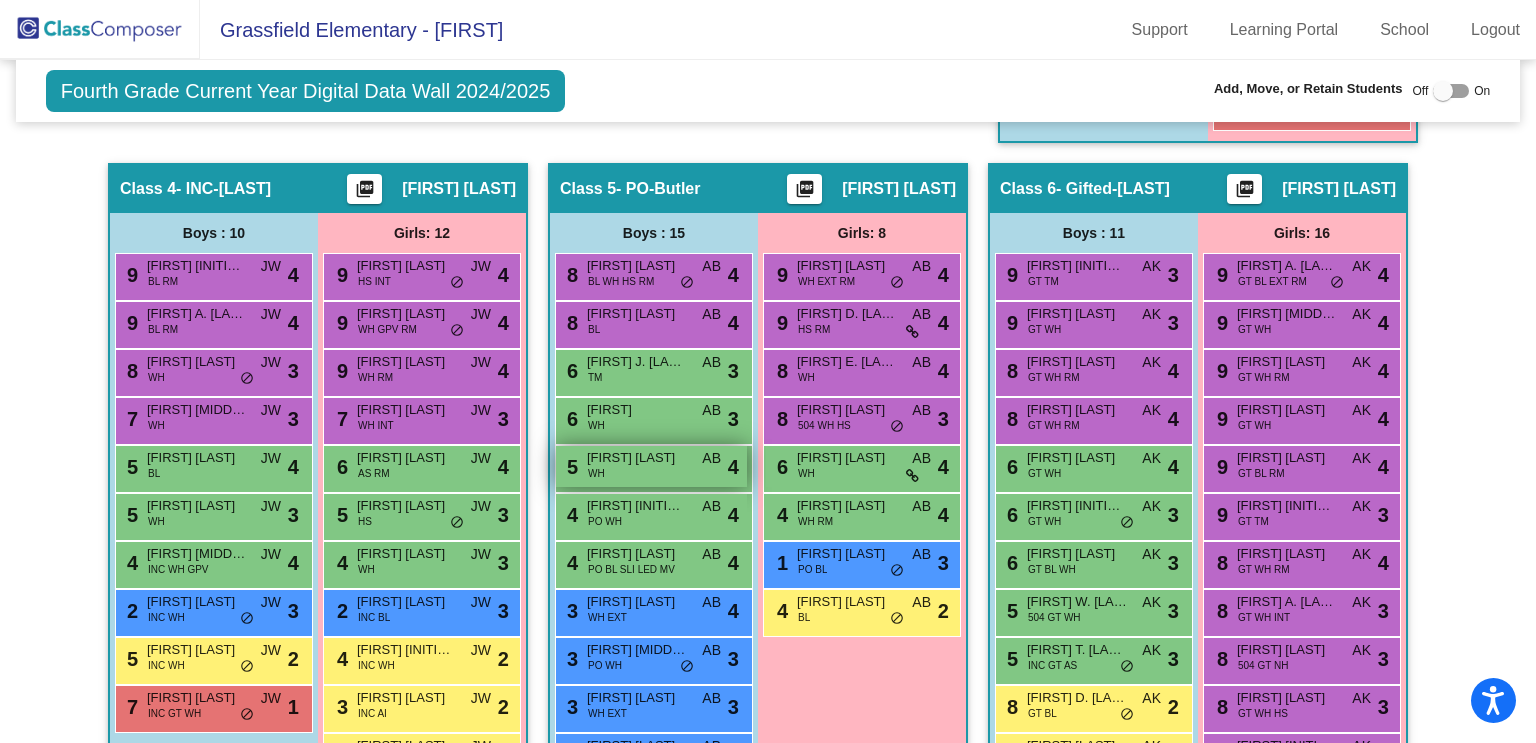 click on "5 Liam P. Roddy WH AB lock do_not_disturb_alt 4" at bounding box center (651, 466) 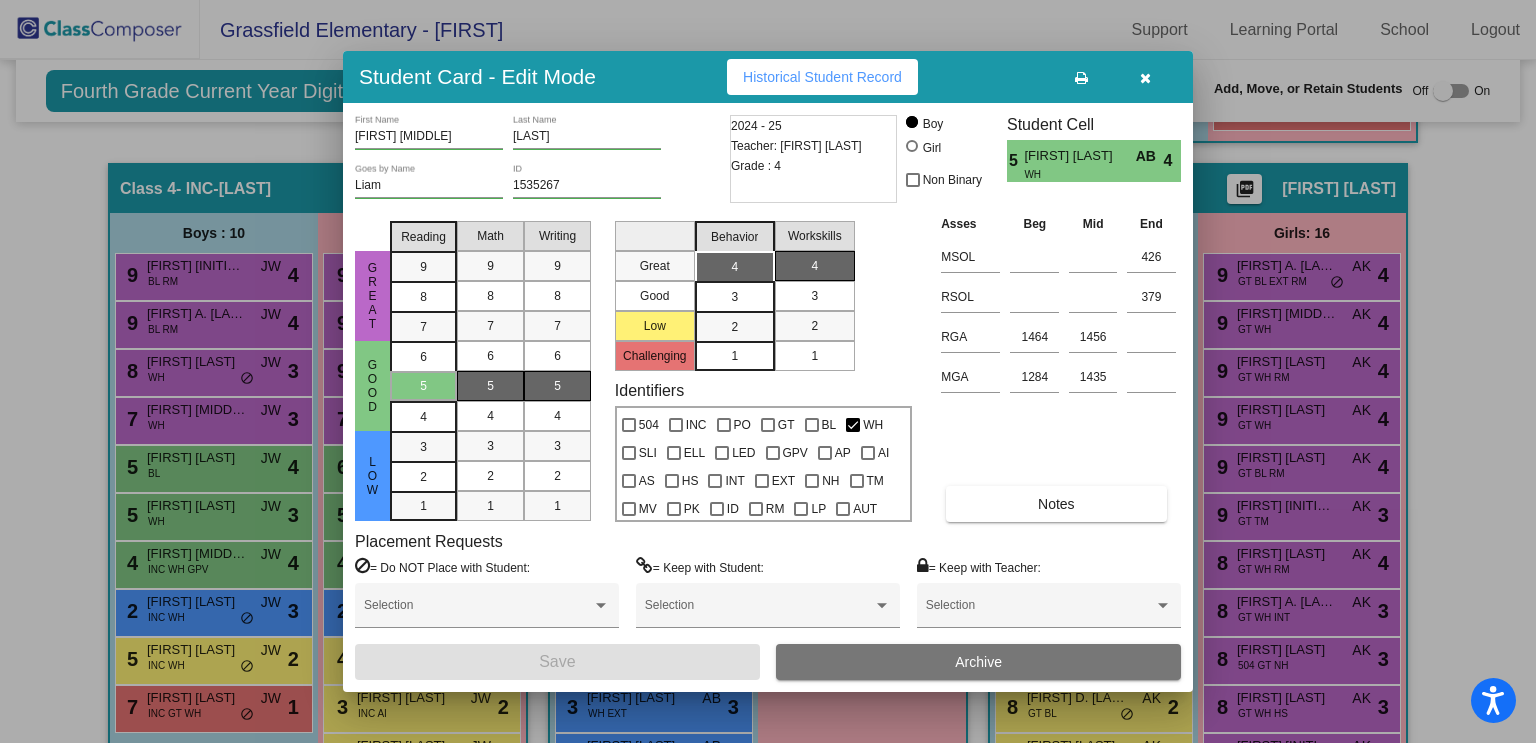 click at bounding box center (768, 371) 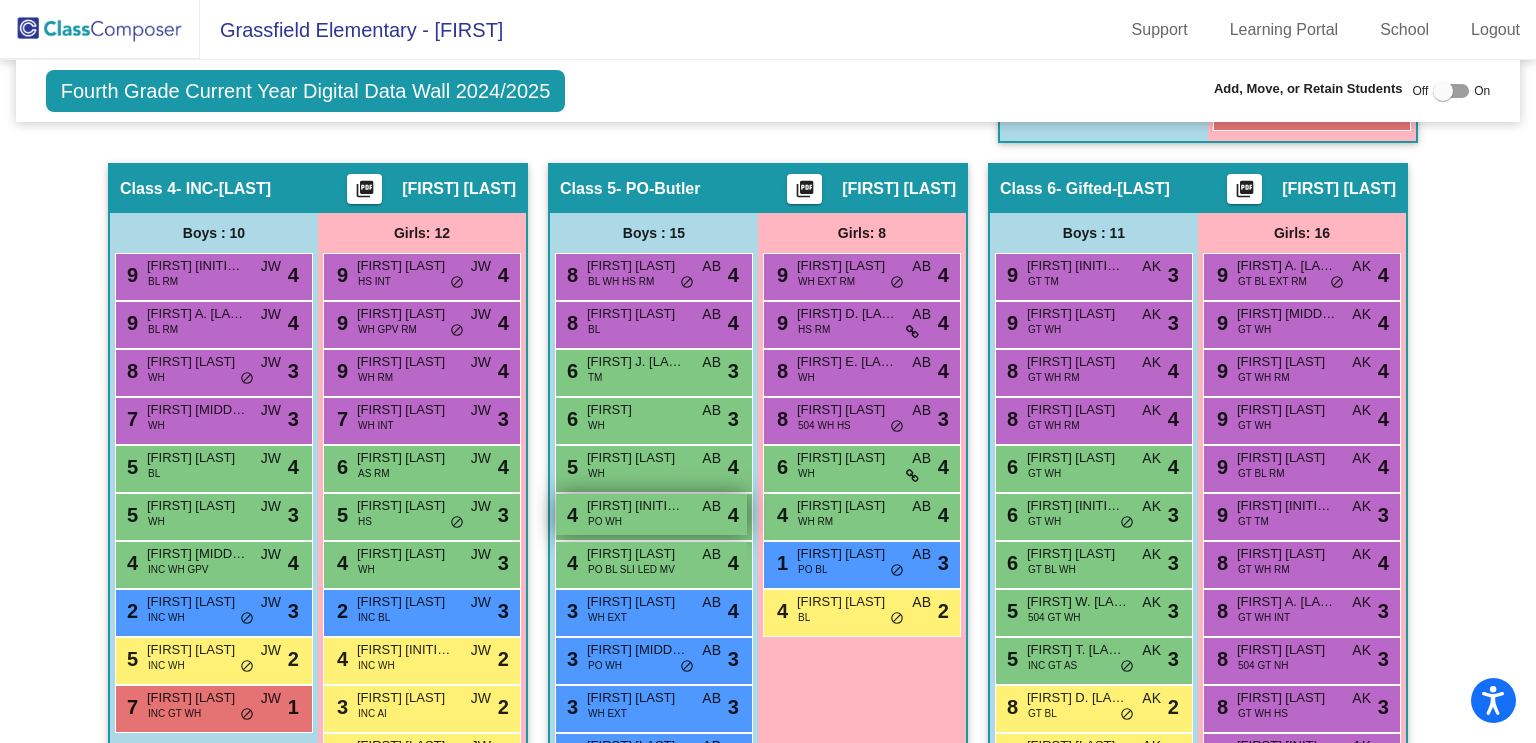 click on "4 Leo O. Ramsey PO WH AB lock do_not_disturb_alt 4" at bounding box center [651, 514] 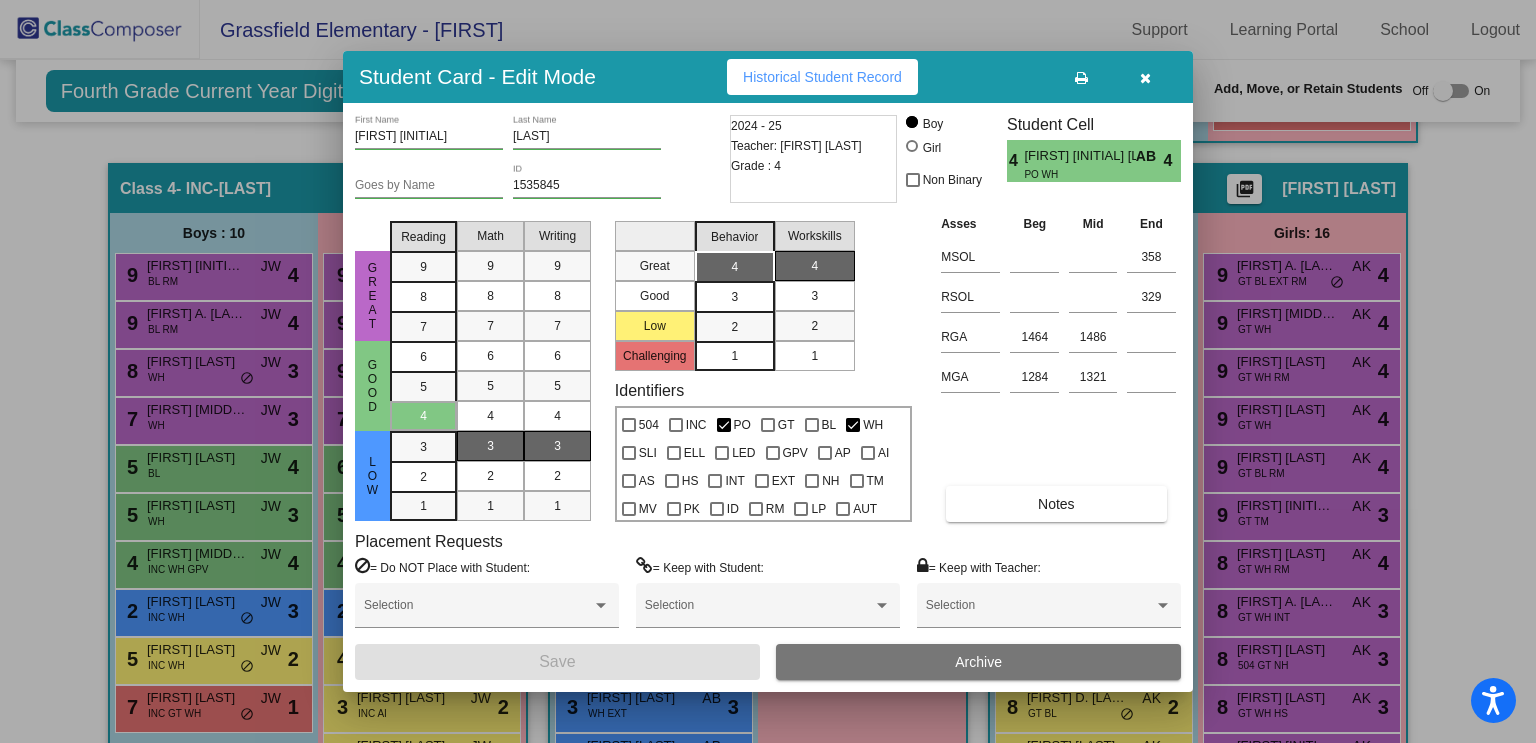 drag, startPoint x: 1422, startPoint y: 348, endPoint x: 1402, endPoint y: 359, distance: 22.825424 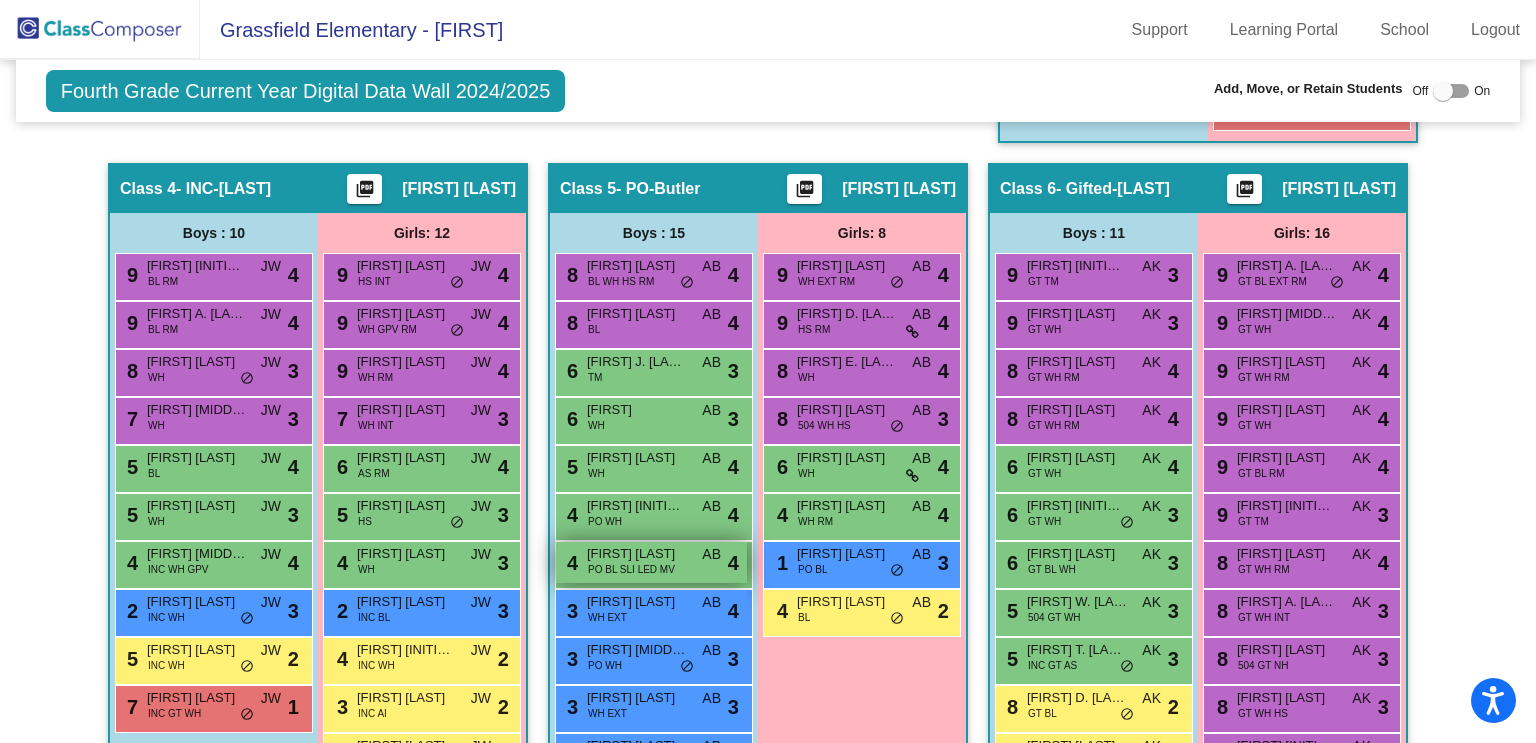 click on "Xavier Gunter" at bounding box center (637, 554) 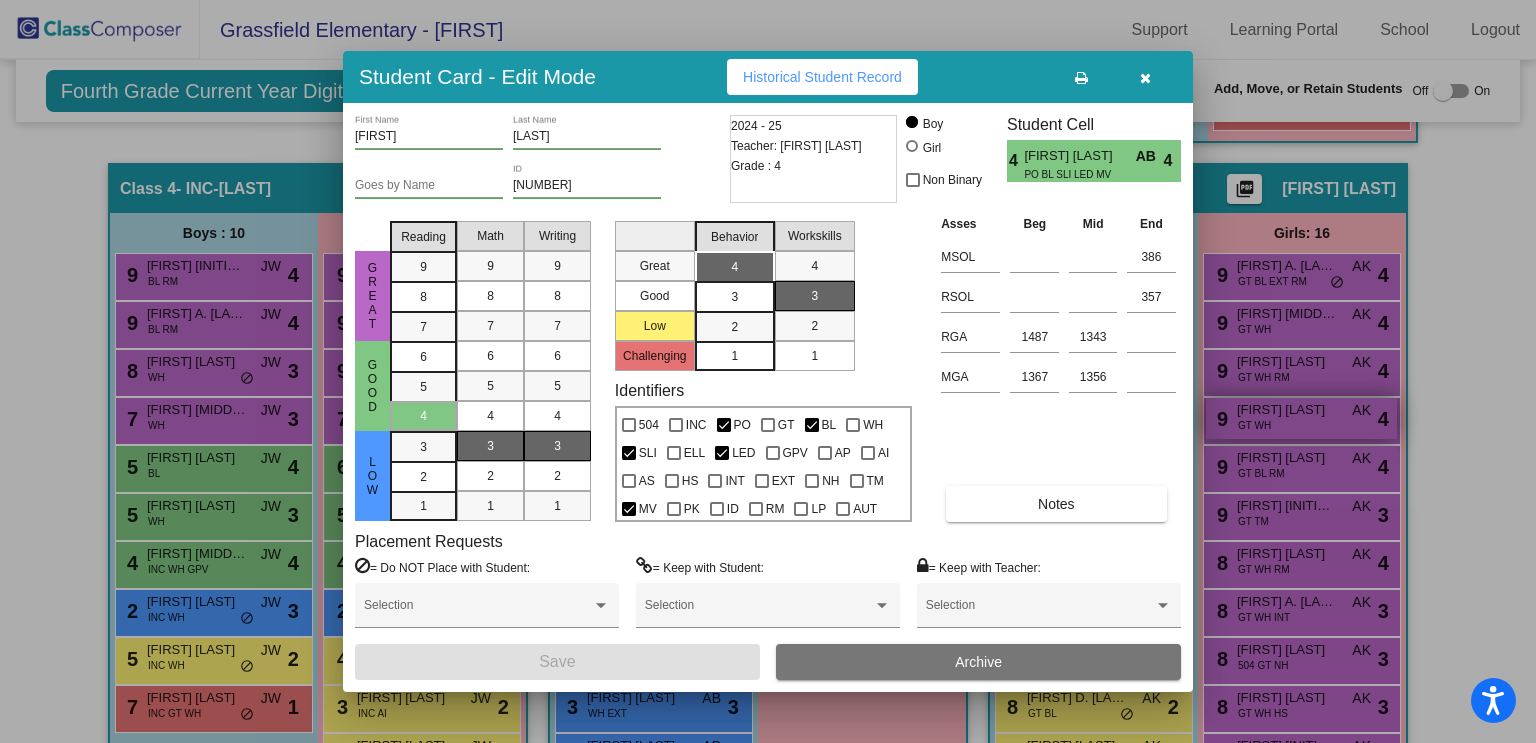 drag, startPoint x: 1399, startPoint y: 393, endPoint x: 1364, endPoint y: 417, distance: 42.43819 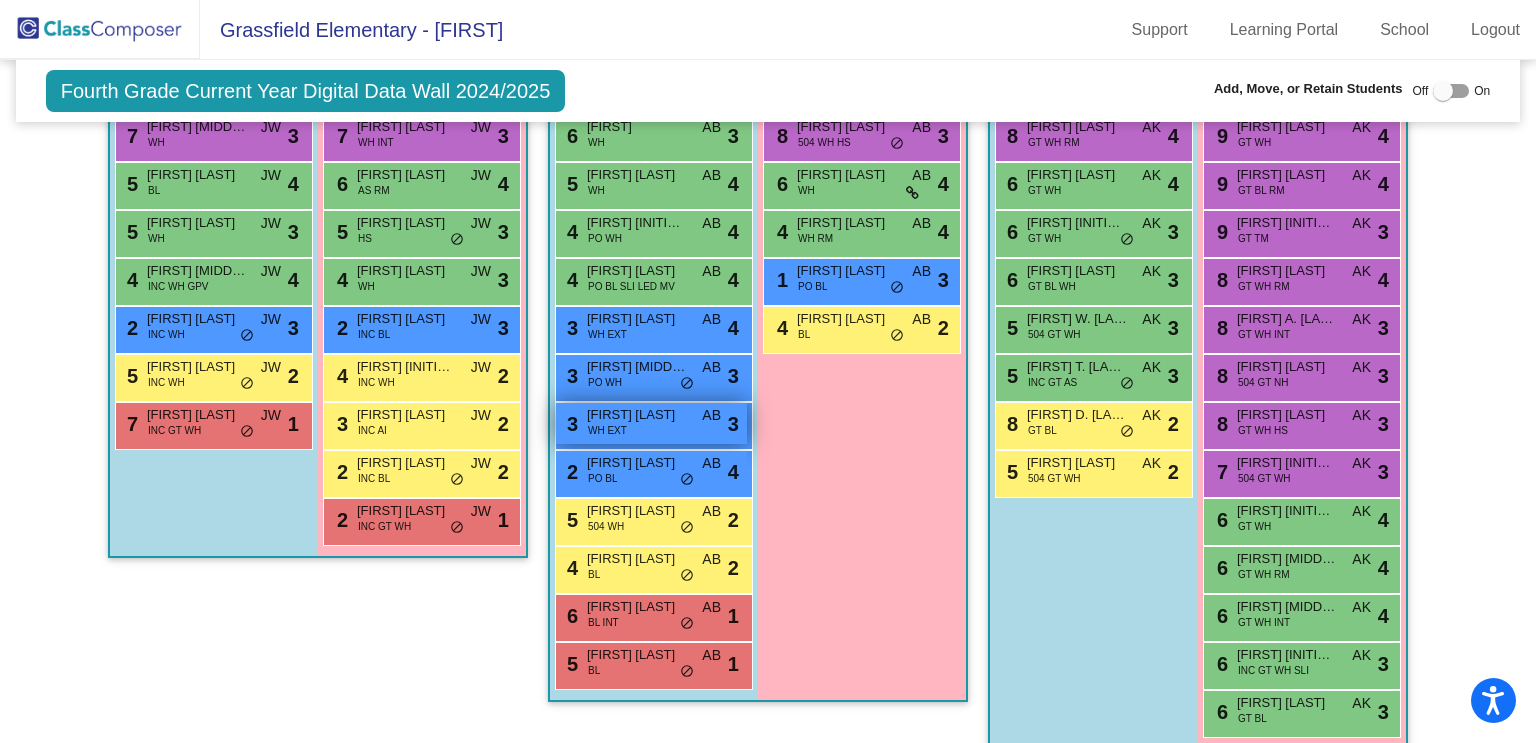 scroll, scrollTop: 1860, scrollLeft: 0, axis: vertical 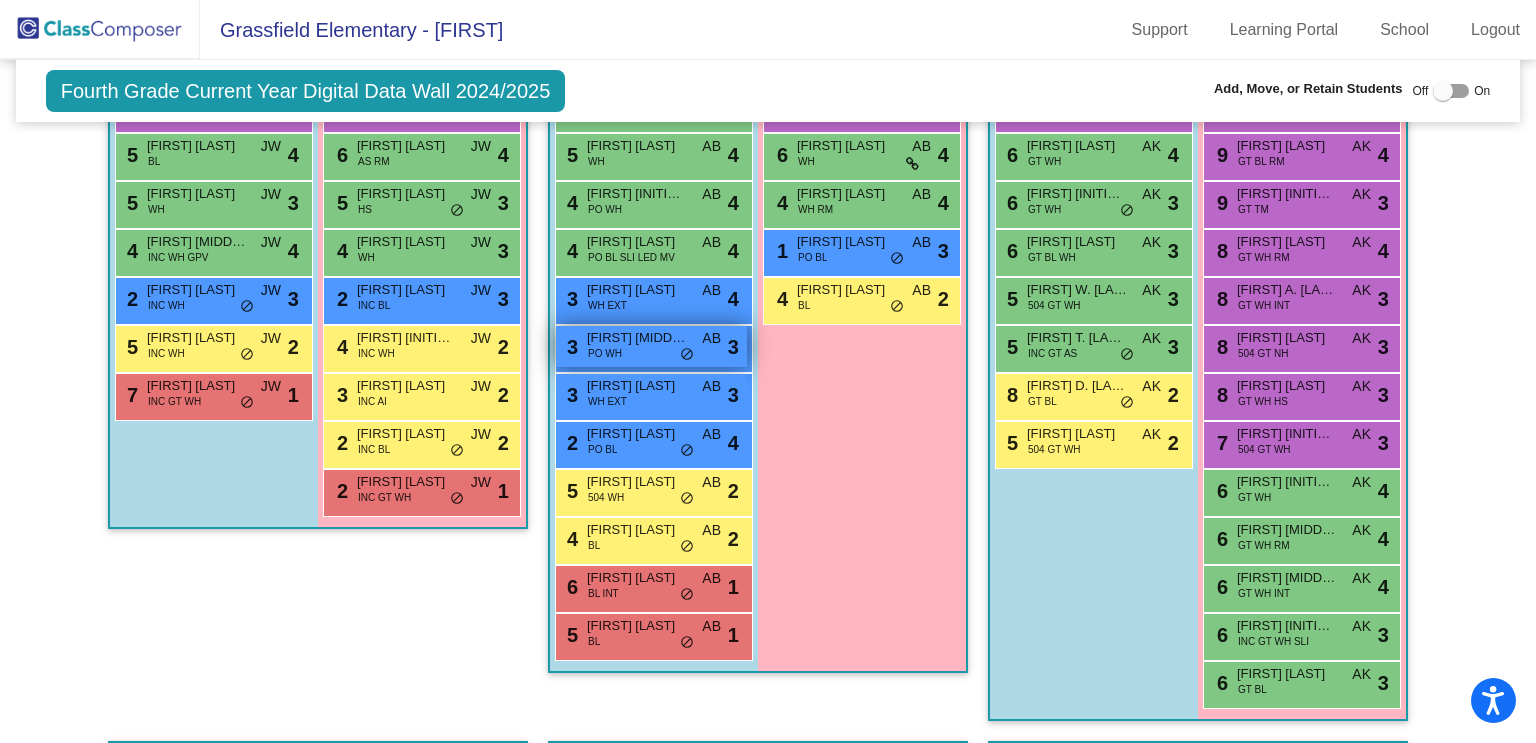 click on "3 James T. Small PO WH AB lock do_not_disturb_alt 3" at bounding box center [651, 346] 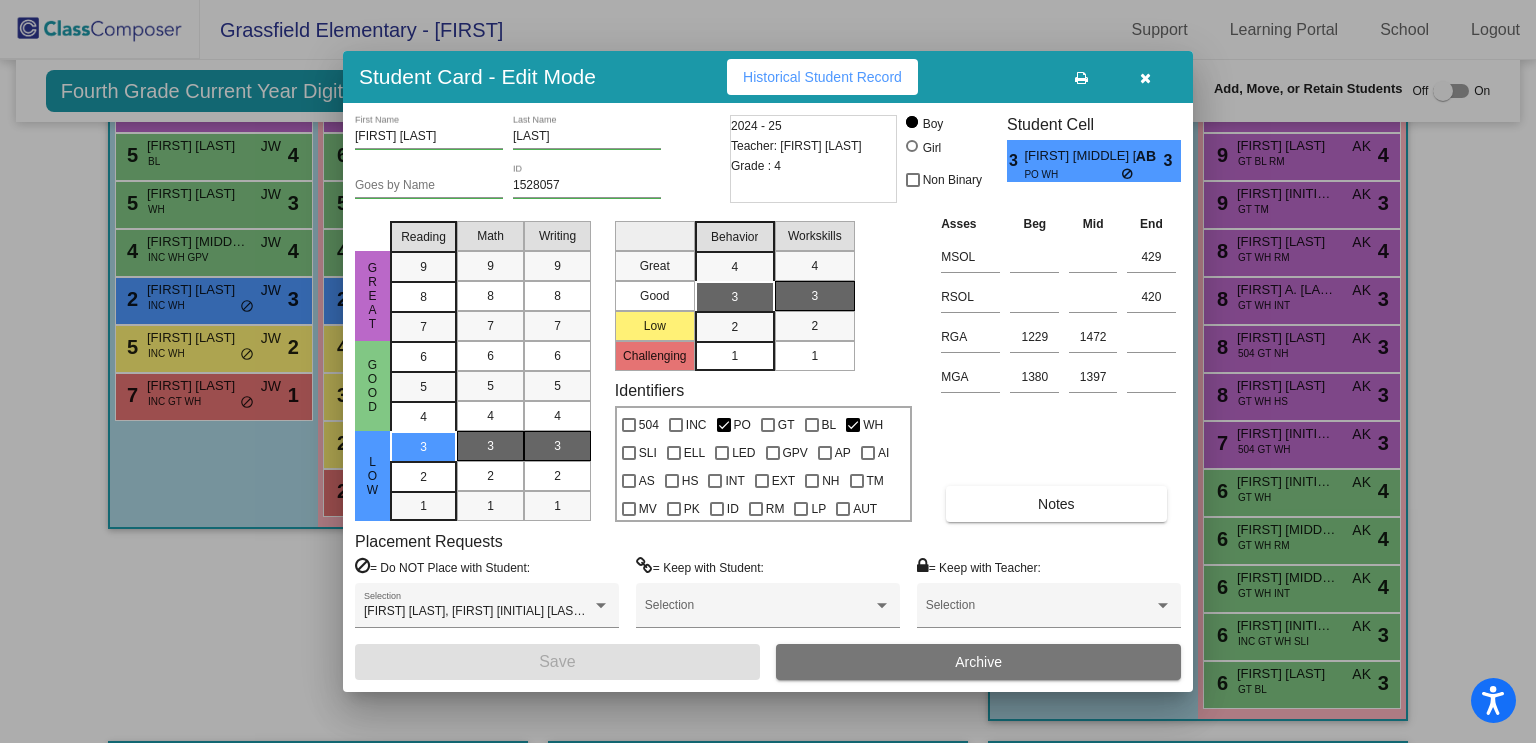 drag, startPoint x: 1478, startPoint y: 390, endPoint x: 1418, endPoint y: 403, distance: 61.39218 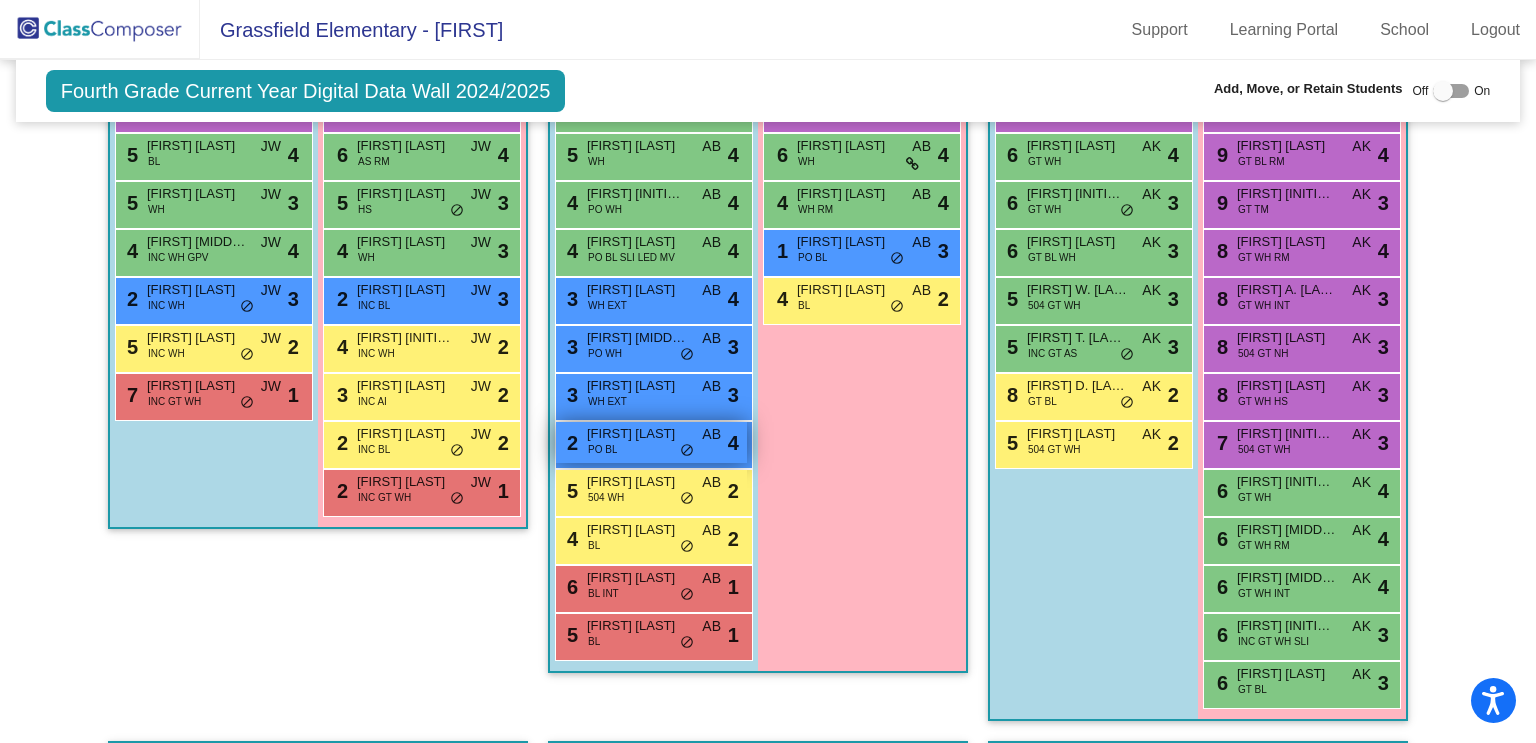 click on "2 Caleb Johnson PO BL AB lock do_not_disturb_alt 4" at bounding box center [651, 442] 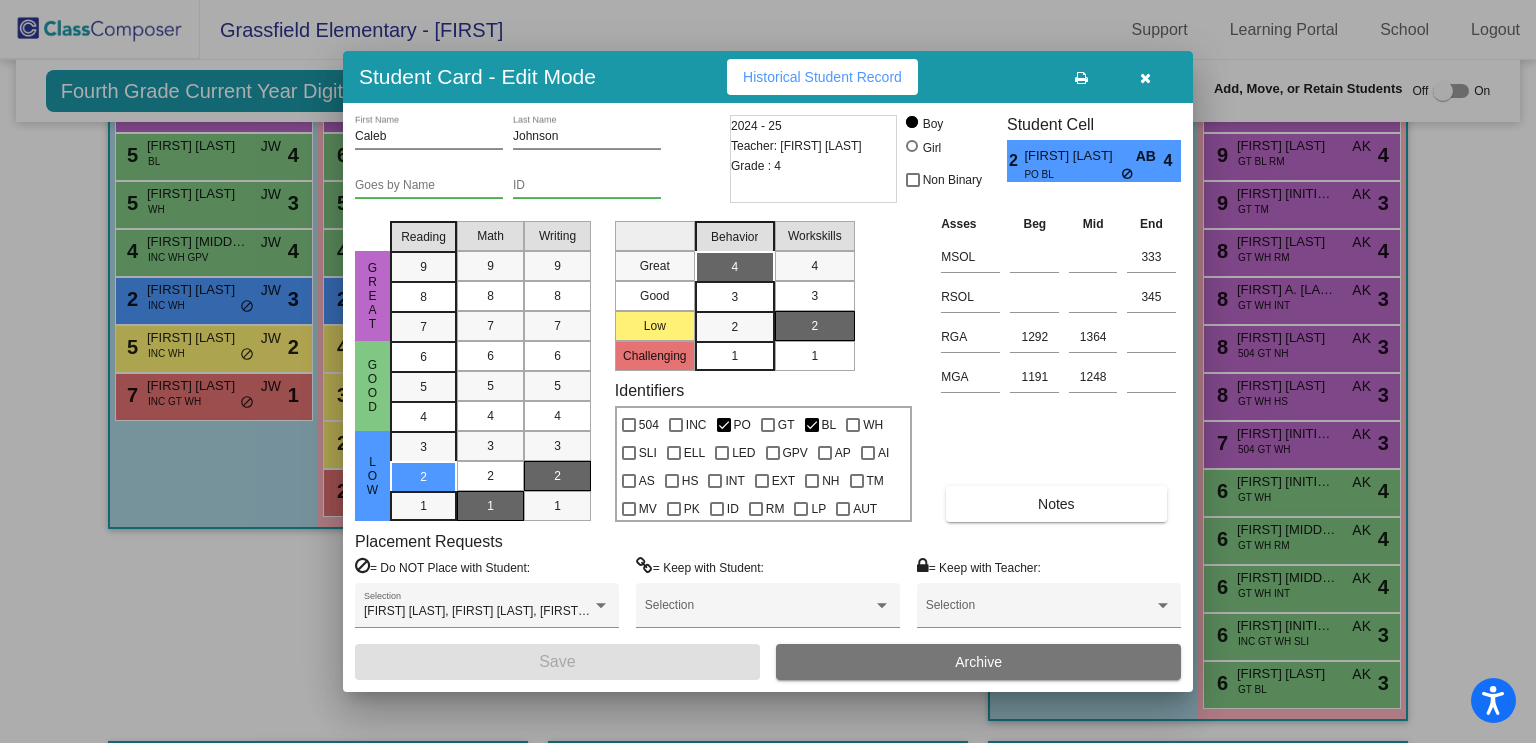 click at bounding box center [768, 371] 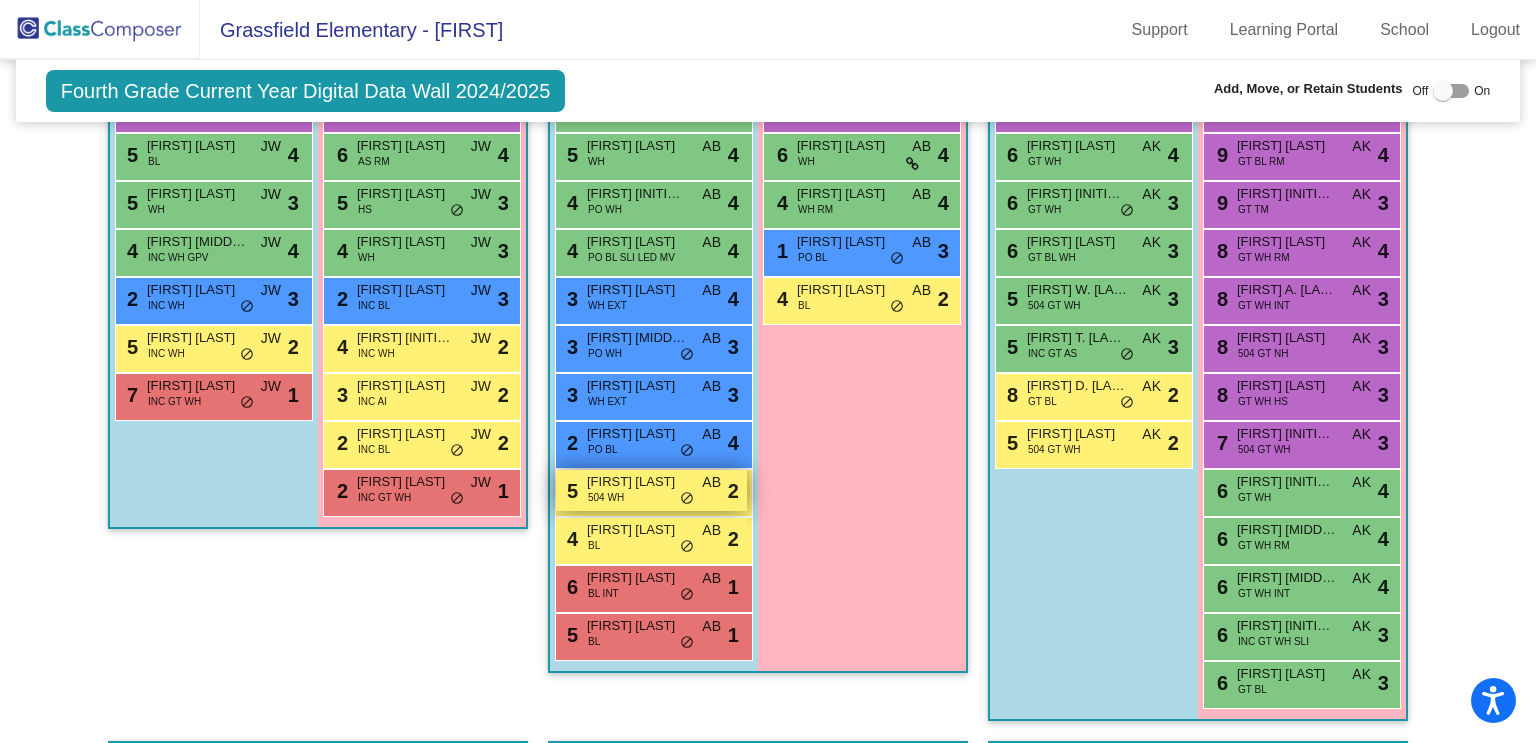 click on "5 Emmett Dew 504 WH AB lock do_not_disturb_alt 2" at bounding box center [651, 490] 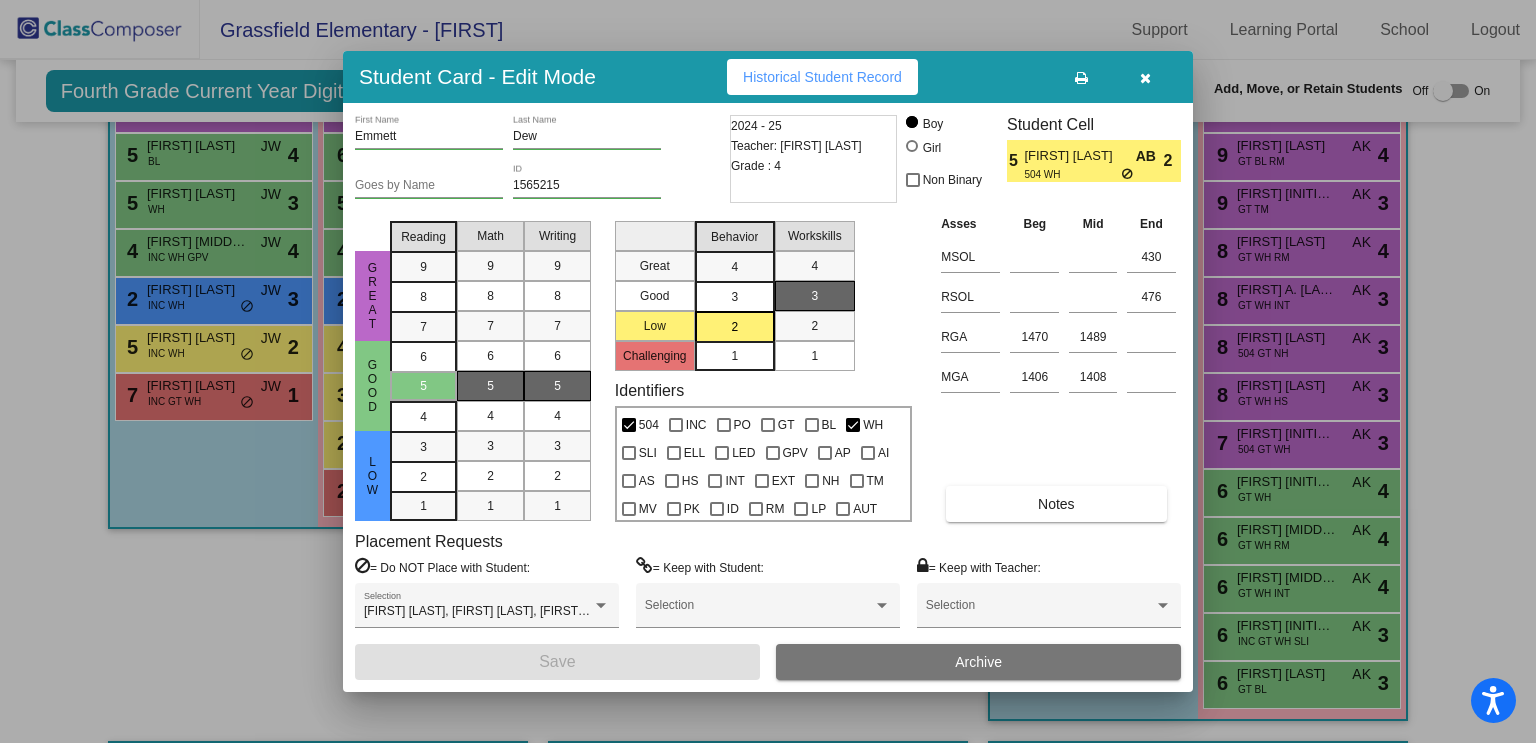 drag, startPoint x: 1326, startPoint y: 403, endPoint x: 1125, endPoint y: 483, distance: 216.33539 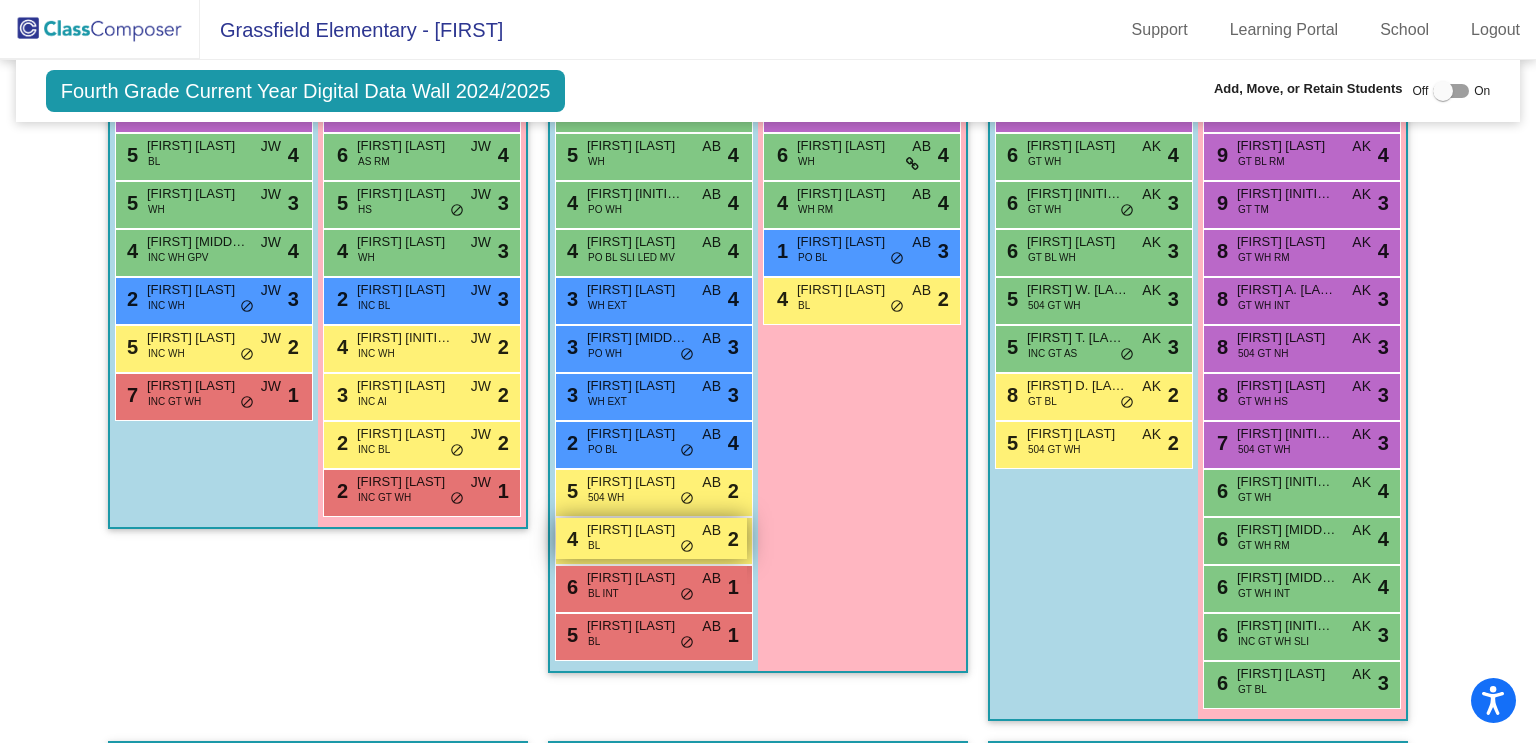 click on "4 Devon Birden BL AB lock do_not_disturb_alt 2" at bounding box center [651, 538] 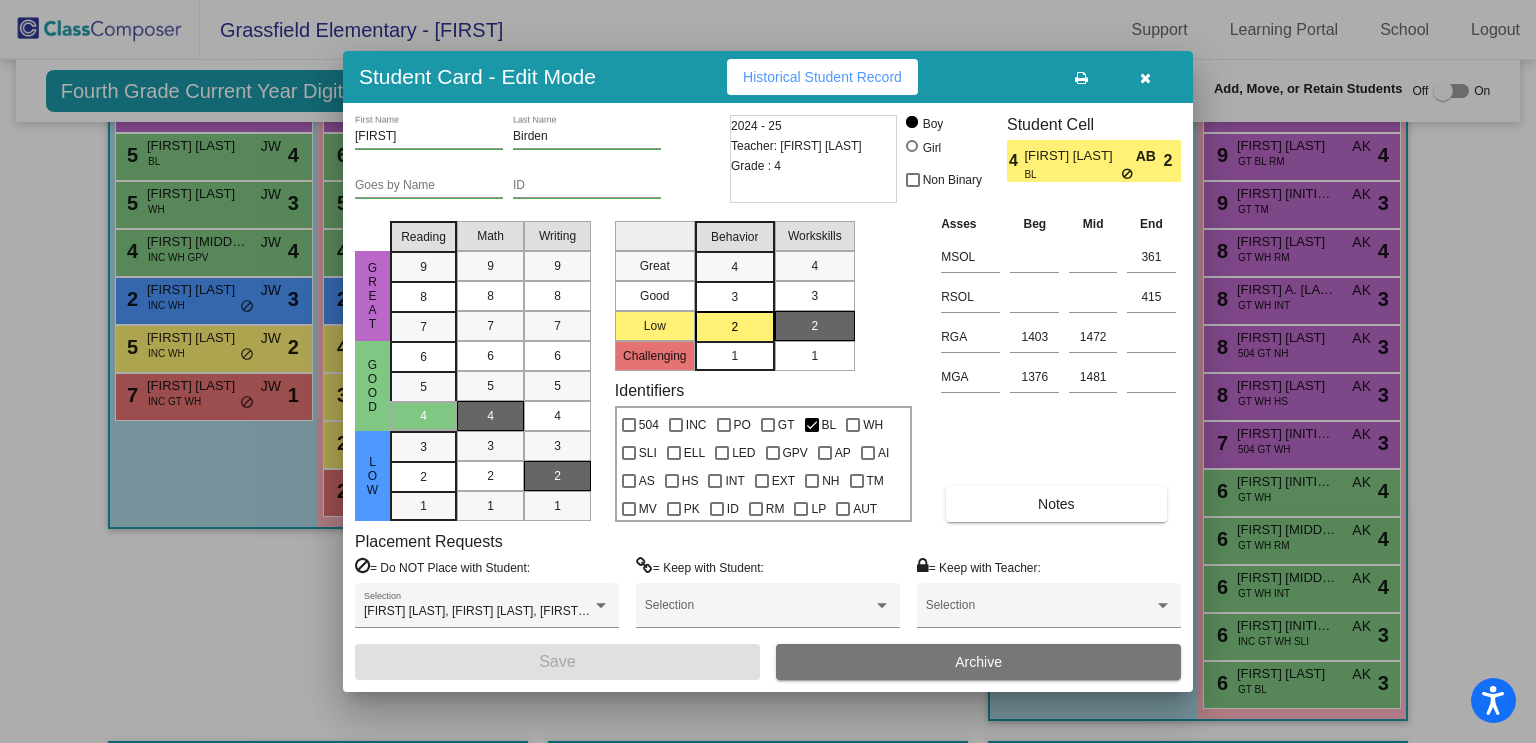 click at bounding box center [768, 371] 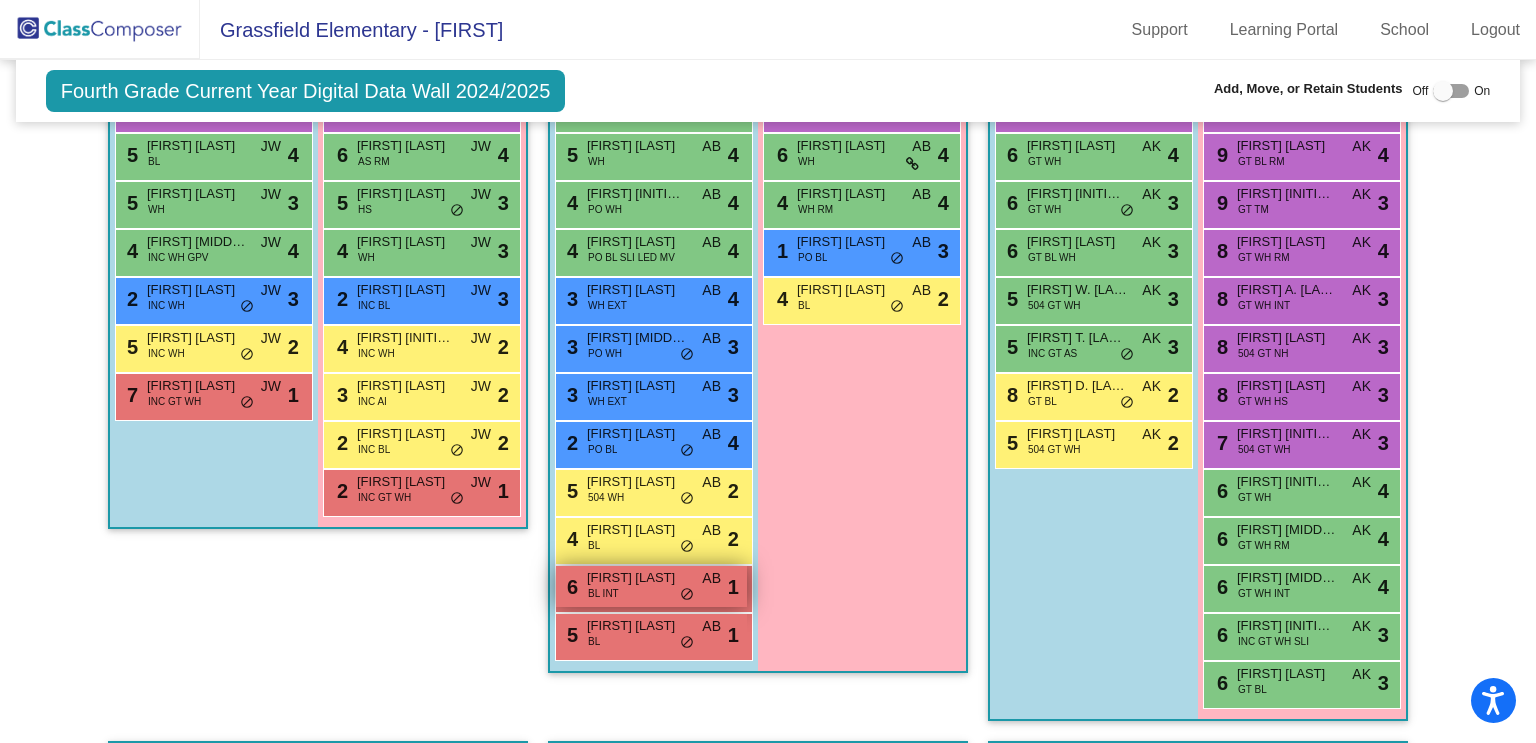 click on "Ashton Hardy" at bounding box center (637, 578) 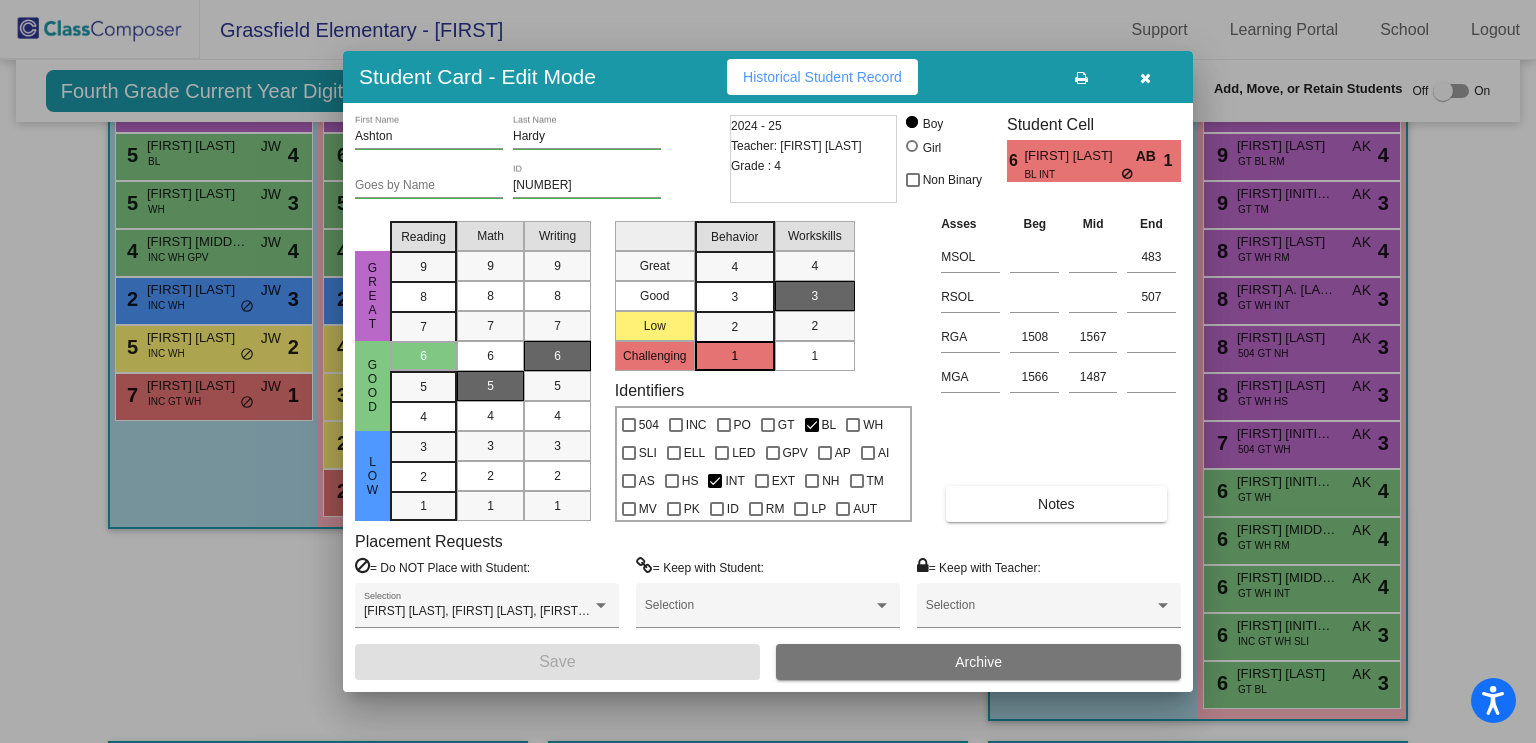 click at bounding box center [768, 371] 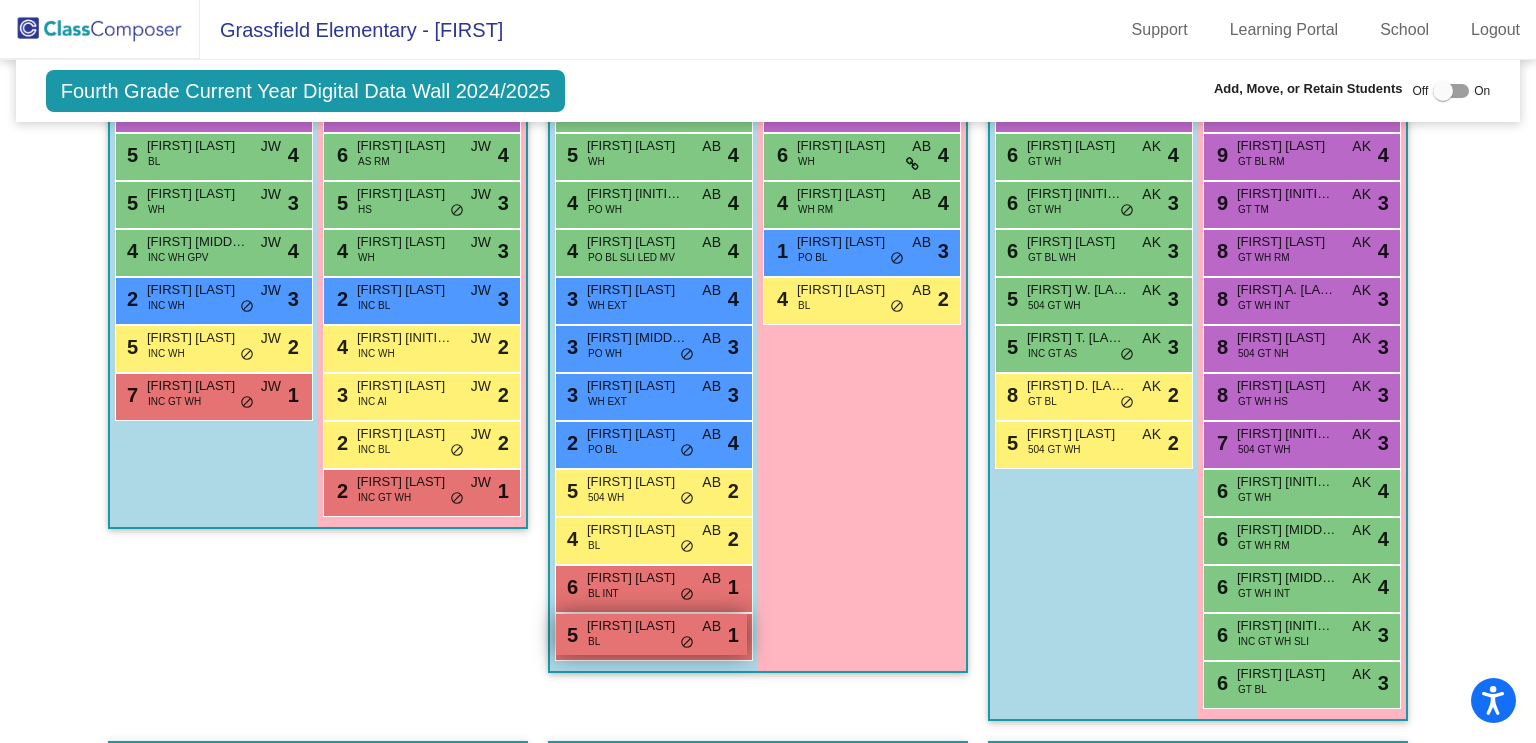 click on "Cayden Dominic" at bounding box center [637, 626] 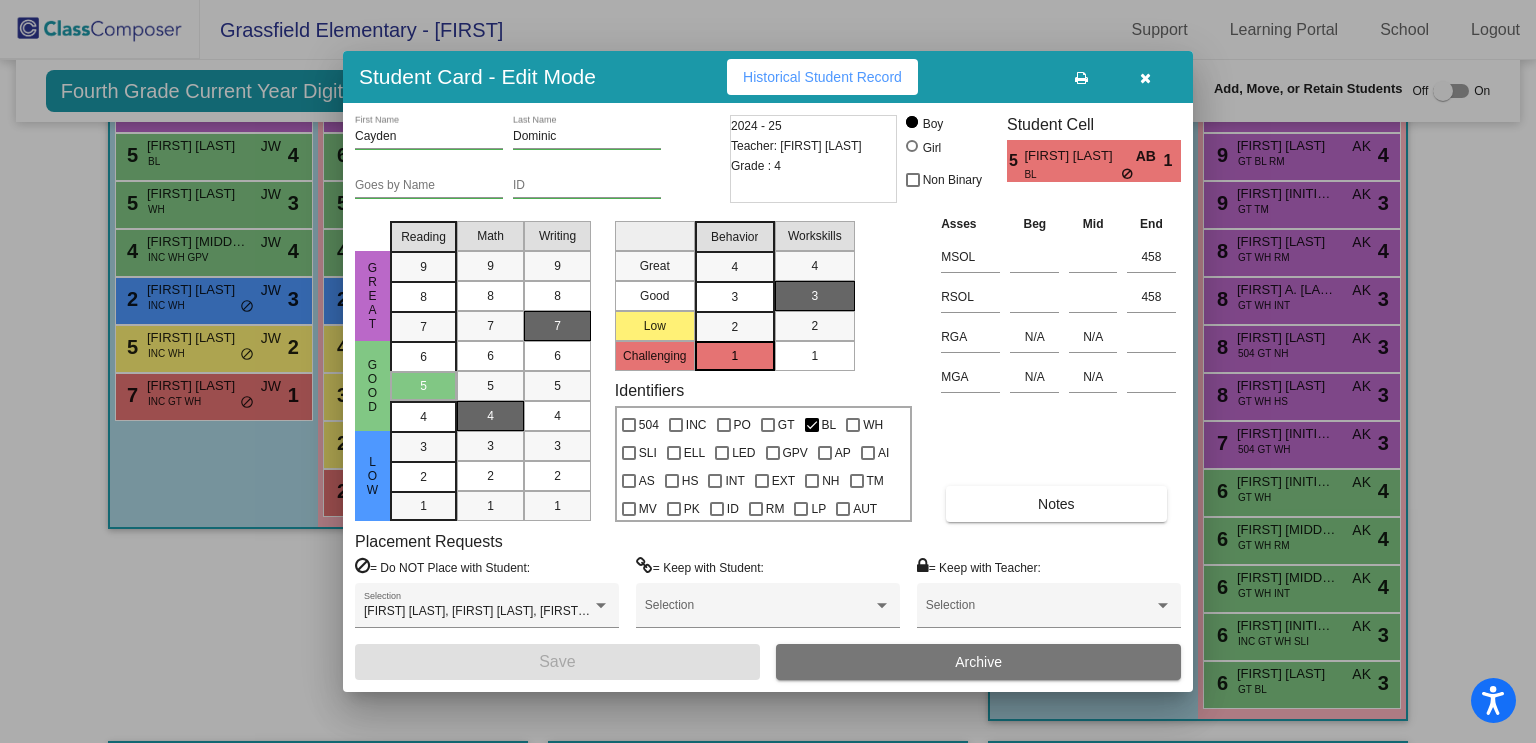 click at bounding box center (768, 371) 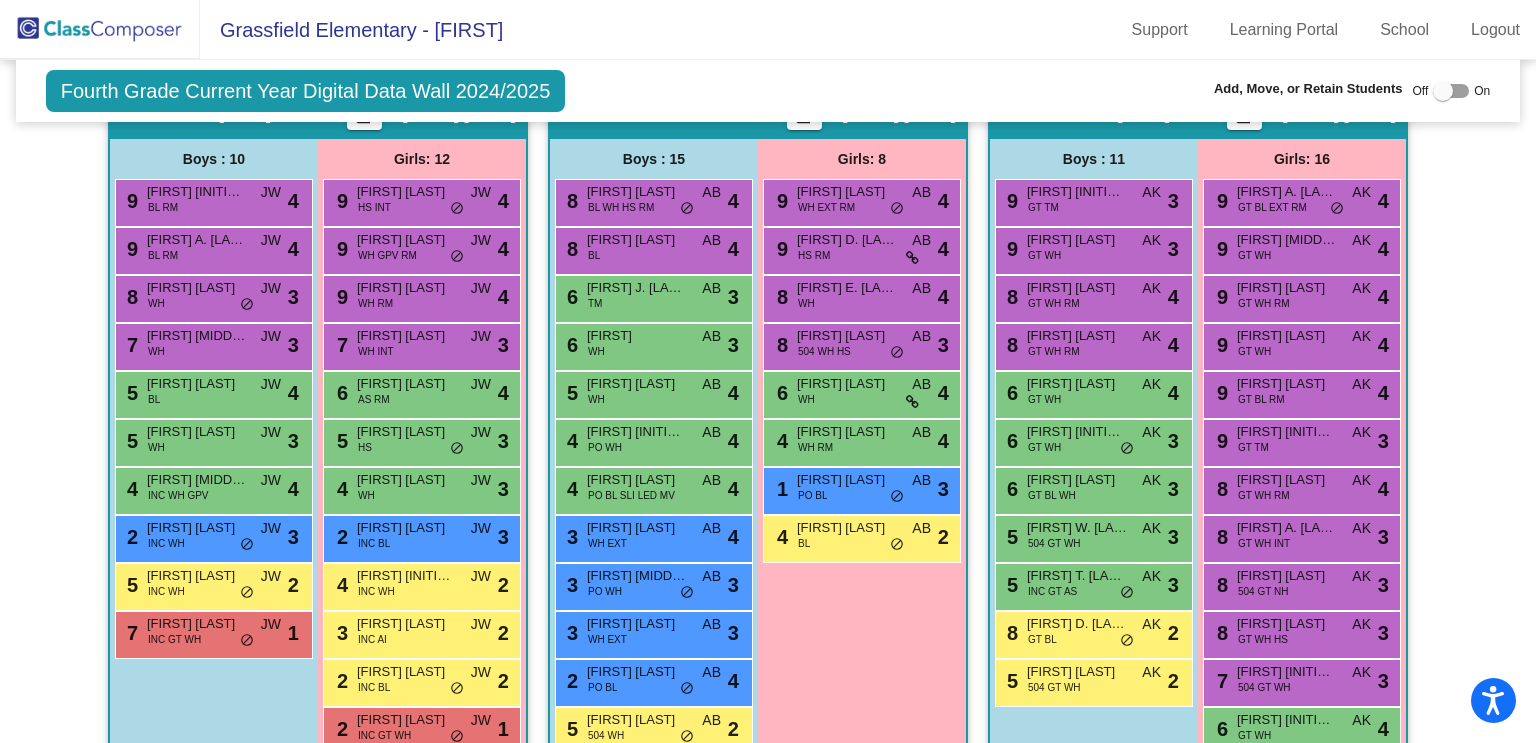 scroll, scrollTop: 1616, scrollLeft: 0, axis: vertical 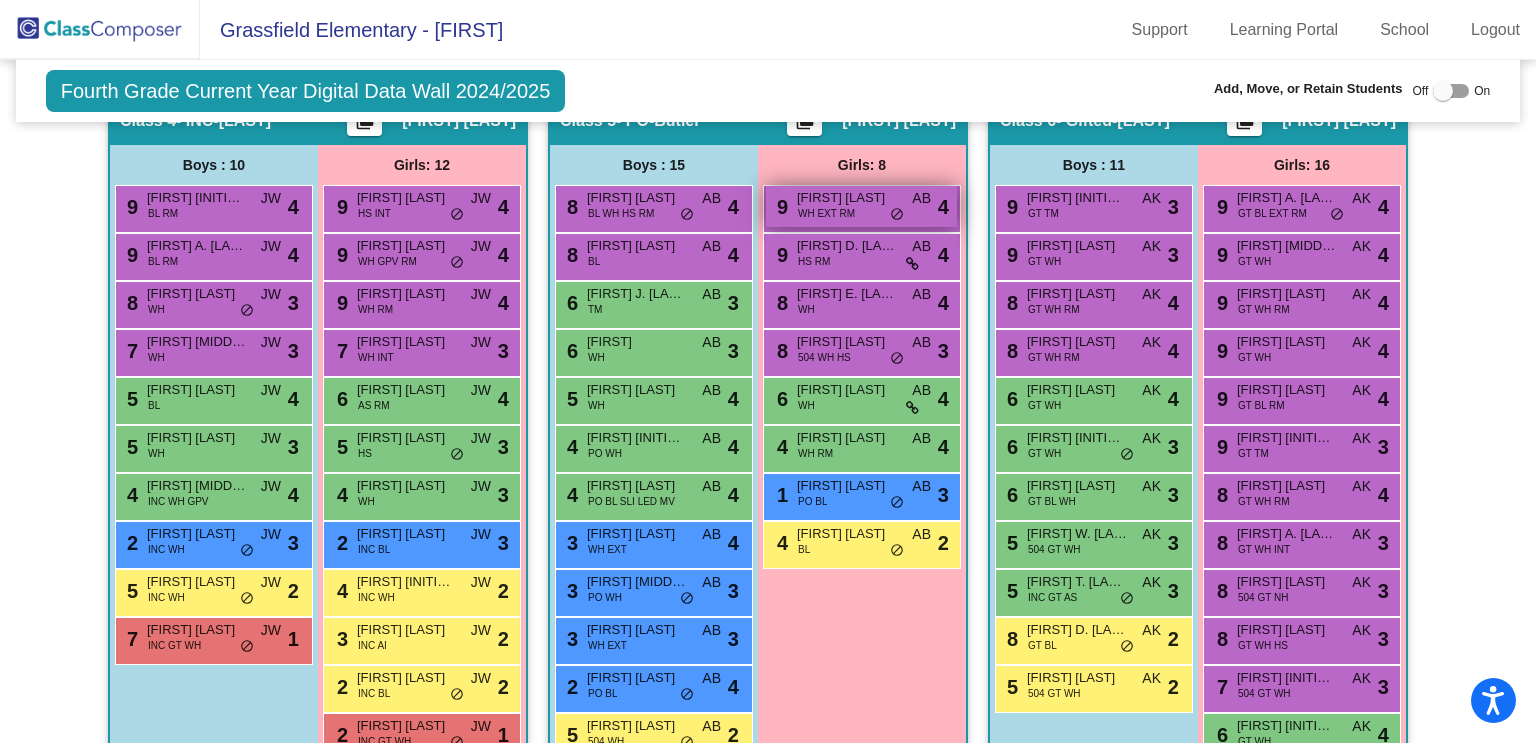 click on "Kadyn A. Baggett" at bounding box center [847, 198] 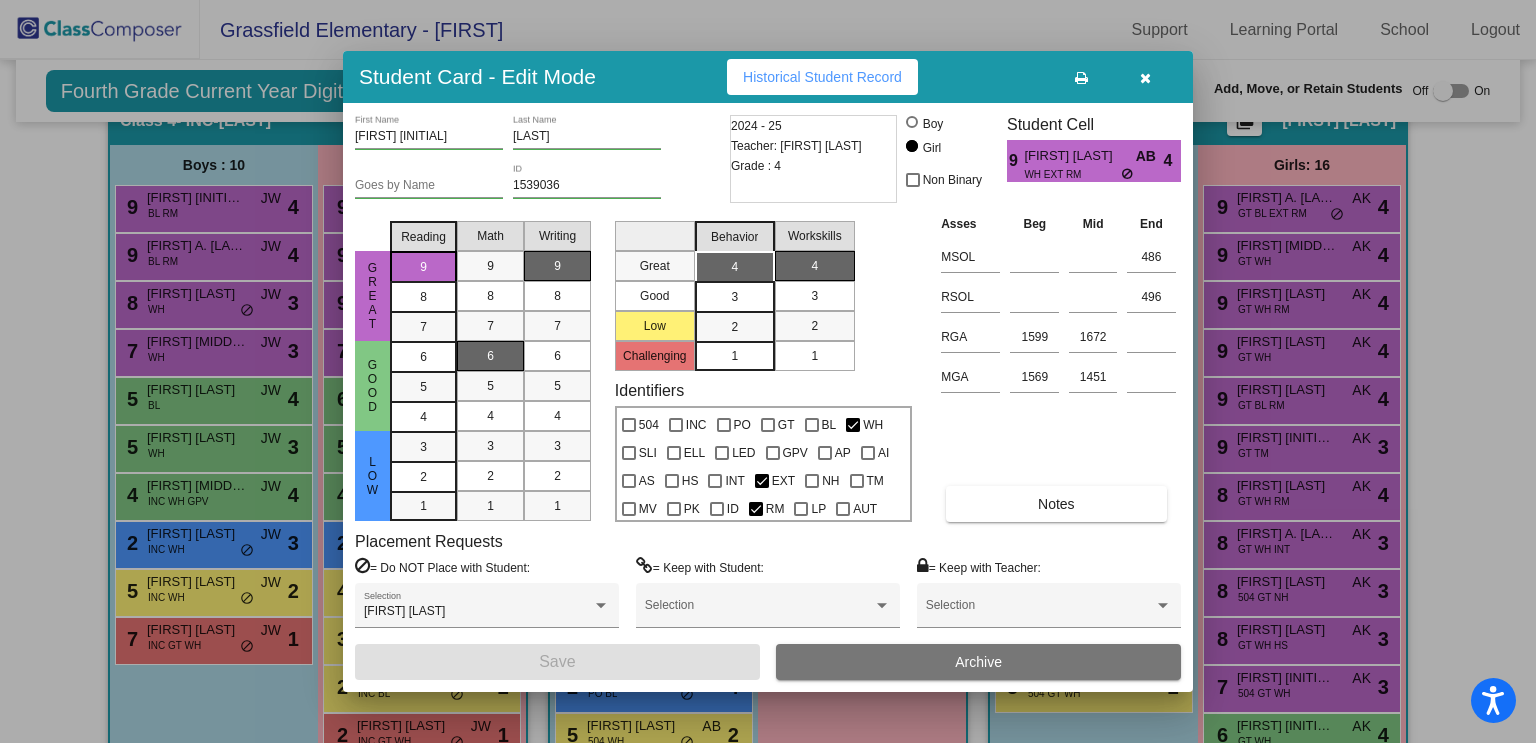 click at bounding box center [768, 371] 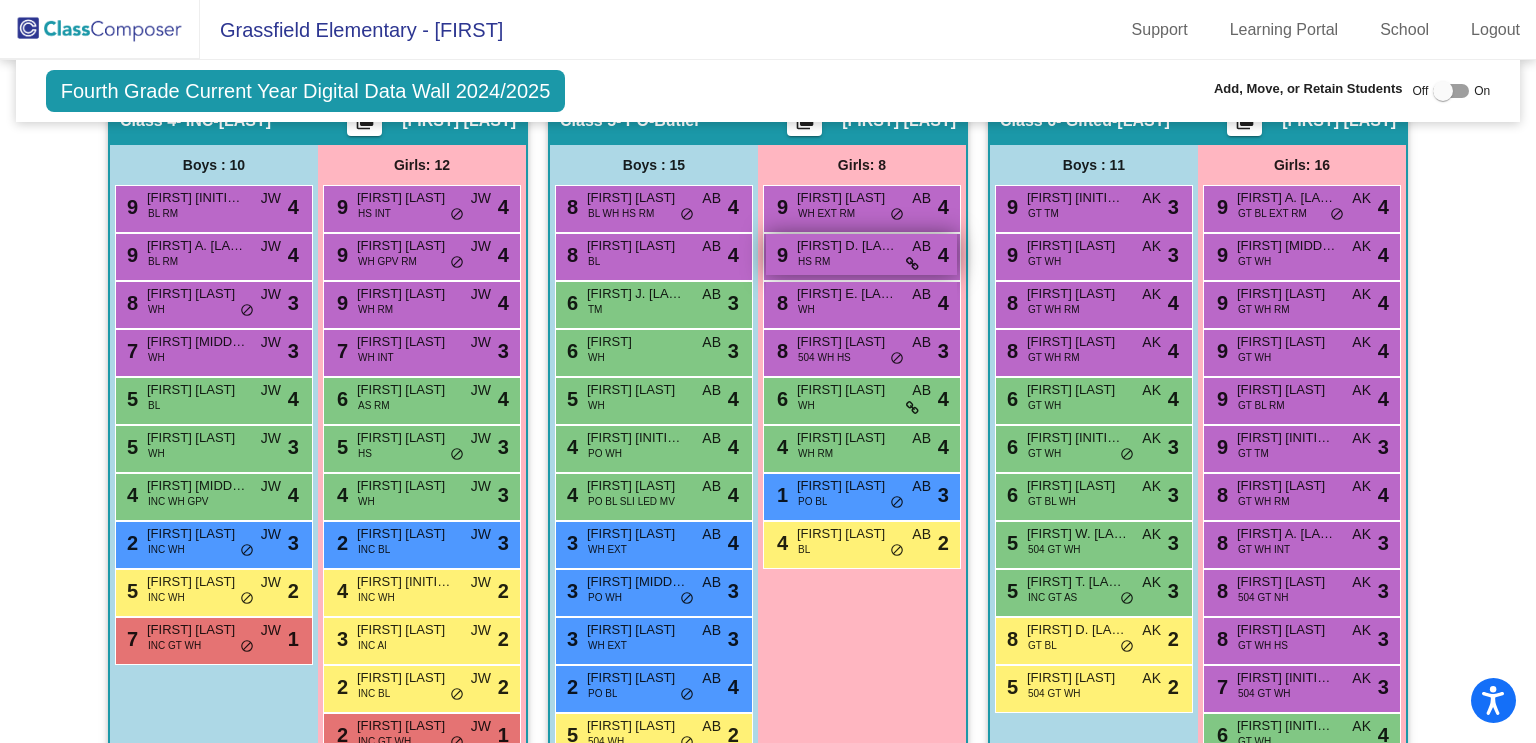 click on "9 Cierra D. Becker HS RM AB lock do_not_disturb_alt 4" at bounding box center (861, 254) 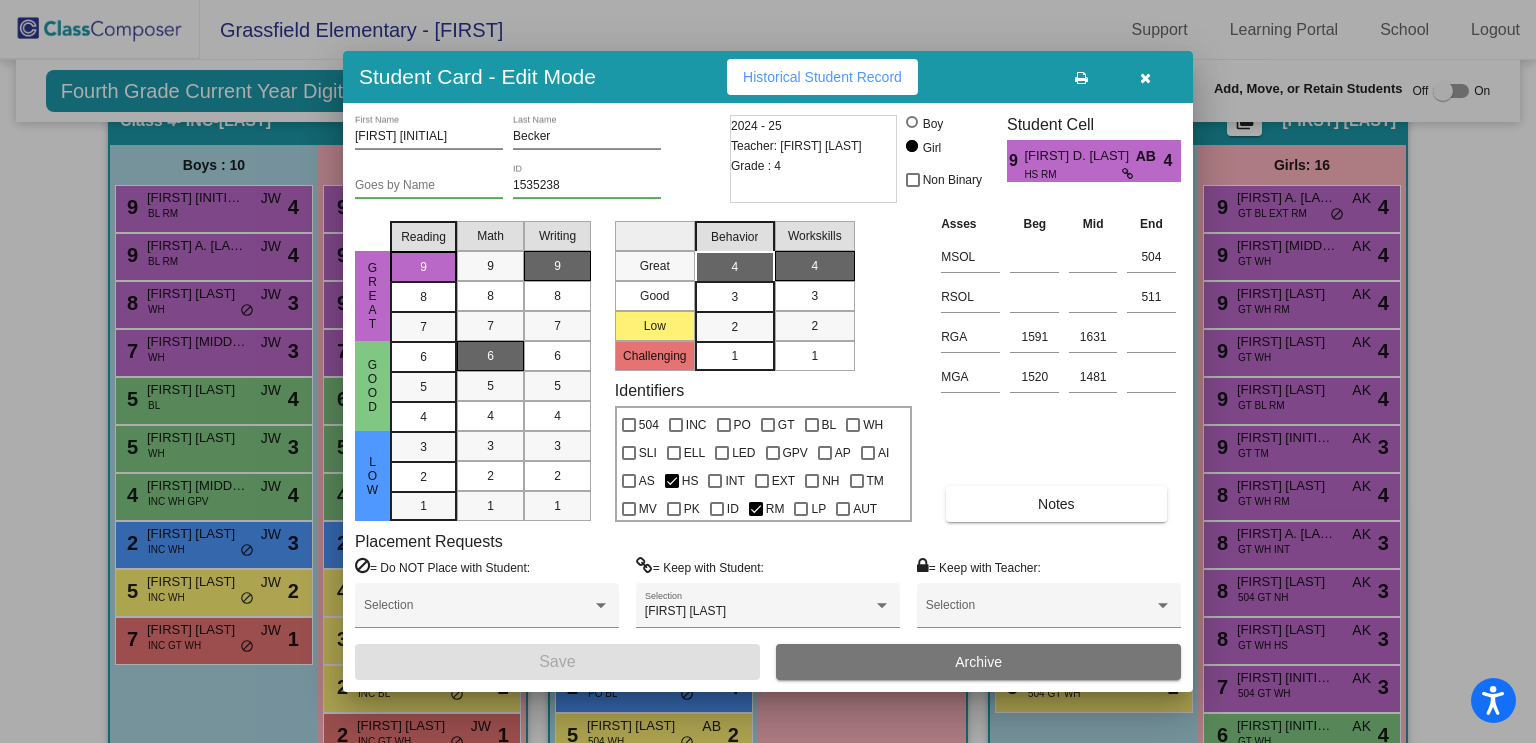 click at bounding box center (768, 371) 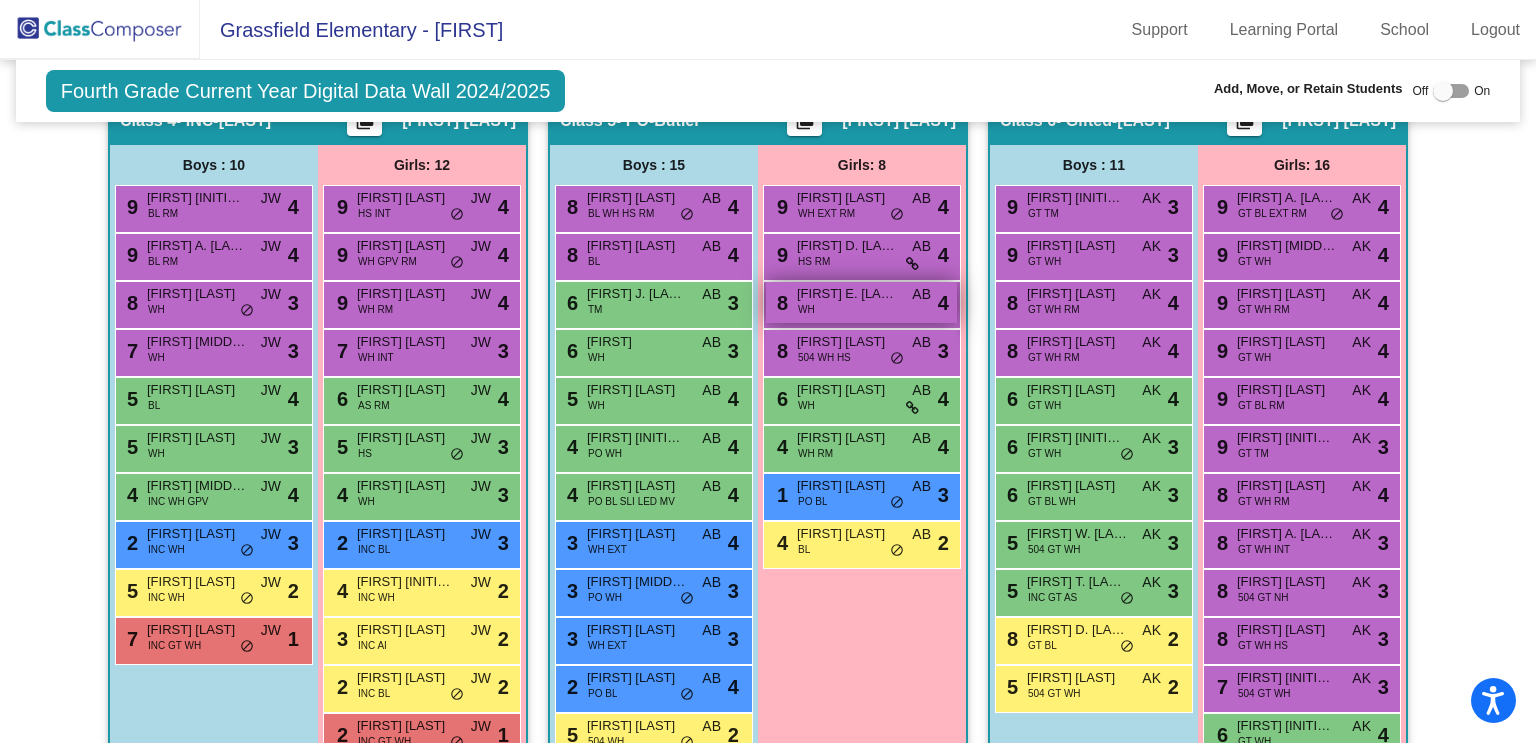 click on "8 Savannah E. Lynch WH AB lock do_not_disturb_alt 4" at bounding box center [861, 302] 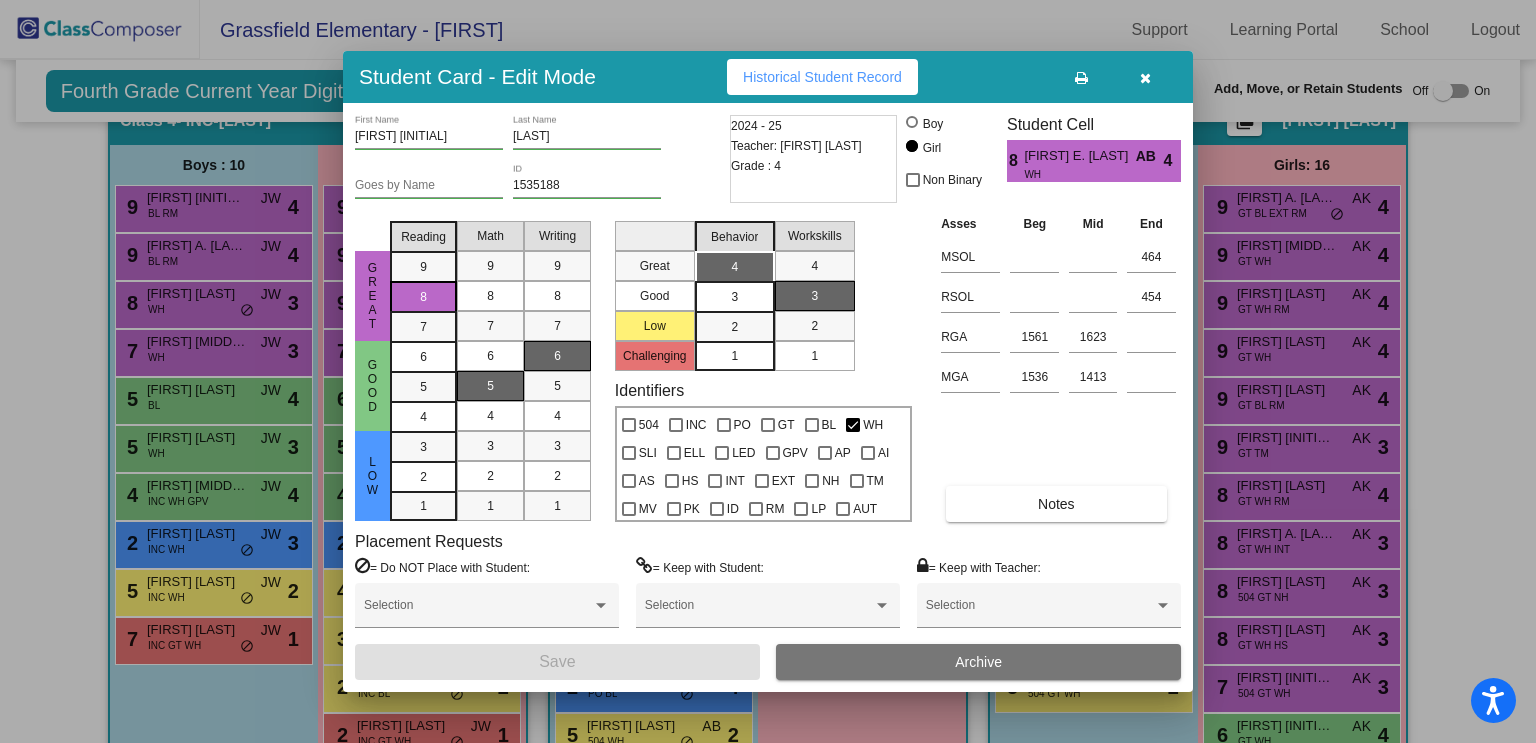 click at bounding box center (768, 371) 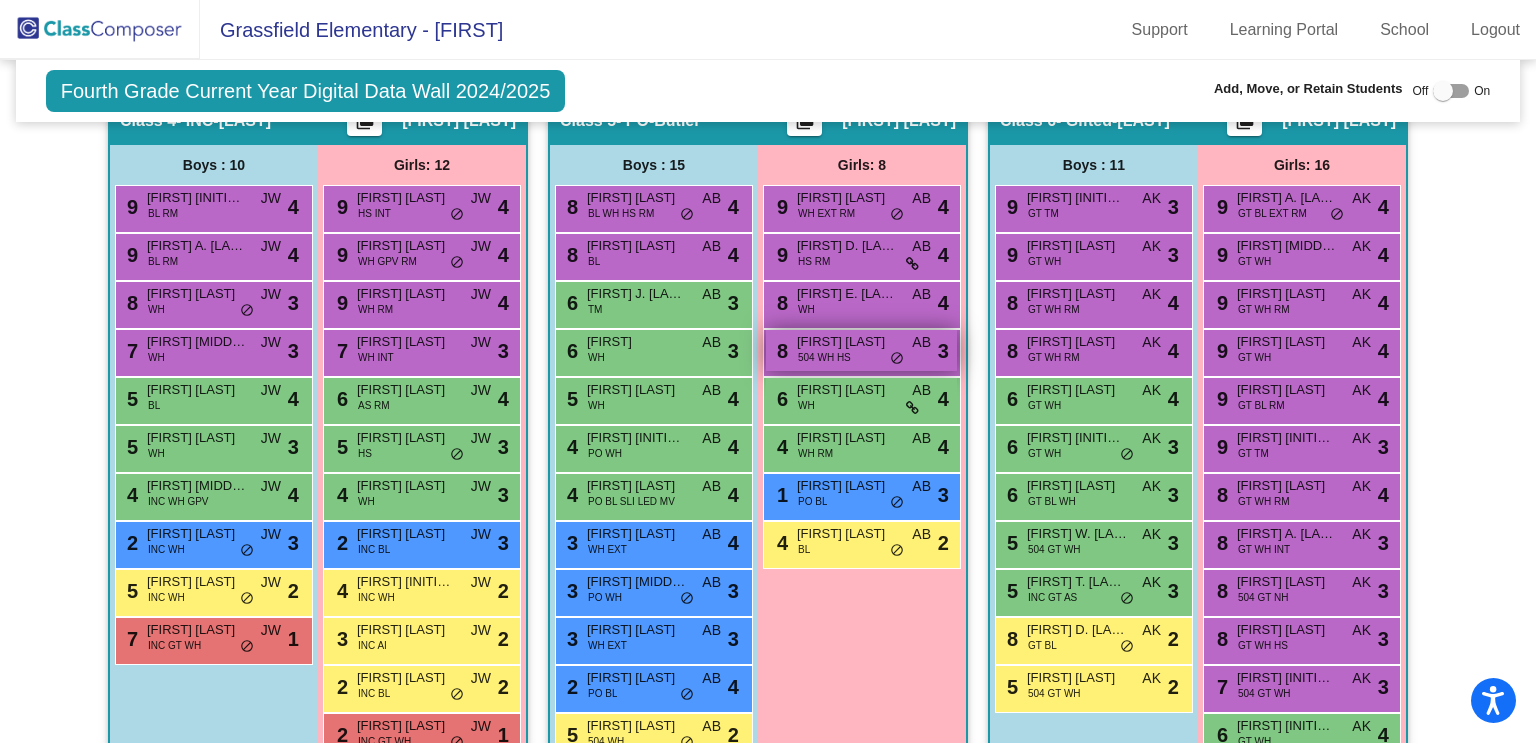 click on "8 Adelaide Pearre 504 WH HS AB lock do_not_disturb_alt 3" at bounding box center (861, 350) 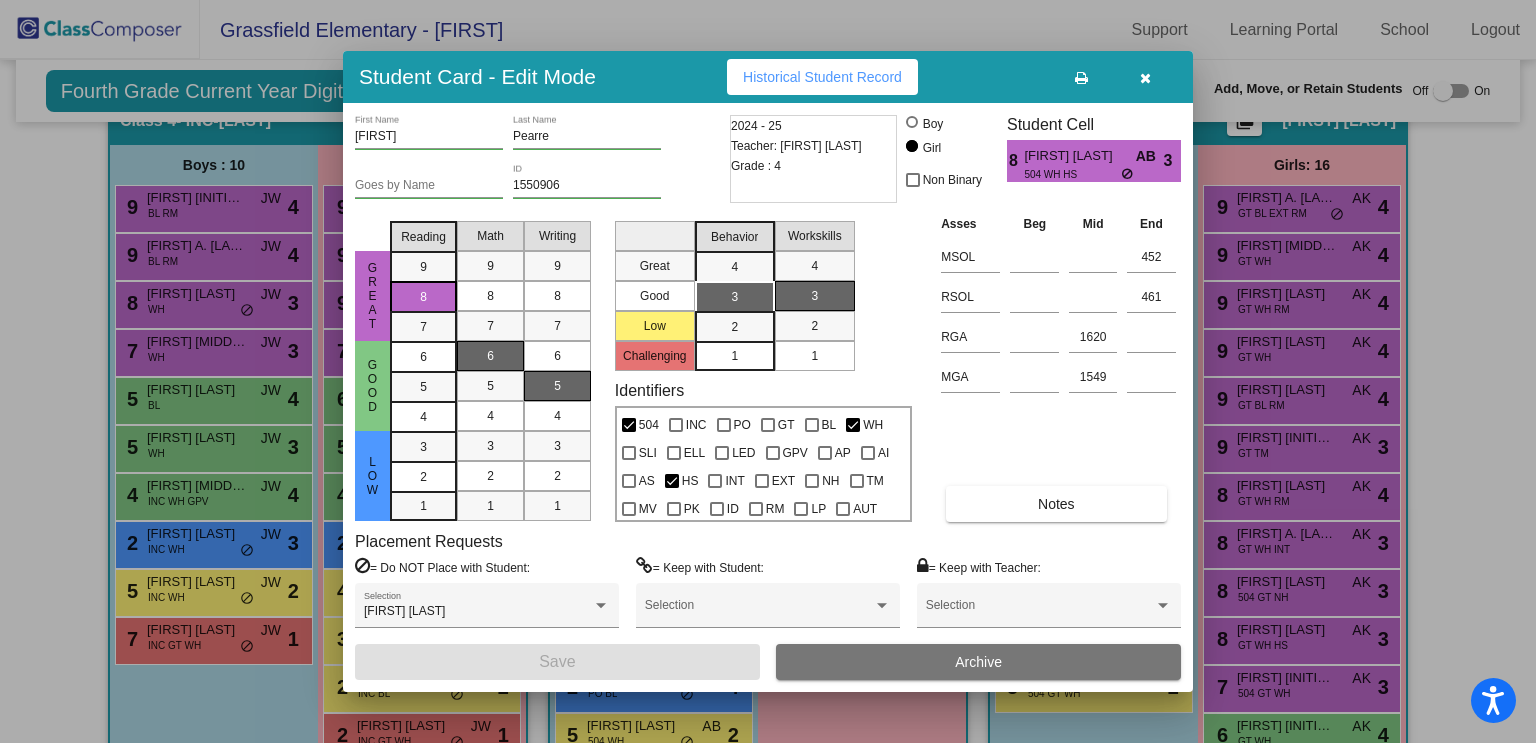 click at bounding box center [768, 371] 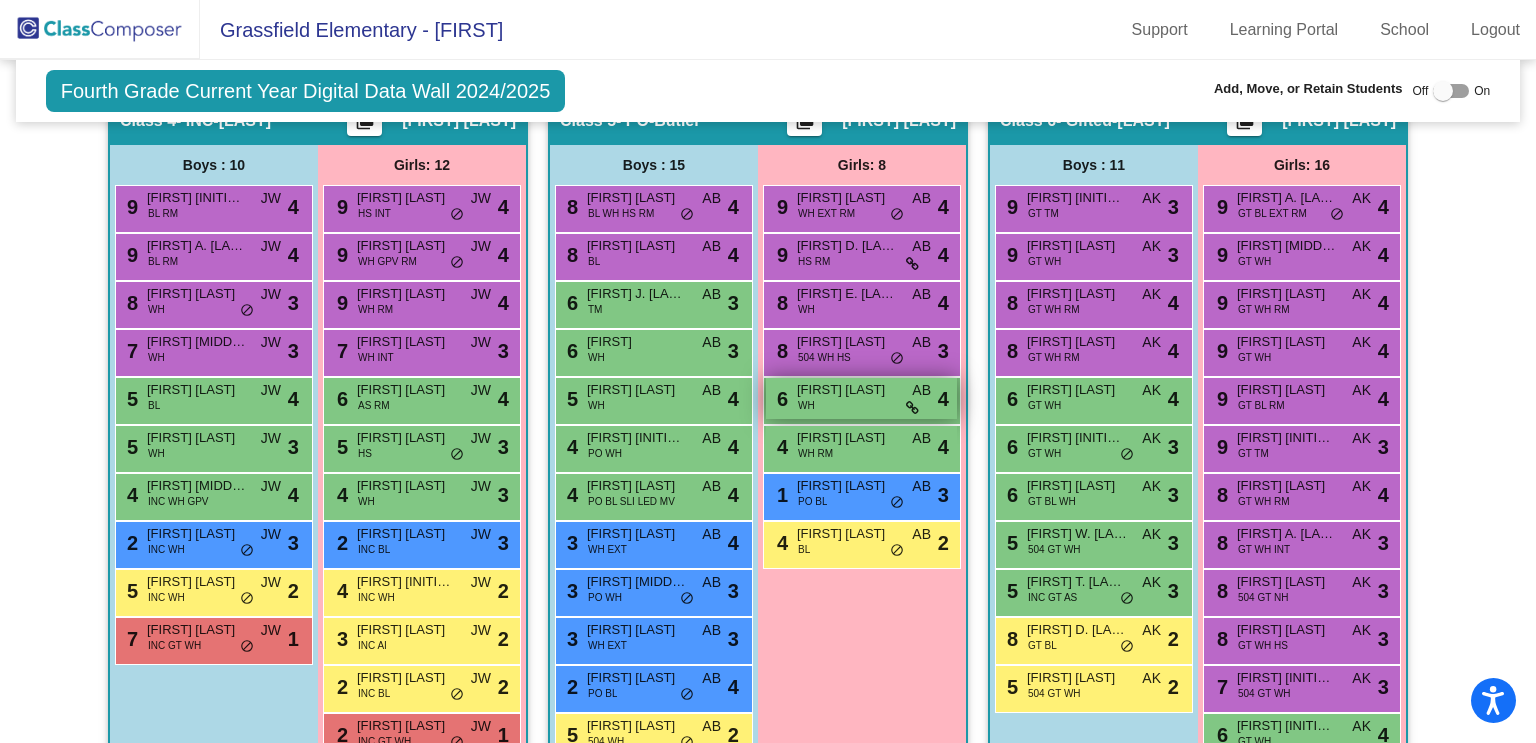 click on "6 Emery D. Howell WH AB lock do_not_disturb_alt 4" at bounding box center [861, 398] 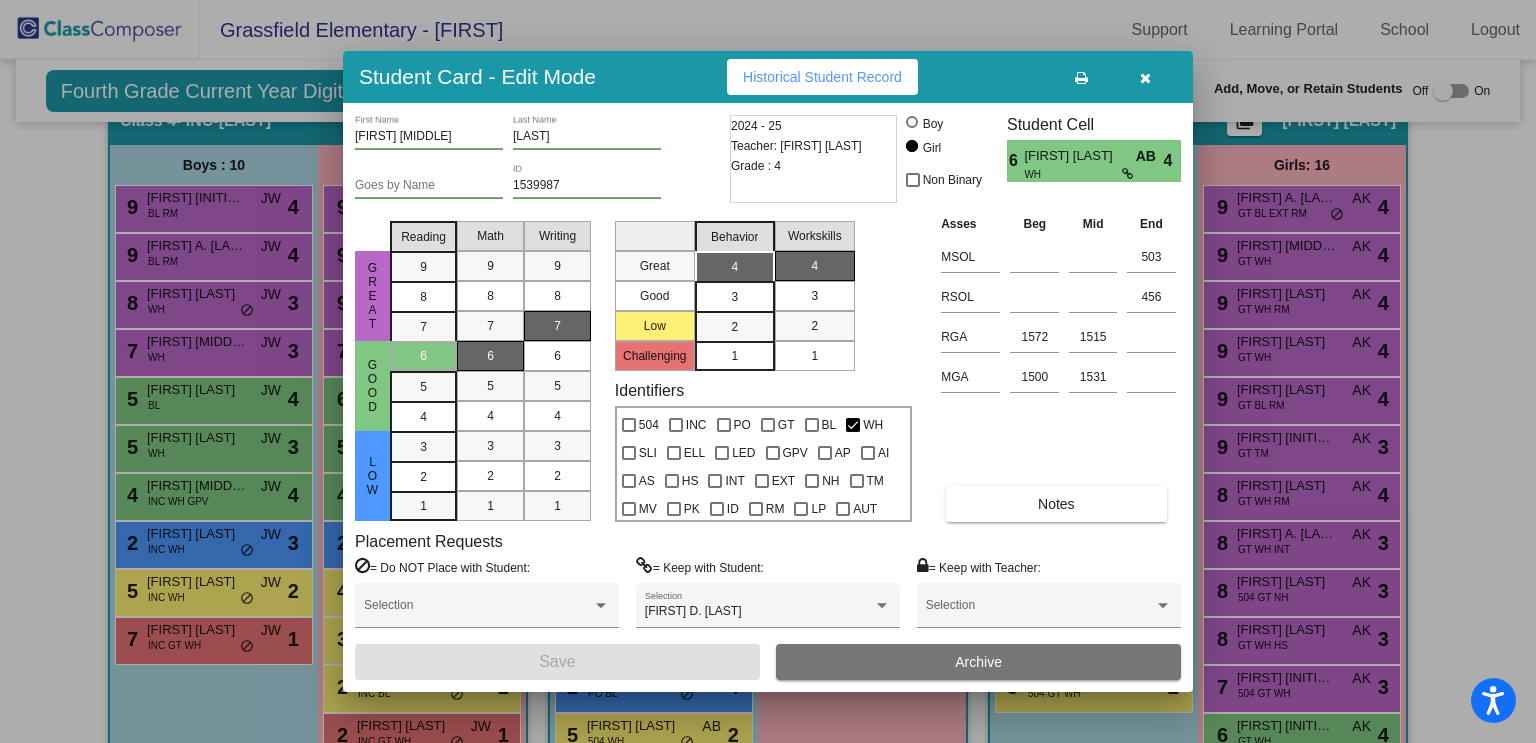 click at bounding box center (768, 371) 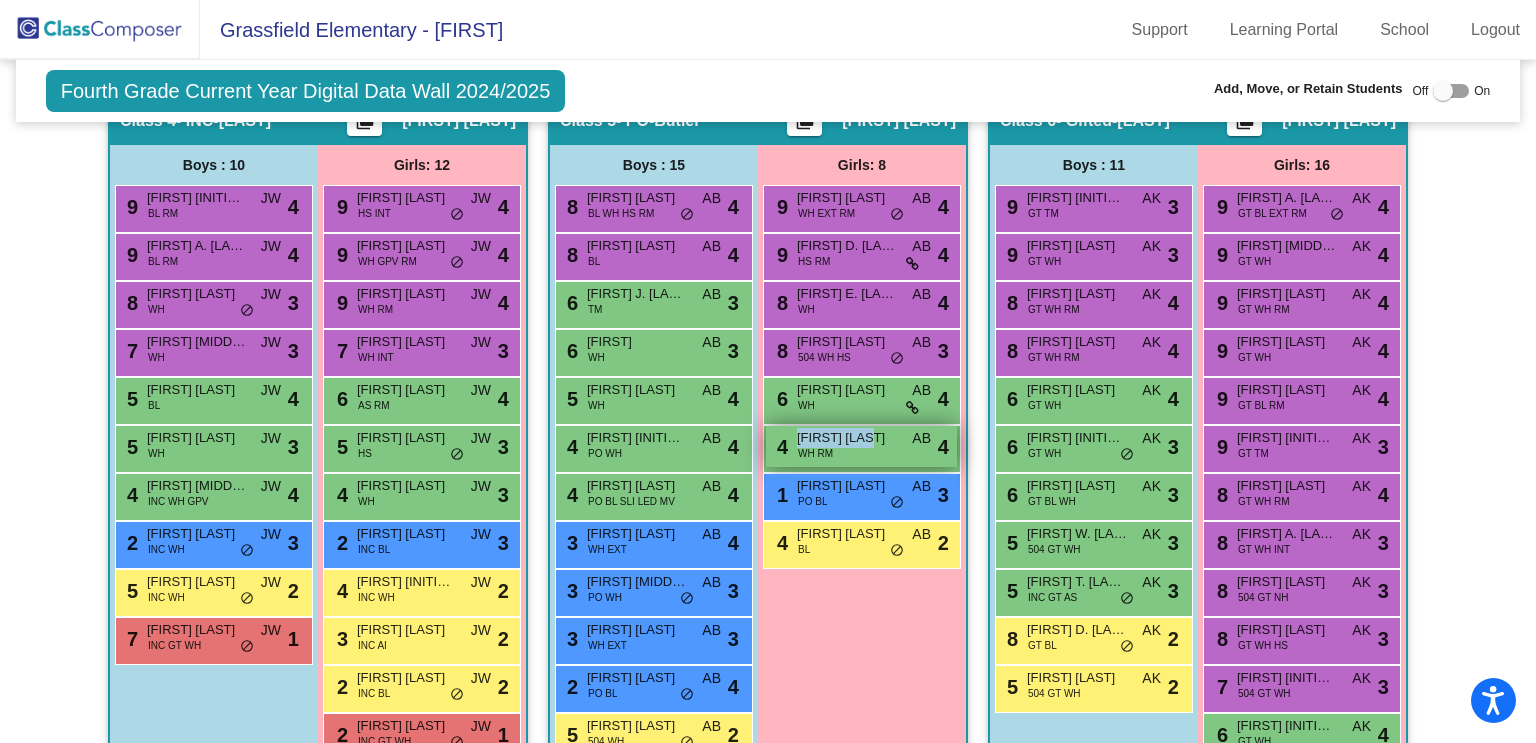 click on "4 Grace Robbins WH RM AB lock do_not_disturb_alt 4" at bounding box center (861, 446) 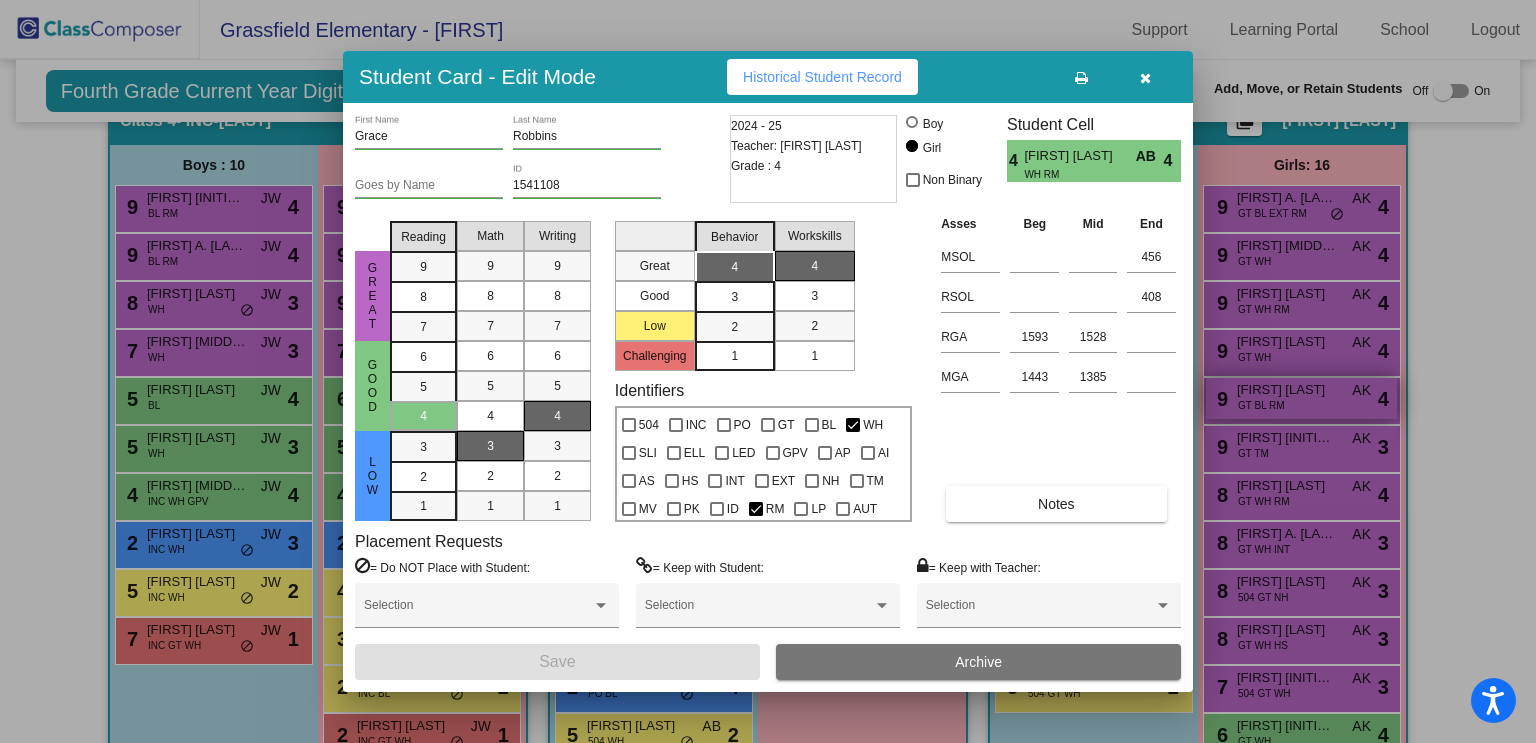 drag, startPoint x: 1388, startPoint y: 379, endPoint x: 1362, endPoint y: 390, distance: 28.231188 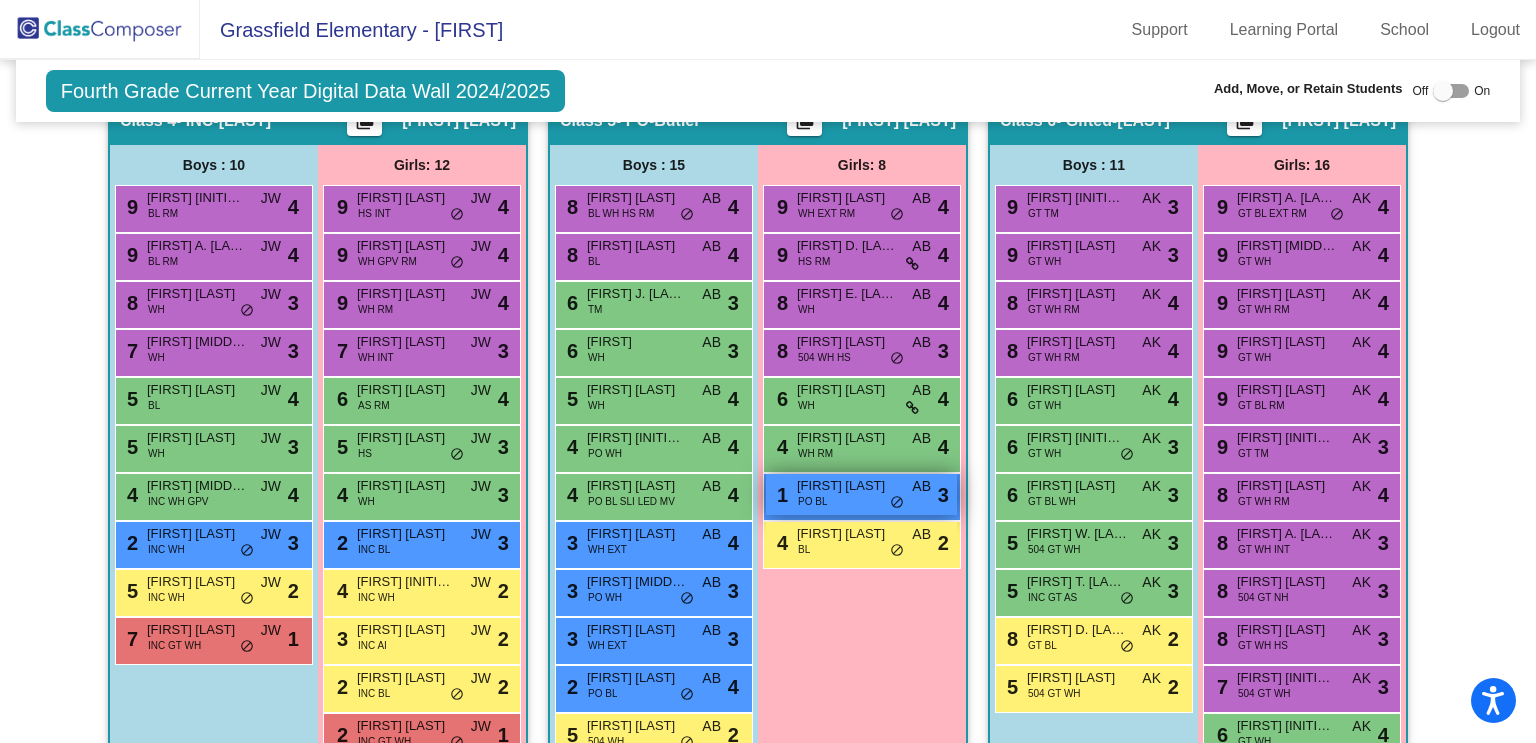 click on "Moriah Ingram" at bounding box center [847, 486] 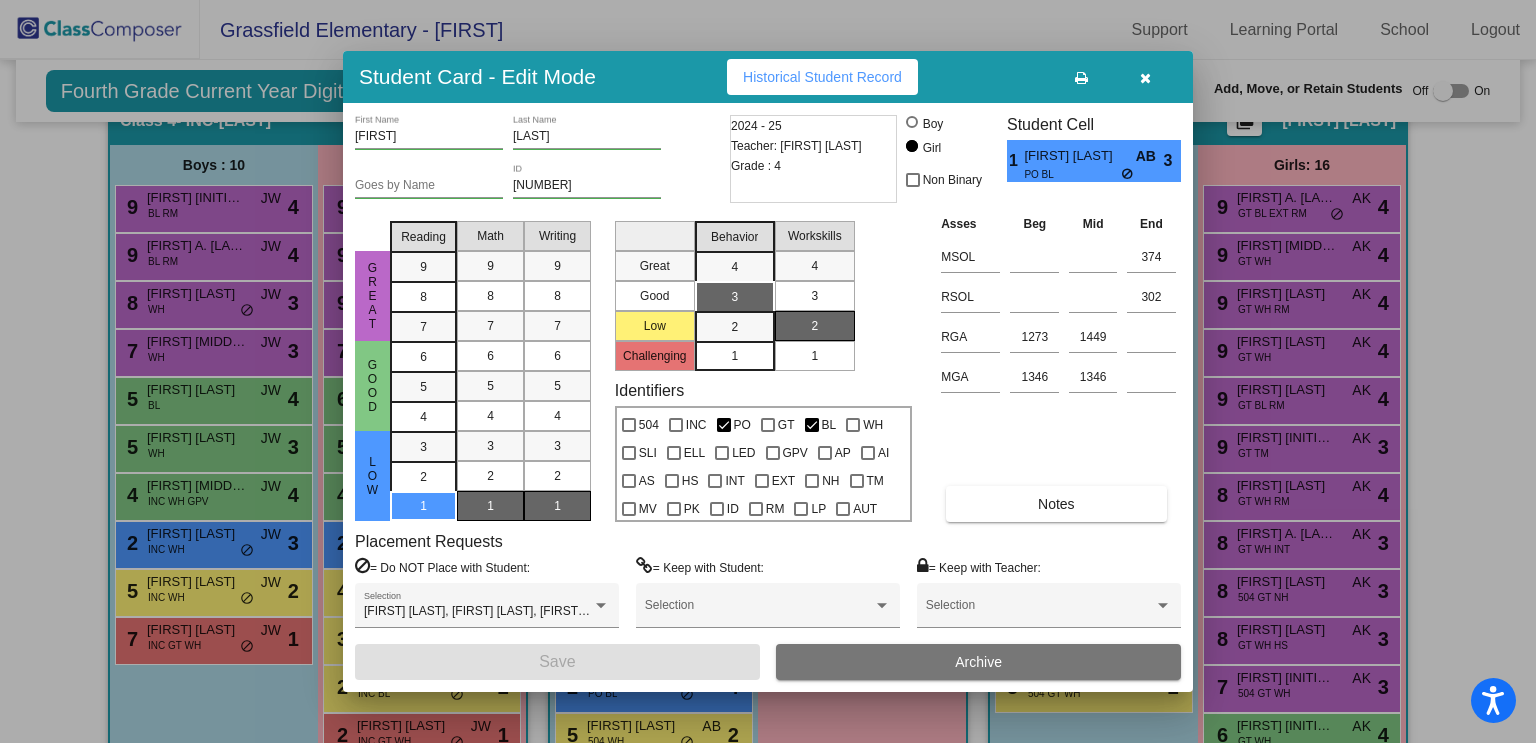 click at bounding box center (768, 371) 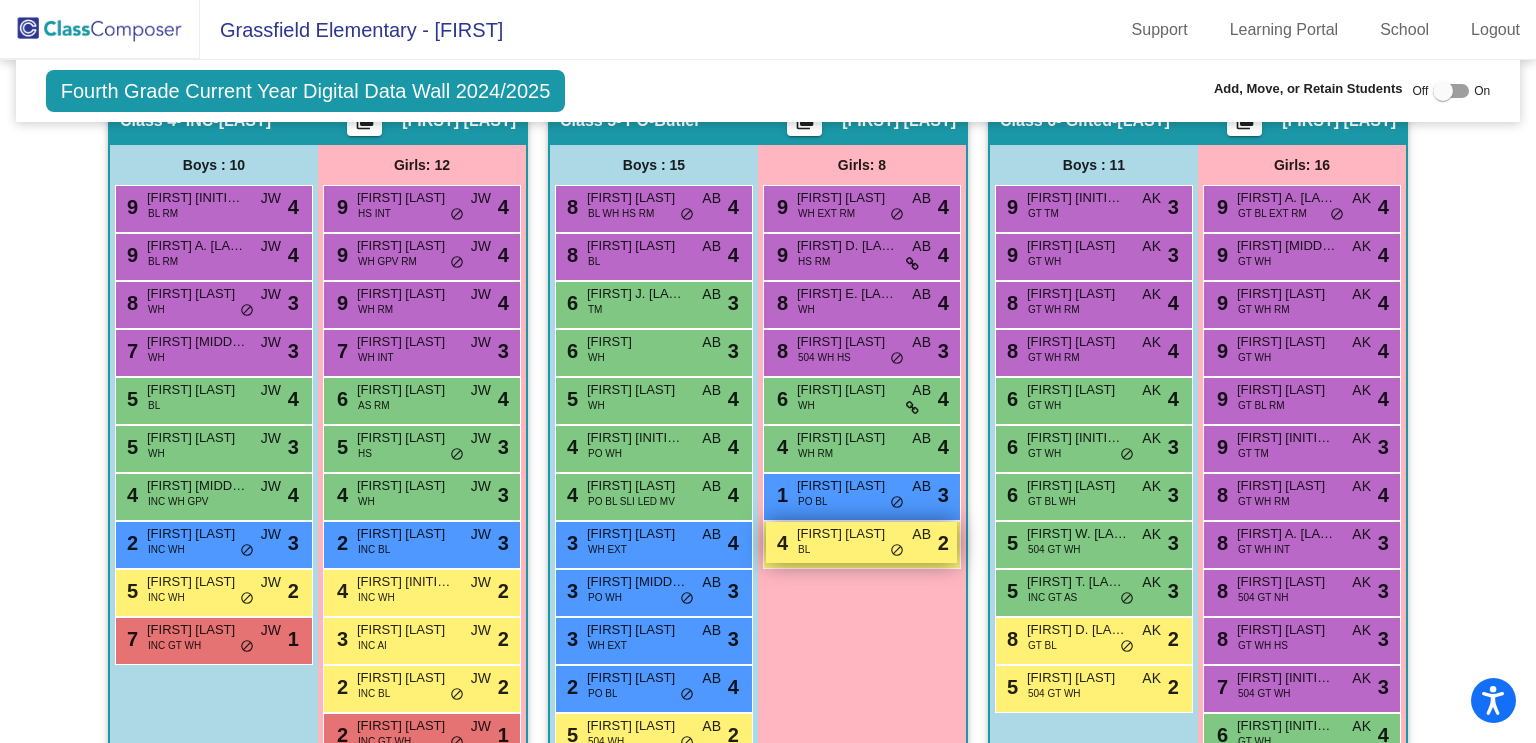 click on "4 Elise Corum-West BL AB lock do_not_disturb_alt 2" at bounding box center [861, 542] 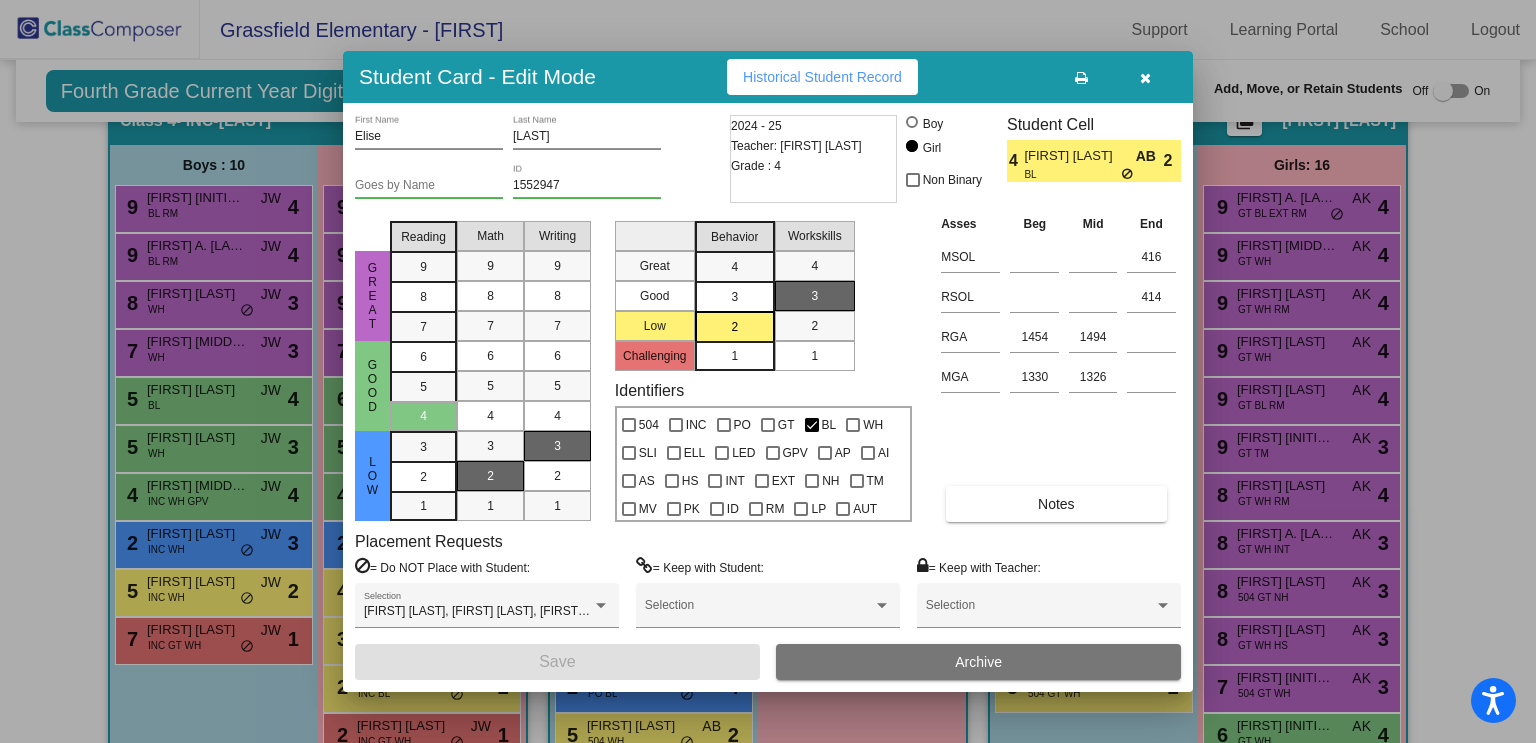 click at bounding box center [768, 371] 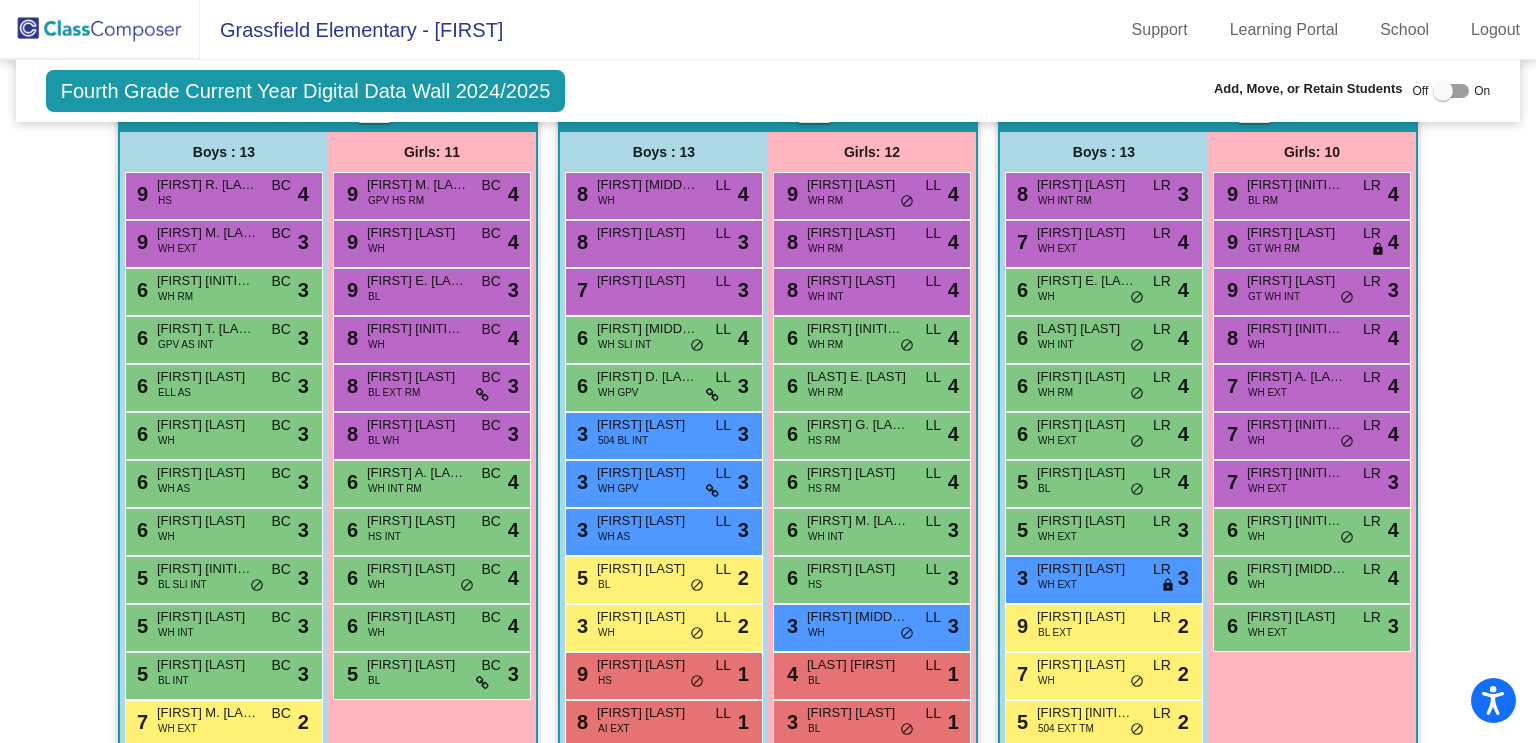 scroll, scrollTop: 3320, scrollLeft: 0, axis: vertical 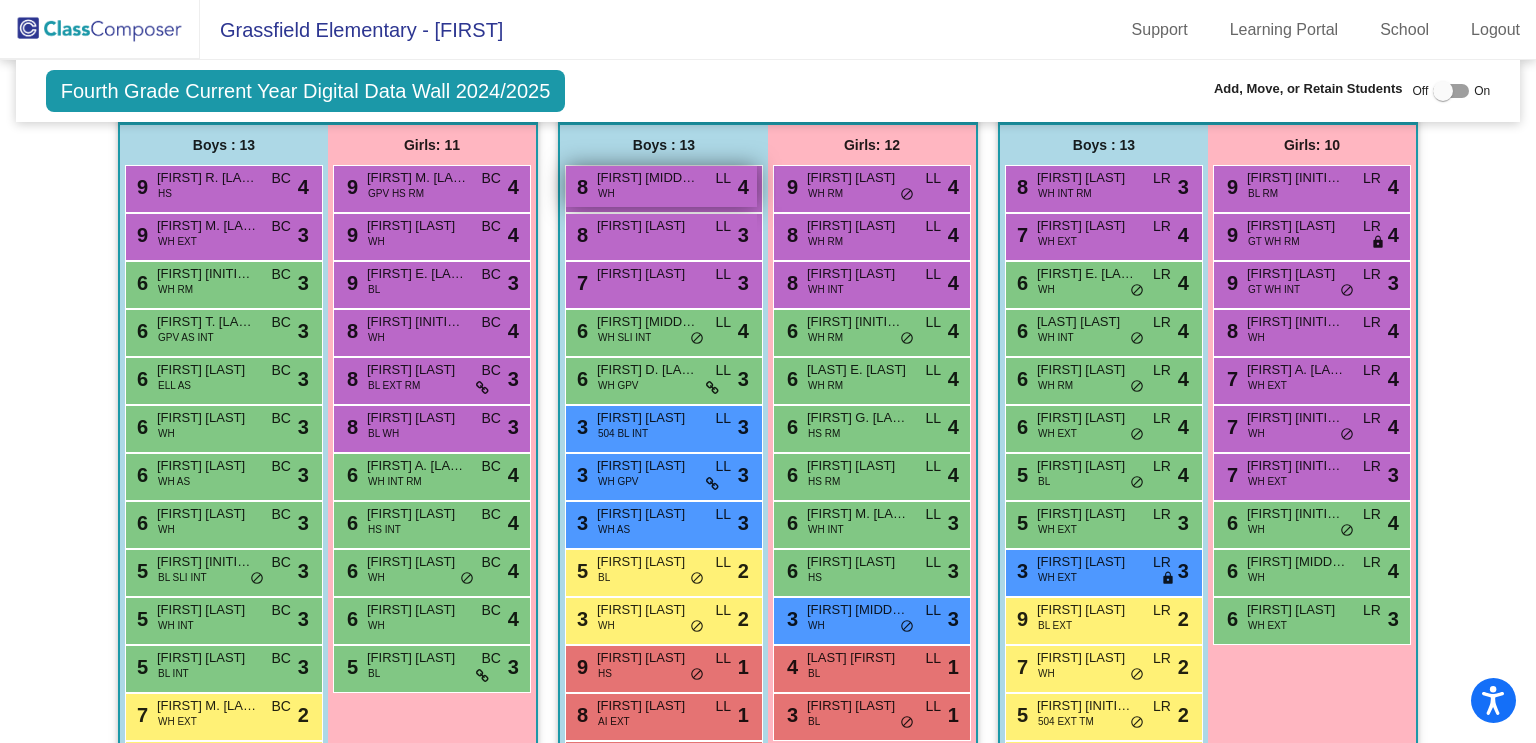click on "Wyatt G. Walters" at bounding box center [647, 178] 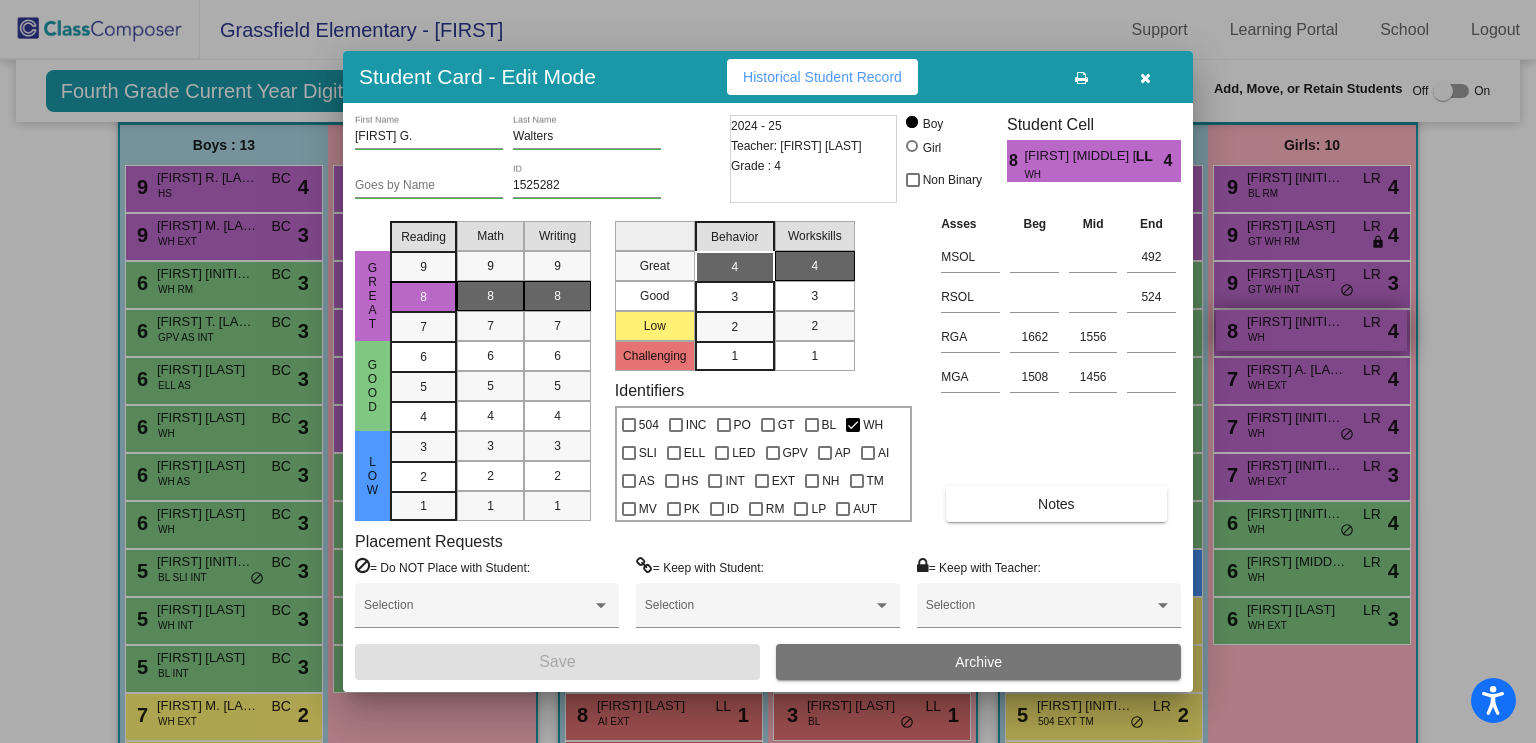drag, startPoint x: 1384, startPoint y: 309, endPoint x: 1370, endPoint y: 305, distance: 14.56022 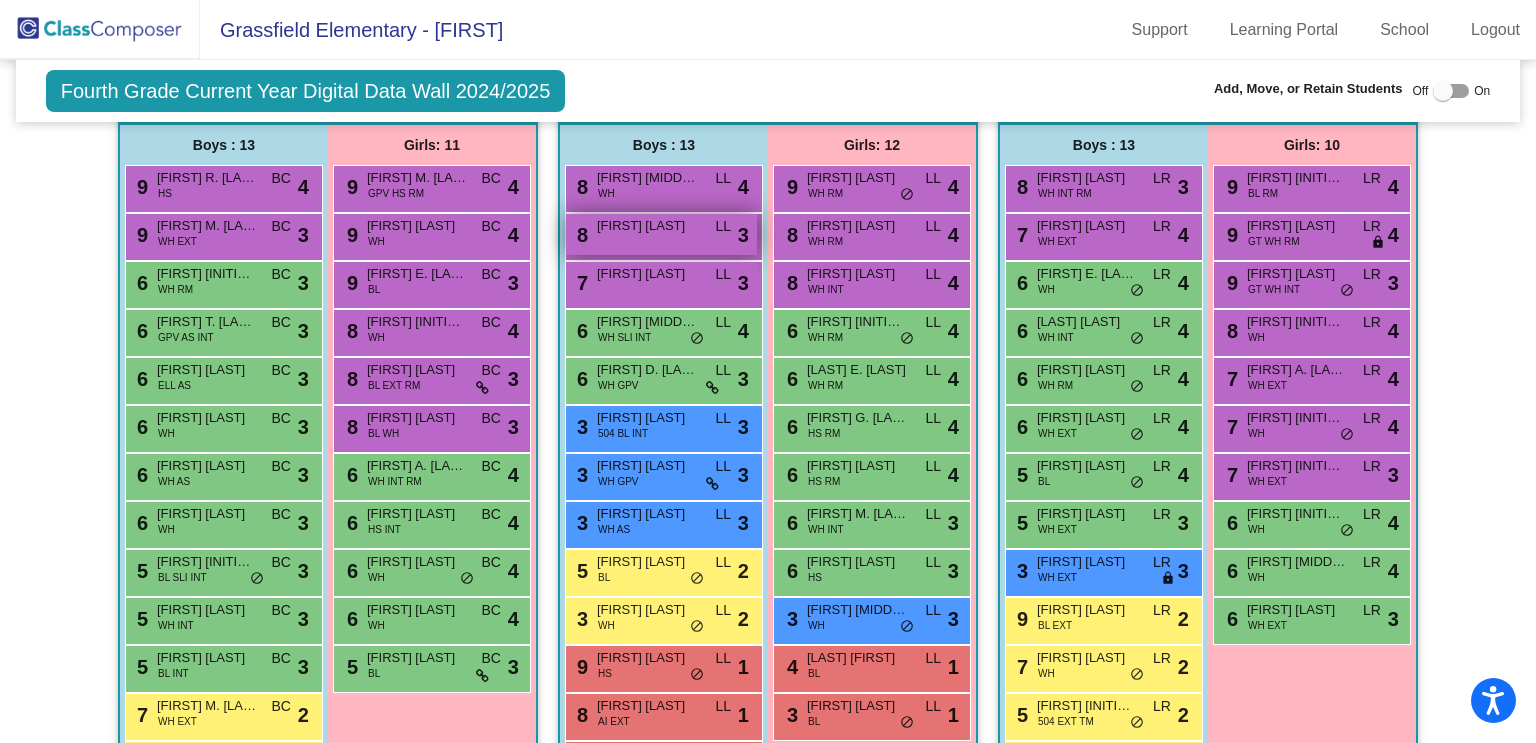 click on "8 Paul Schroeder LL lock do_not_disturb_alt 3" at bounding box center (661, 234) 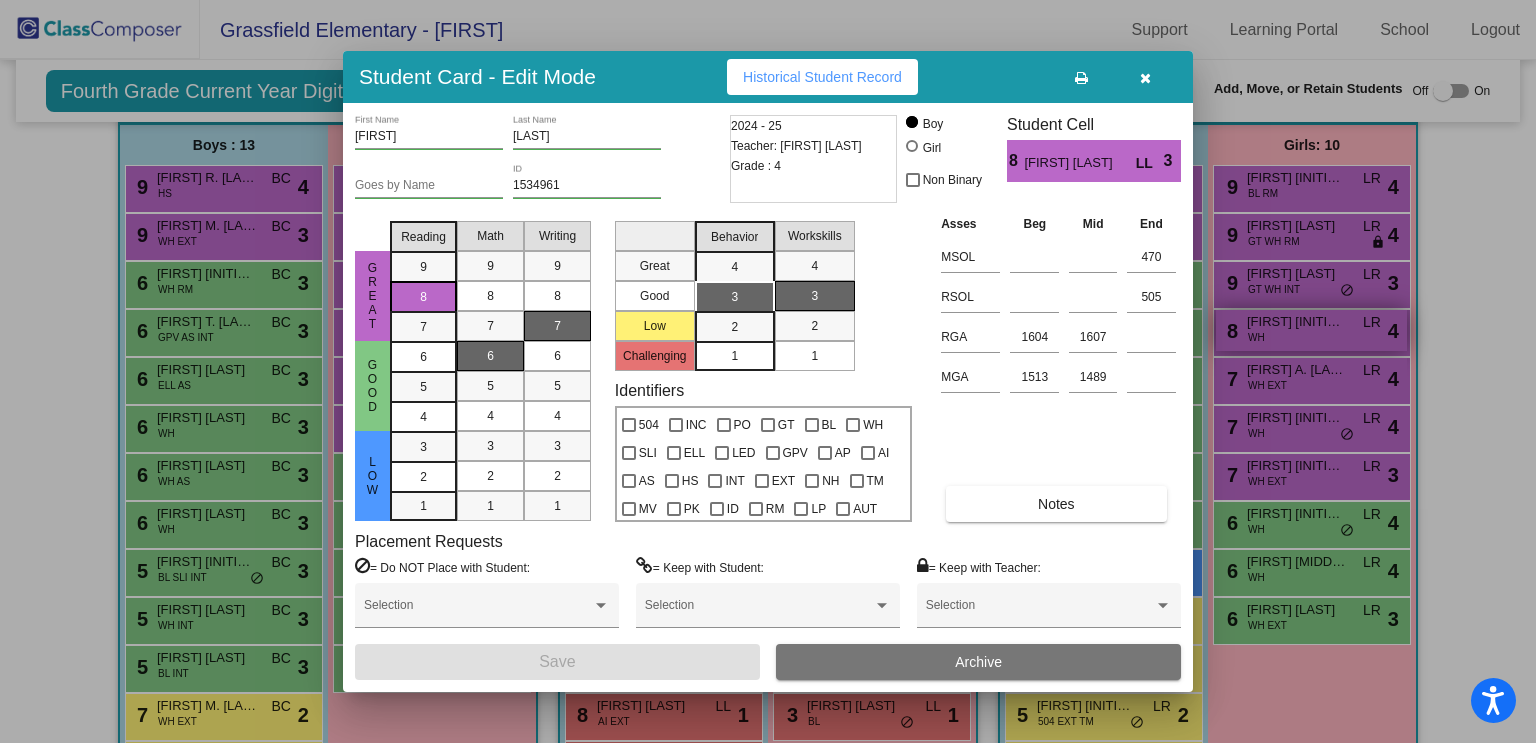 drag, startPoint x: 1297, startPoint y: 335, endPoint x: 1241, endPoint y: 331, distance: 56.142673 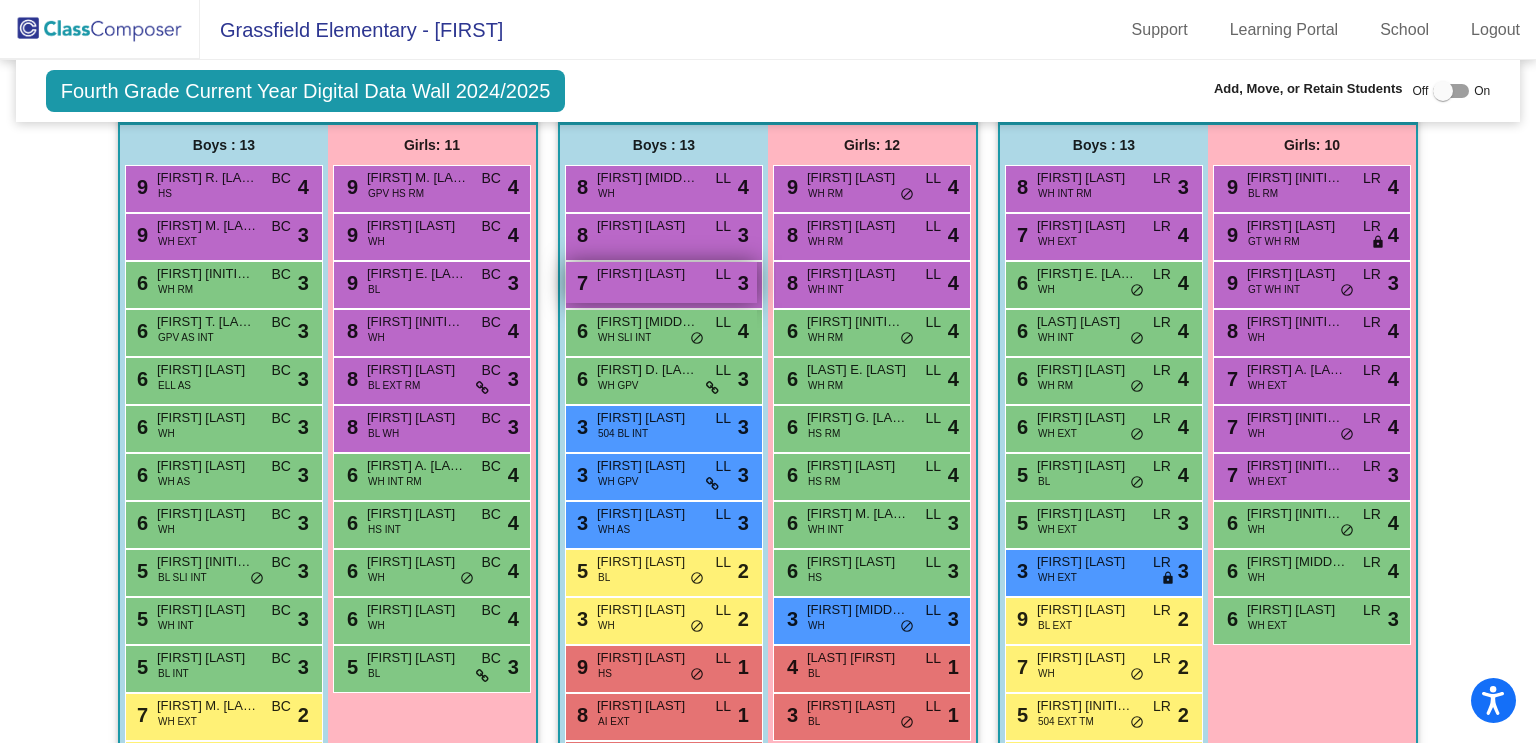 click on "7 Logan Liggett LL lock do_not_disturb_alt 3" at bounding box center (661, 282) 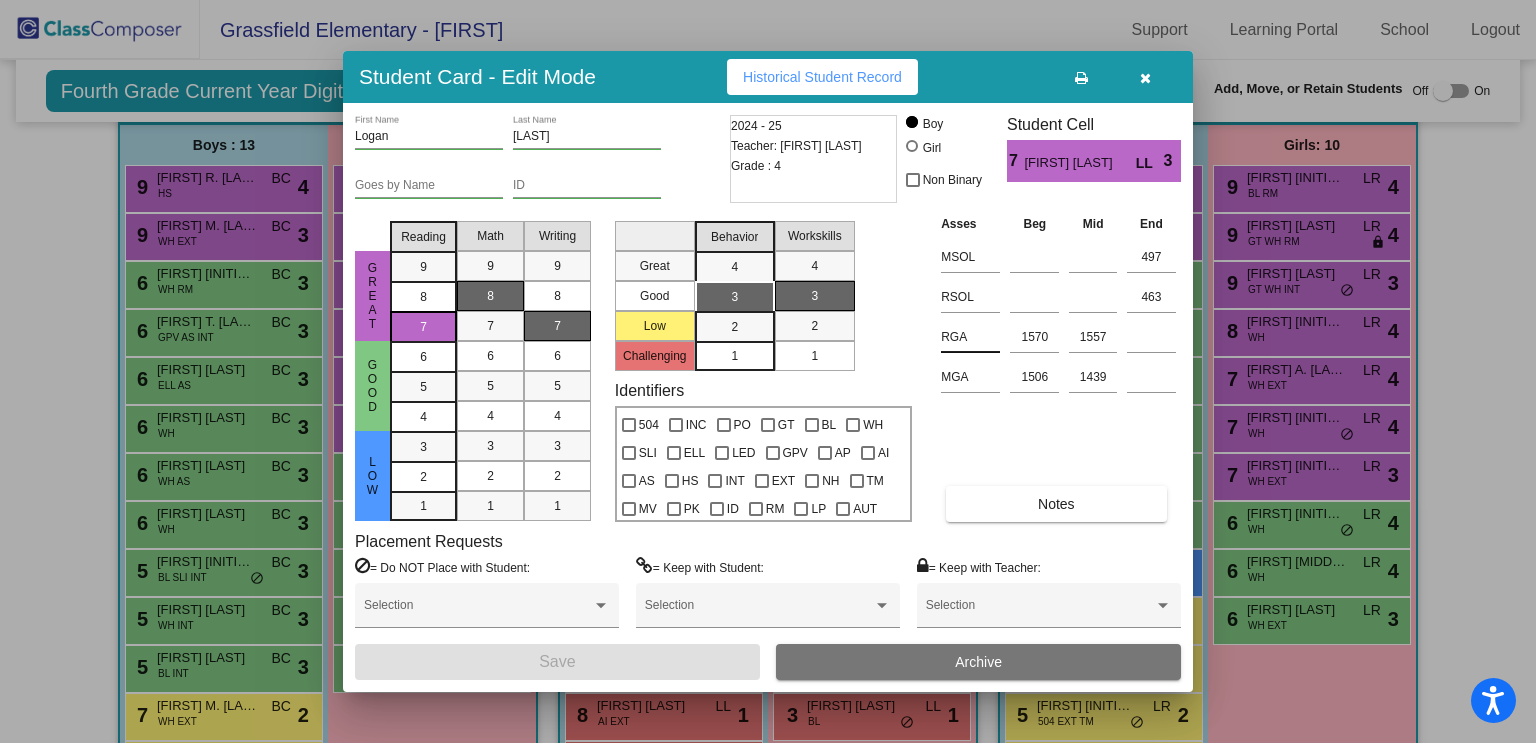 drag, startPoint x: 1367, startPoint y: 325, endPoint x: 993, endPoint y: 341, distance: 374.3421 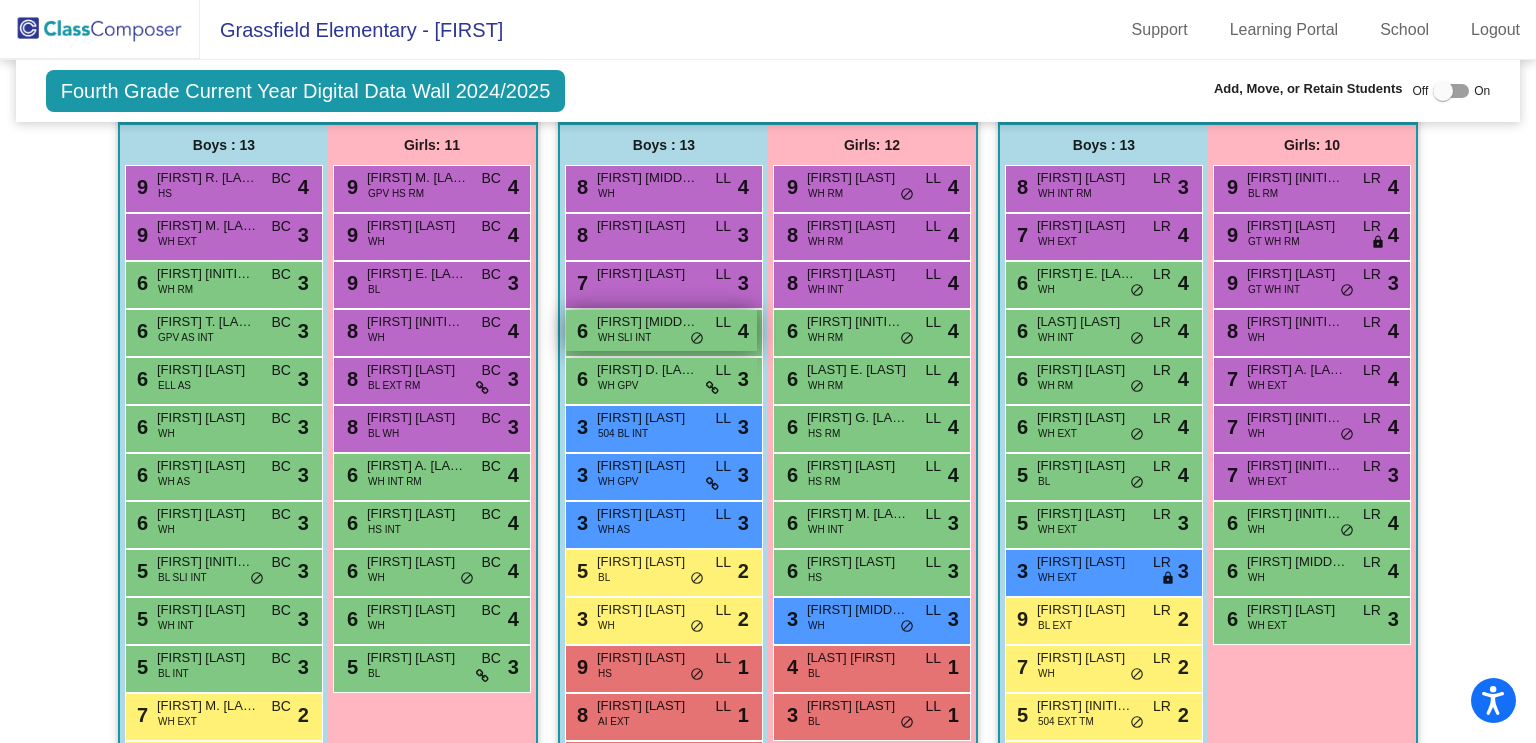 click on "6 Joshua C. Burns WH SLI INT LL lock do_not_disturb_alt 4" at bounding box center [661, 330] 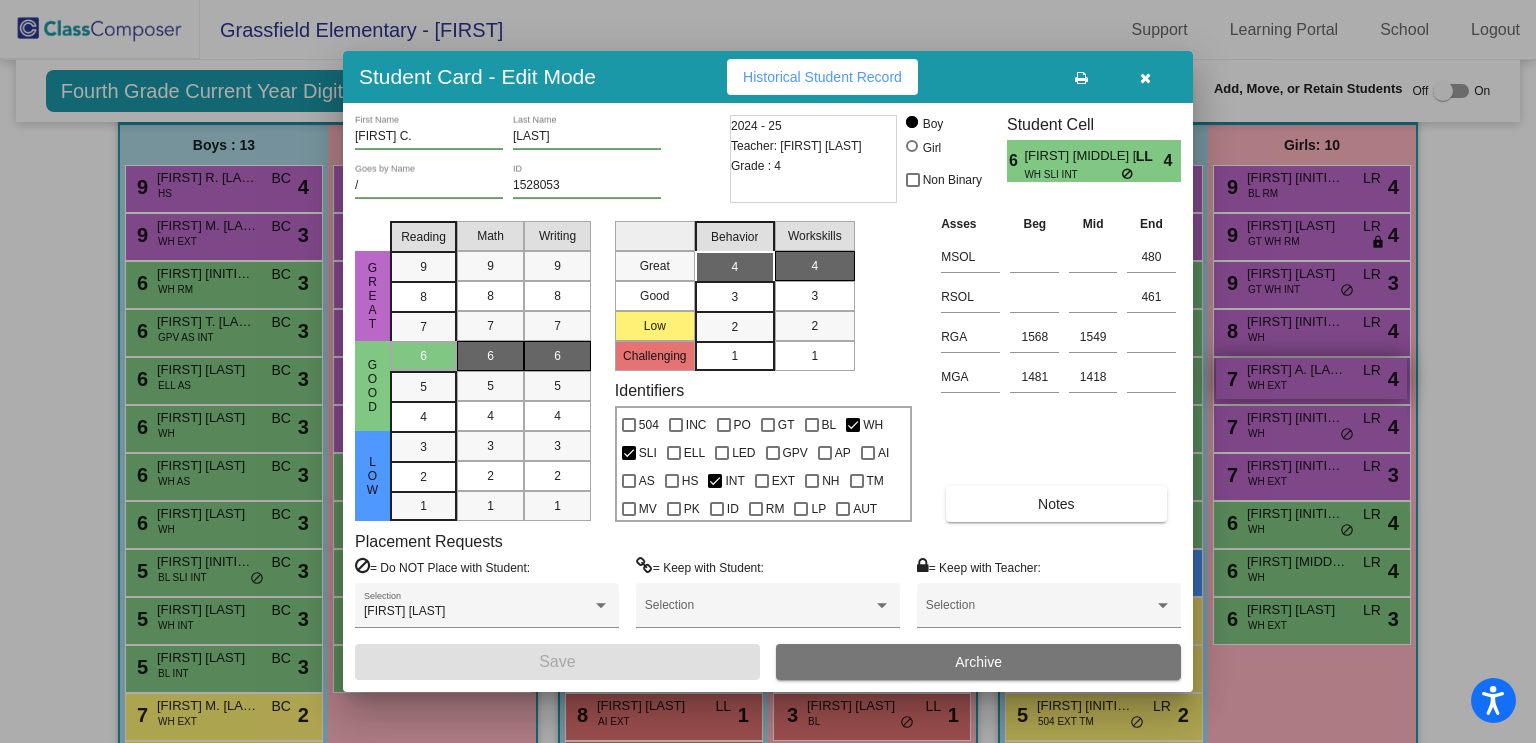 click at bounding box center (768, 371) 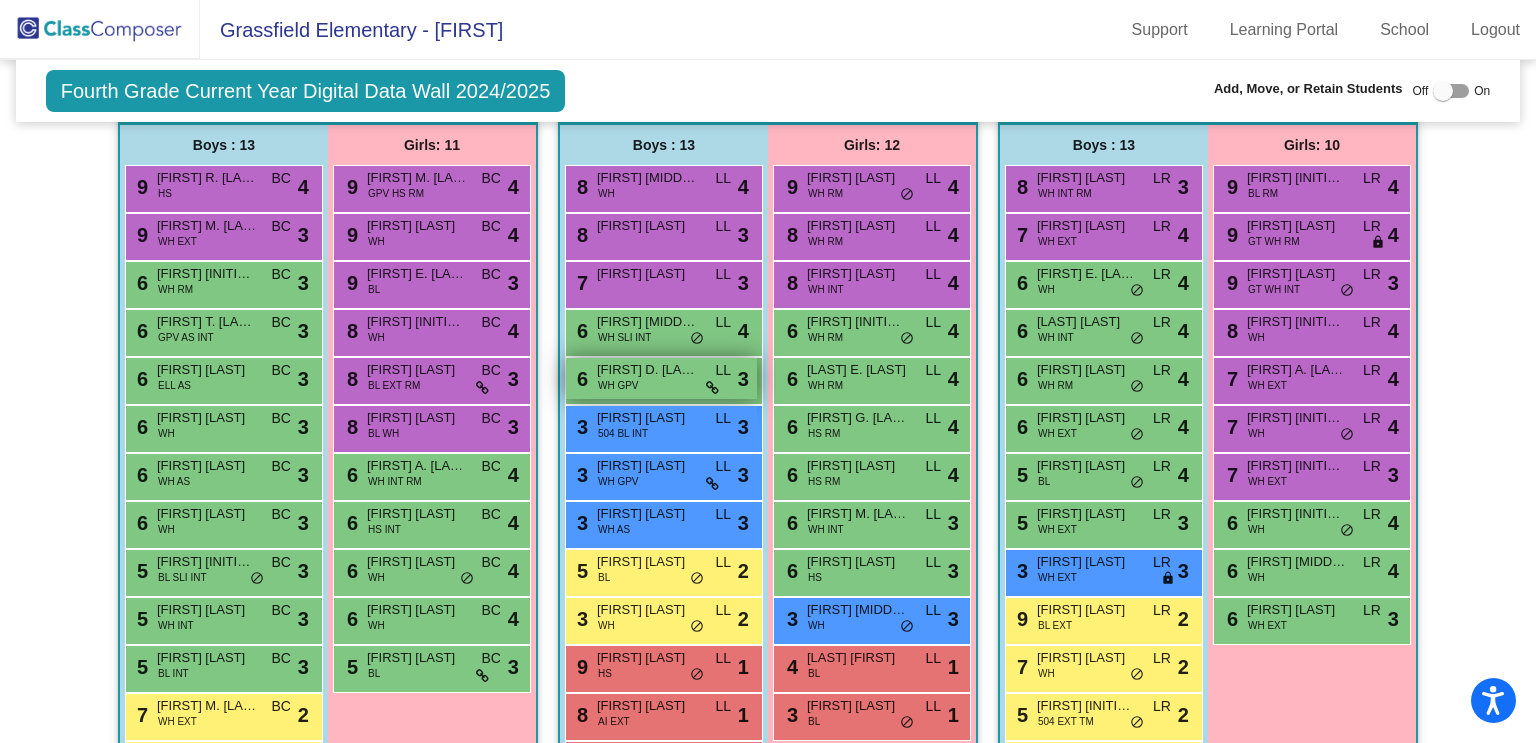 drag, startPoint x: 639, startPoint y: 373, endPoint x: 651, endPoint y: 374, distance: 12.0415945 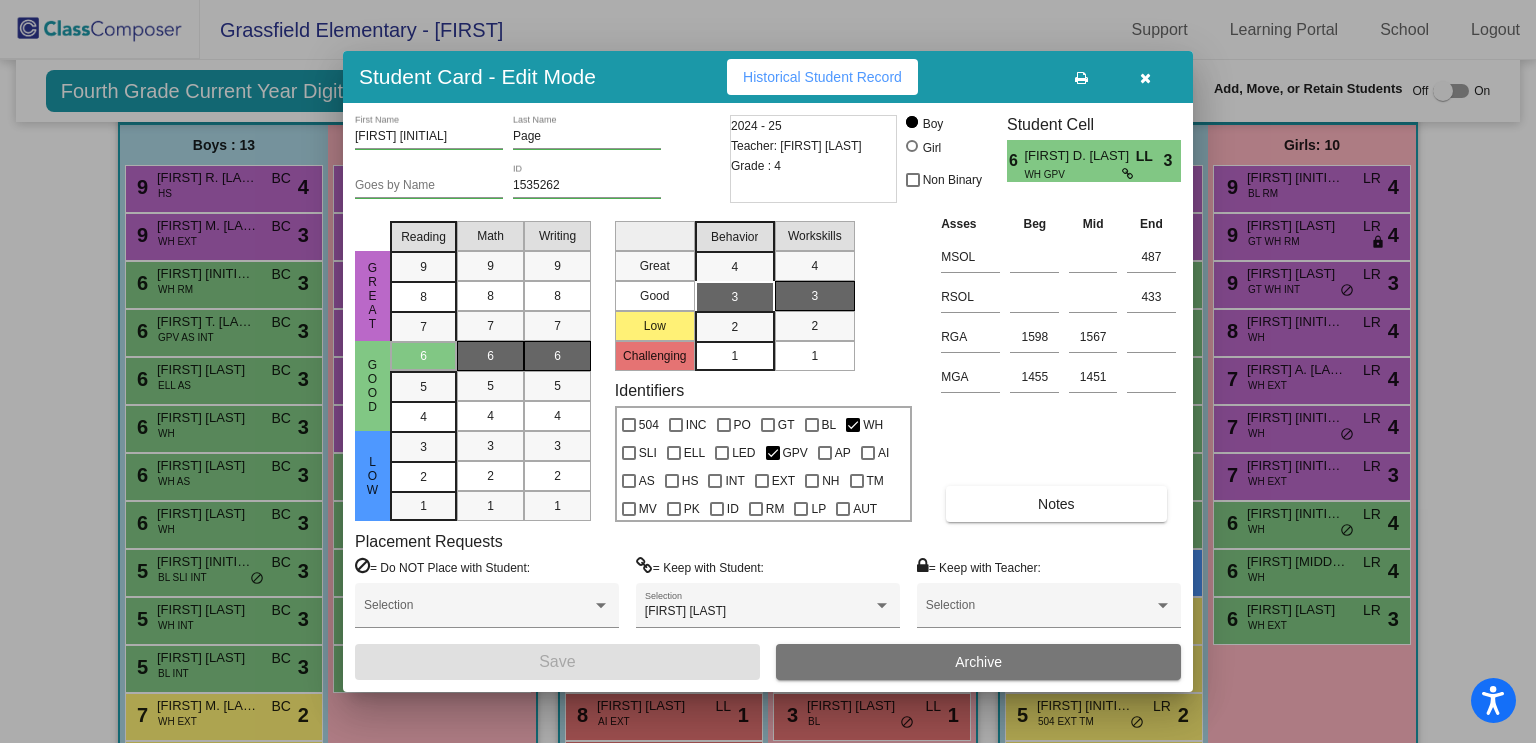 click at bounding box center [768, 371] 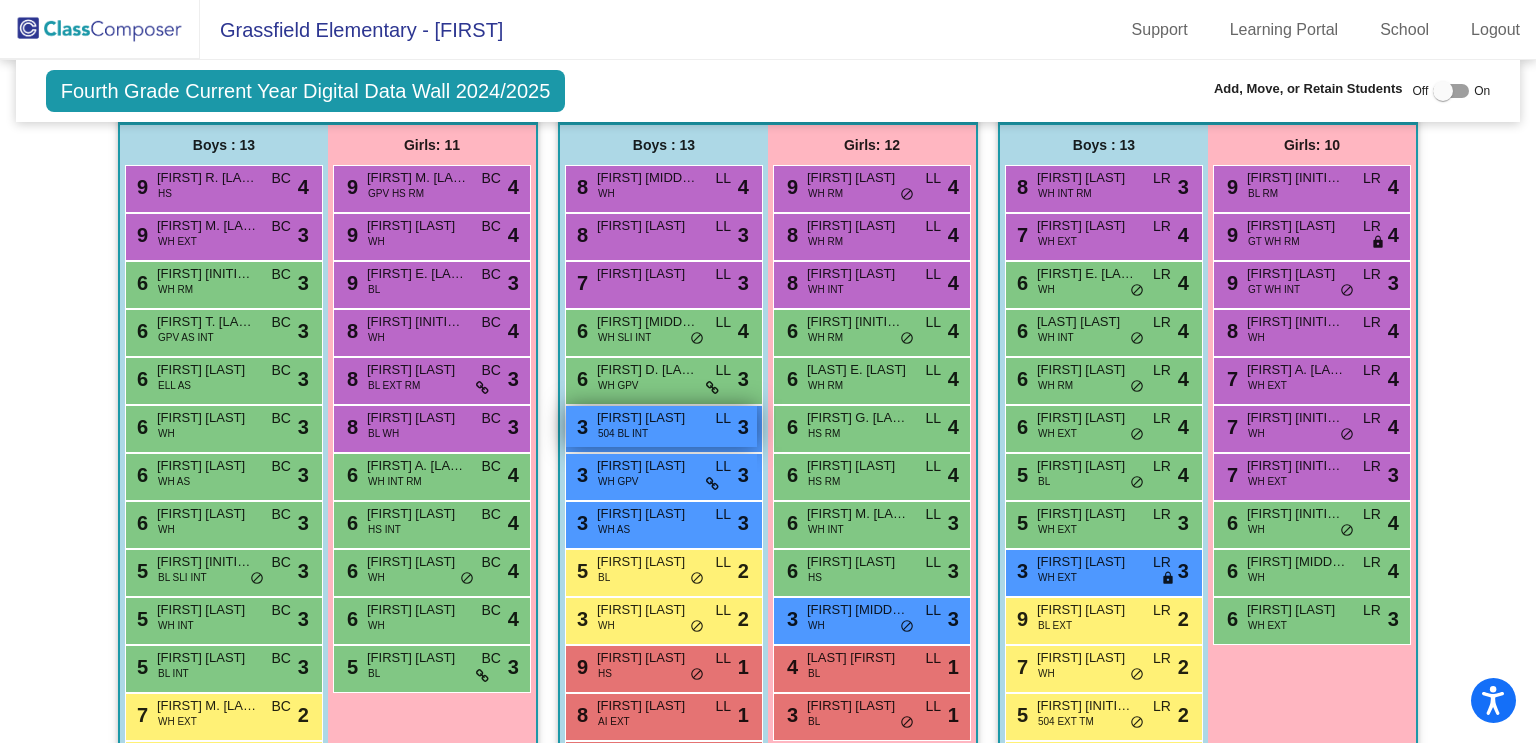 click on "504 BL INT" at bounding box center [623, 433] 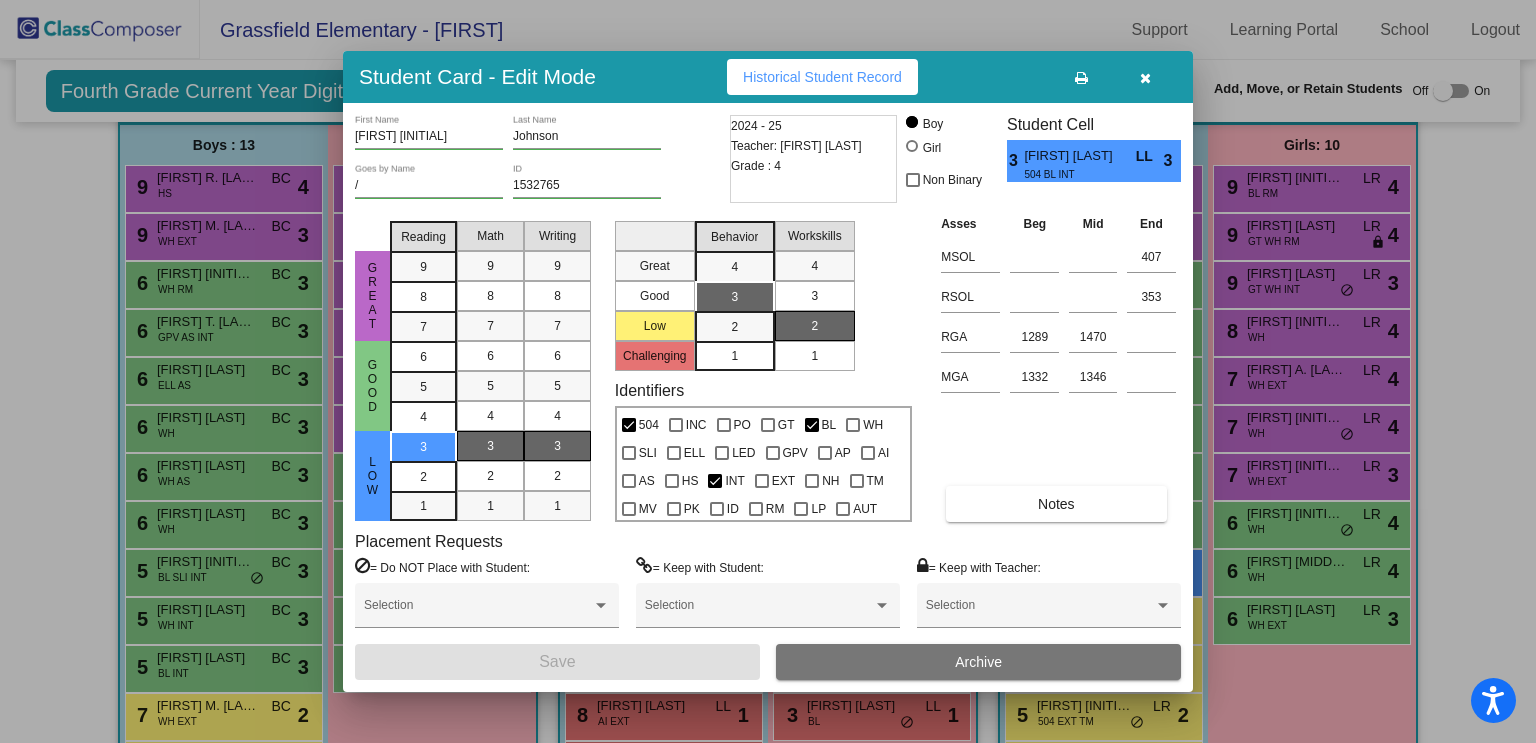 click at bounding box center (768, 371) 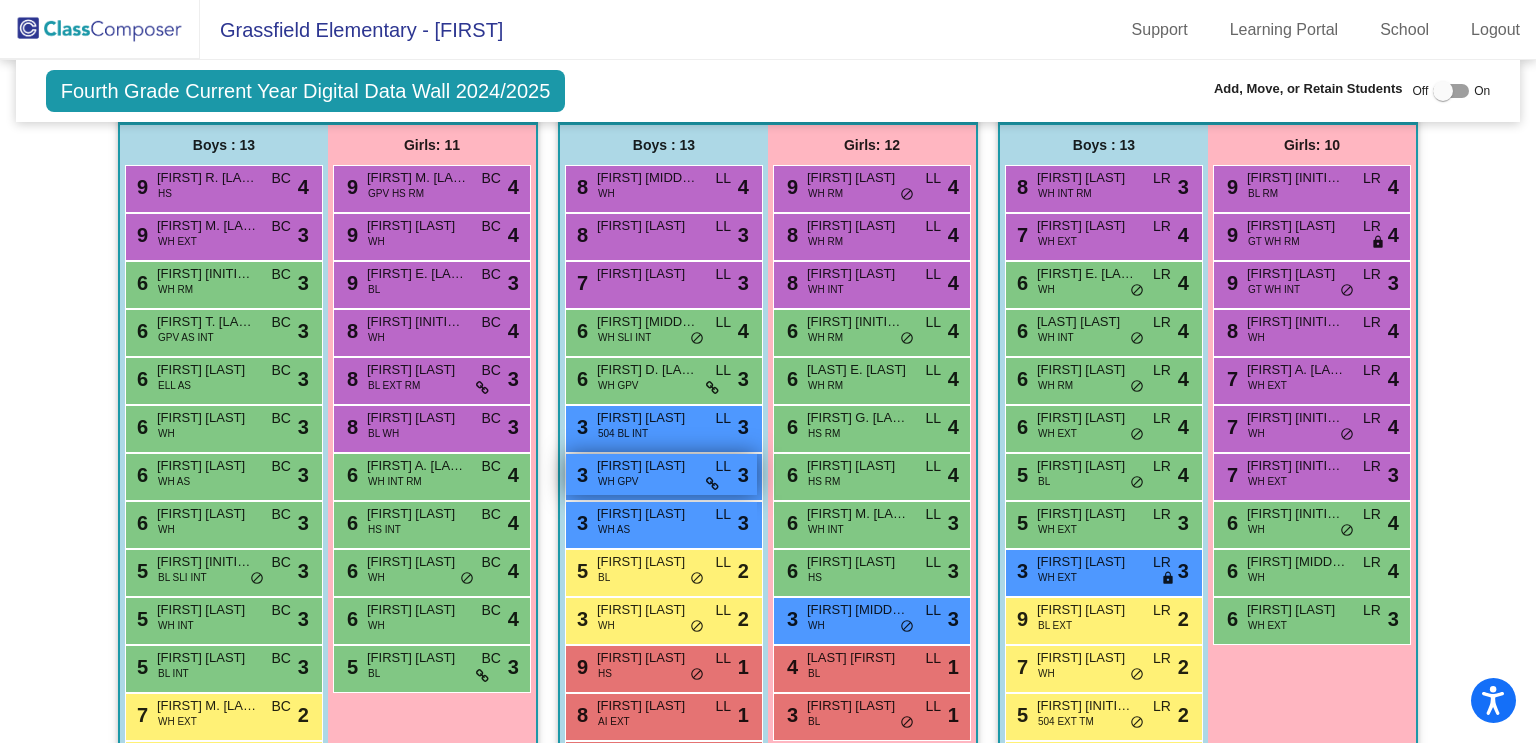 click on "3 Caleb M. Page WH GPV LL lock do_not_disturb_alt 3" at bounding box center [661, 474] 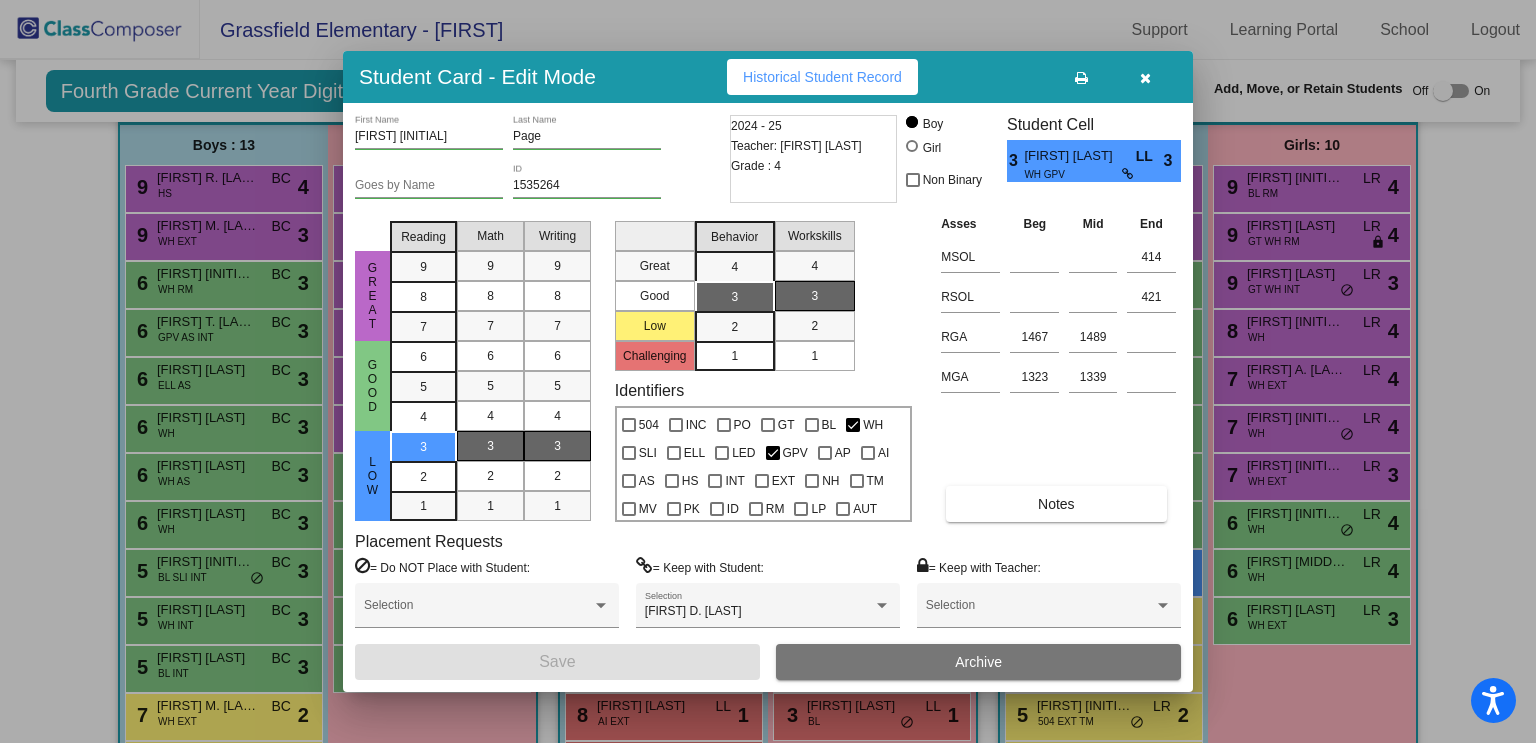 click at bounding box center (768, 371) 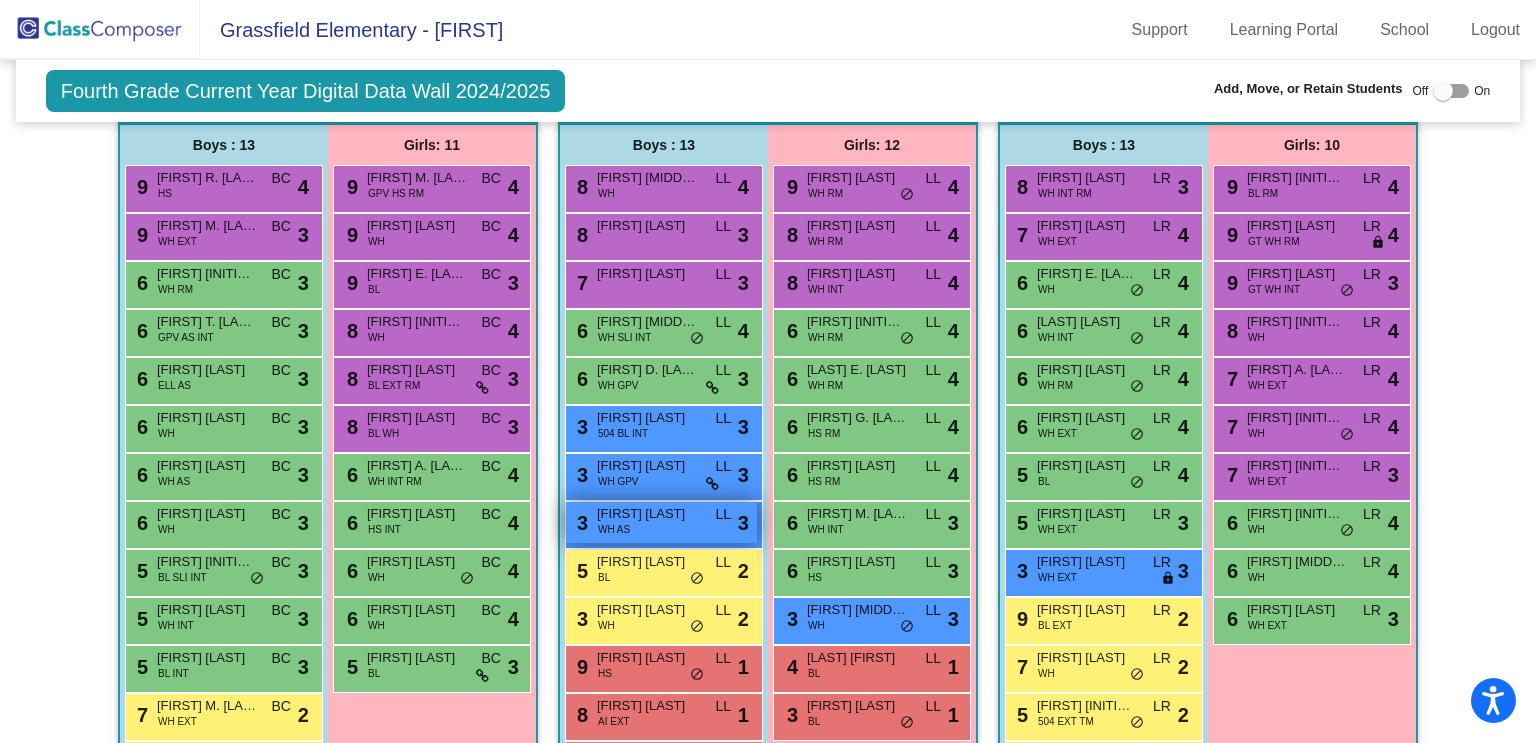 click on "Chase Culpepper" at bounding box center [647, 514] 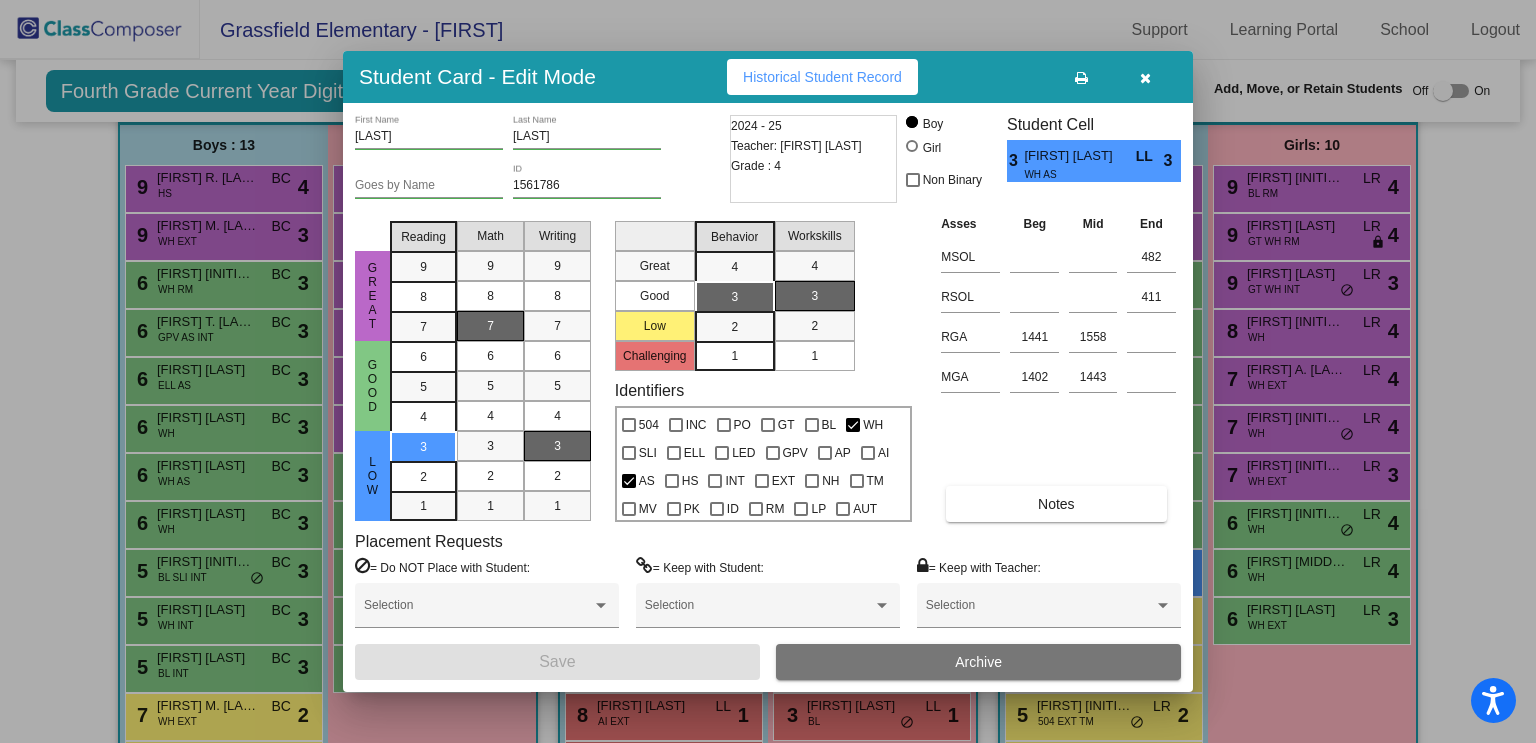 click at bounding box center (768, 371) 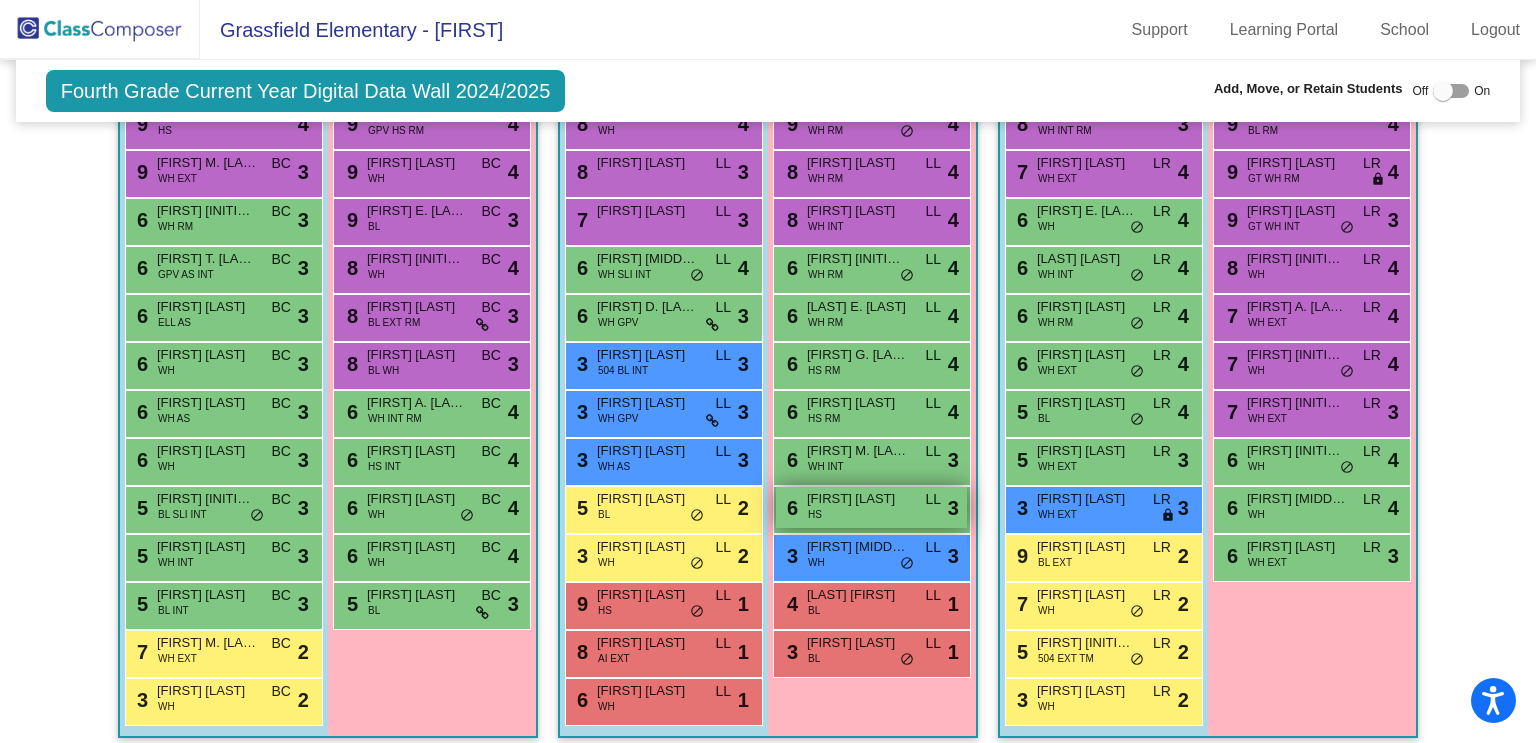 scroll, scrollTop: 3397, scrollLeft: 0, axis: vertical 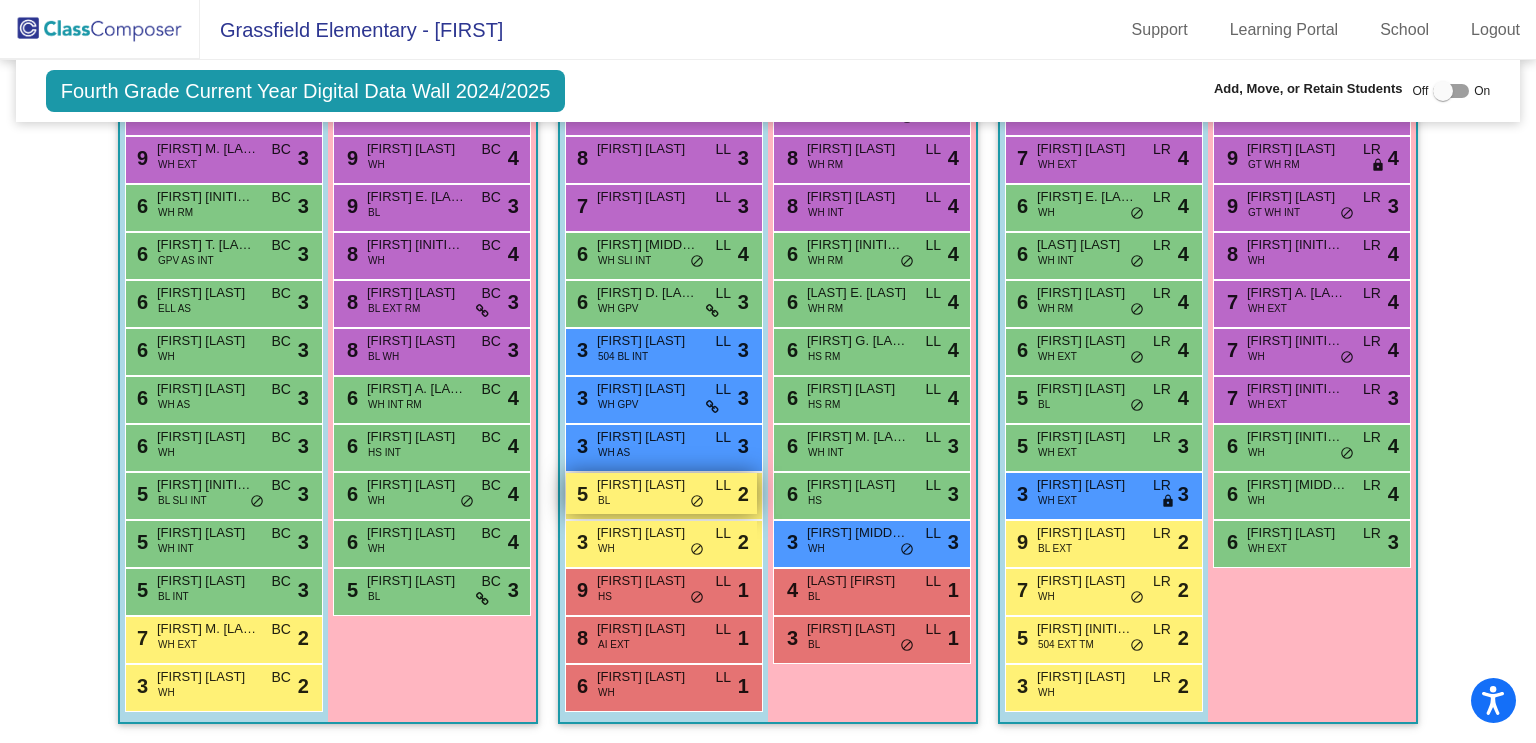 click on "5 Damilola Ogundare BL LL lock do_not_disturb_alt 2" at bounding box center [661, 493] 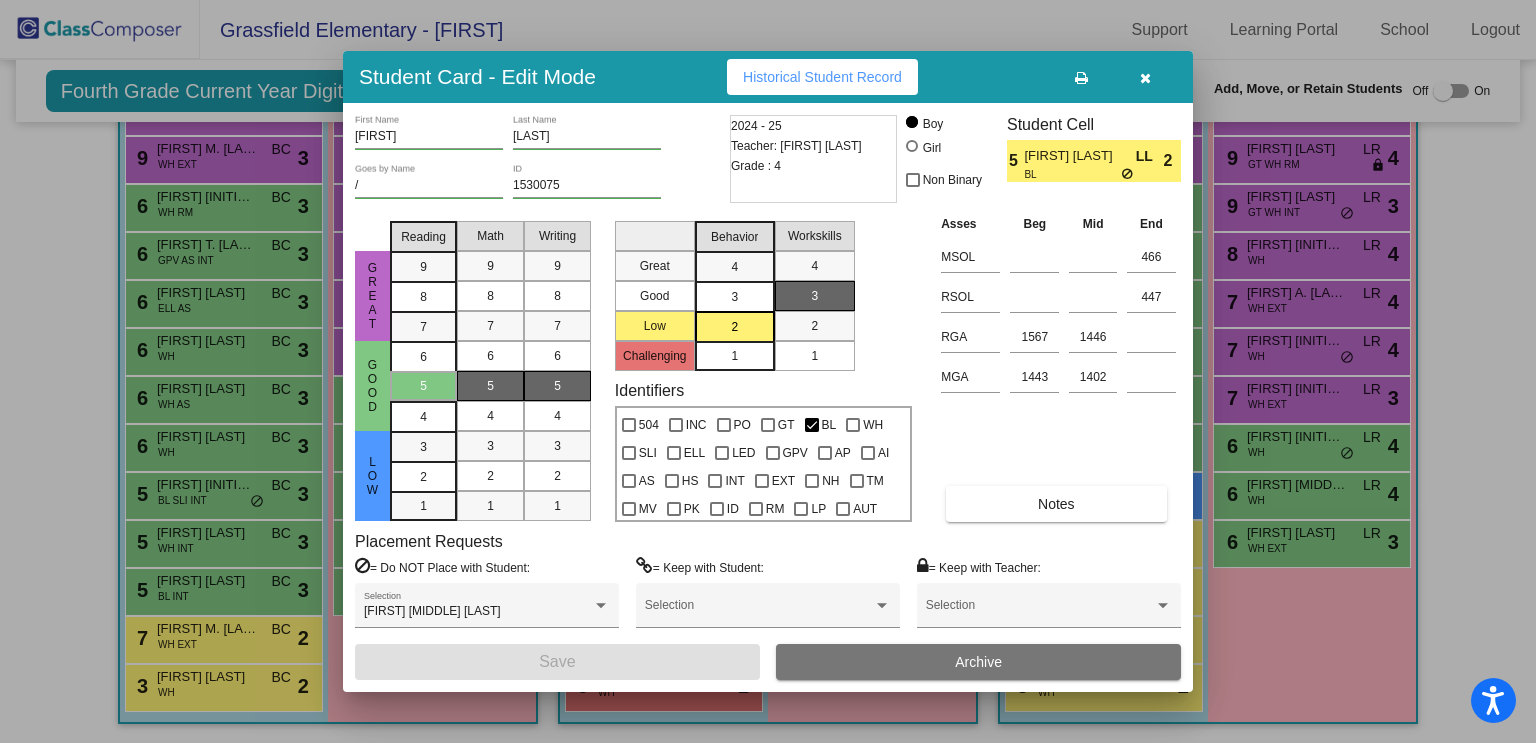 click at bounding box center [768, 371] 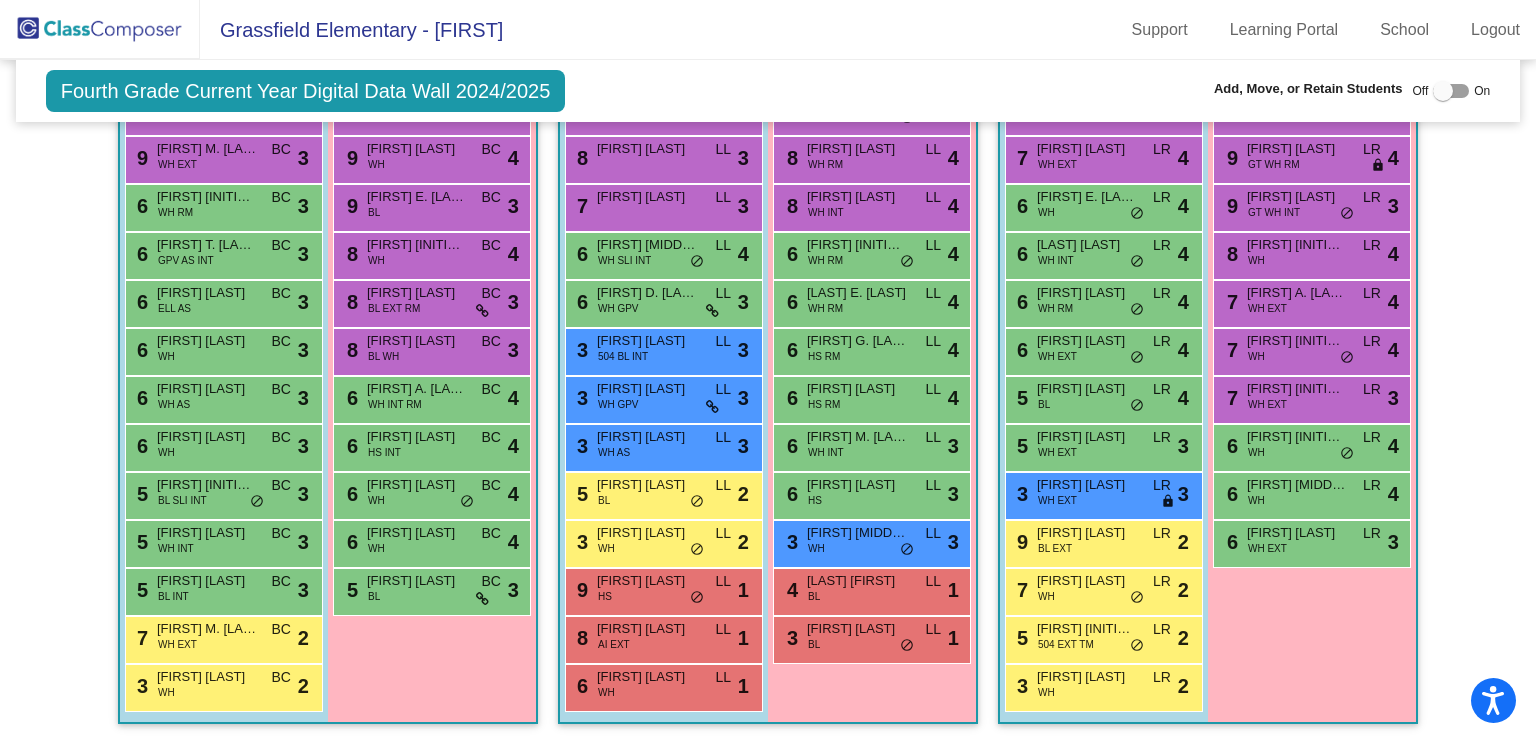 drag, startPoint x: 664, startPoint y: 598, endPoint x: 675, endPoint y: 599, distance: 11.045361 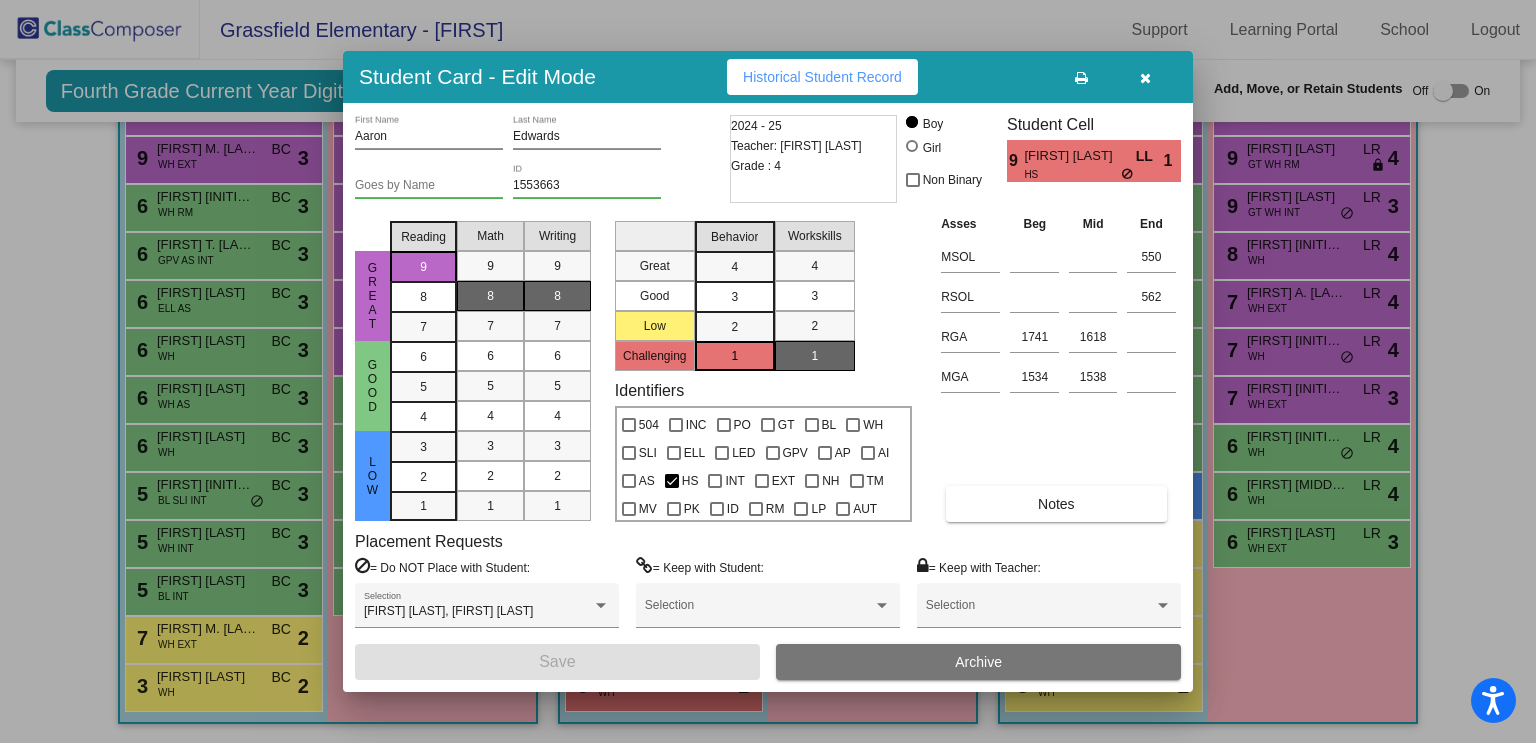 click at bounding box center (768, 371) 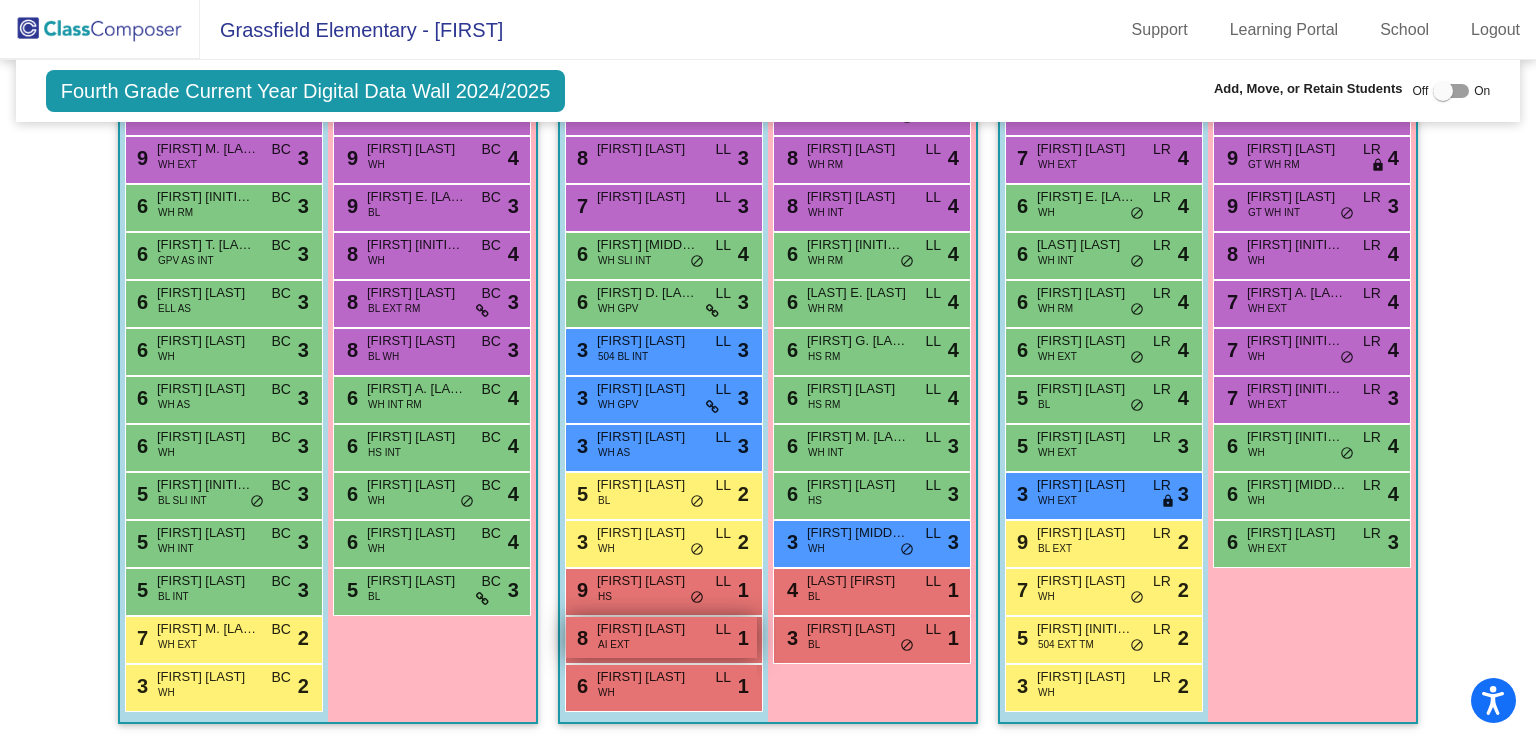 click on "8 Noah Hadley AI EXT LL lock do_not_disturb_alt 1" at bounding box center (661, 637) 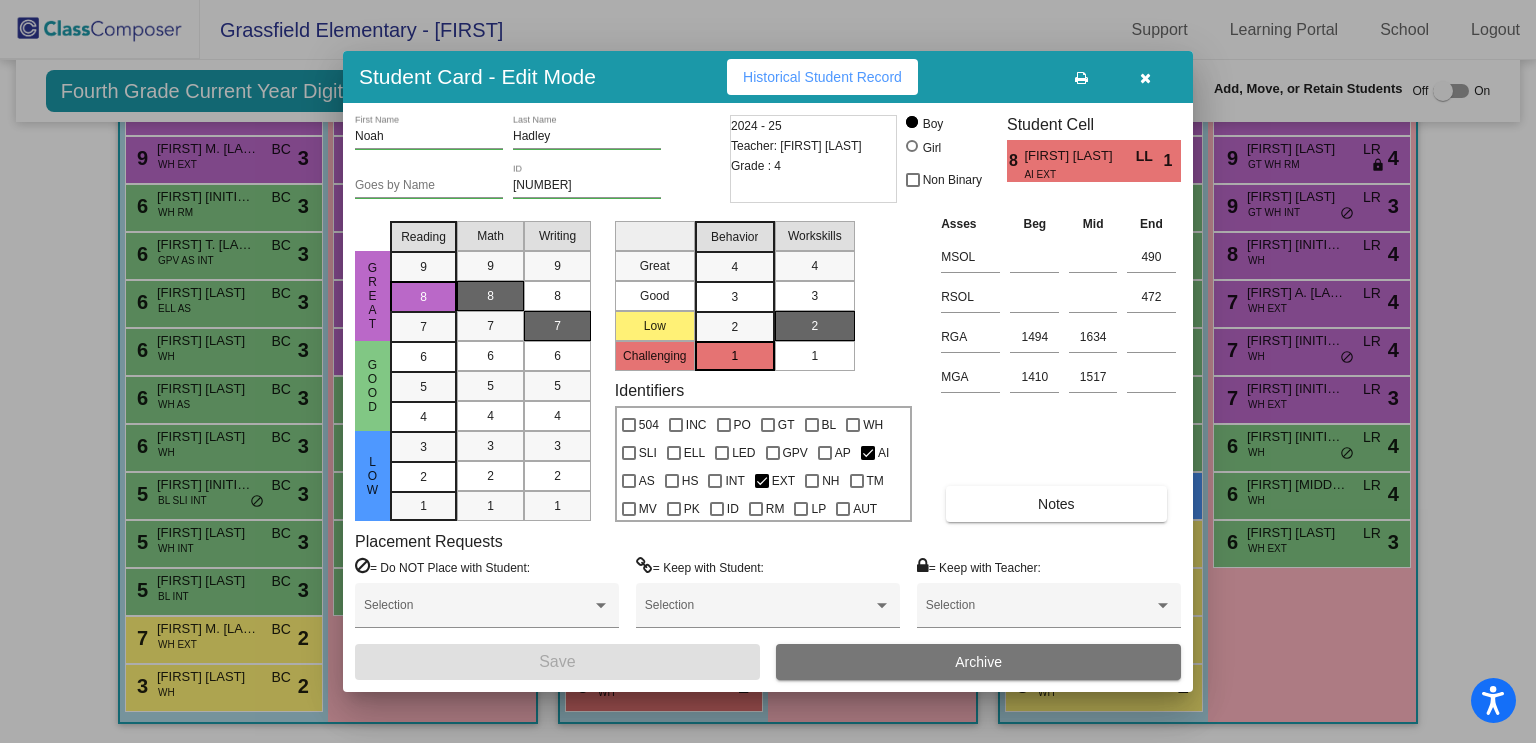 click at bounding box center (768, 371) 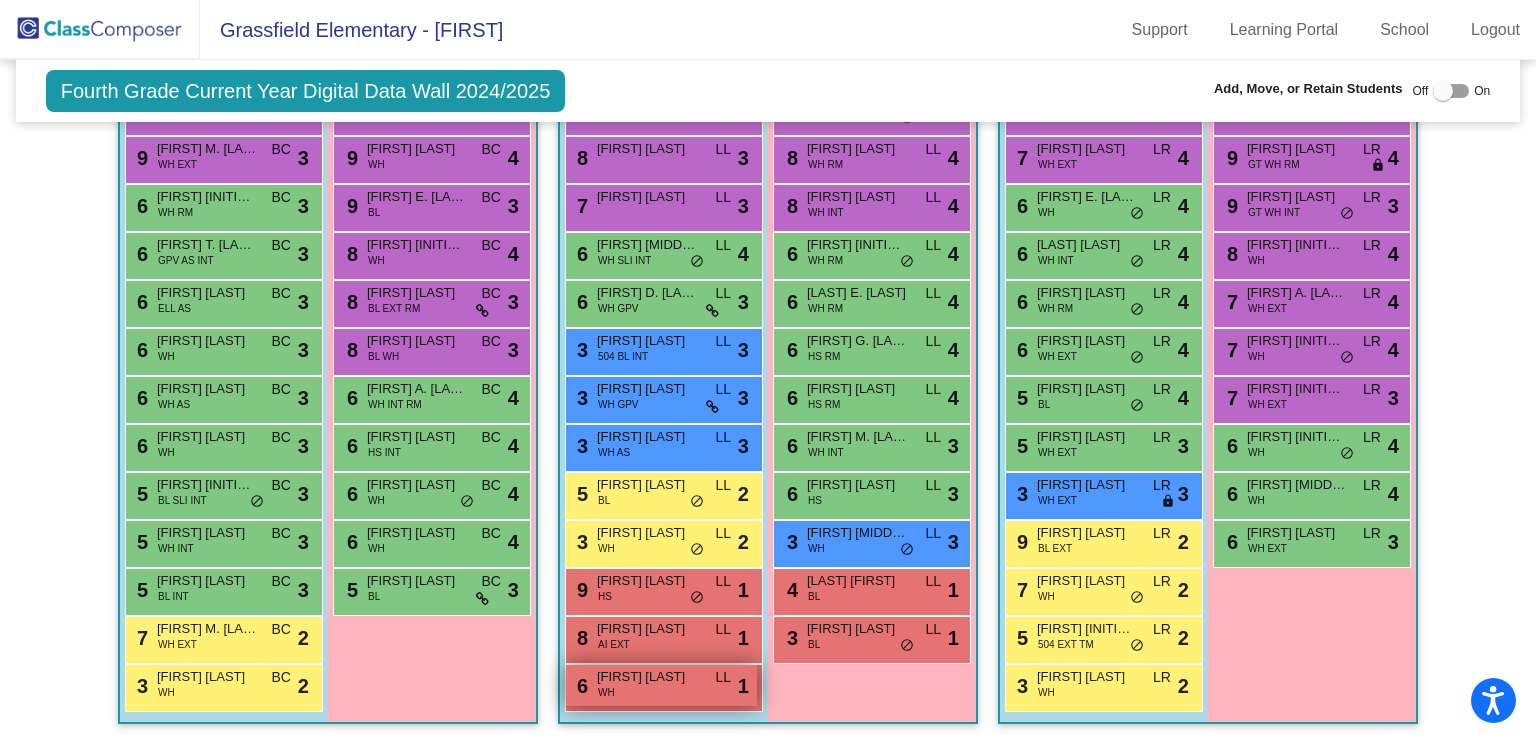 drag, startPoint x: 675, startPoint y: 678, endPoint x: 694, endPoint y: 678, distance: 19 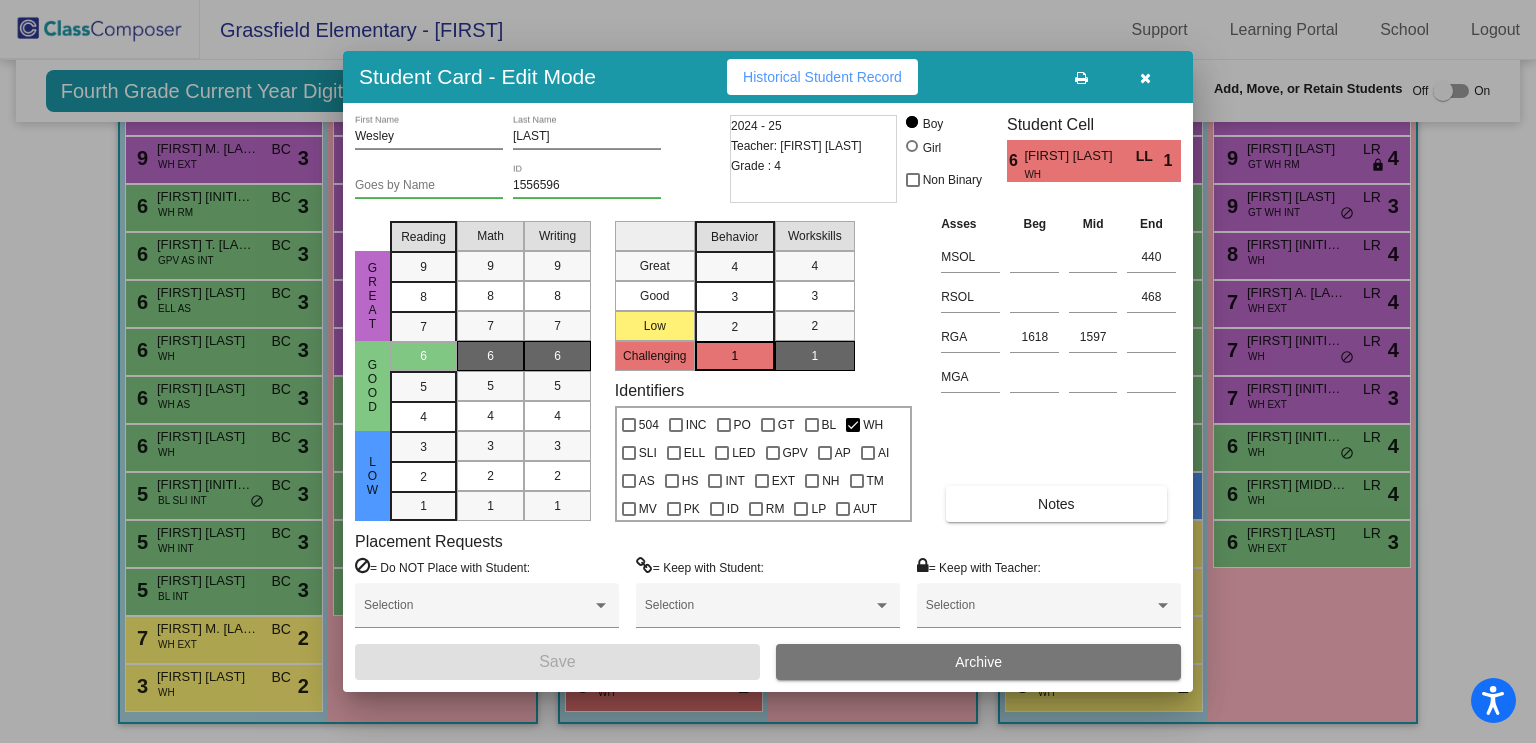 click at bounding box center [768, 371] 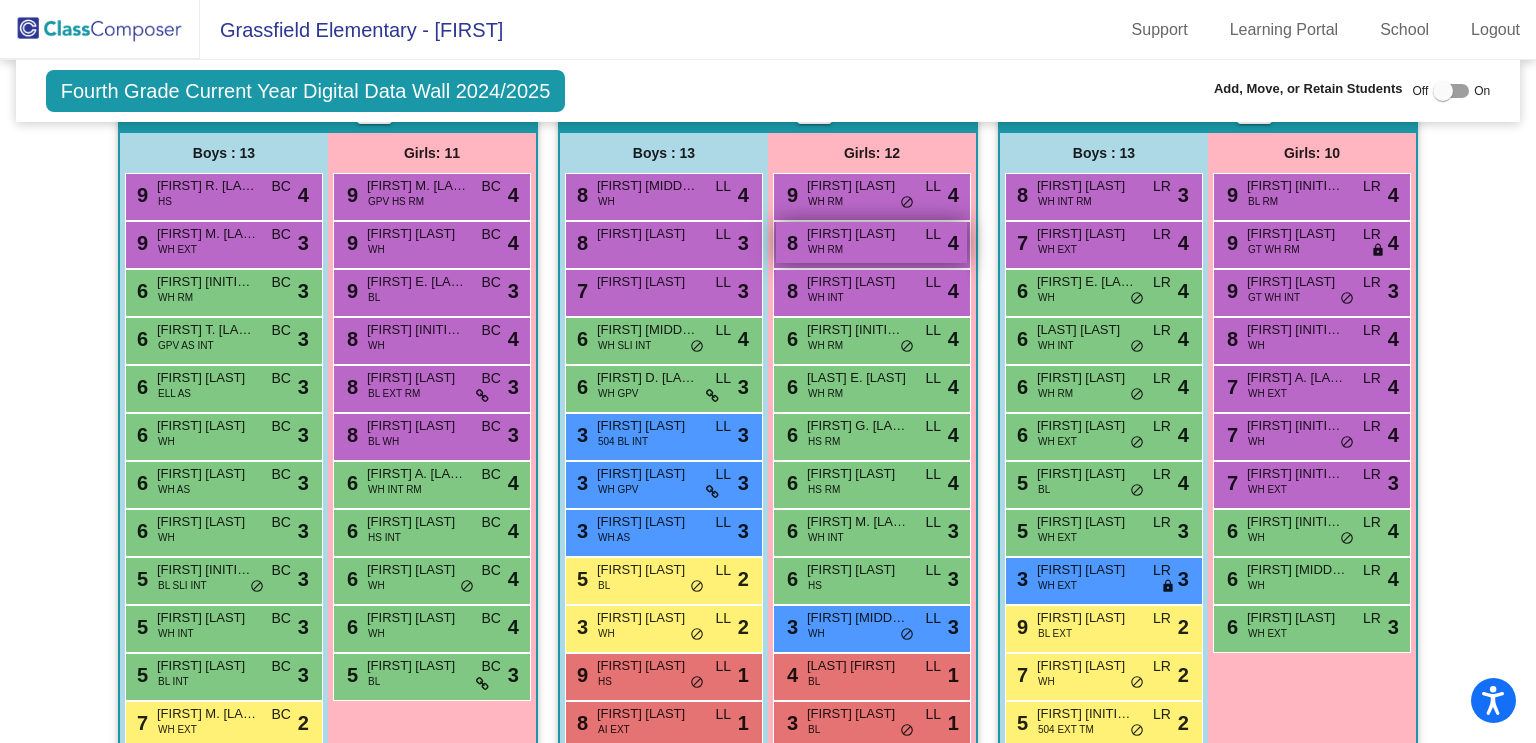 scroll, scrollTop: 3310, scrollLeft: 0, axis: vertical 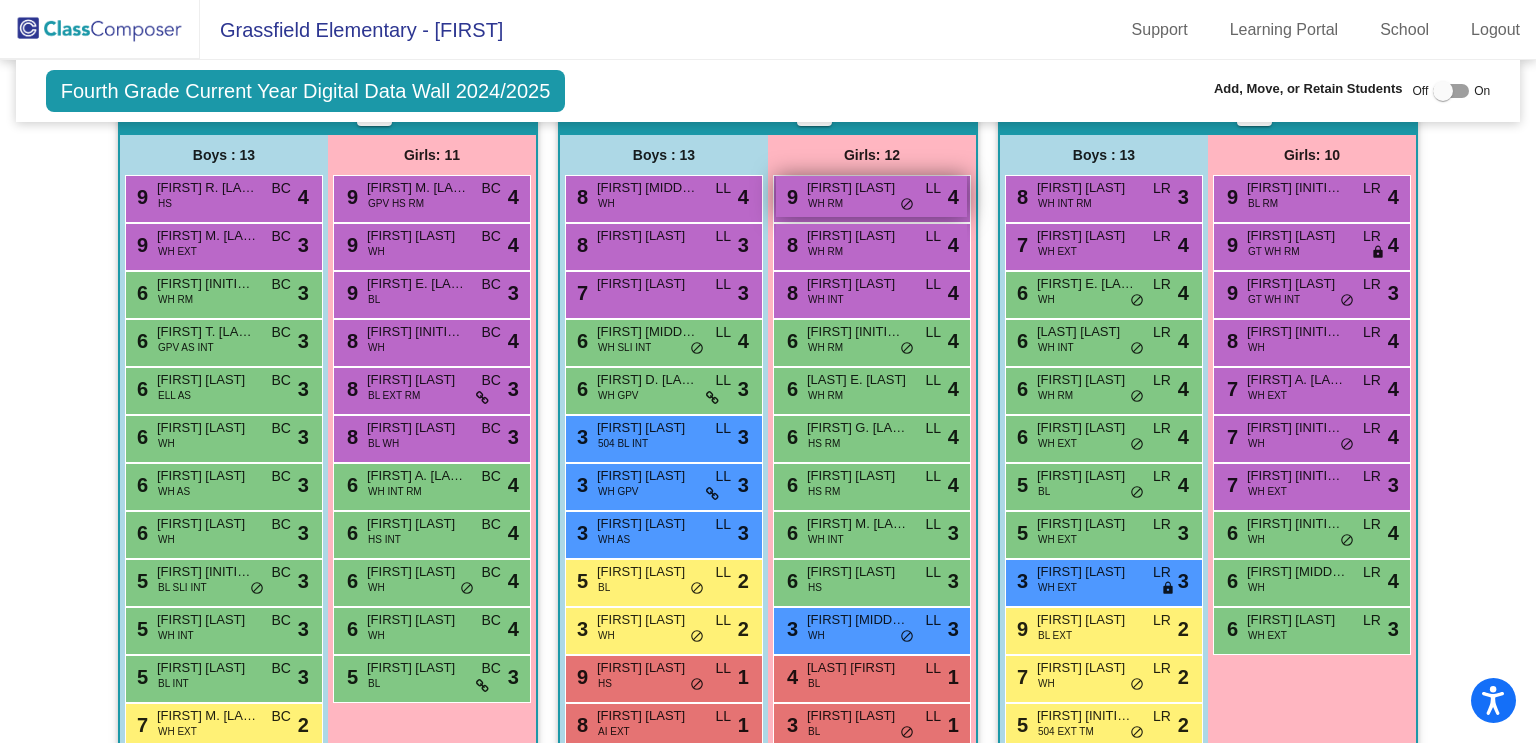 click on "Madisen J. Clemente" at bounding box center (857, 188) 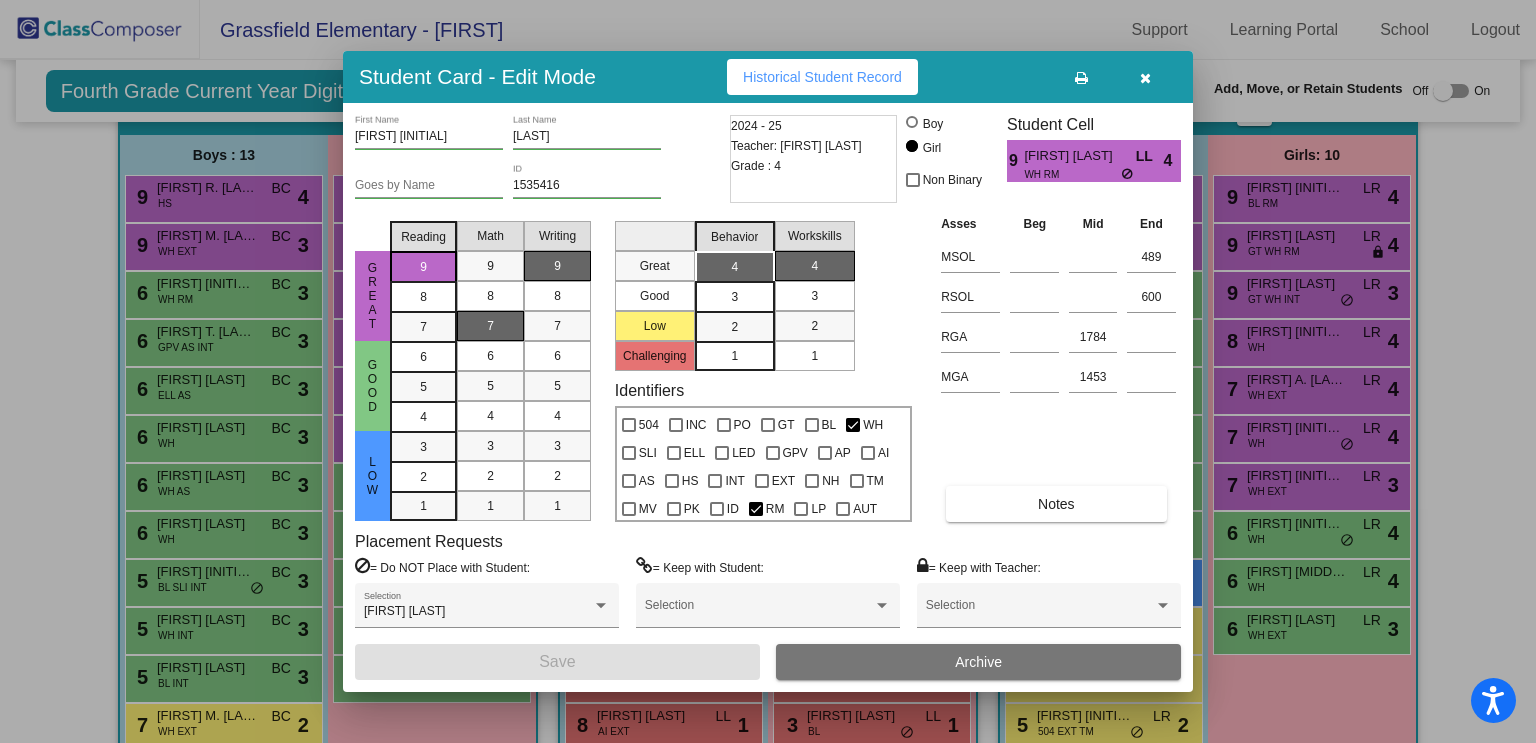 click at bounding box center (768, 371) 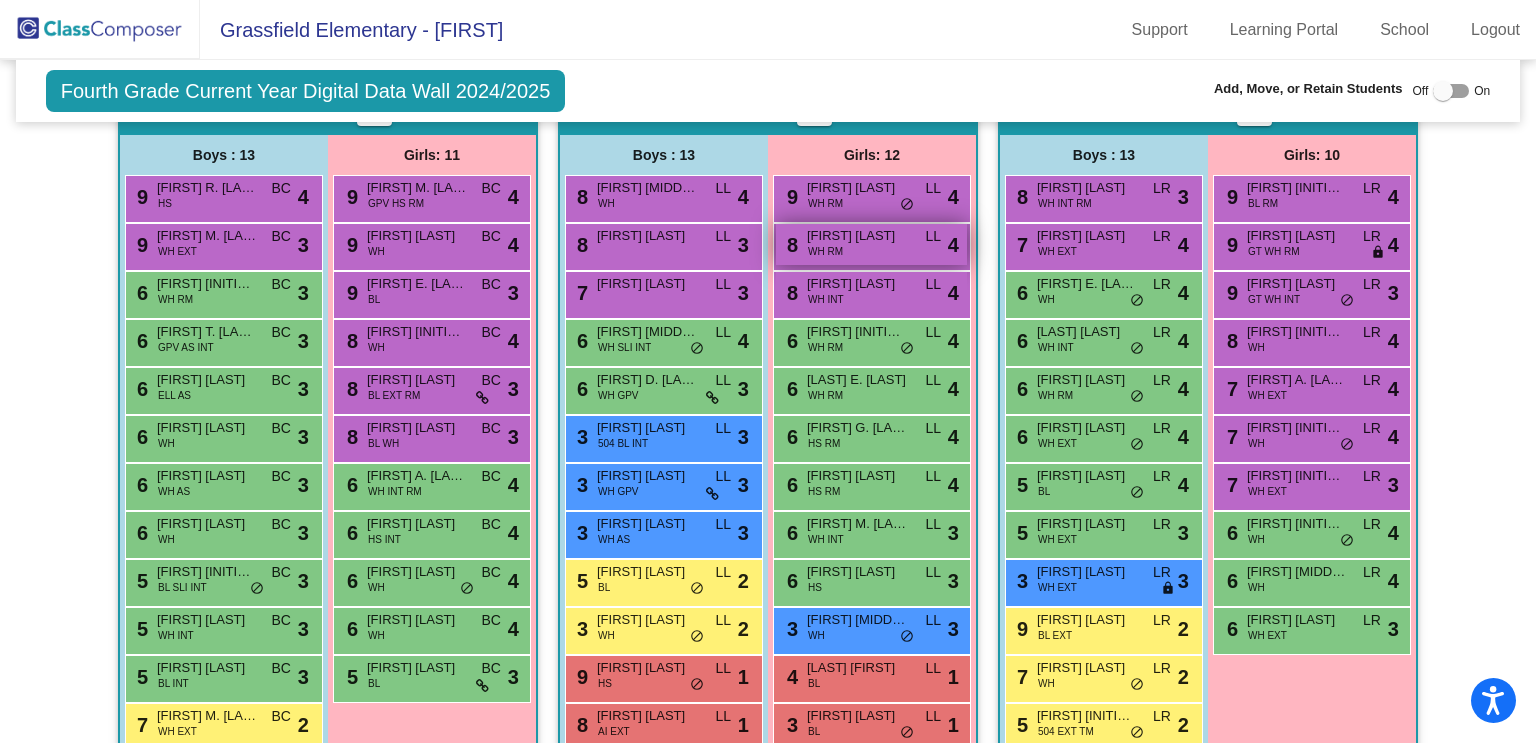 click on "Aisley M. Andersen" at bounding box center (857, 236) 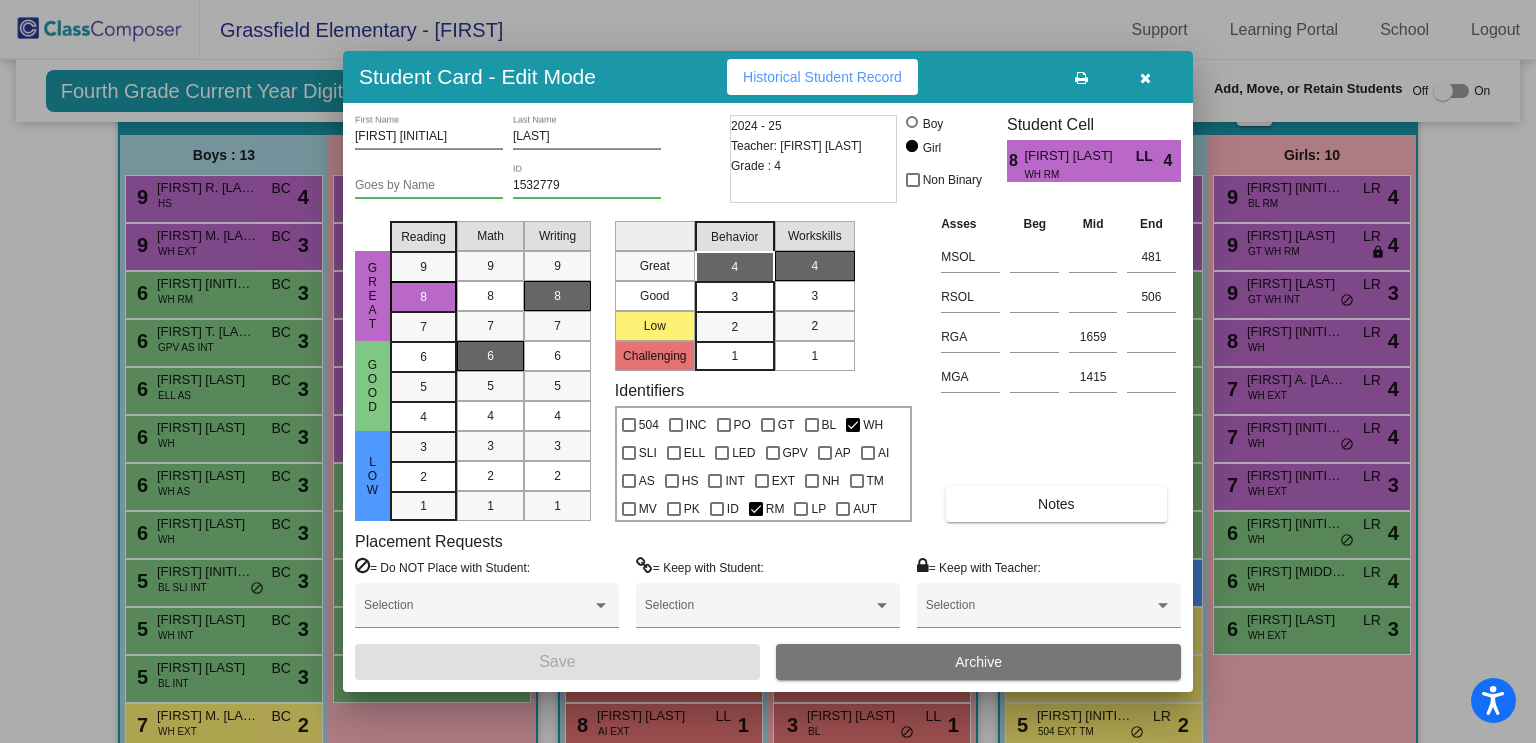 drag, startPoint x: 1217, startPoint y: 264, endPoint x: 1145, endPoint y: 273, distance: 72.56032 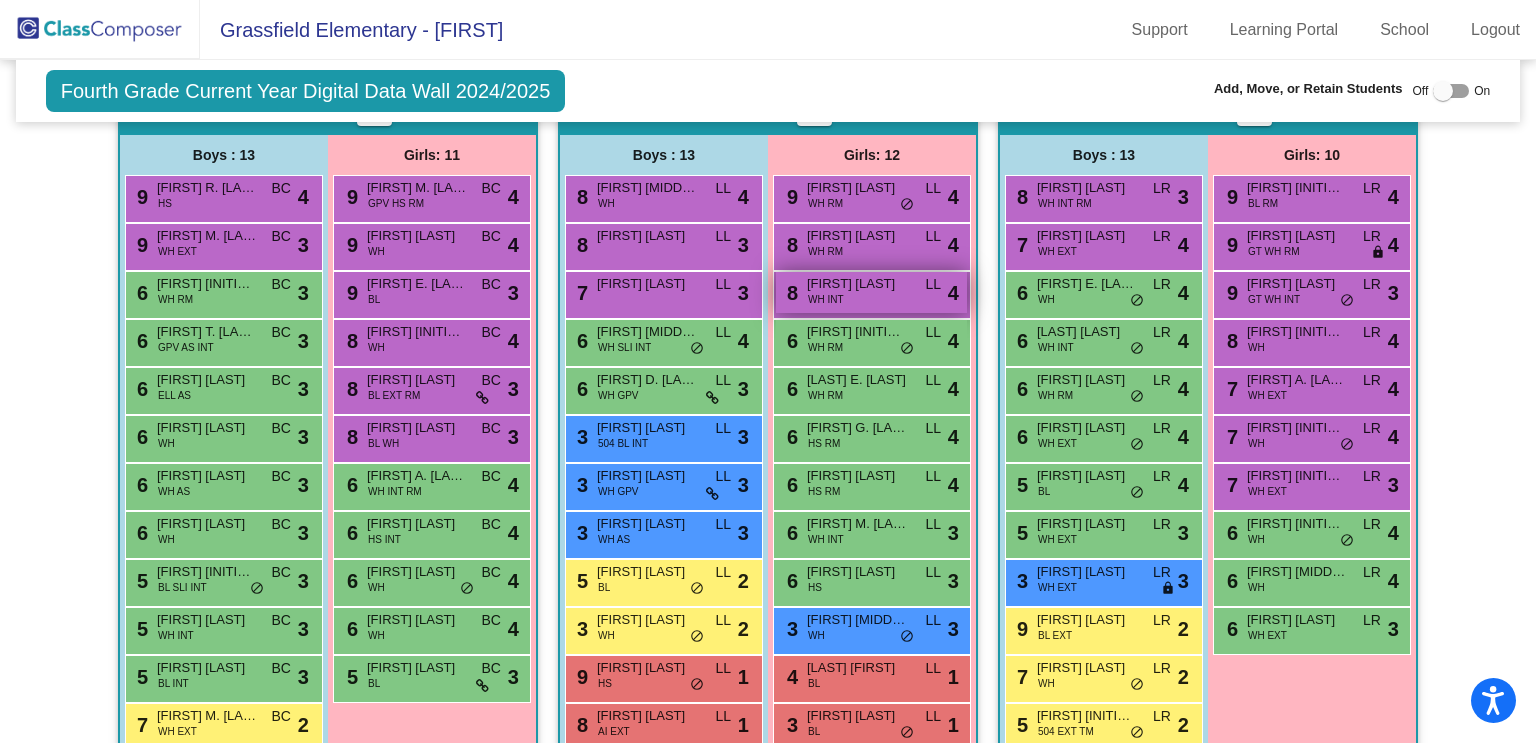 click on "8 Emmaleigh Debski WH INT LL lock do_not_disturb_alt 4" at bounding box center (871, 292) 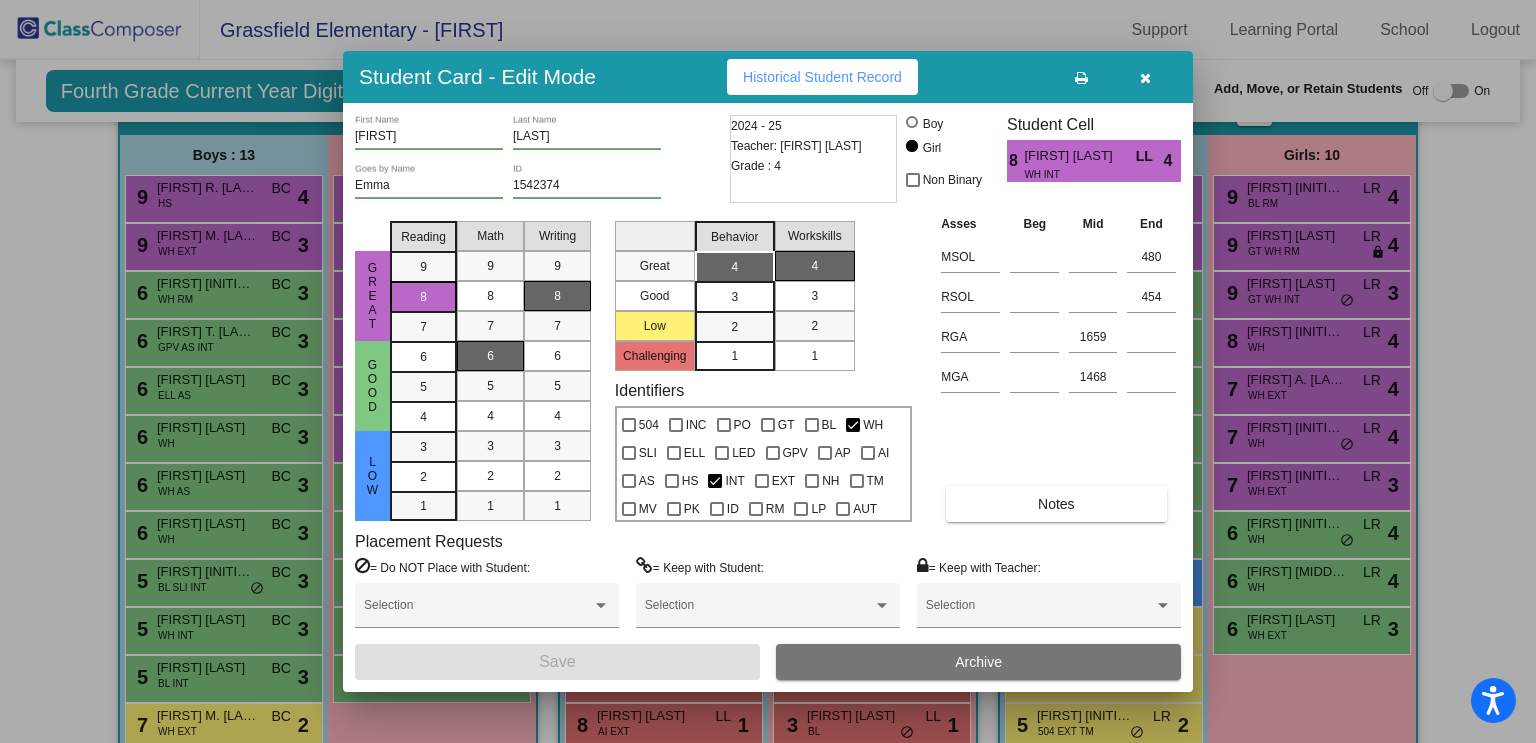 click at bounding box center (768, 371) 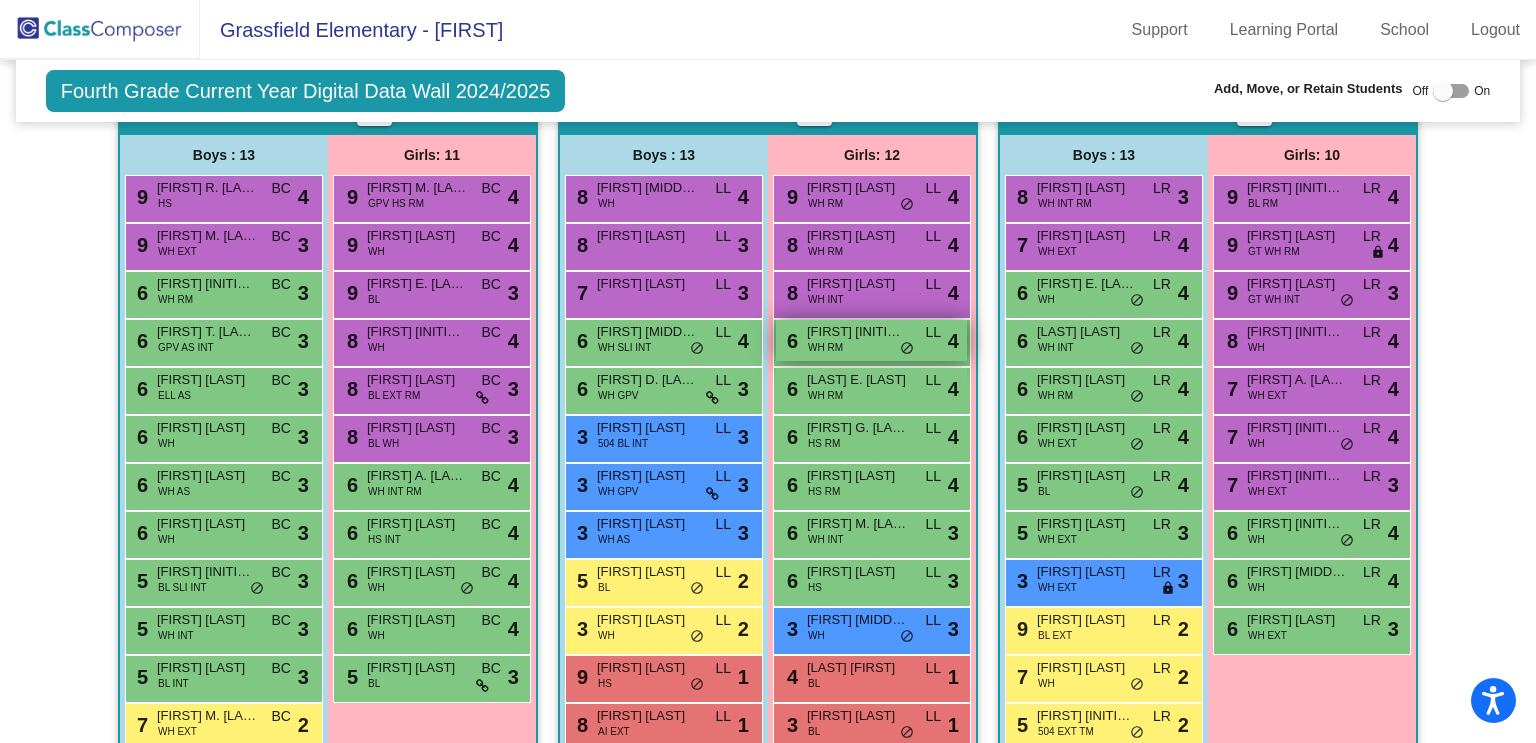 click on "6 Elaina K. McClellan WH RM LL lock do_not_disturb_alt 4" at bounding box center (871, 340) 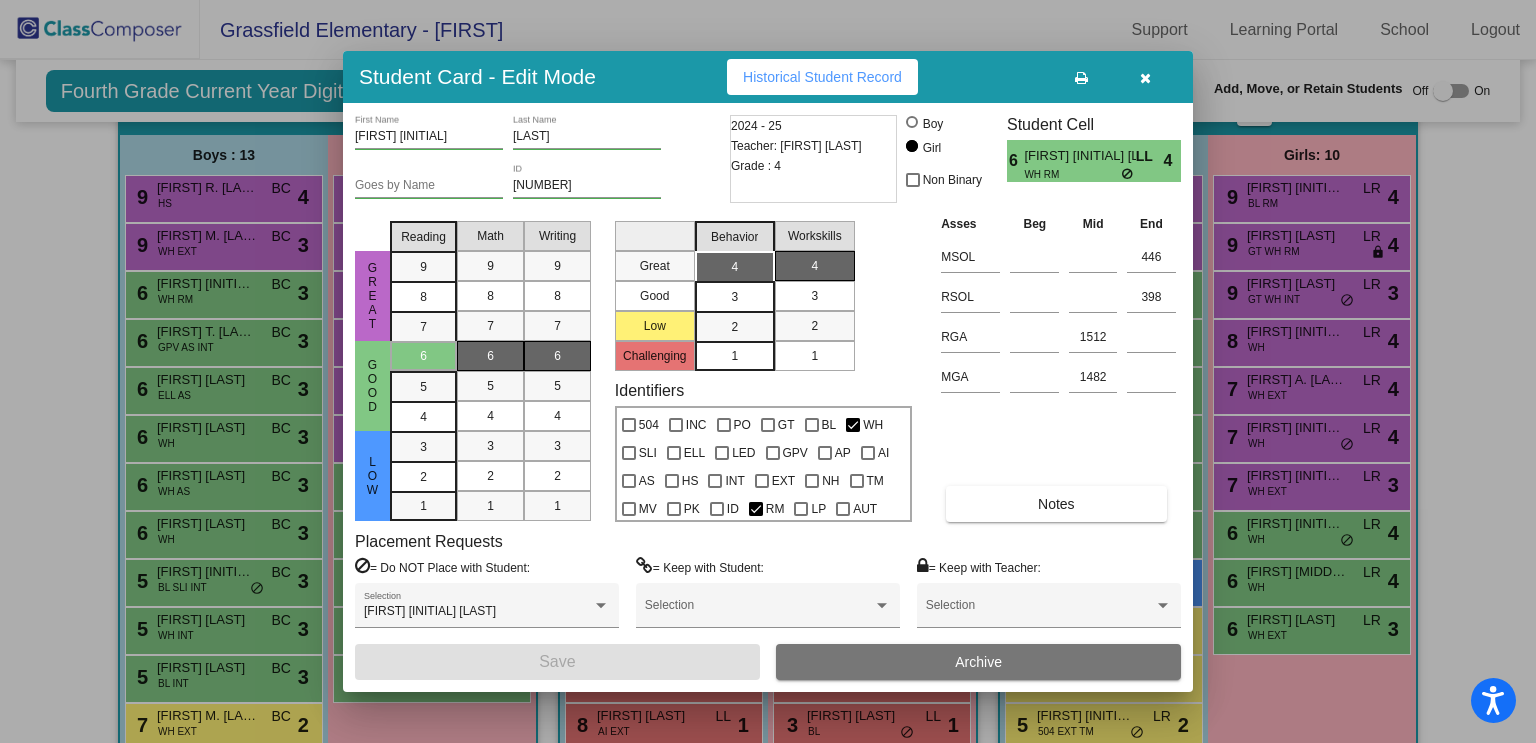 click at bounding box center [768, 371] 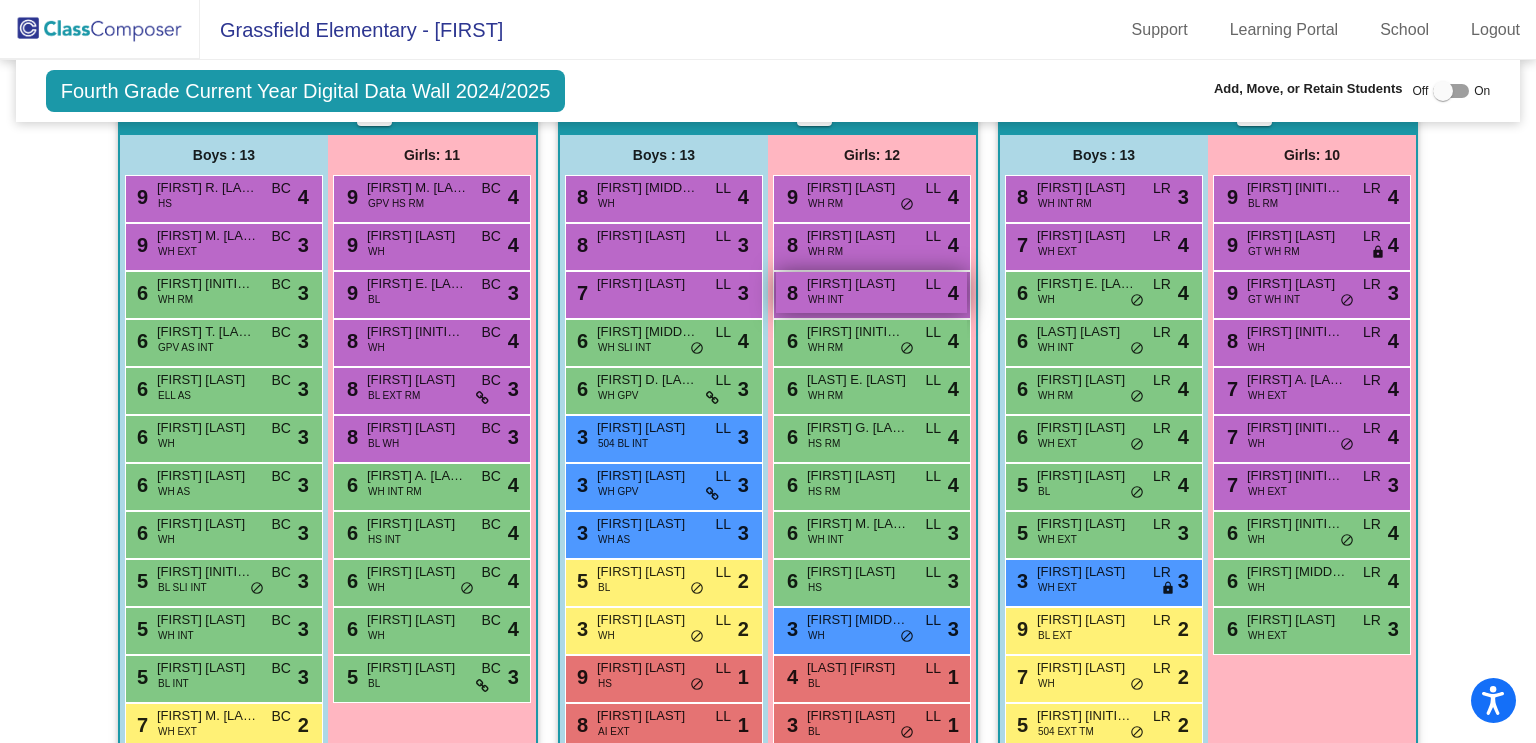 click on "8 Emmaleigh Debski WH INT LL lock do_not_disturb_alt 4" at bounding box center (871, 292) 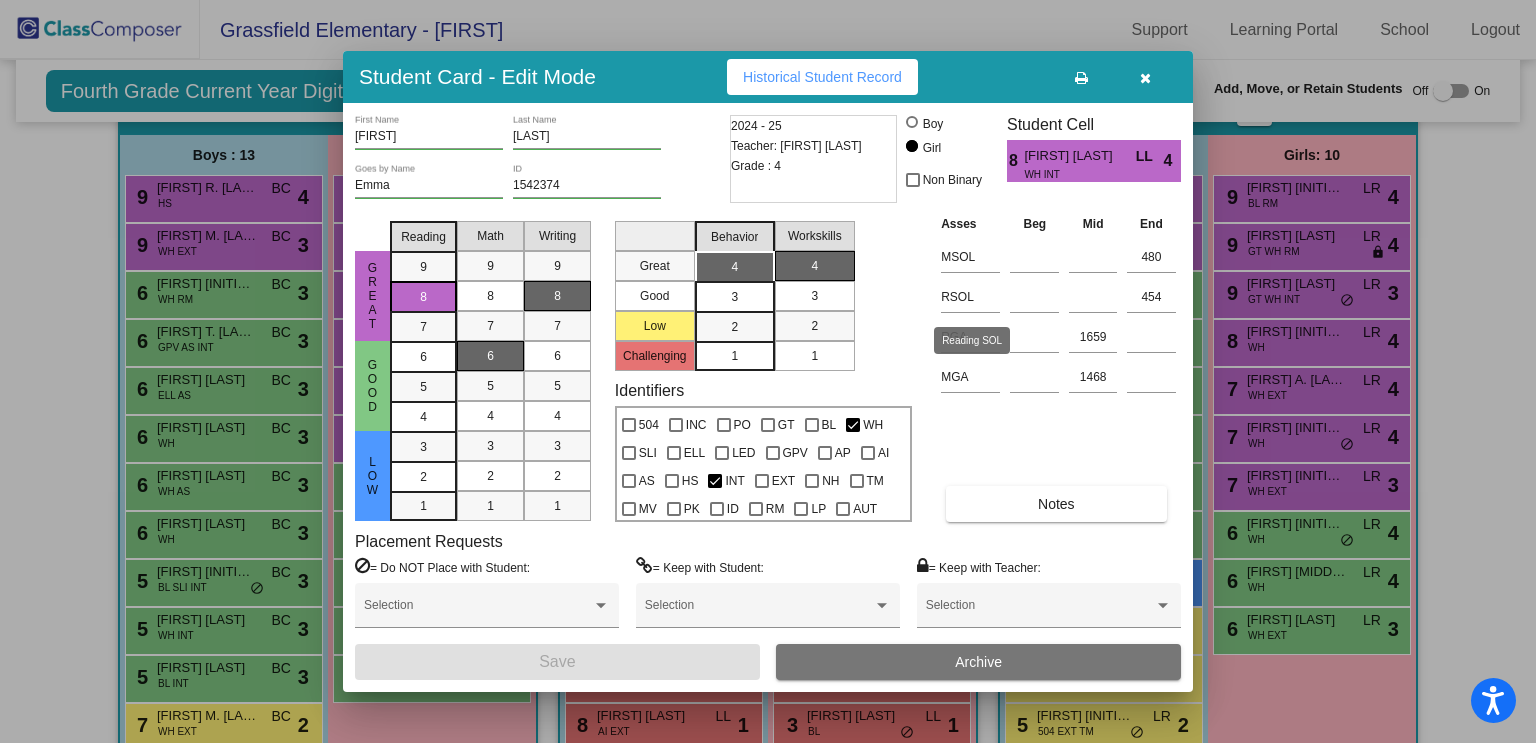 click at bounding box center (768, 371) 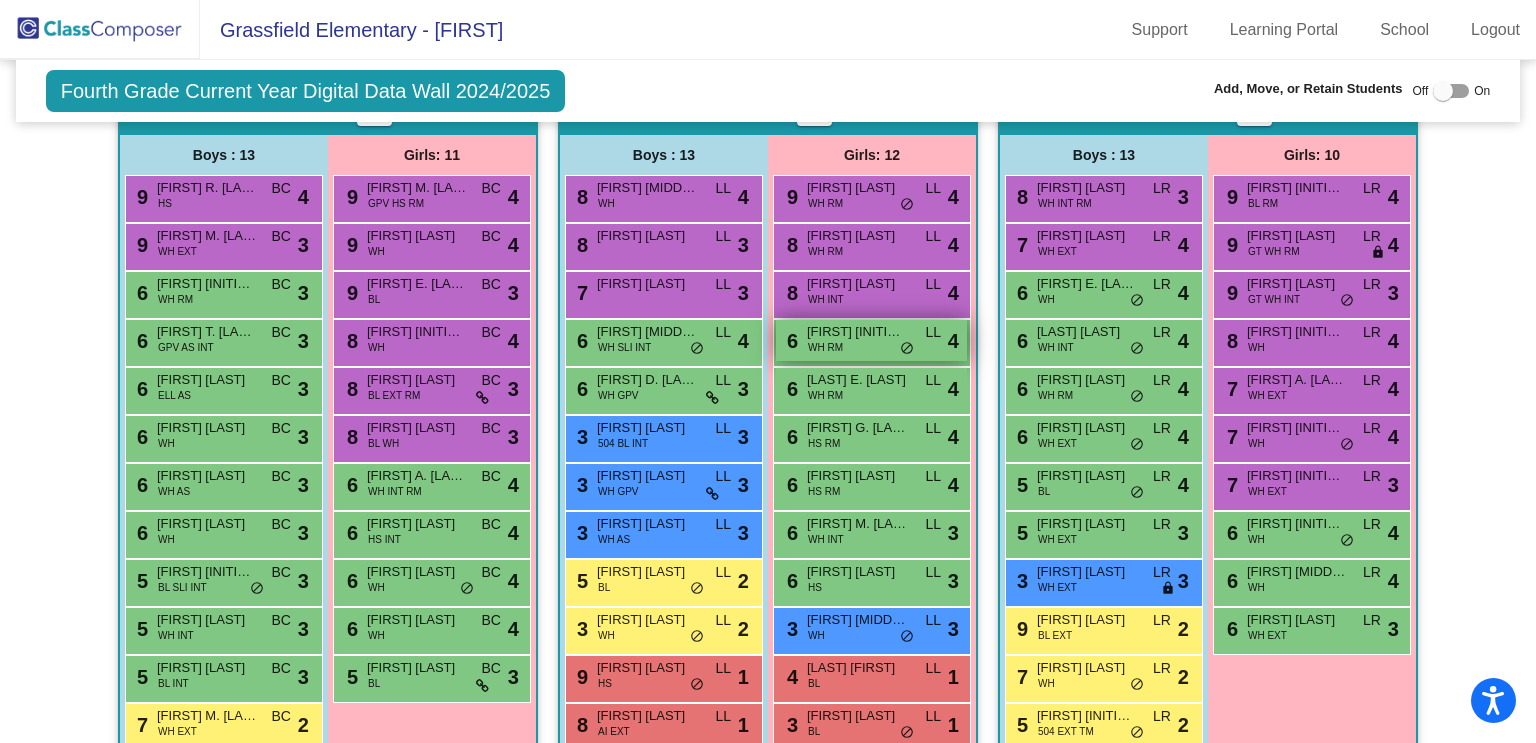 click on "6 Elaina K. McClellan WH RM LL lock do_not_disturb_alt 4" at bounding box center [871, 340] 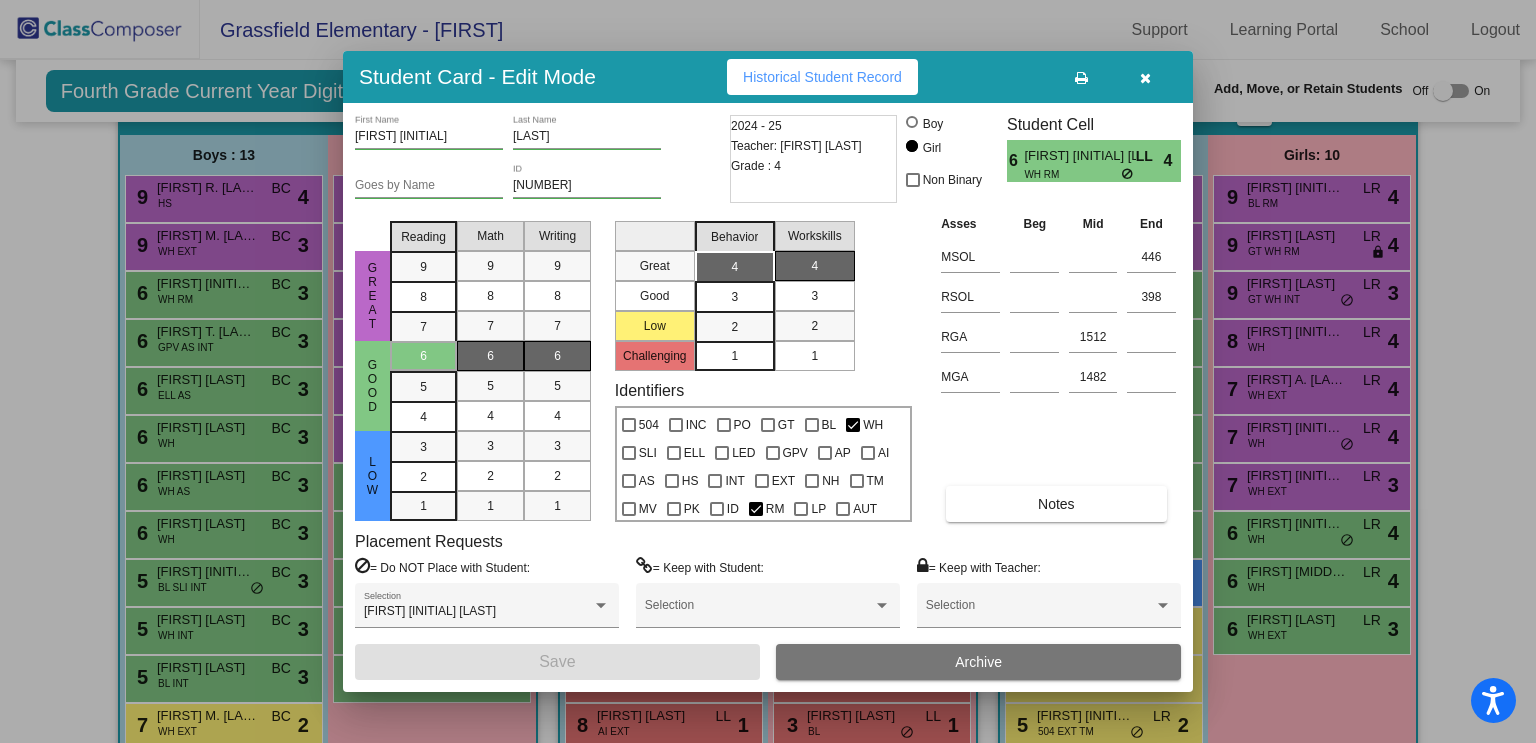 click at bounding box center (1145, 77) 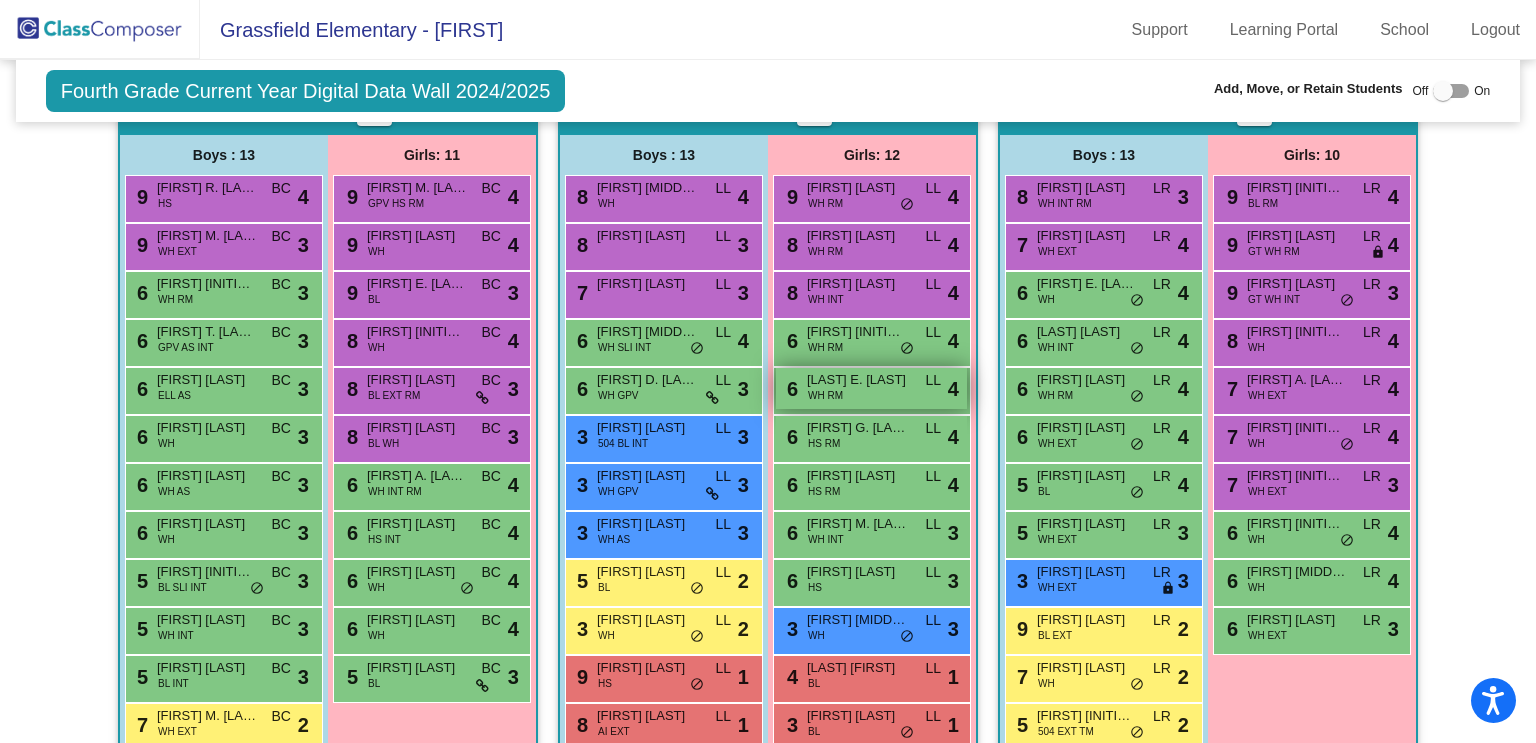 click on "6 Reilly E. Gency WH RM LL lock do_not_disturb_alt 4" at bounding box center (871, 388) 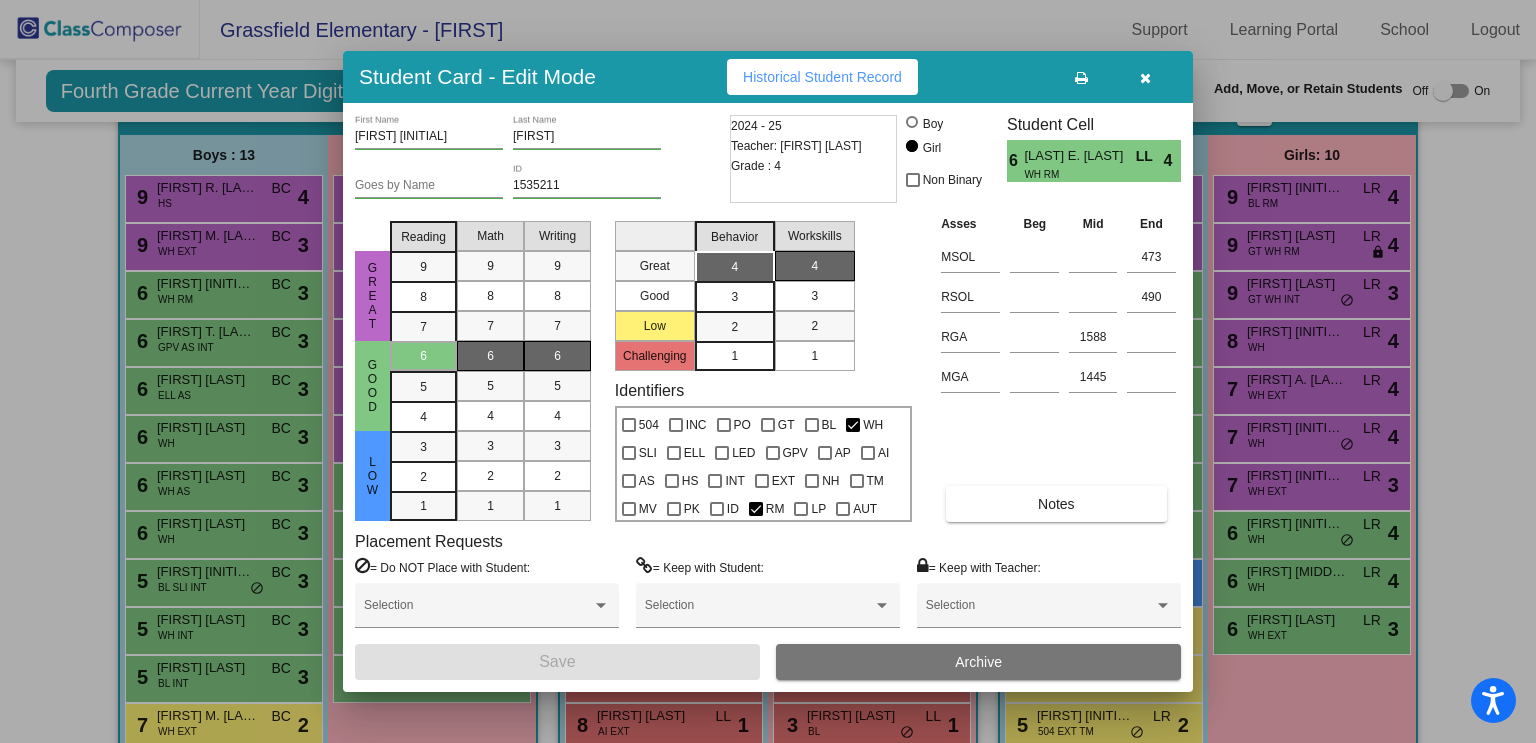 click at bounding box center (768, 371) 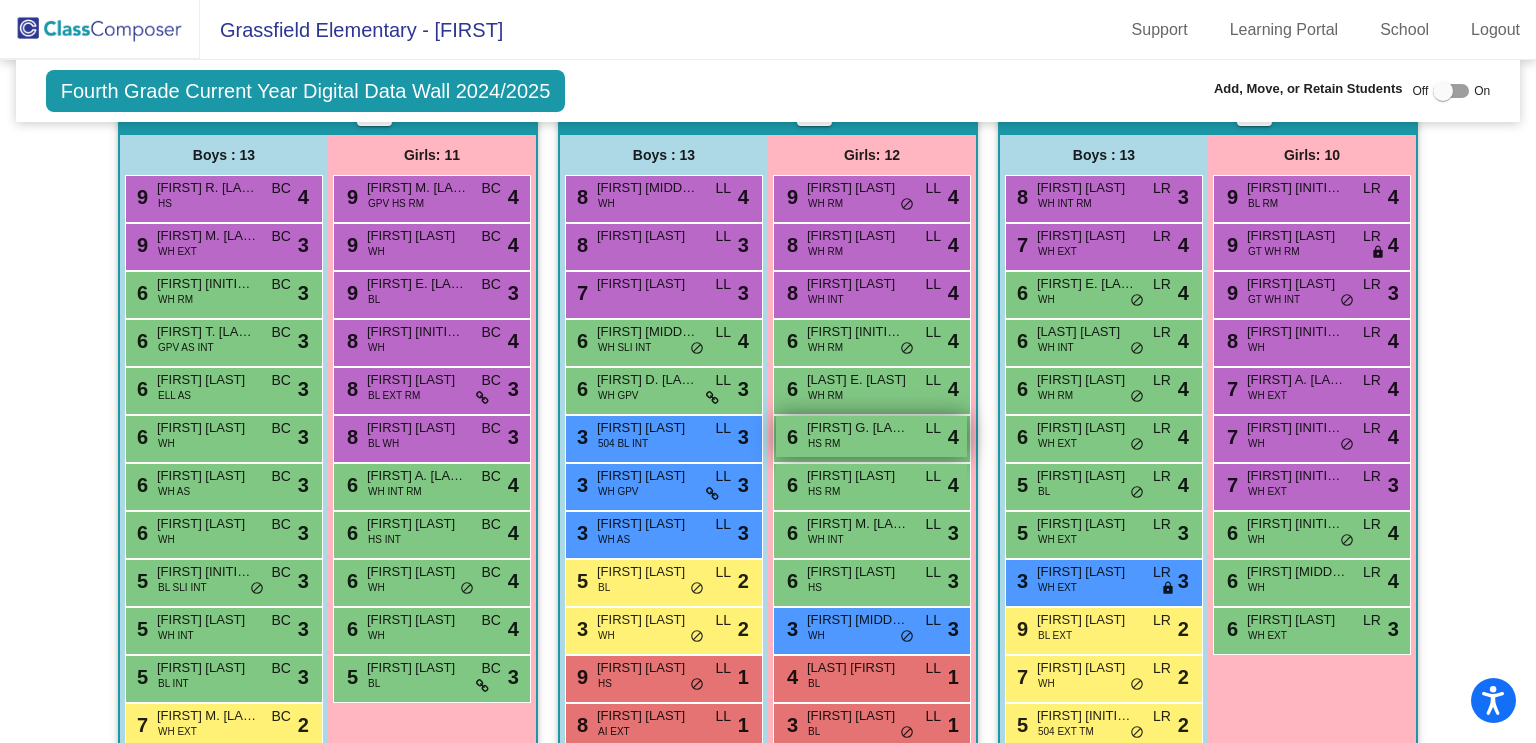 click on "6 Victoria G. Elicerio HS RM LL lock do_not_disturb_alt 4" at bounding box center (871, 436) 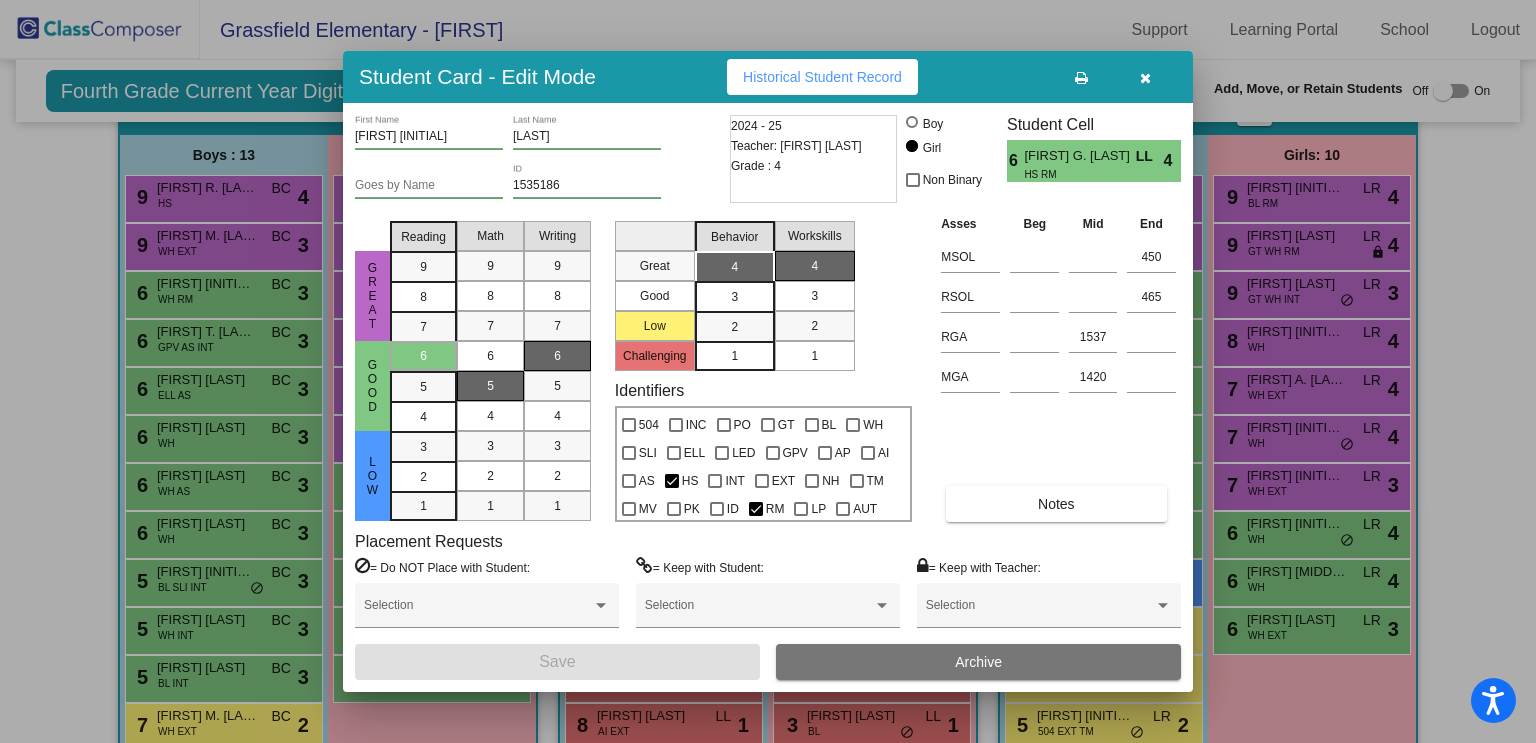 click at bounding box center [768, 371] 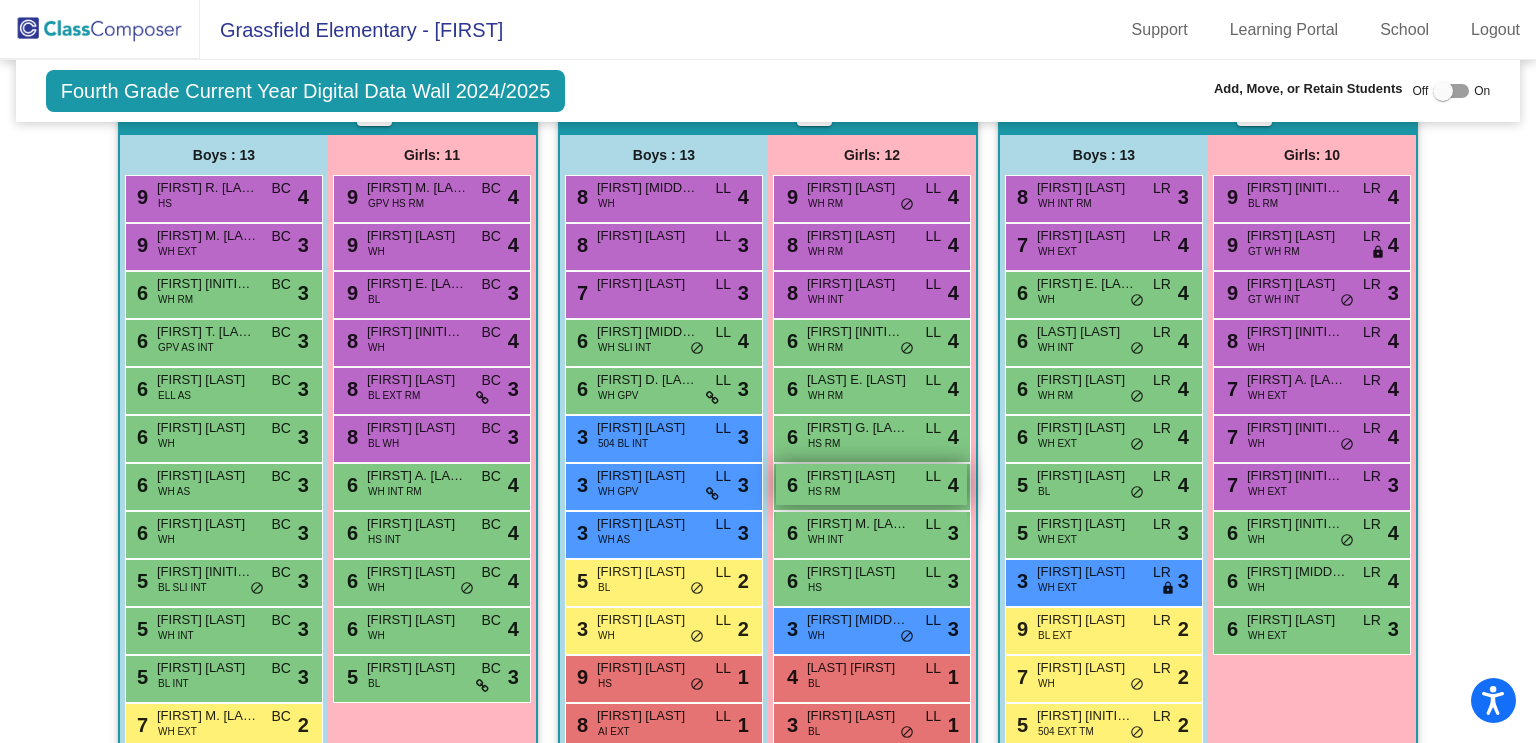 click on "6 Mikaela Aponte-Oliveras HS RM LL lock do_not_disturb_alt 4" at bounding box center (871, 484) 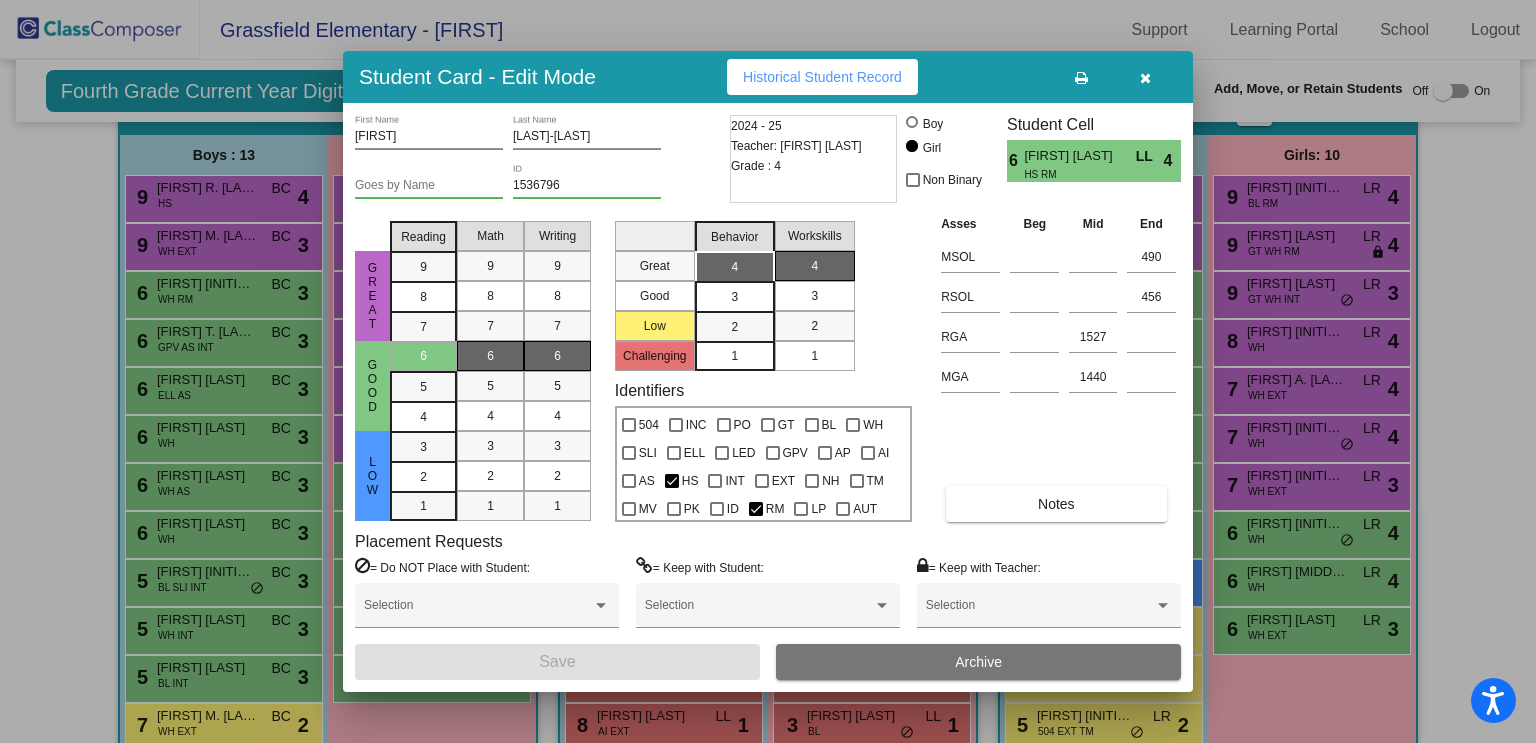 click at bounding box center [768, 371] 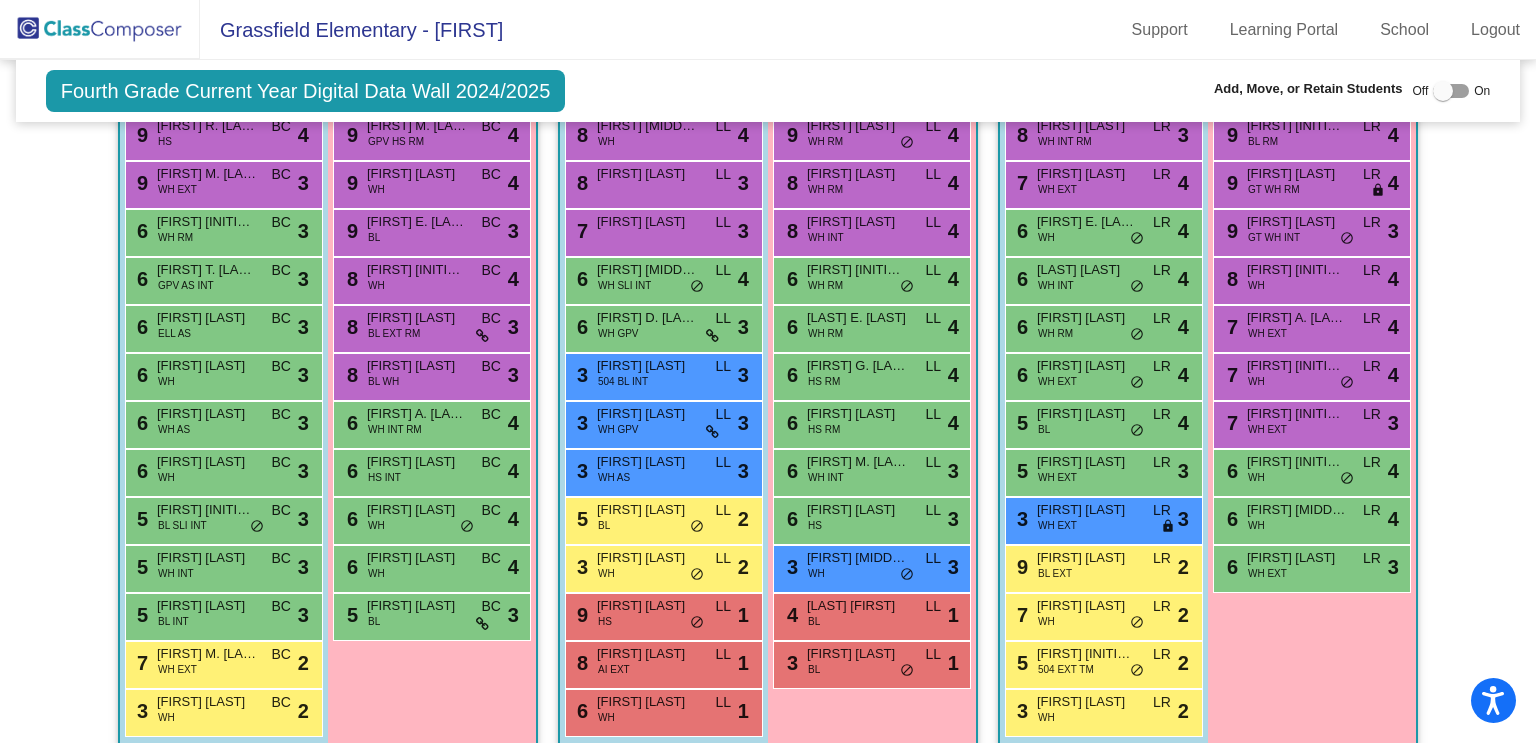scroll, scrollTop: 3397, scrollLeft: 0, axis: vertical 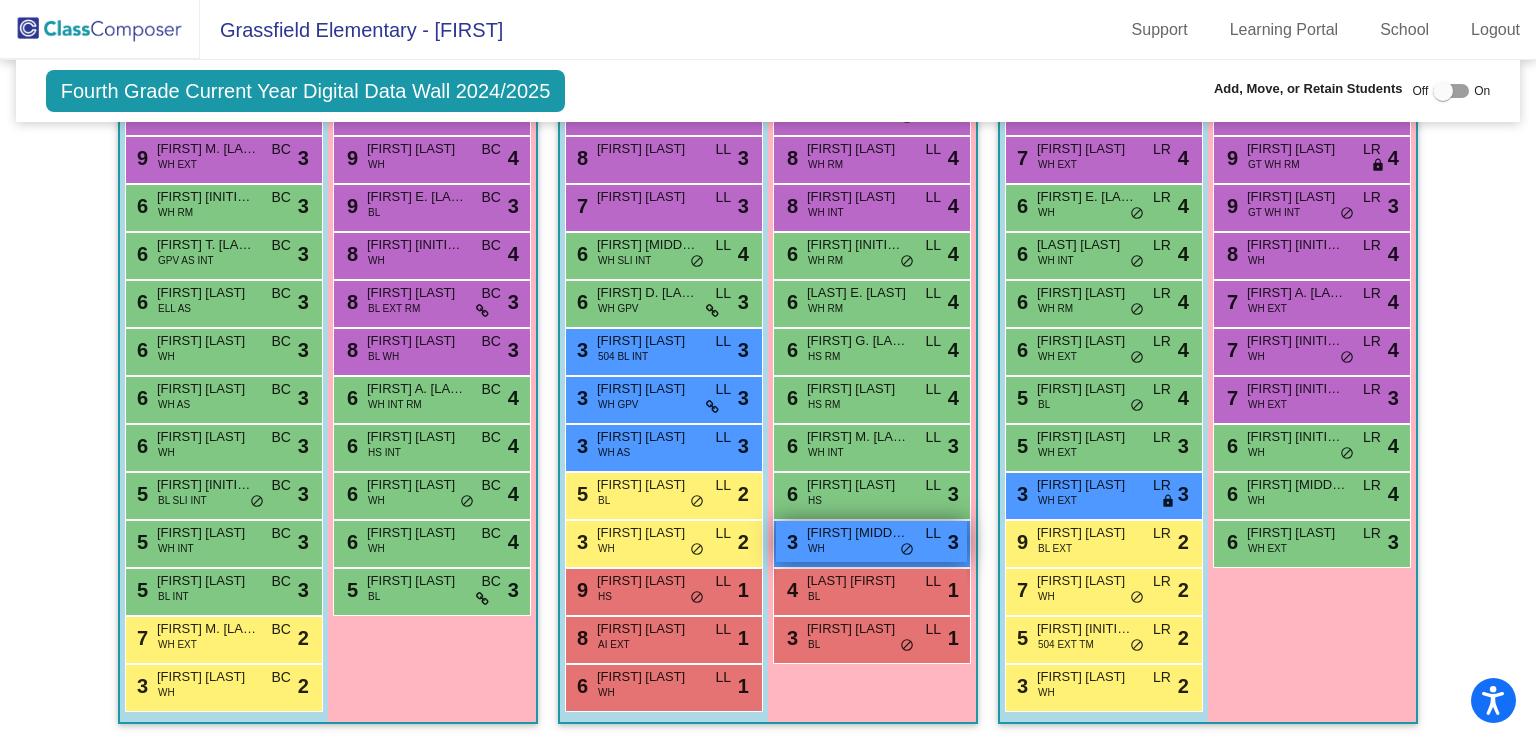click on "3 Katelyn G. Gillis WH LL lock do_not_disturb_alt 3" at bounding box center [871, 541] 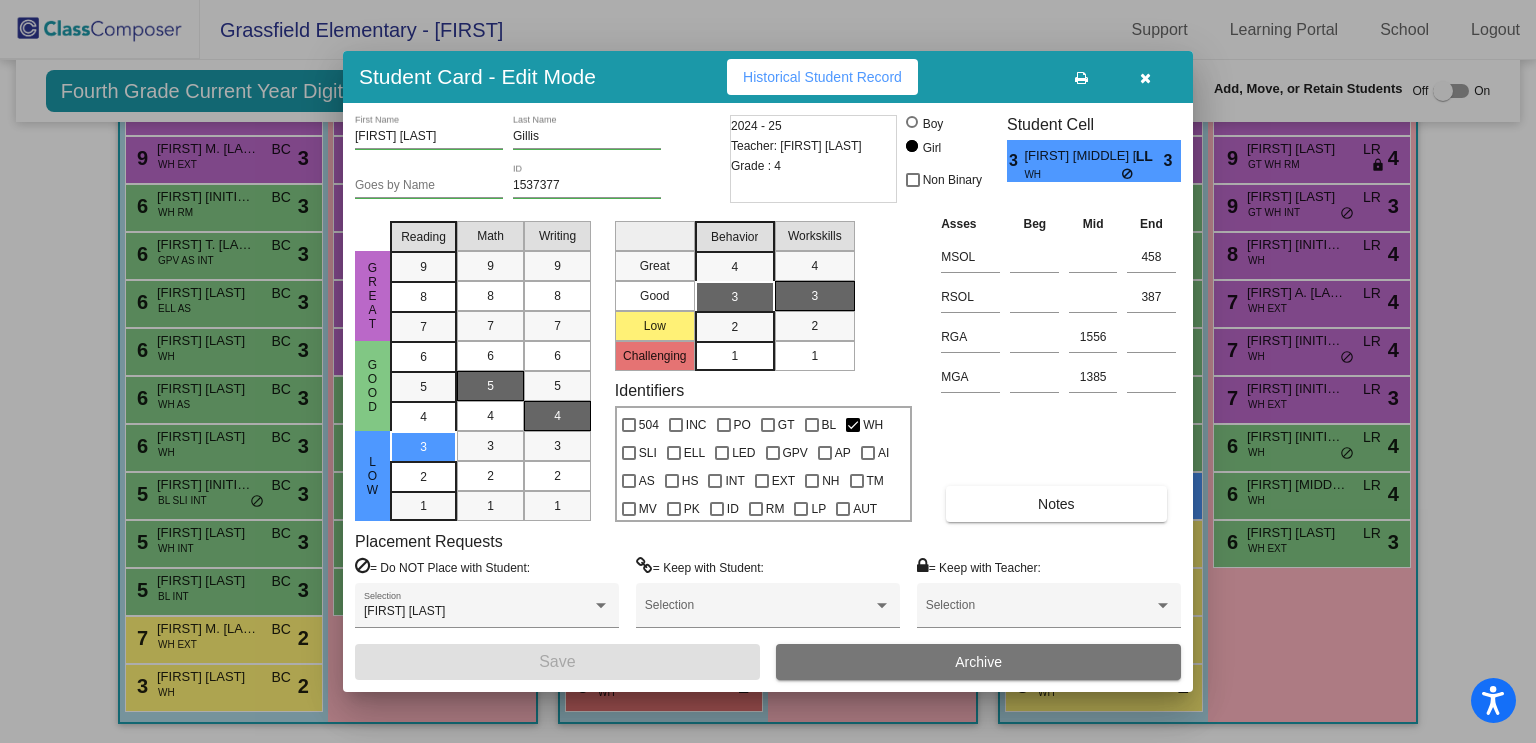 click at bounding box center [768, 371] 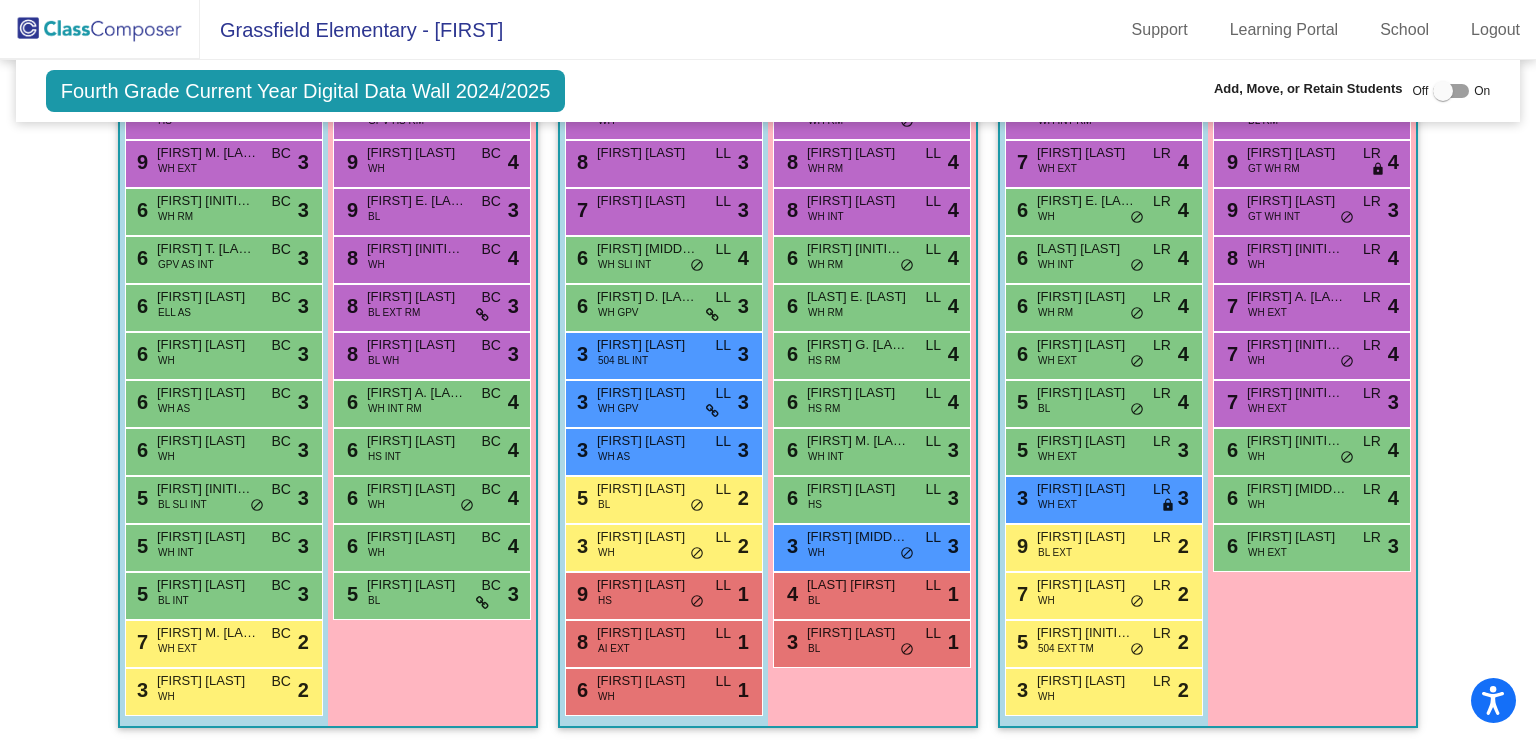 scroll, scrollTop: 3397, scrollLeft: 0, axis: vertical 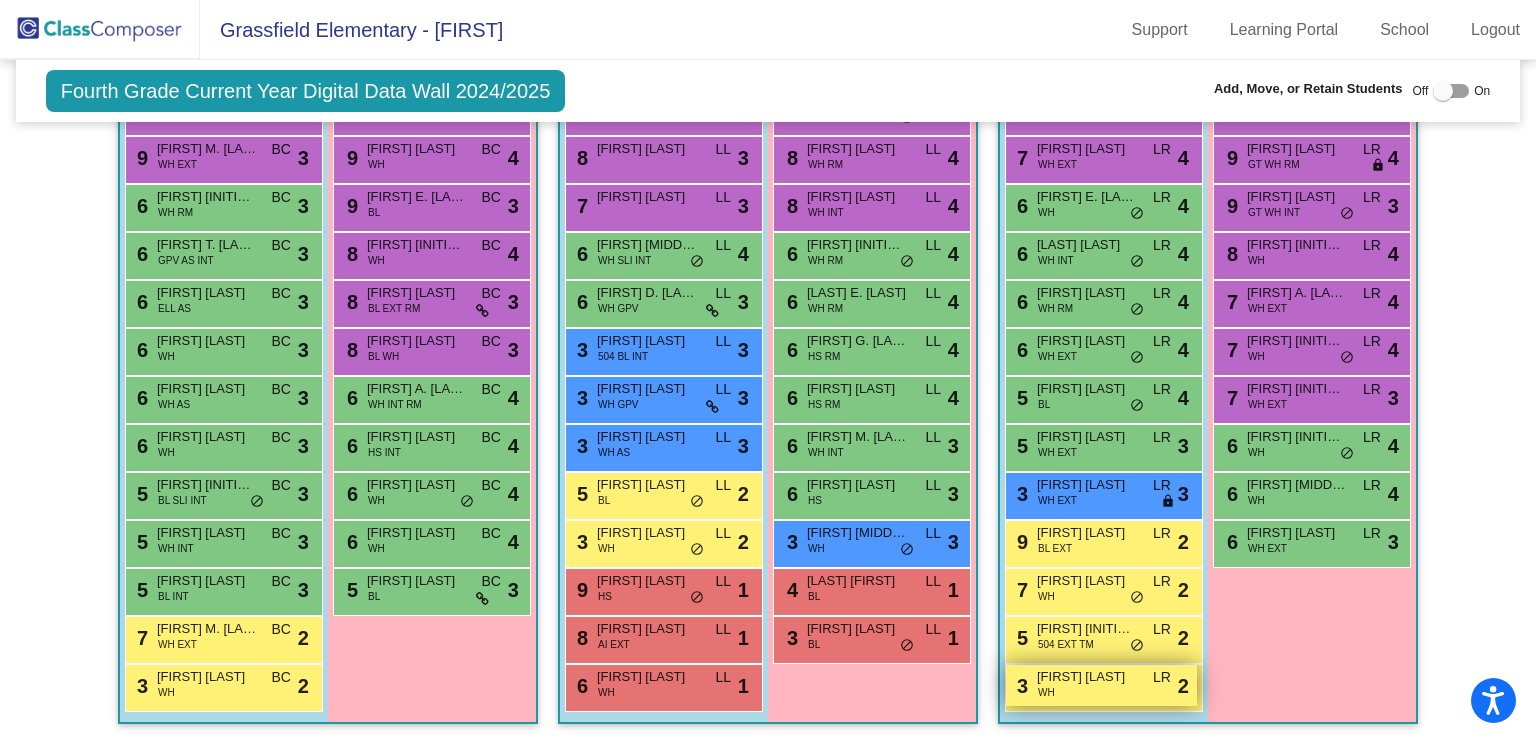 click on "3 Brantley Umstot WH LR lock do_not_disturb_alt 2" at bounding box center (1101, 685) 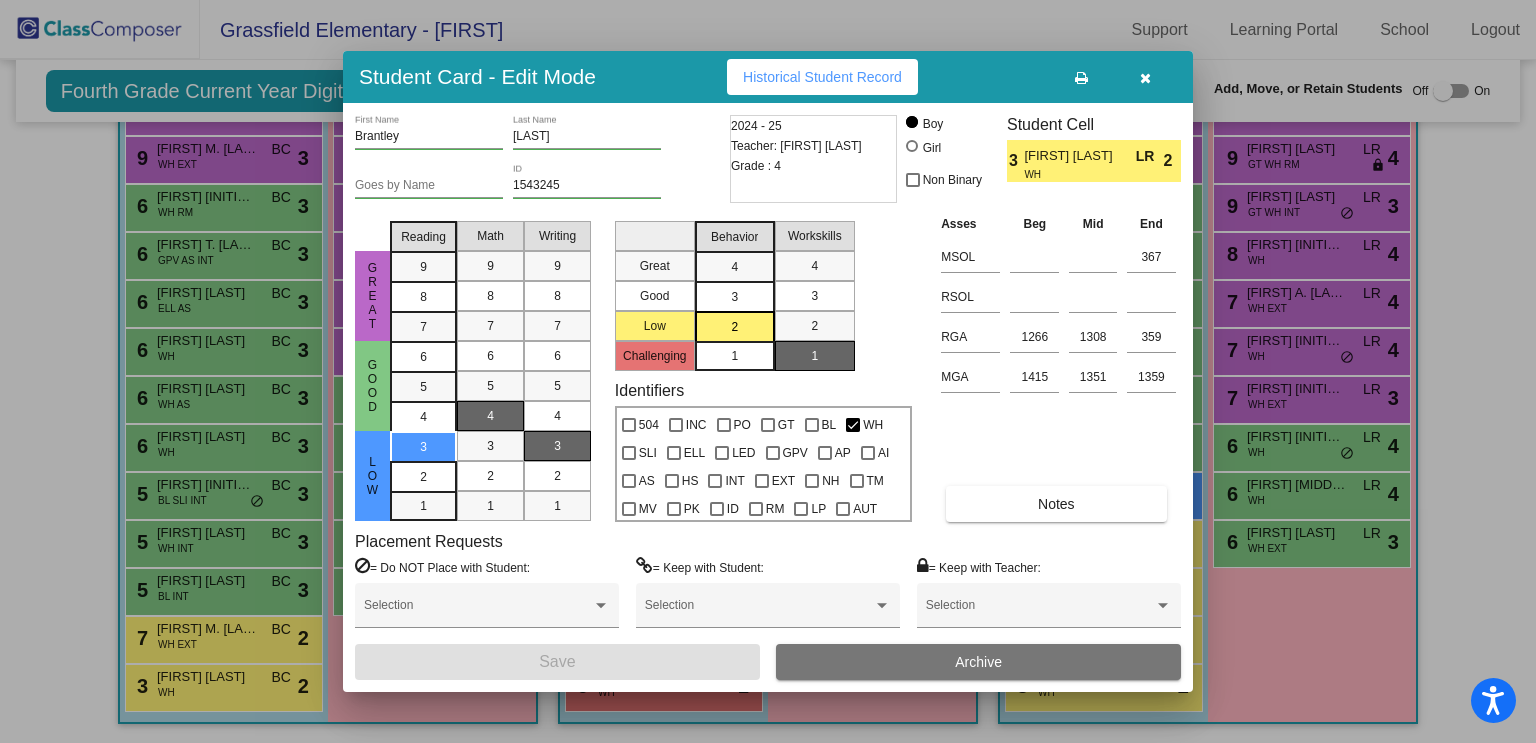 click at bounding box center (768, 371) 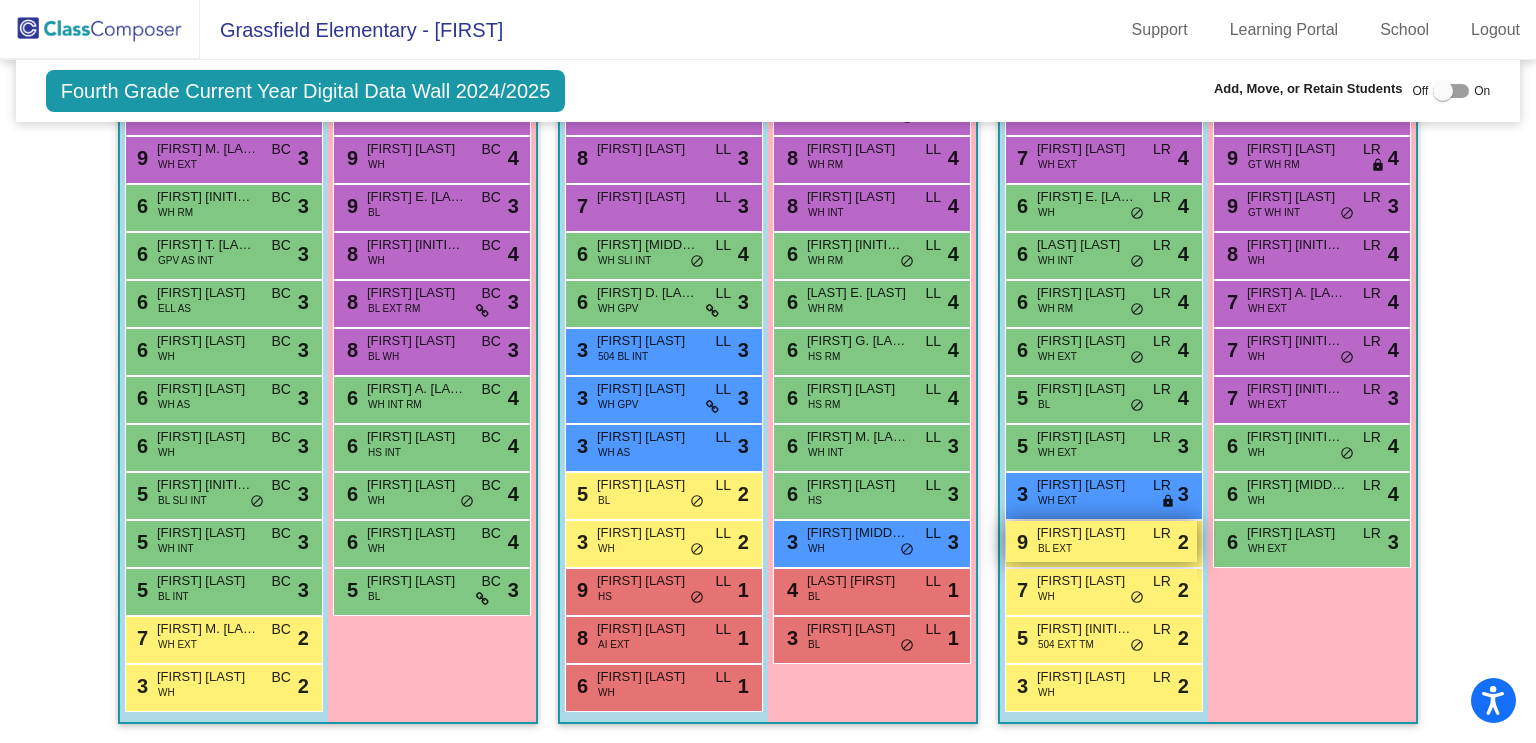 click on "9 Cameron Ward BL EXT LR lock do_not_disturb_alt 2" at bounding box center [1101, 541] 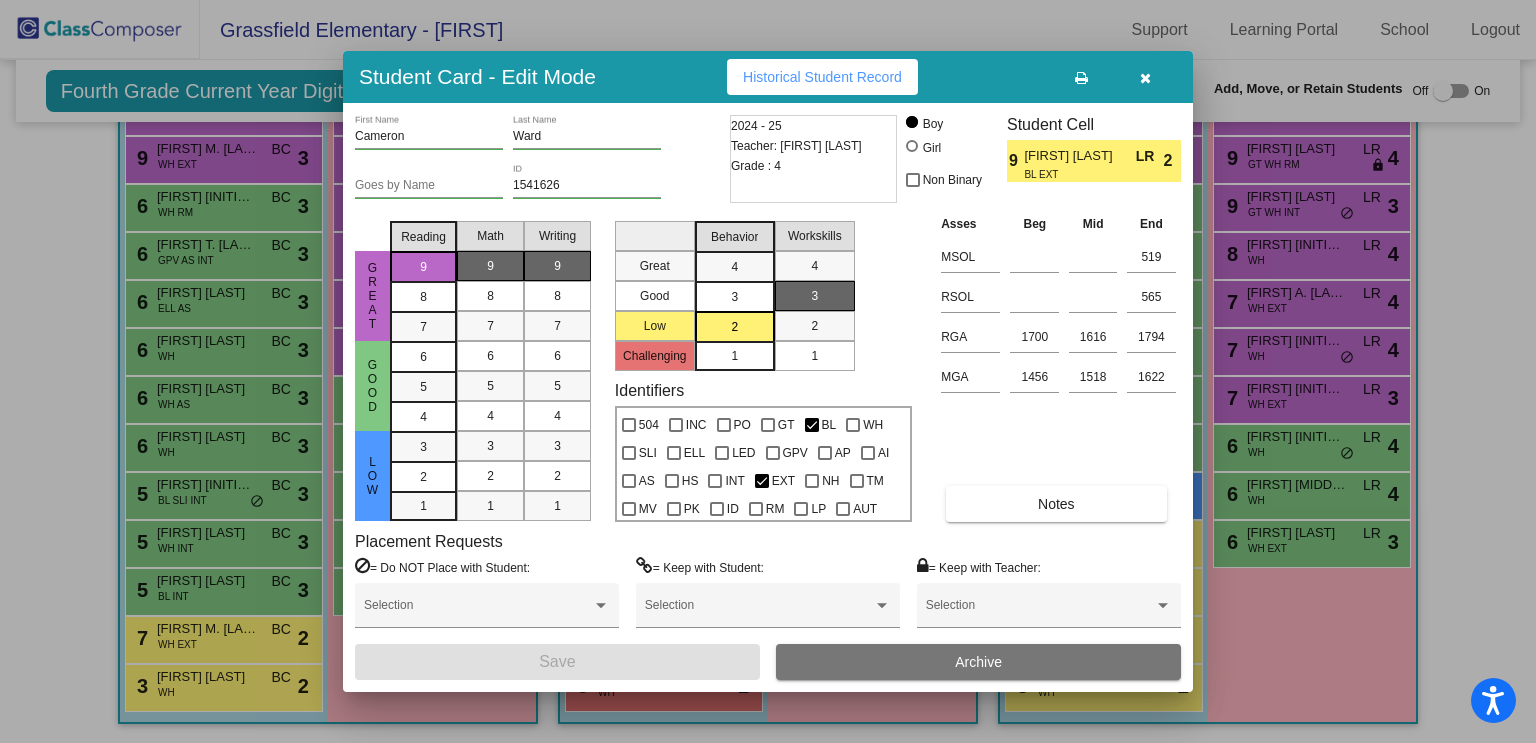 click at bounding box center (768, 371) 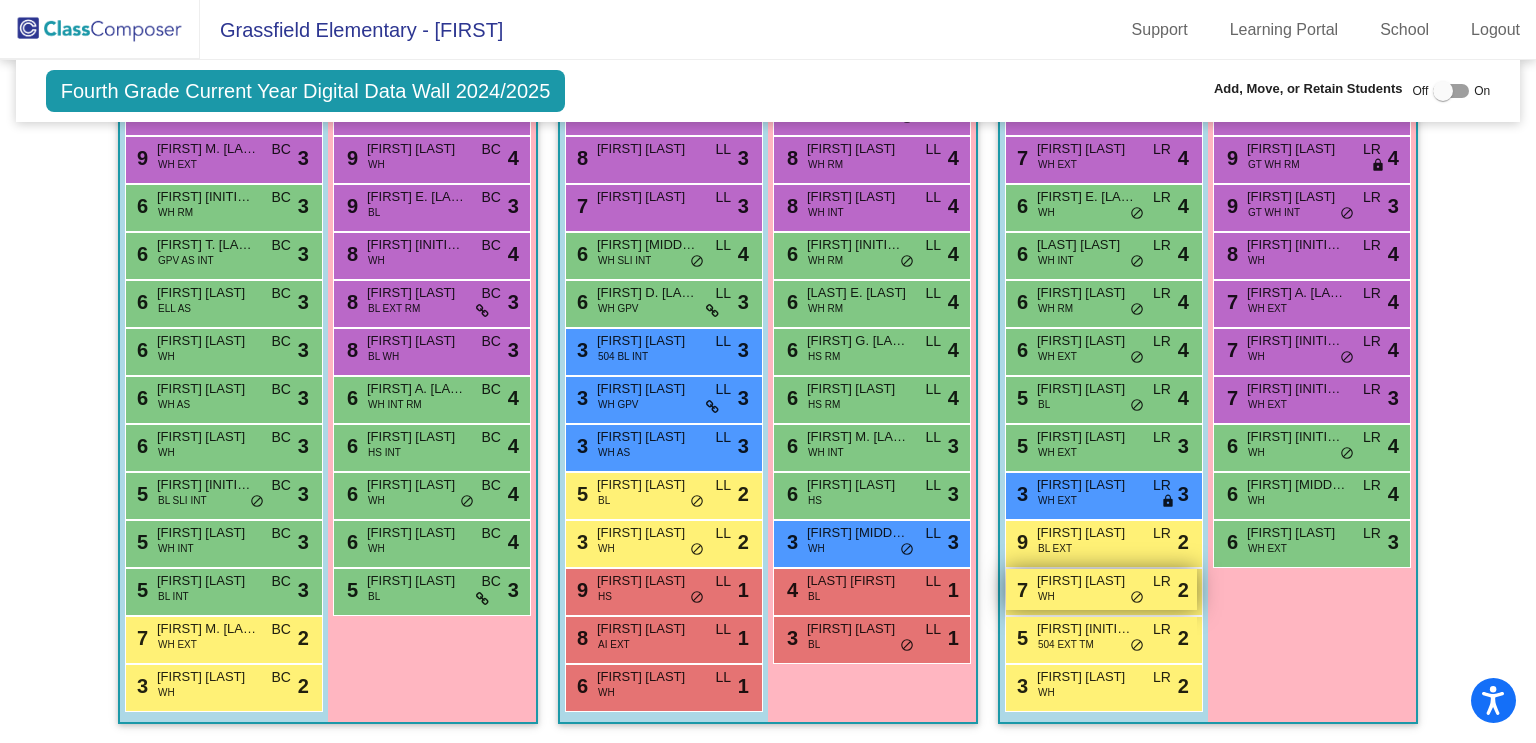 click on "James Martin" at bounding box center [1087, 581] 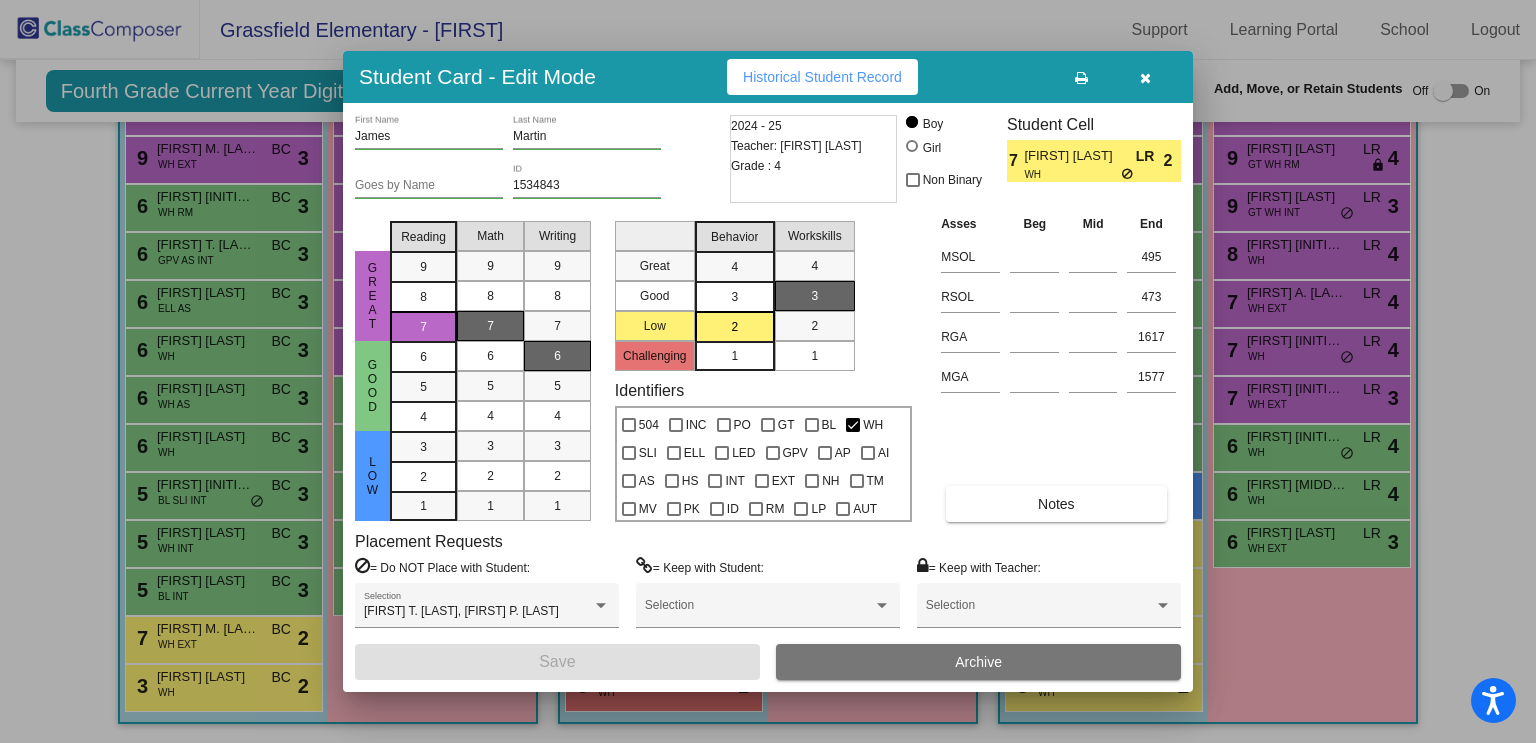 click at bounding box center [768, 371] 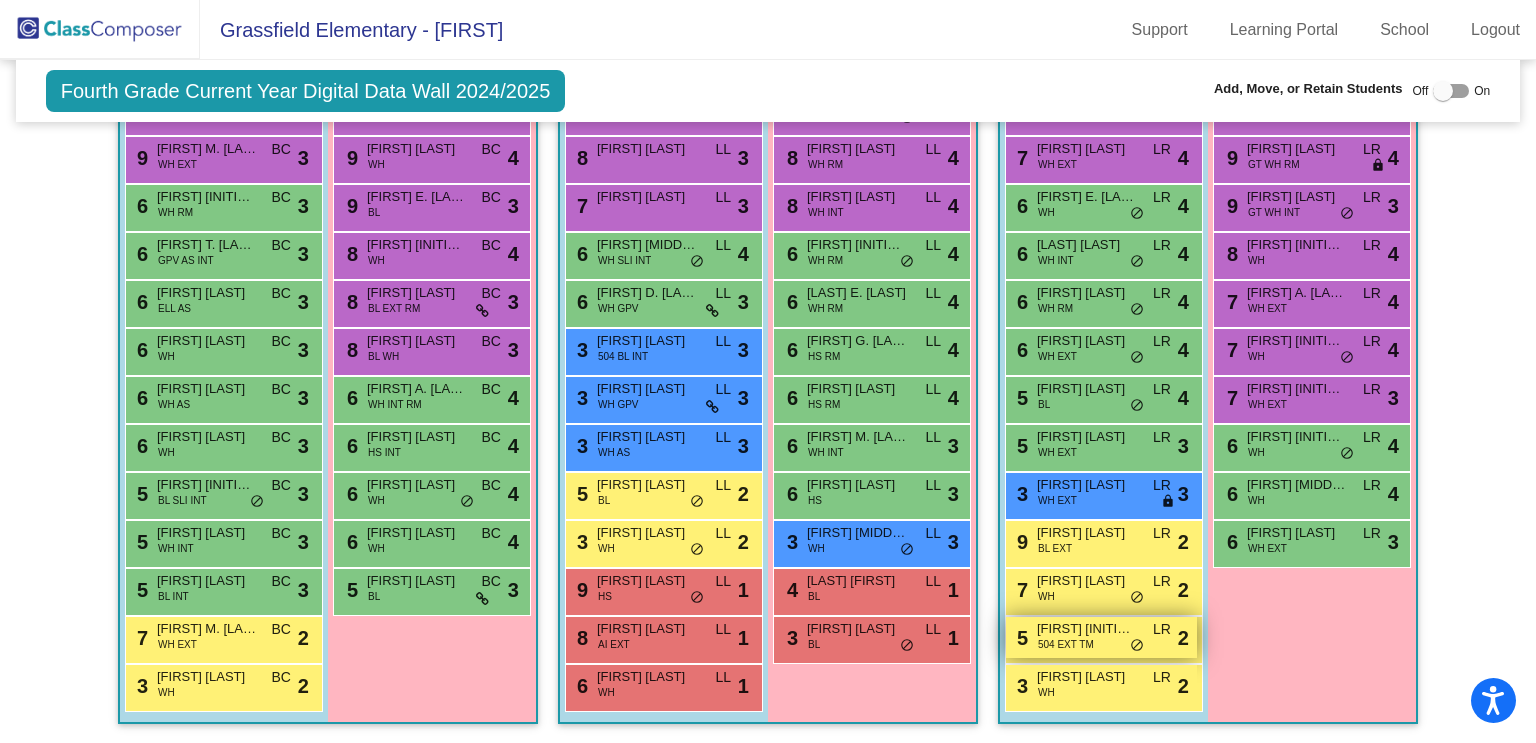 click on "5 Sebastian H. Mapes 504 EXT TM LR lock do_not_disturb_alt 2" at bounding box center [1101, 637] 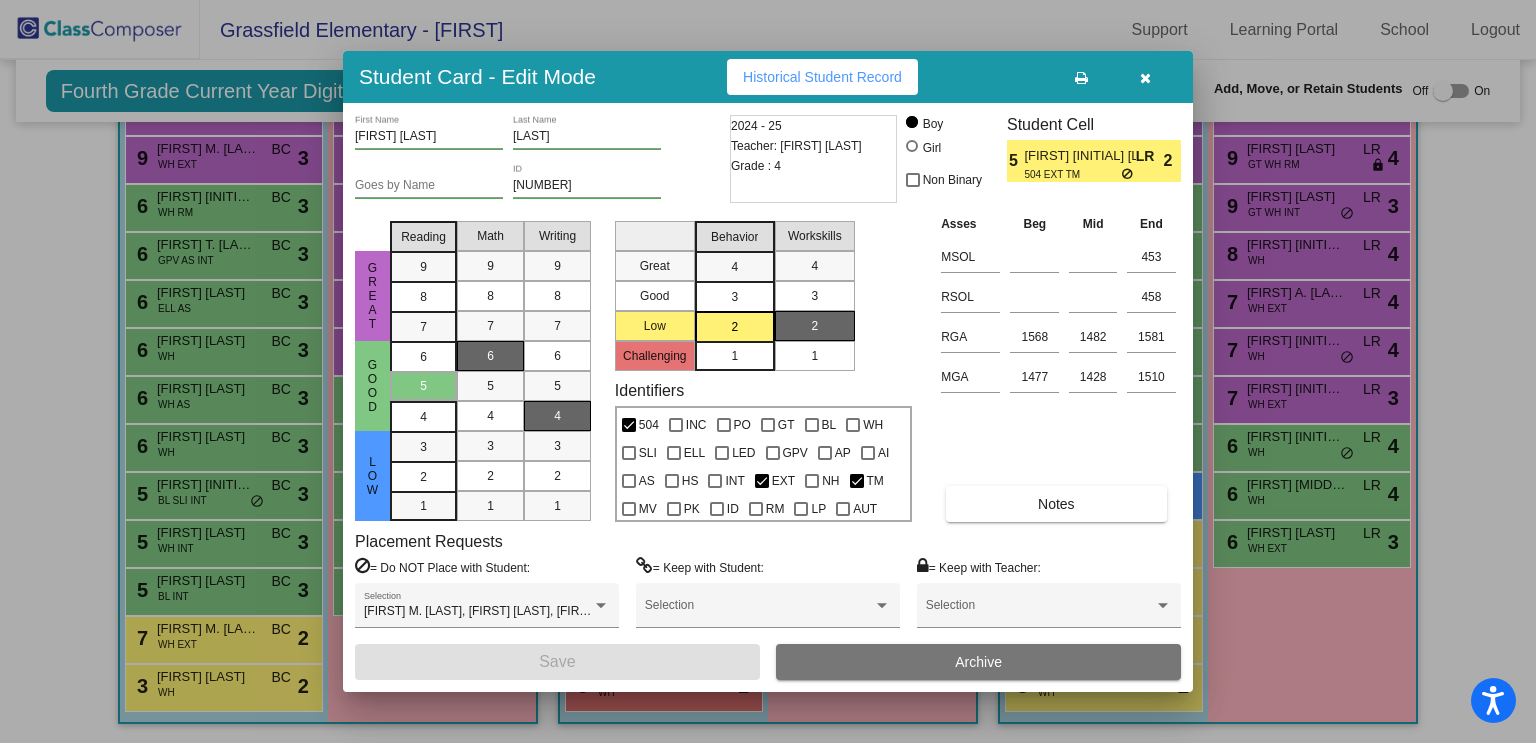 click at bounding box center [768, 371] 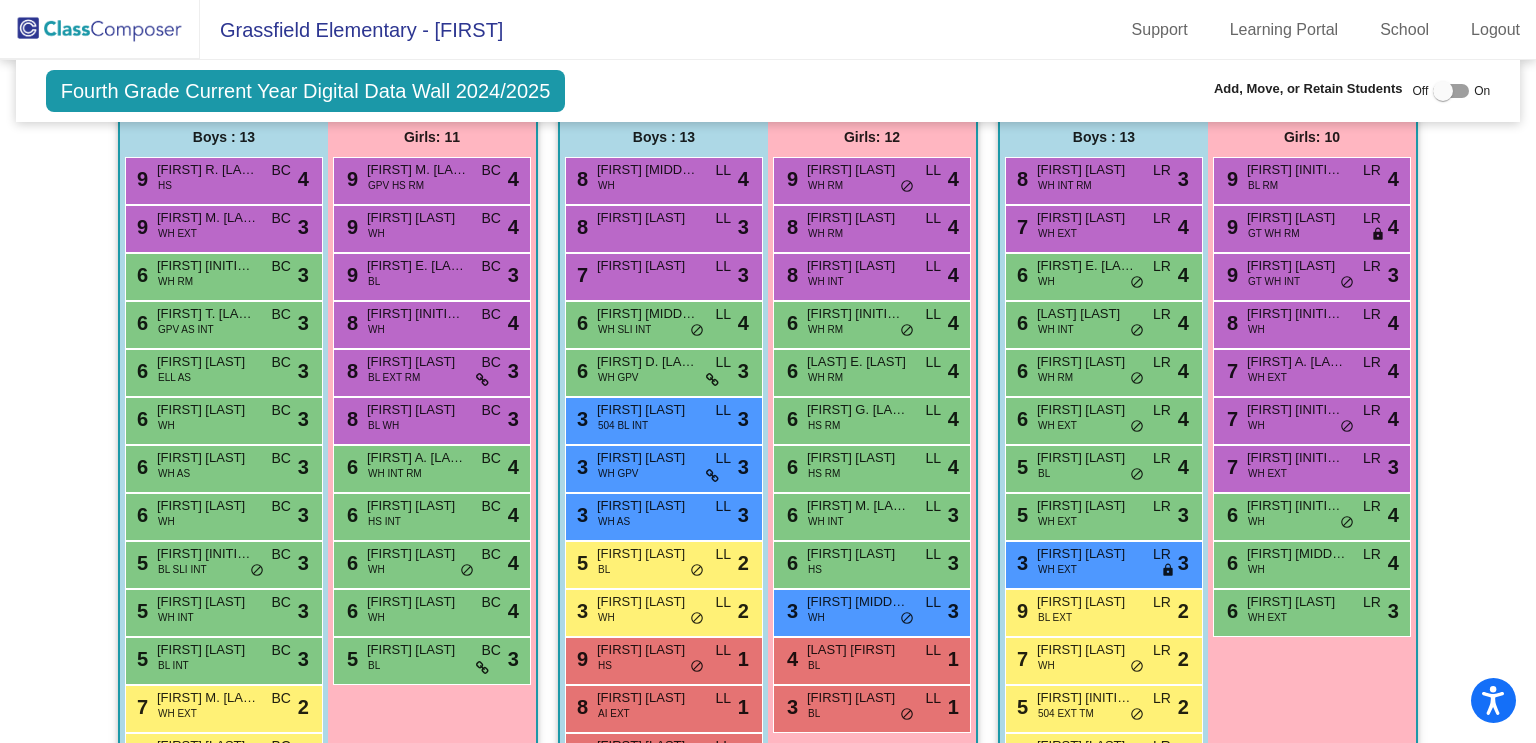scroll, scrollTop: 3324, scrollLeft: 0, axis: vertical 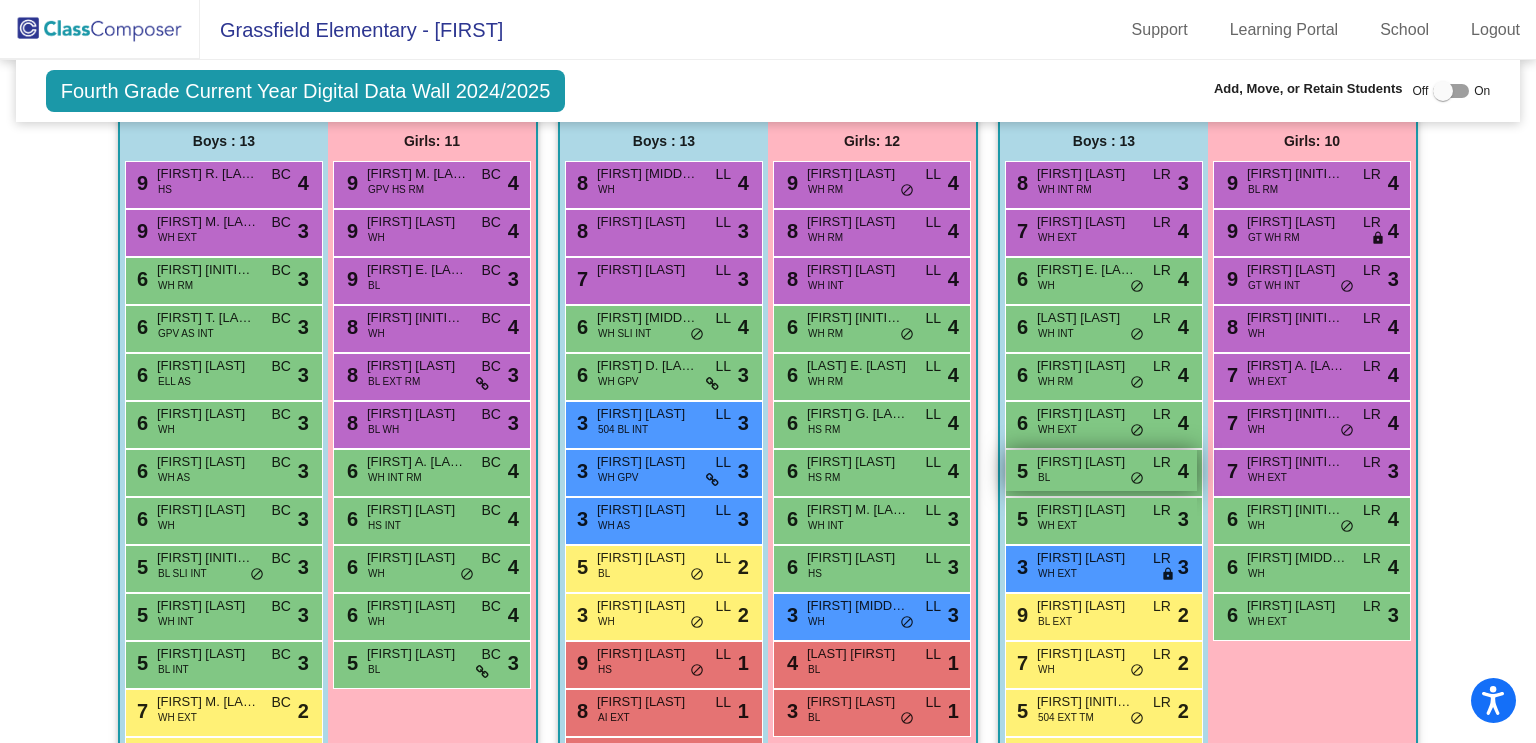 click on "5 Nassir Watford BL LR lock do_not_disturb_alt 4" at bounding box center [1101, 470] 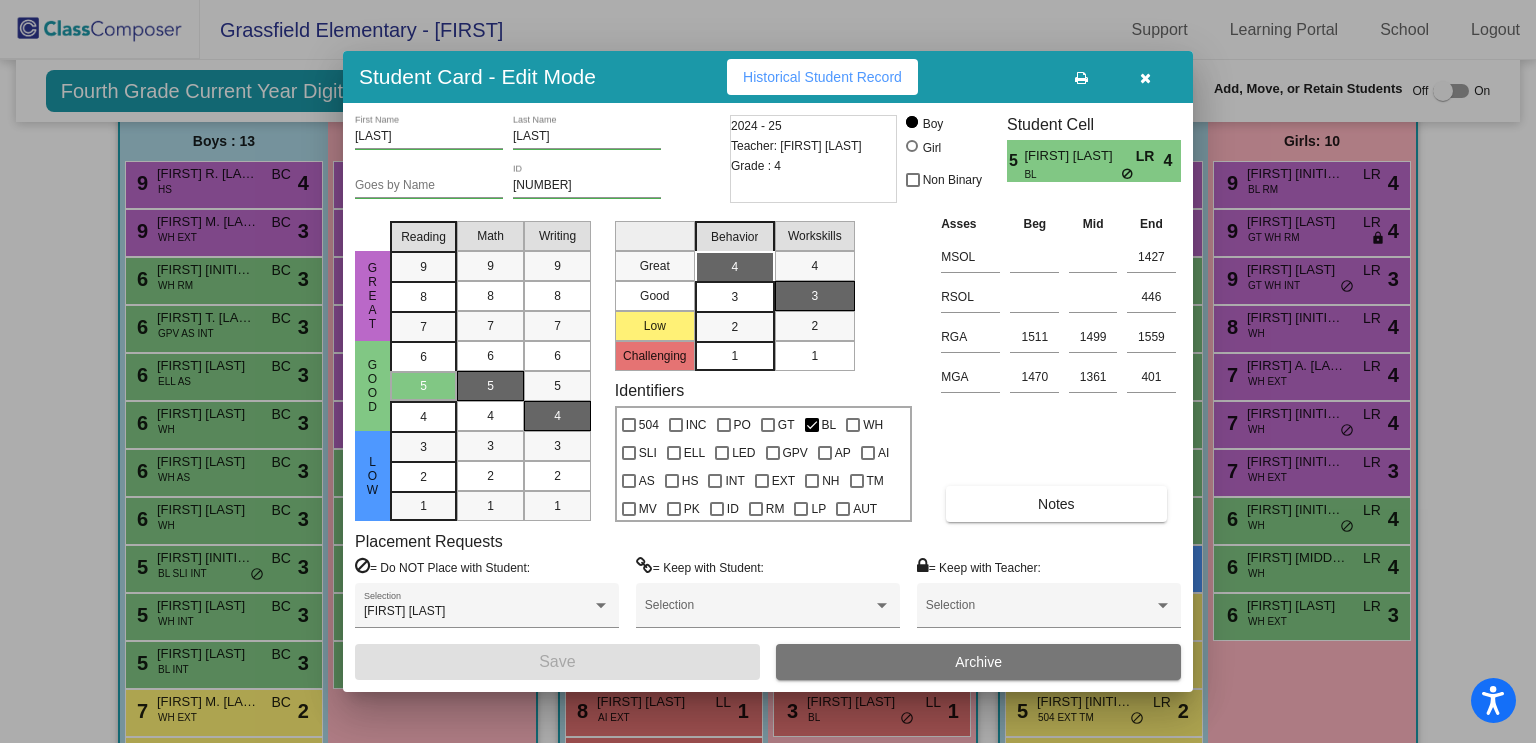 click at bounding box center (768, 371) 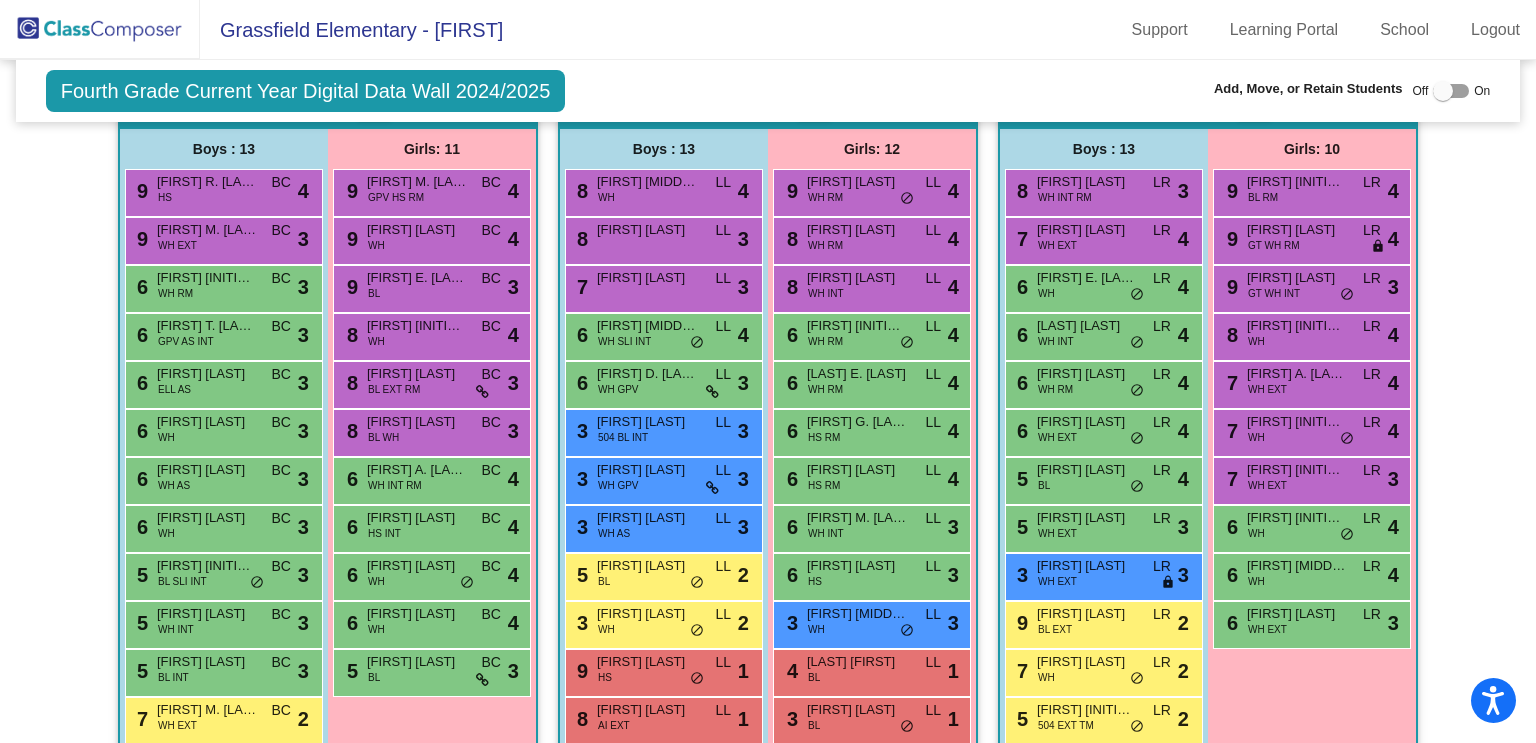 scroll, scrollTop: 3313, scrollLeft: 0, axis: vertical 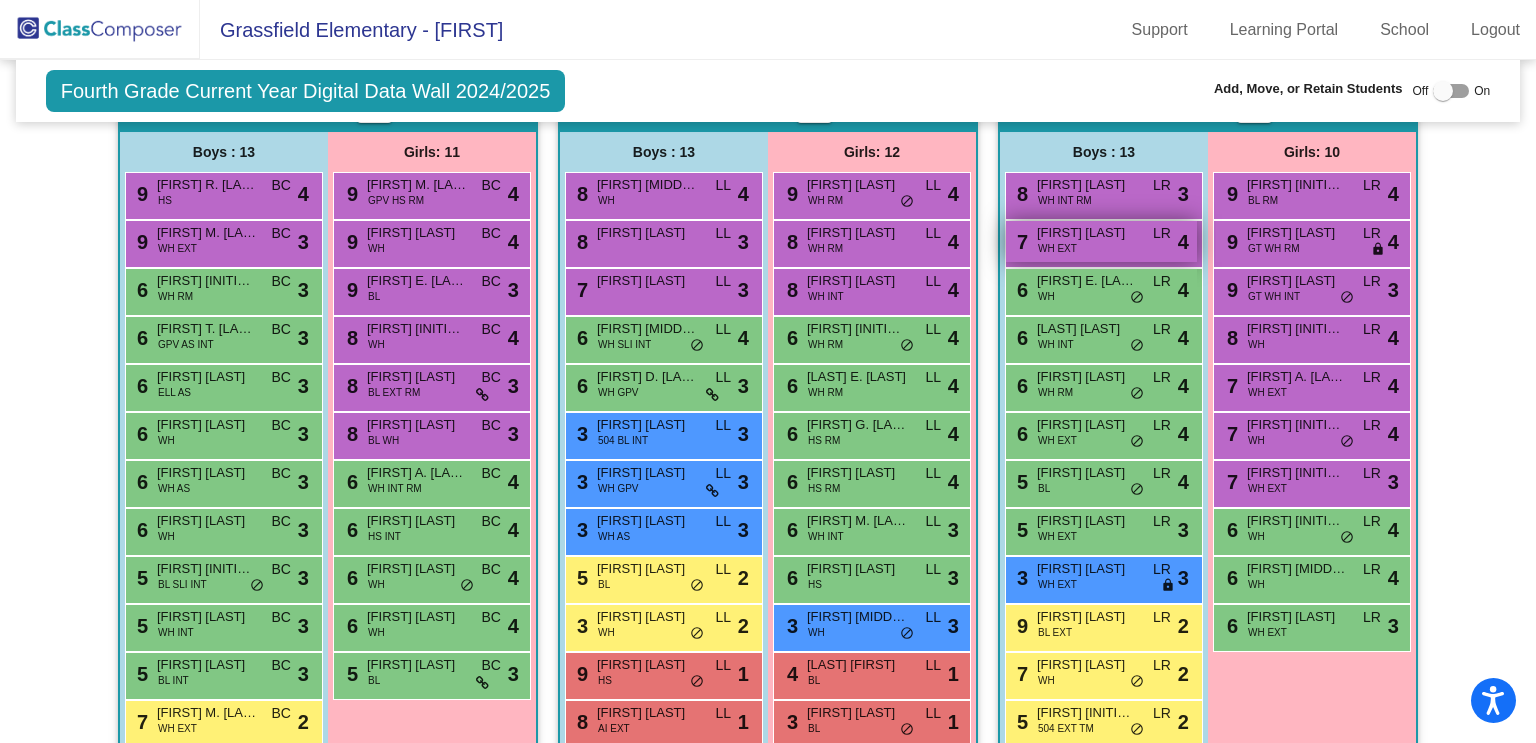 click on "Robert Forsyth" at bounding box center [1087, 233] 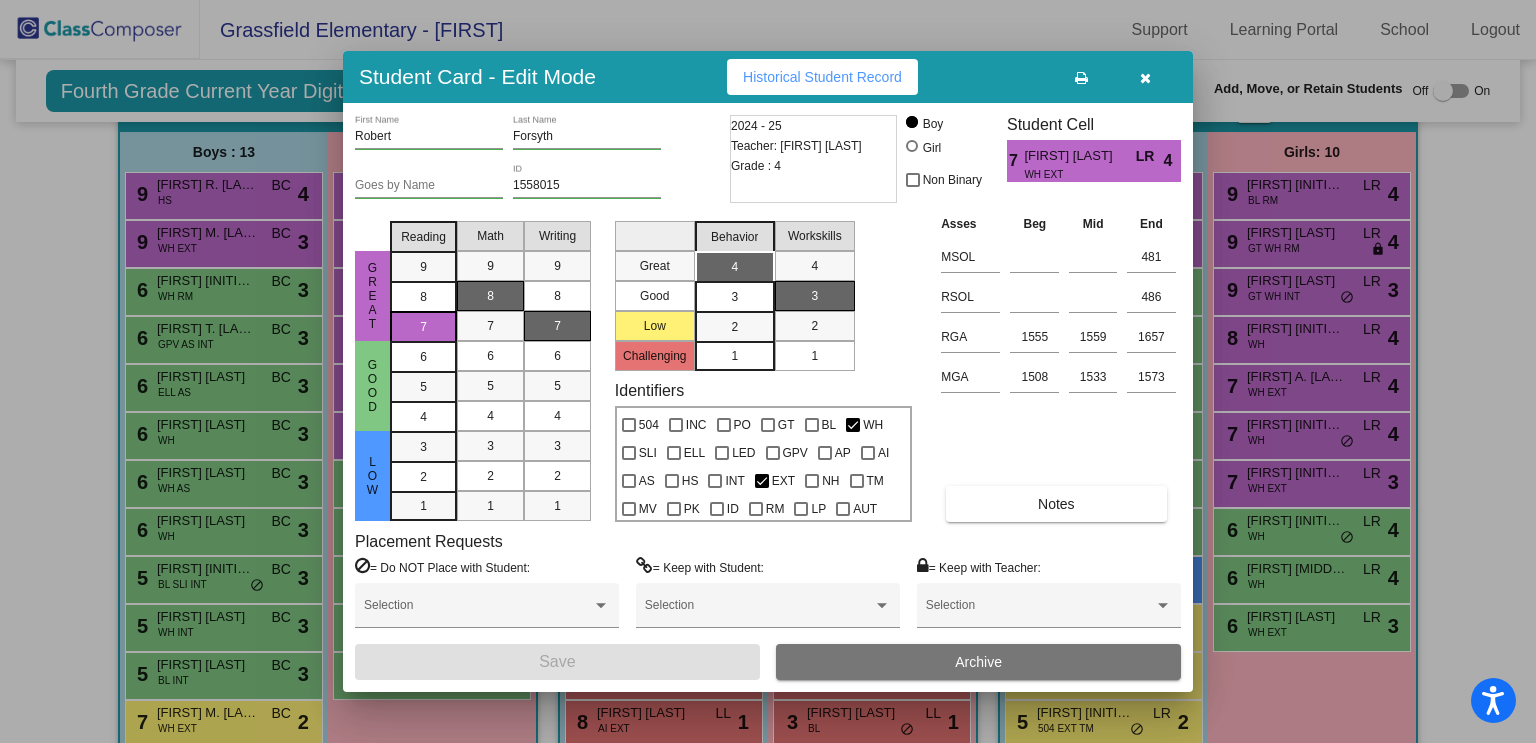 click at bounding box center (768, 371) 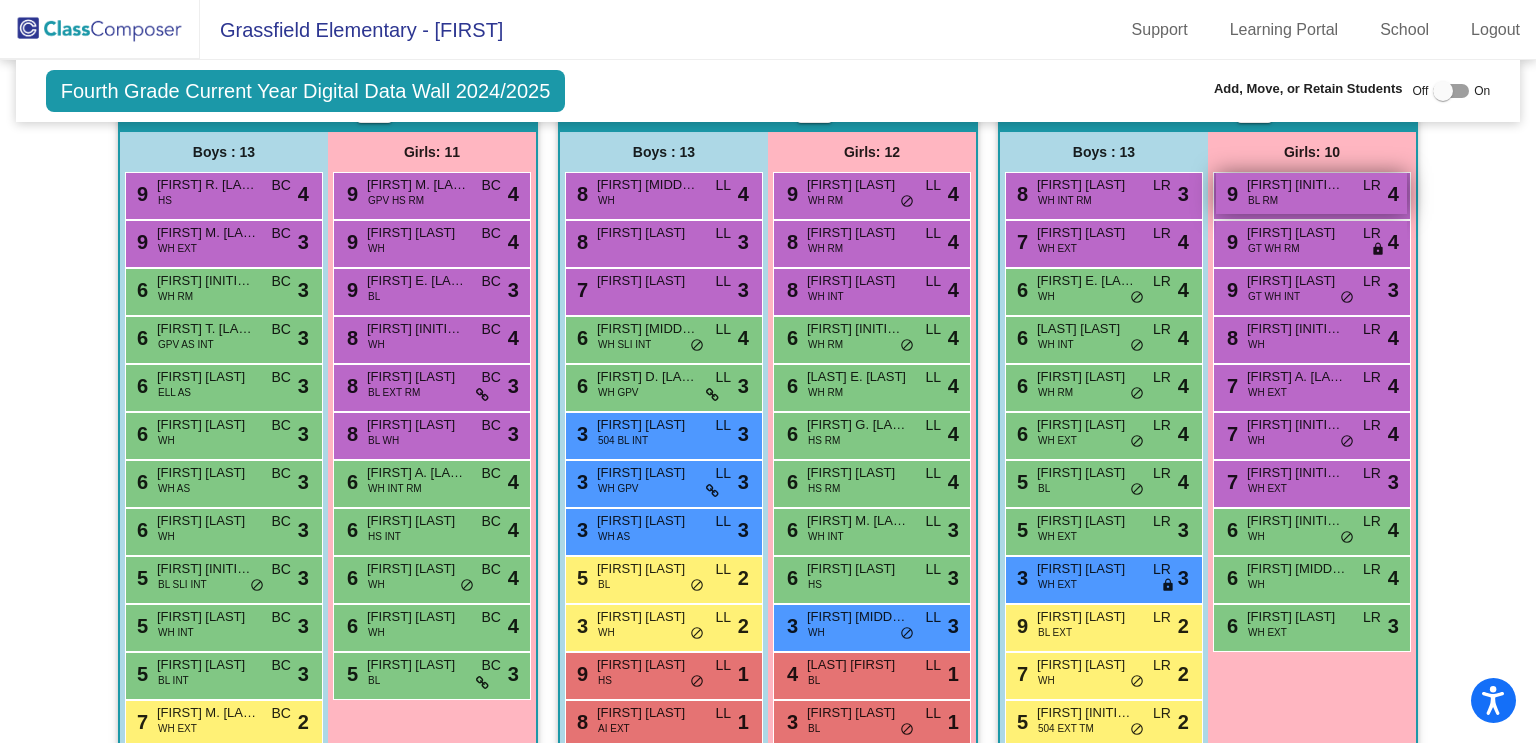 click on "9 Blakelynn A. Grant BL RM LR lock do_not_disturb_alt 4" at bounding box center (1311, 193) 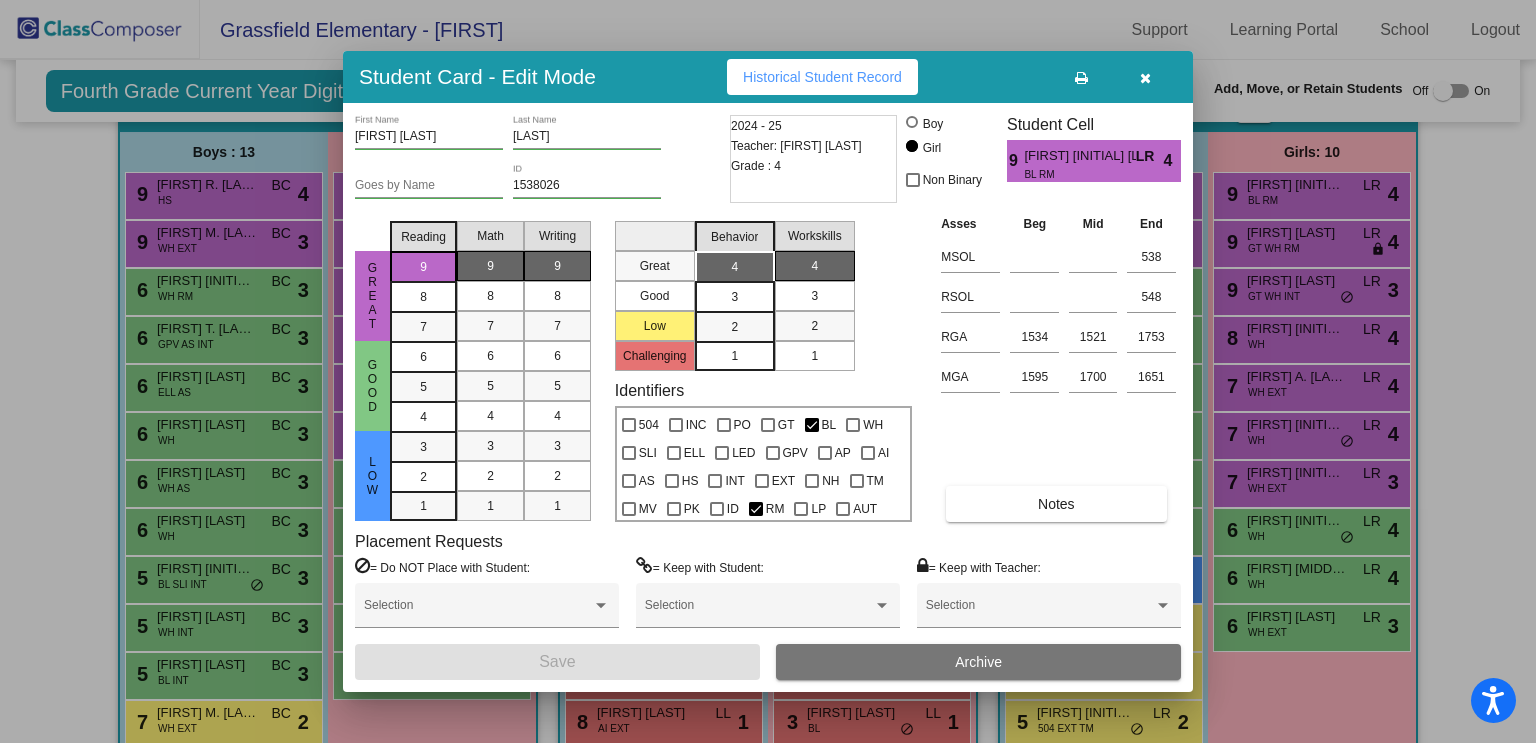 click at bounding box center [768, 371] 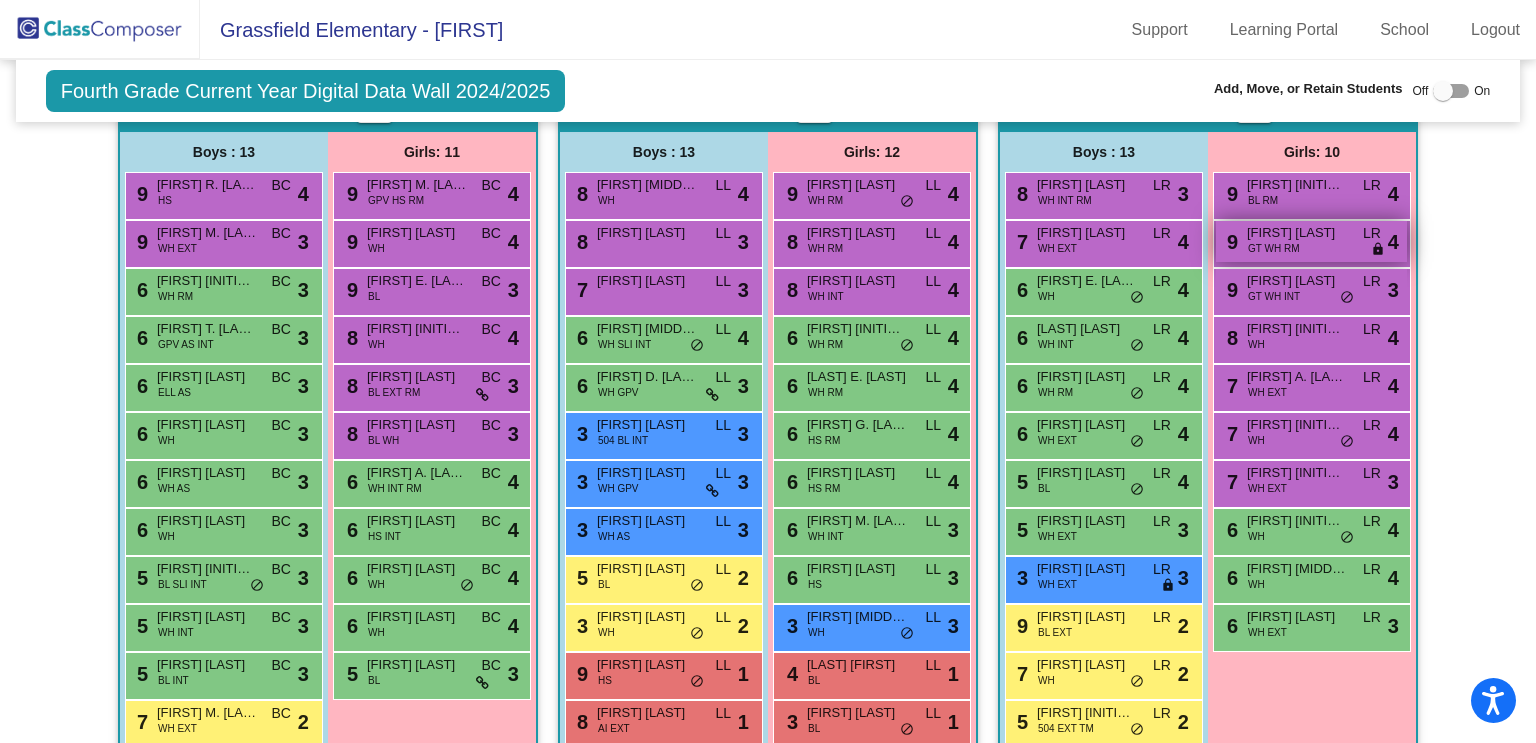 click on "9 Olivia Gaccione GT WH RM LR lock do_not_disturb_alt 4" at bounding box center [1311, 241] 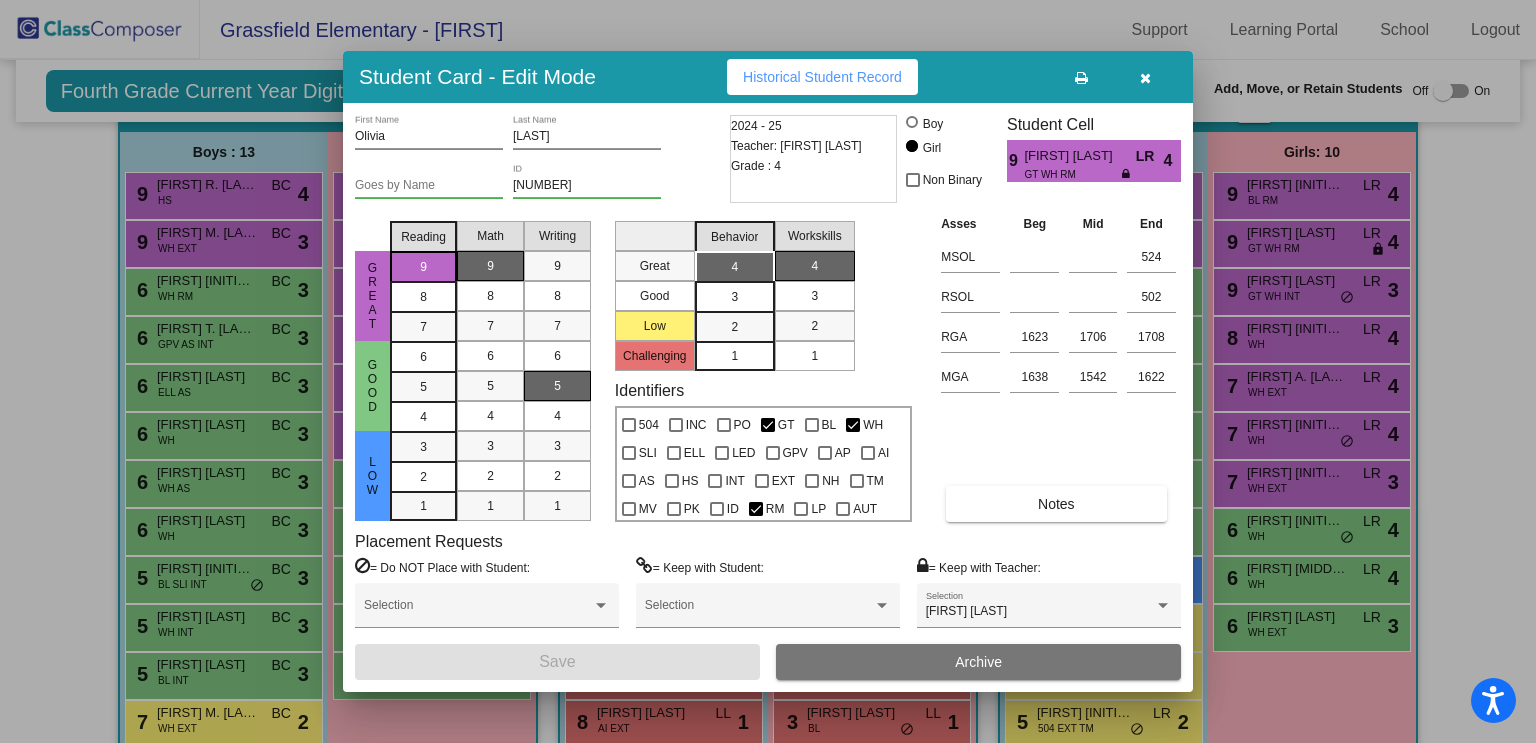 click at bounding box center (768, 371) 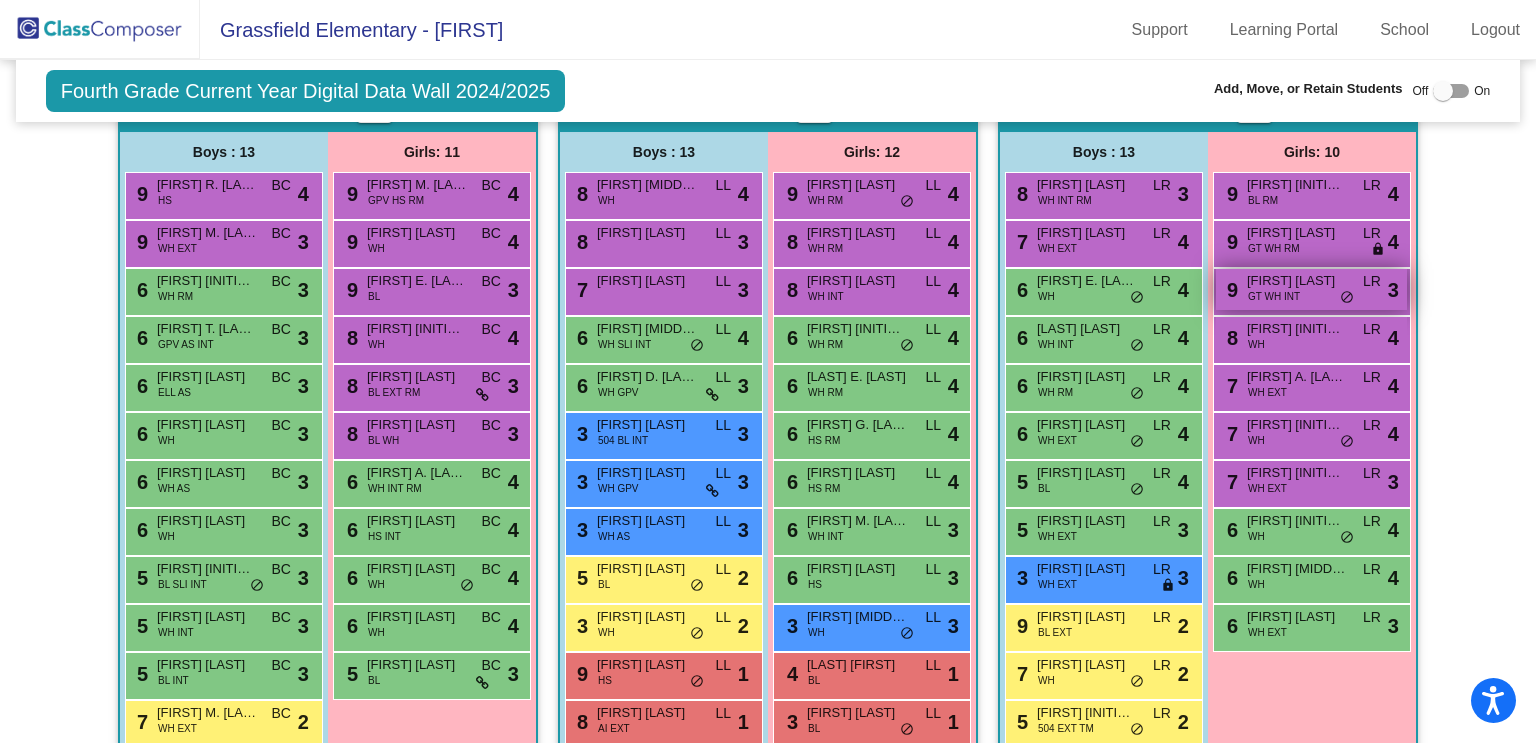 click on "GT WH INT" at bounding box center [1274, 296] 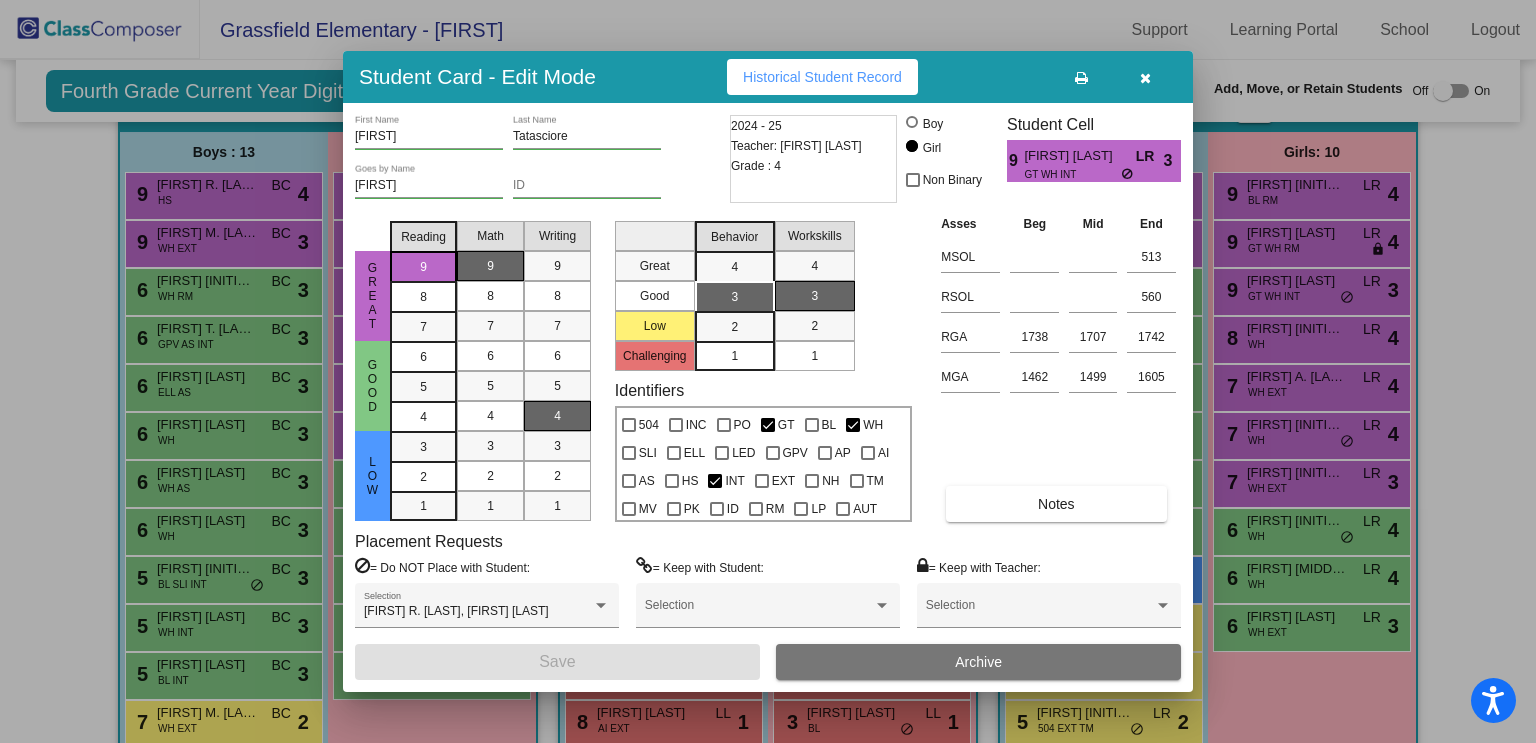 click at bounding box center (768, 371) 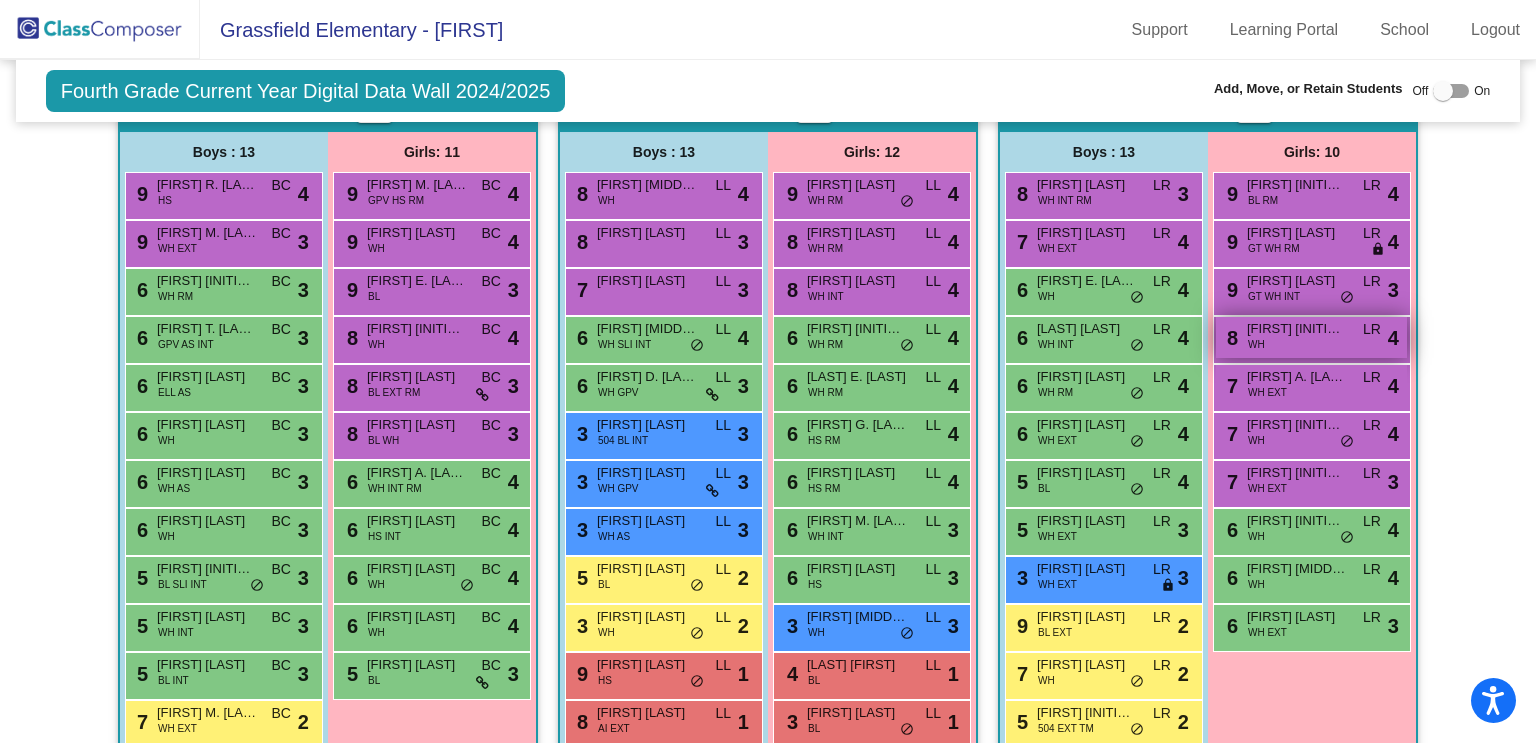 click on "8 Jessa E. Walker WH LR lock do_not_disturb_alt 4" at bounding box center [1311, 337] 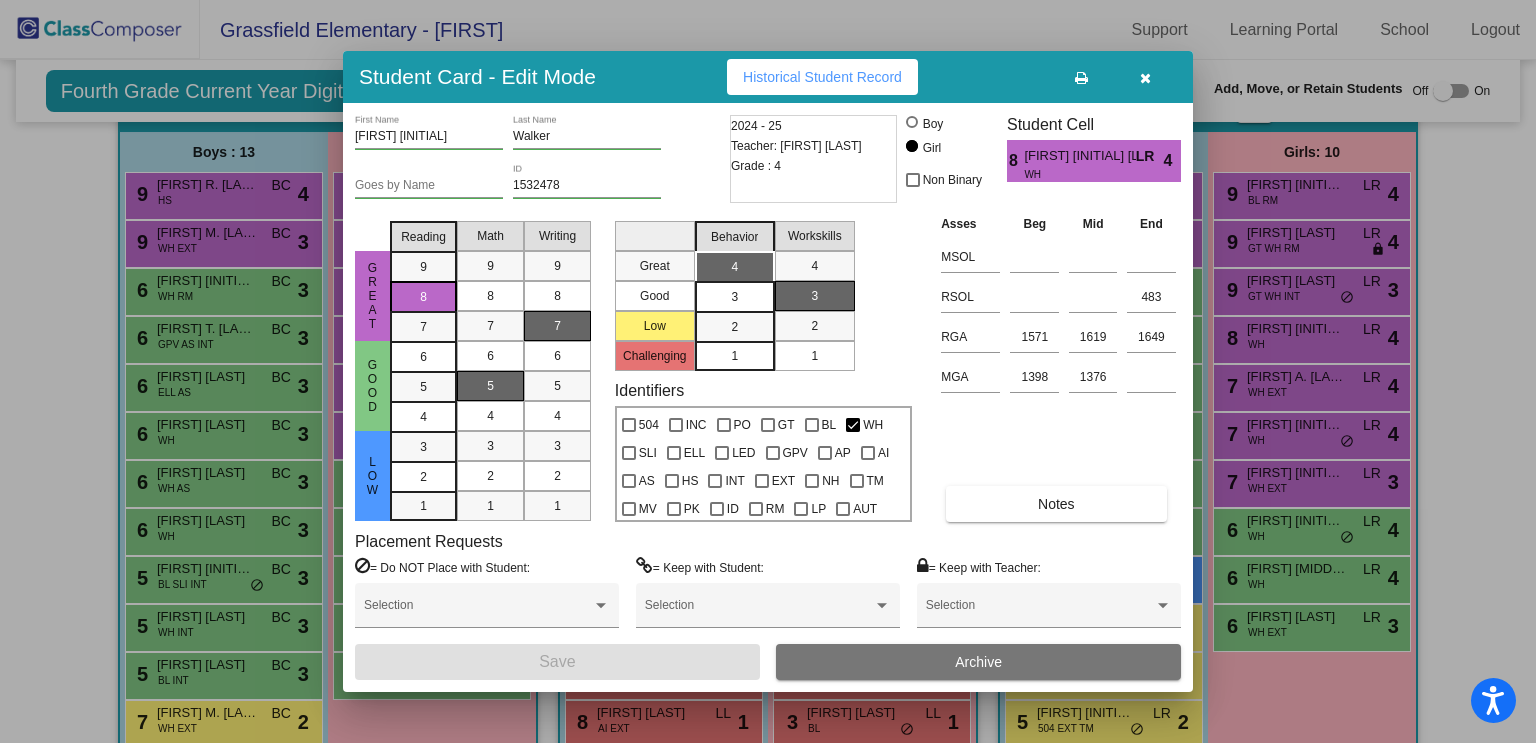 click at bounding box center [768, 371] 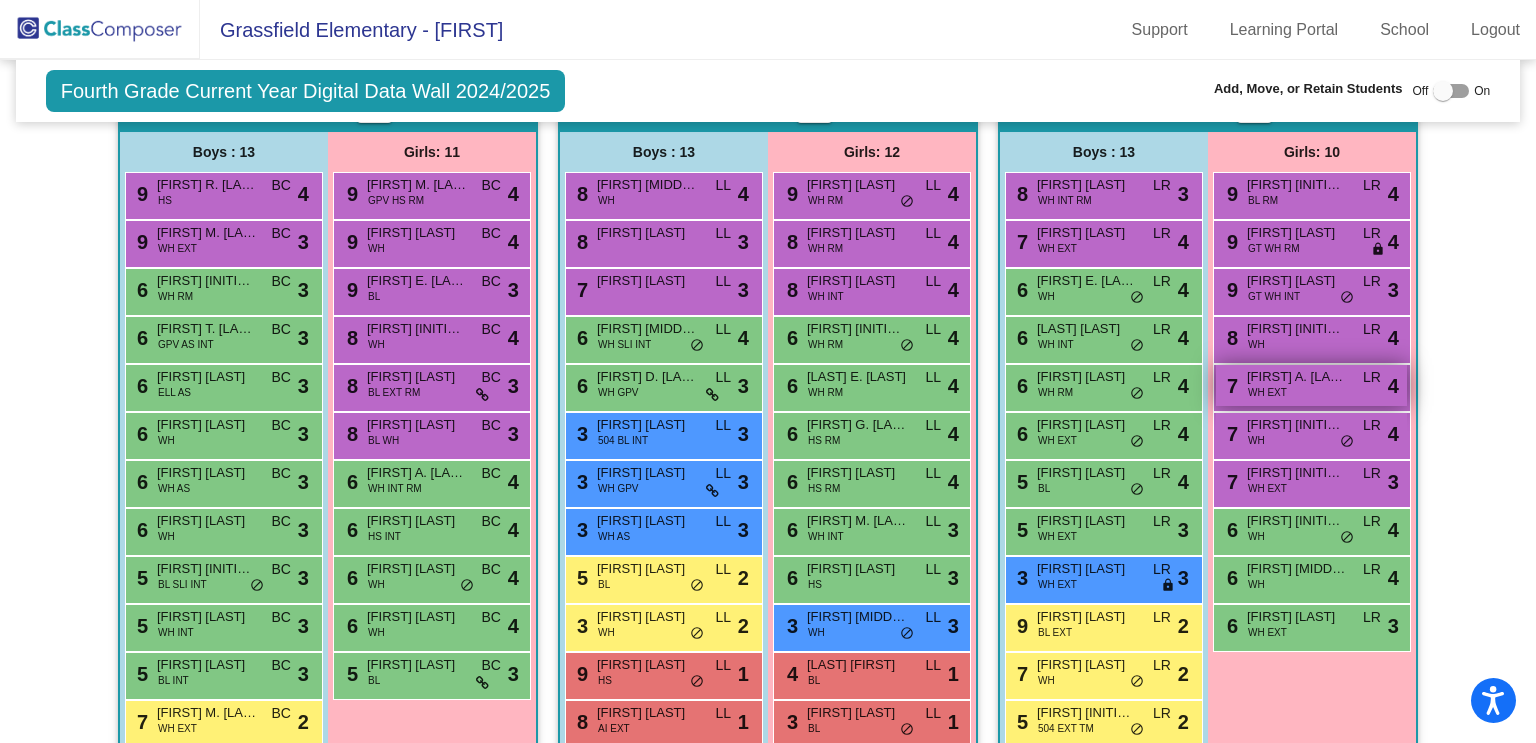click on "7 Maddilynn A. Ewing WH EXT LR lock do_not_disturb_alt 4" at bounding box center [1311, 385] 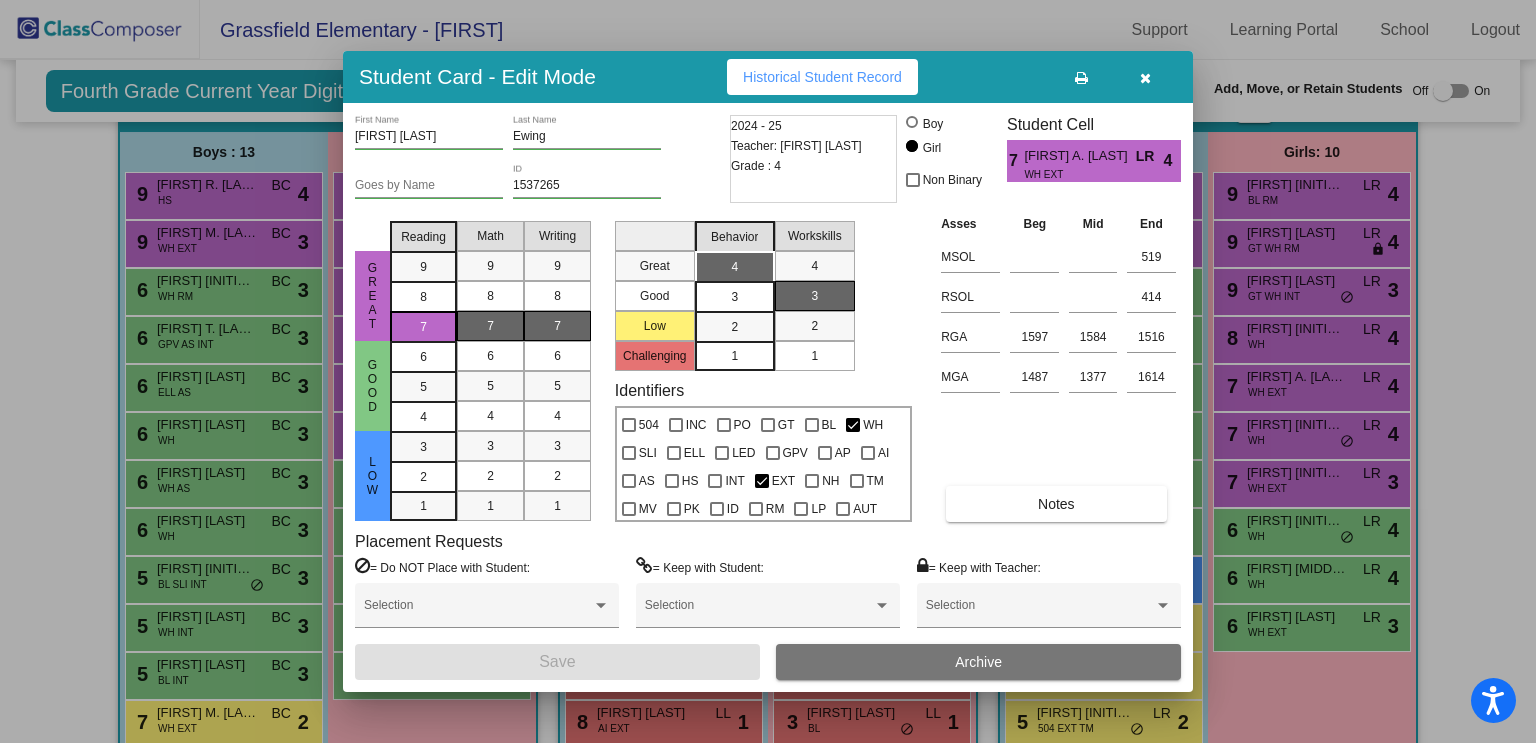 click at bounding box center (768, 371) 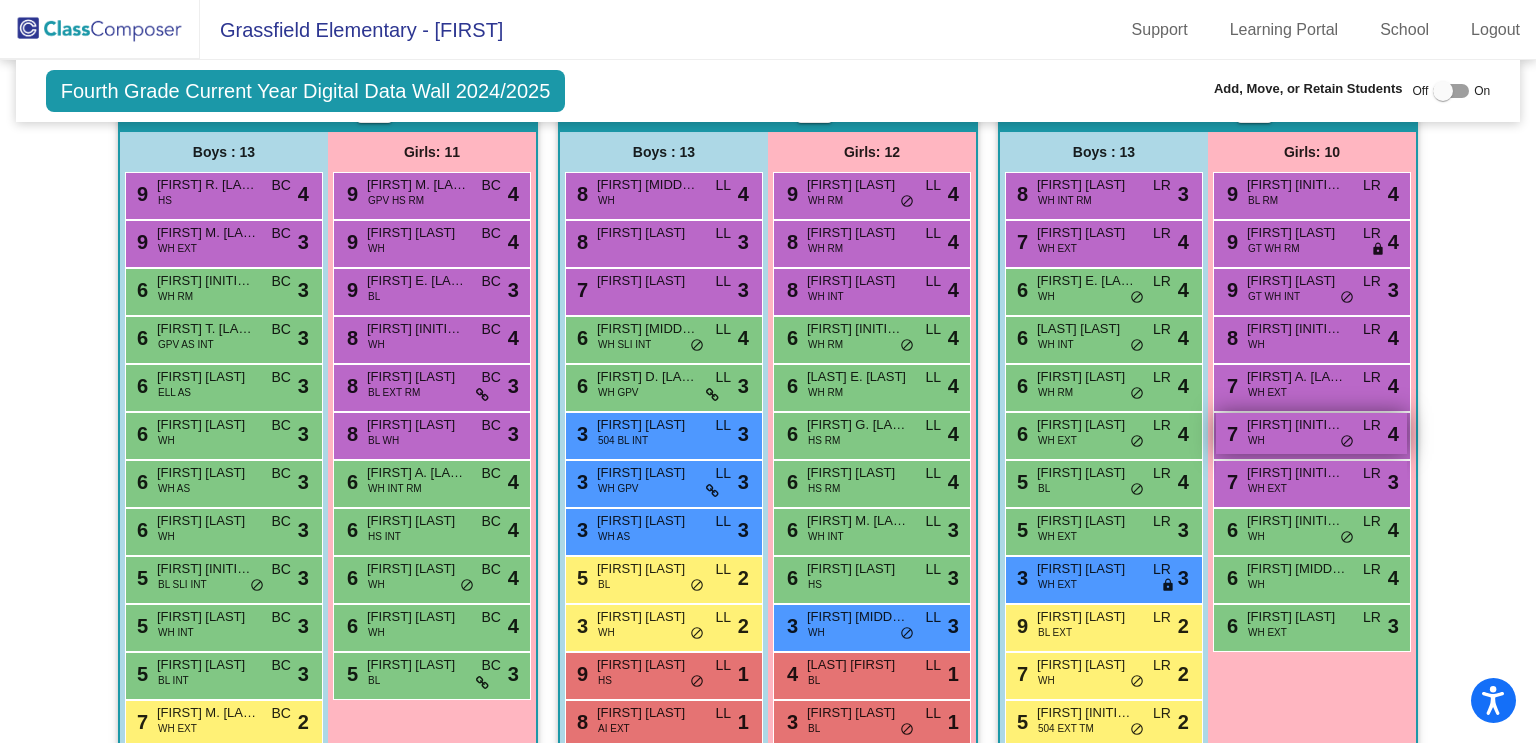 click on "7 Harper C. Witcher WH LR lock do_not_disturb_alt 4" at bounding box center [1311, 433] 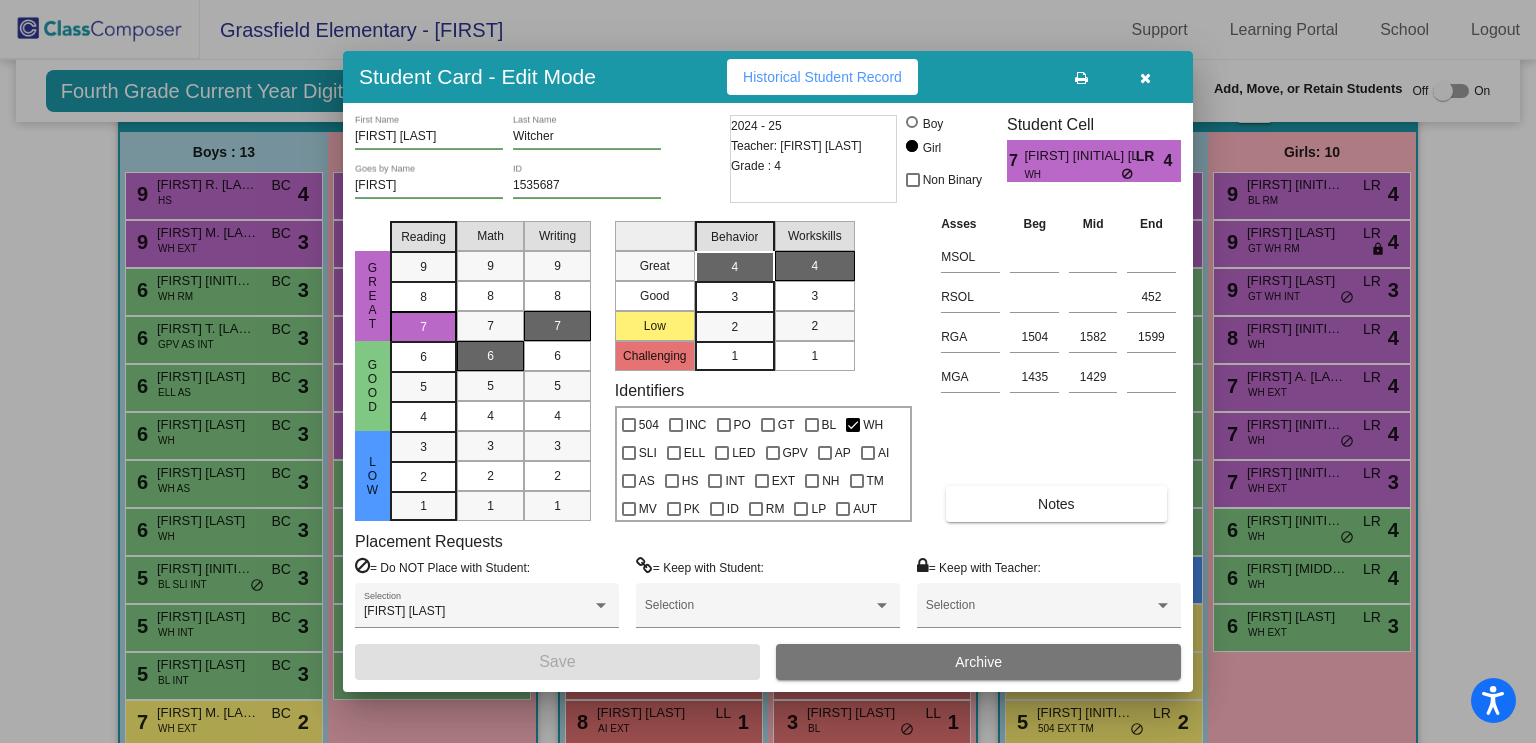 click at bounding box center [768, 371] 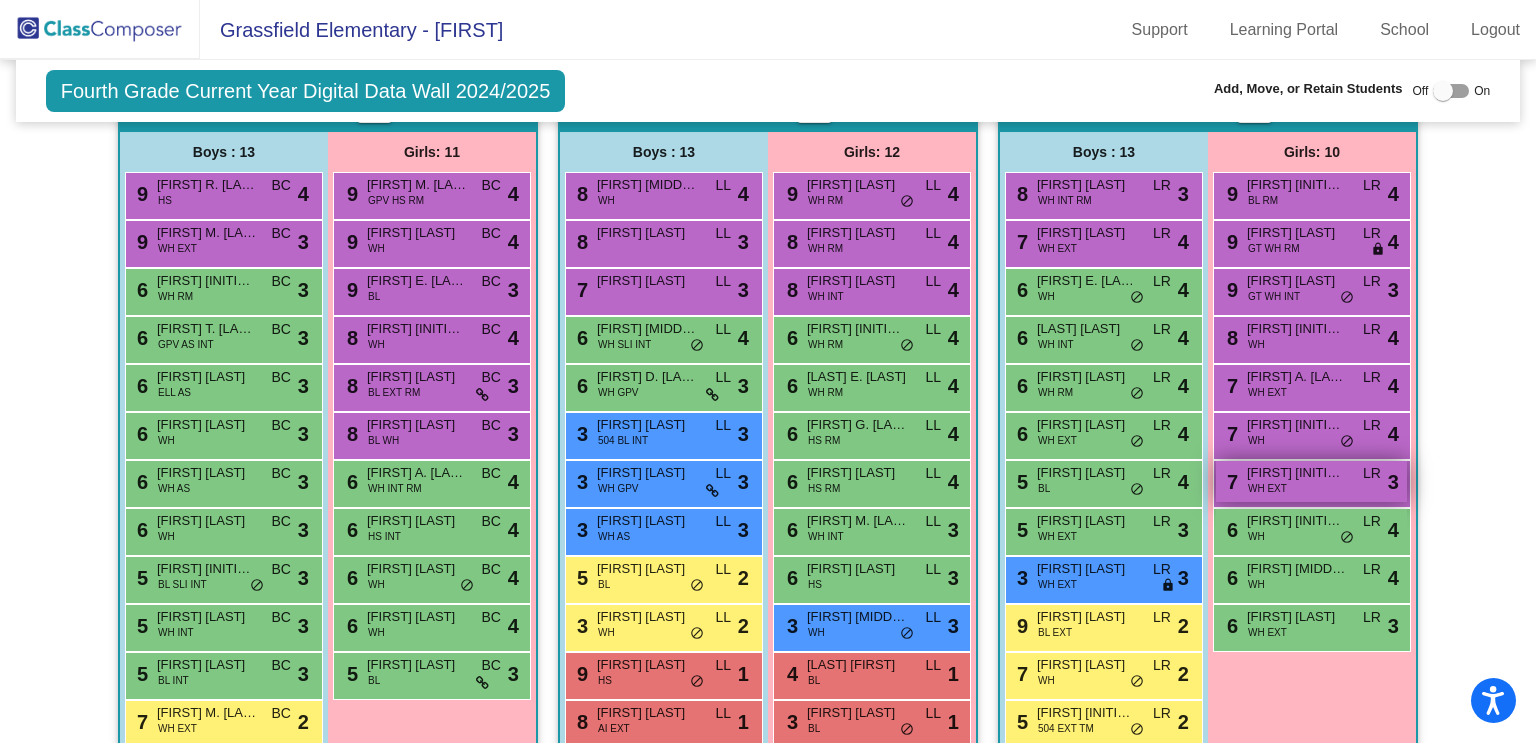 click on "Hannah K. Harrison" at bounding box center [1297, 473] 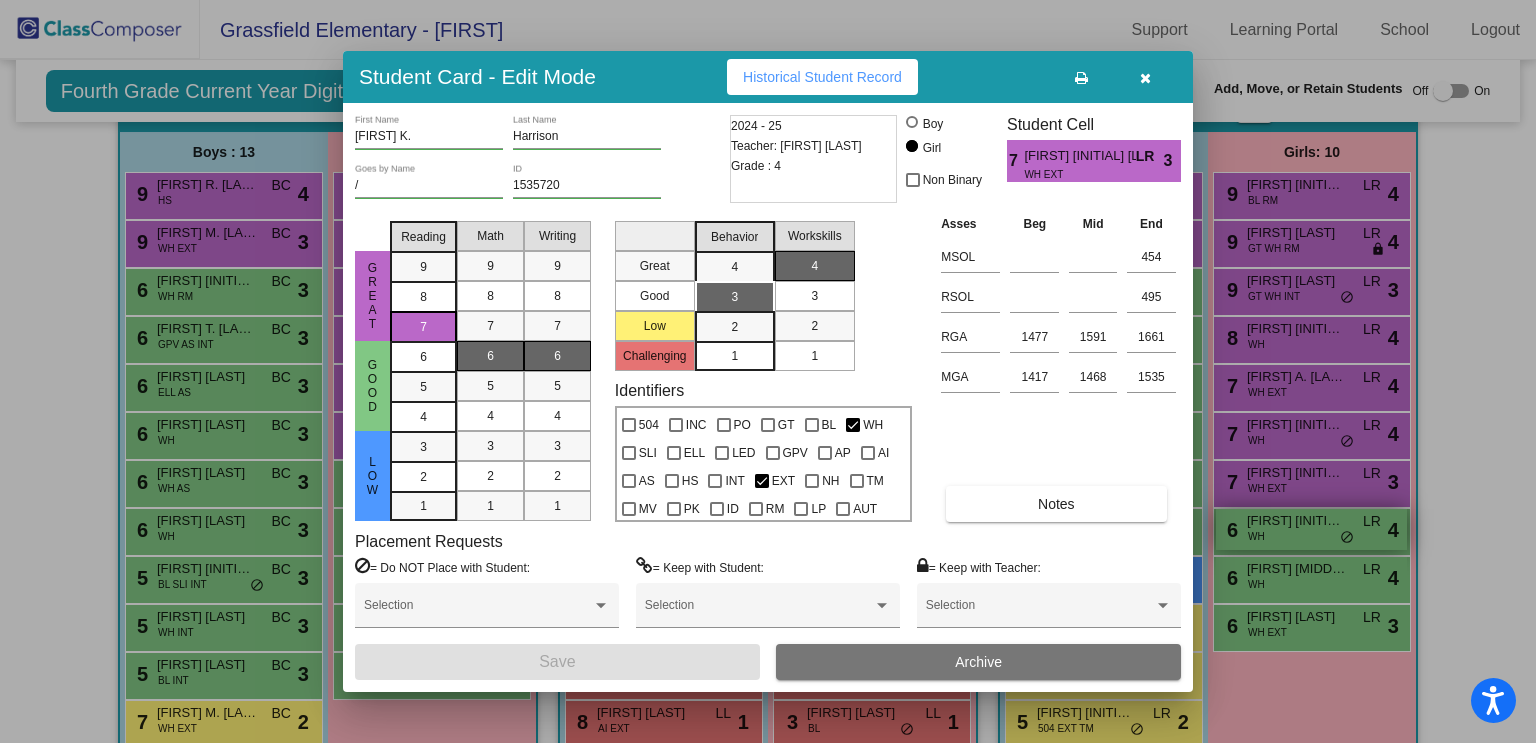 drag, startPoint x: 1443, startPoint y: 443, endPoint x: 1358, endPoint y: 508, distance: 107.00467 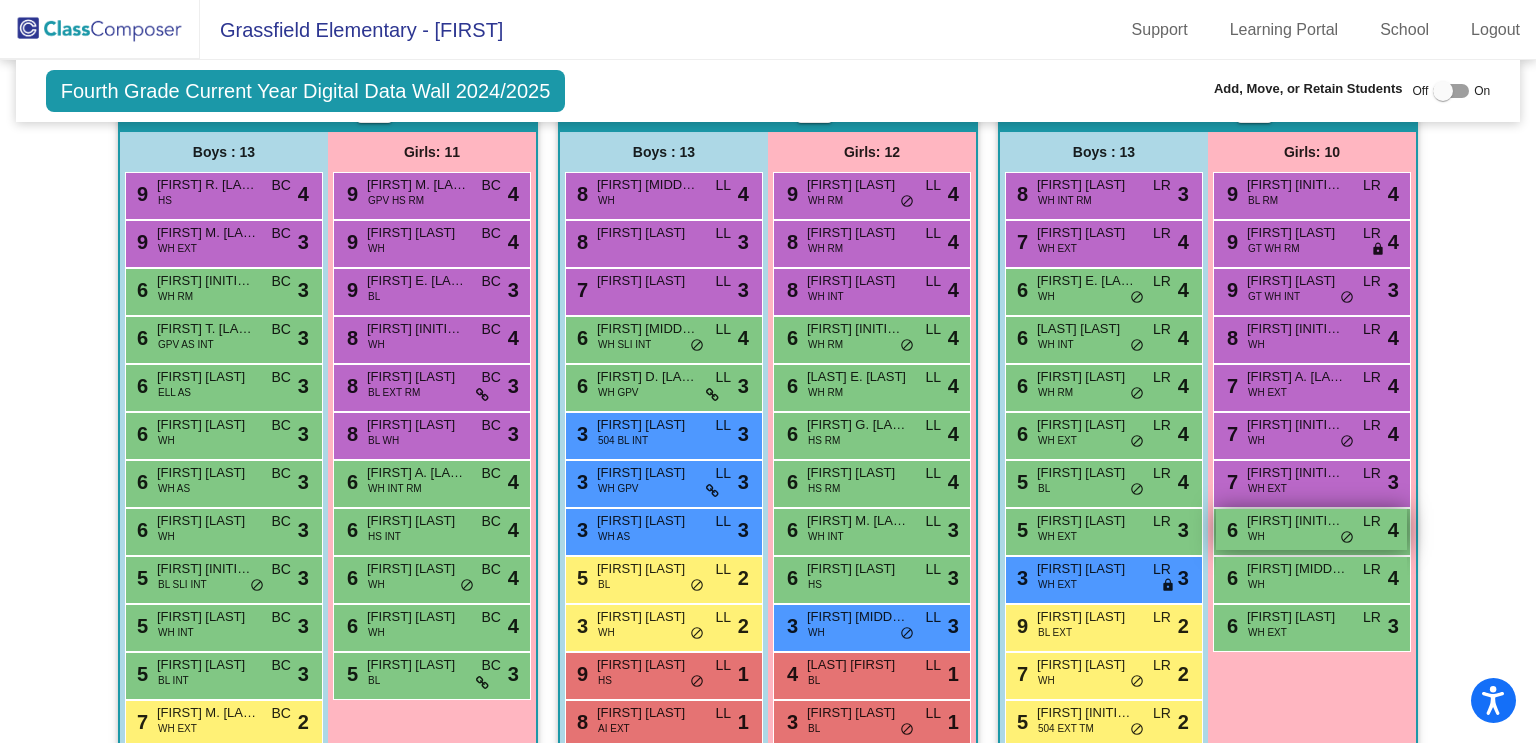 click on "6 Madison B. Dibeler WH LR lock do_not_disturb_alt 4" at bounding box center (1311, 529) 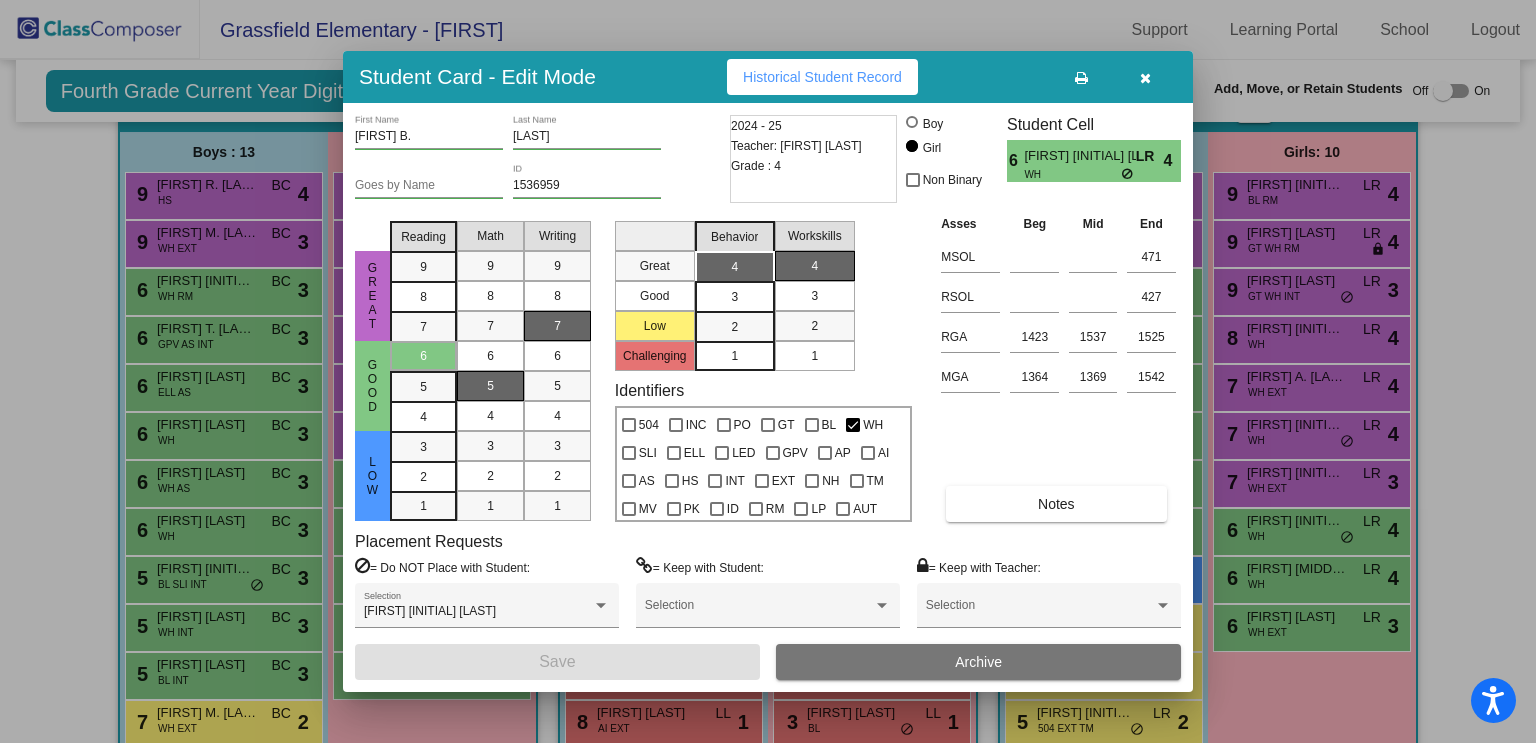 click at bounding box center (768, 371) 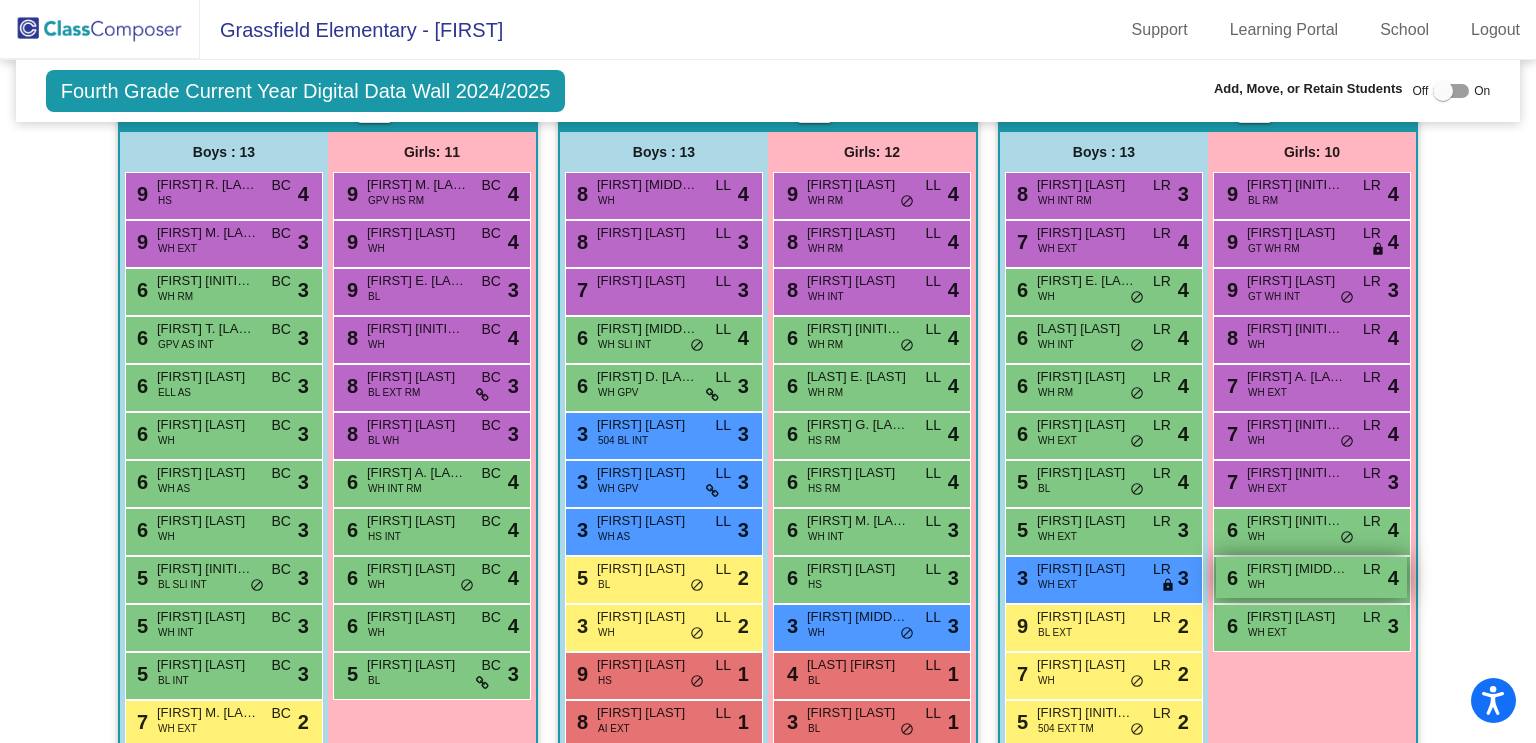 click on "Avery P. Keller" at bounding box center [1297, 569] 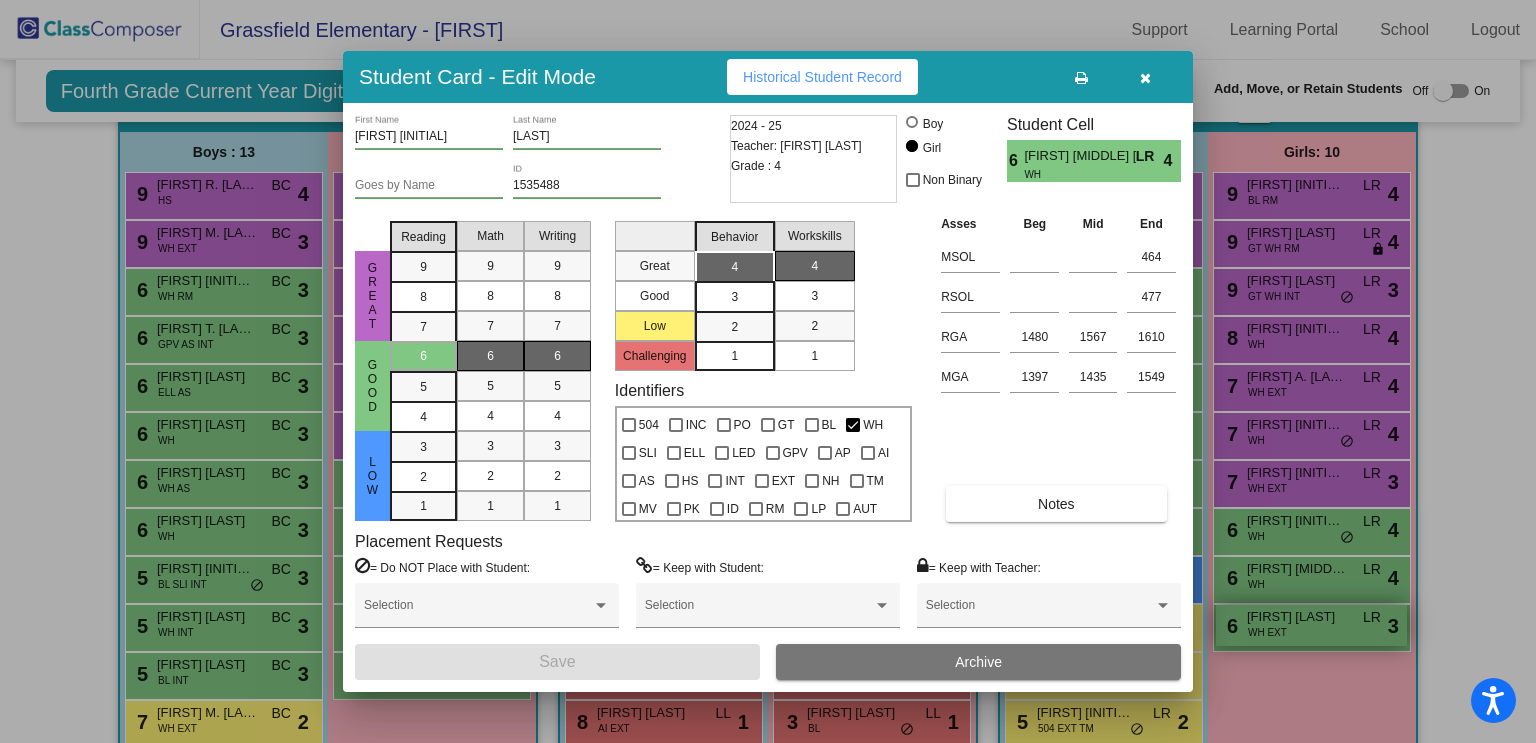 drag, startPoint x: 1442, startPoint y: 538, endPoint x: 1321, endPoint y: 608, distance: 139.78912 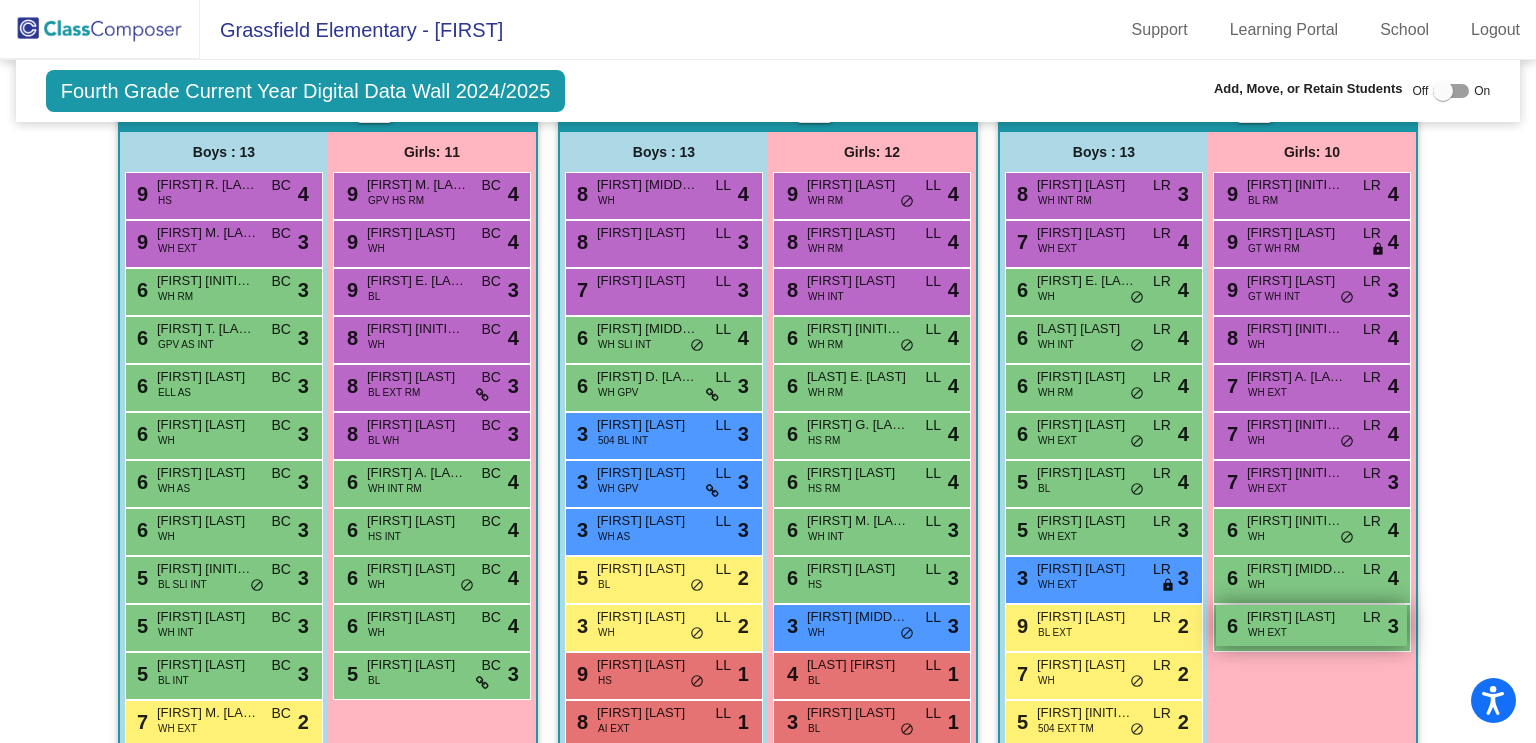 click on "Sophia Chafian" at bounding box center (1297, 617) 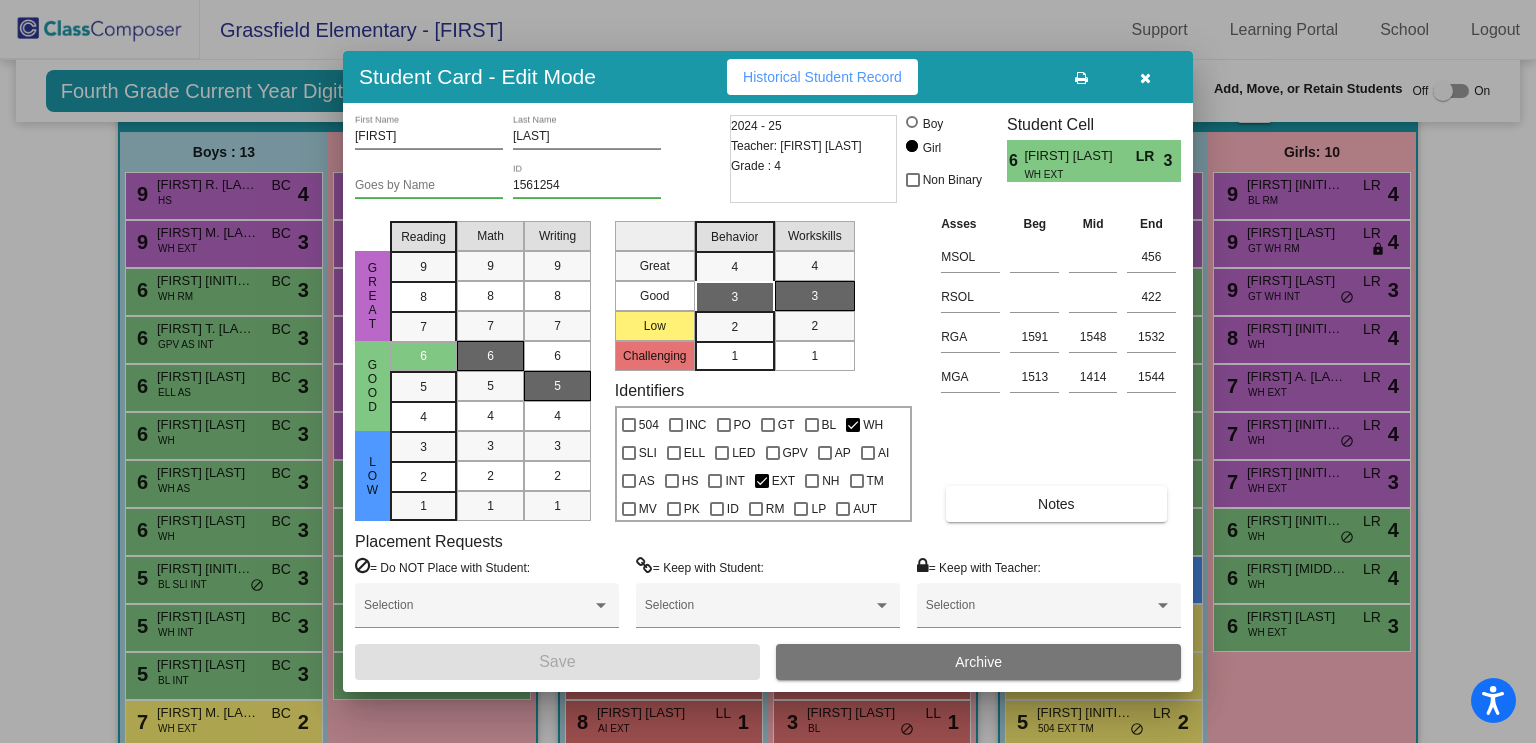 click at bounding box center [768, 371] 